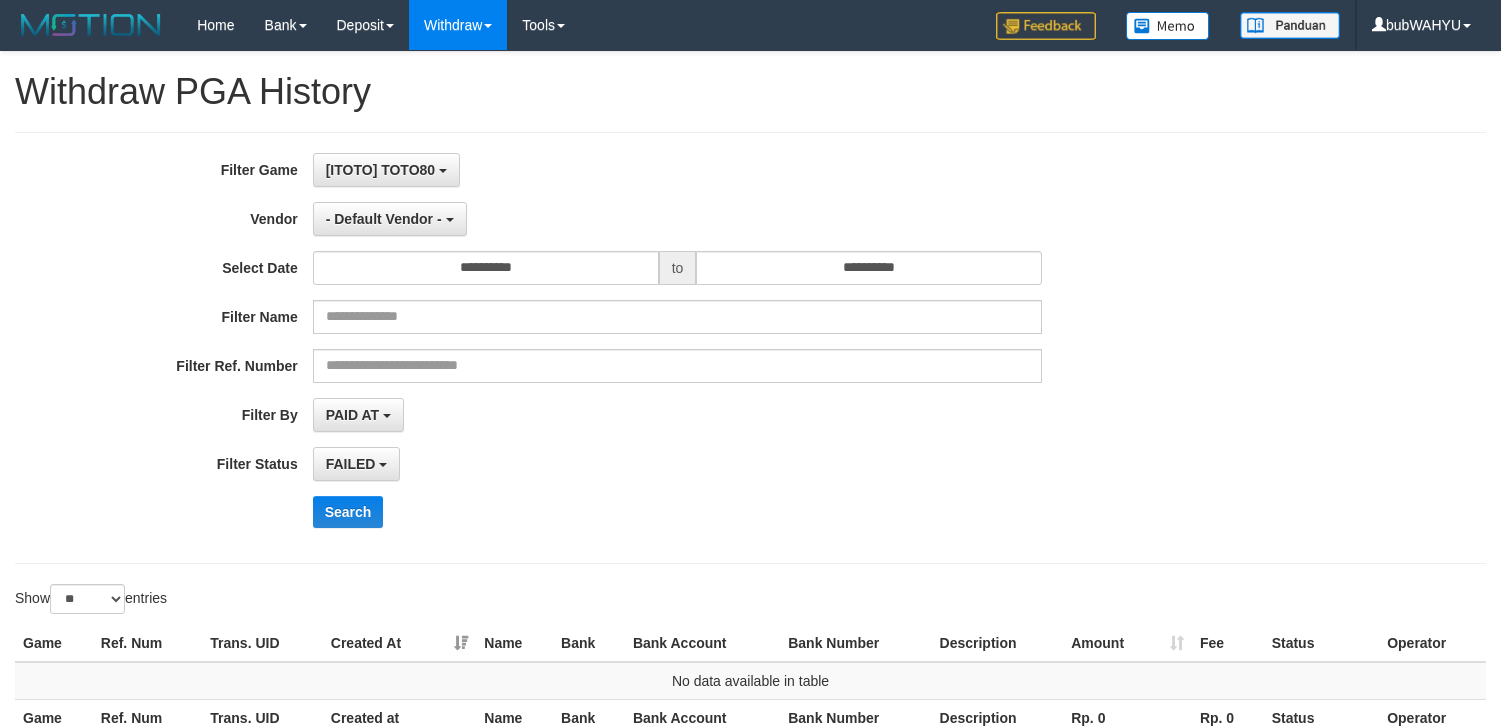 select on "*" 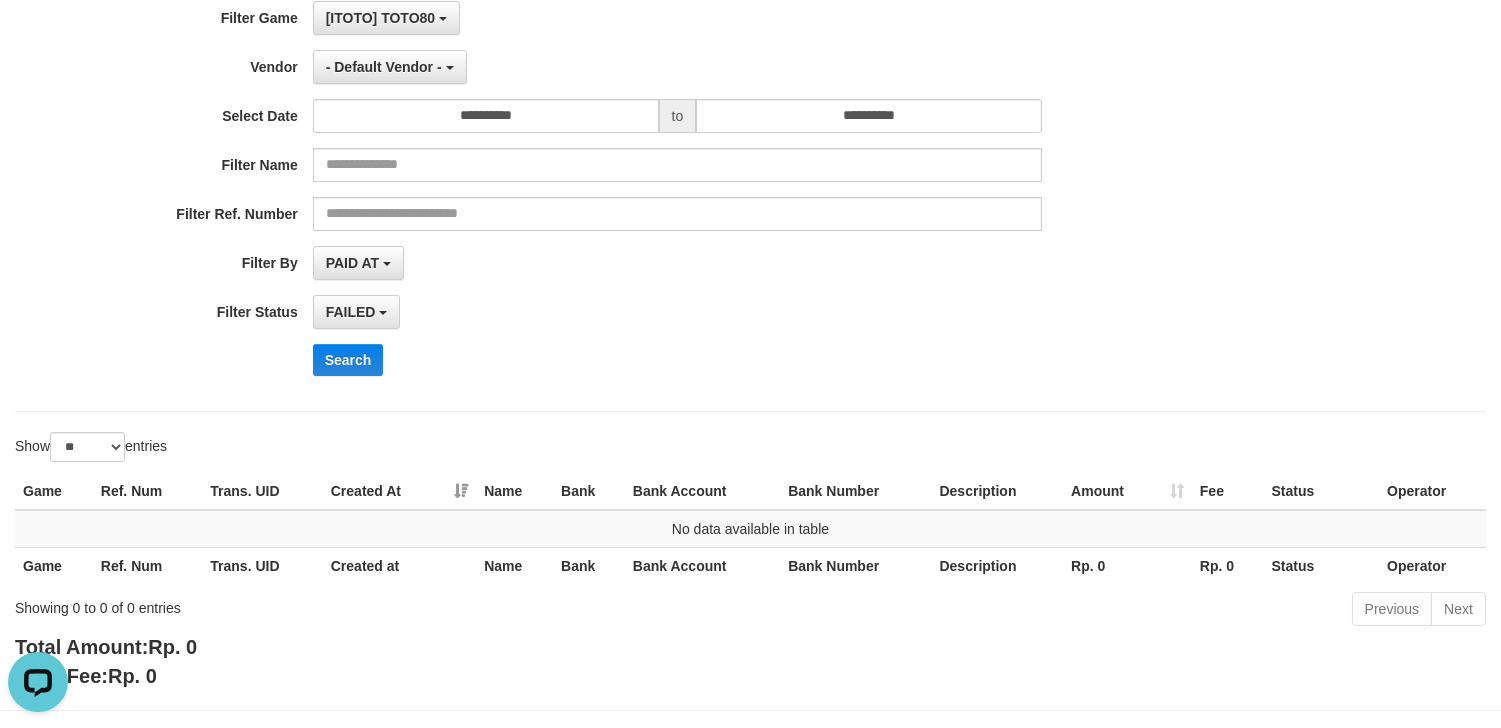 scroll, scrollTop: 0, scrollLeft: 0, axis: both 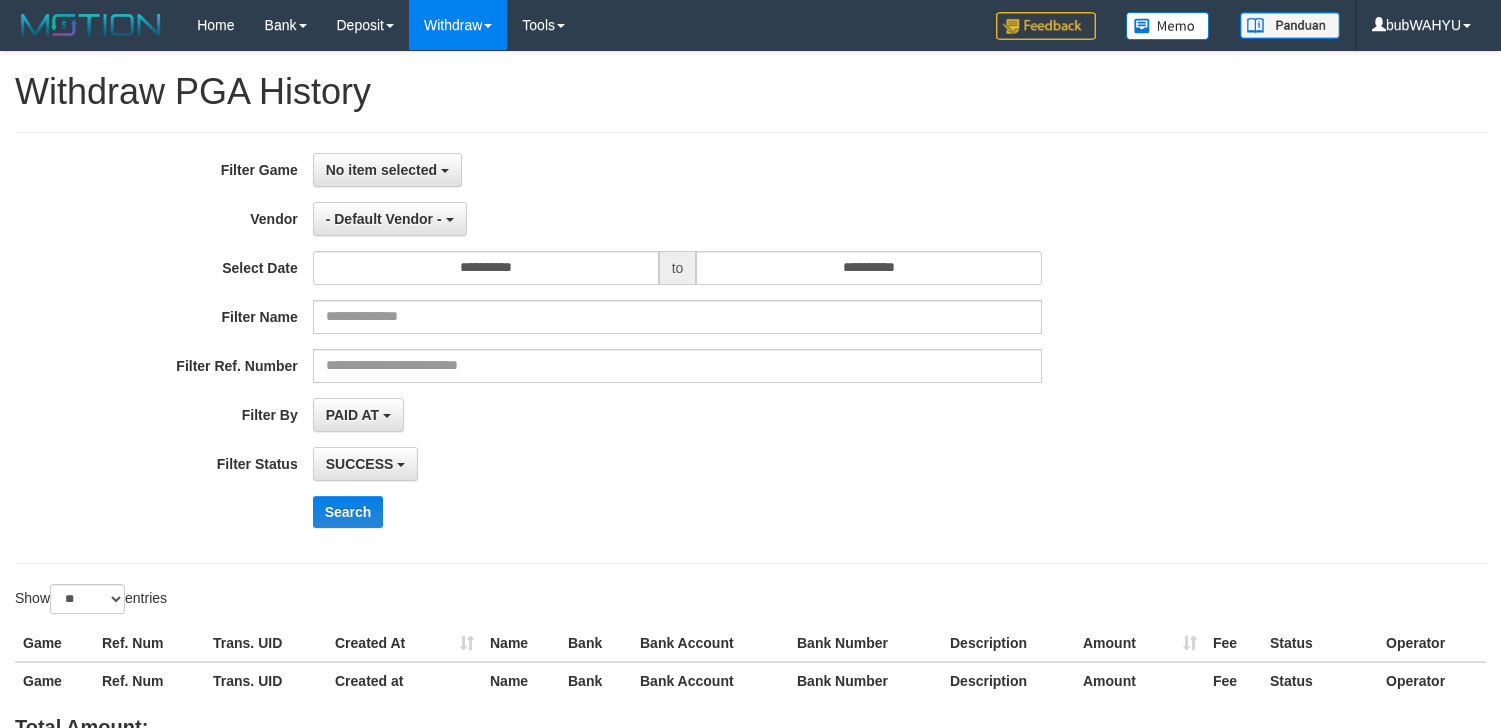 select 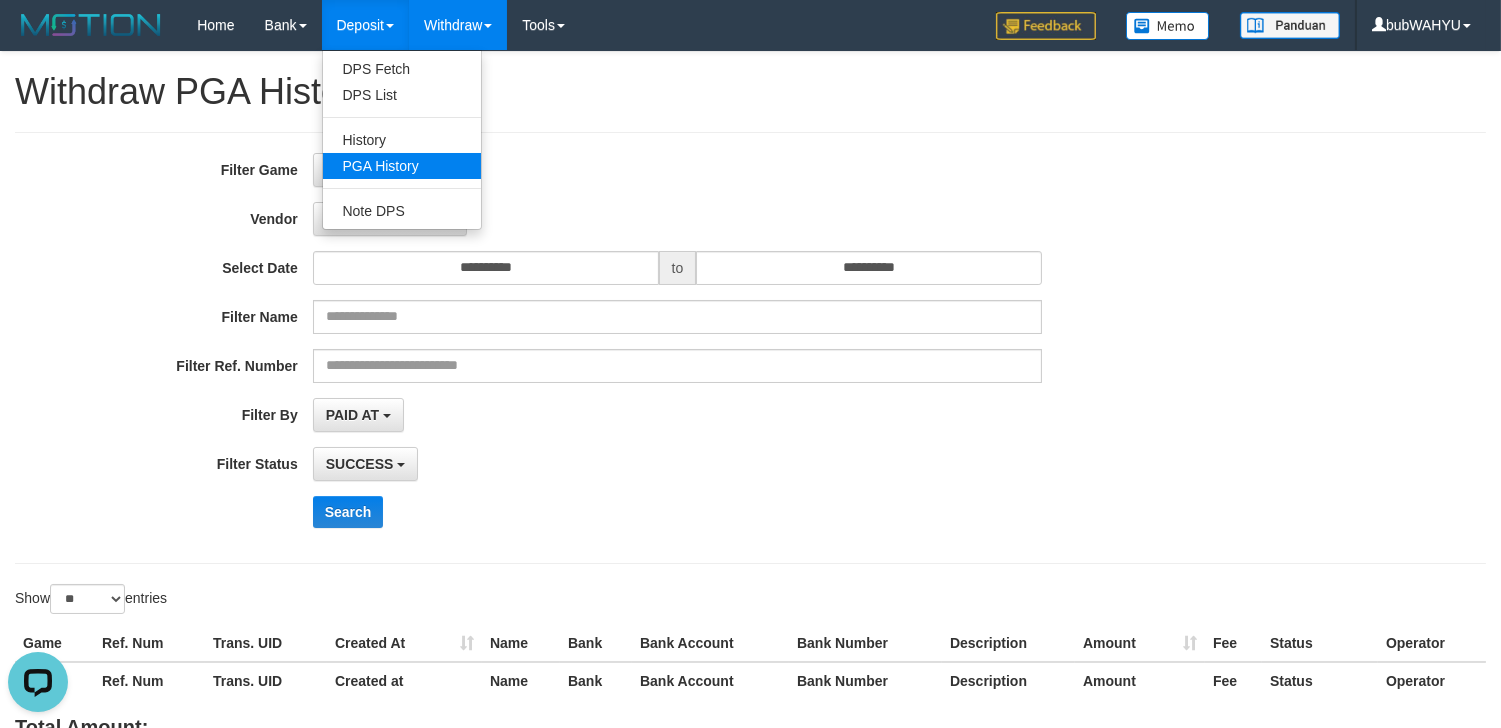 scroll, scrollTop: 0, scrollLeft: 0, axis: both 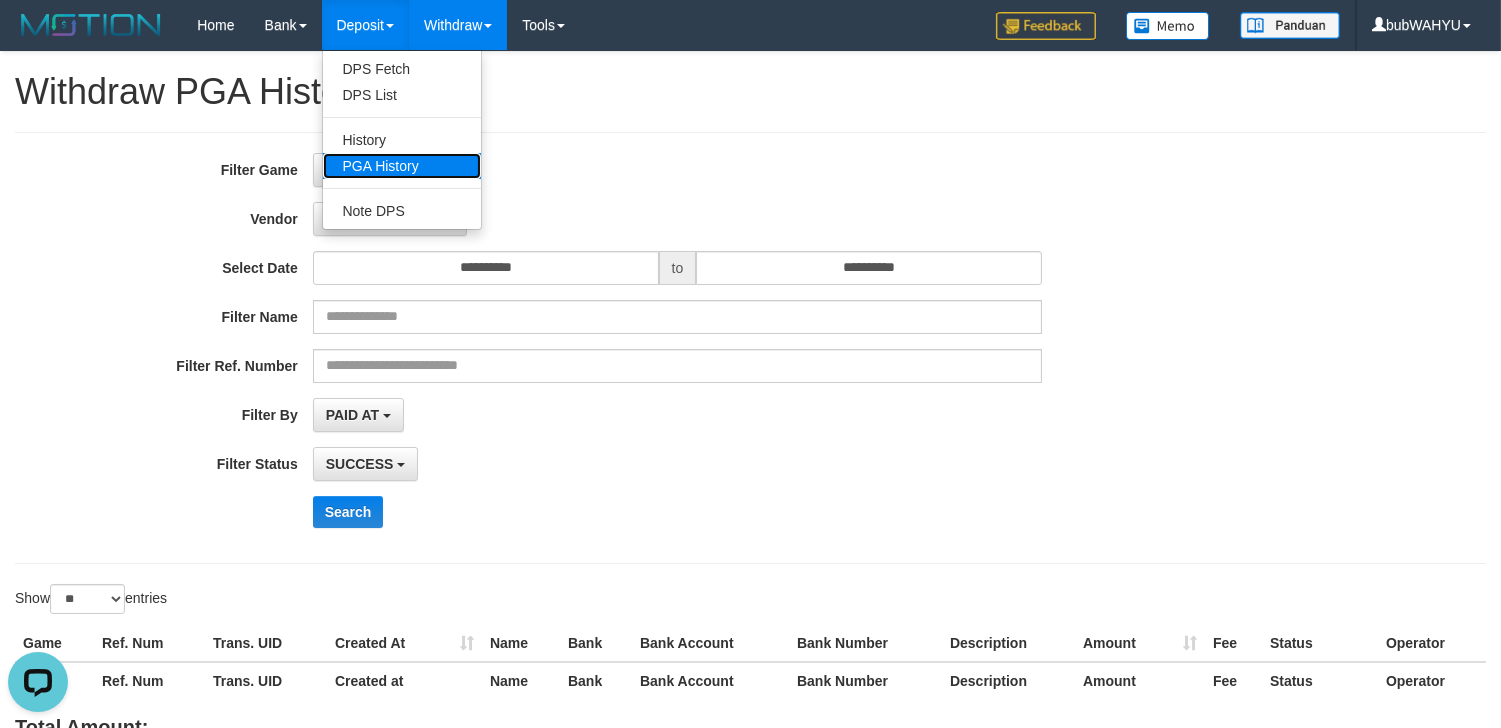 click on "PGA History" at bounding box center [402, 166] 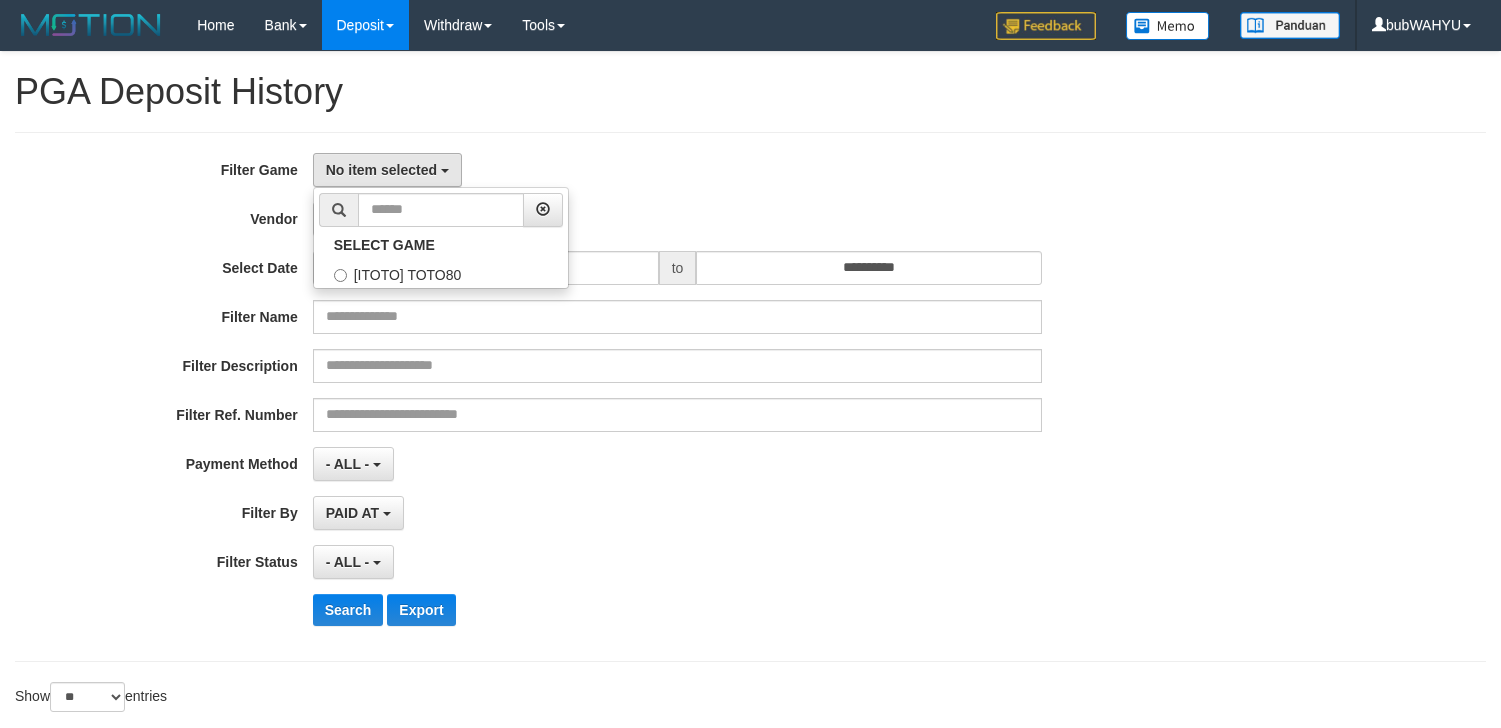 select 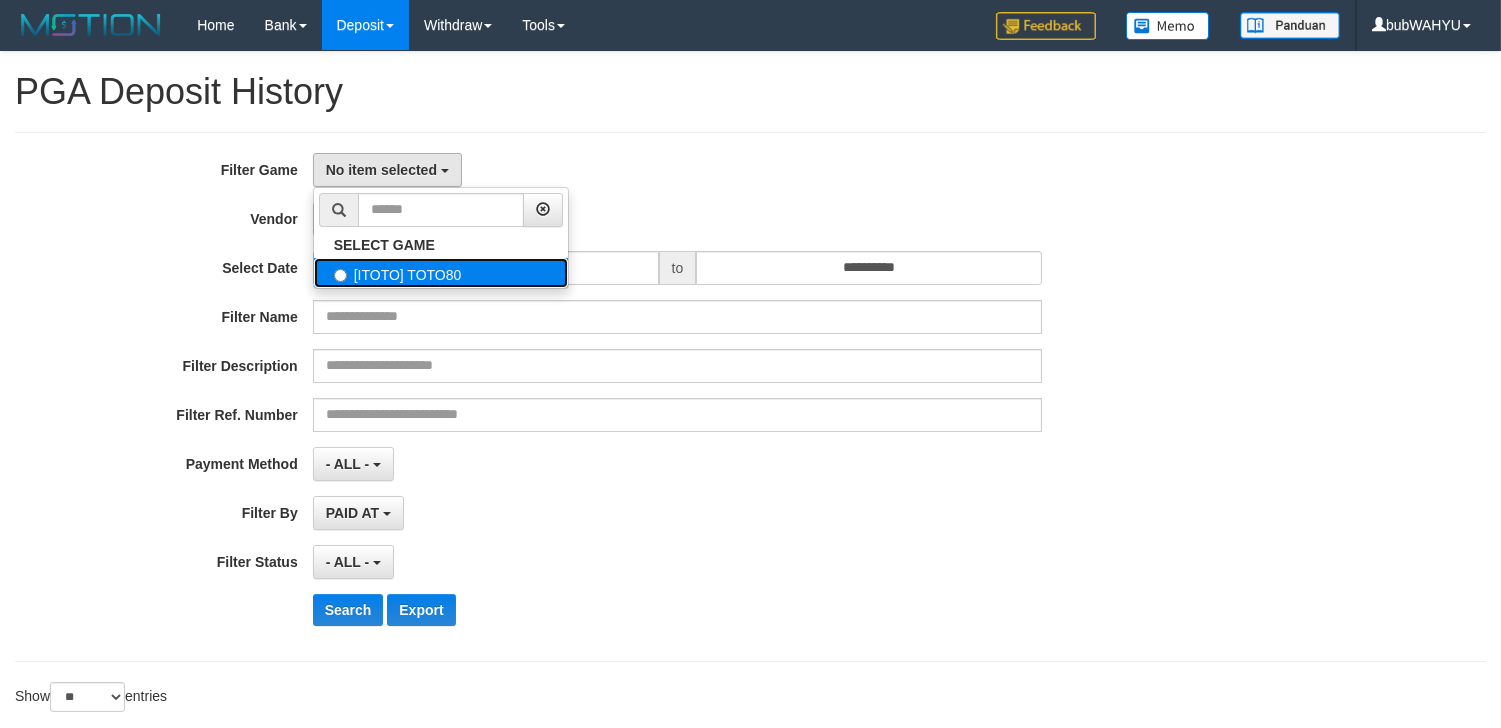 click on "[ITOTO] TOTO80" at bounding box center (441, 273) 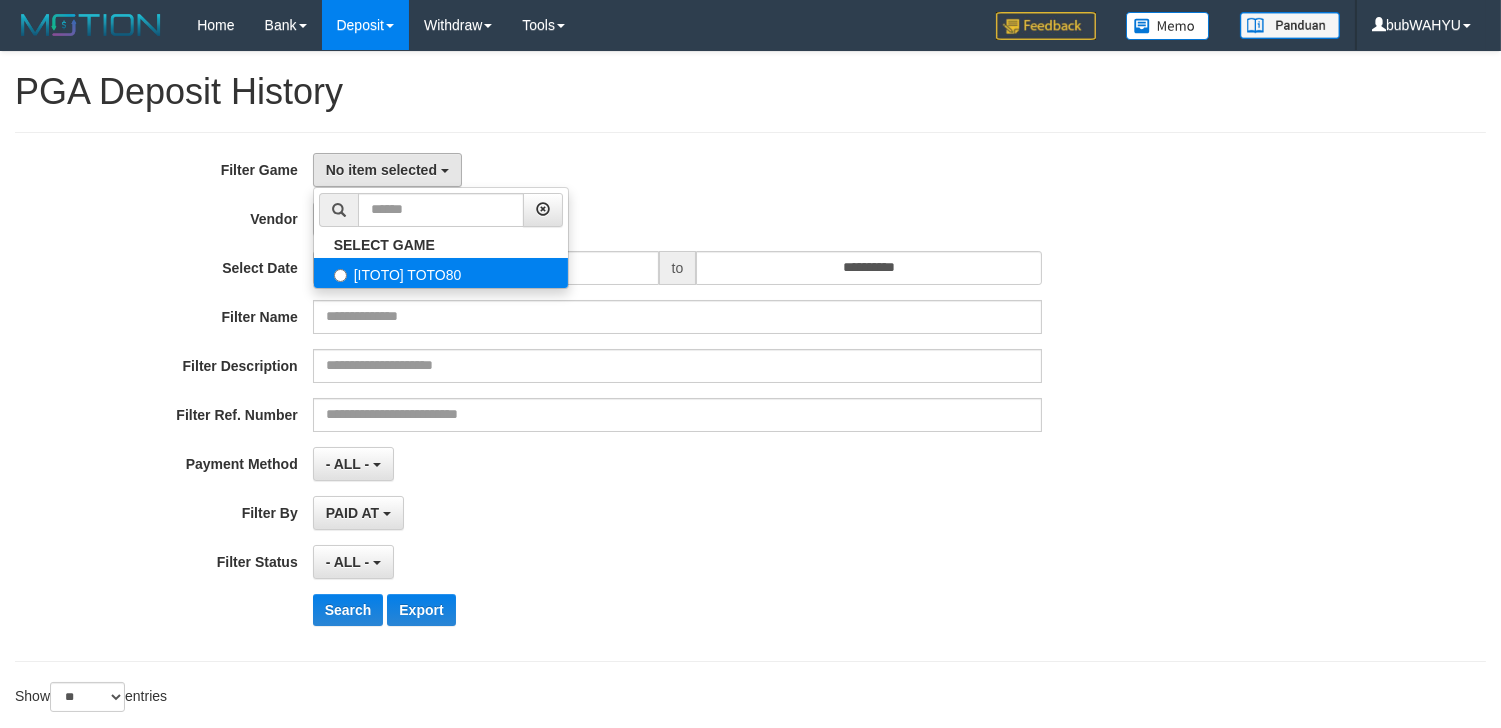 select on "****" 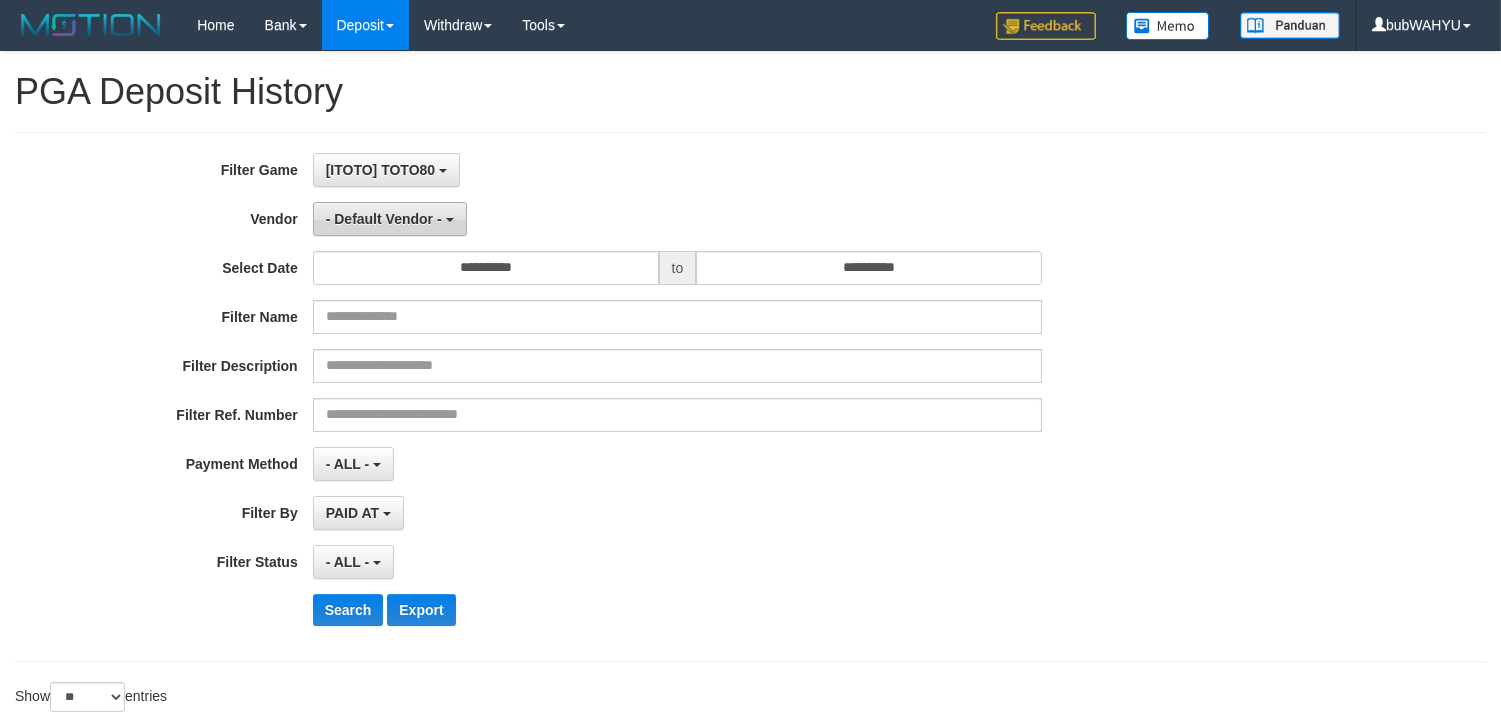 scroll, scrollTop: 17, scrollLeft: 0, axis: vertical 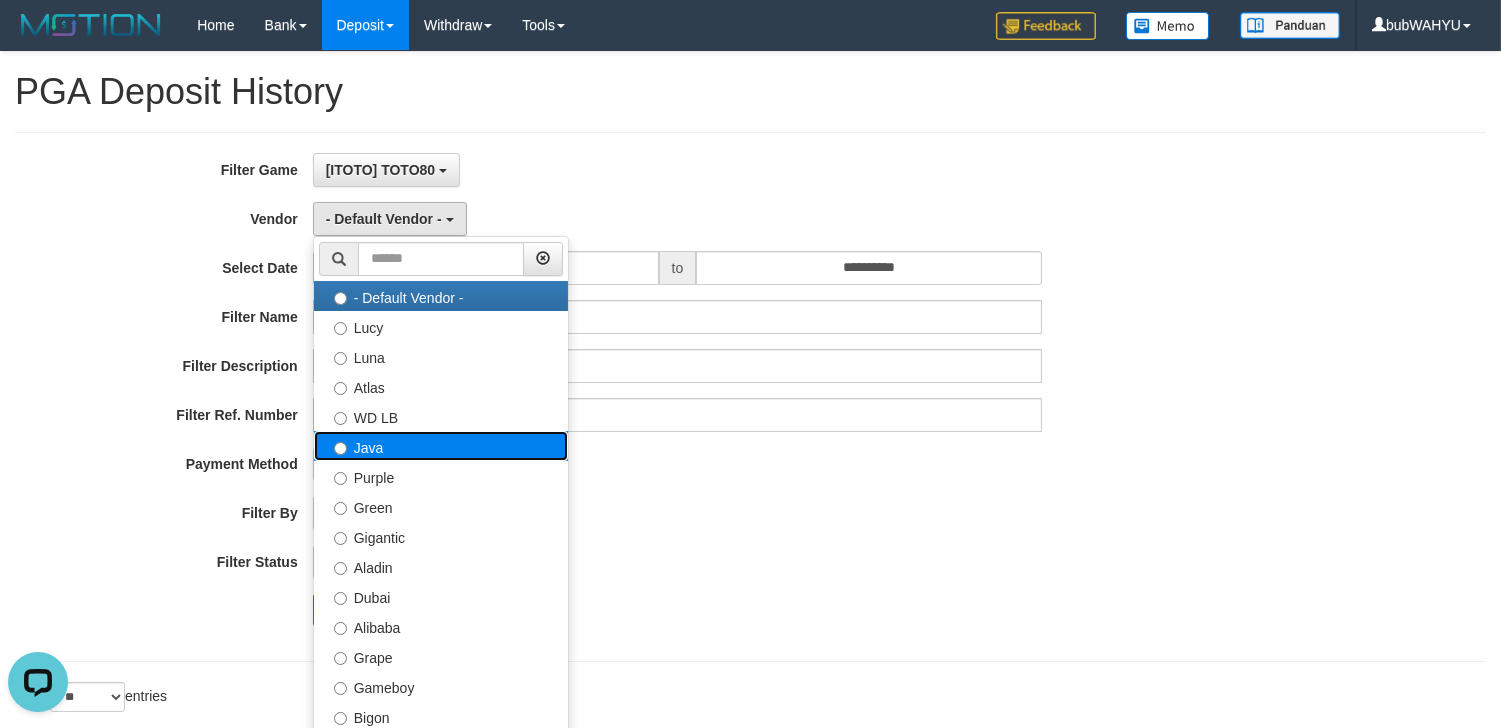 click on "Java" at bounding box center [441, 446] 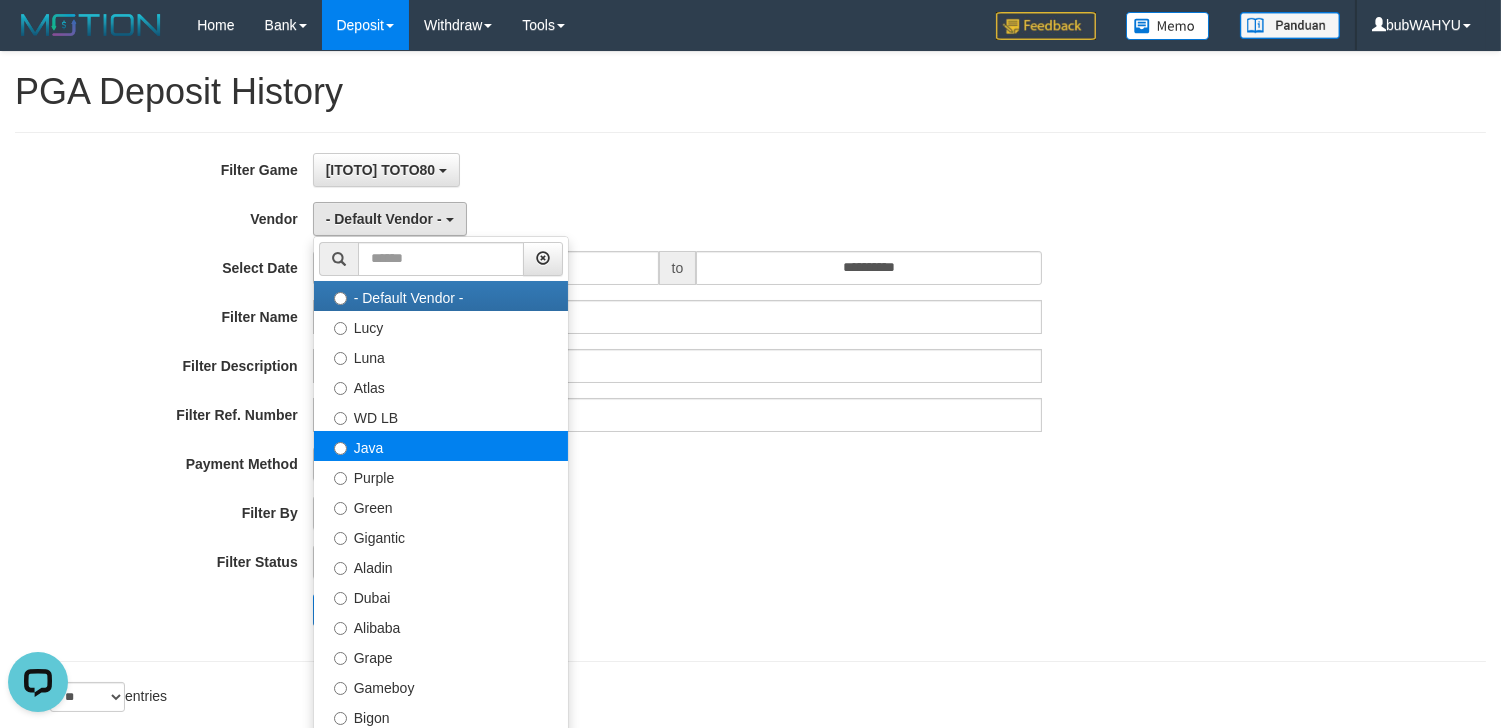 select on "**********" 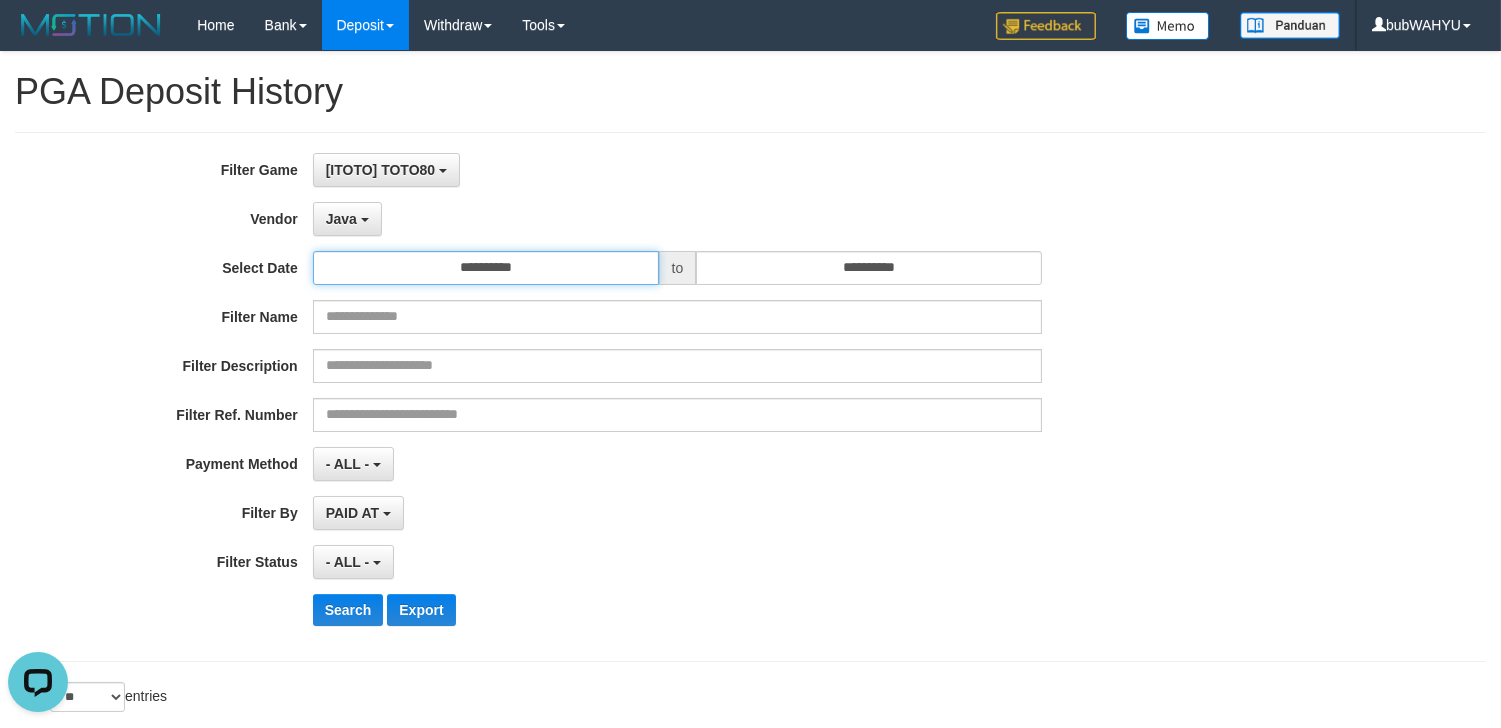 click on "**********" at bounding box center [486, 268] 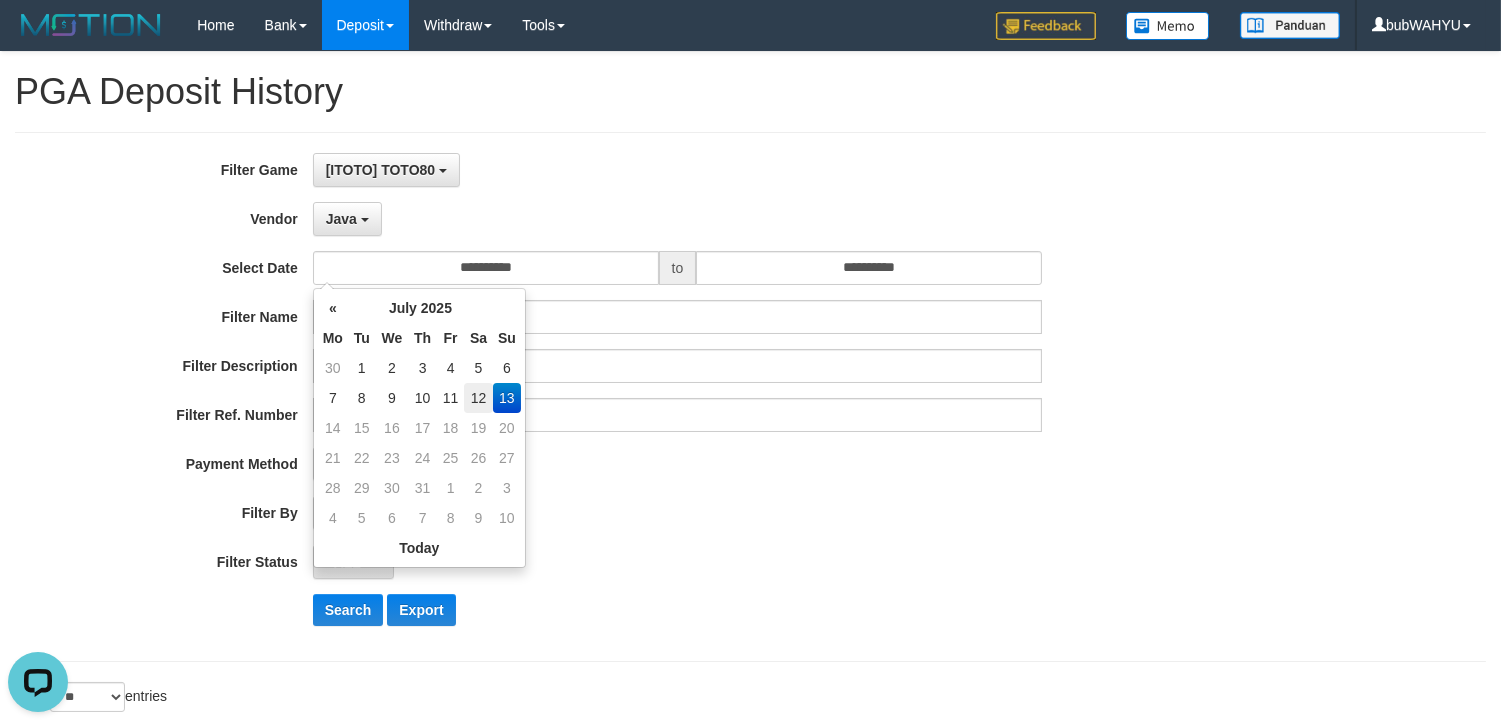 click on "12" at bounding box center (478, 398) 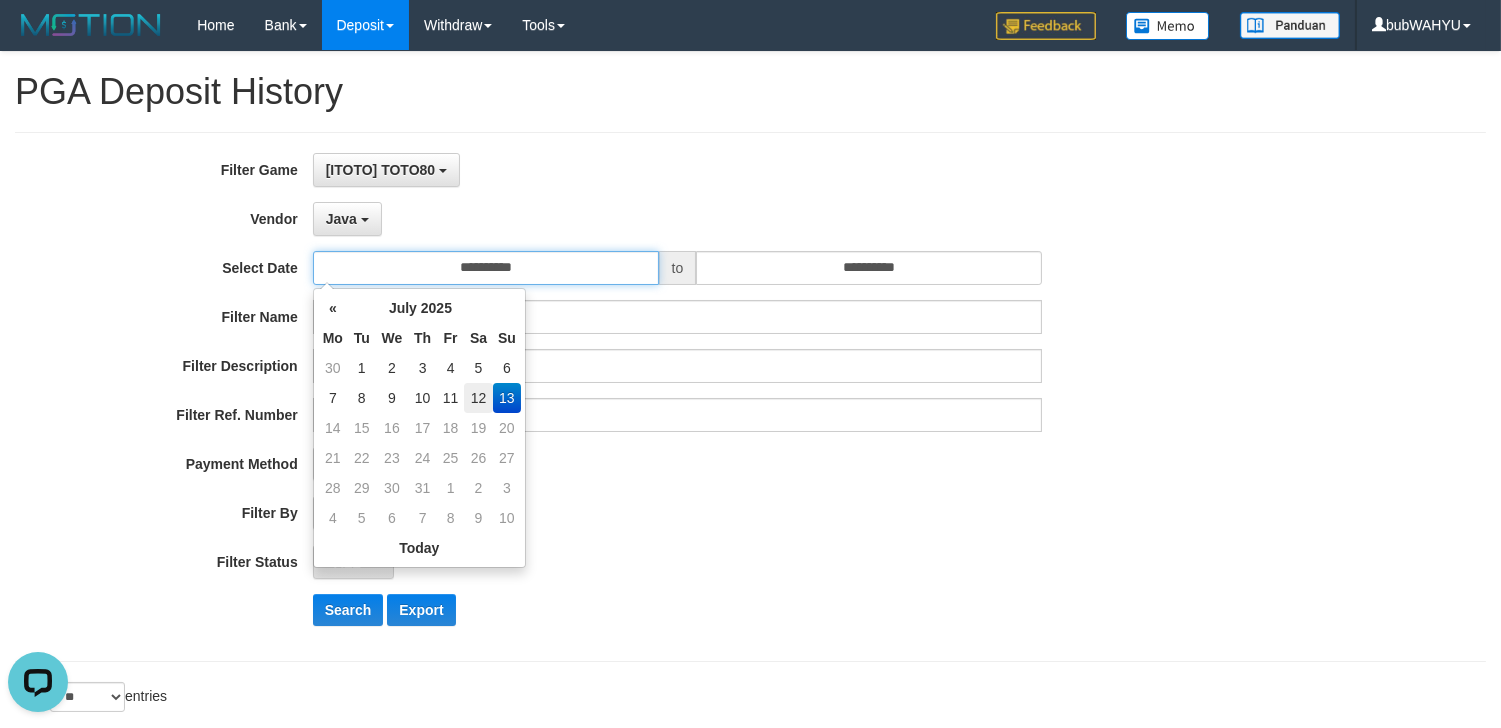 type on "**********" 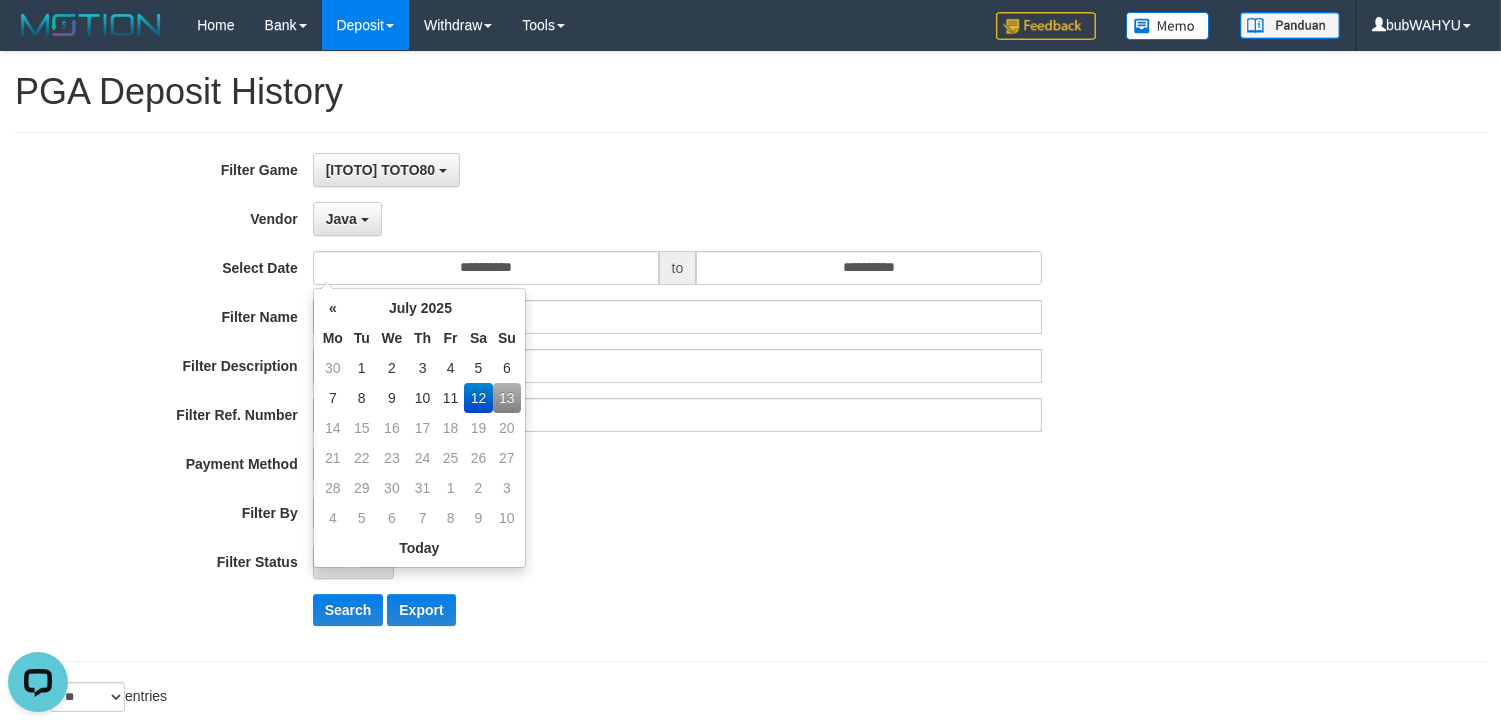 click on "PAID AT
PAID AT
CREATED AT" at bounding box center (678, 513) 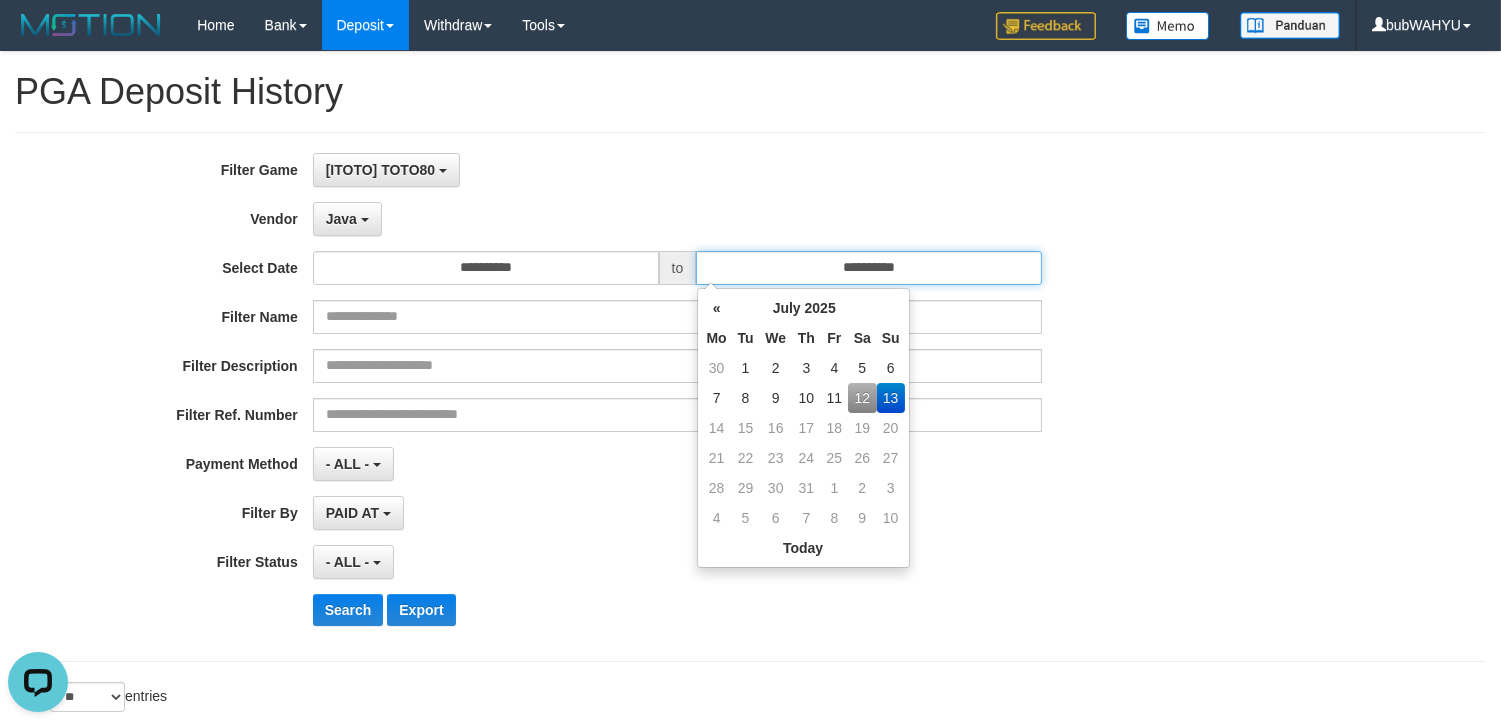 click on "**********" at bounding box center (869, 268) 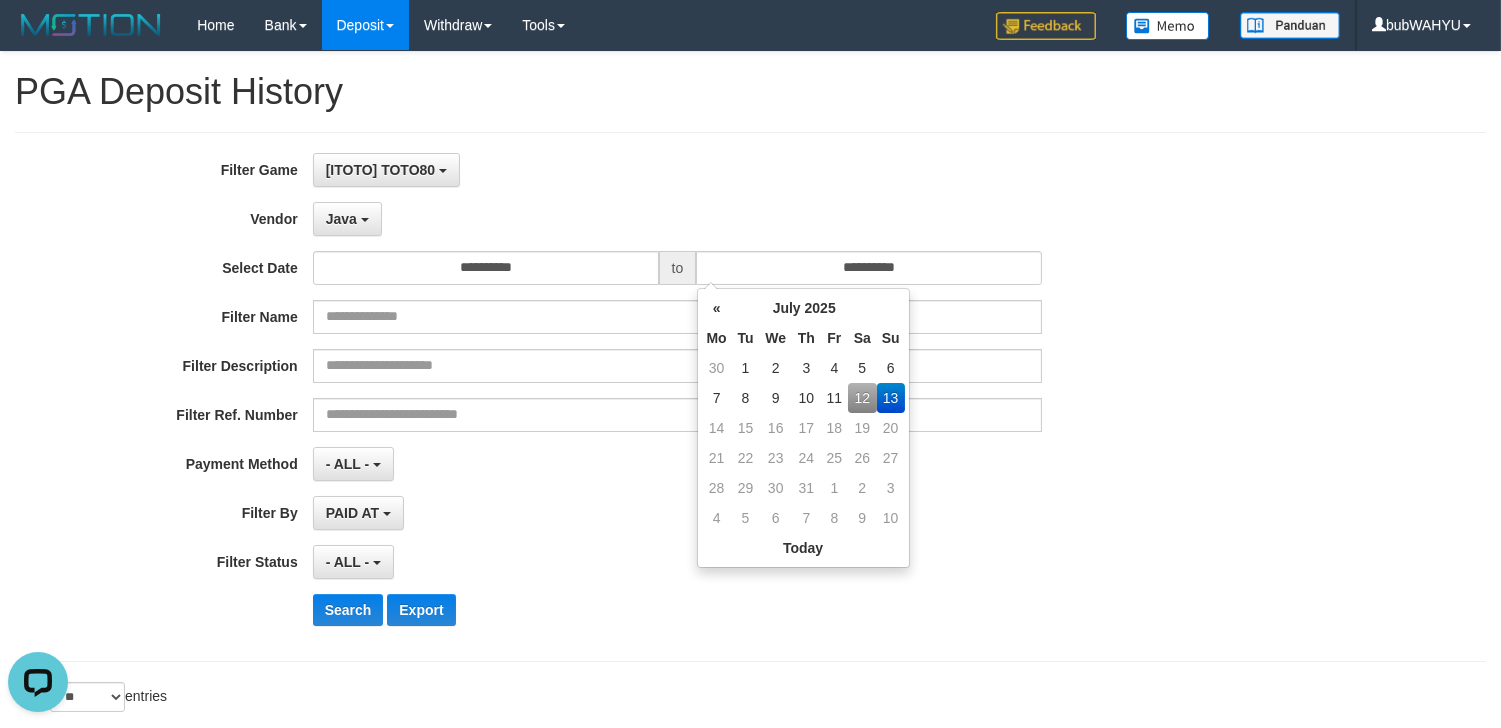 click on "12" at bounding box center [862, 398] 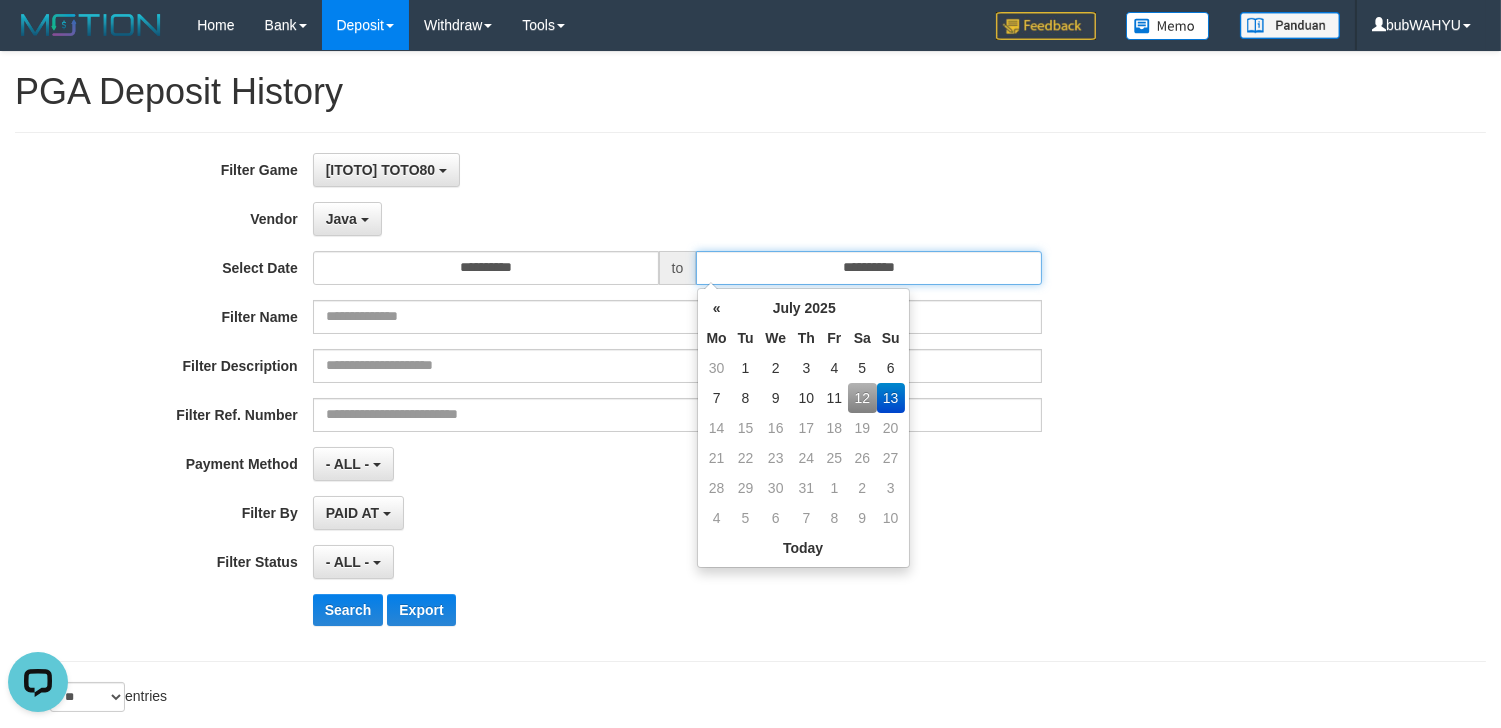 type on "**********" 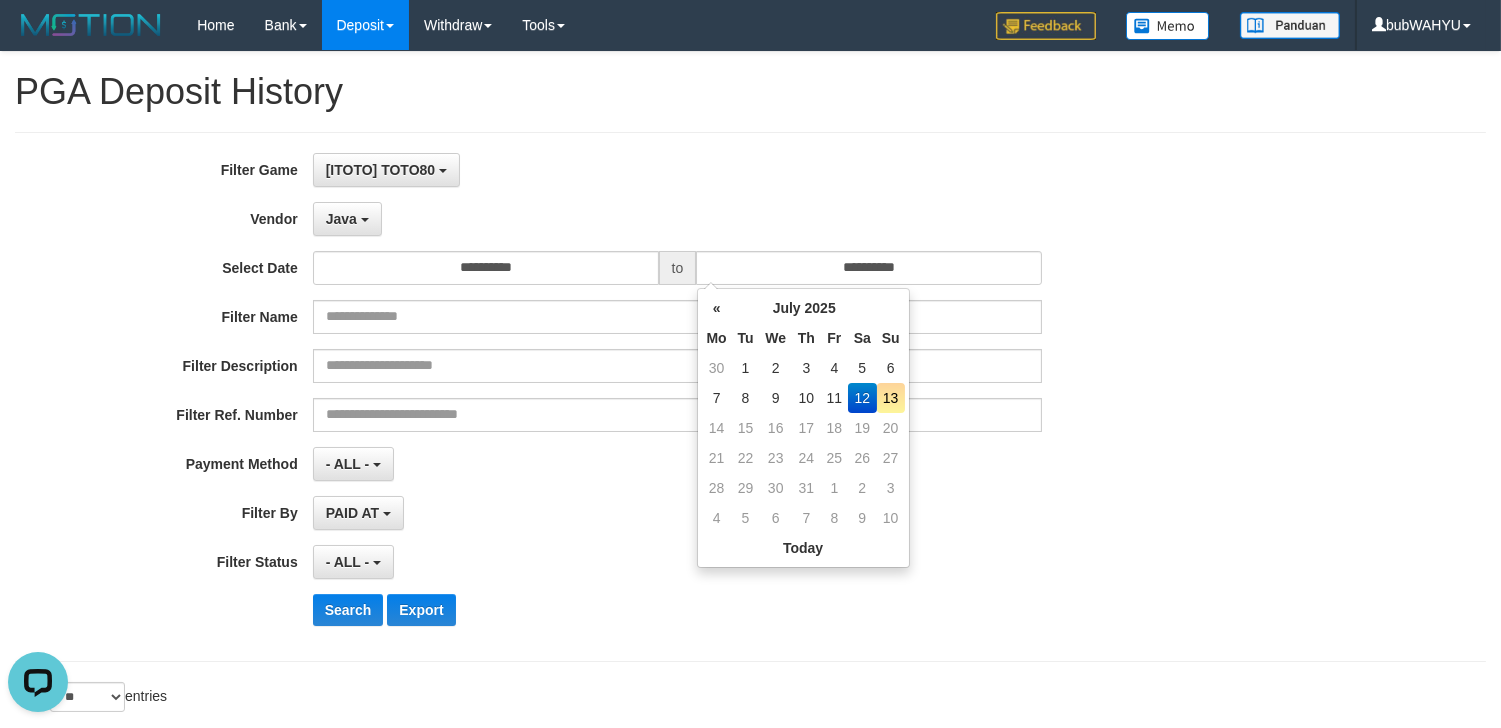 click on "**********" at bounding box center [625, 397] 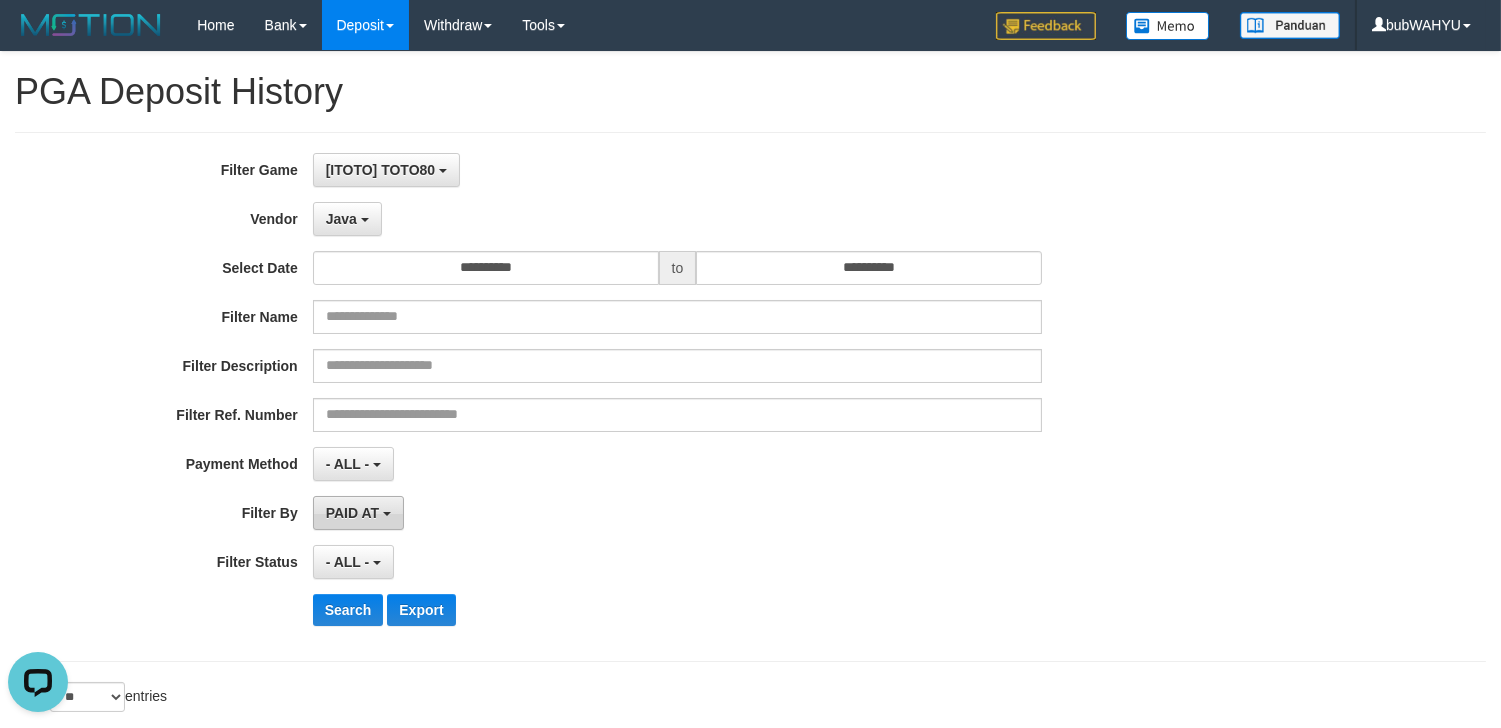 scroll, scrollTop: 111, scrollLeft: 0, axis: vertical 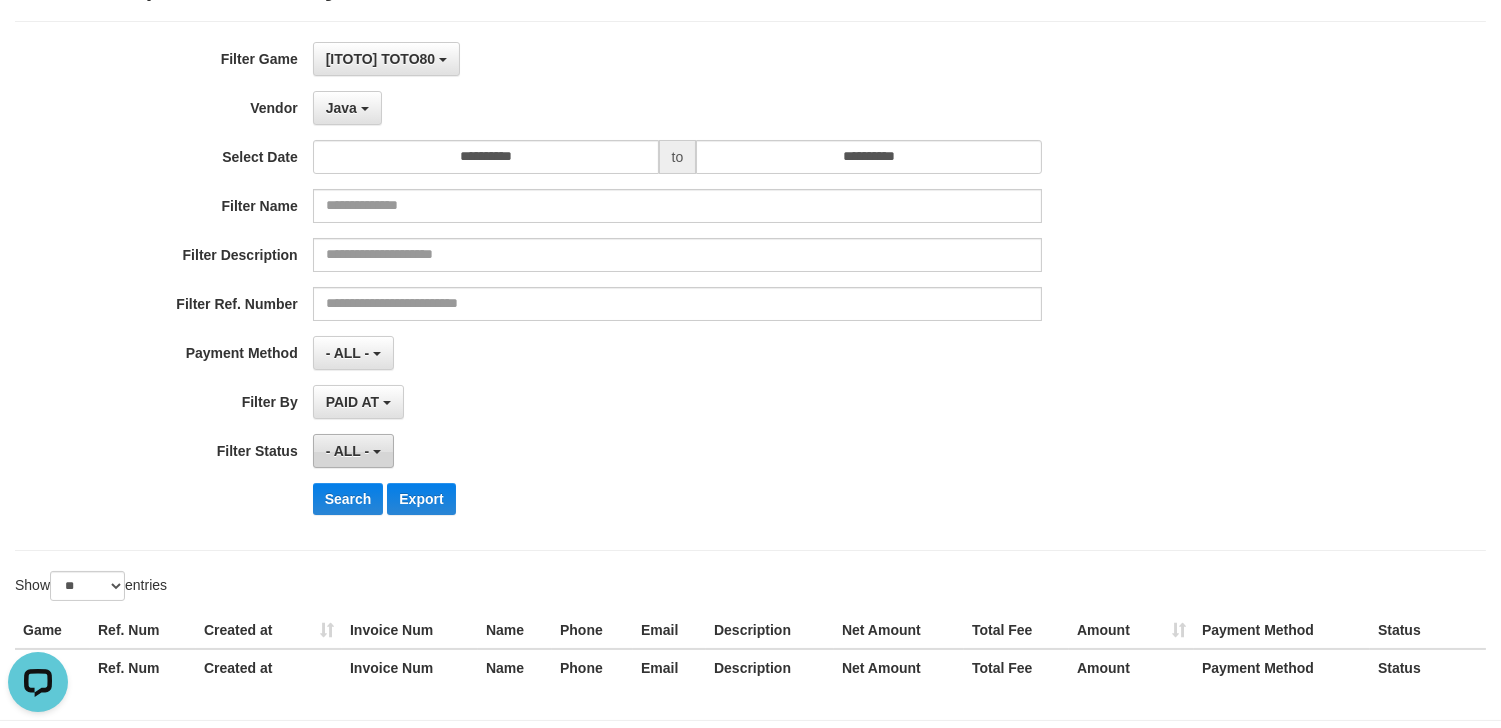 click on "- ALL -" at bounding box center (348, 451) 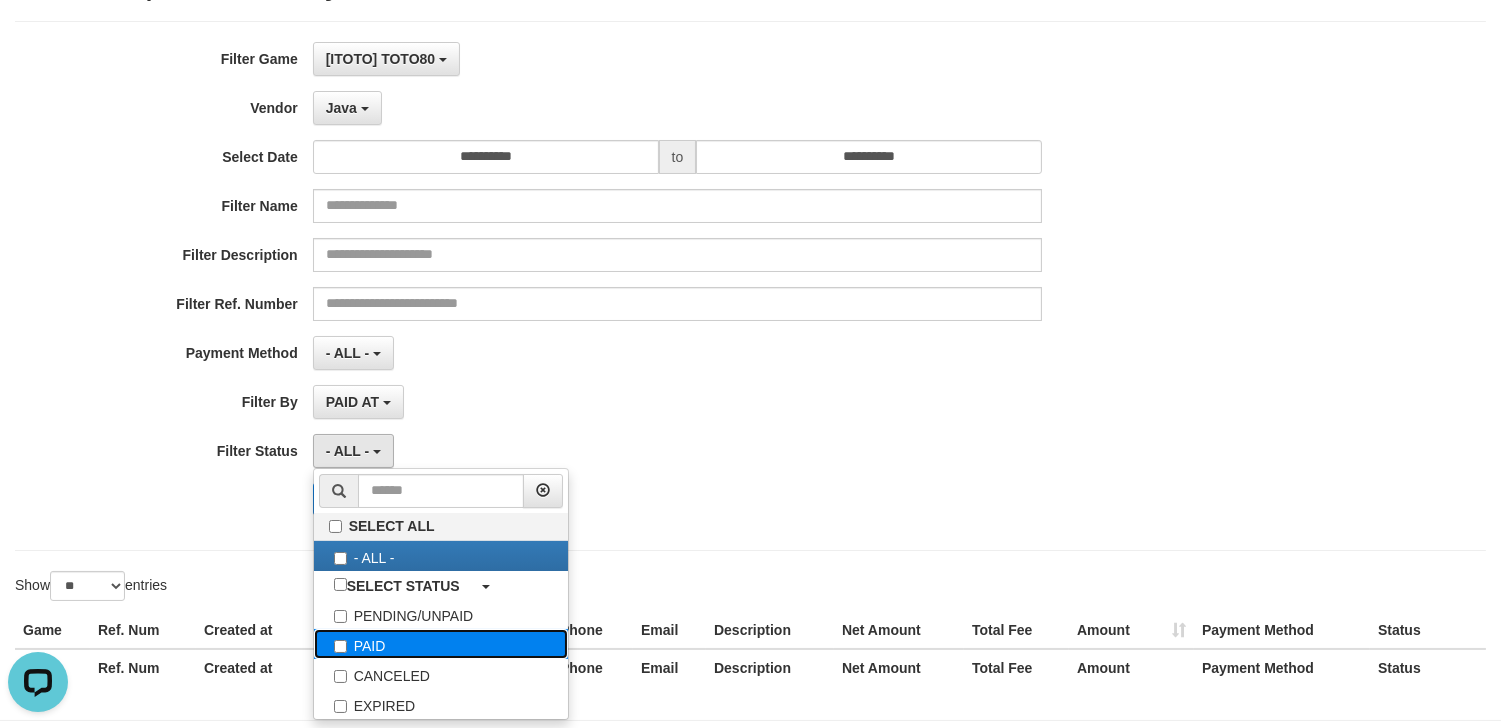 click on "PAID" at bounding box center (441, 644) 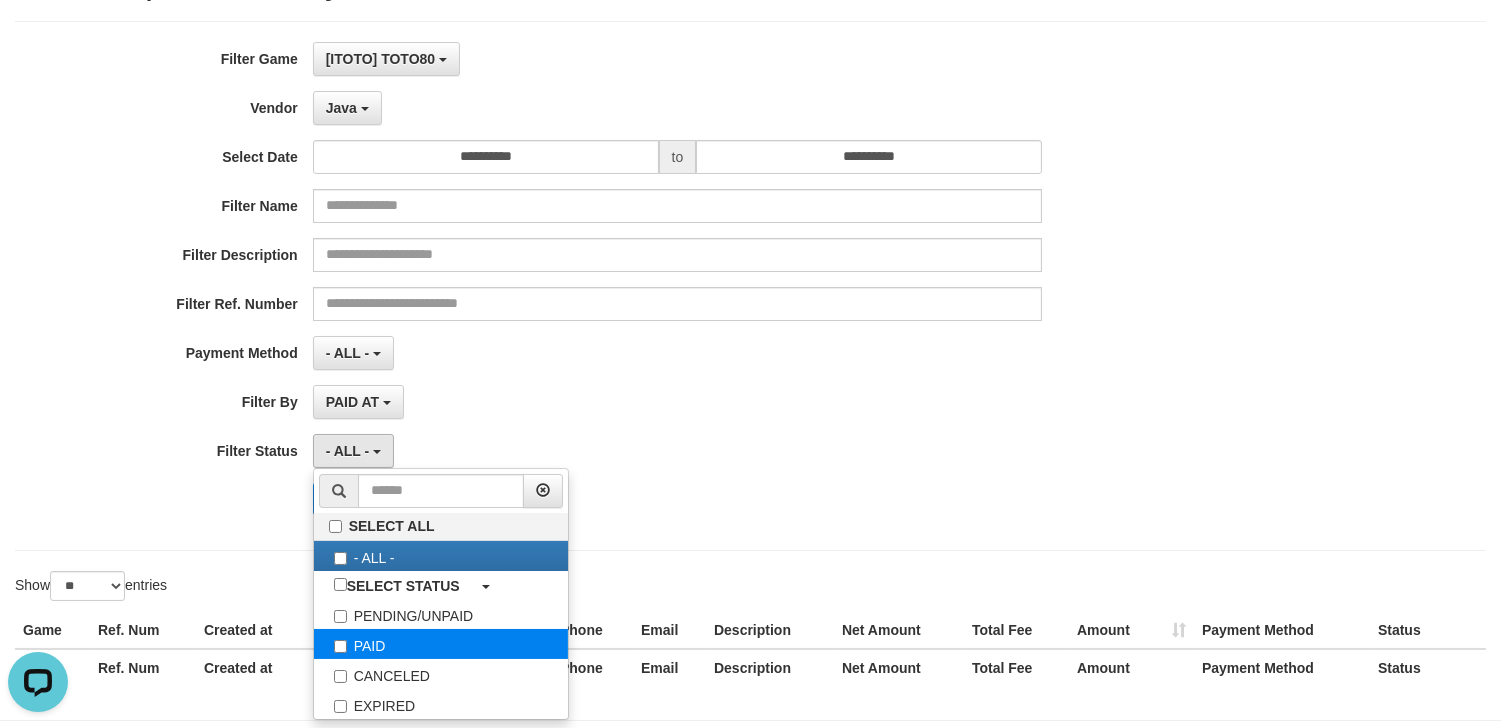 select on "*" 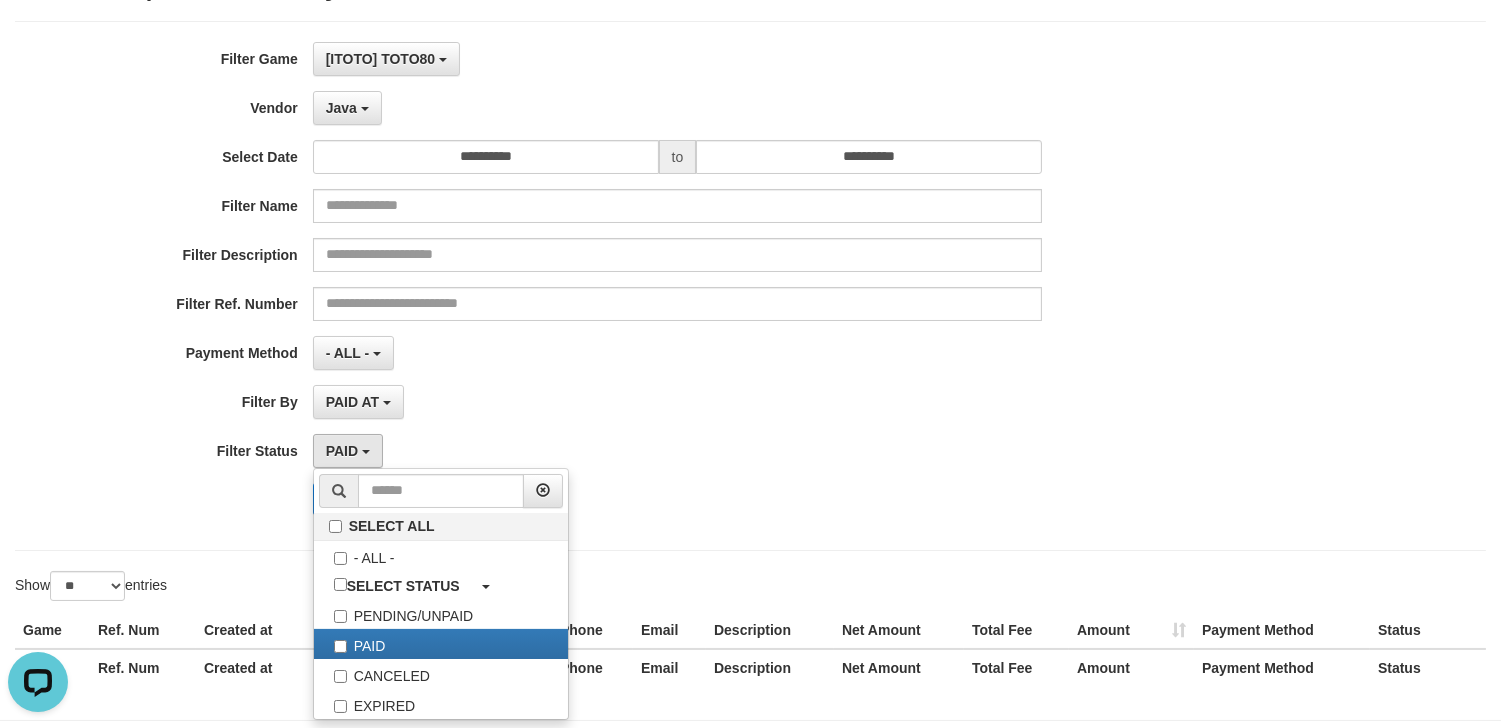 click on "**********" at bounding box center (625, 286) 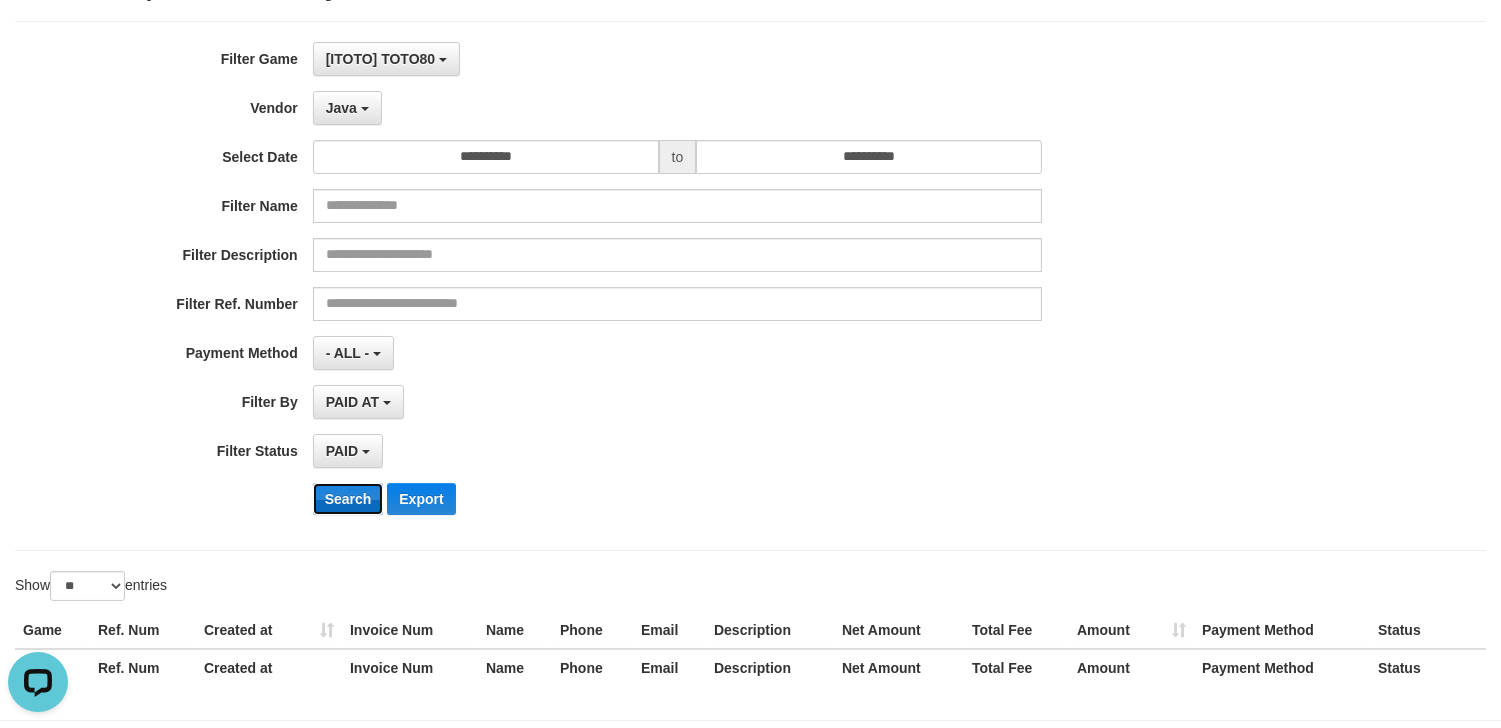 click on "Search" at bounding box center (348, 499) 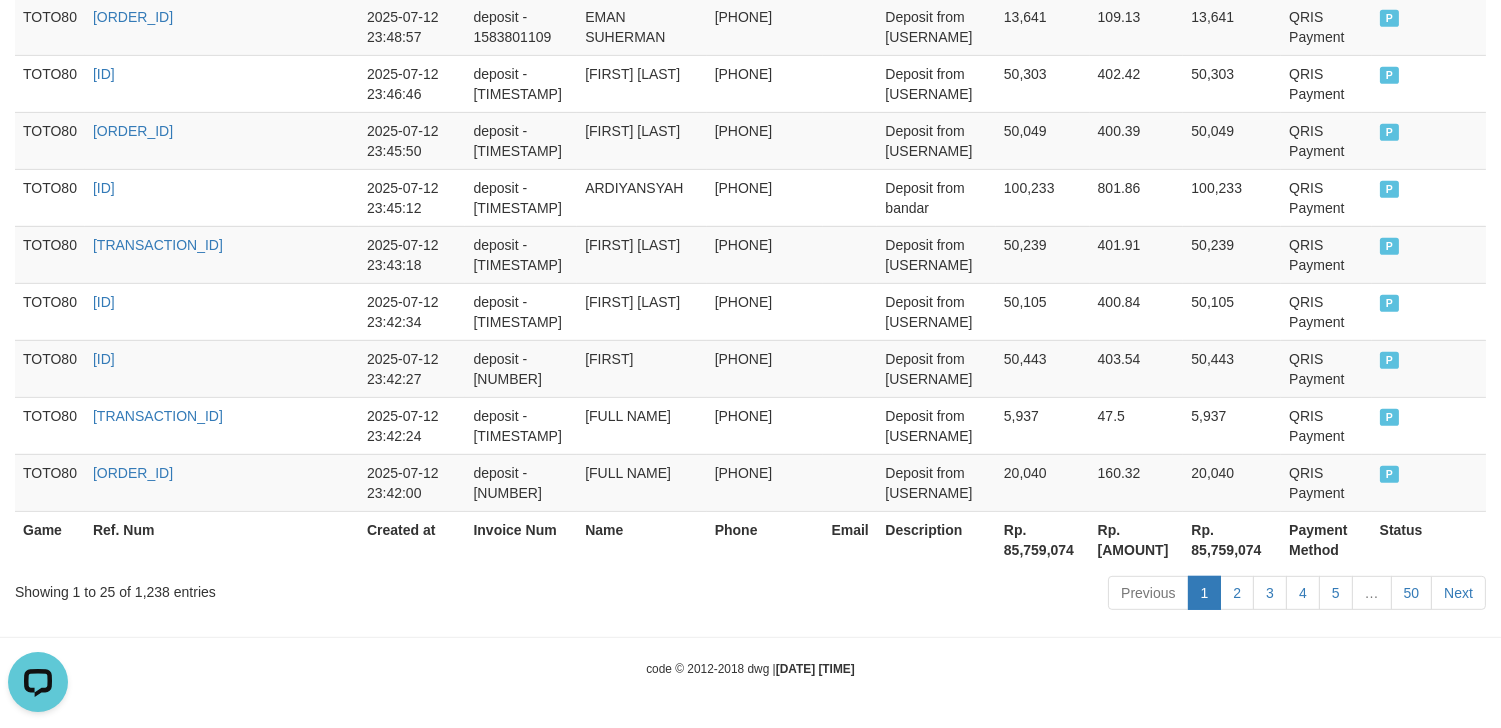 type 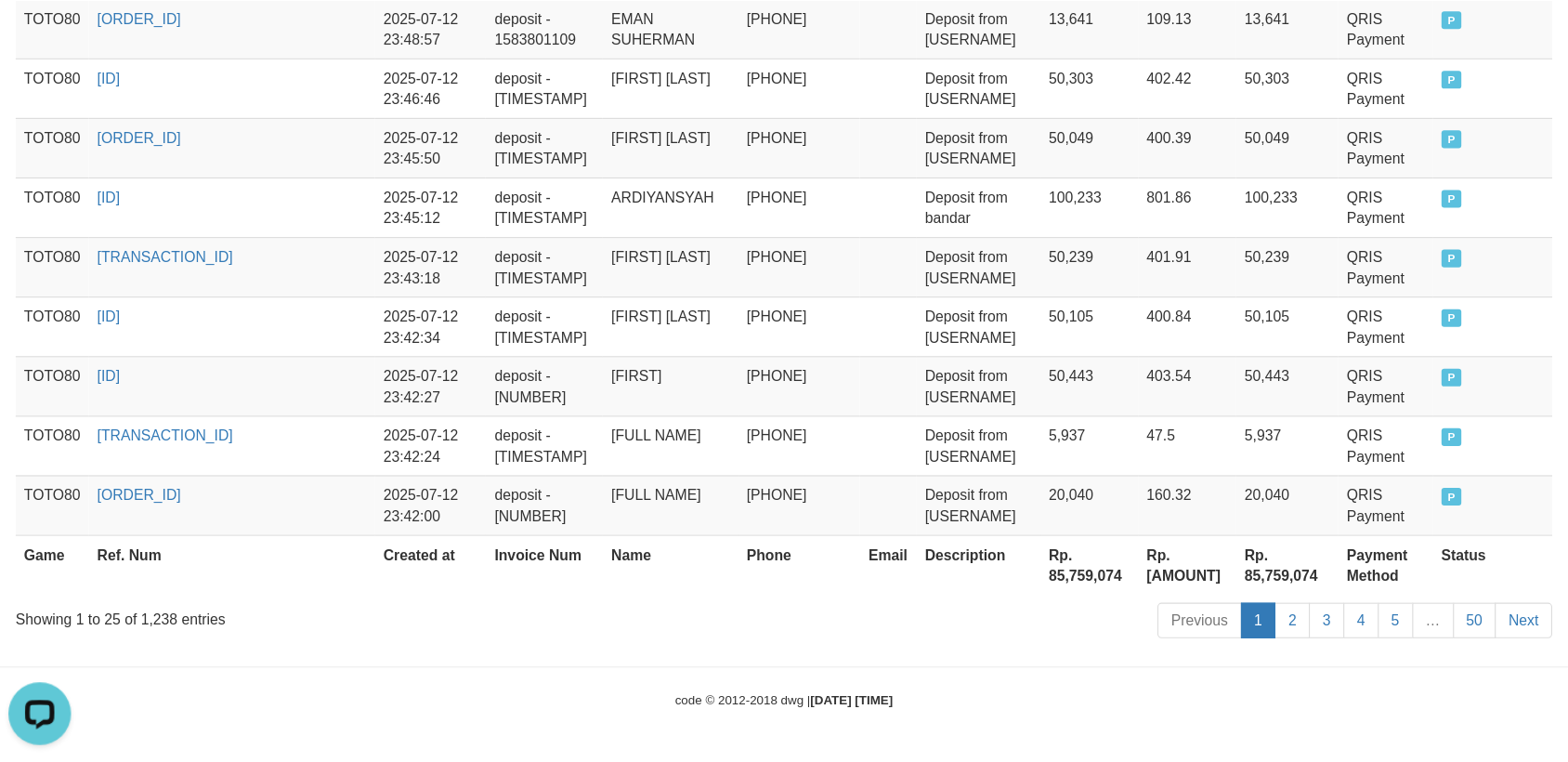 scroll, scrollTop: 1516, scrollLeft: 0, axis: vertical 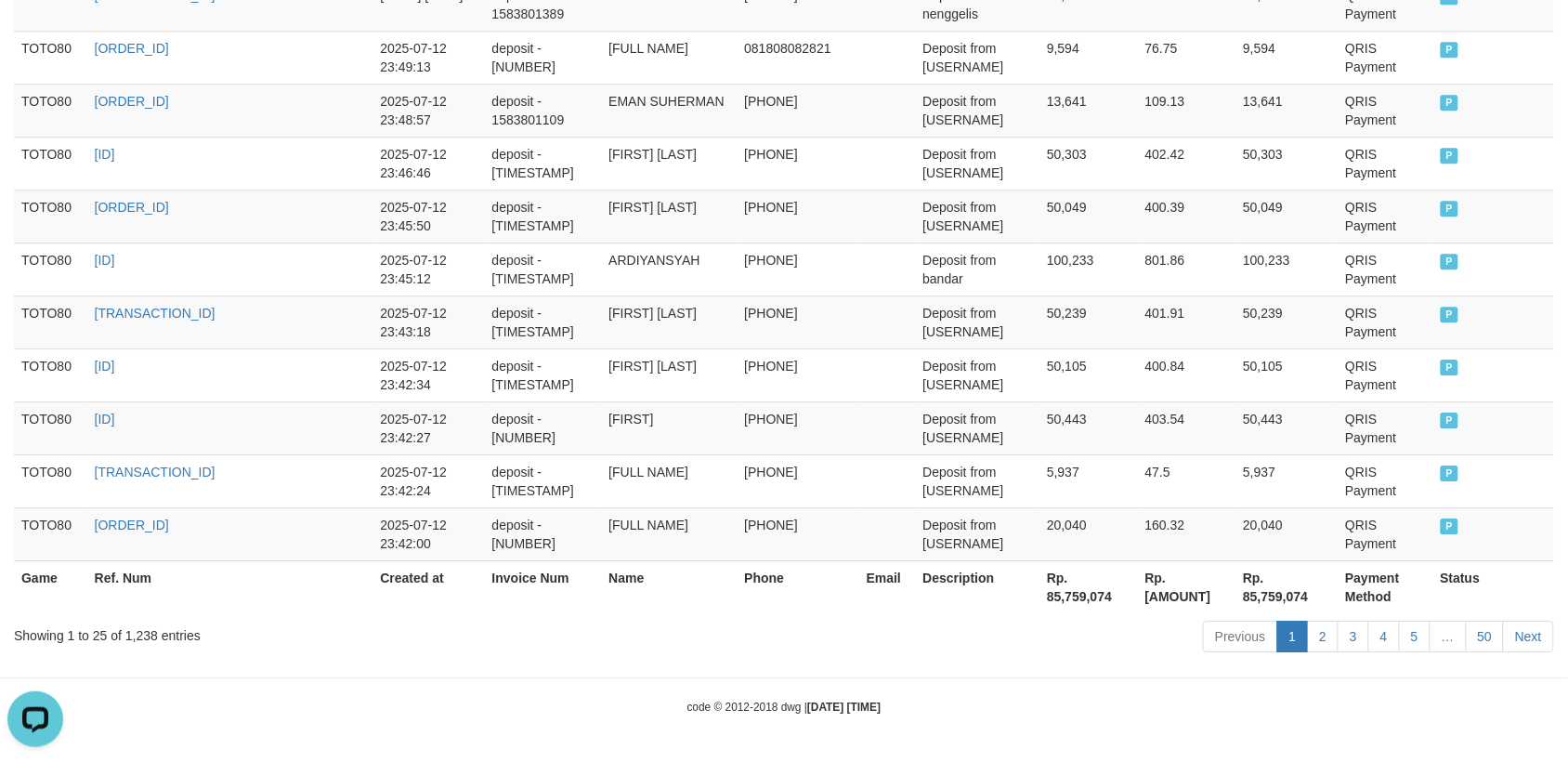 click on "Showing 1 to 25 of 1,238 entries" at bounding box center [326, 632] 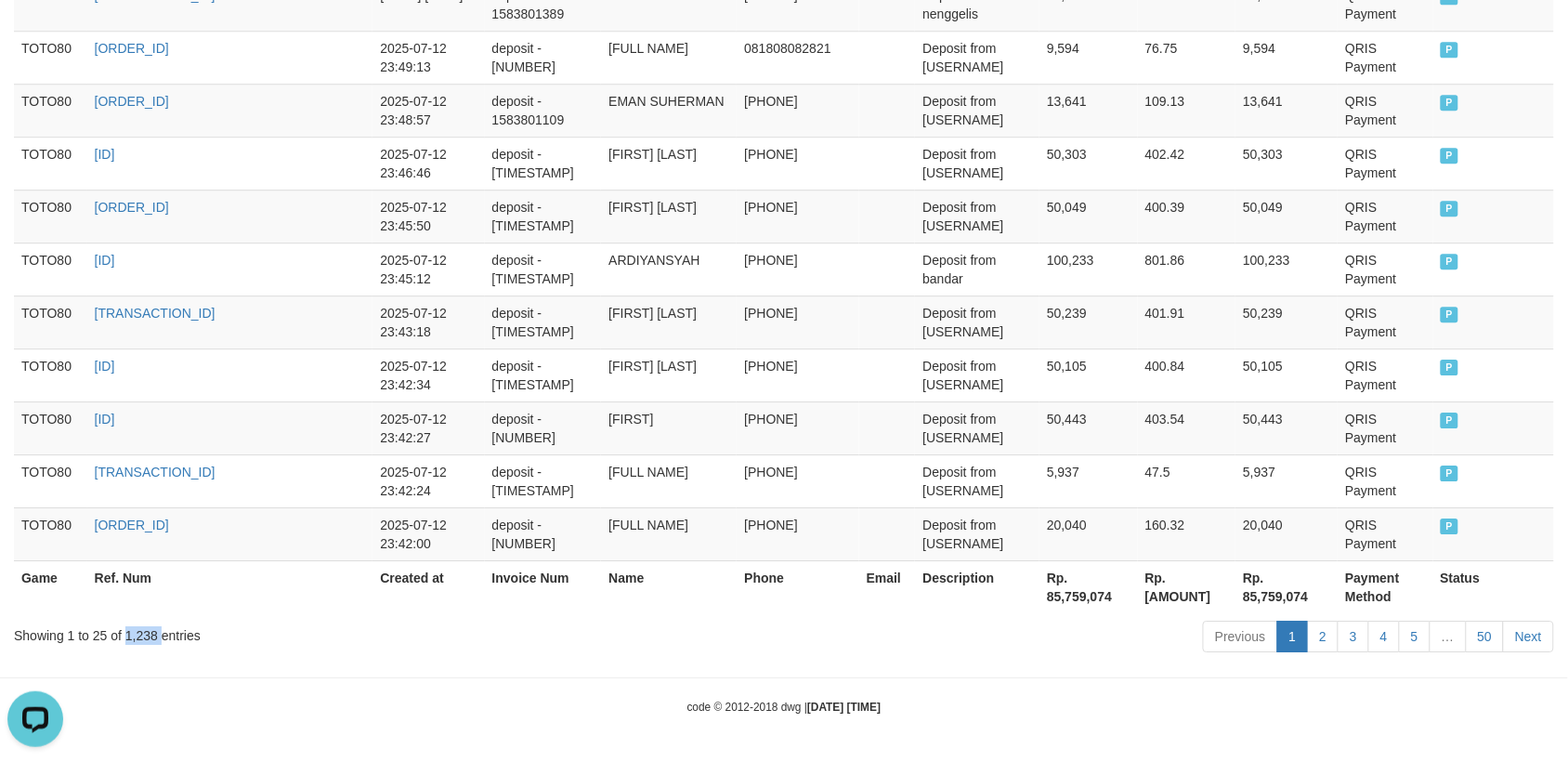click on "Showing 1 to 25 of 1,238 entries" at bounding box center (326, 632) 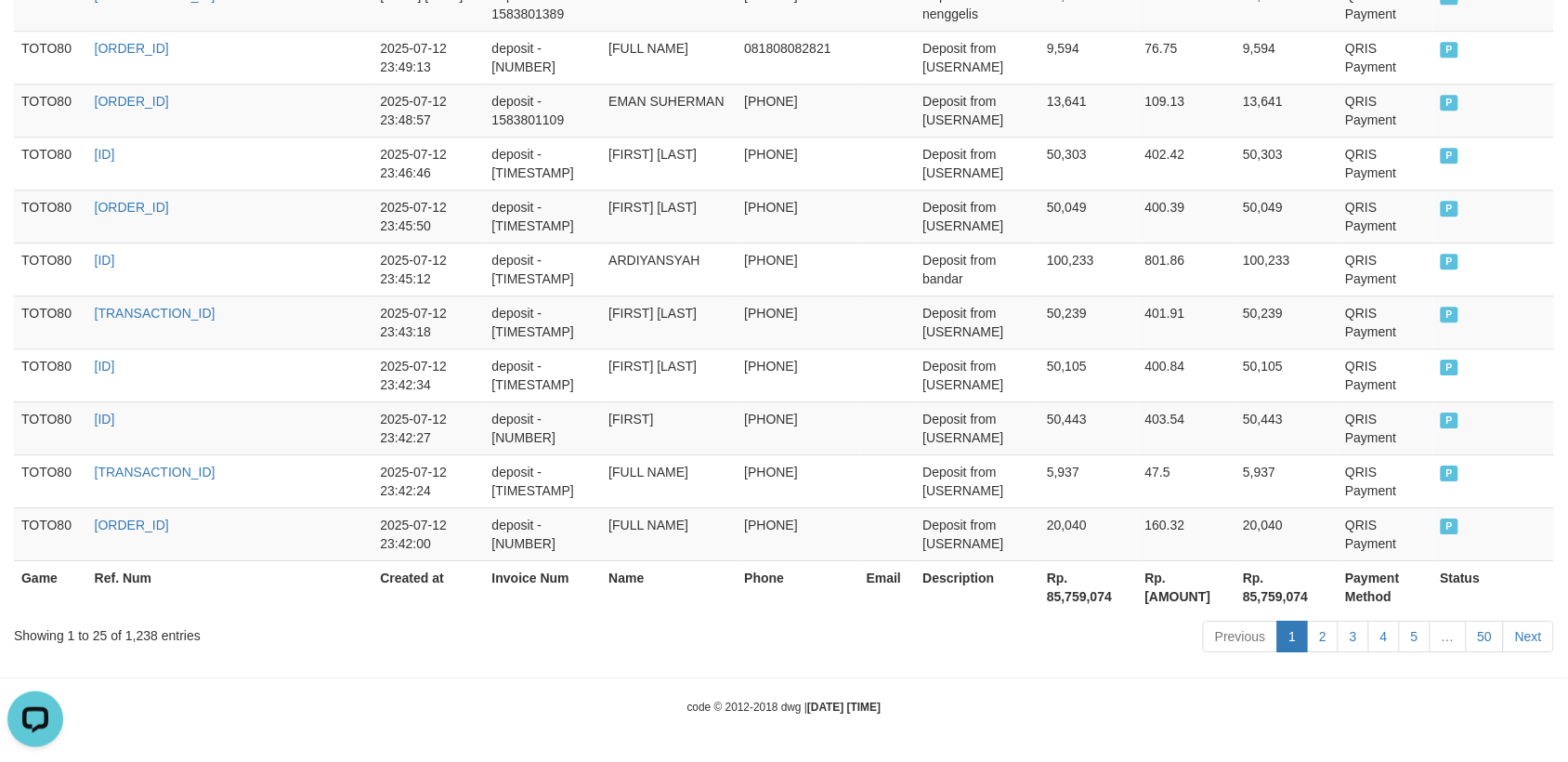 click on "Rp. 85,759,074" at bounding box center [1089, 586] 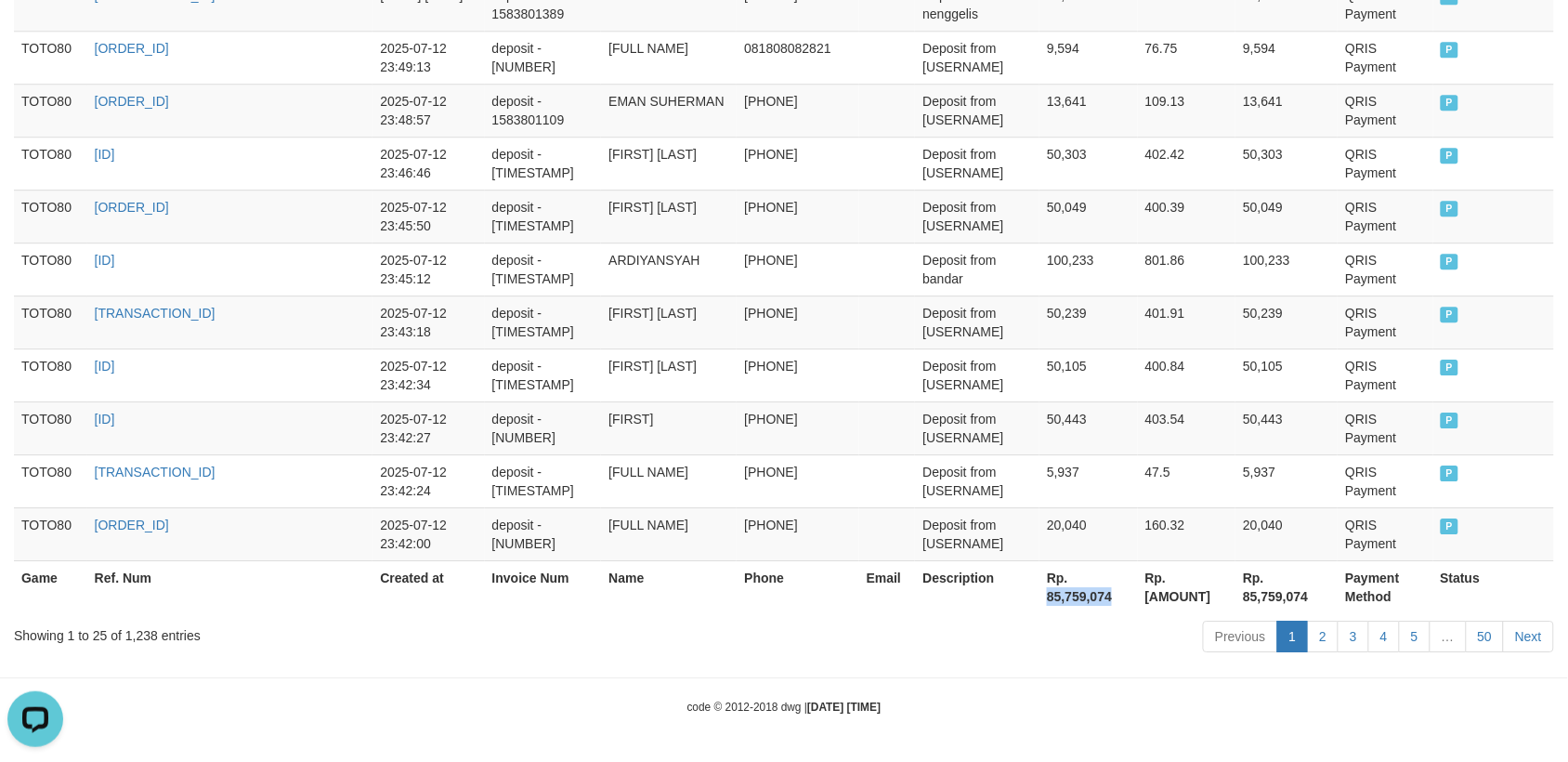 click on "Rp. 85,759,074" at bounding box center [1089, 586] 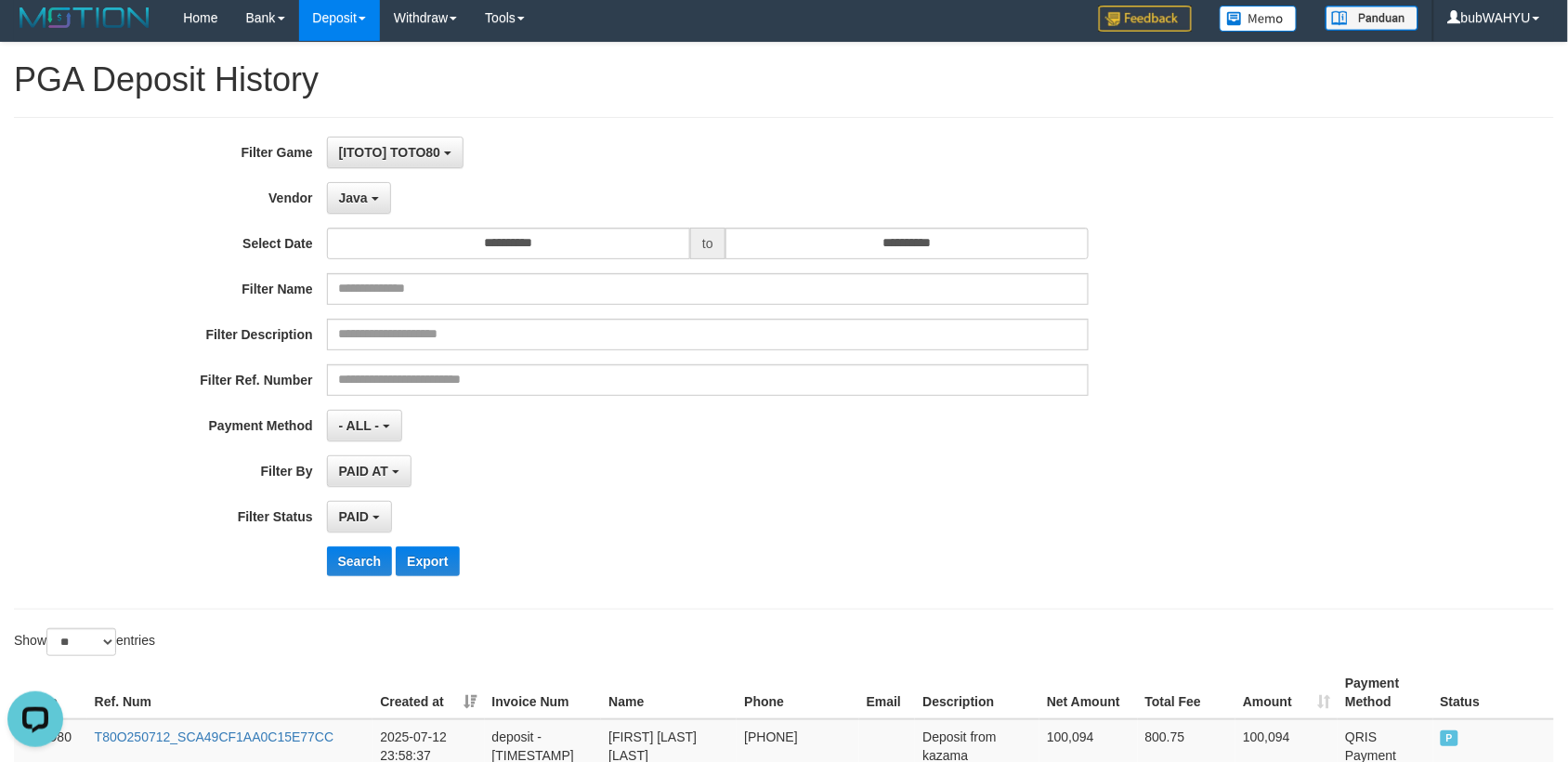 scroll, scrollTop: 0, scrollLeft: 0, axis: both 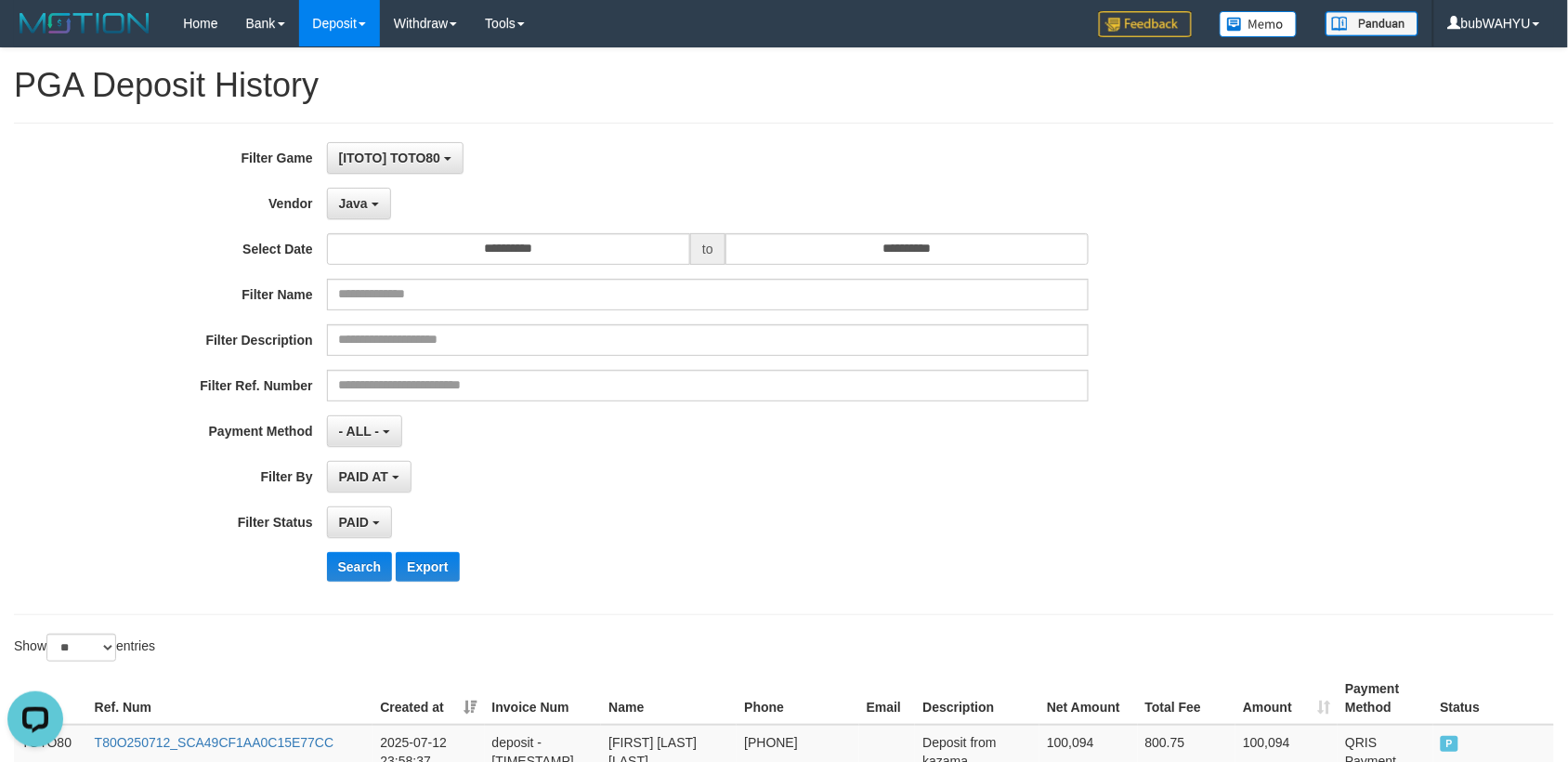 click on "**********" at bounding box center (653, 369) 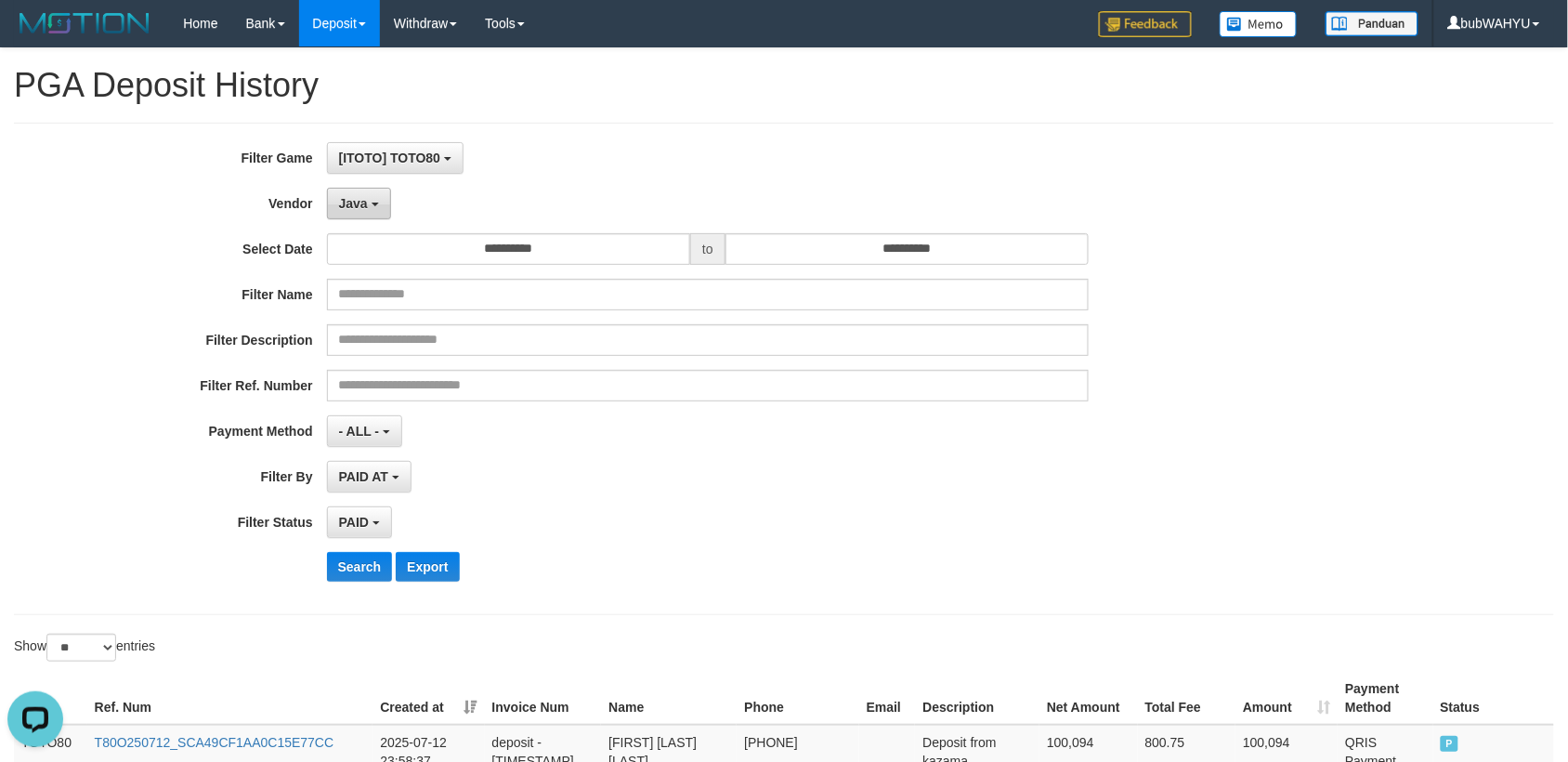 click on "Java" at bounding box center (353, 204) 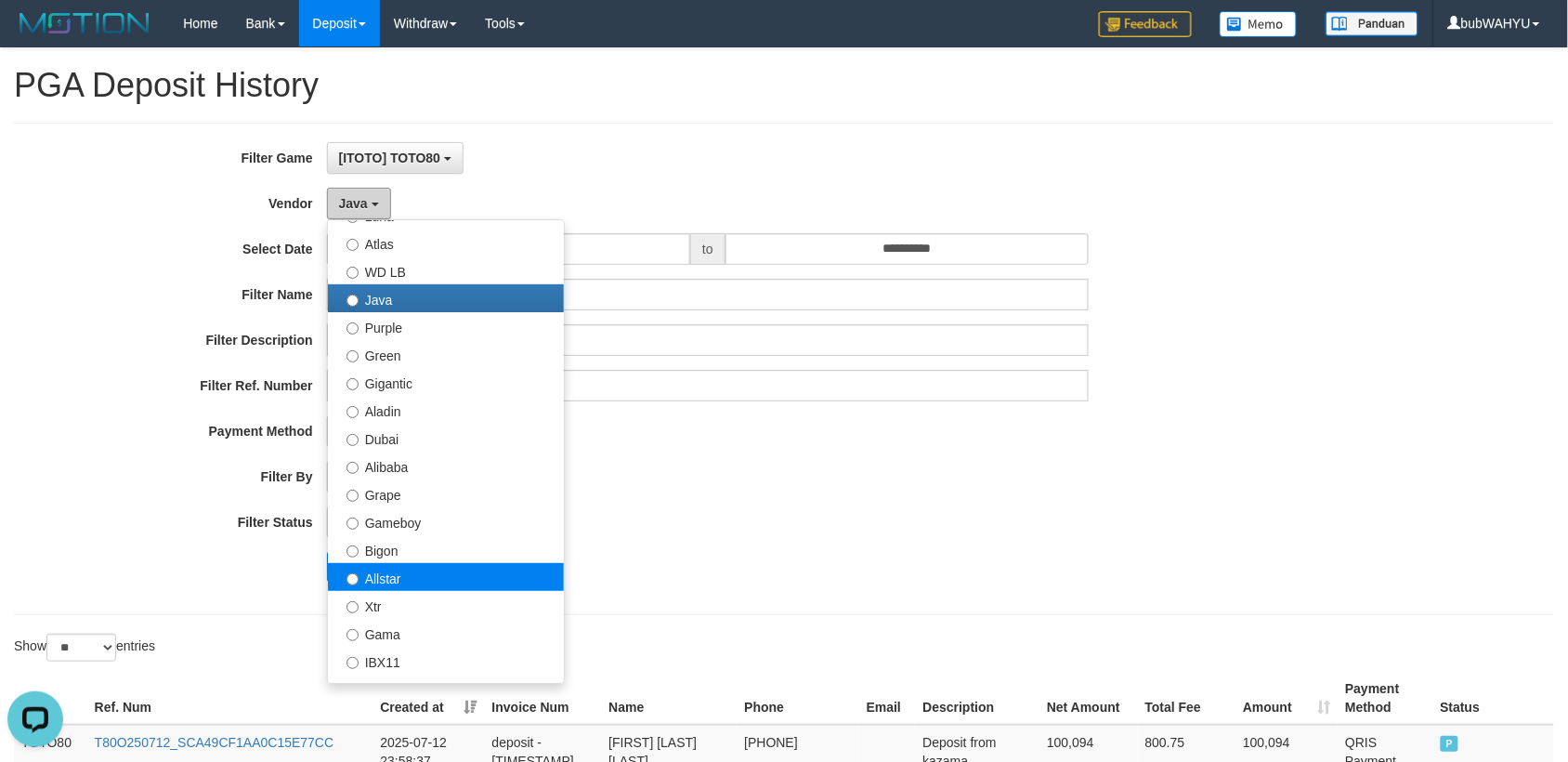 scroll, scrollTop: 232, scrollLeft: 0, axis: vertical 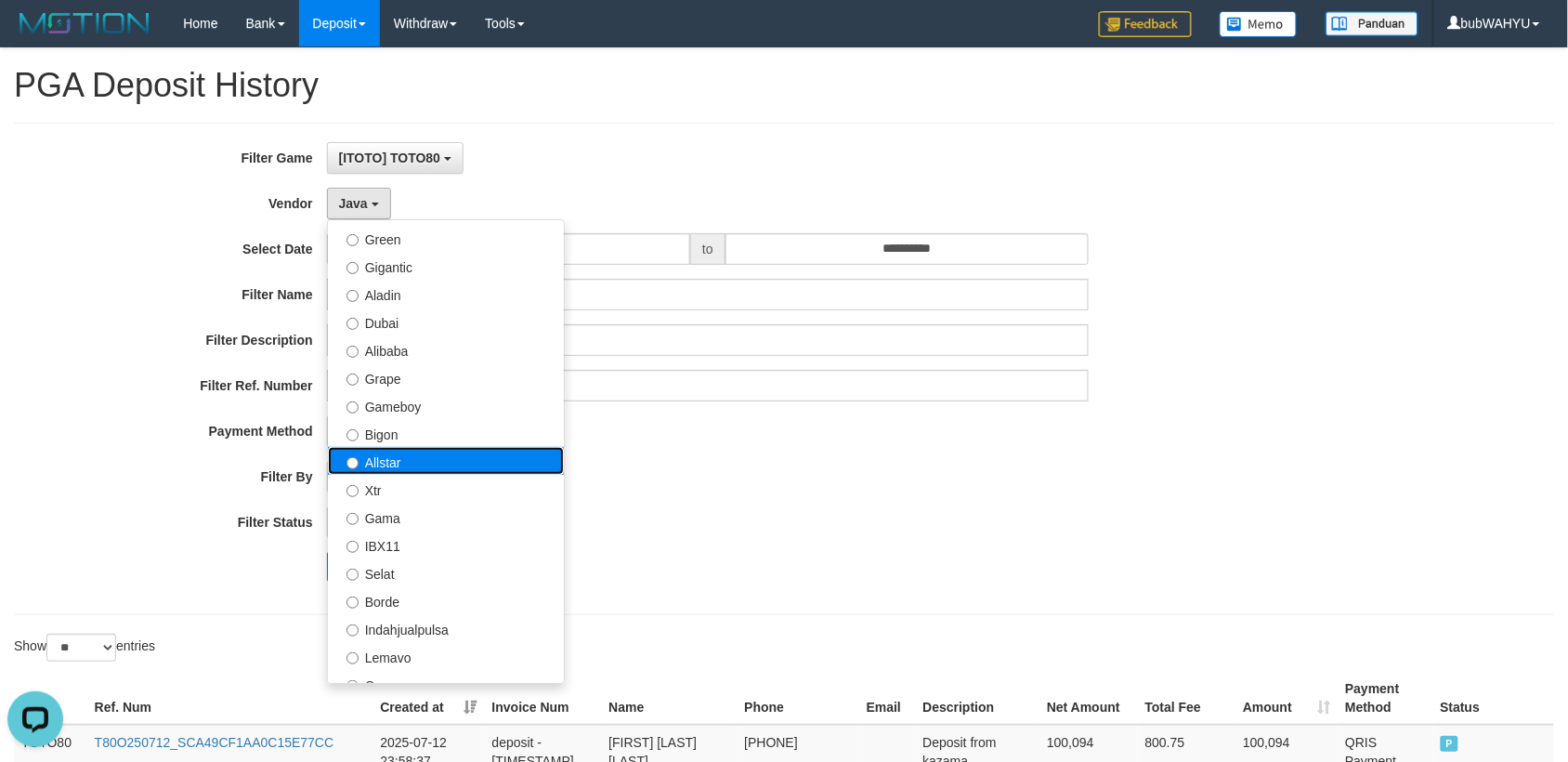 click on "Allstar" at bounding box center [446, 461] 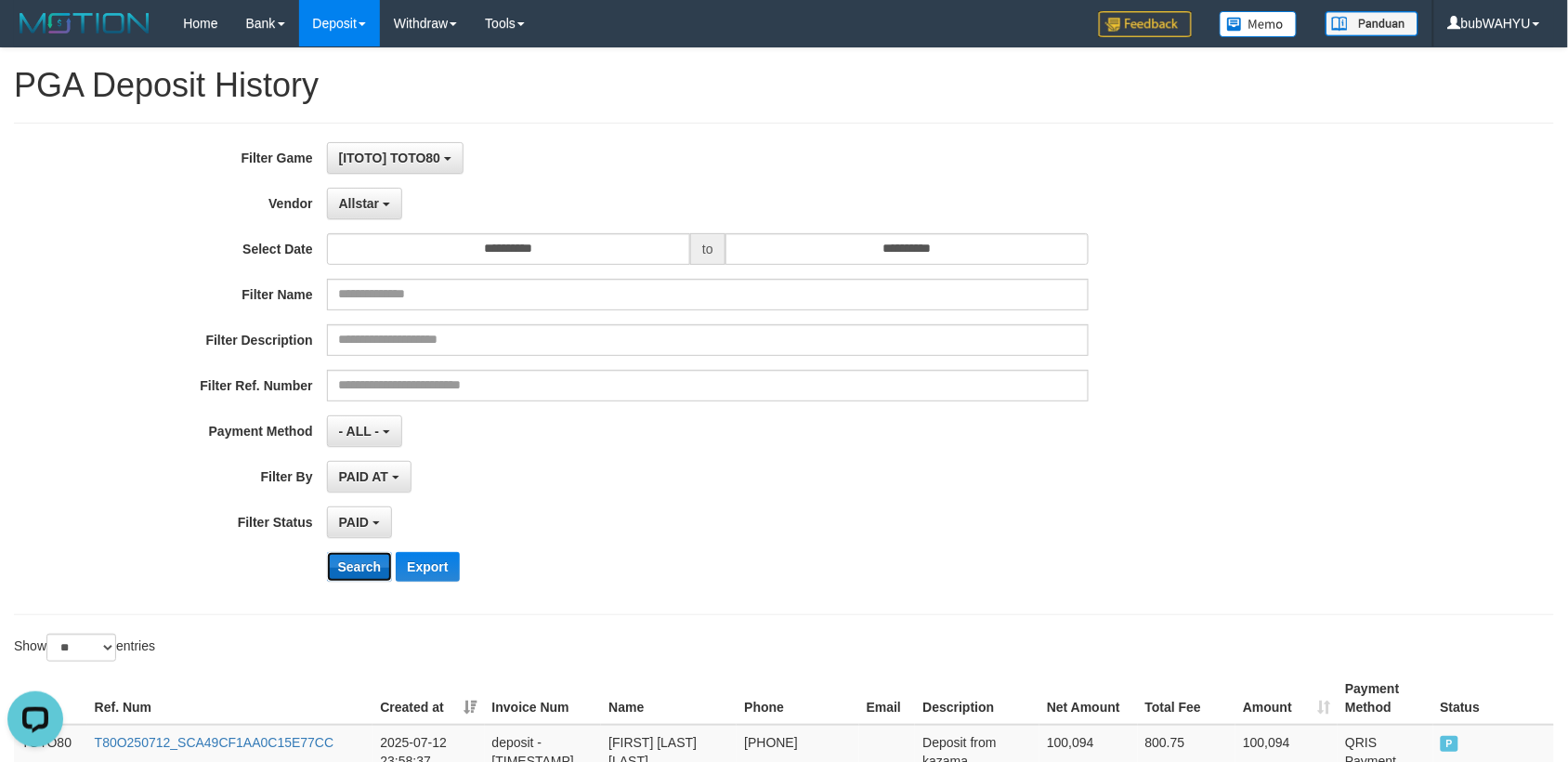 click on "Search" at bounding box center (359, 567) 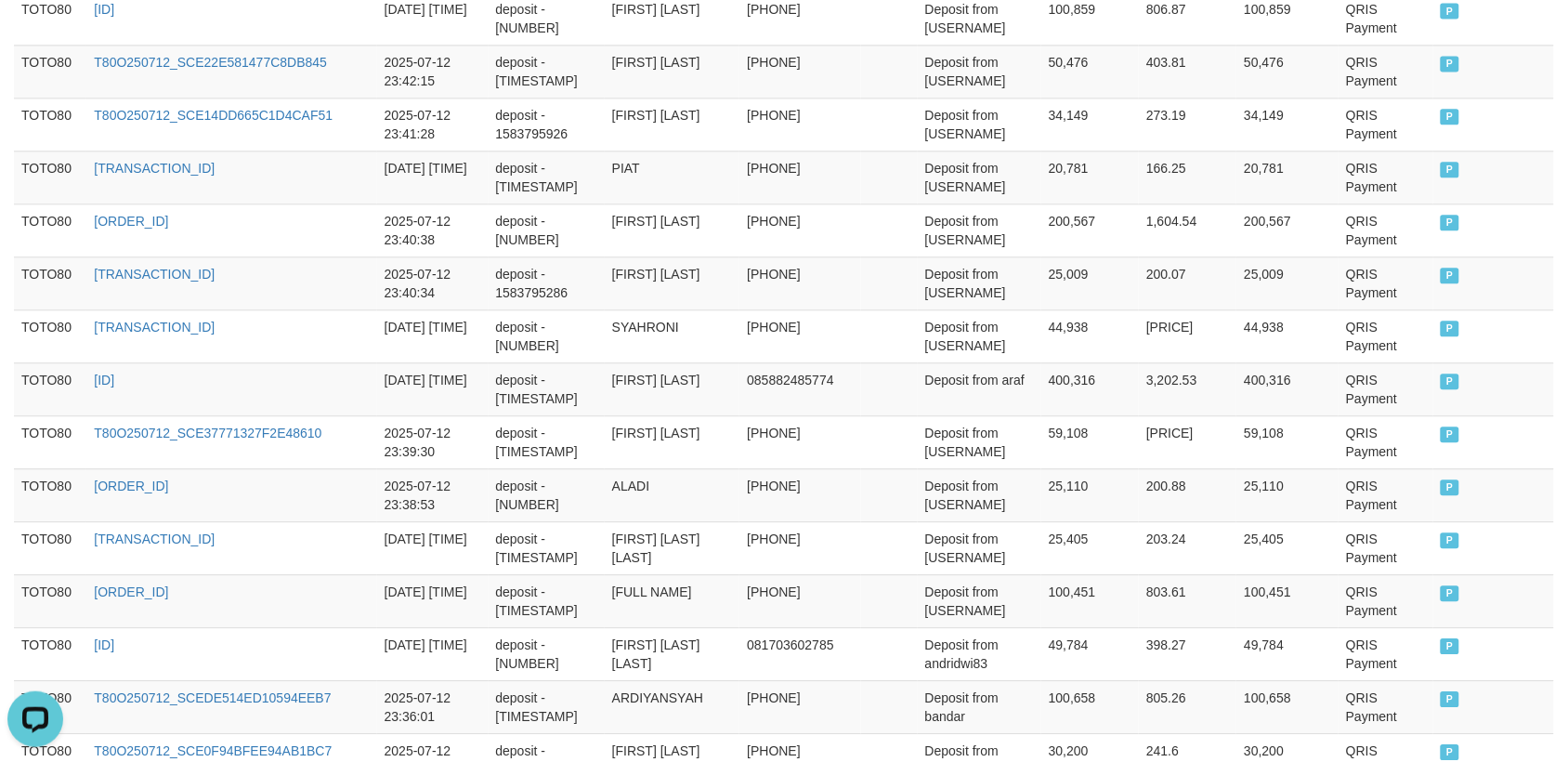 scroll, scrollTop: 1497, scrollLeft: 0, axis: vertical 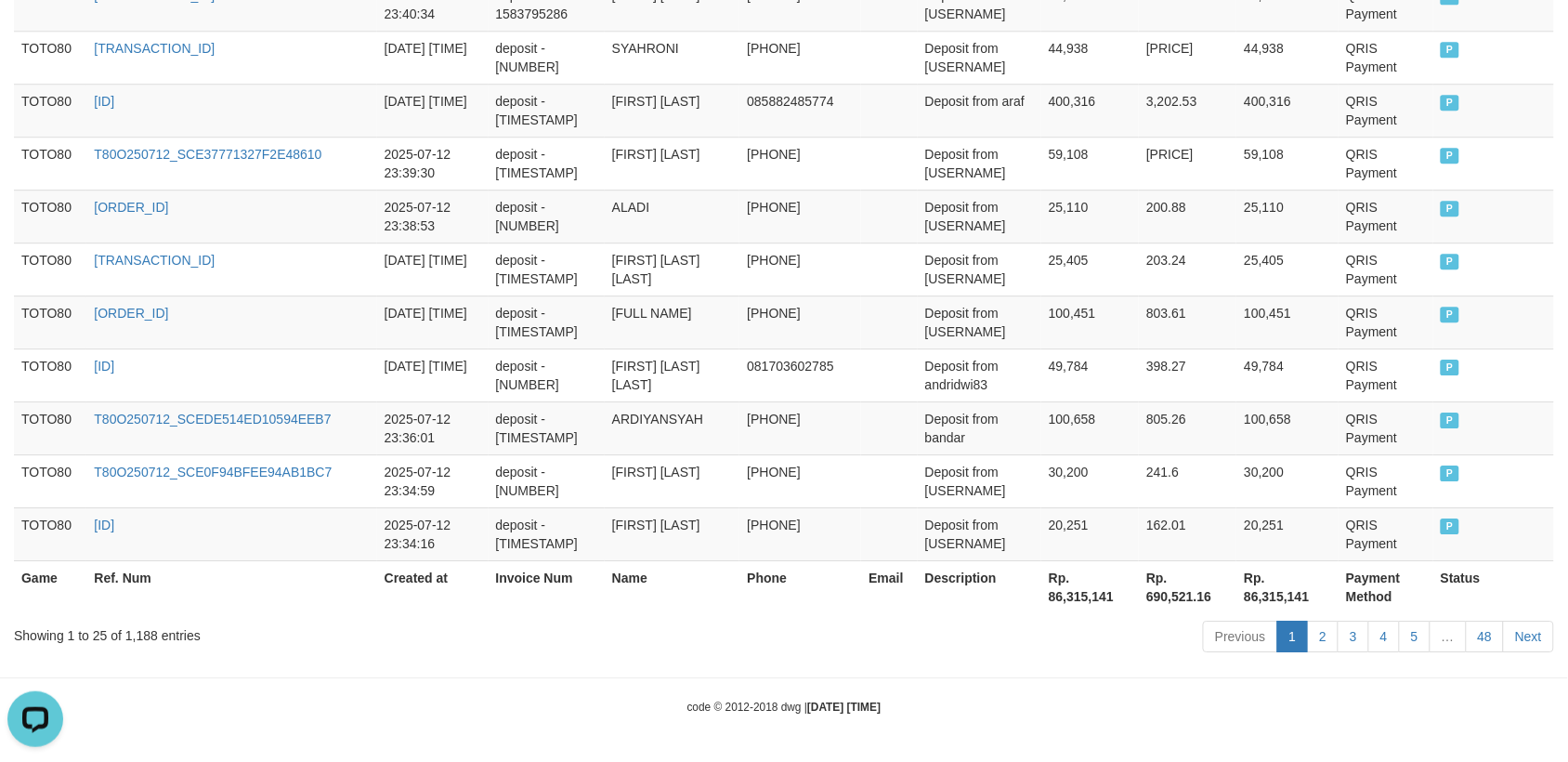 click on "Showing 1 to 25 of 1,188 entries" at bounding box center [326, 632] 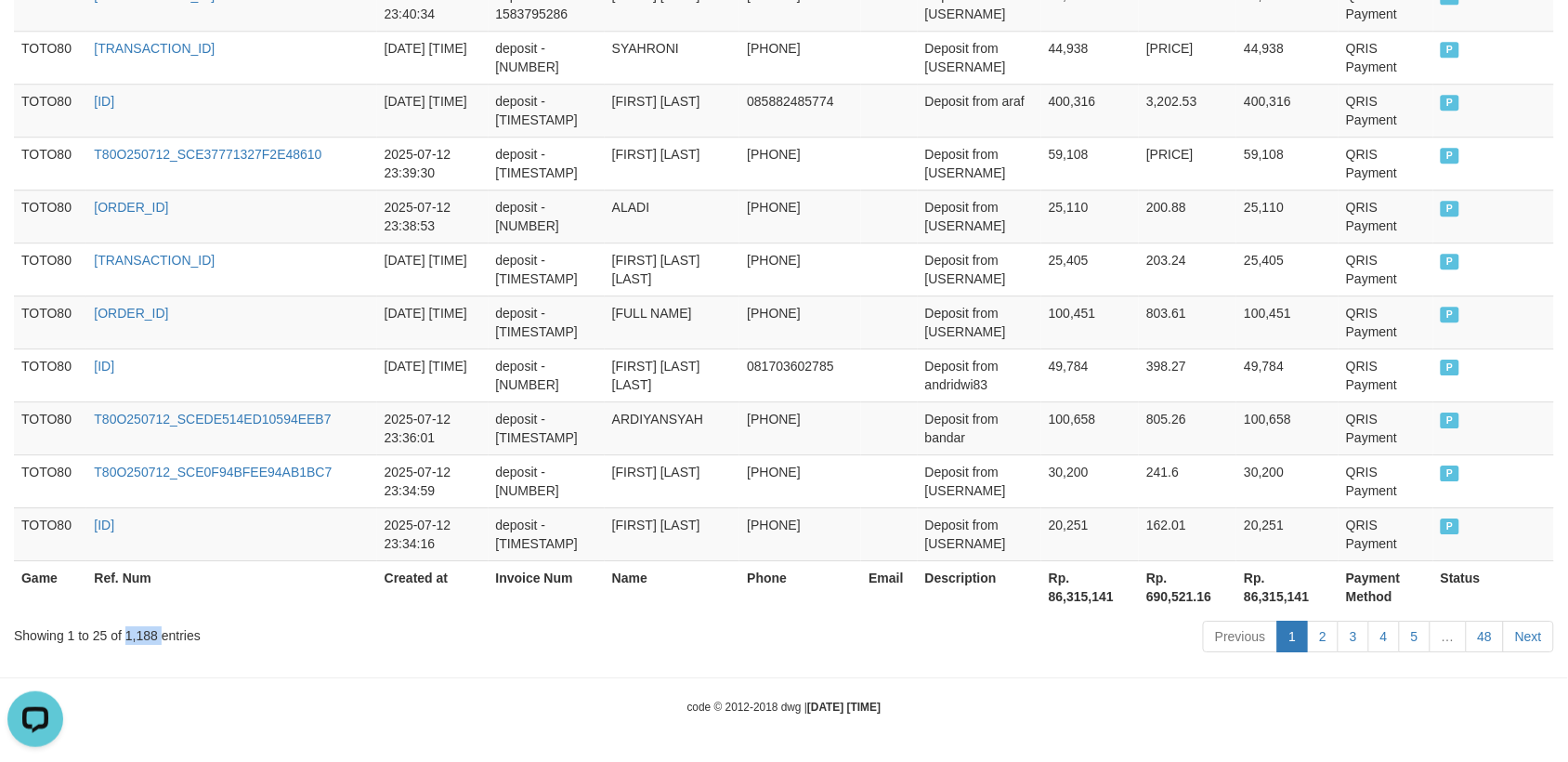 click on "Showing 1 to 25 of 1,188 entries" at bounding box center [326, 632] 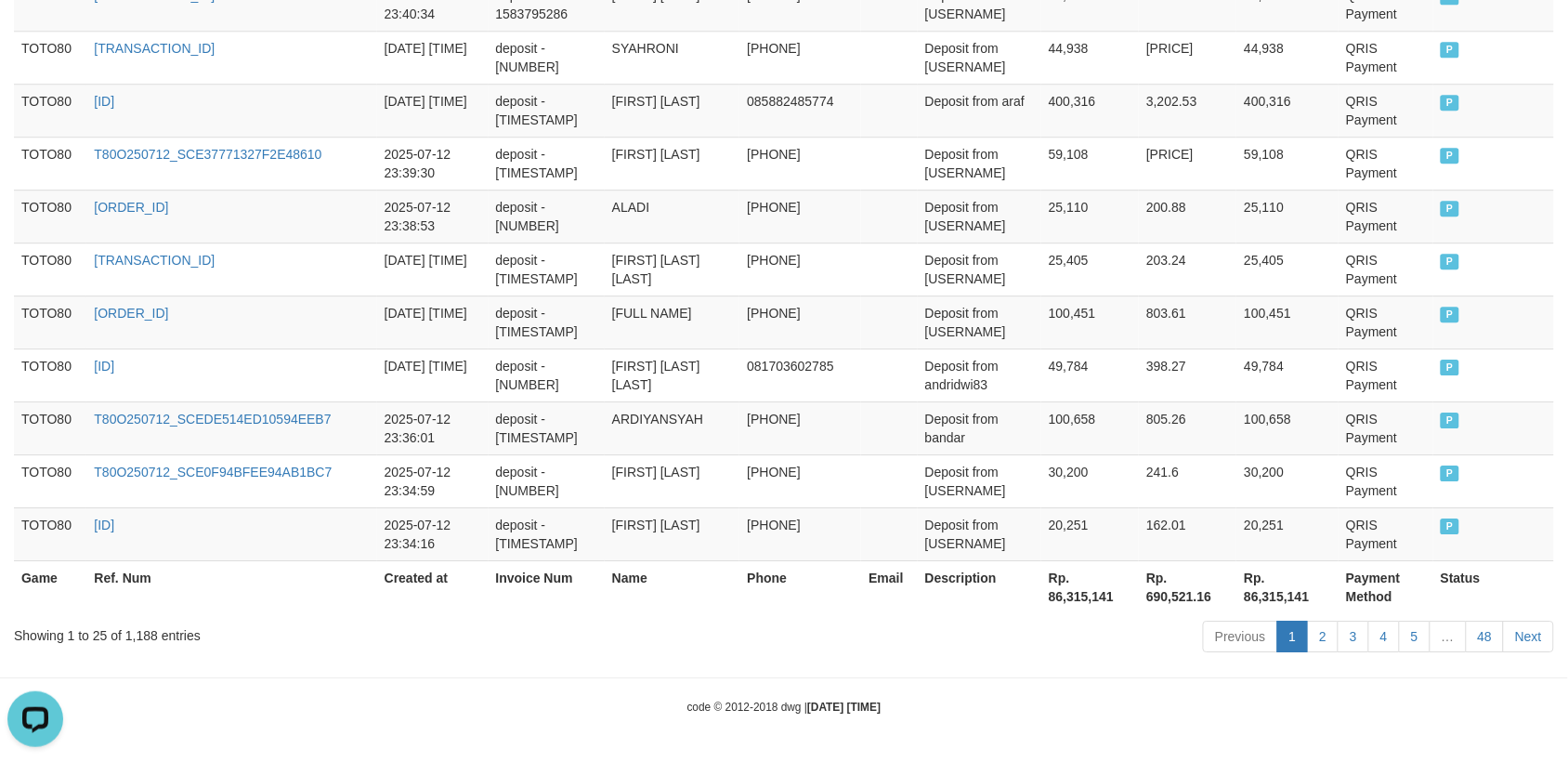 click on "Rp. 86,315,141" at bounding box center (1090, 586) 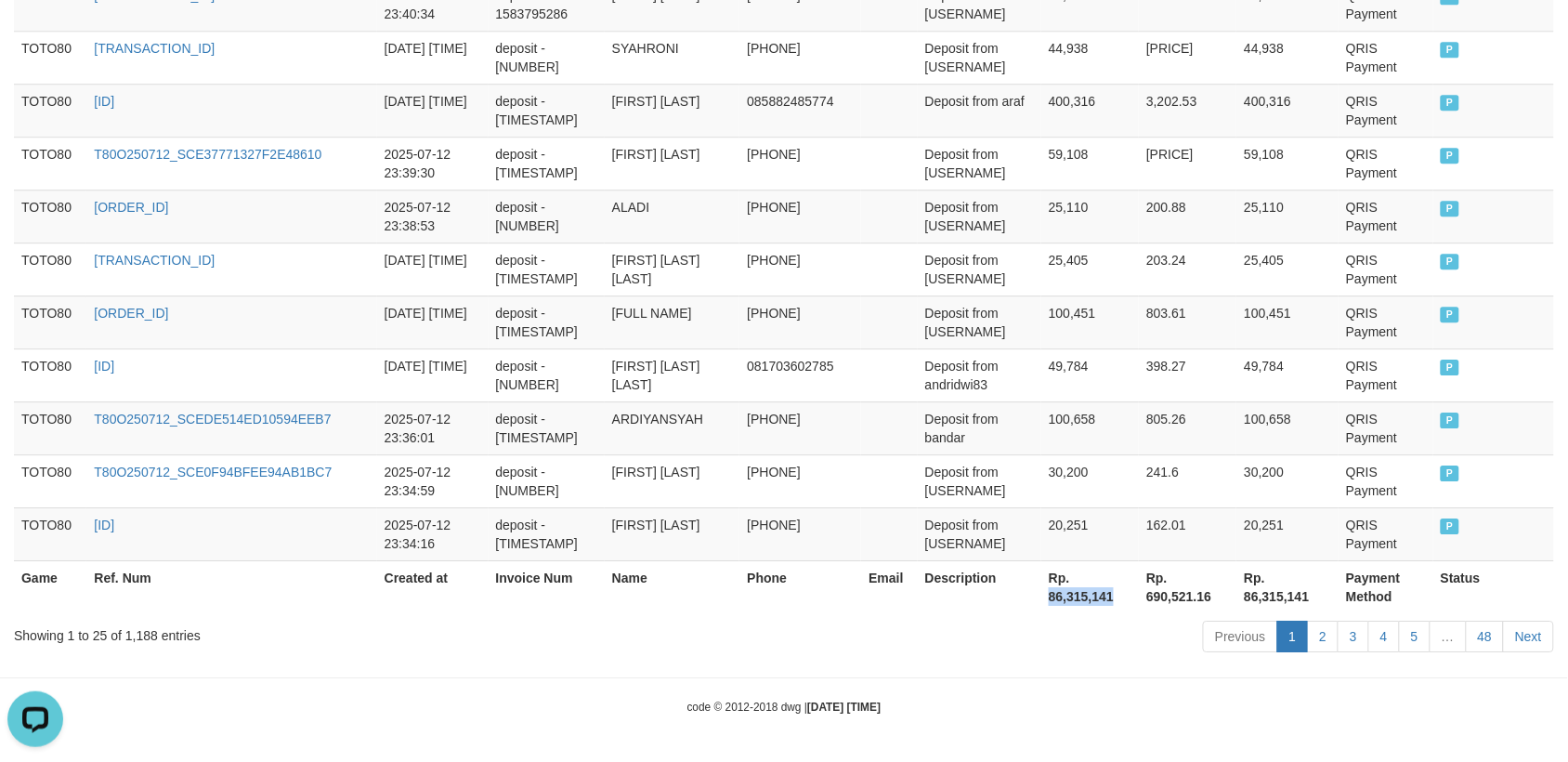 click on "Rp. 86,315,141" at bounding box center [1090, 586] 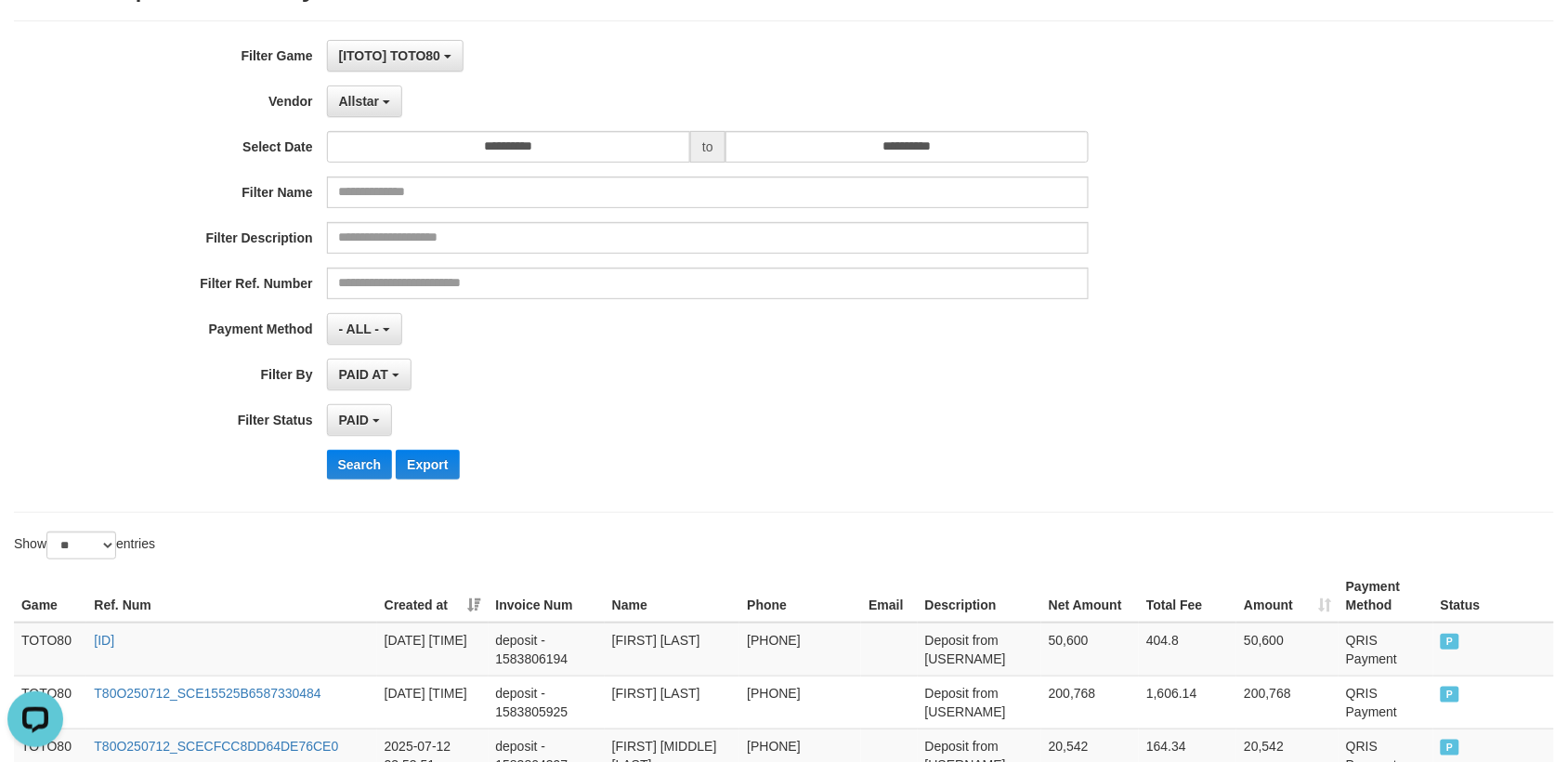 scroll, scrollTop: 0, scrollLeft: 0, axis: both 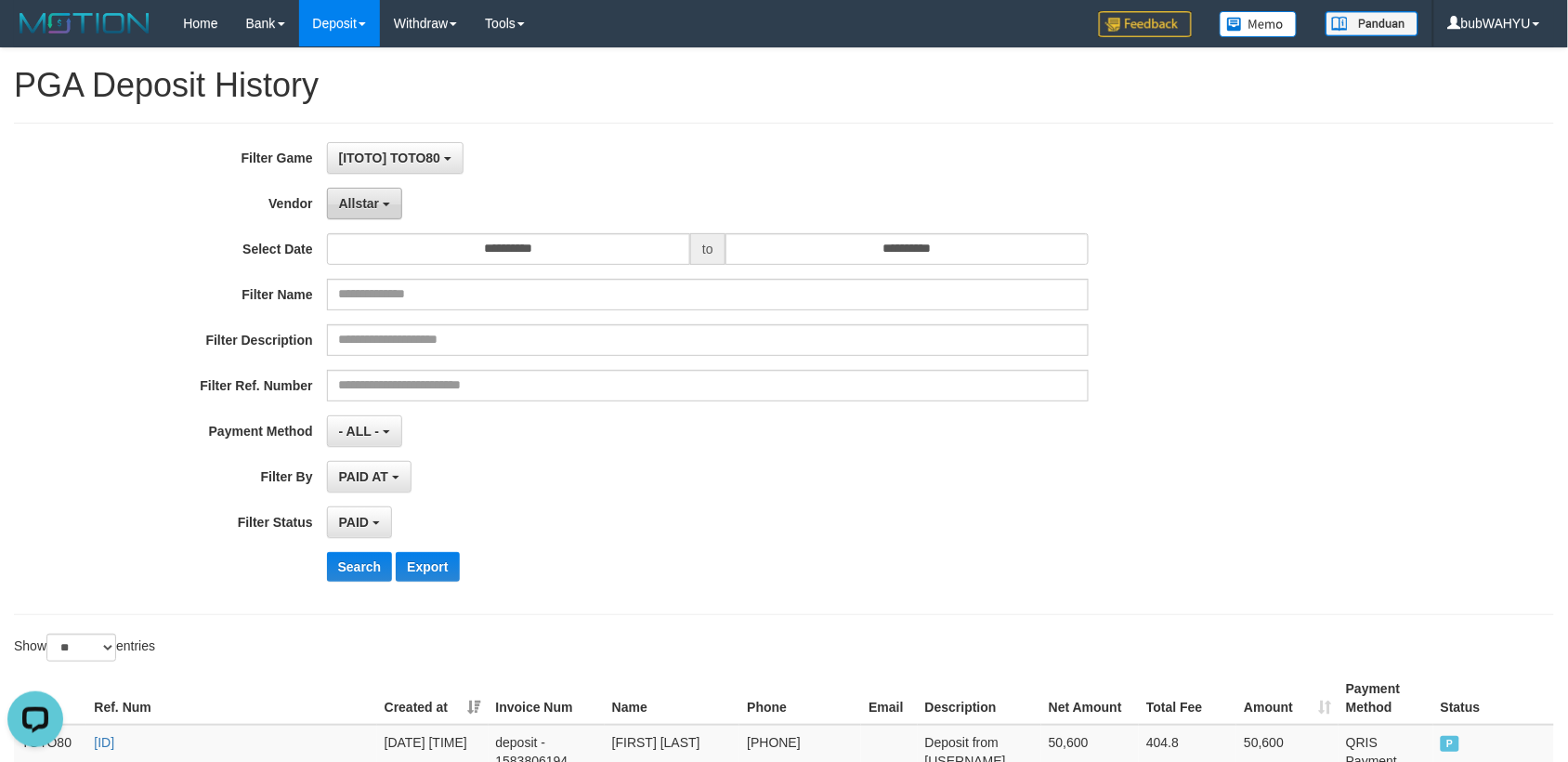 click on "Allstar" at bounding box center [364, 204] 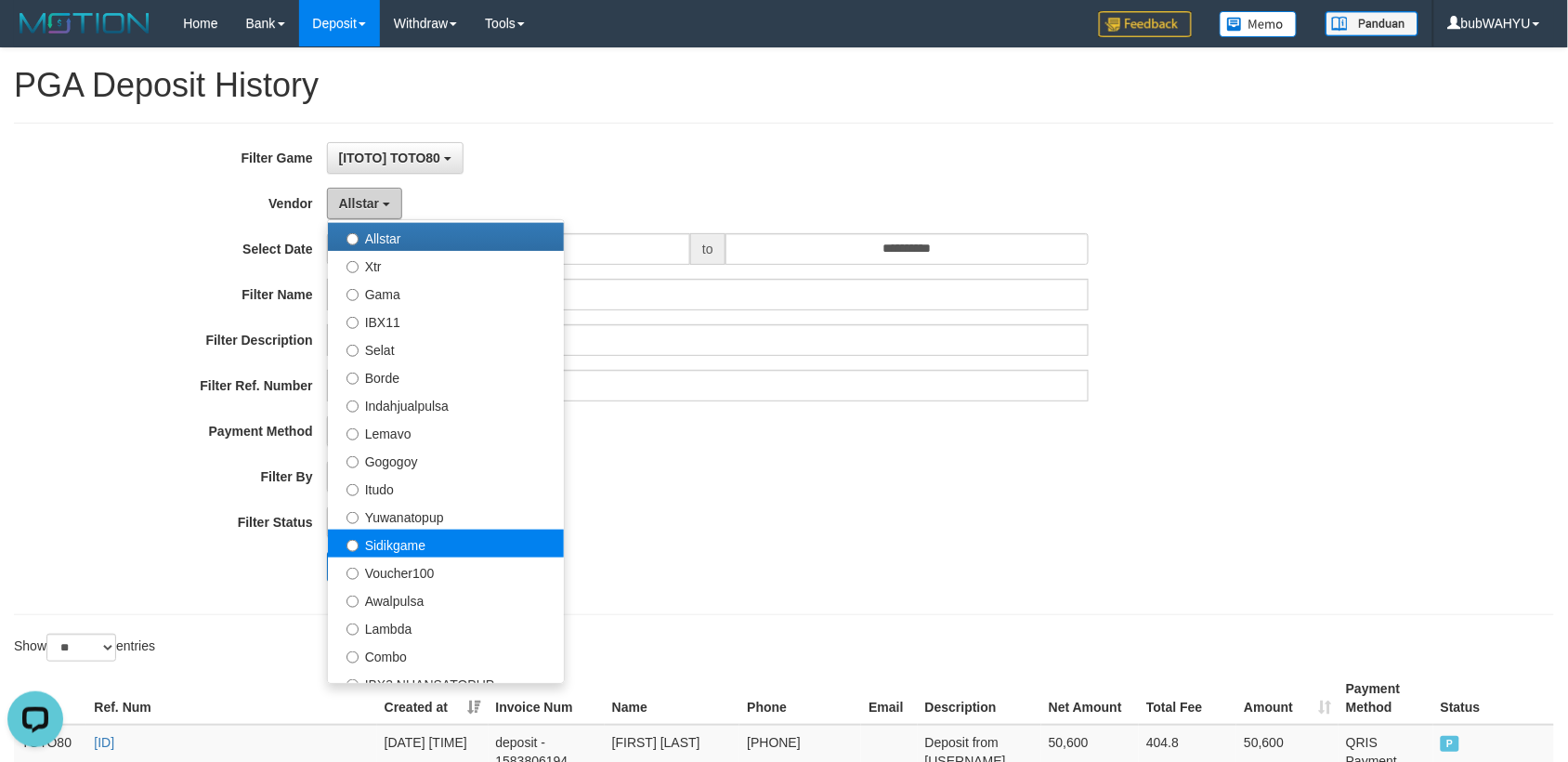 scroll, scrollTop: 465, scrollLeft: 0, axis: vertical 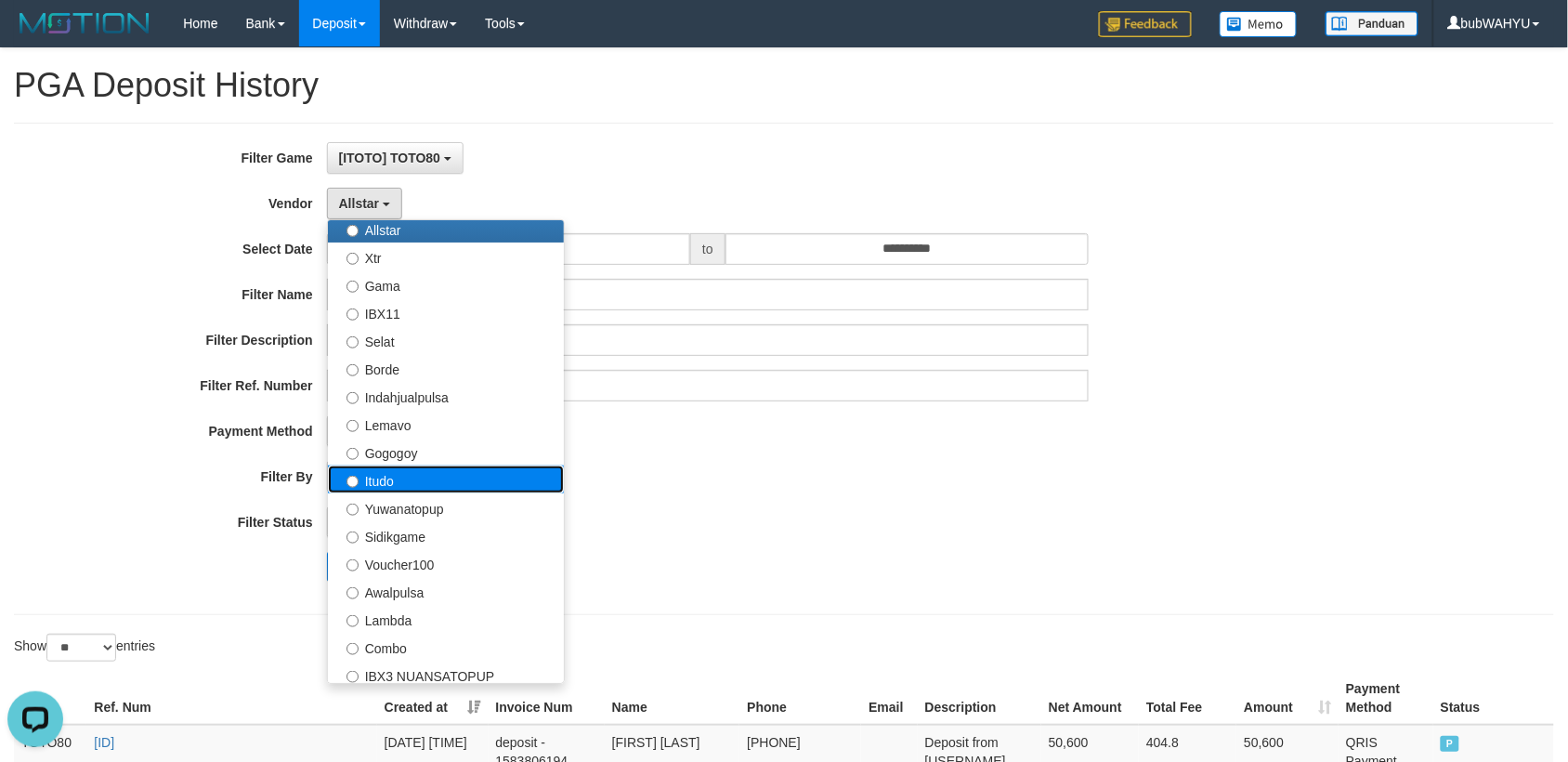 click on "Itudo" at bounding box center [446, 480] 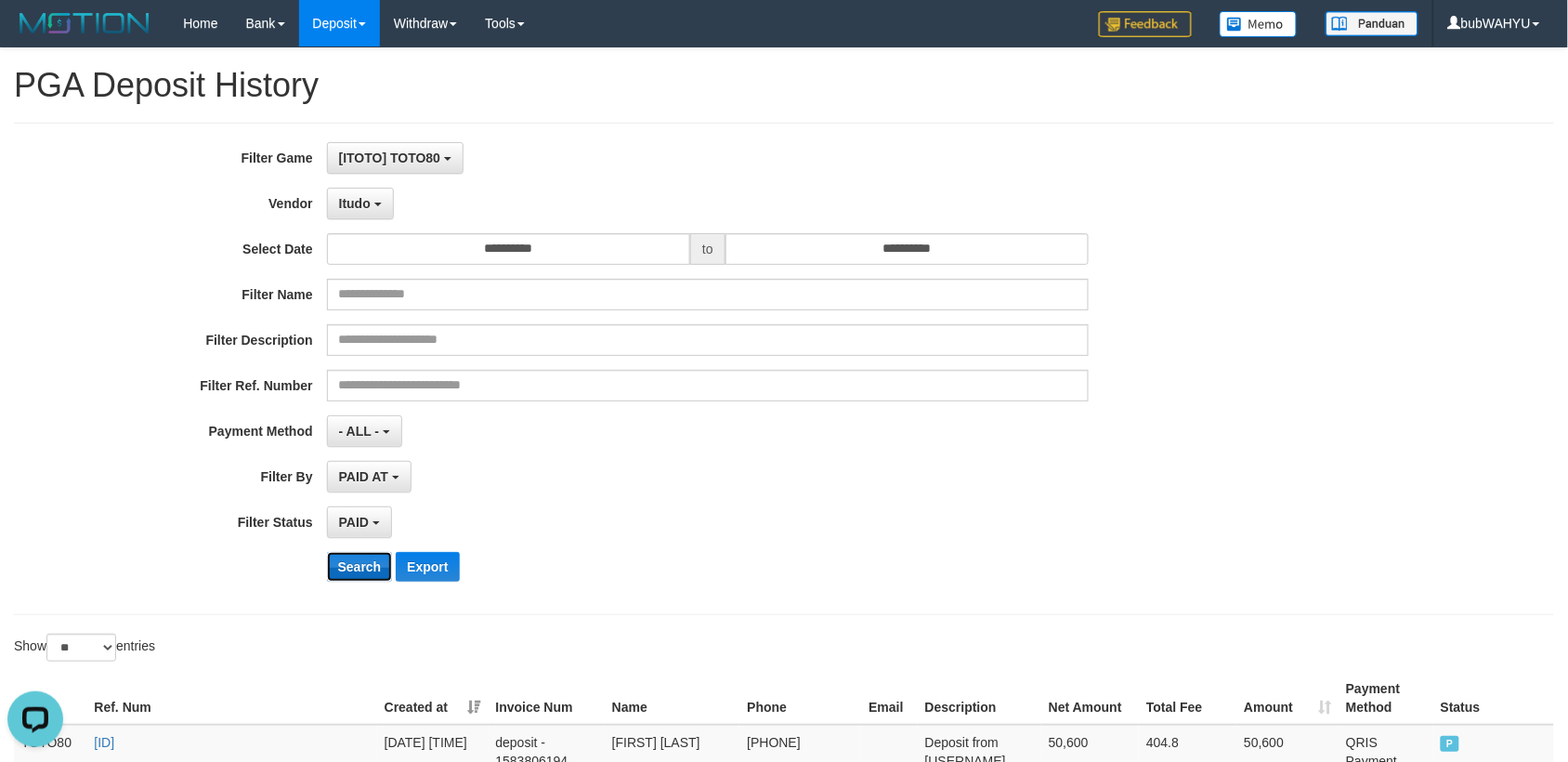 click on "Search" at bounding box center (359, 567) 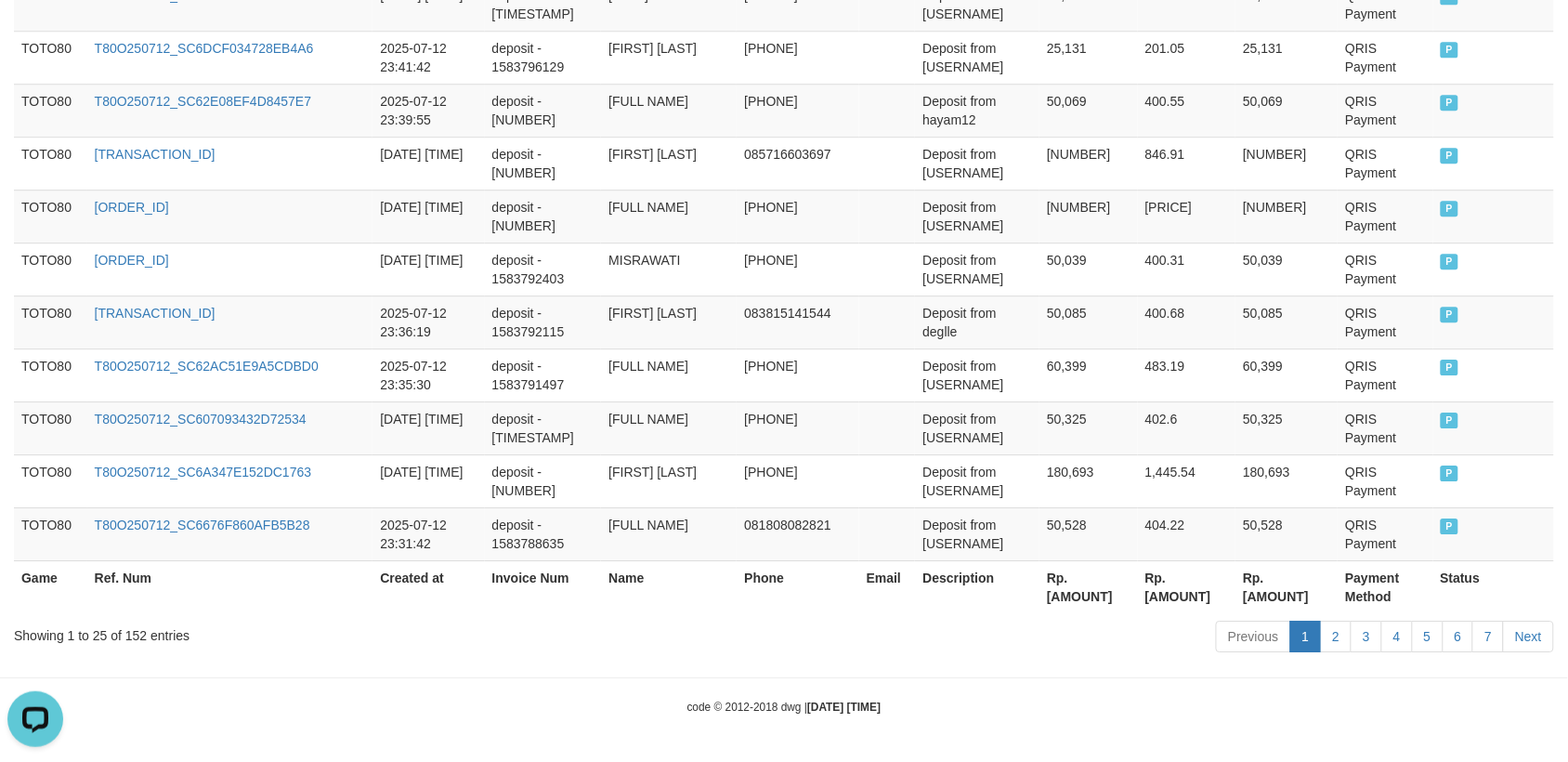 scroll, scrollTop: 1516, scrollLeft: 0, axis: vertical 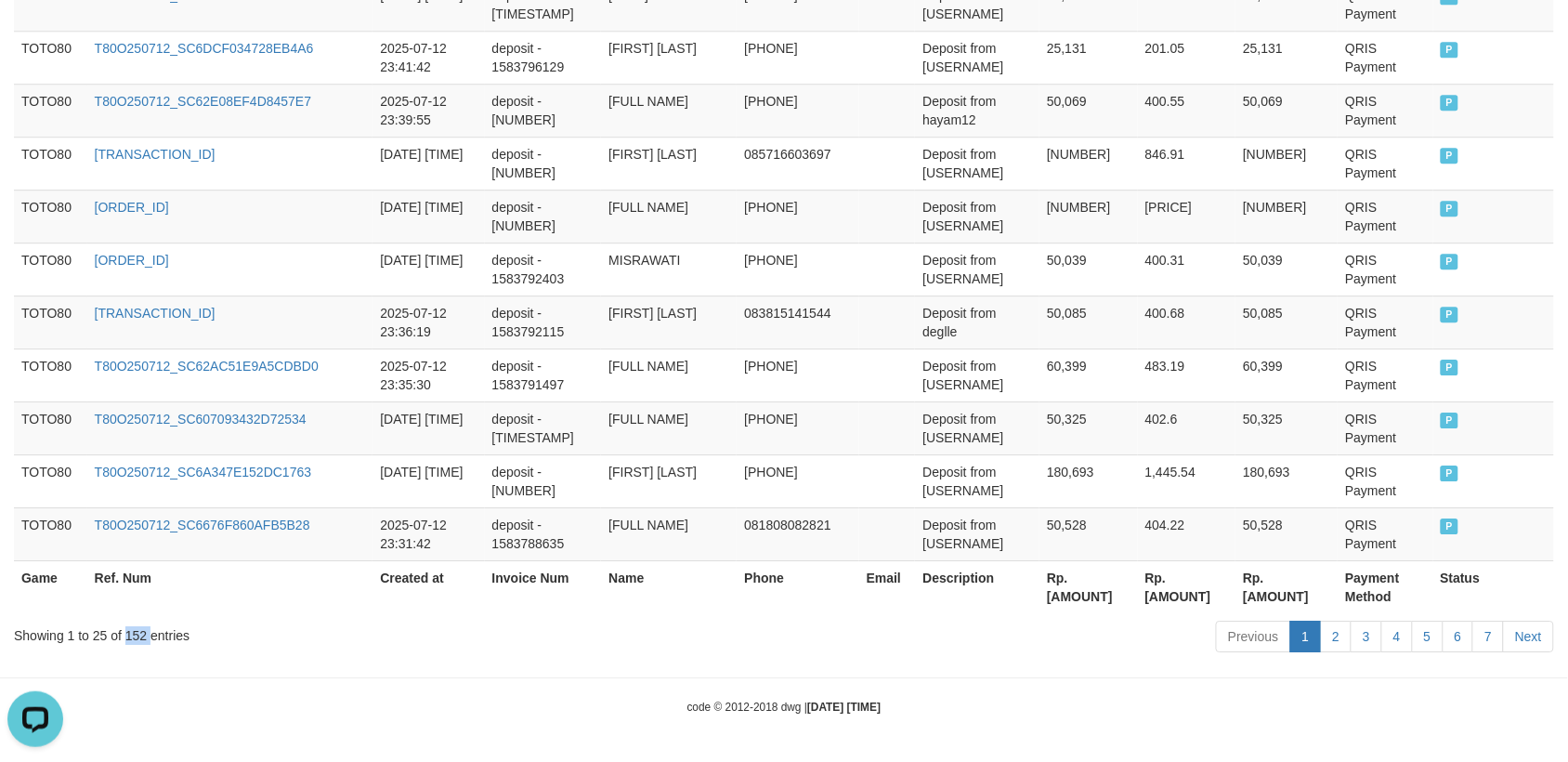 click on "Showing 1 to 25 of 152 entries" at bounding box center (326, 632) 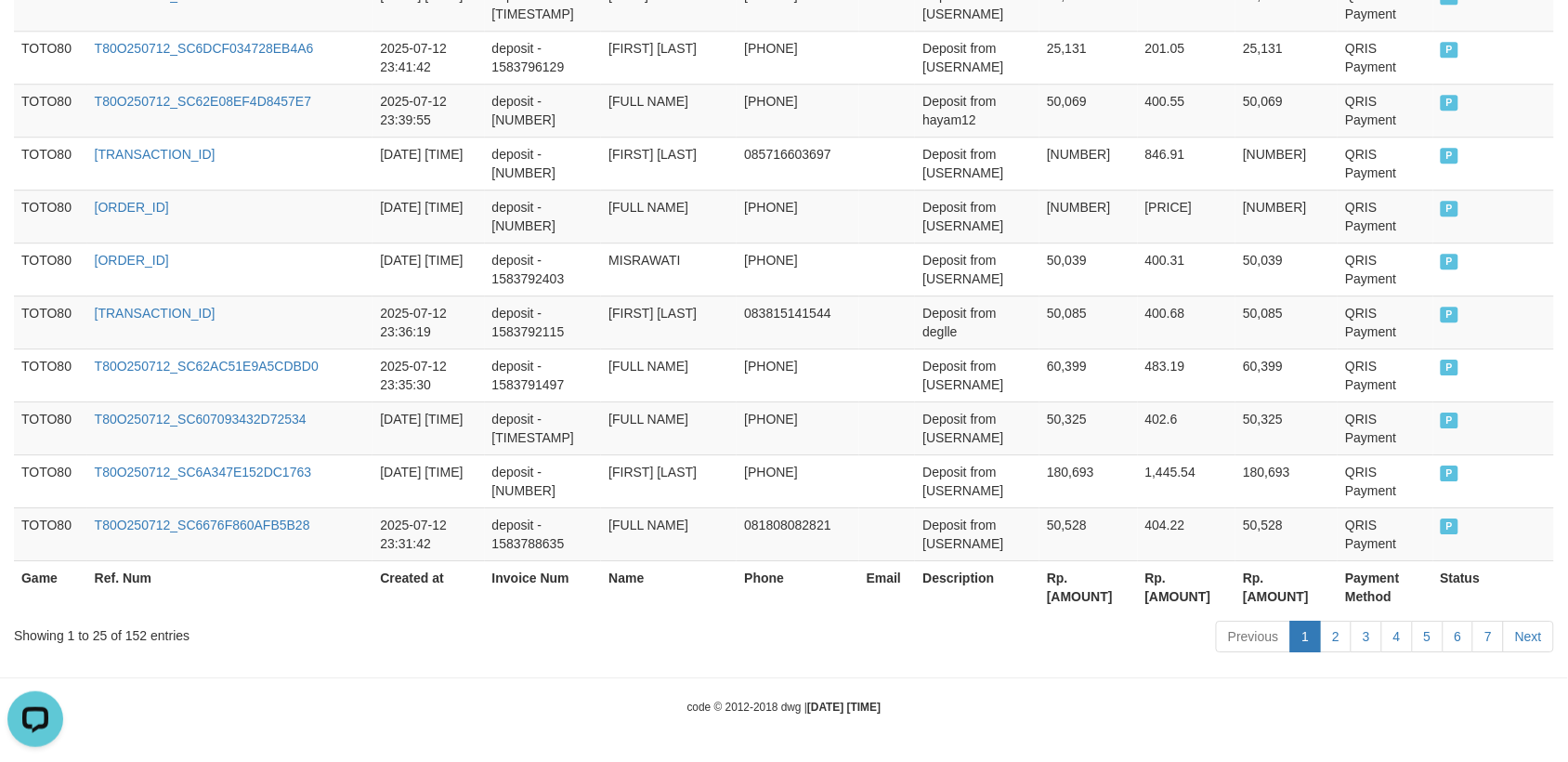 click on "Rp. [AMOUNT]" at bounding box center (1089, 586) 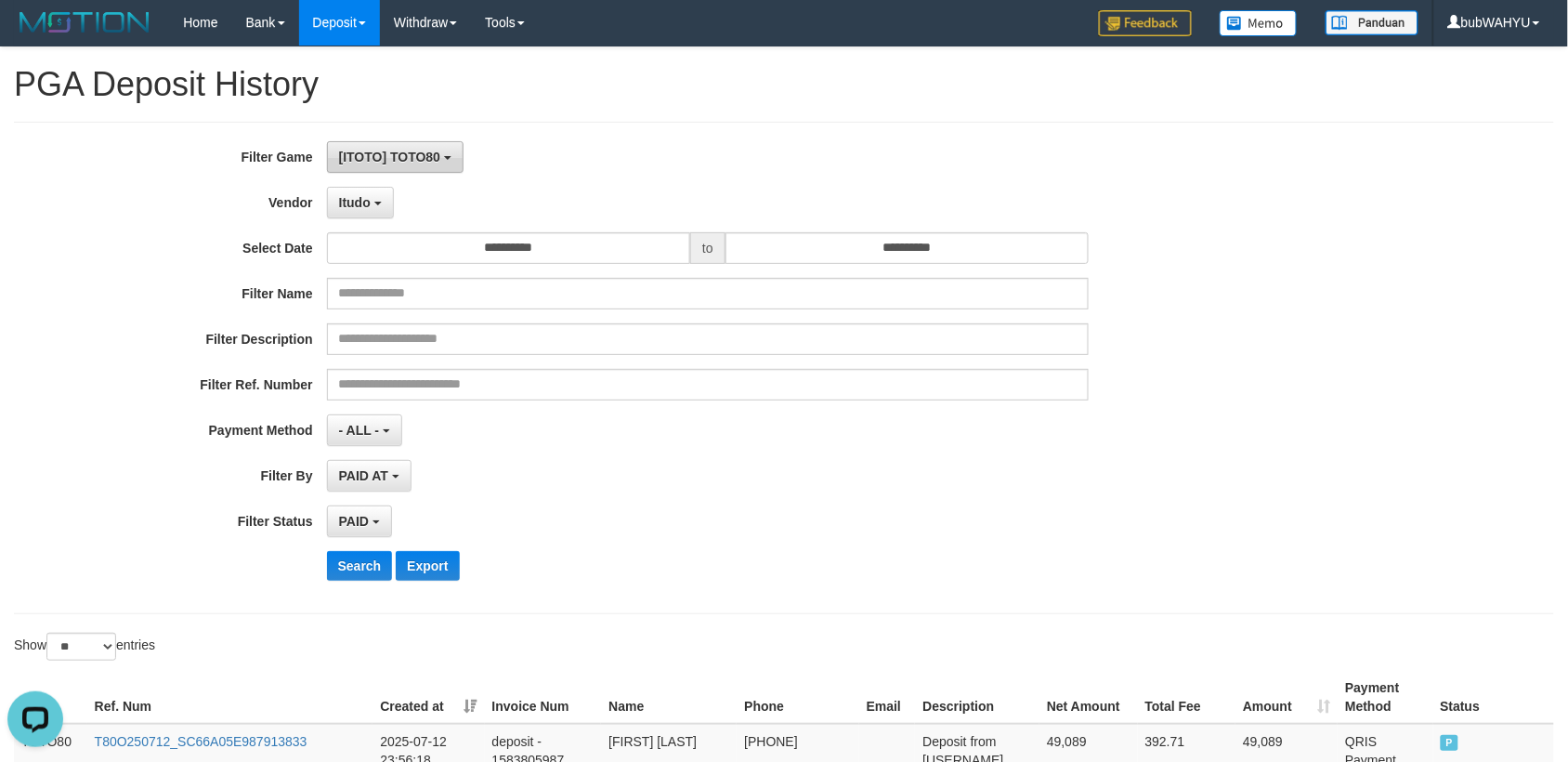 scroll, scrollTop: 0, scrollLeft: 0, axis: both 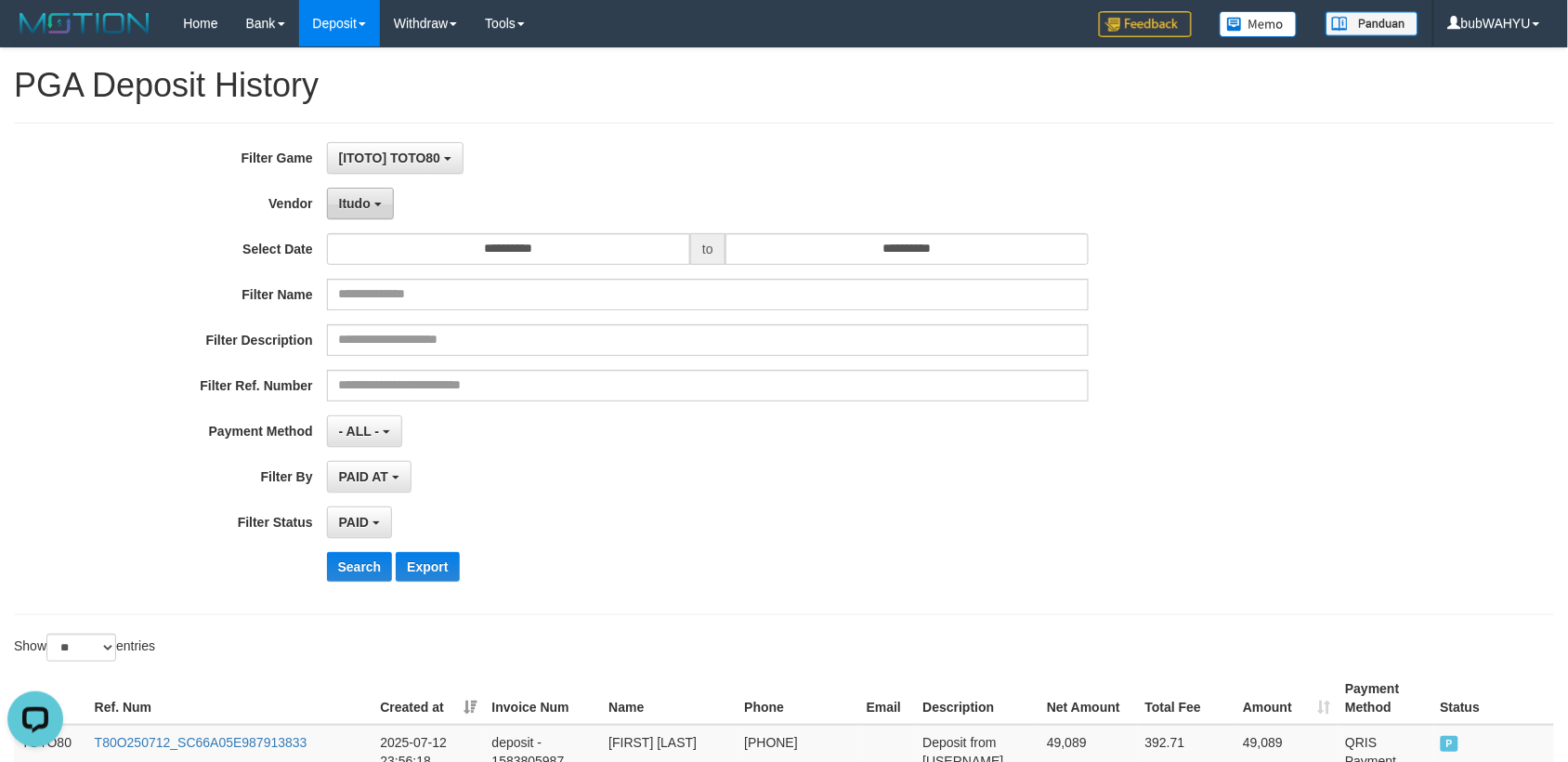 click on "Itudo" at bounding box center (360, 204) 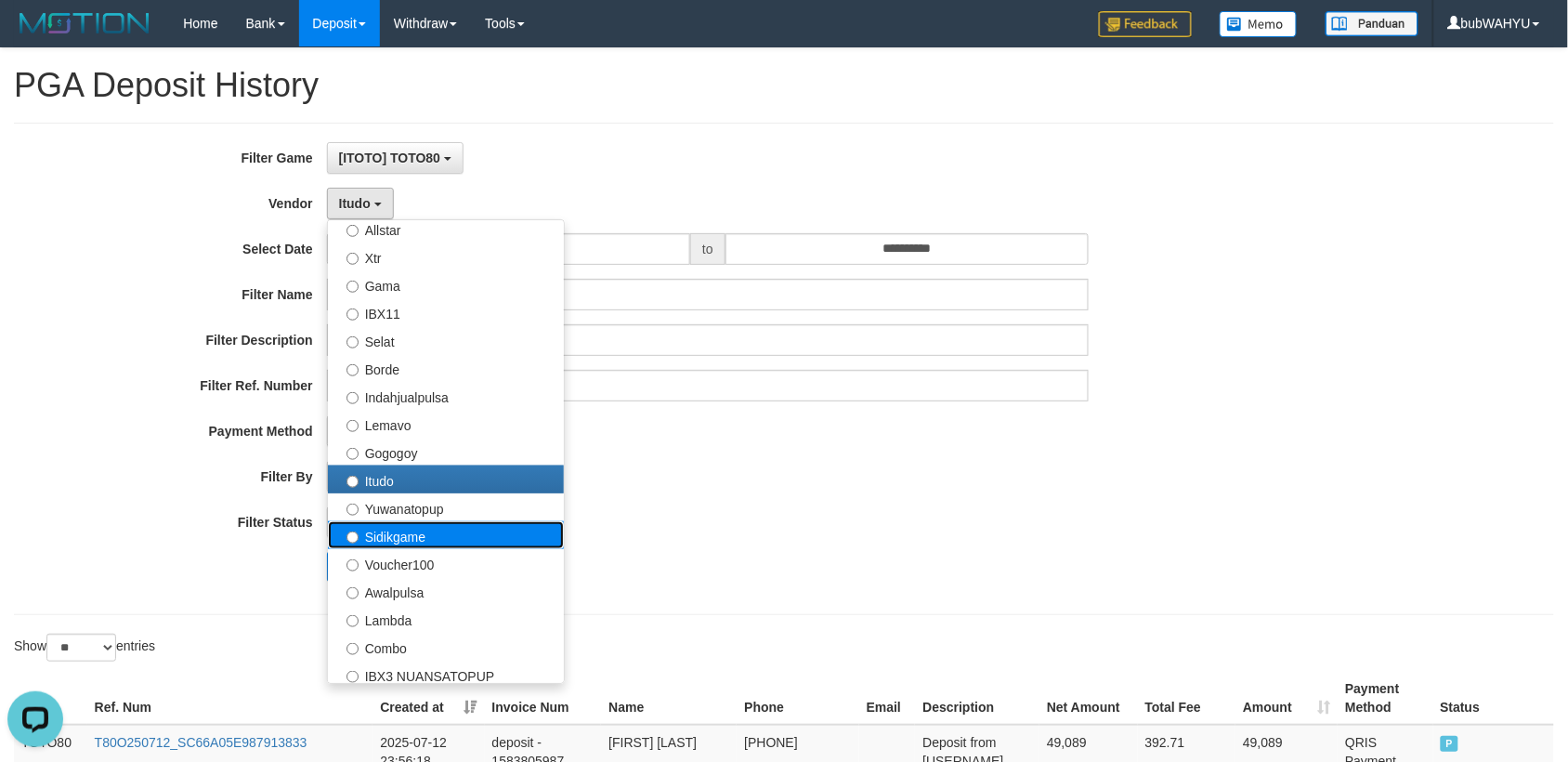 click on "Sidikgame" at bounding box center (446, 535) 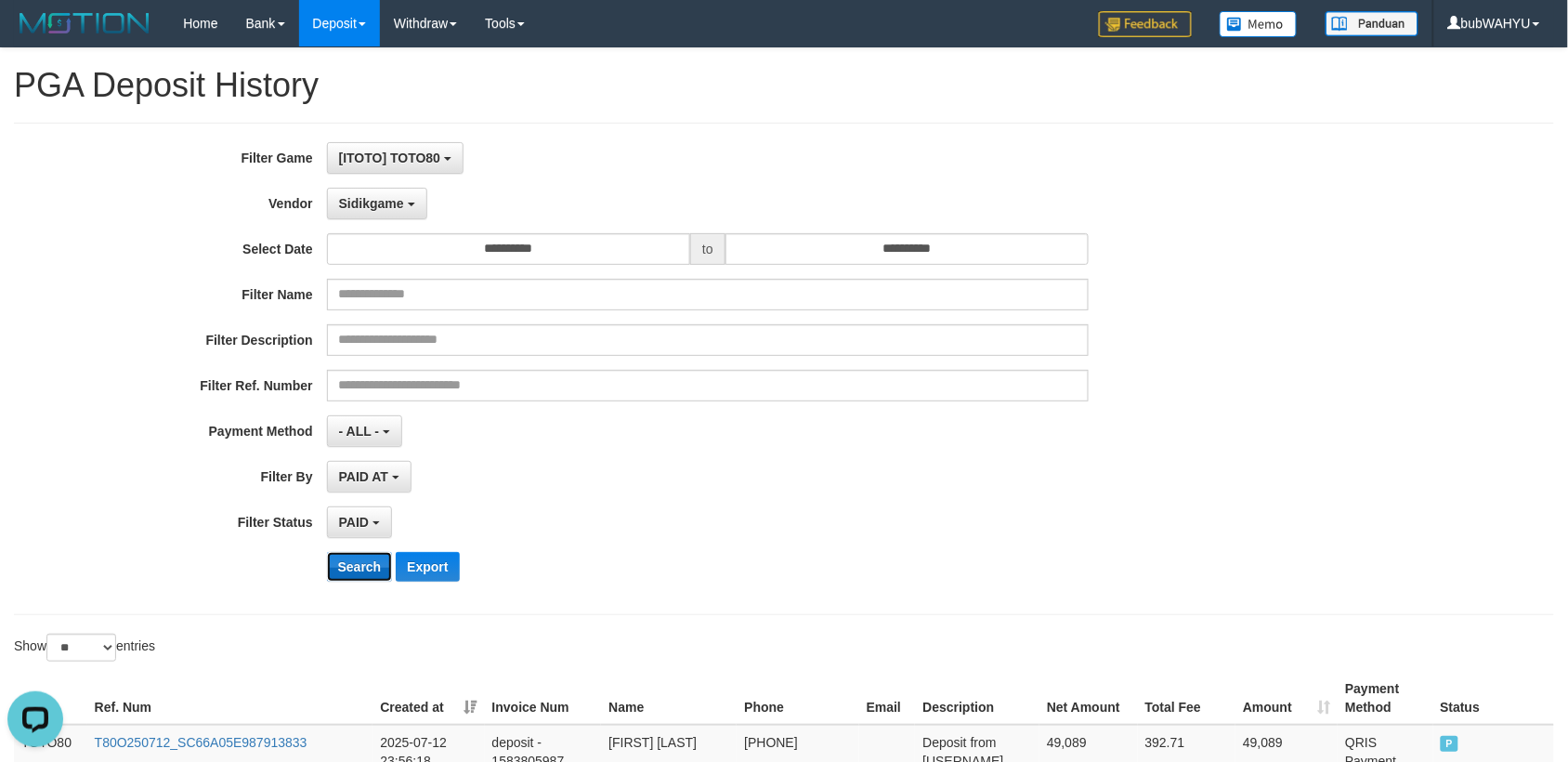 click on "Search" at bounding box center [359, 567] 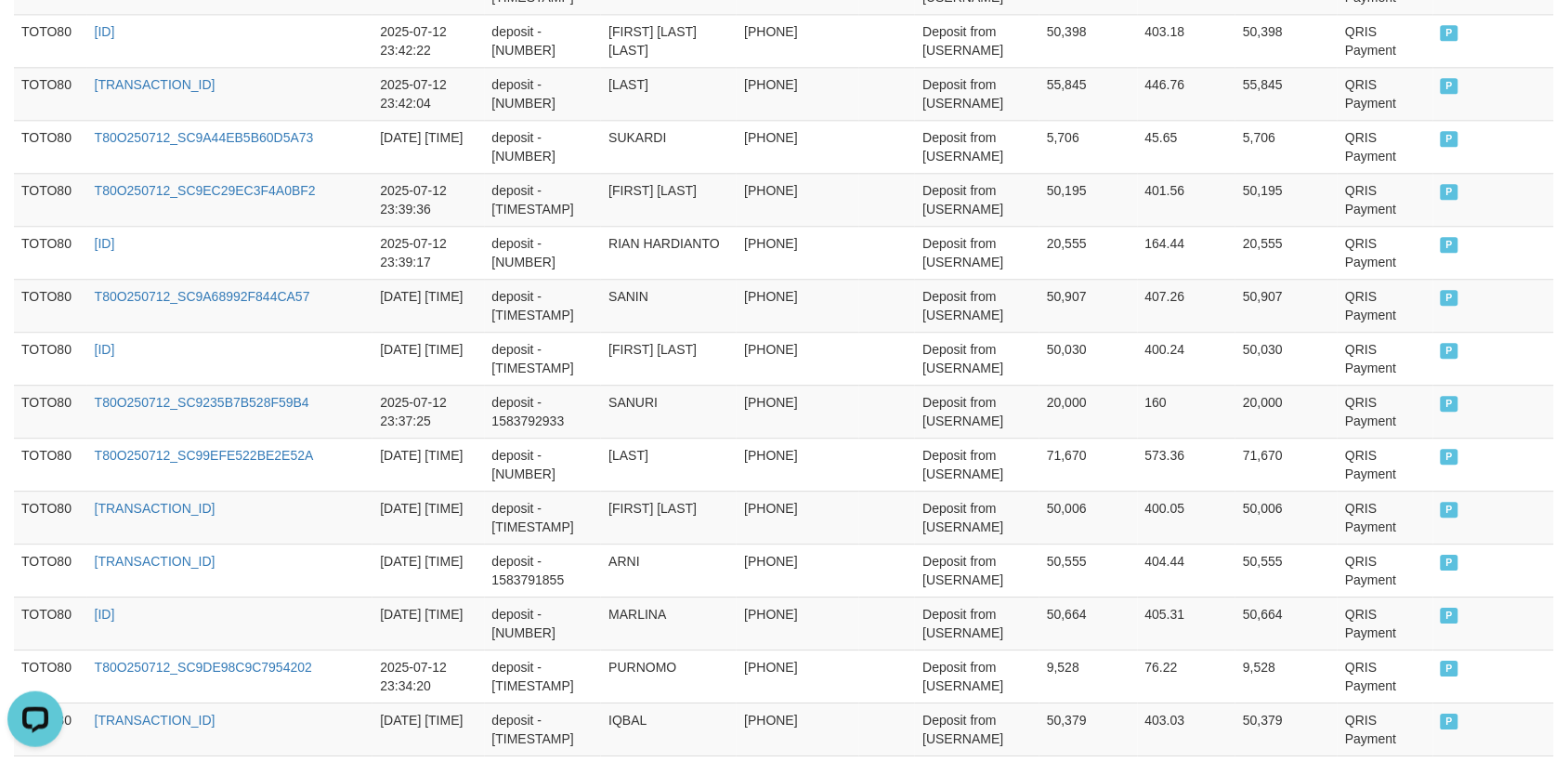scroll, scrollTop: 1497, scrollLeft: 0, axis: vertical 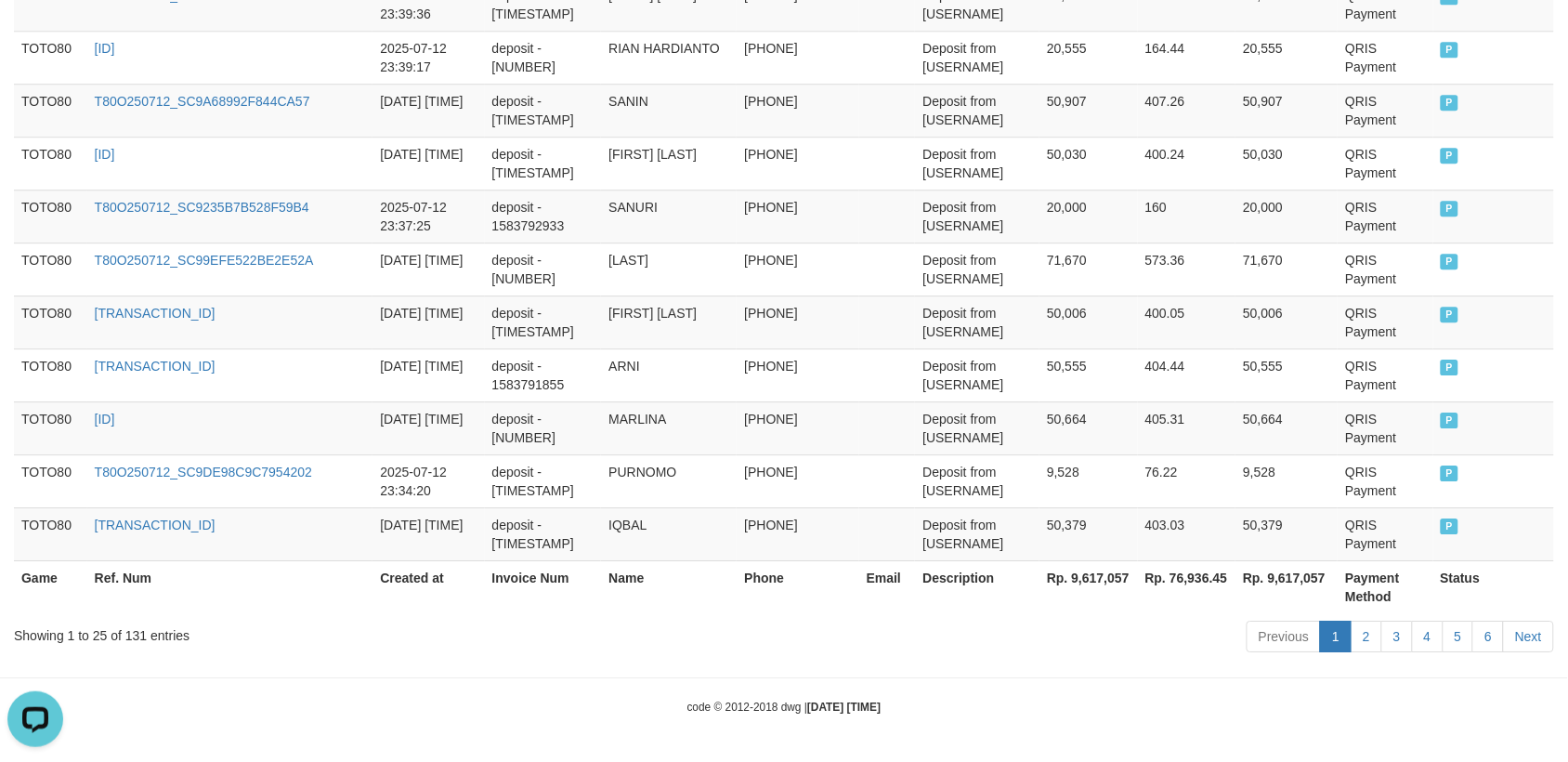 click on "Showing 1 to 25 of 131 entries" at bounding box center [326, 632] 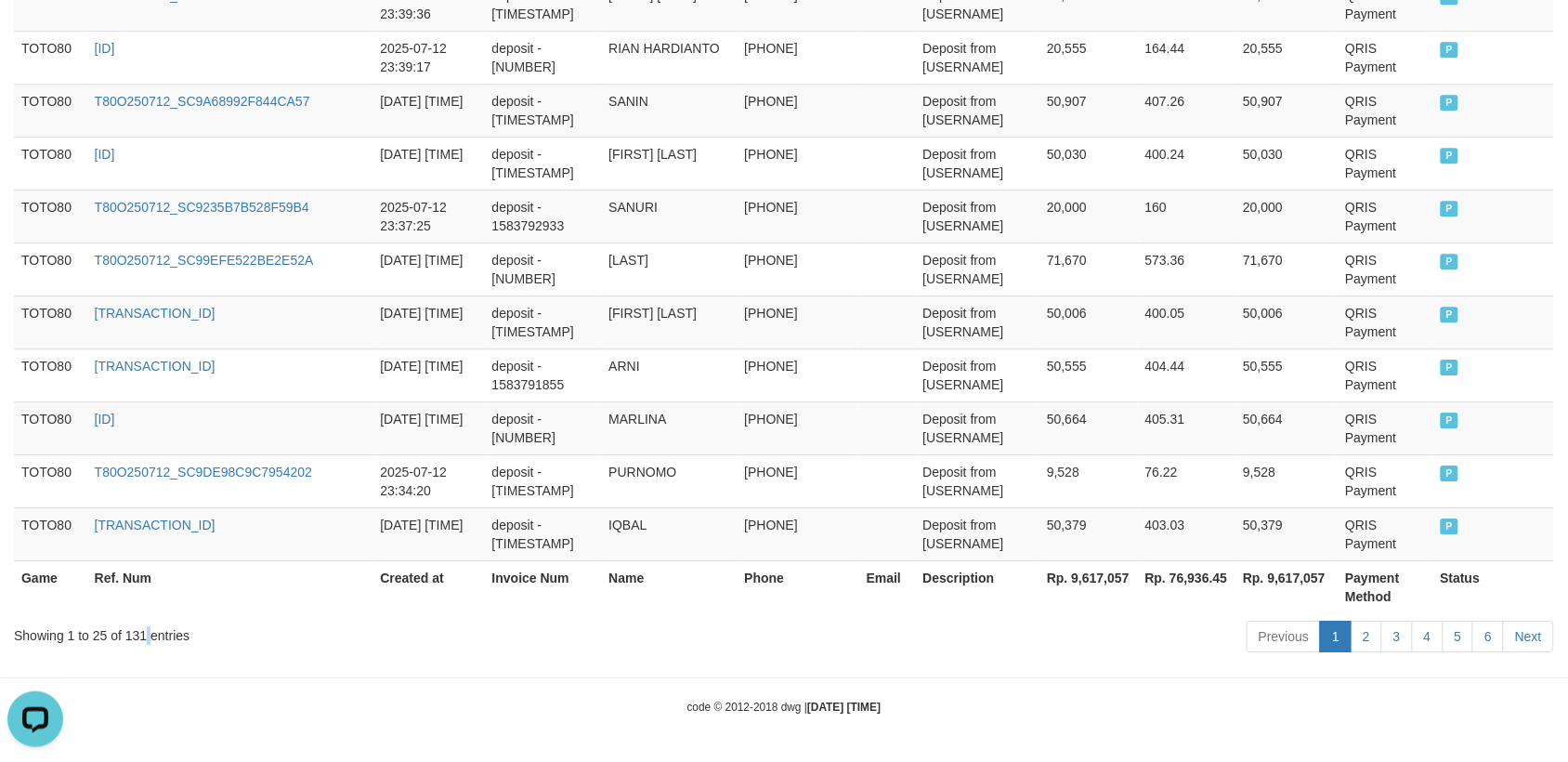 click on "Showing 1 to 25 of 131 entries" at bounding box center (326, 632) 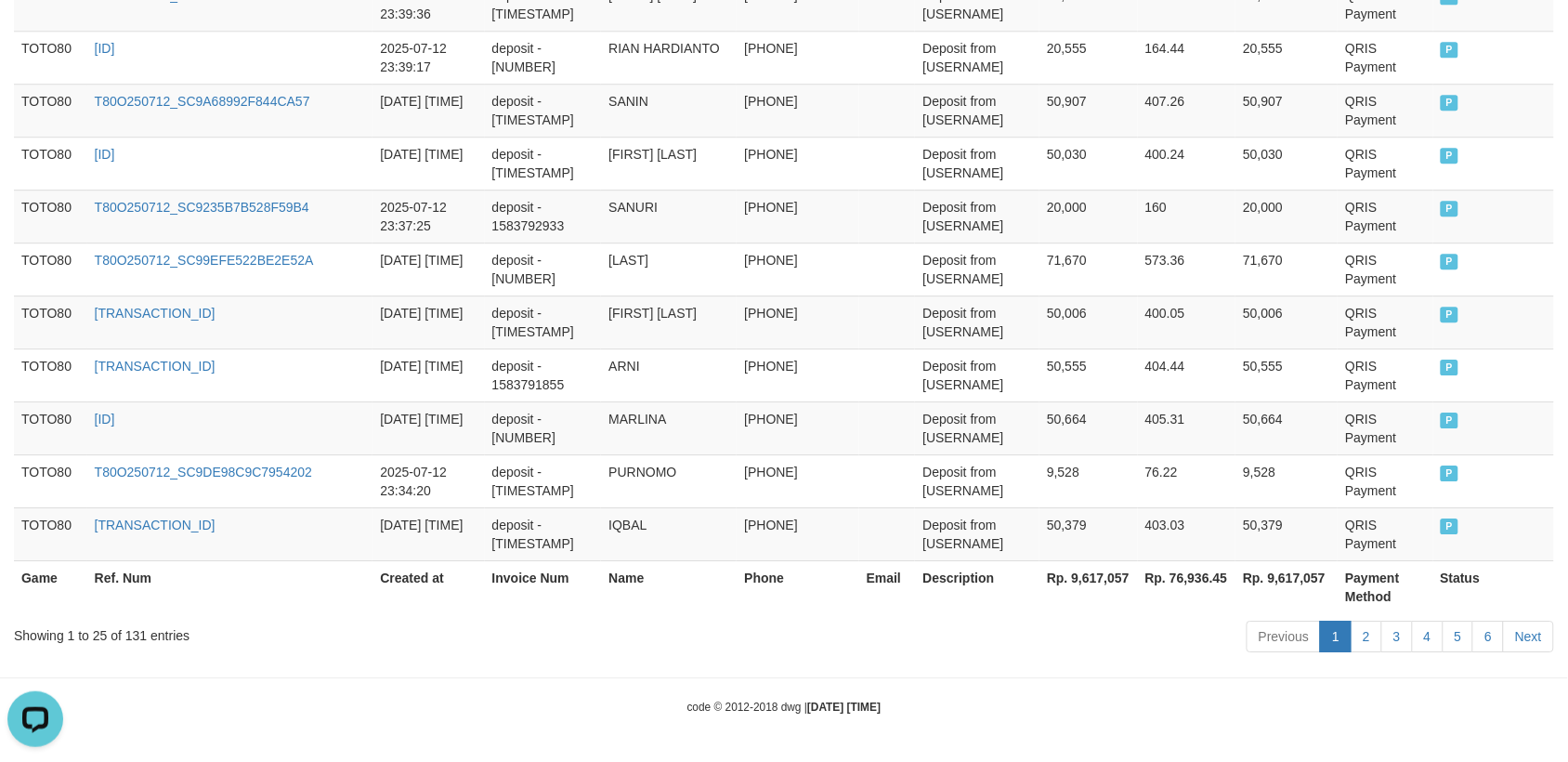 click on "Showing 1 to 25 of 131 entries" at bounding box center [326, 632] 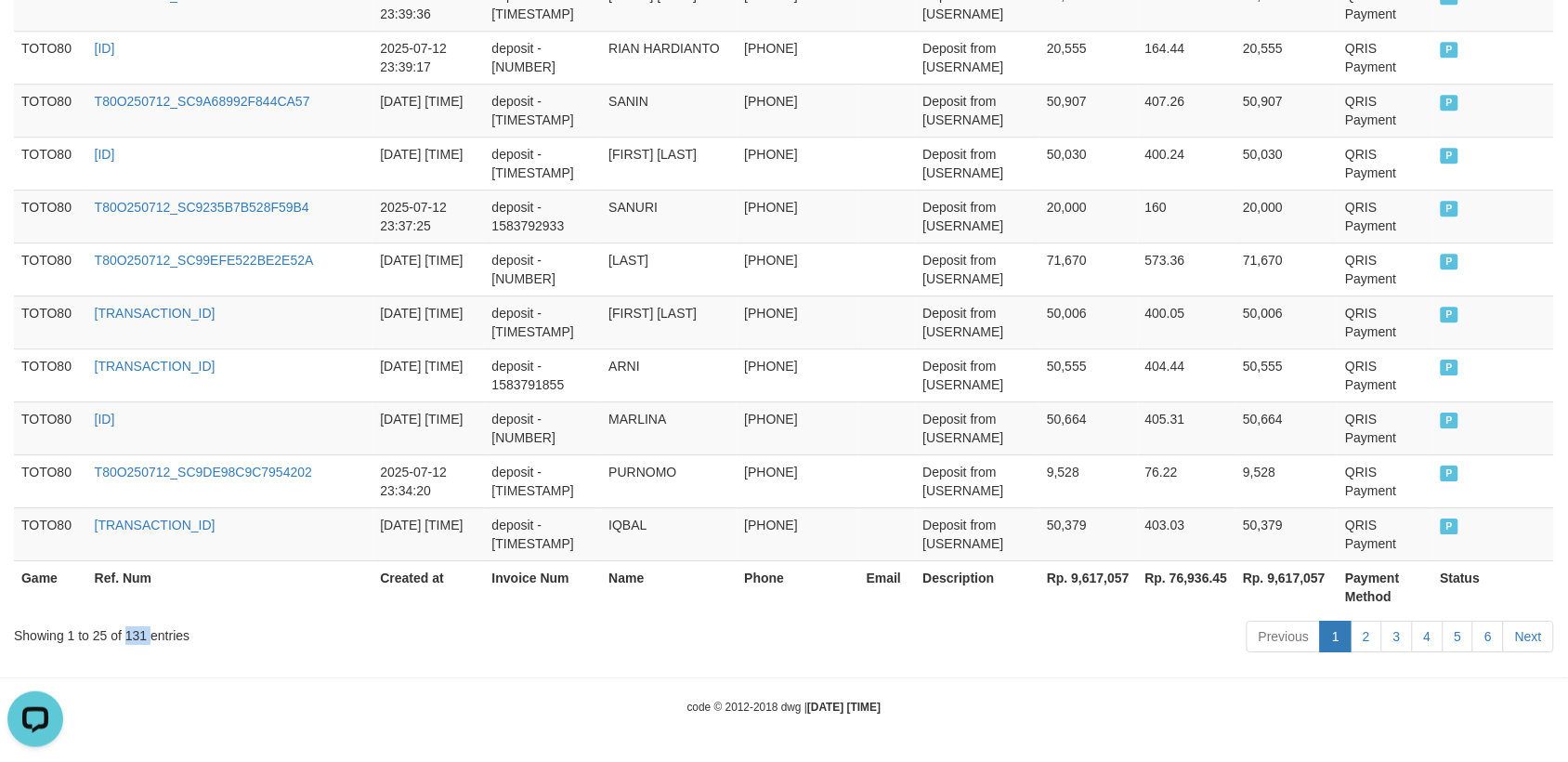 click on "Showing 1 to 25 of 131 entries" at bounding box center [326, 632] 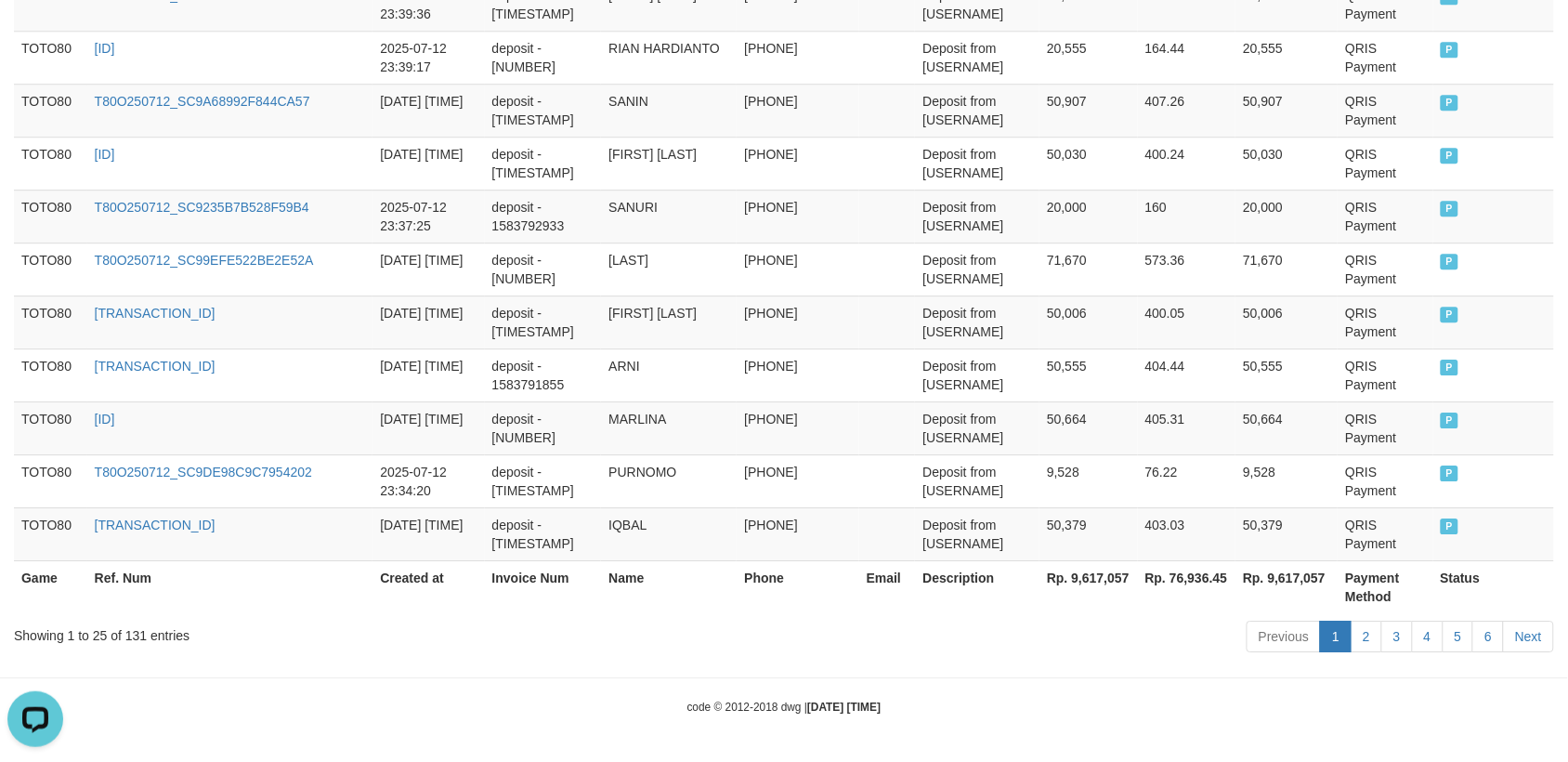 click on "Rp. 9,617,057" at bounding box center [1089, 586] 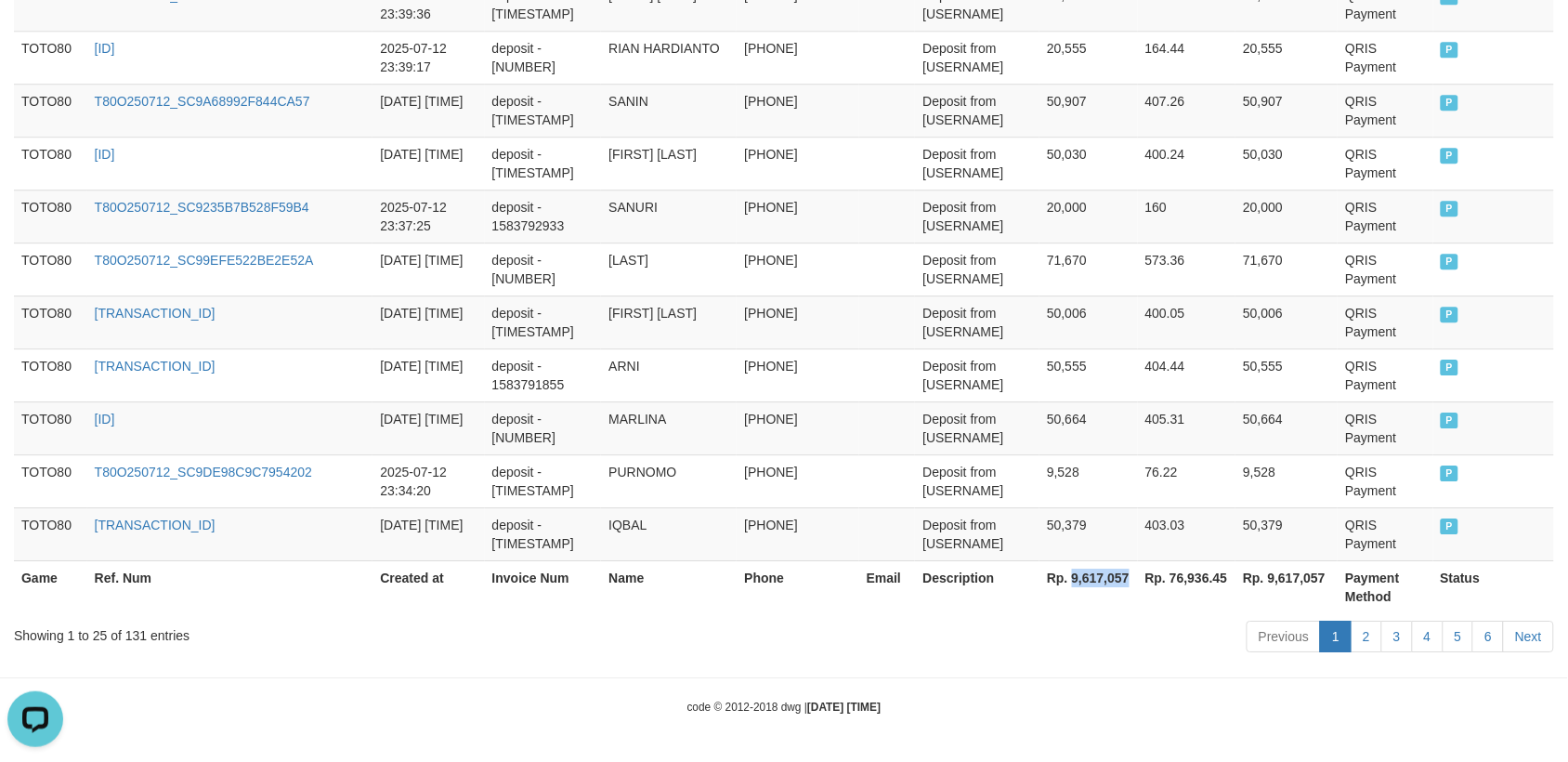 click on "Rp. 9,617,057" at bounding box center [1089, 586] 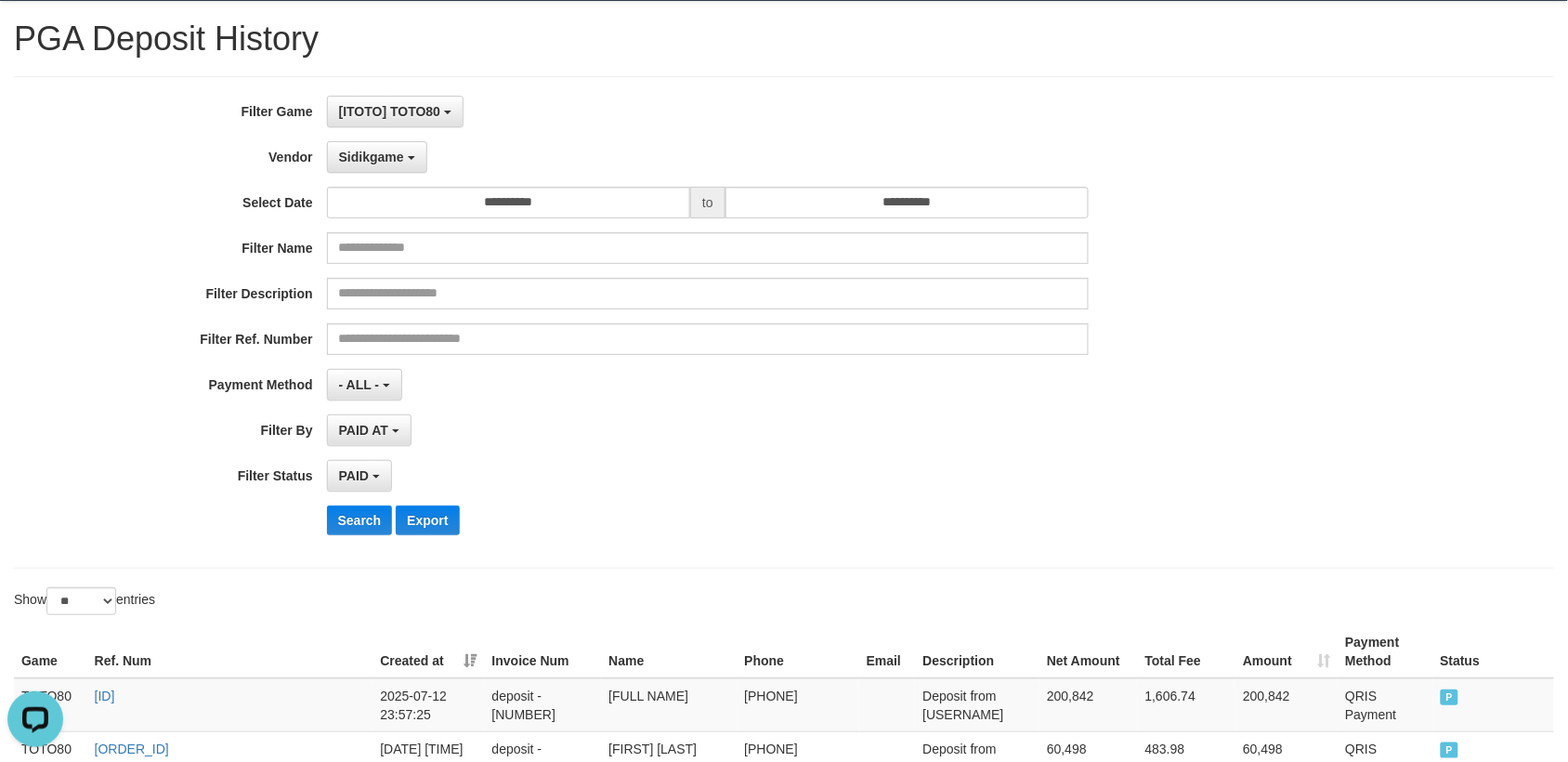 scroll, scrollTop: 0, scrollLeft: 0, axis: both 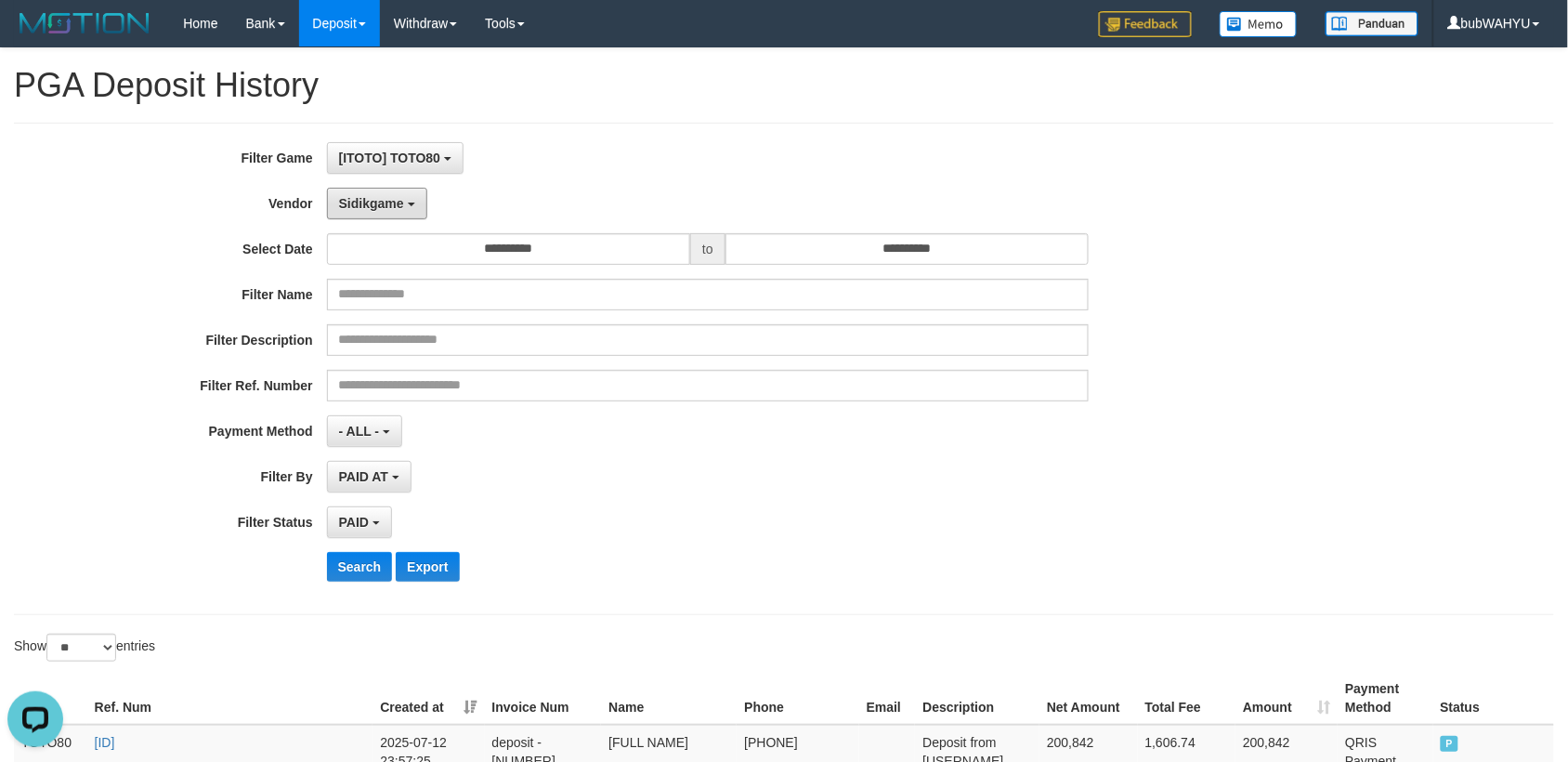 drag, startPoint x: 401, startPoint y: 212, endPoint x: 423, endPoint y: 225, distance: 25.553865 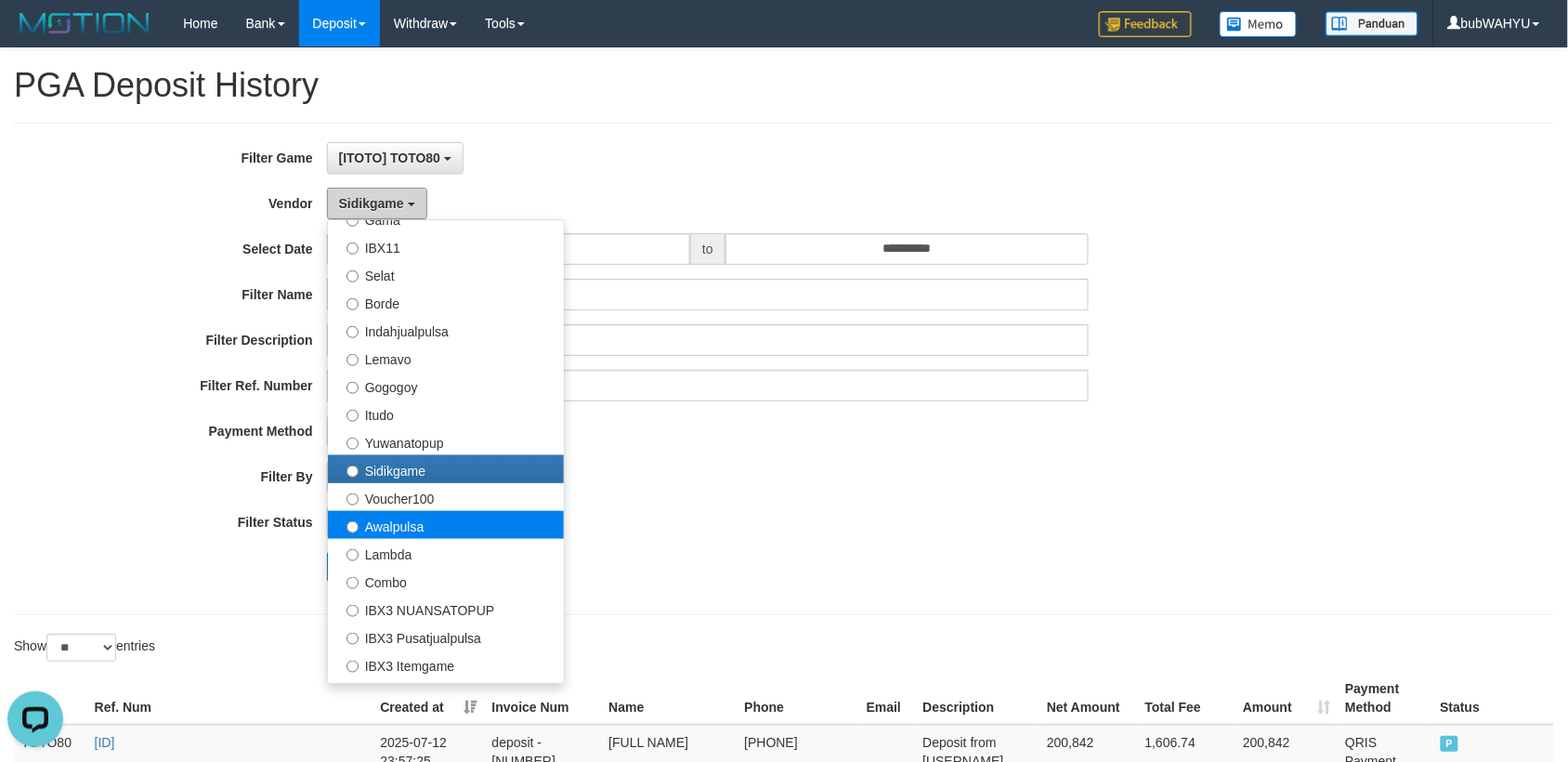 scroll, scrollTop: 637, scrollLeft: 0, axis: vertical 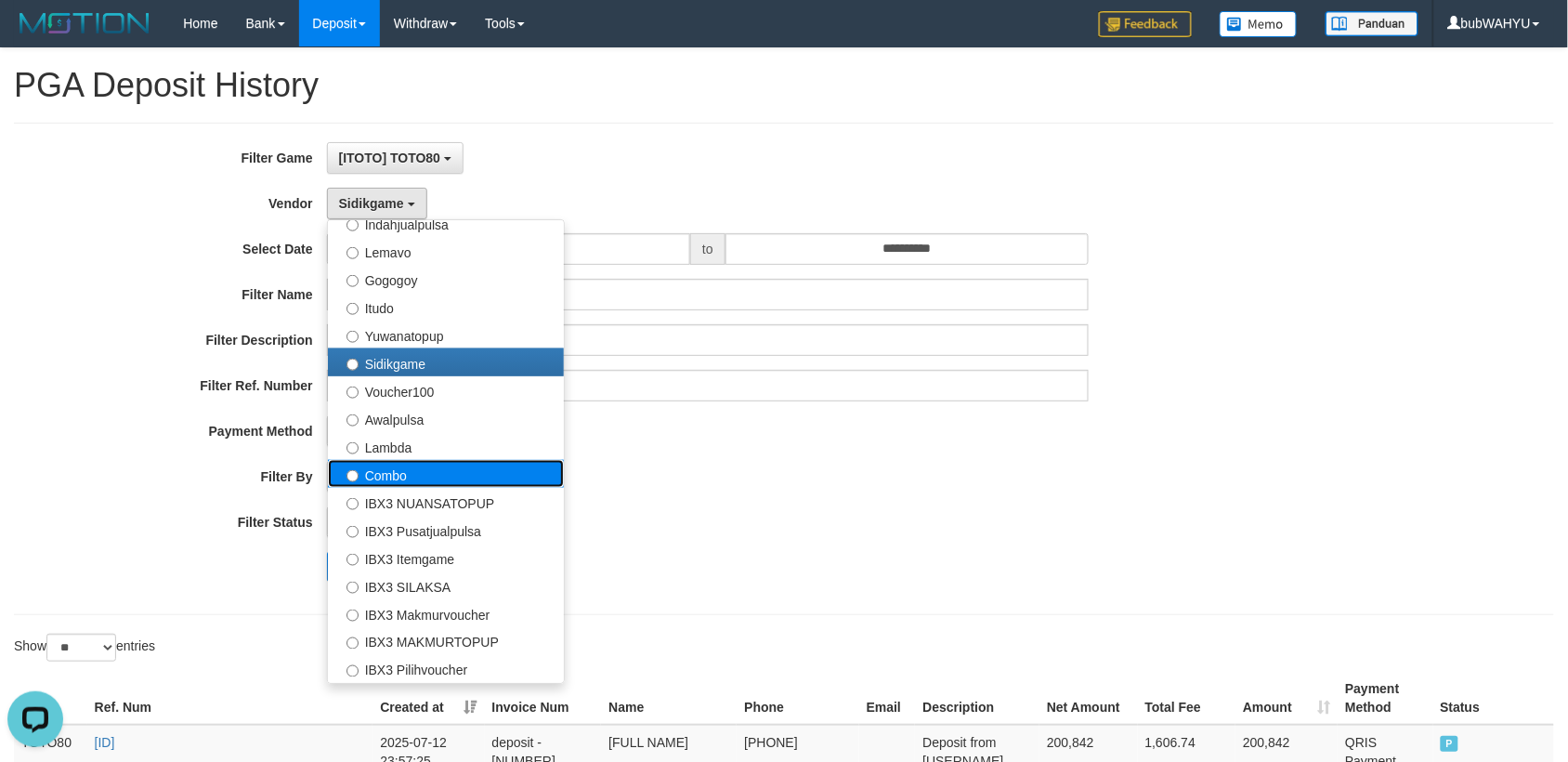 click on "Combo" at bounding box center [446, 474] 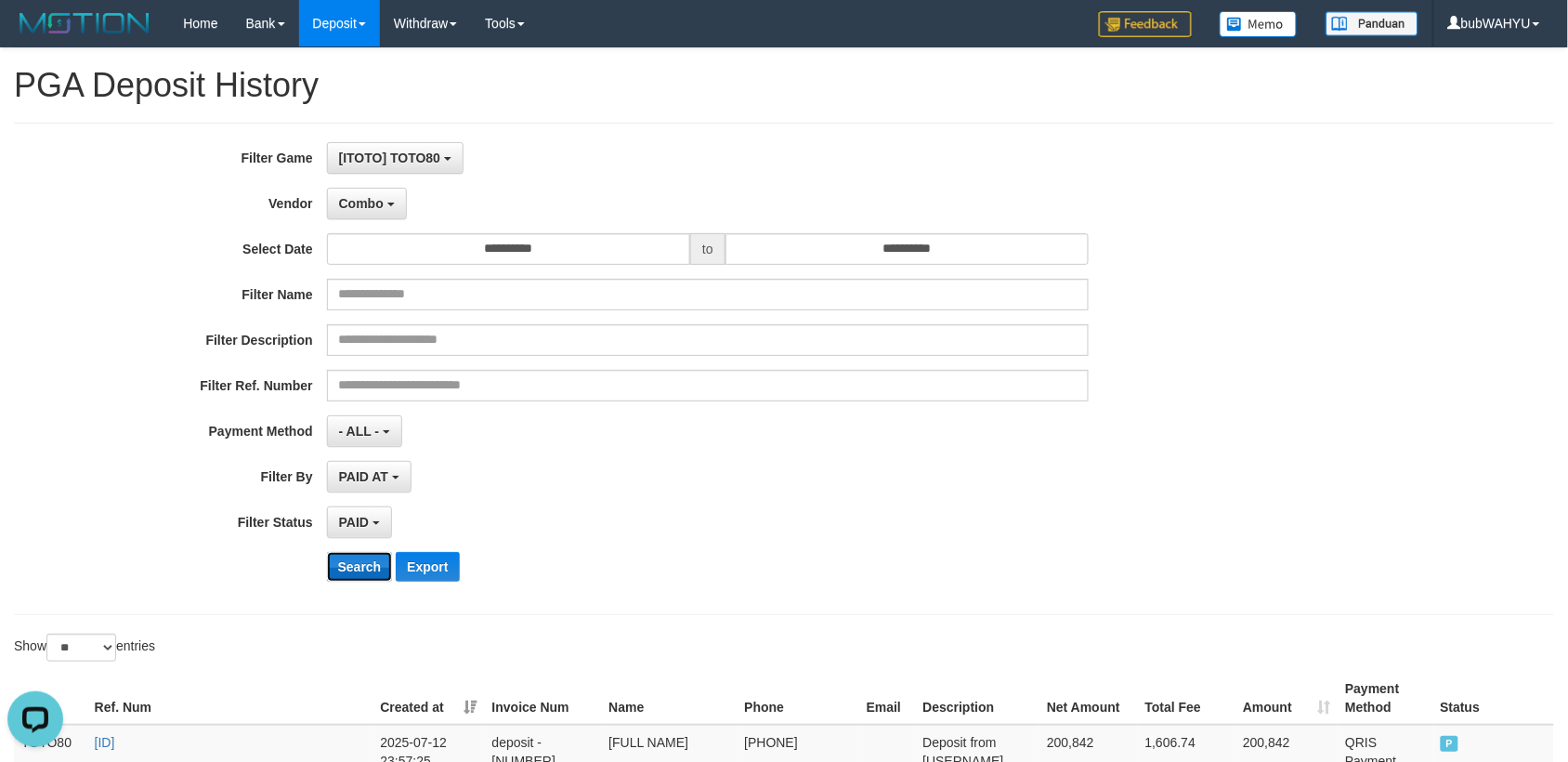 click on "Search" at bounding box center [359, 567] 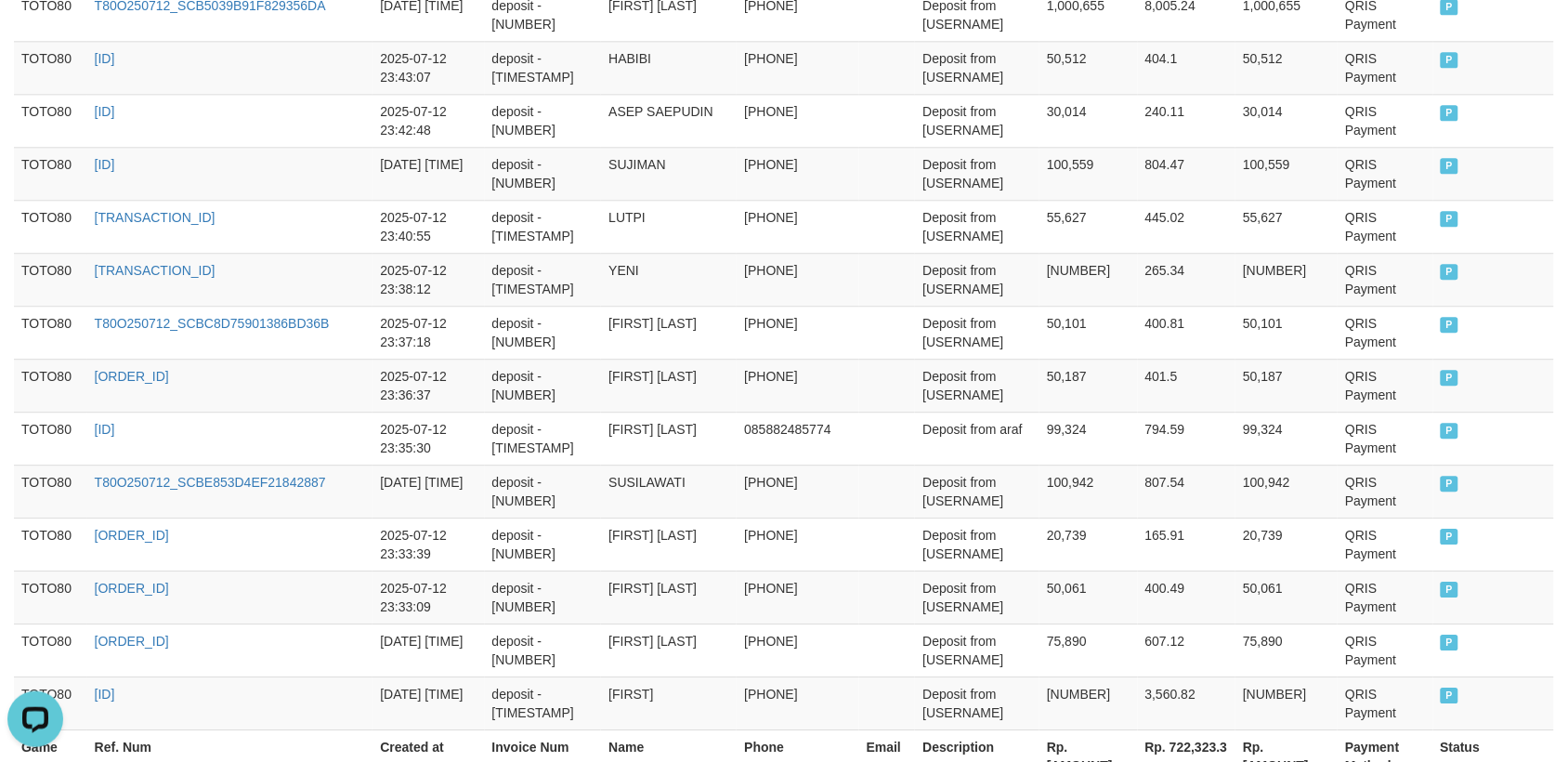 scroll, scrollTop: 1497, scrollLeft: 0, axis: vertical 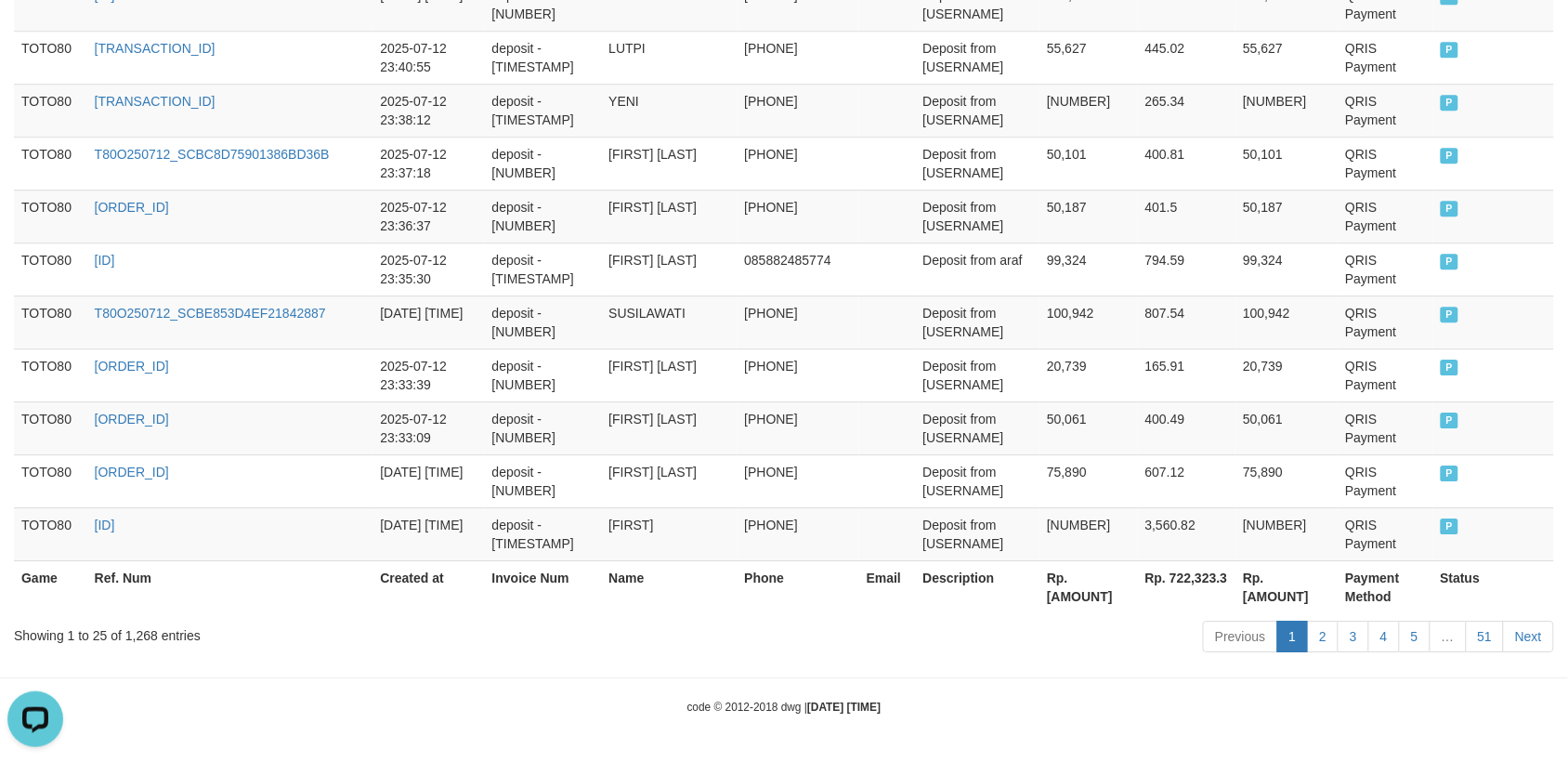 click on "Showing 1 to 25 of 1,268 entries" at bounding box center [326, 632] 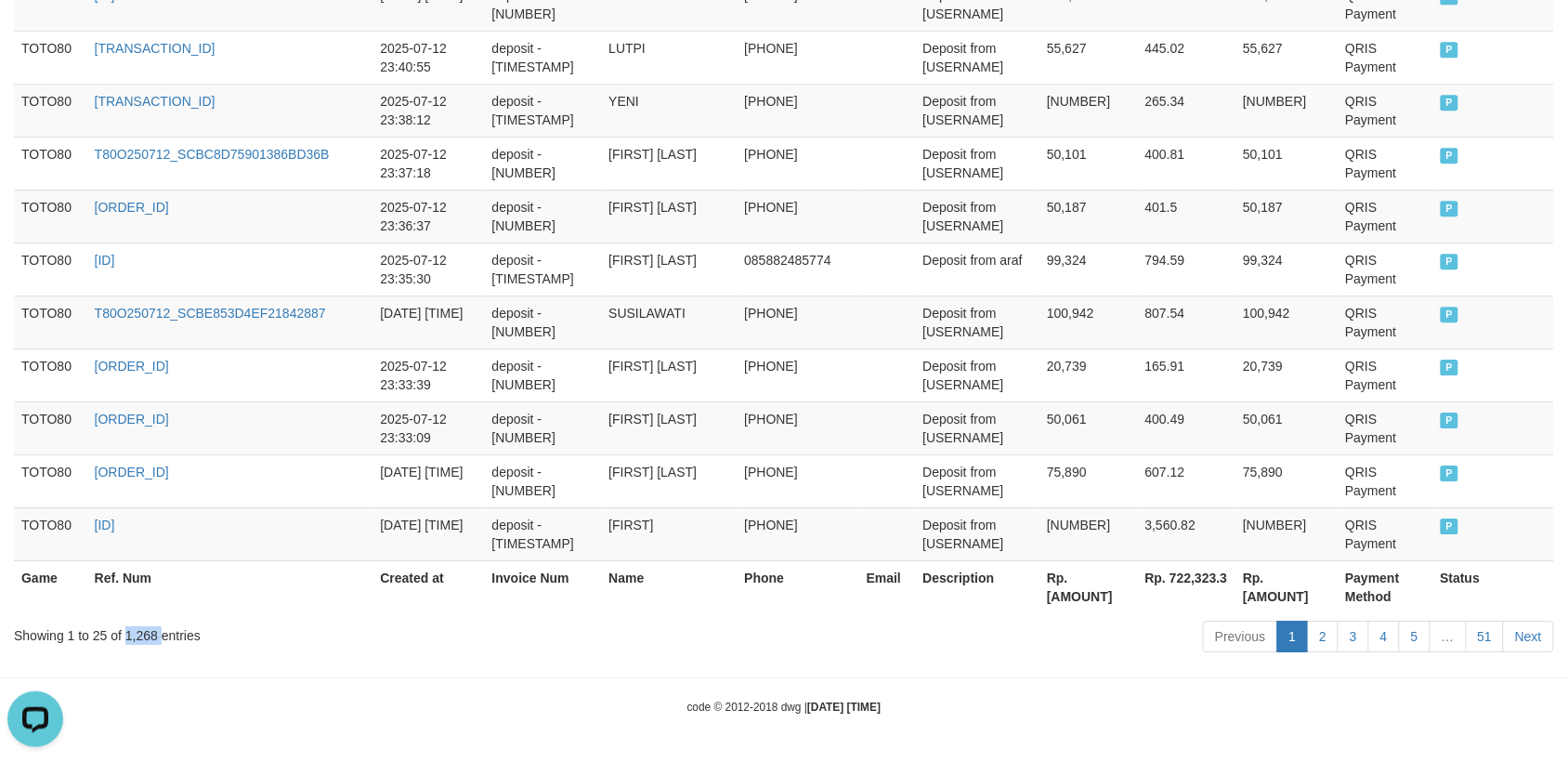 click on "Showing 1 to 25 of 1,268 entries" at bounding box center [326, 632] 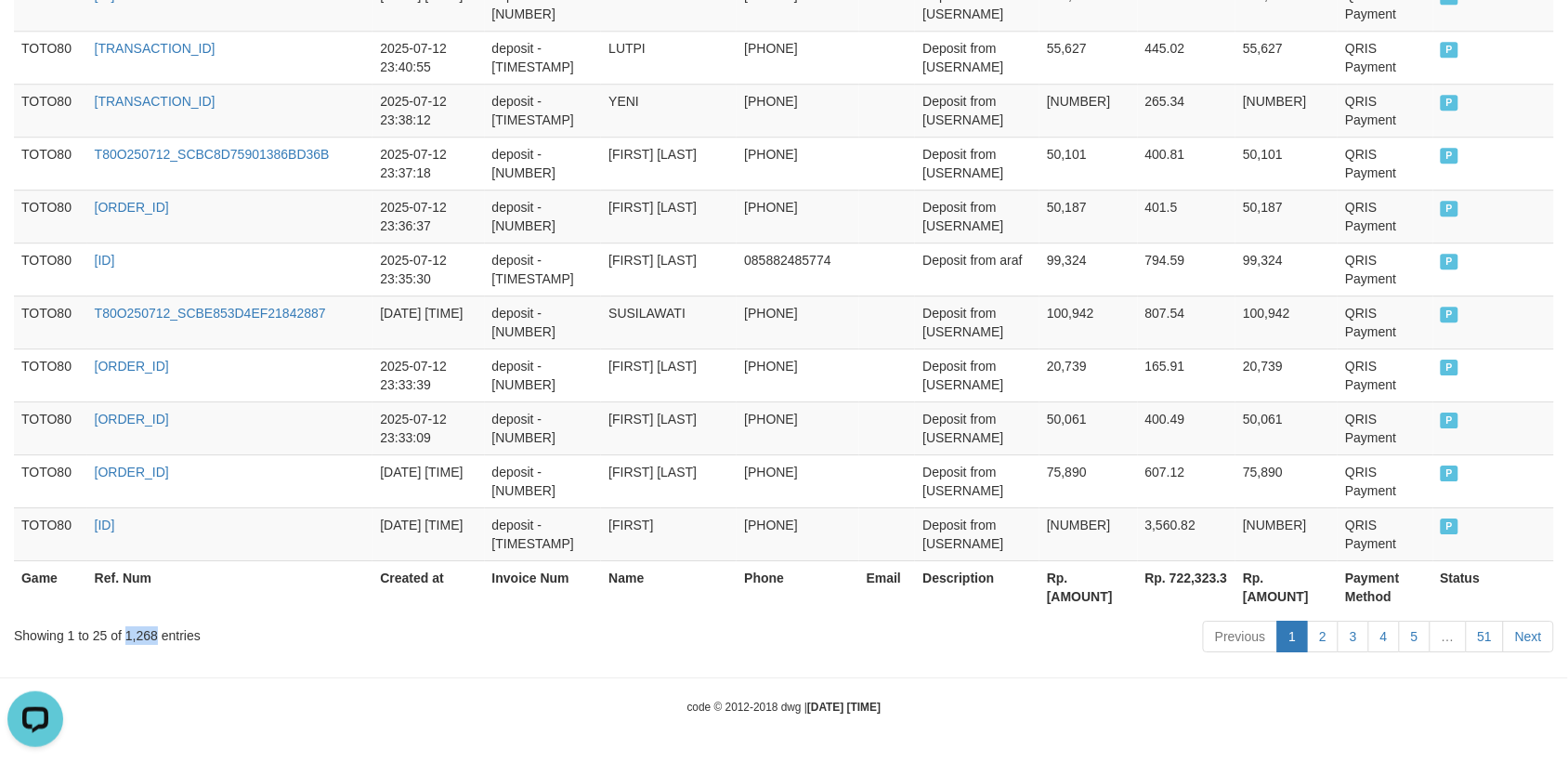 copy on "[NUMBER]" 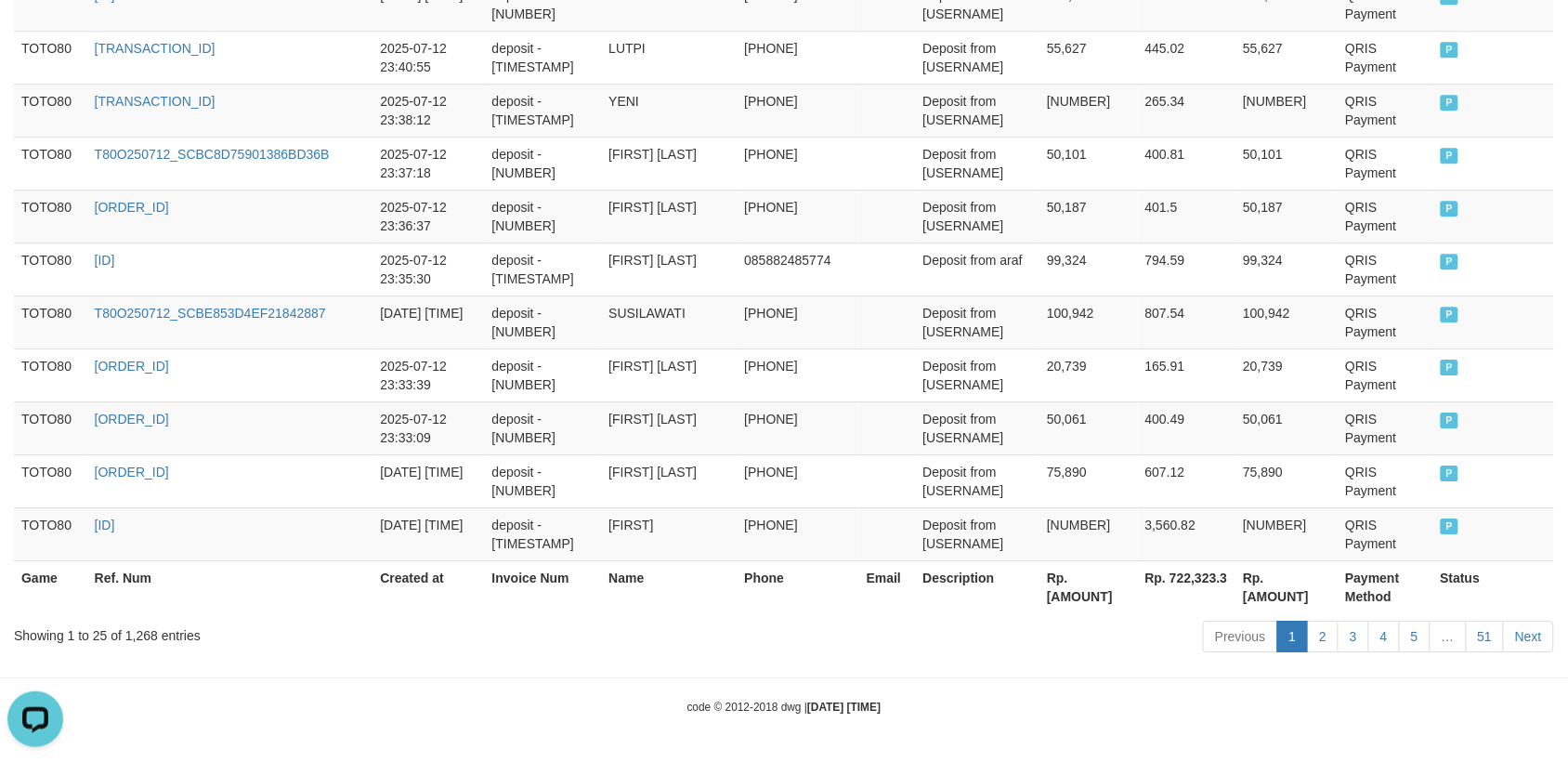 click on "Rp. [AMOUNT]" at bounding box center [1089, 586] 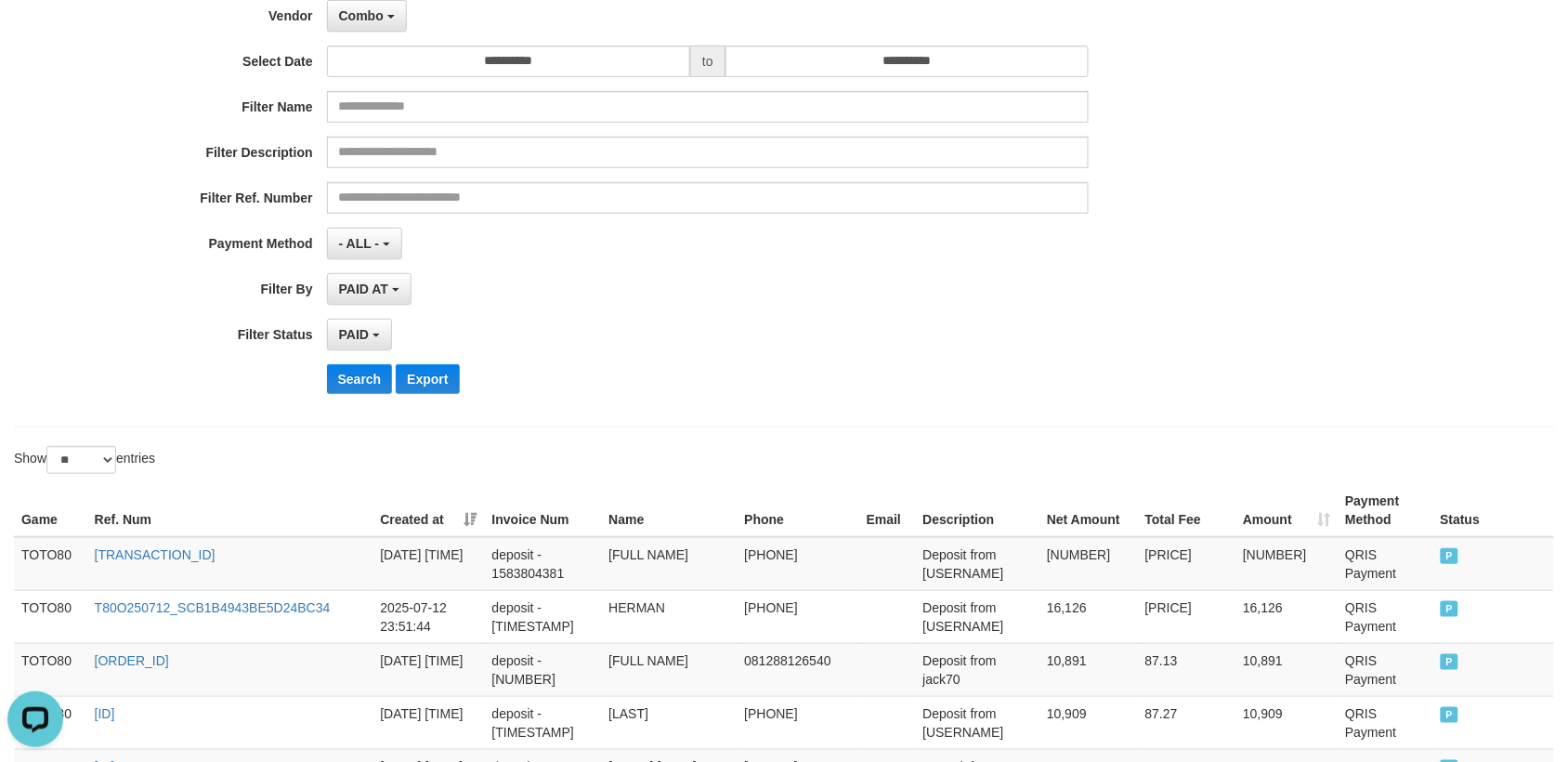 scroll, scrollTop: 0, scrollLeft: 0, axis: both 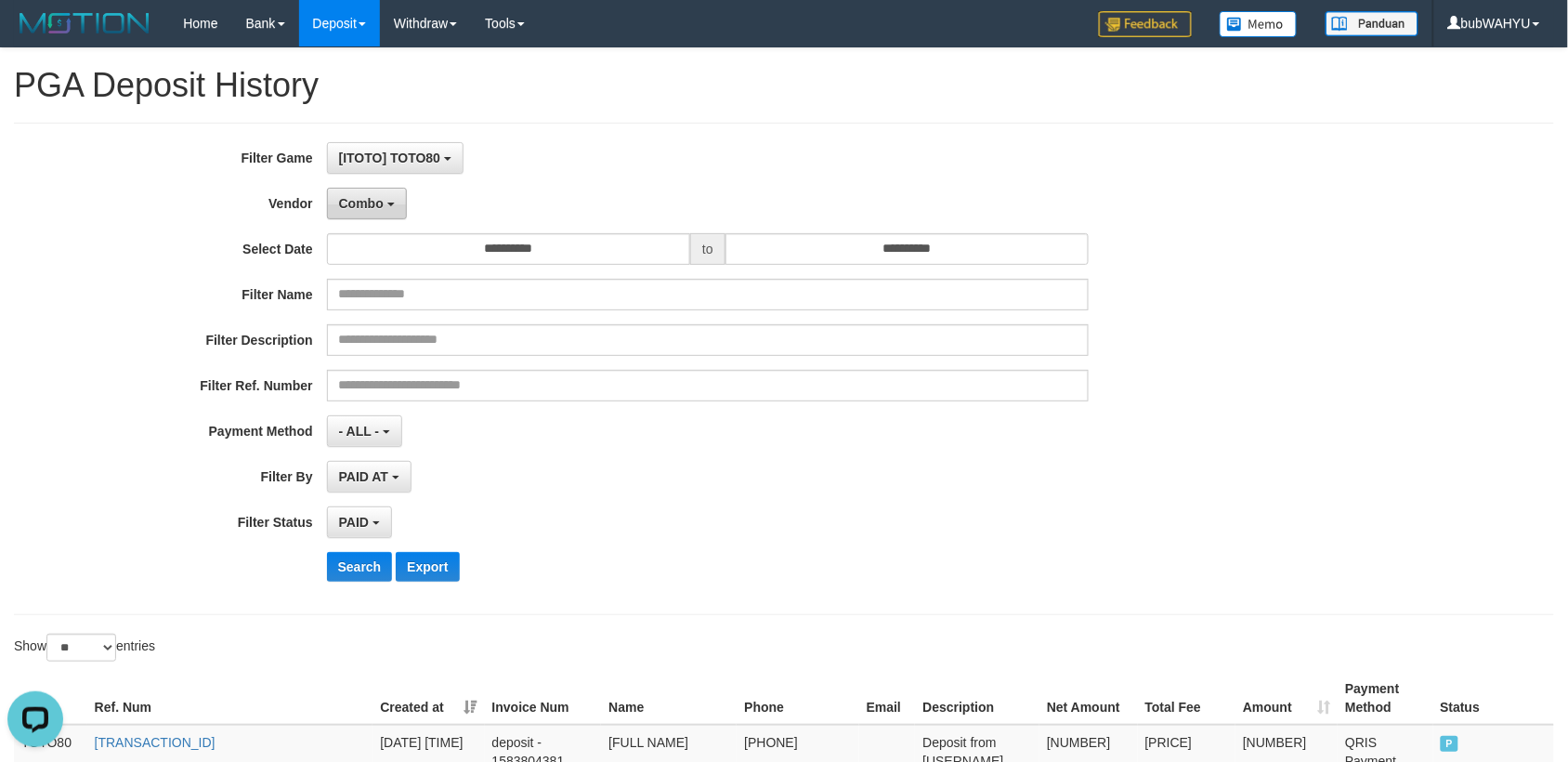 click on "Combo" at bounding box center (367, 204) 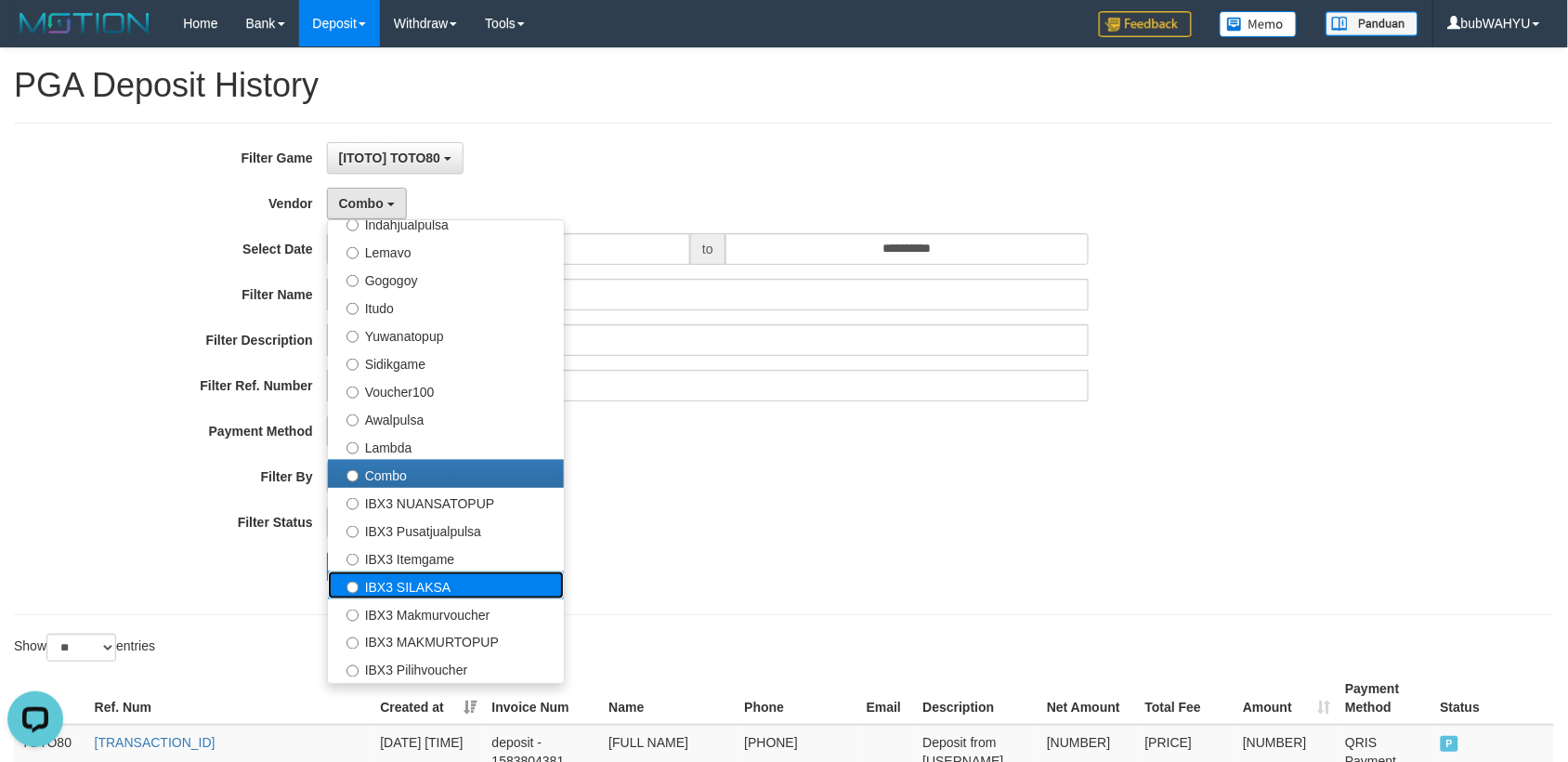 click on "IBX3 SILAKSA" at bounding box center (446, 585) 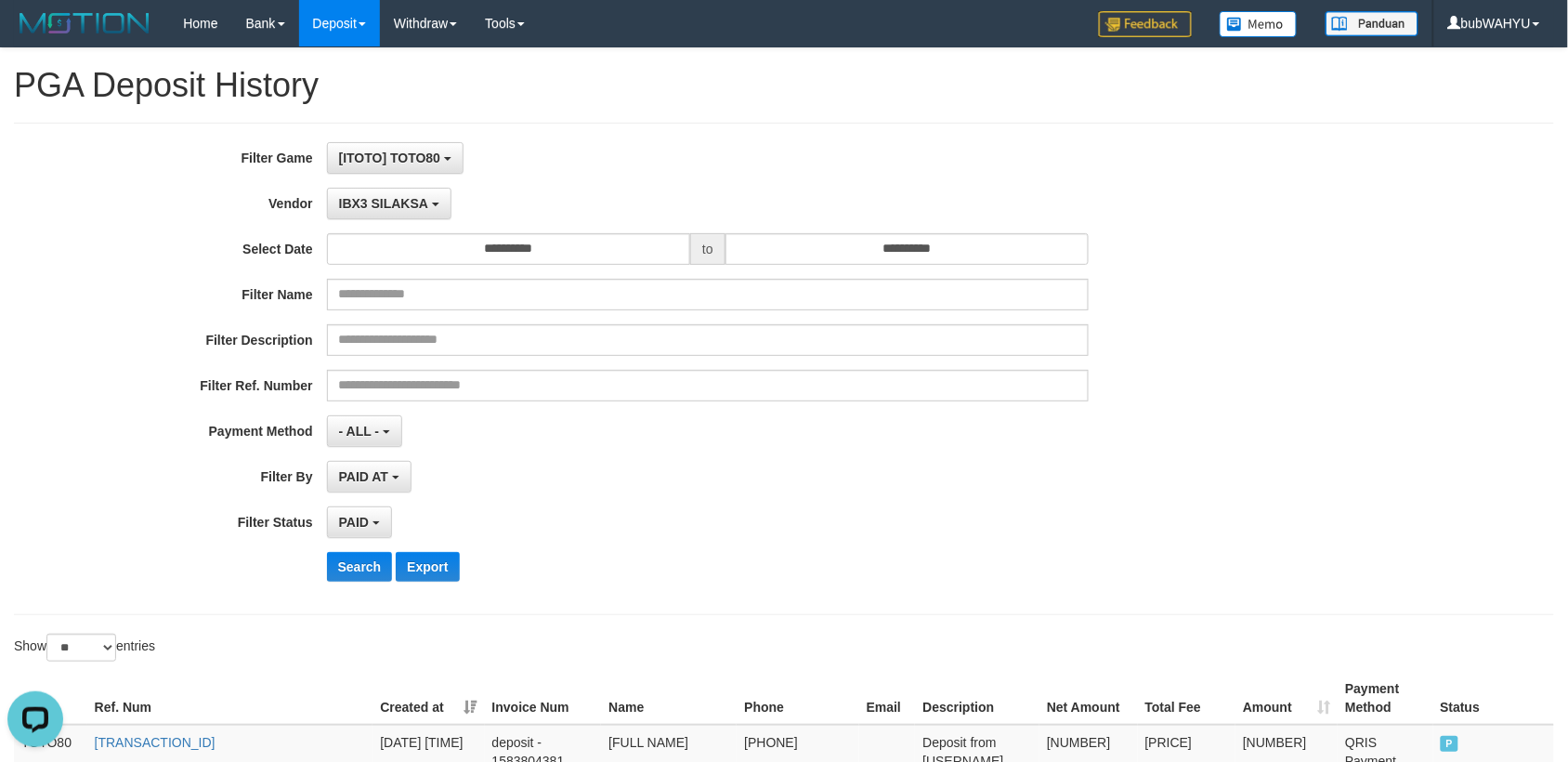 select on "**********" 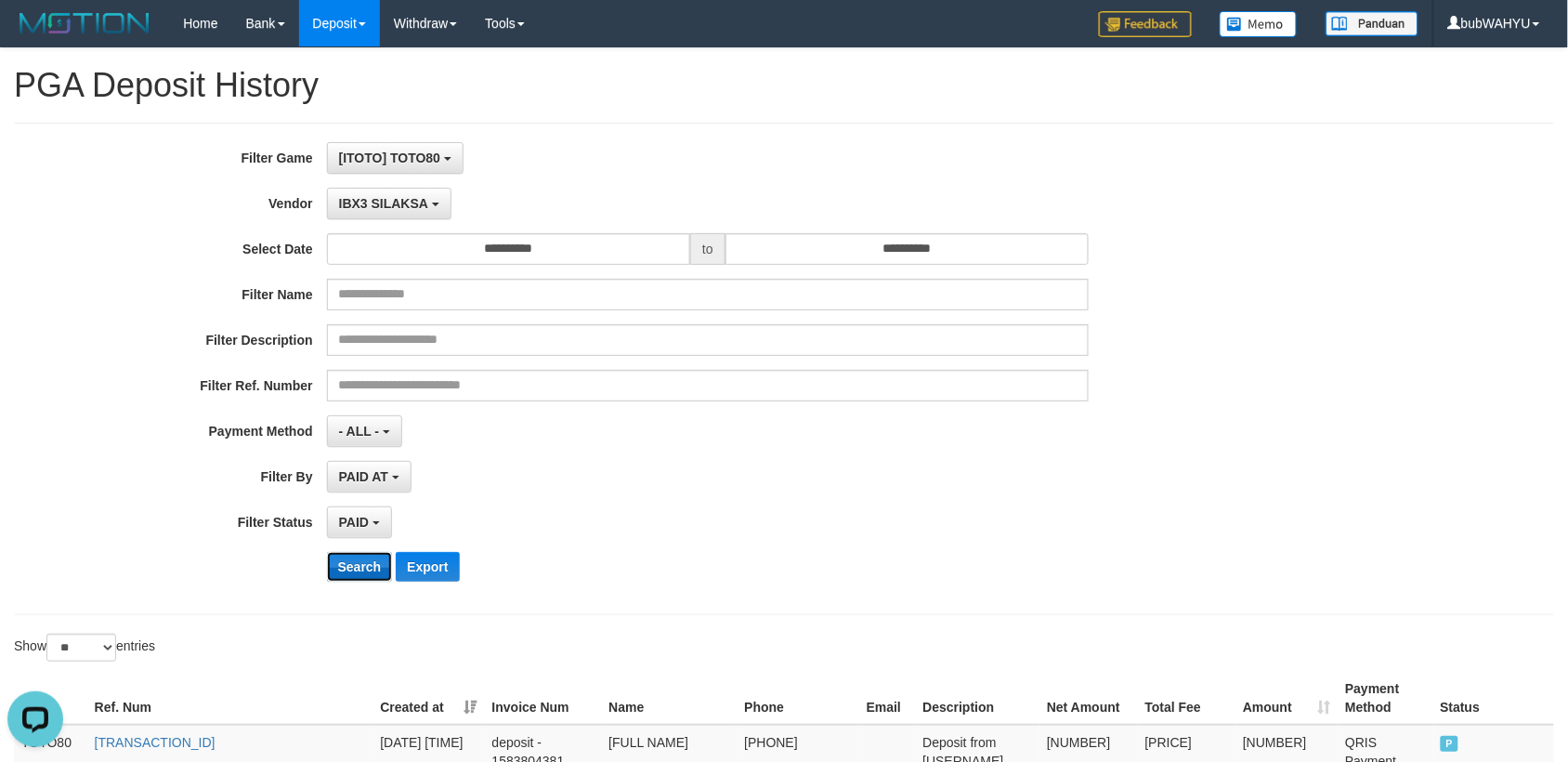 click on "Search" at bounding box center [359, 567] 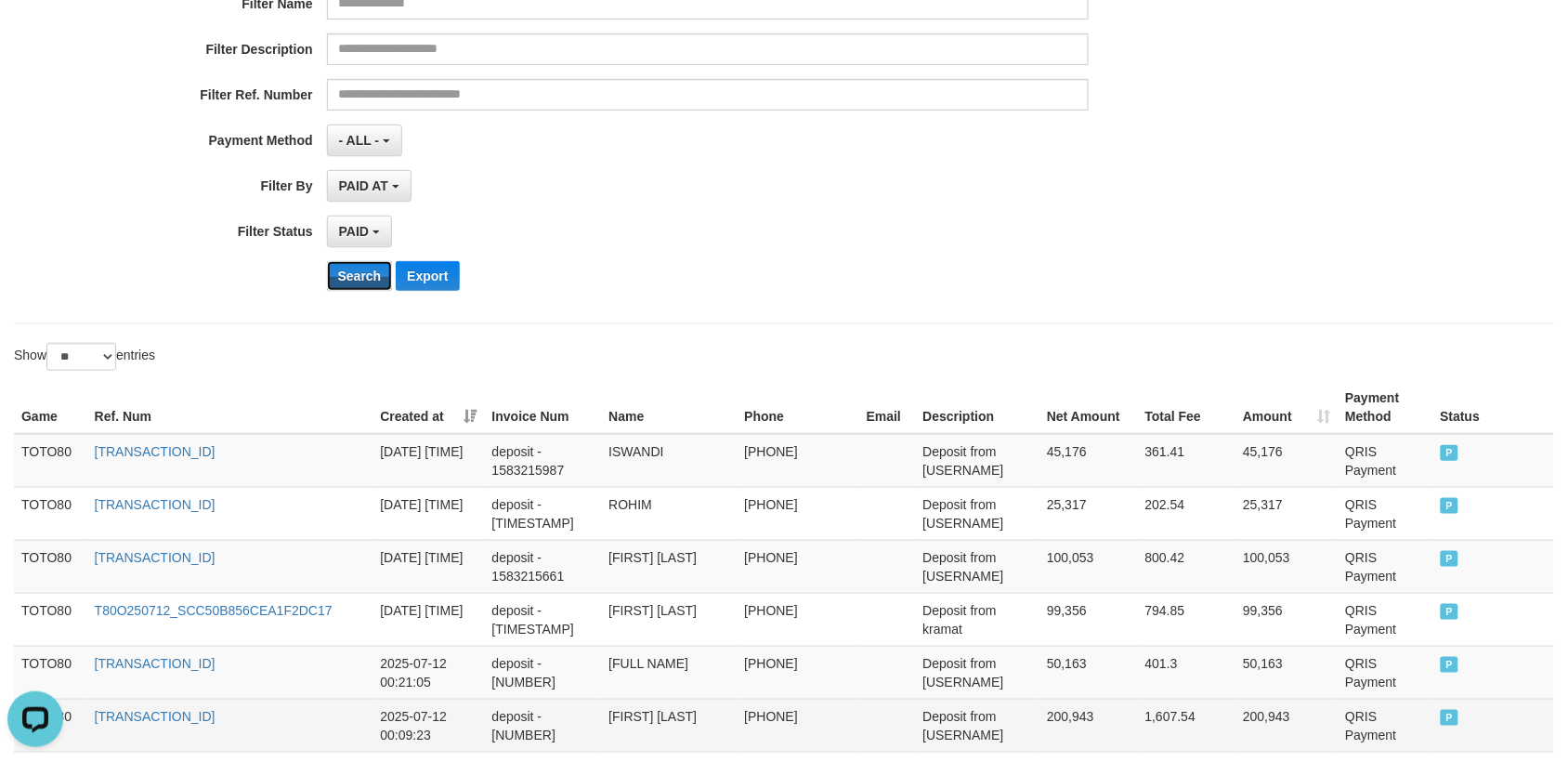 scroll, scrollTop: 486, scrollLeft: 0, axis: vertical 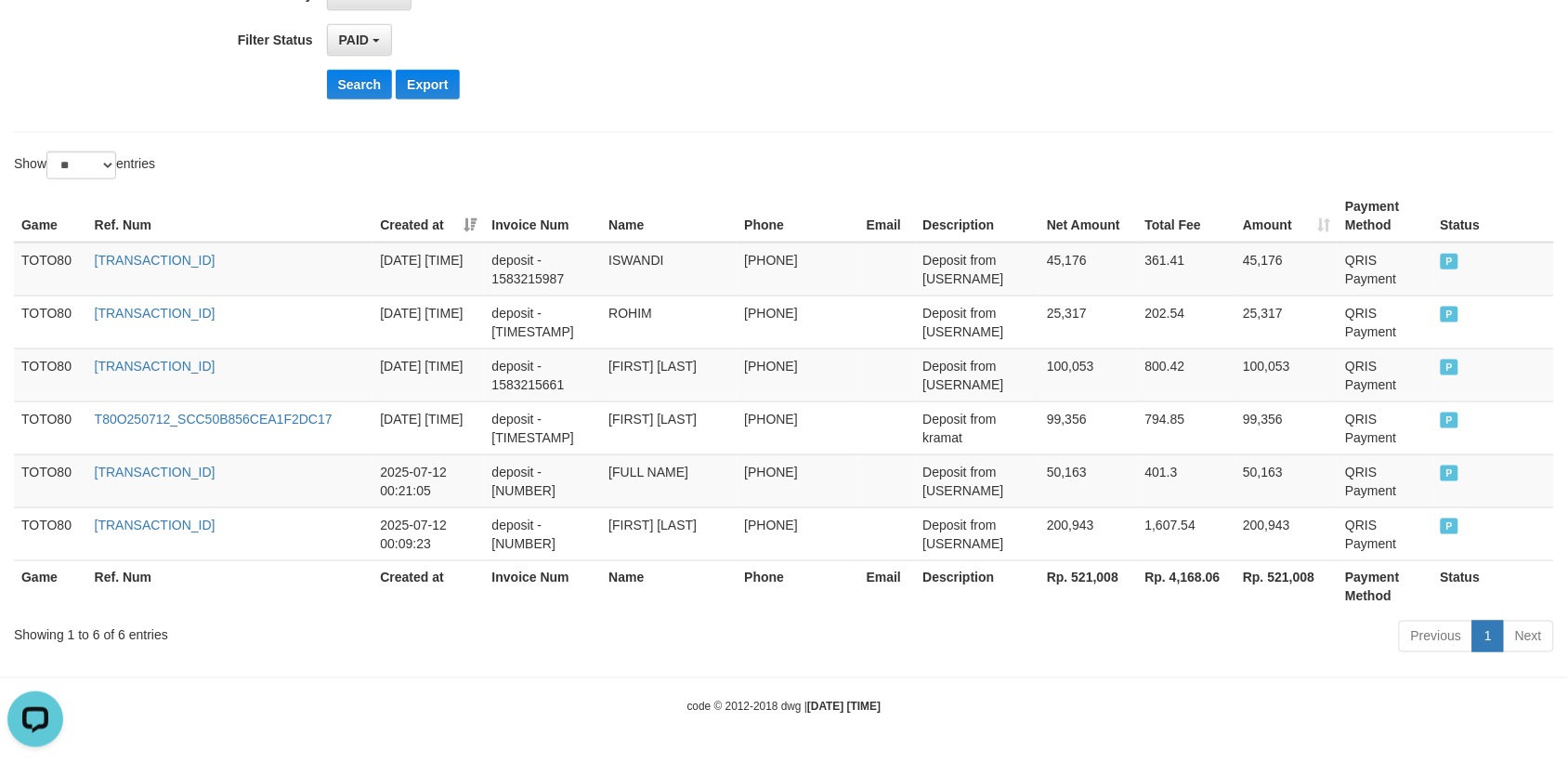 click on "Showing 1 to 6 of 6 entries" at bounding box center [326, 632] 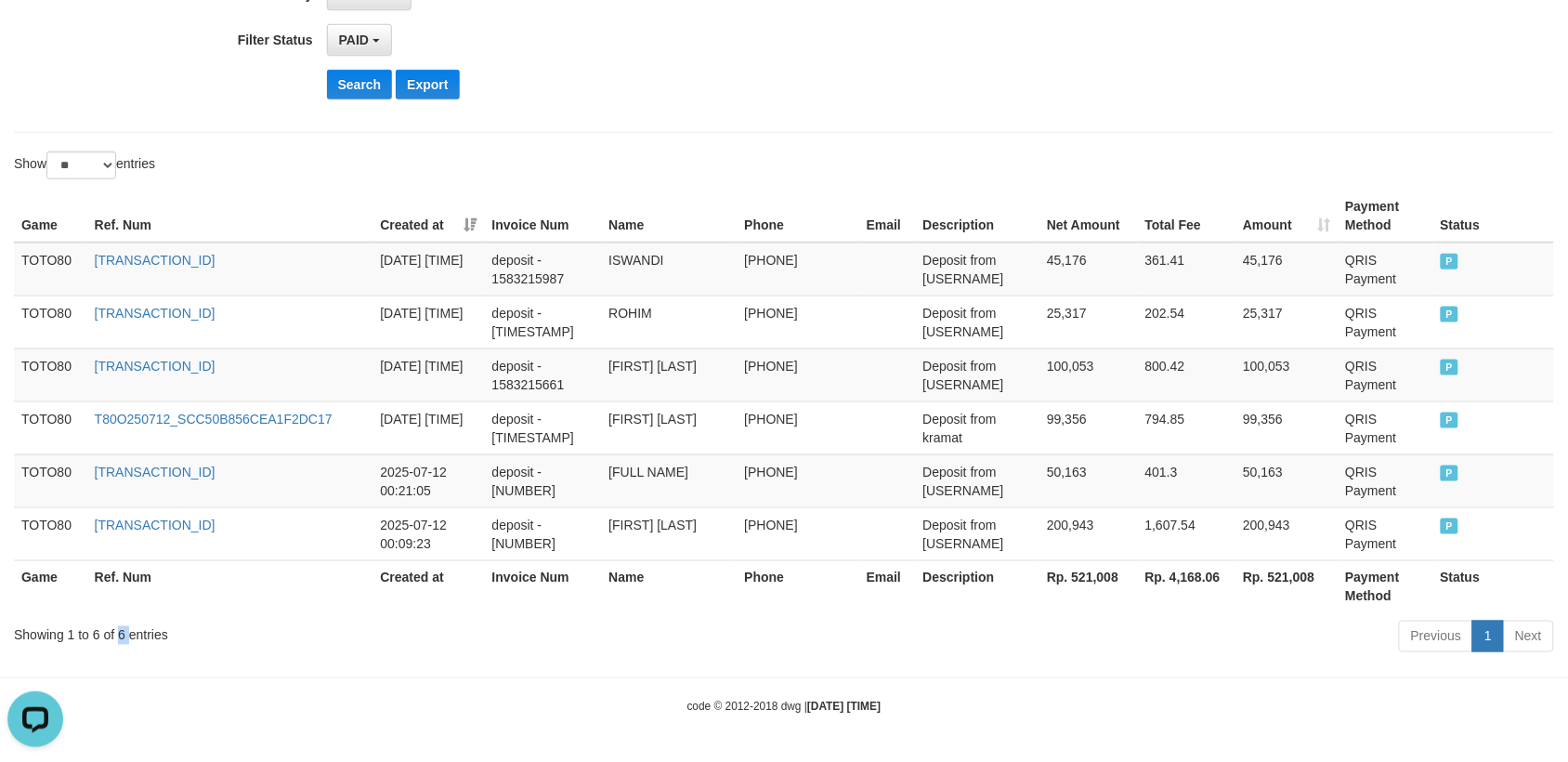 click on "Showing 1 to 6 of 6 entries" at bounding box center [326, 632] 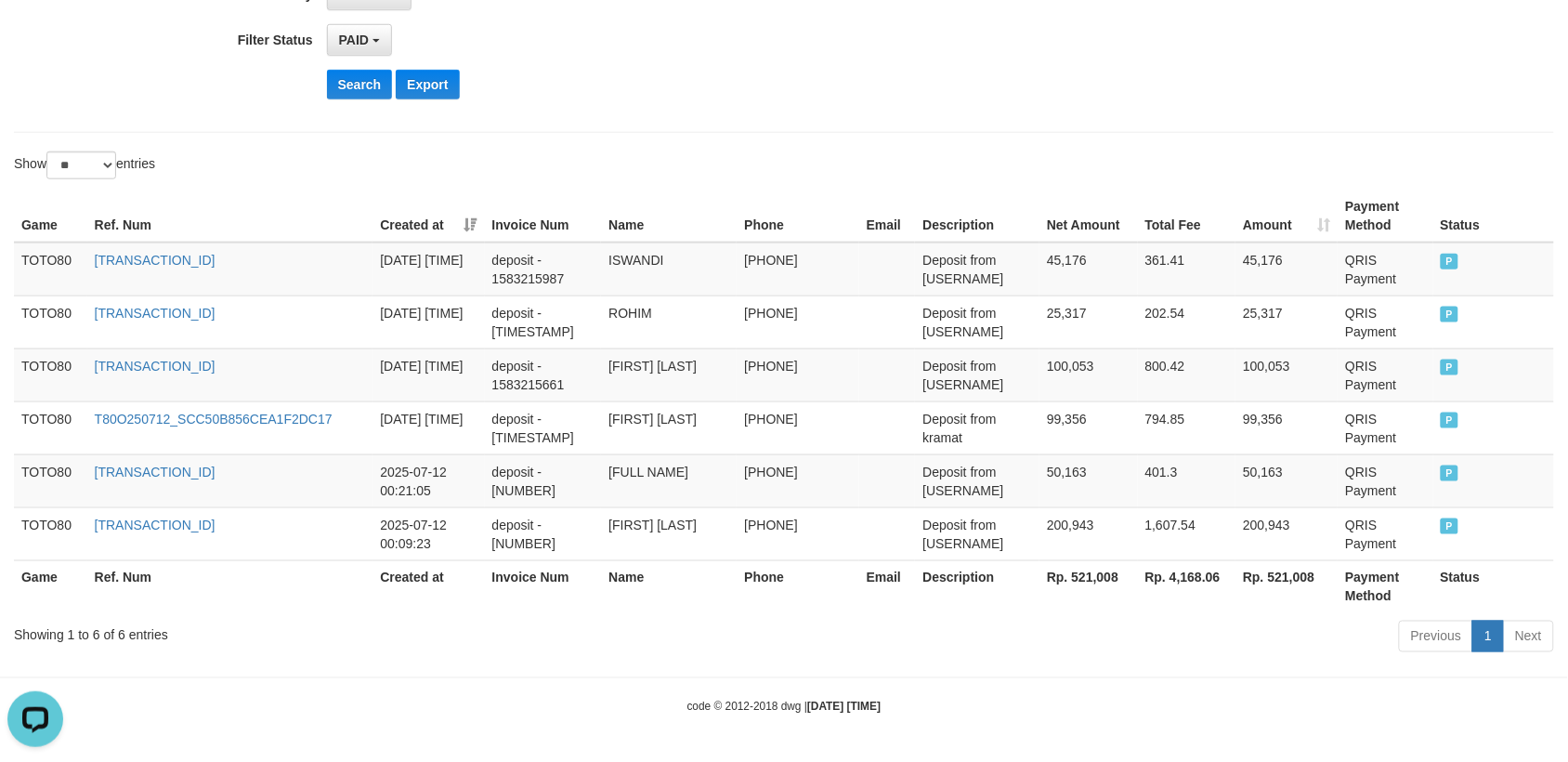 click on "Rp. 521,008" at bounding box center [1089, 586] 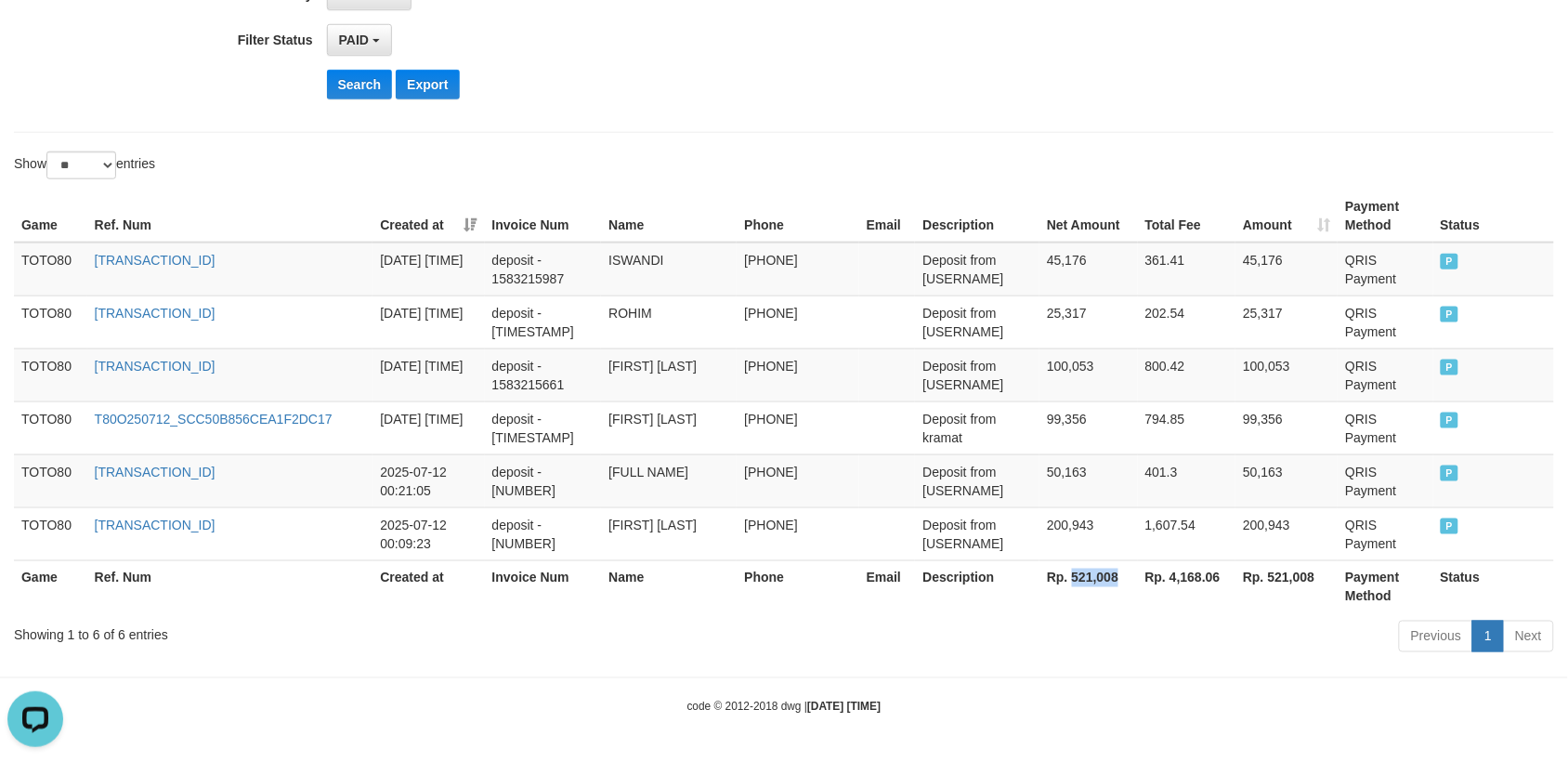 click on "Rp. 521,008" at bounding box center [1089, 586] 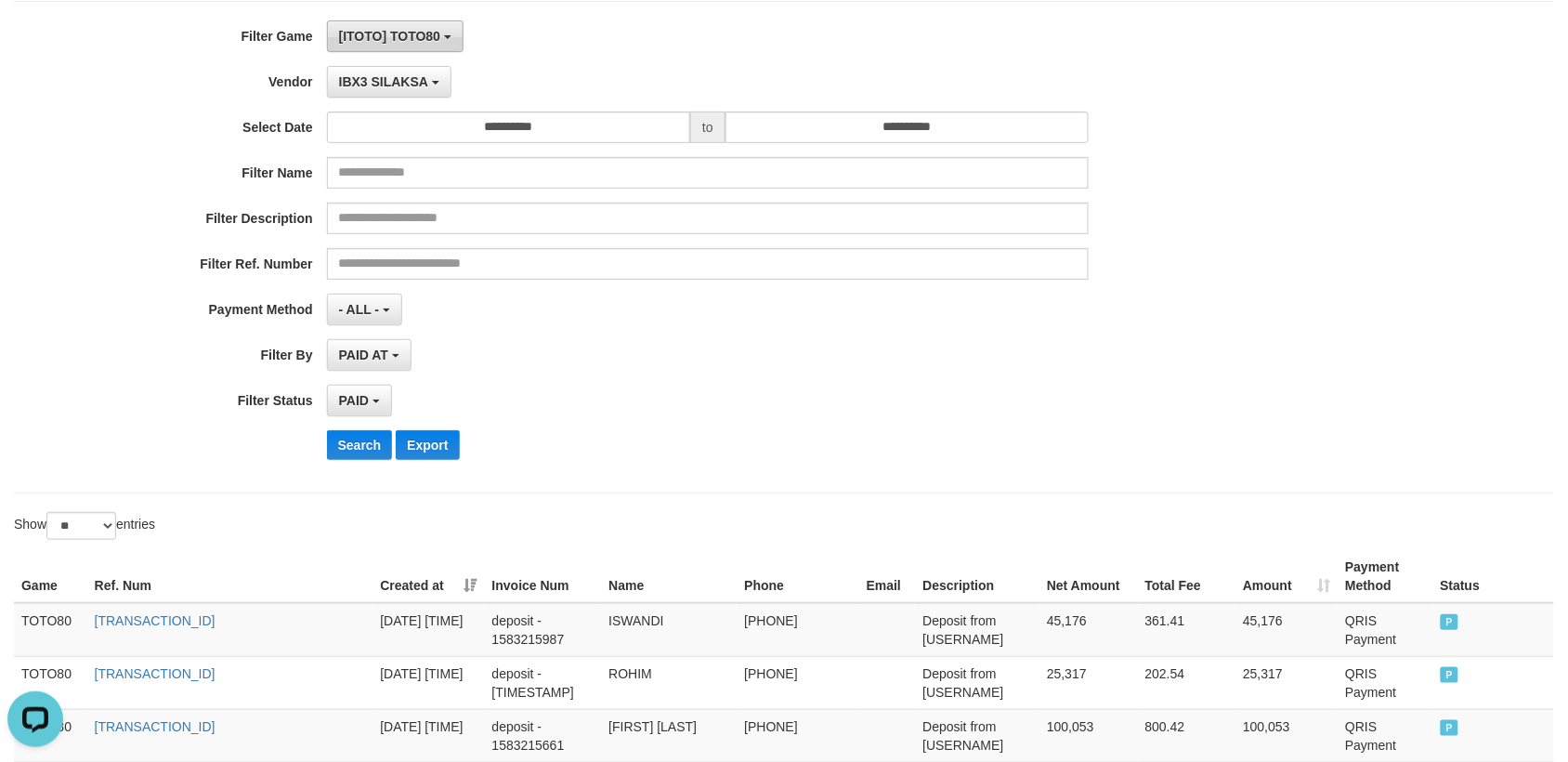 scroll, scrollTop: 21, scrollLeft: 0, axis: vertical 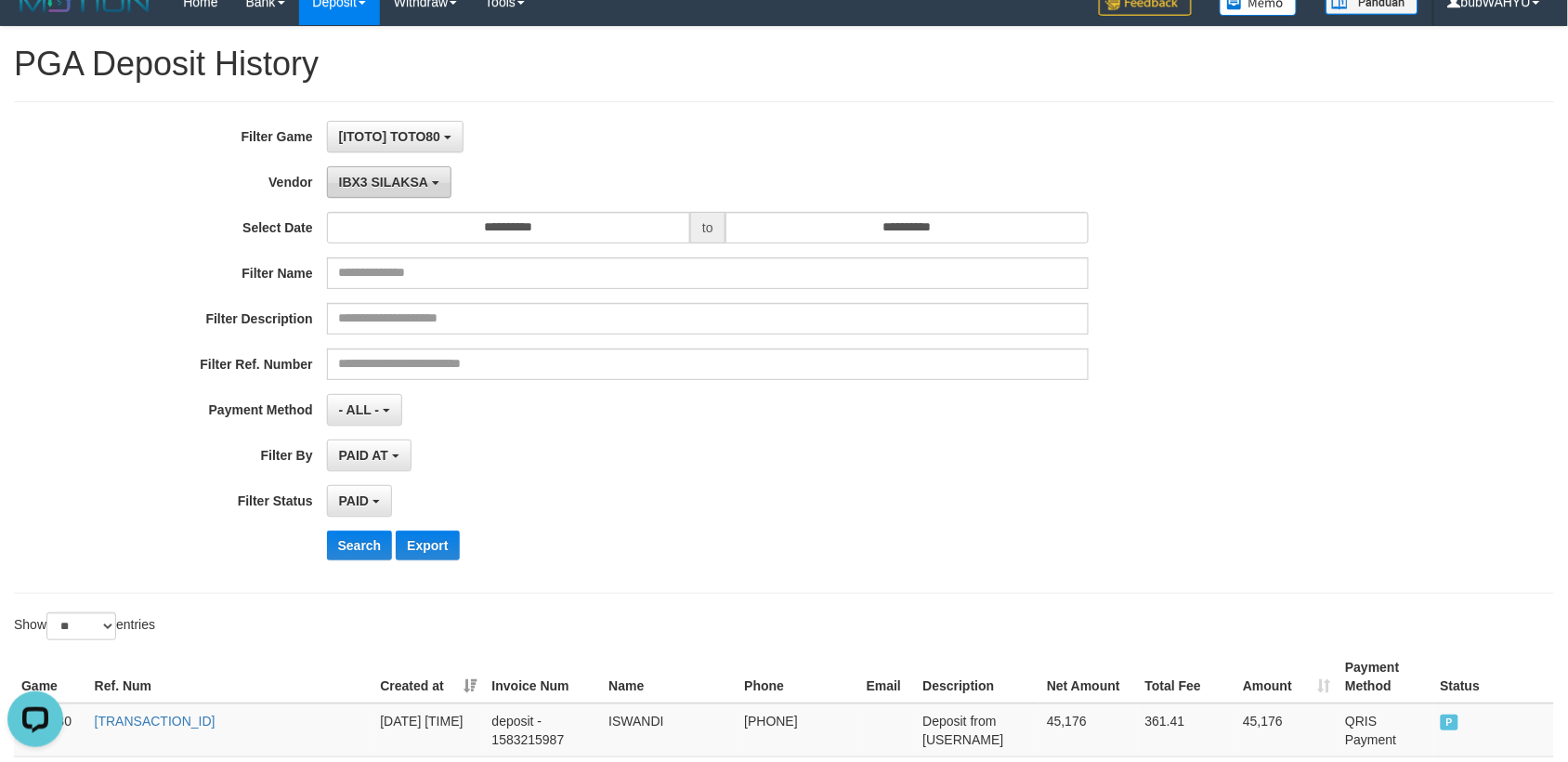 click on "IBX3 SILAKSA" at bounding box center (384, 182) 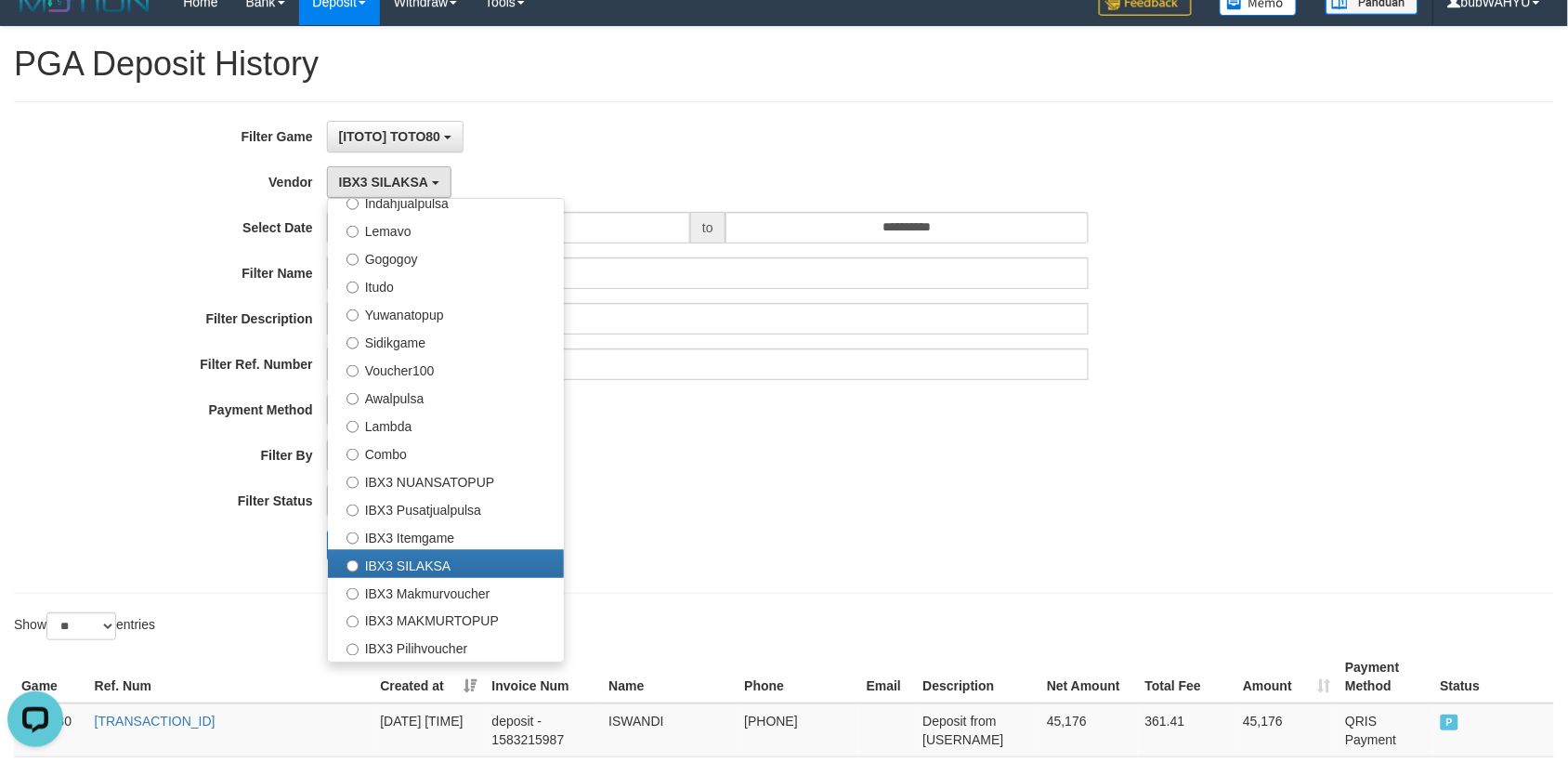 click on "**********" at bounding box center [784, 348] 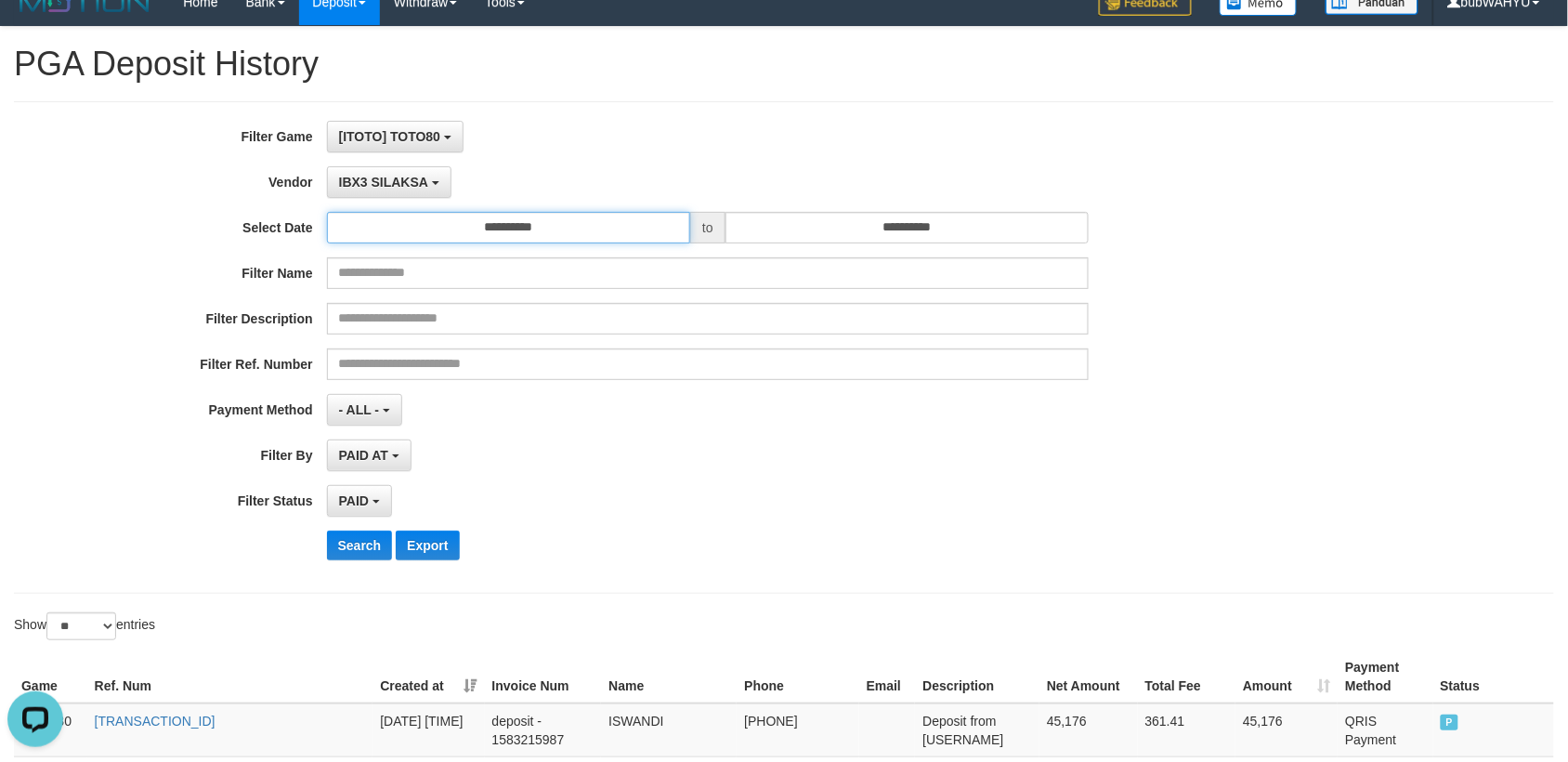 click on "**********" at bounding box center (508, 228) 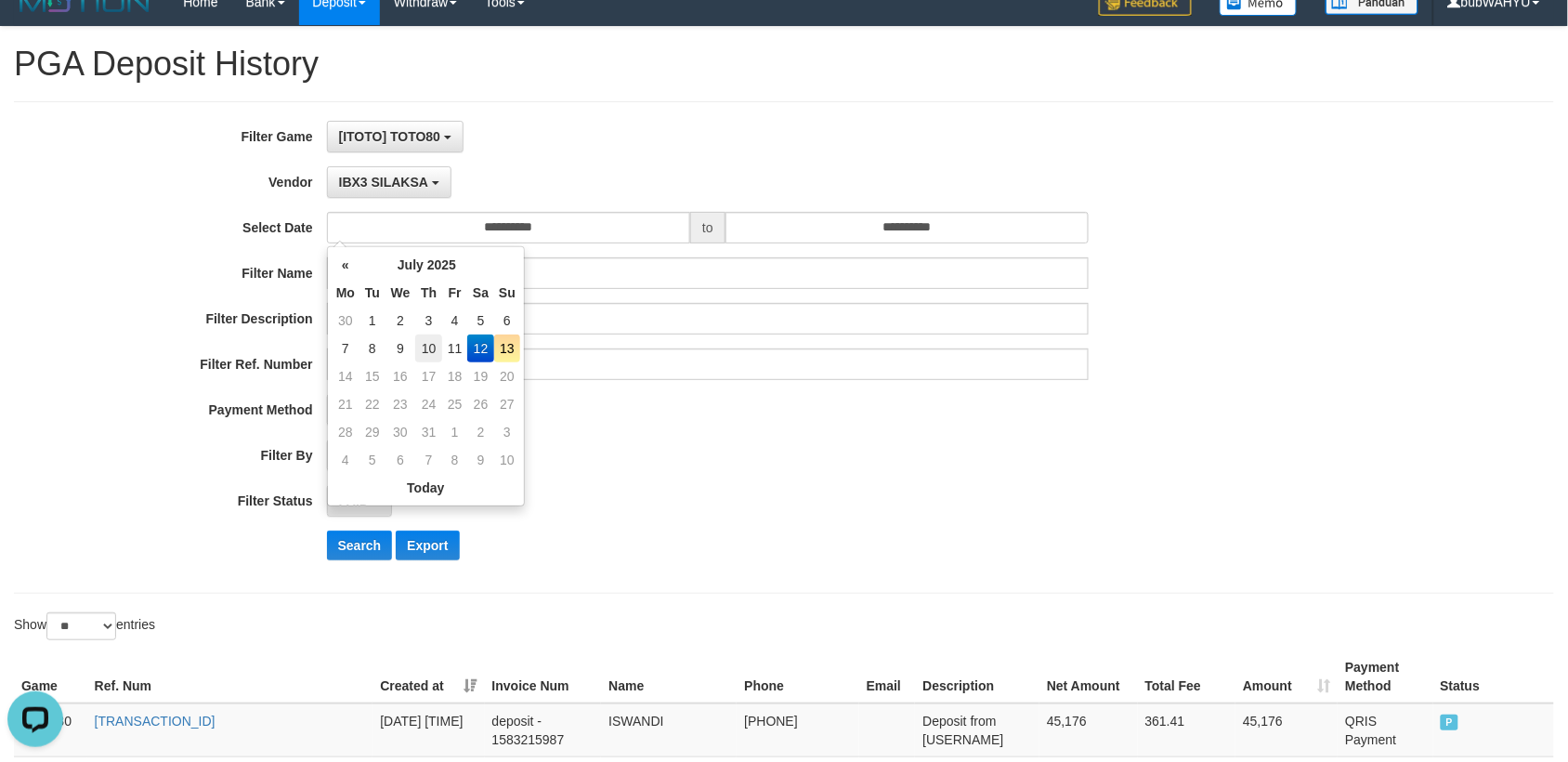 click on "10" at bounding box center [428, 348] 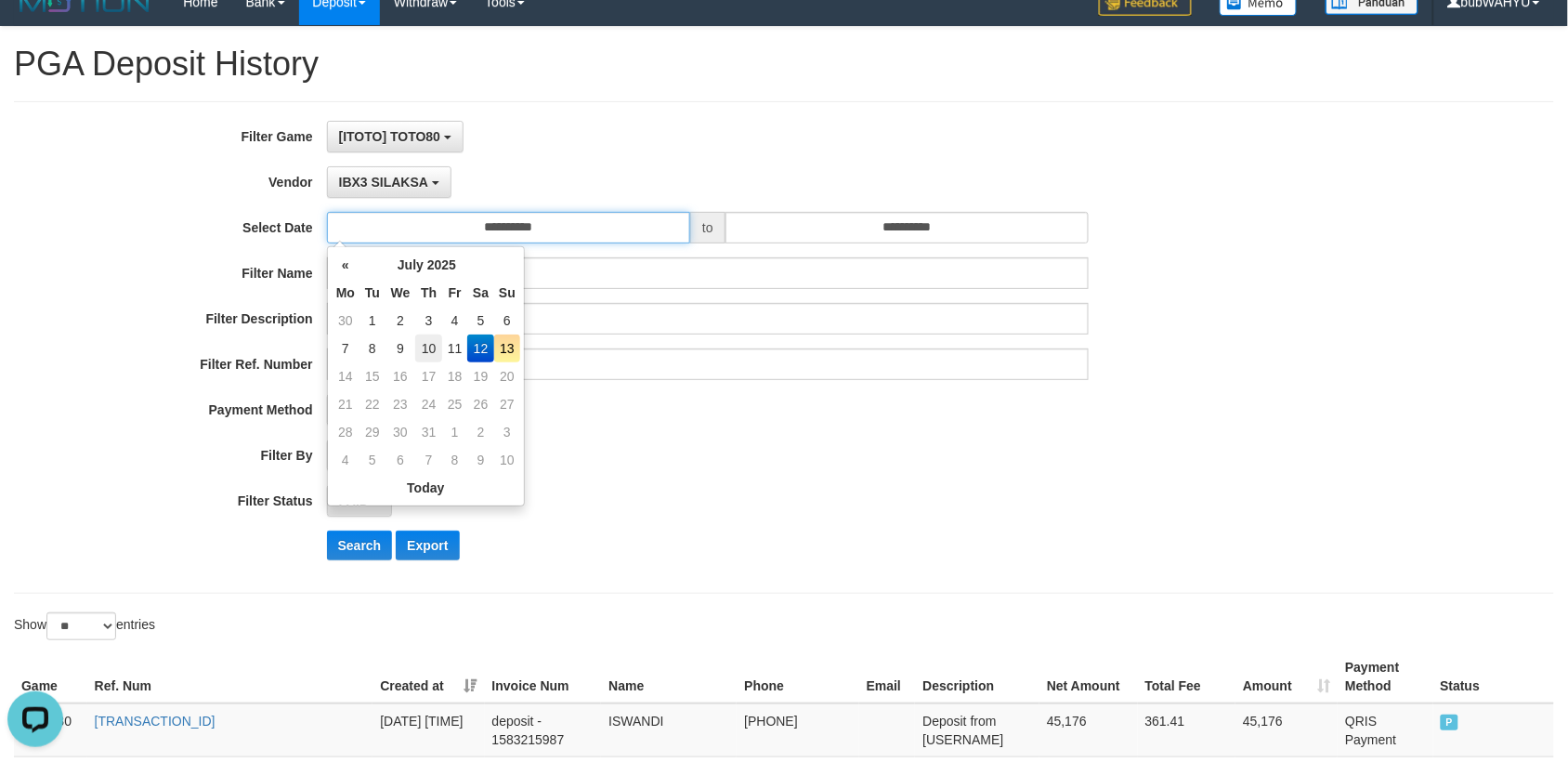 type on "**********" 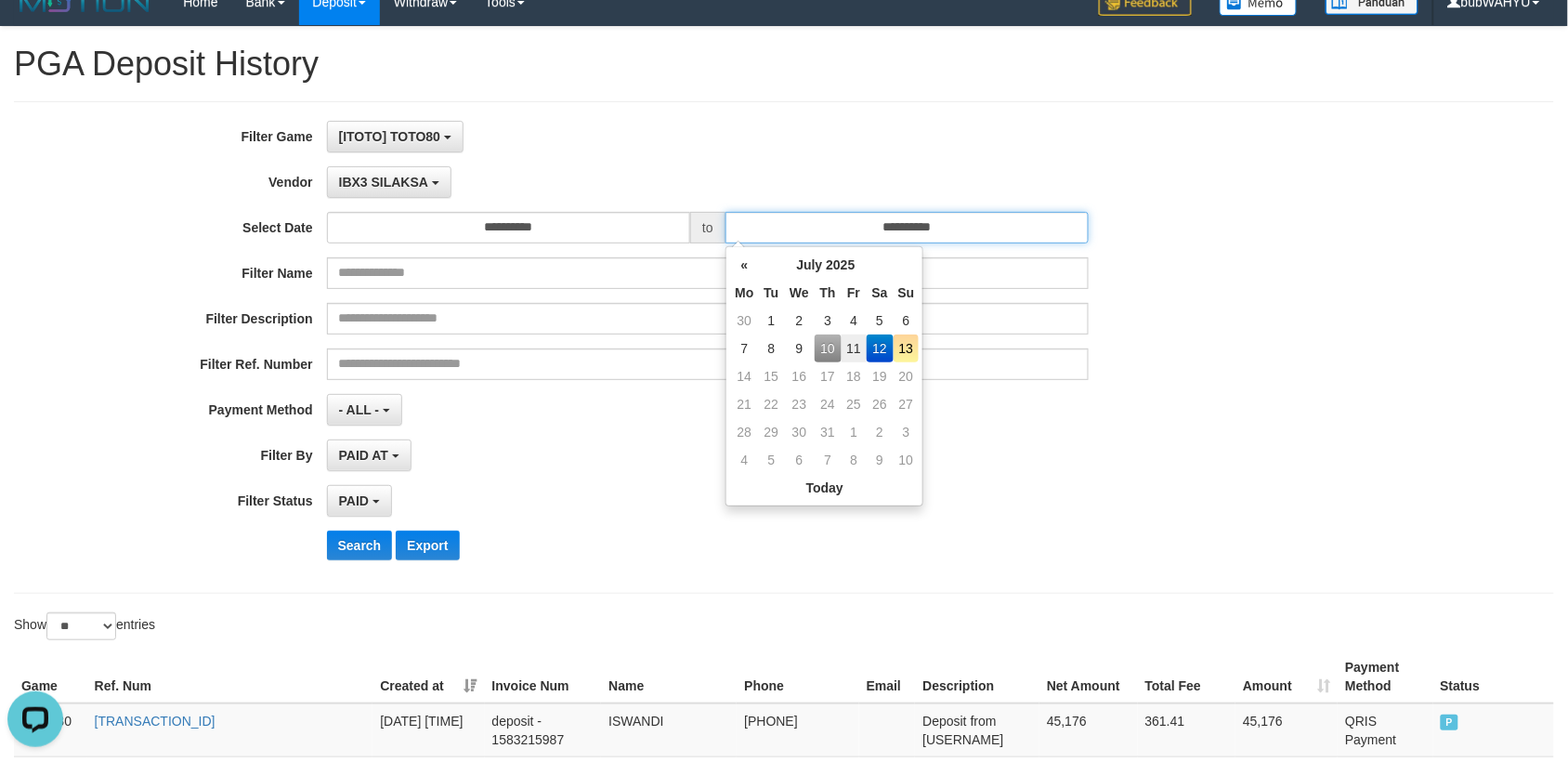 click on "**********" at bounding box center (907, 228) 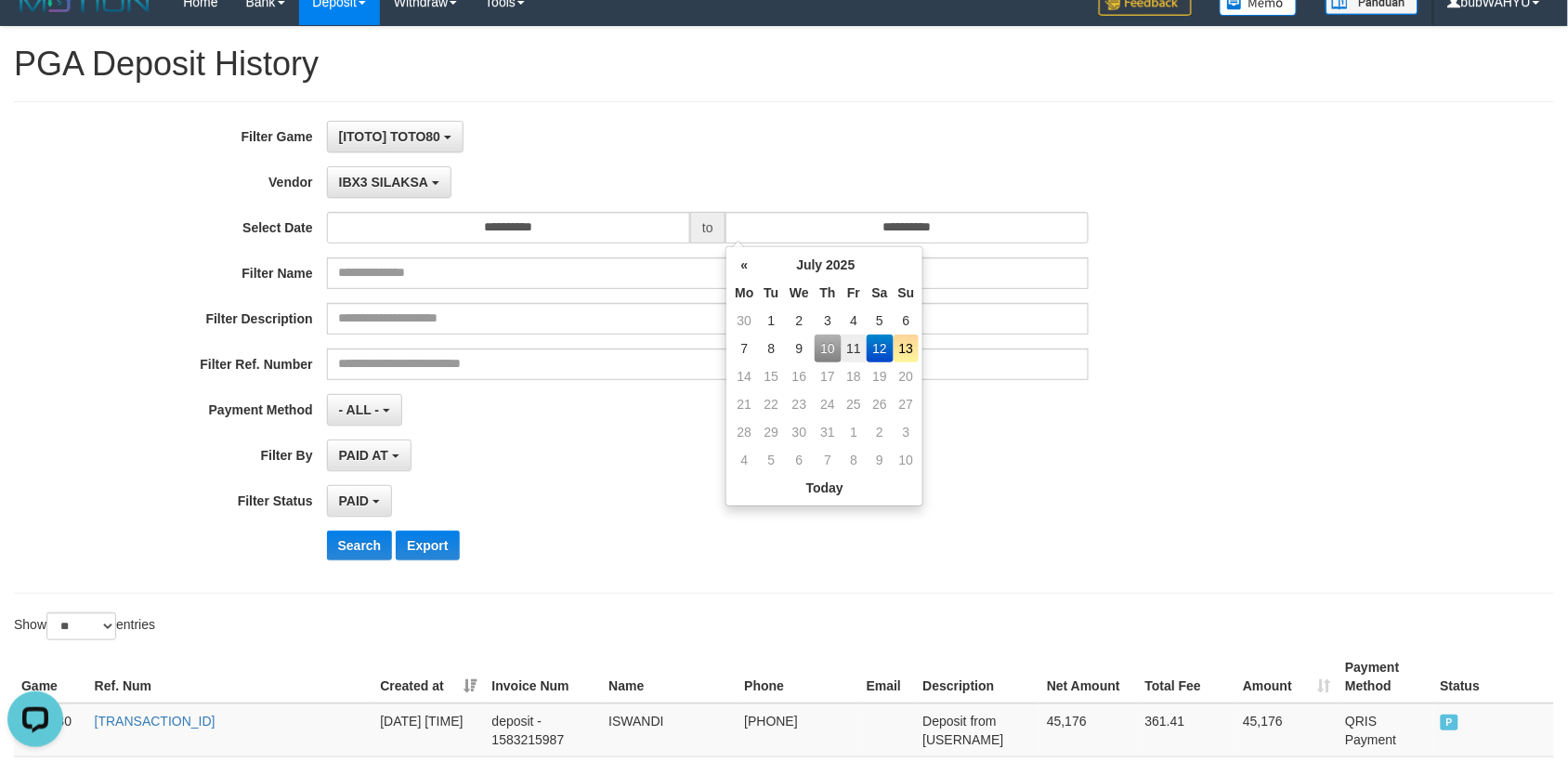 click on "10" at bounding box center (828, 348) 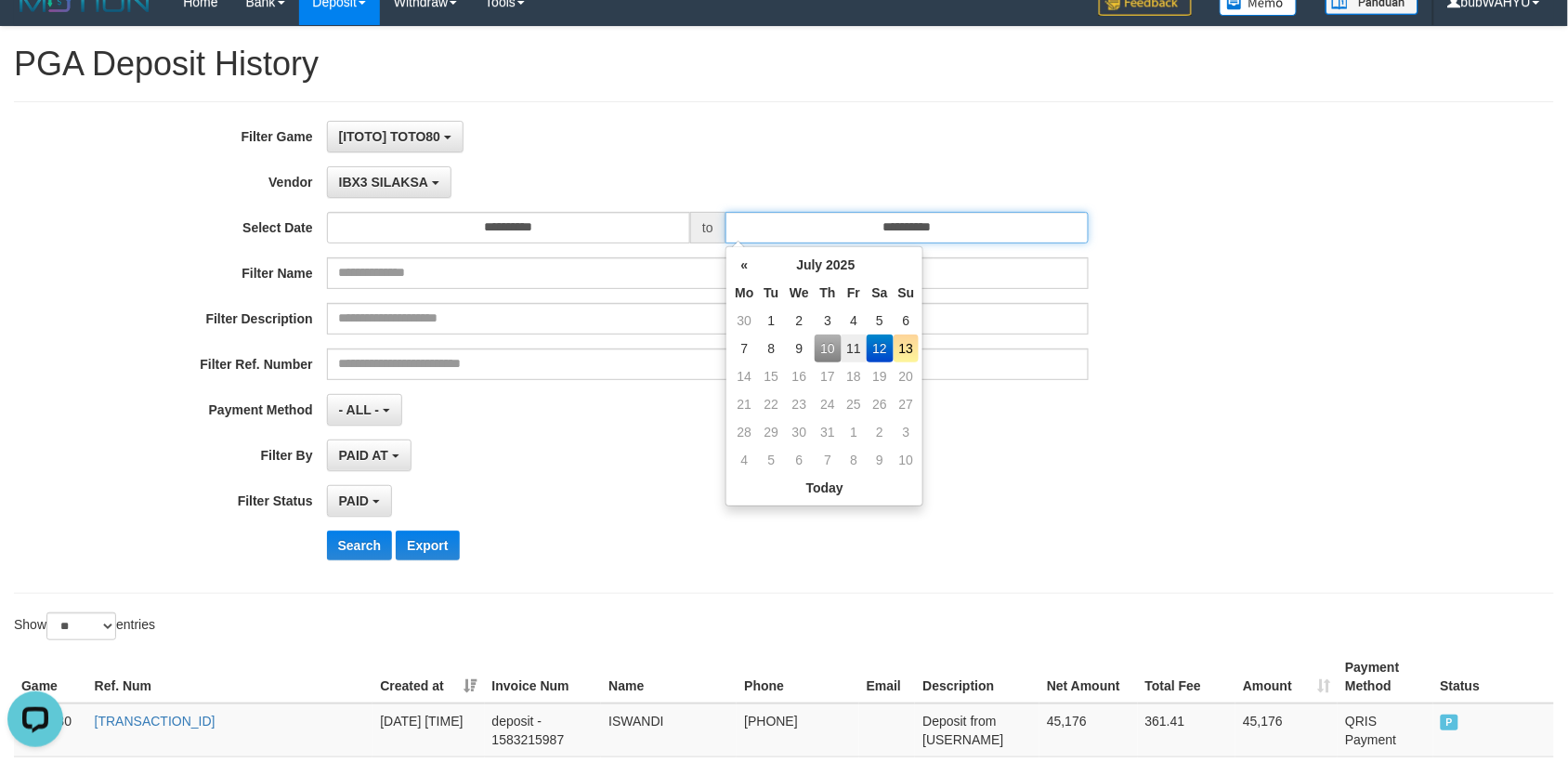 type on "**********" 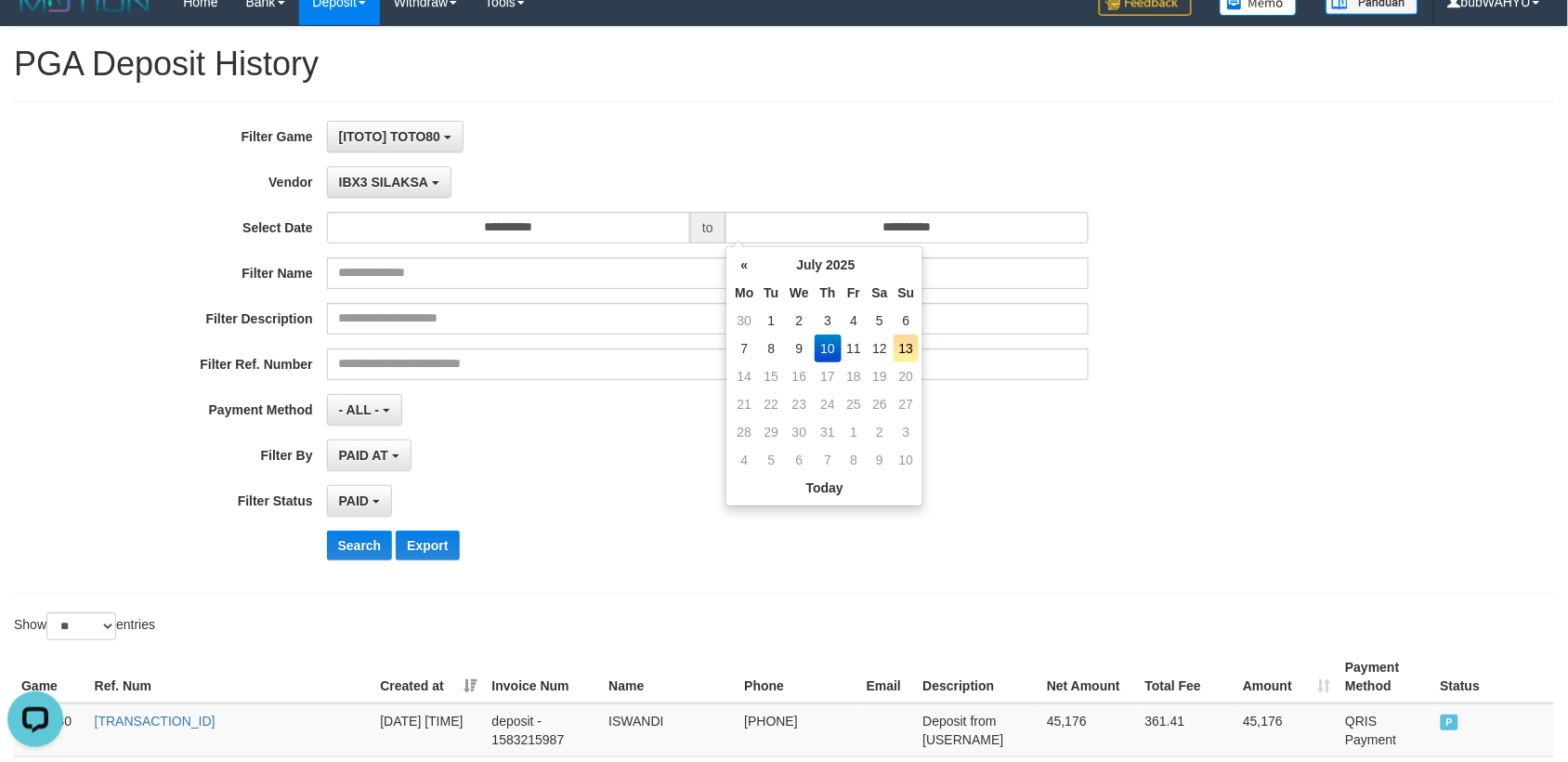click on "PAID AT
PAID AT
CREATED AT" at bounding box center [708, 455] 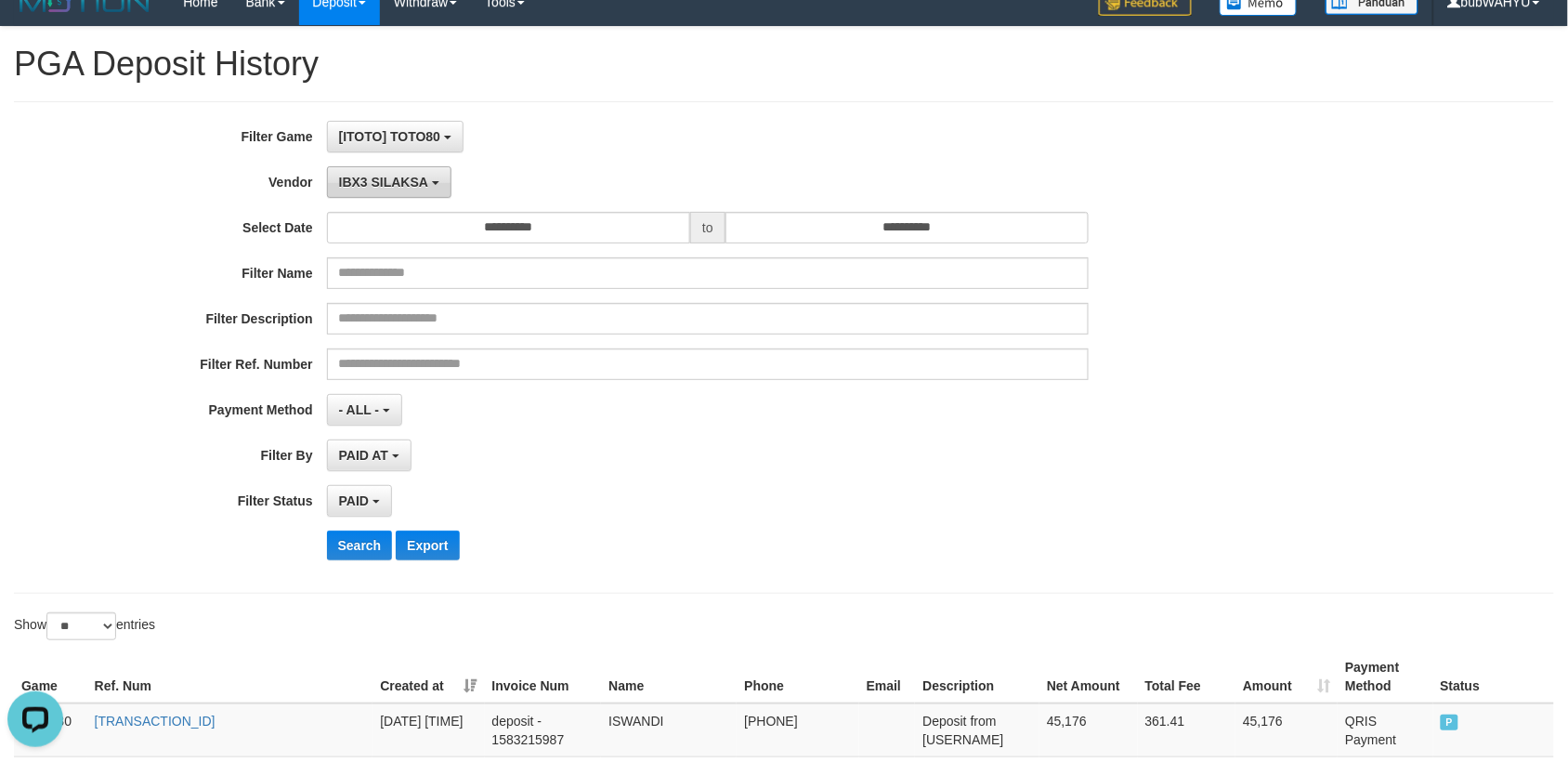 click on "IBX3 SILAKSA" at bounding box center [384, 182] 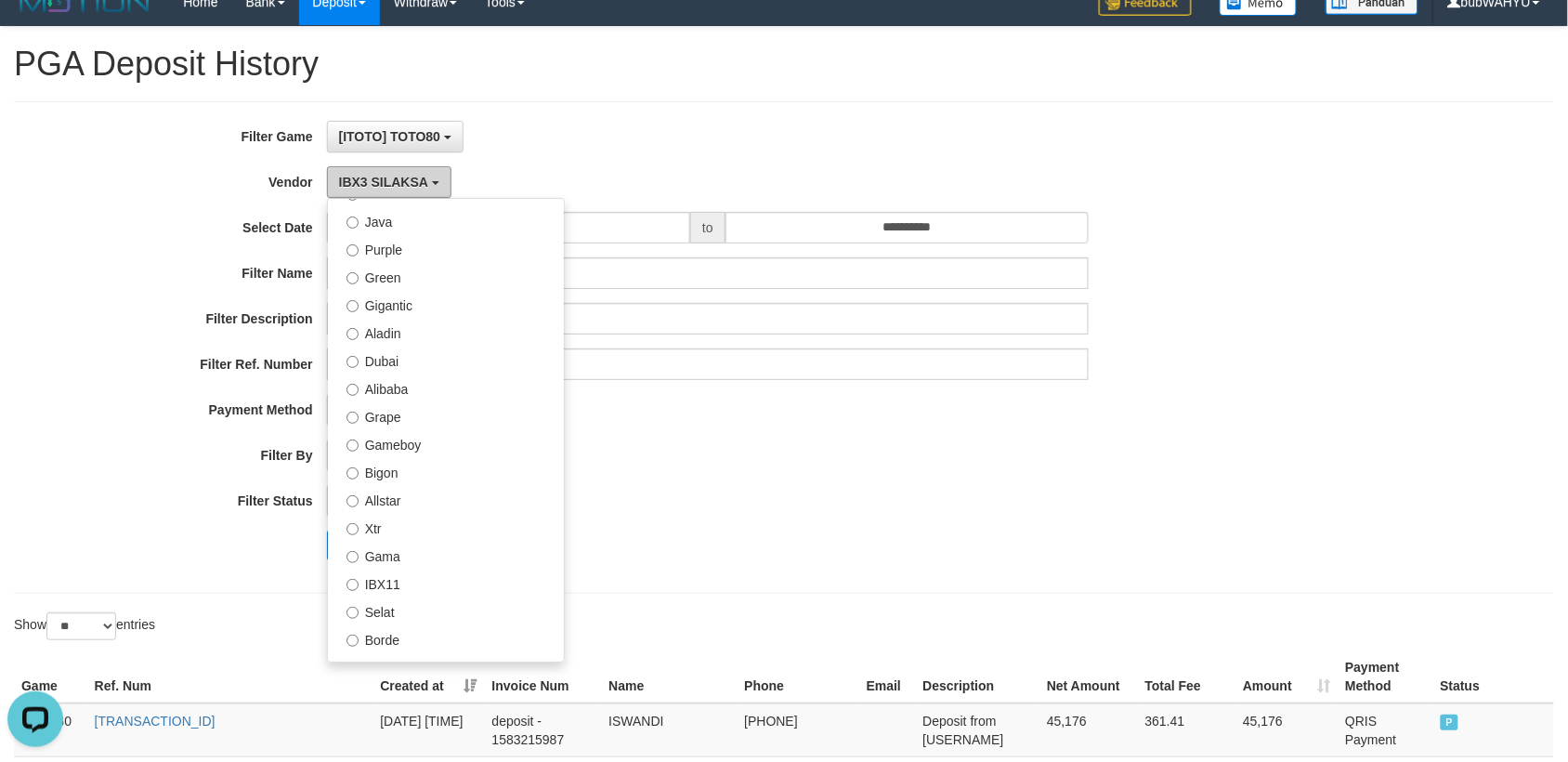 scroll, scrollTop: 0, scrollLeft: 0, axis: both 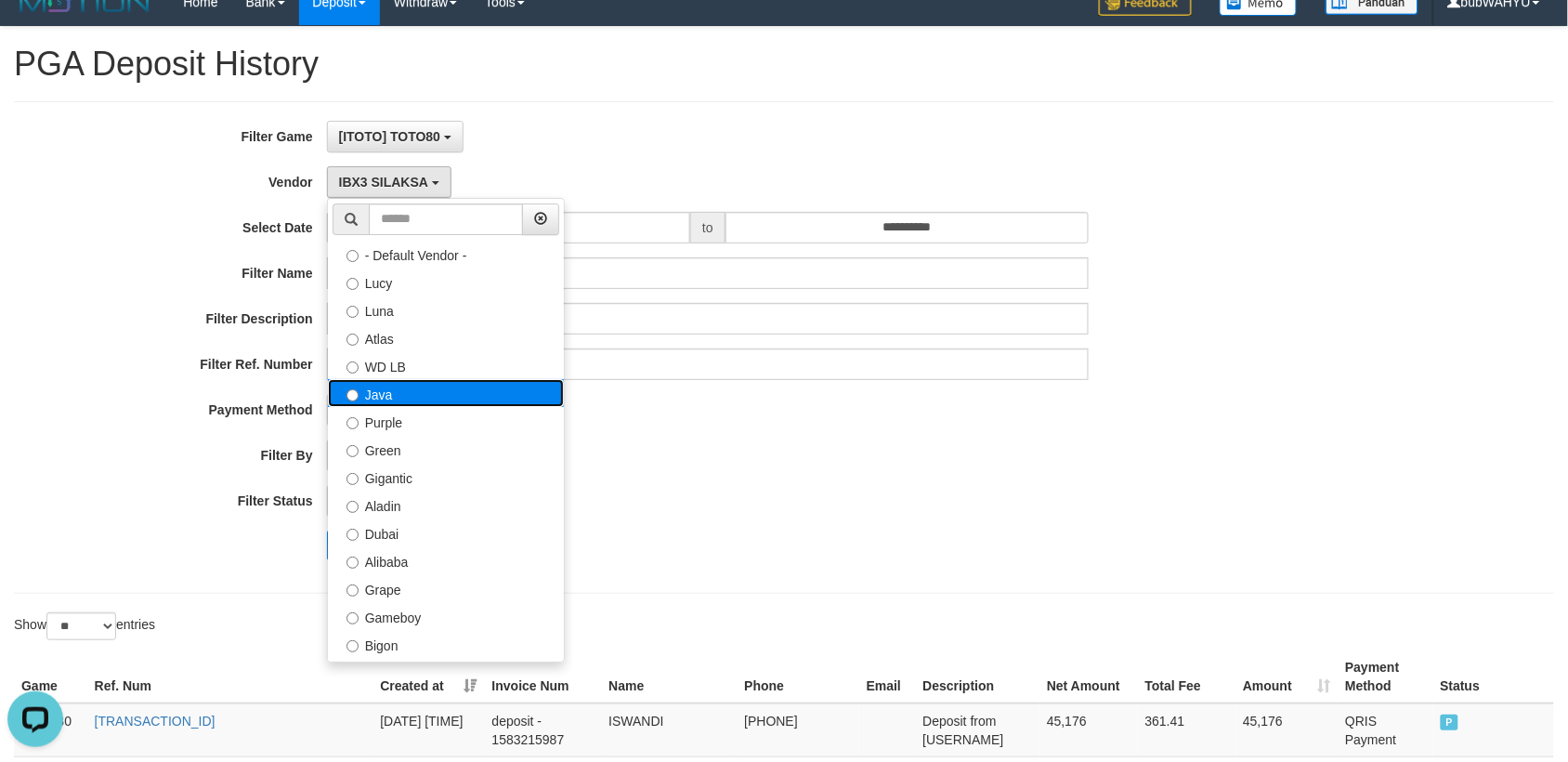 click on "Java" at bounding box center (446, 393) 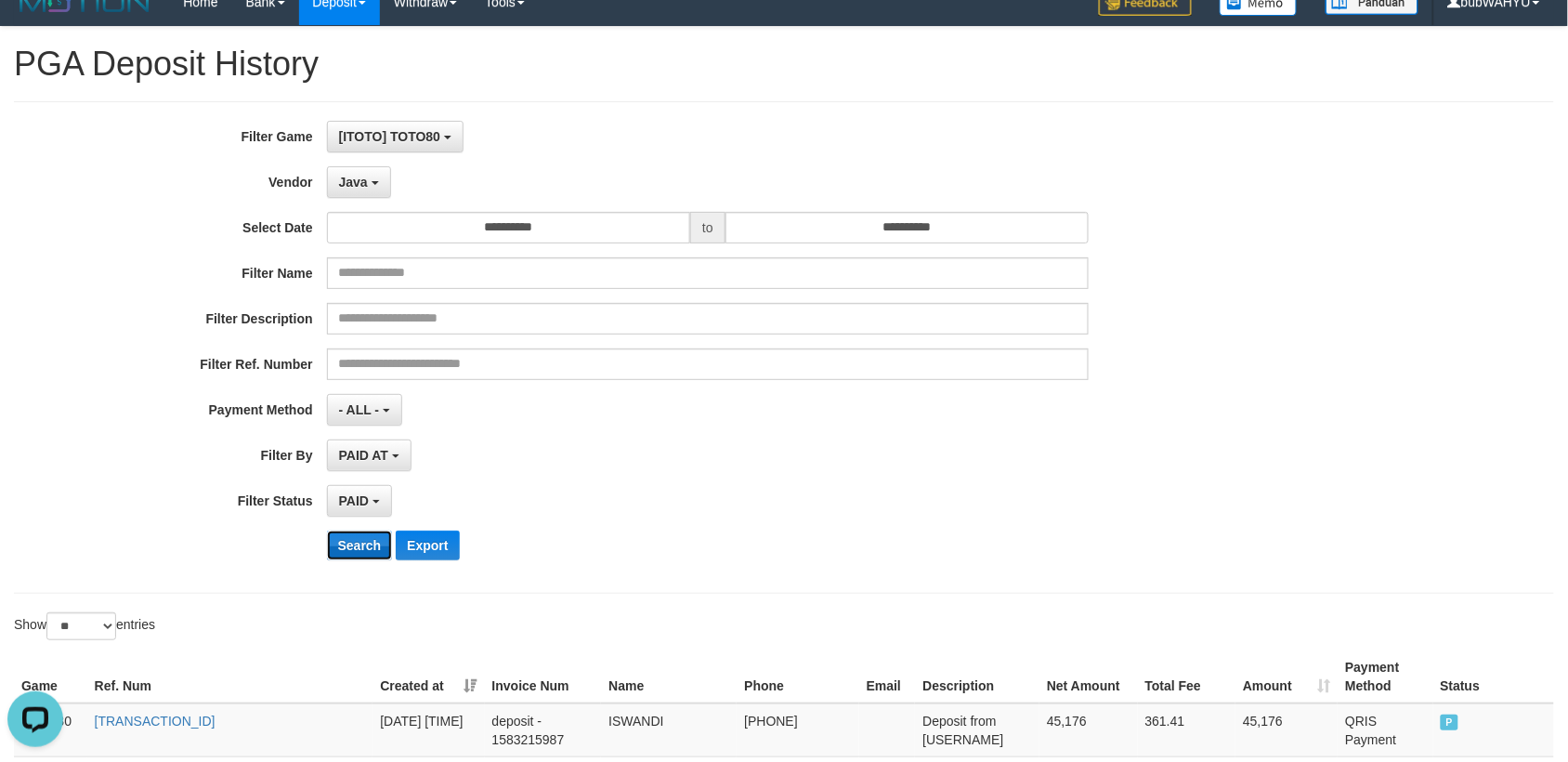 click on "Search" at bounding box center [359, 545] 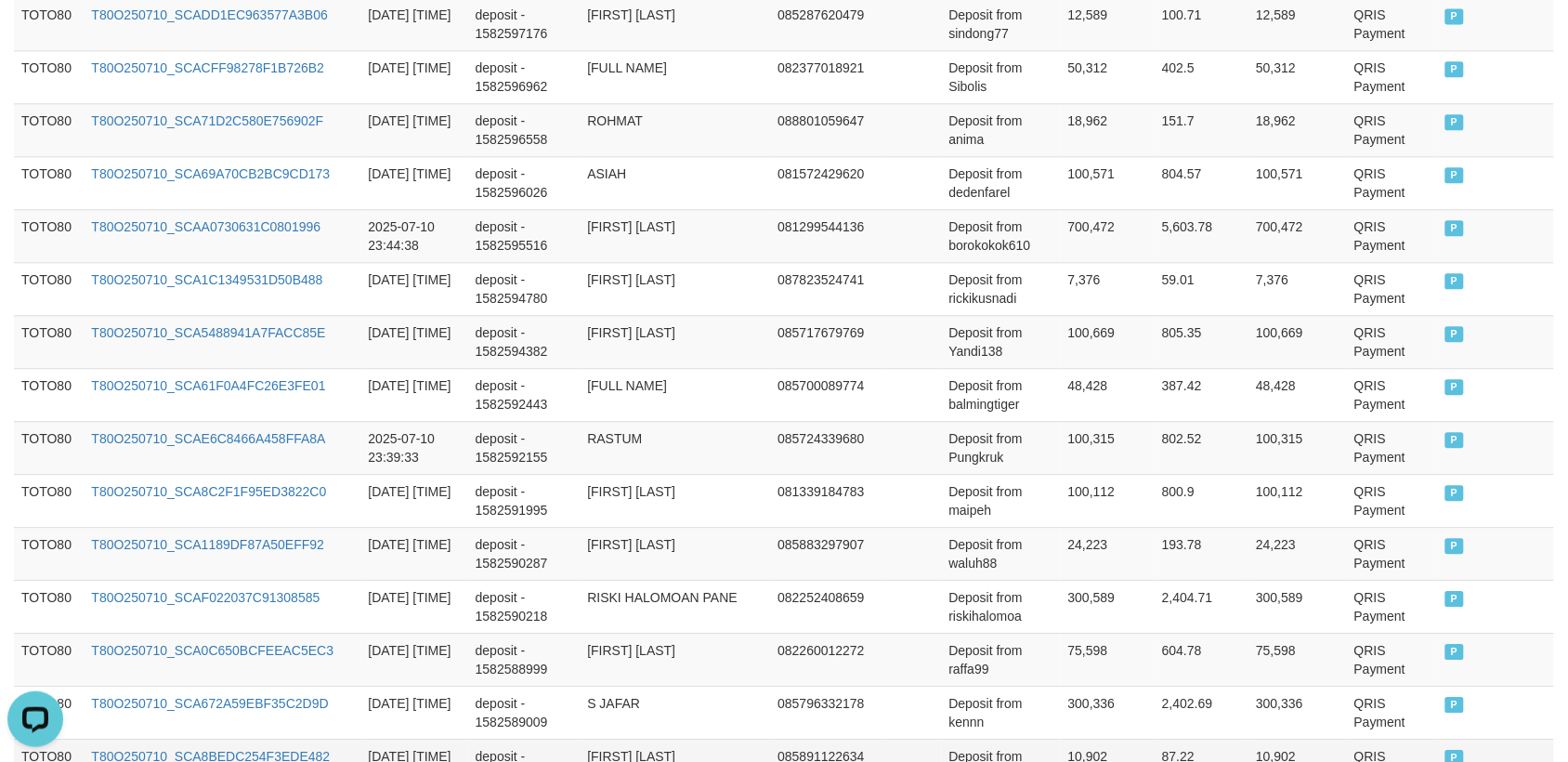 scroll, scrollTop: 1497, scrollLeft: 0, axis: vertical 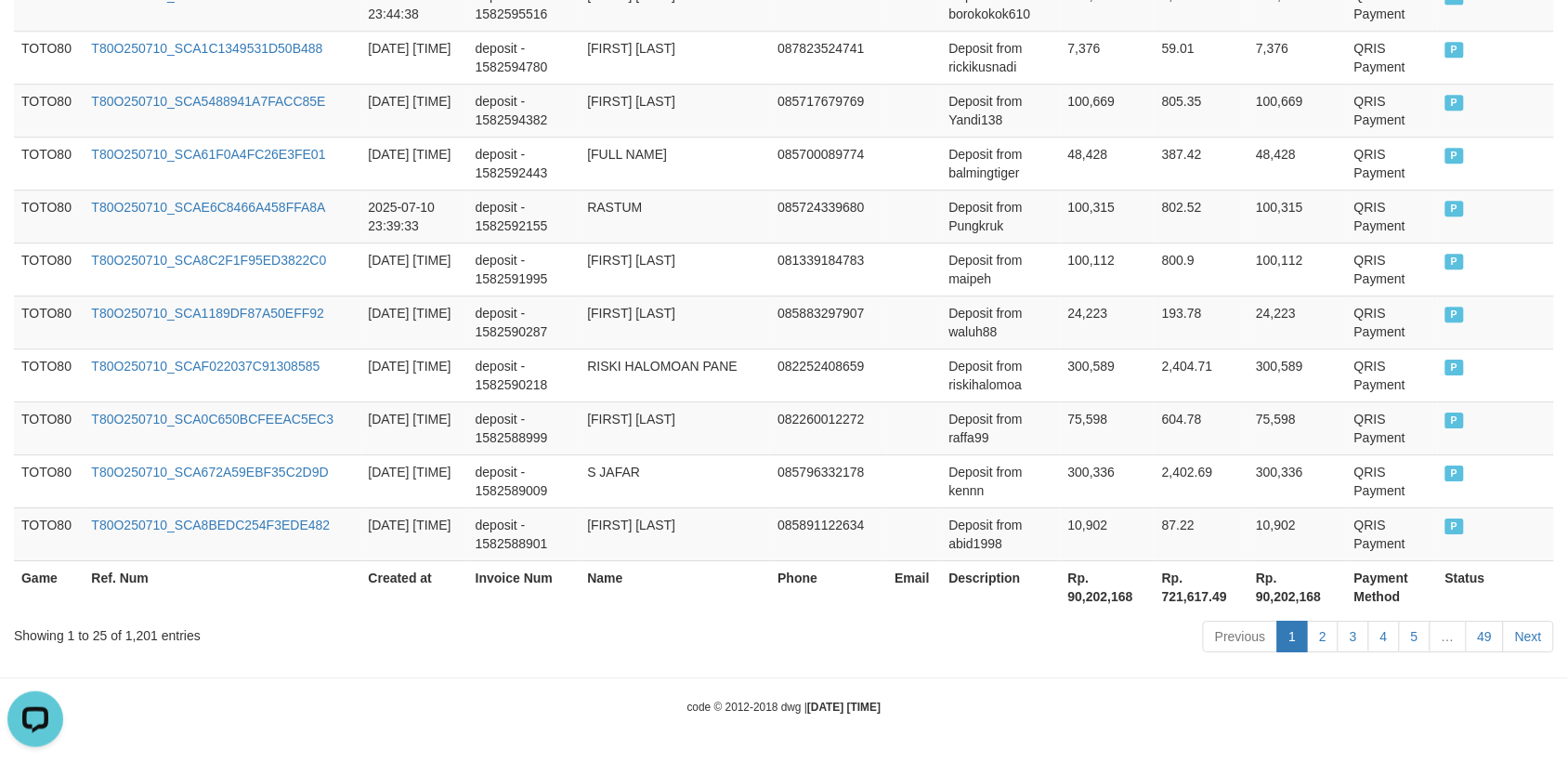 click on "Showing 1 to 25 of 1,201 entries" at bounding box center (326, 632) 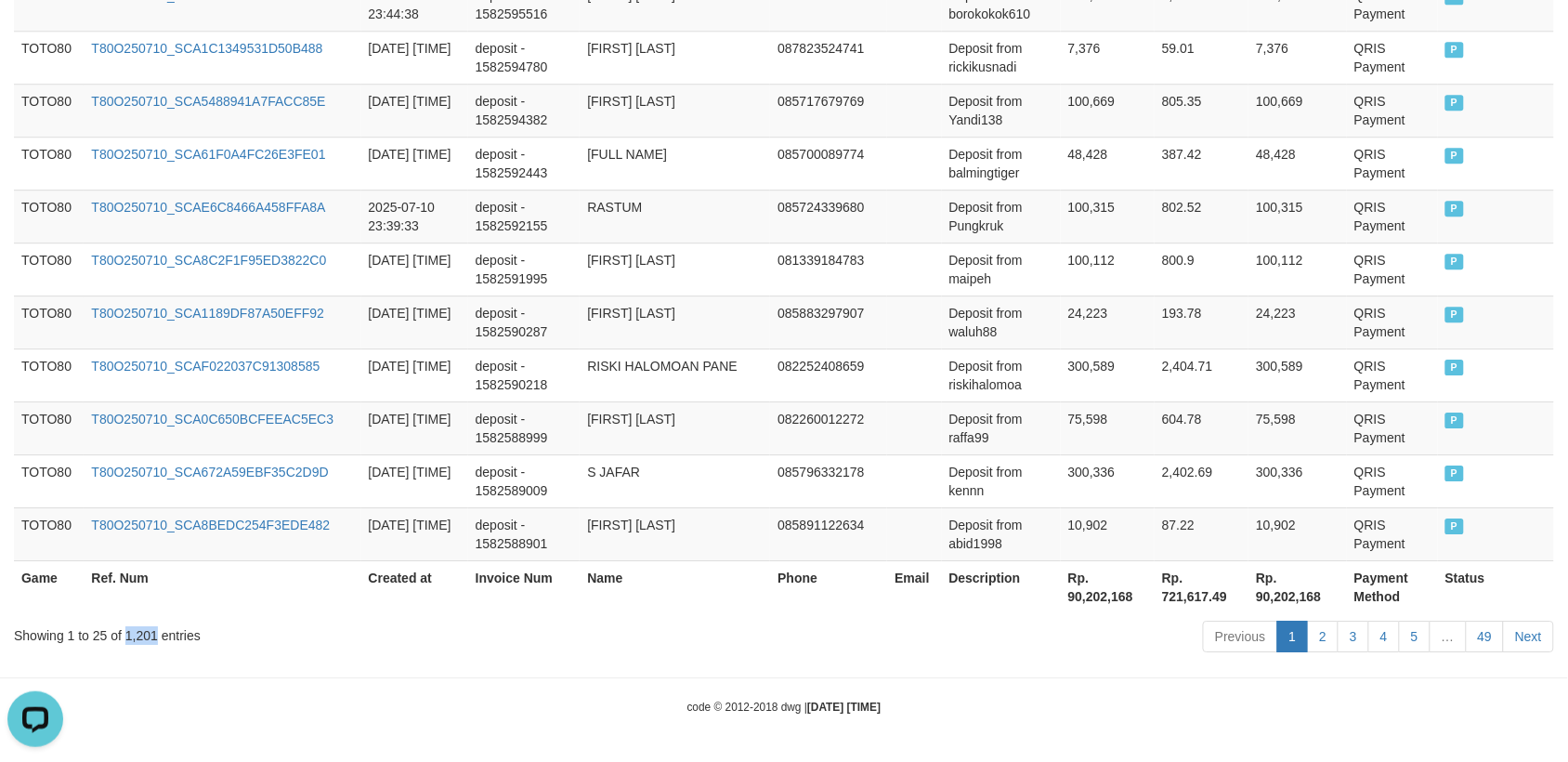 drag, startPoint x: 137, startPoint y: 628, endPoint x: 116, endPoint y: 639, distance: 23.706539 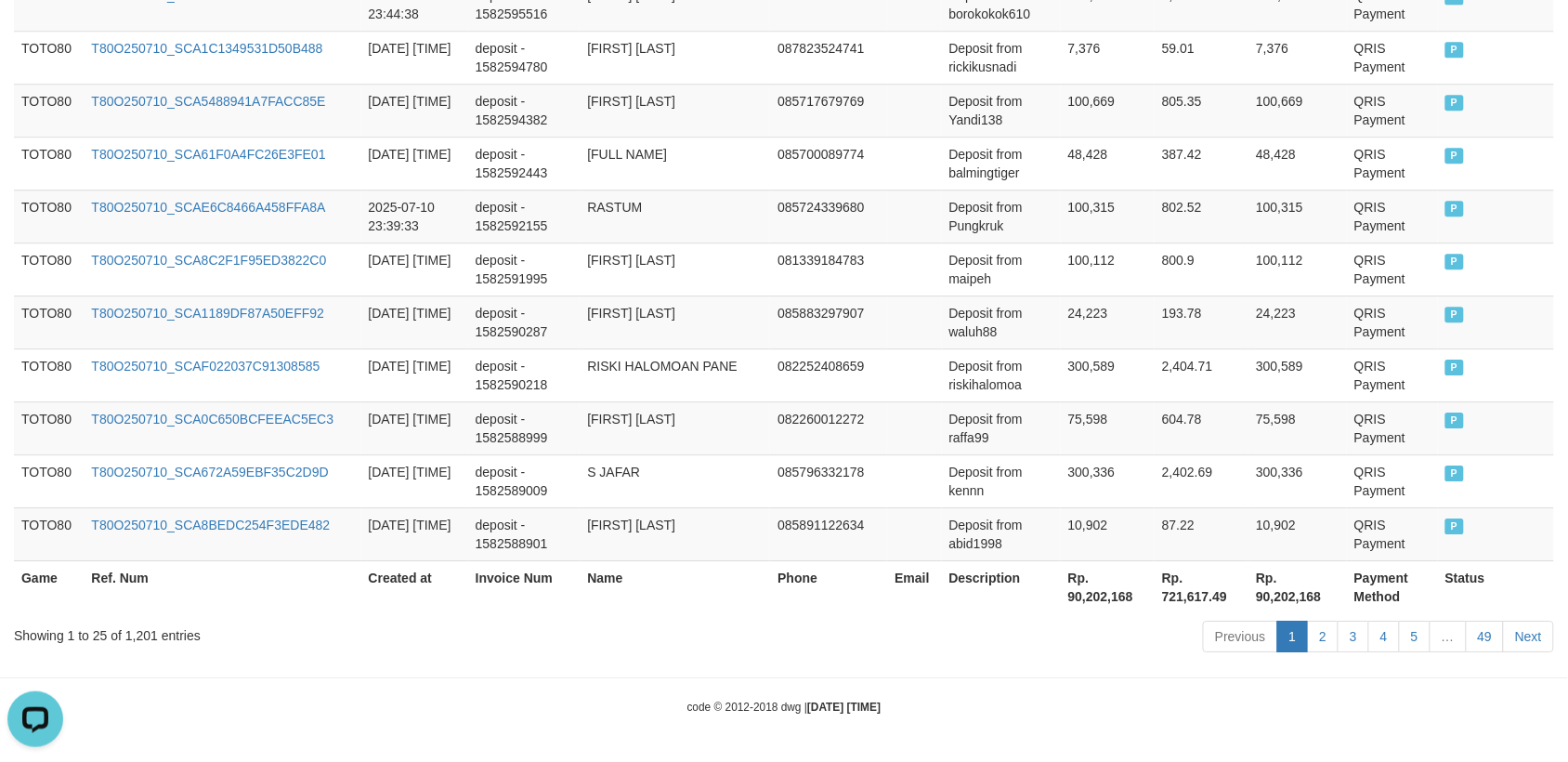 click on "Rp. 90,202,168" at bounding box center (1107, 586) 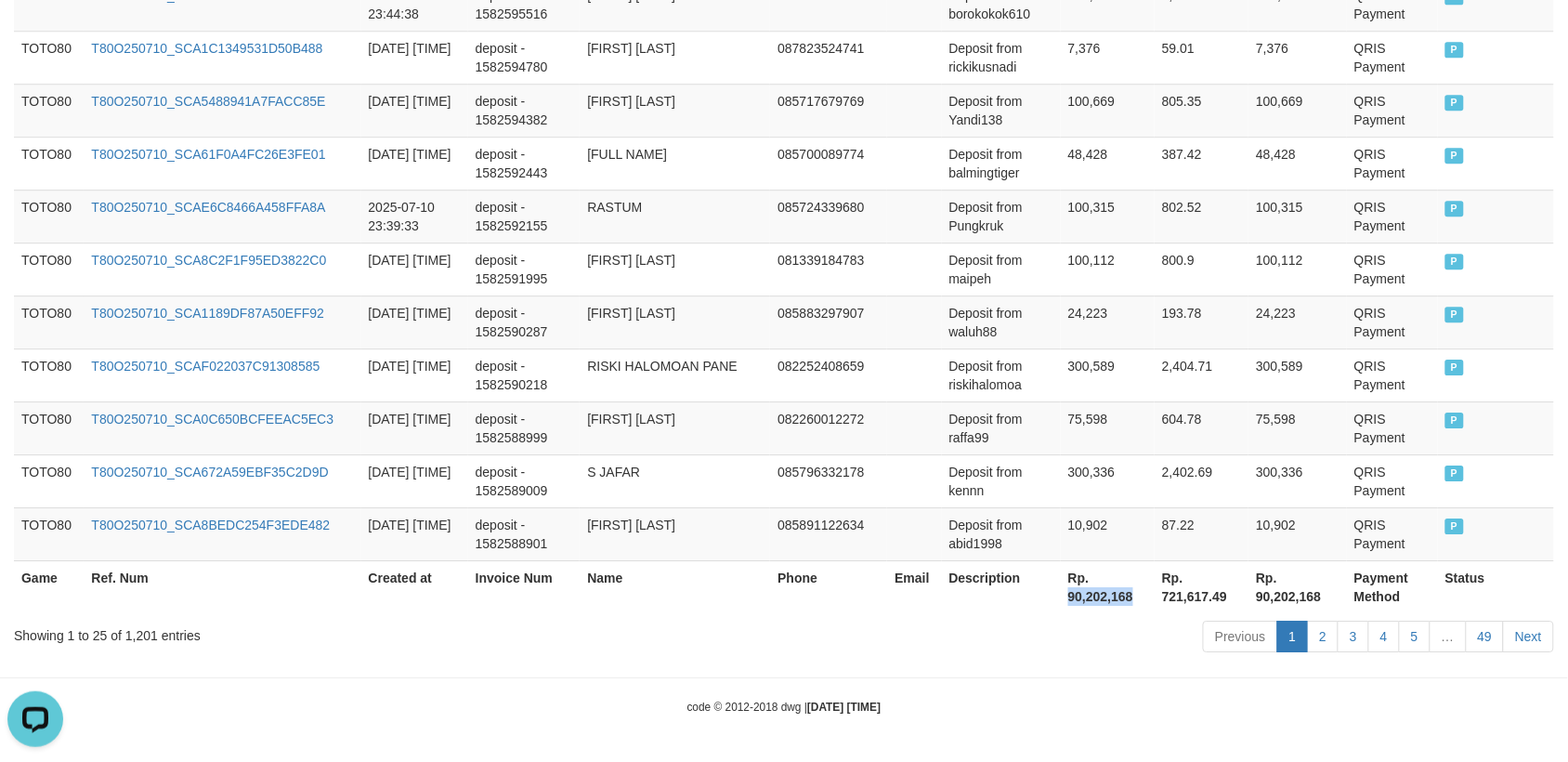 click on "Rp. 90,202,168" at bounding box center [1107, 586] 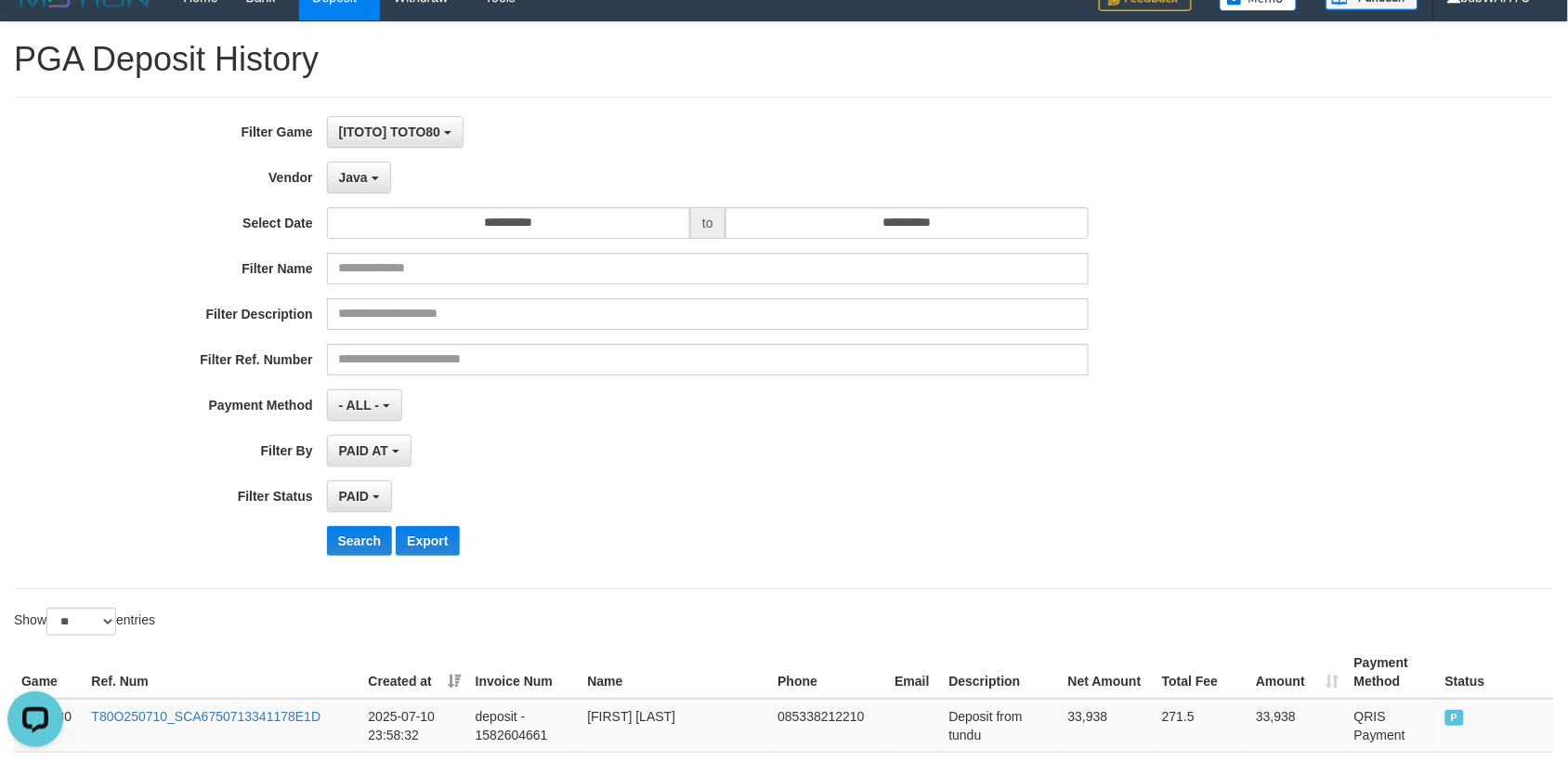 scroll, scrollTop: 0, scrollLeft: 0, axis: both 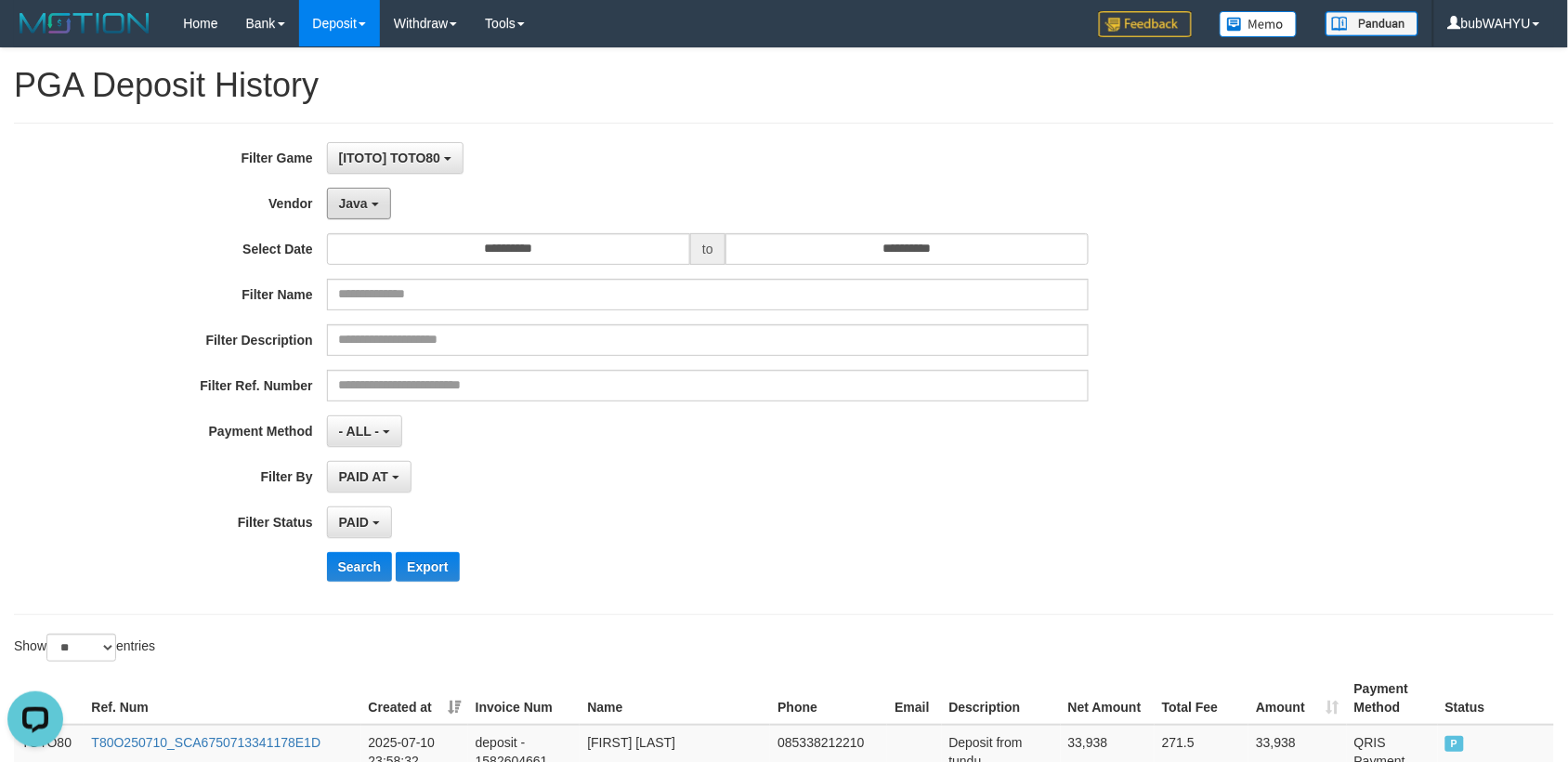 drag, startPoint x: 344, startPoint y: 207, endPoint x: 356, endPoint y: 226, distance: 22.472205 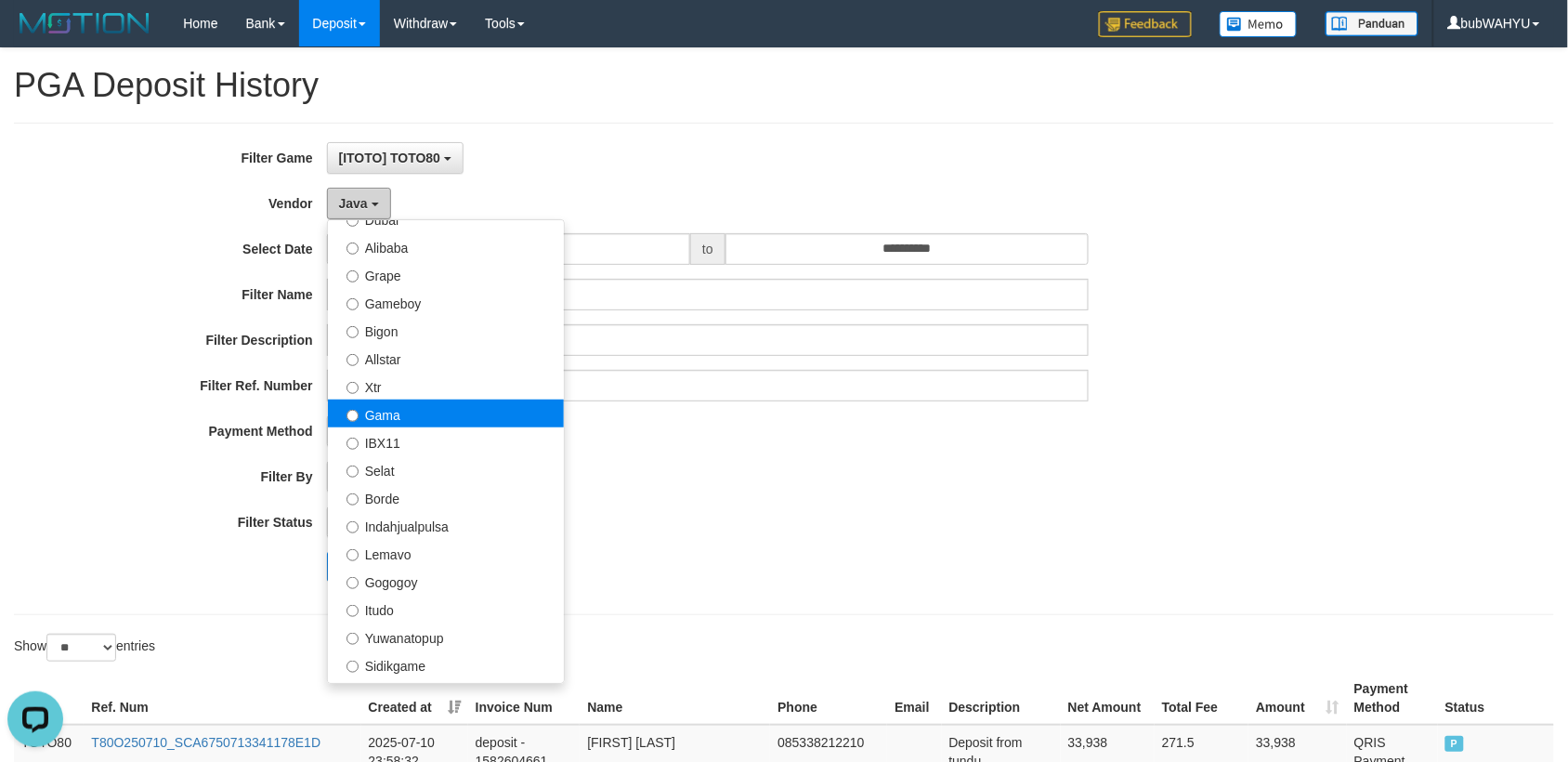 scroll, scrollTop: 348, scrollLeft: 0, axis: vertical 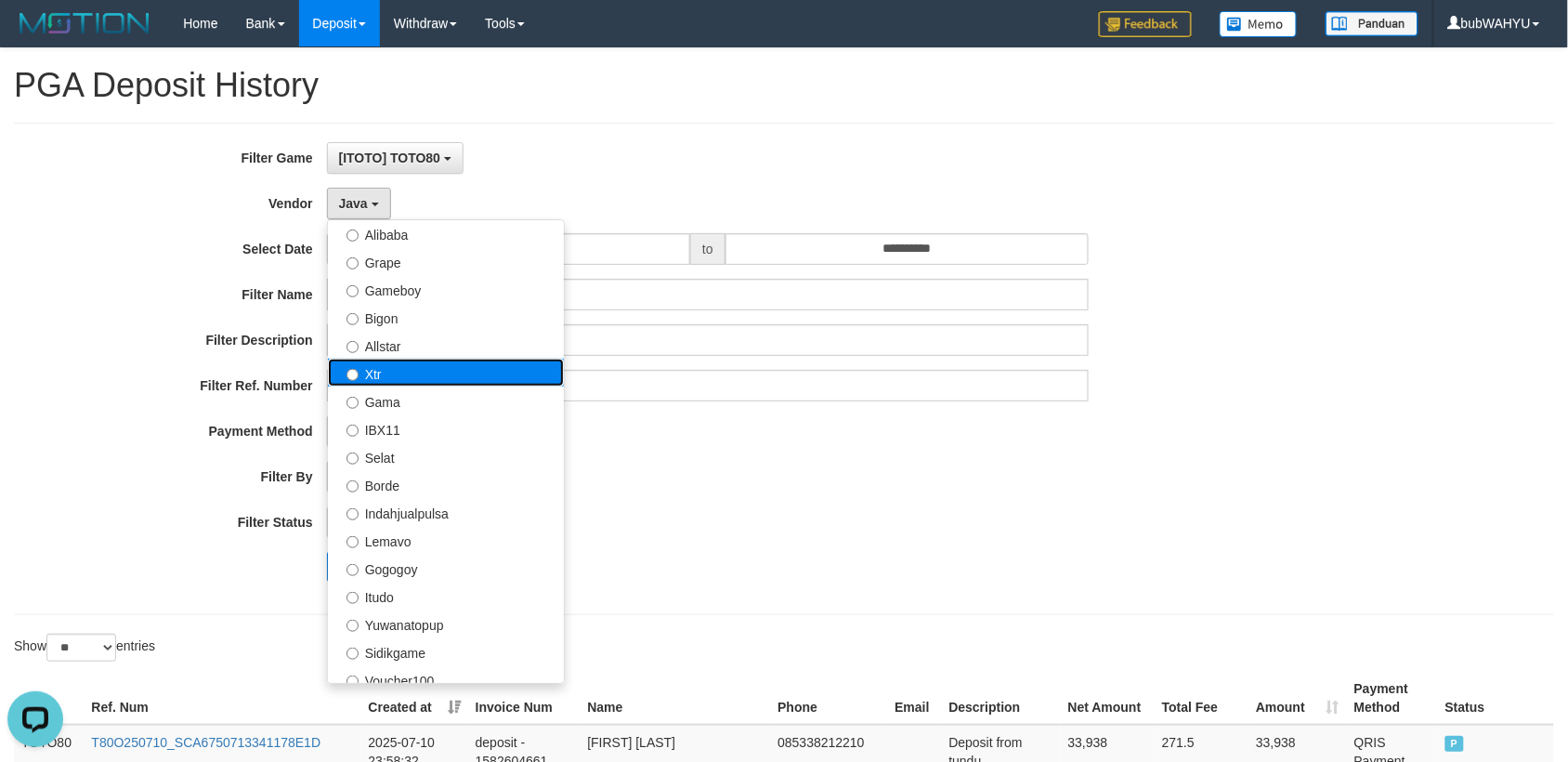 click on "Xtr" at bounding box center [446, 373] 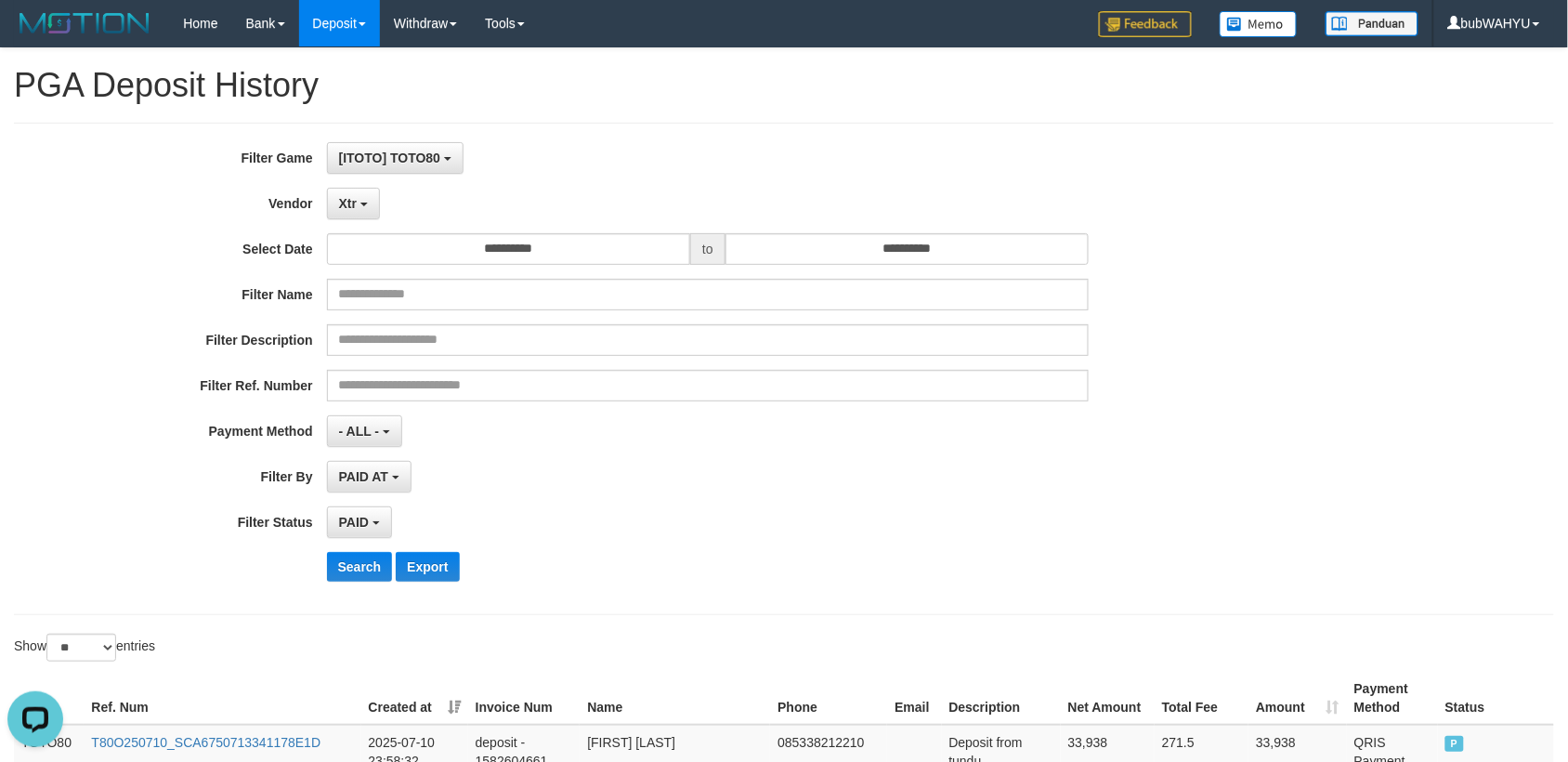 click on "**********" at bounding box center [653, 369] 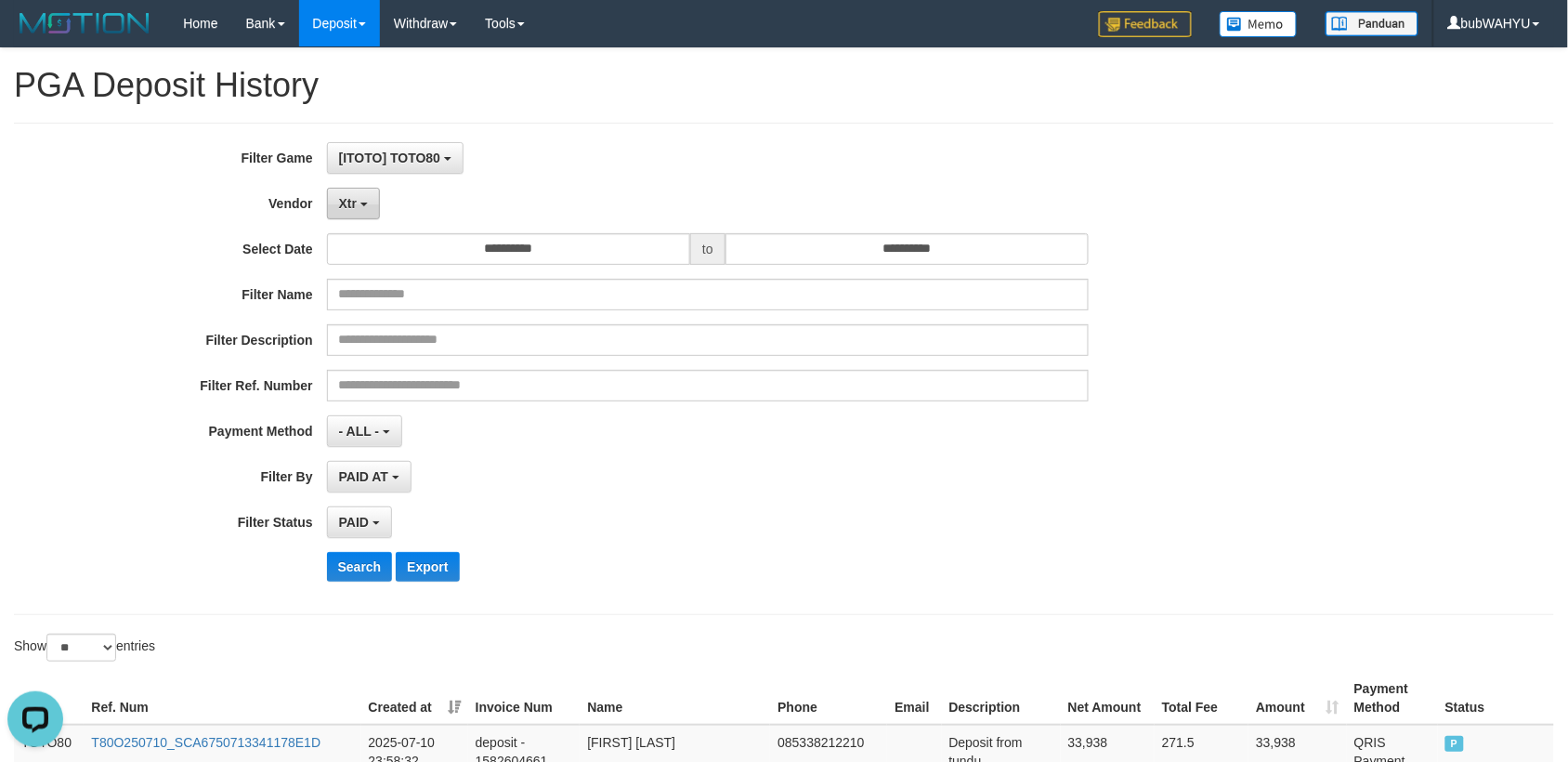 click on "Xtr" at bounding box center [353, 204] 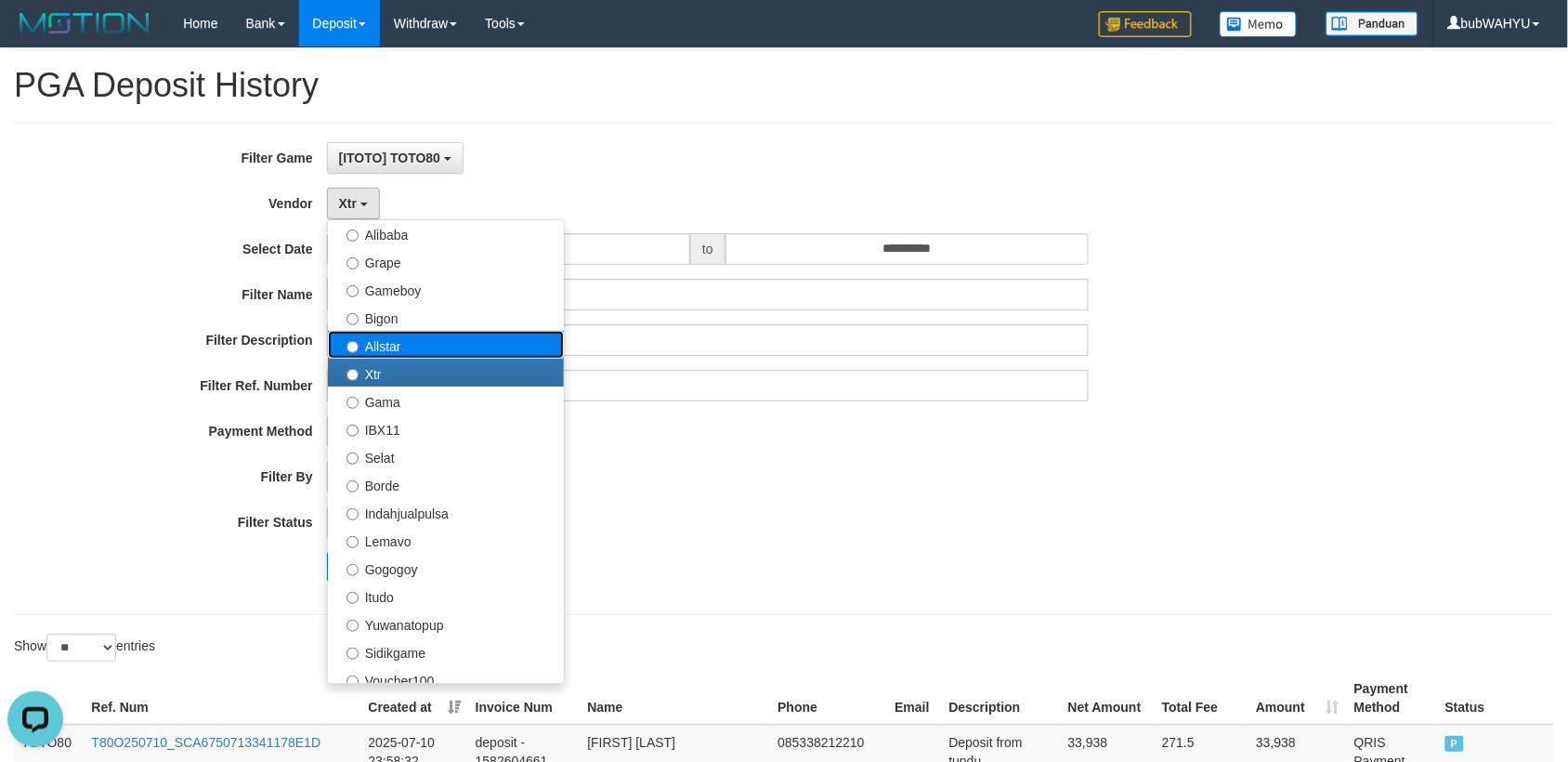click on "Allstar" at bounding box center [446, 345] 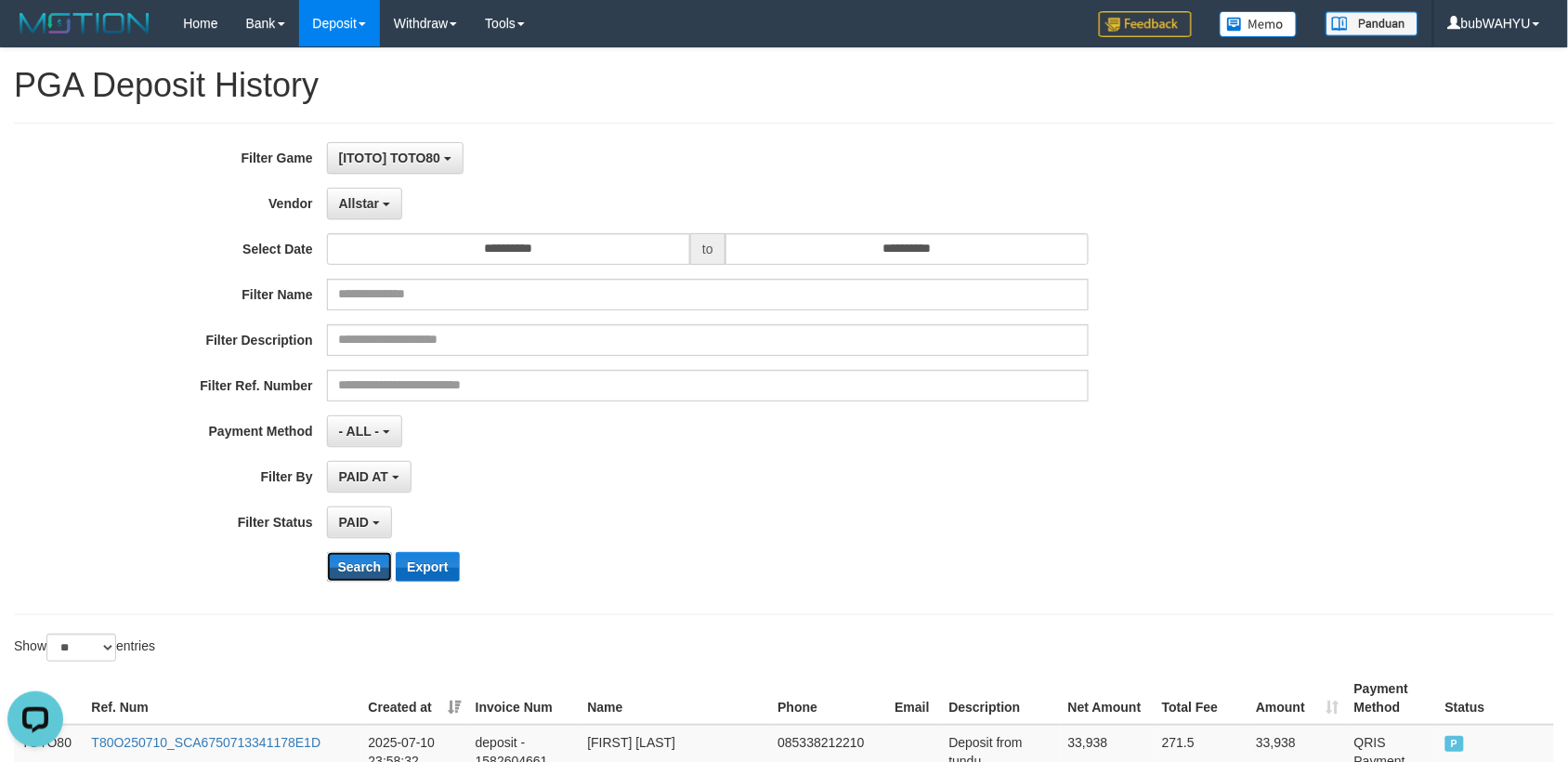 drag, startPoint x: 353, startPoint y: 563, endPoint x: 404, endPoint y: 570, distance: 51.478151 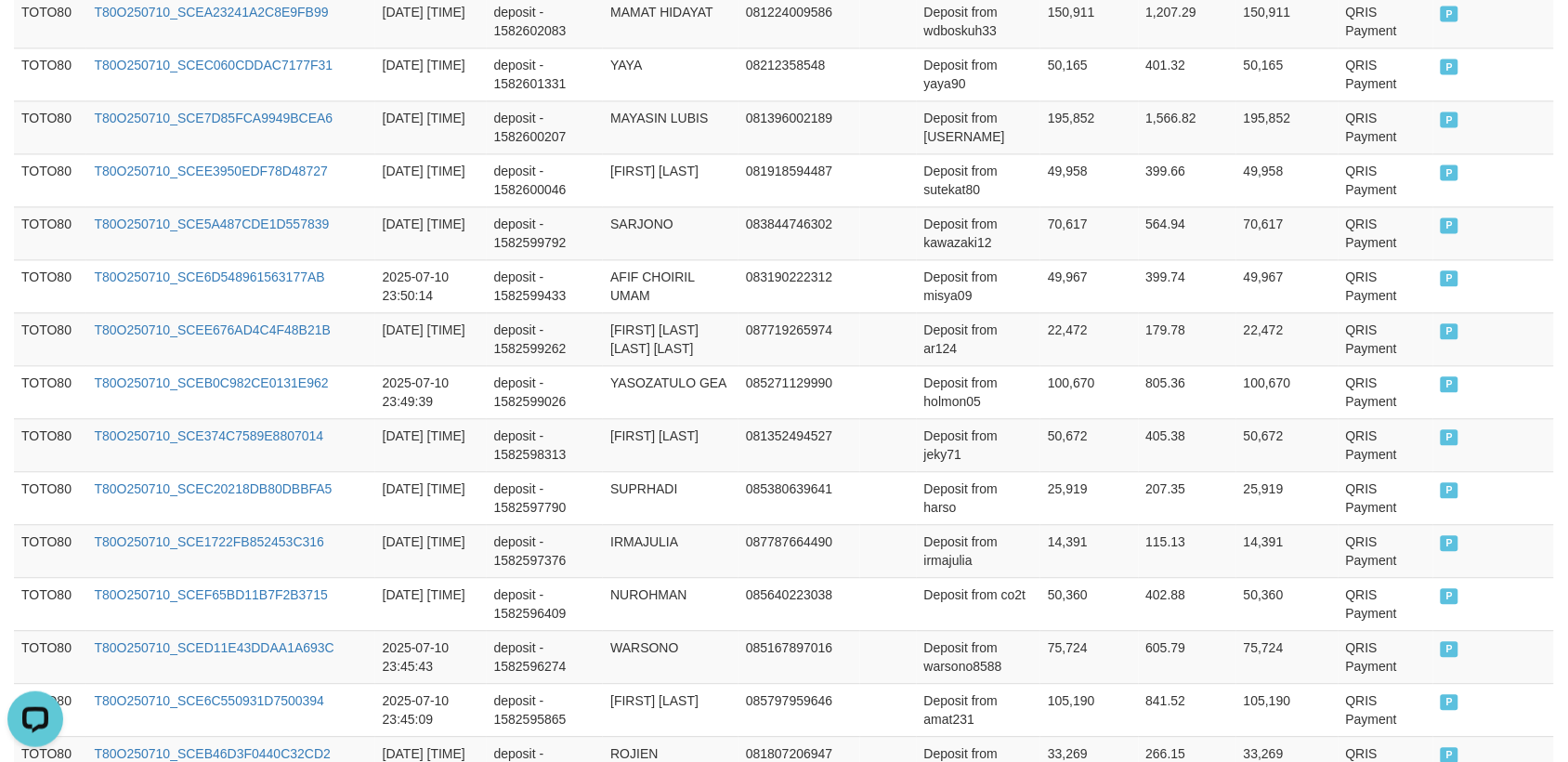 scroll, scrollTop: 1516, scrollLeft: 0, axis: vertical 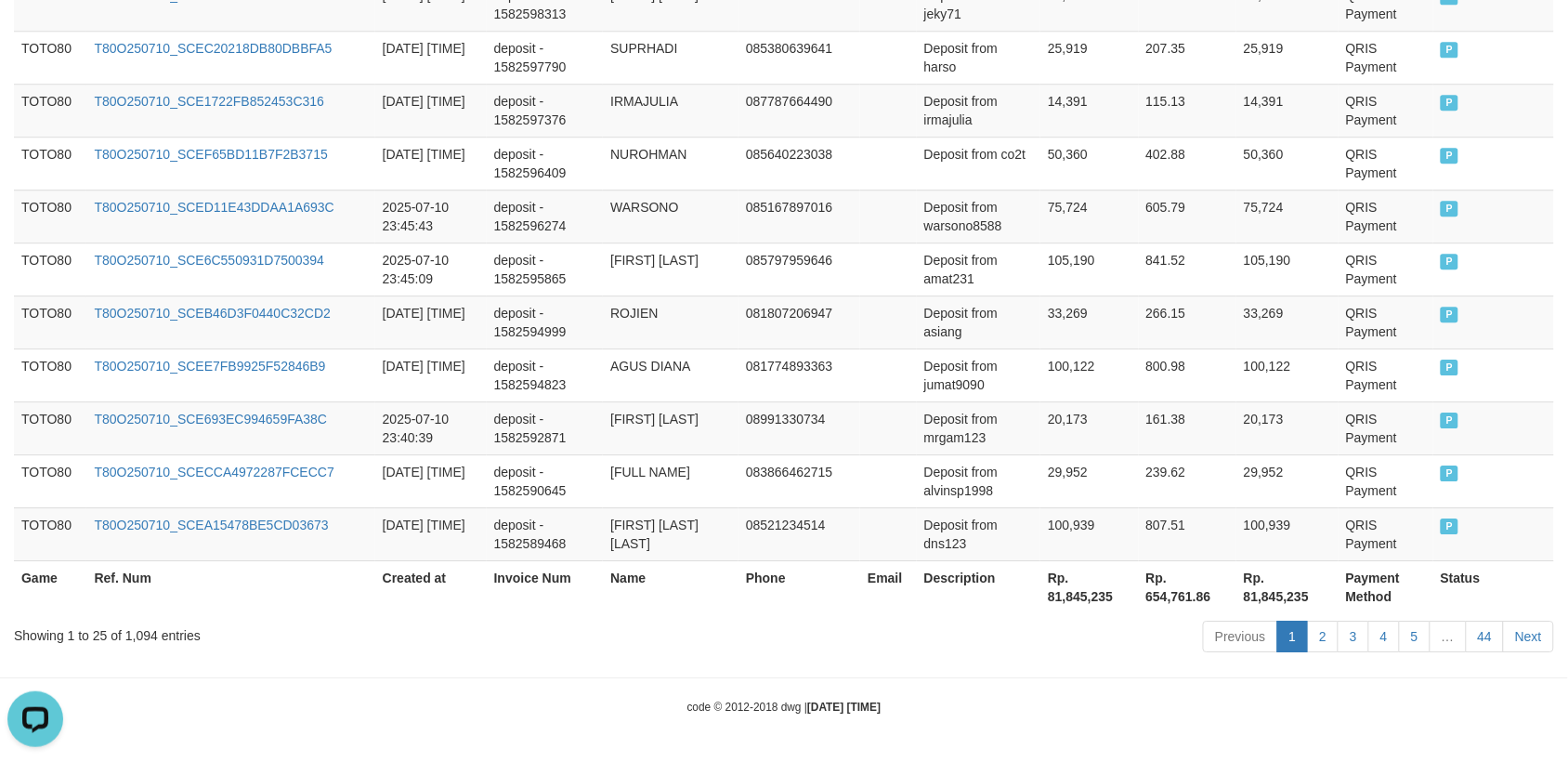 click on "Showing 1 to 25 of 1,094 entries" at bounding box center [326, 632] 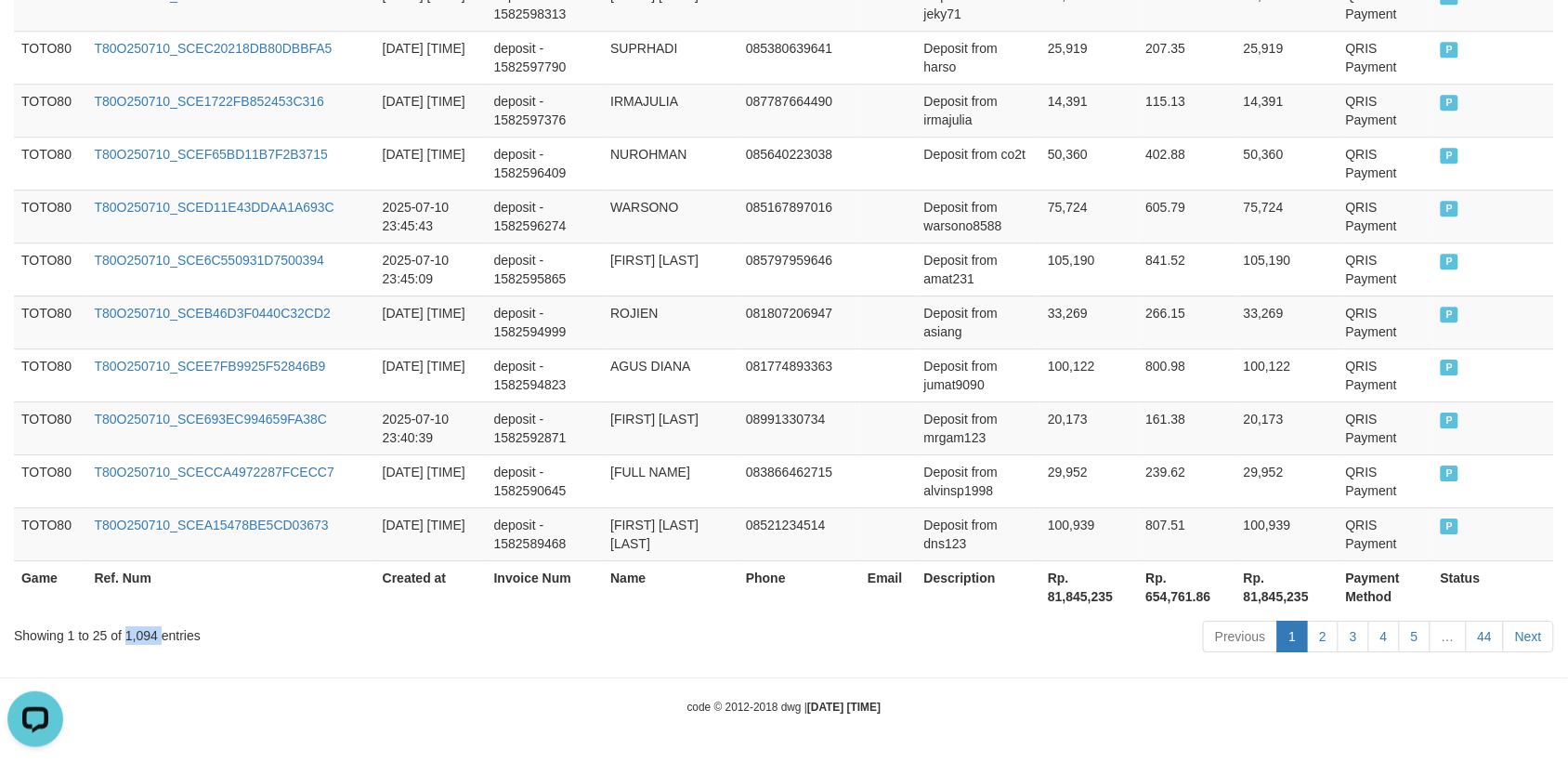 click on "Showing 1 to 25 of 1,094 entries" at bounding box center (326, 632) 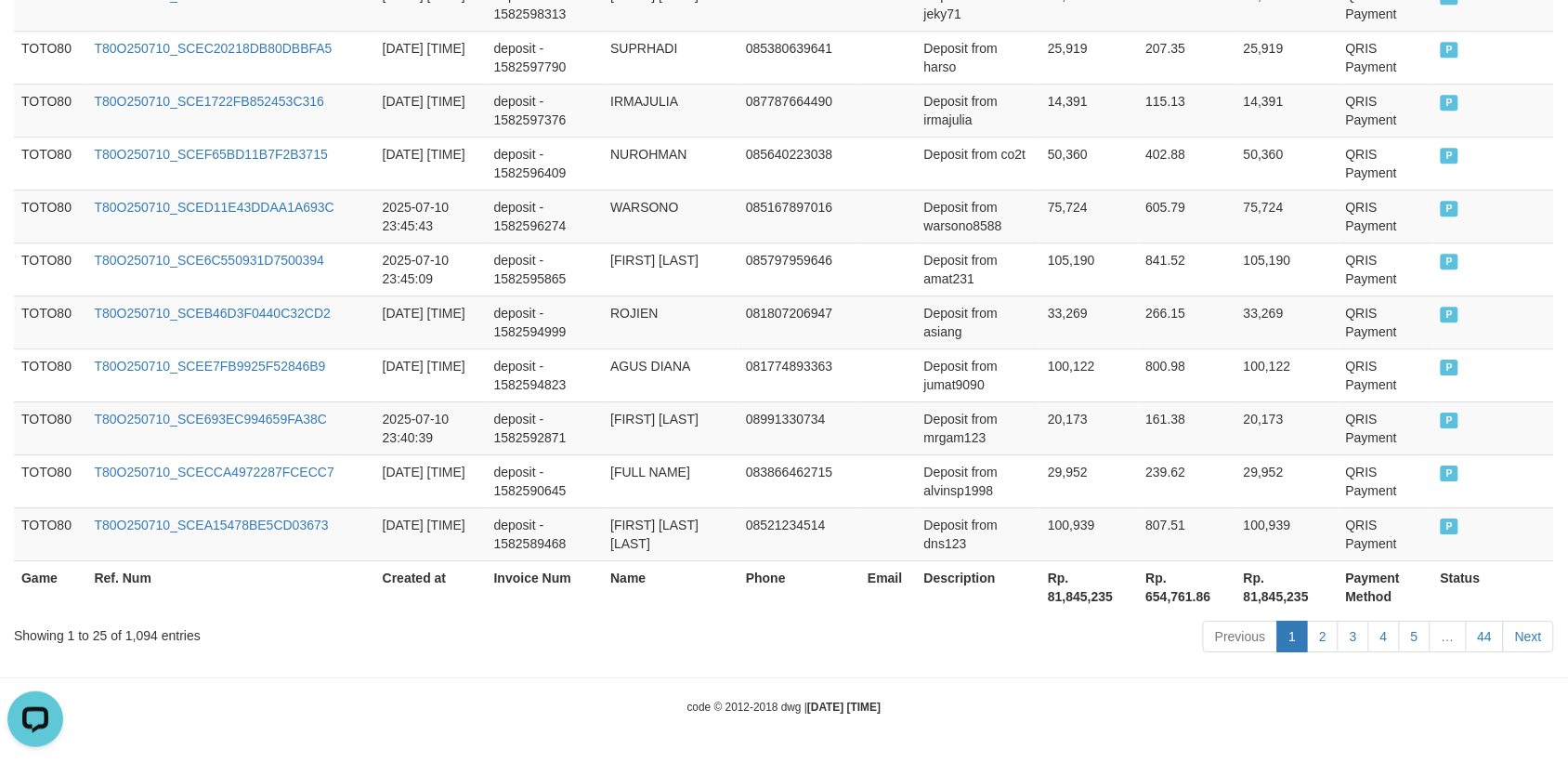 click on "Rp. 81,845,235" at bounding box center (1089, 586) 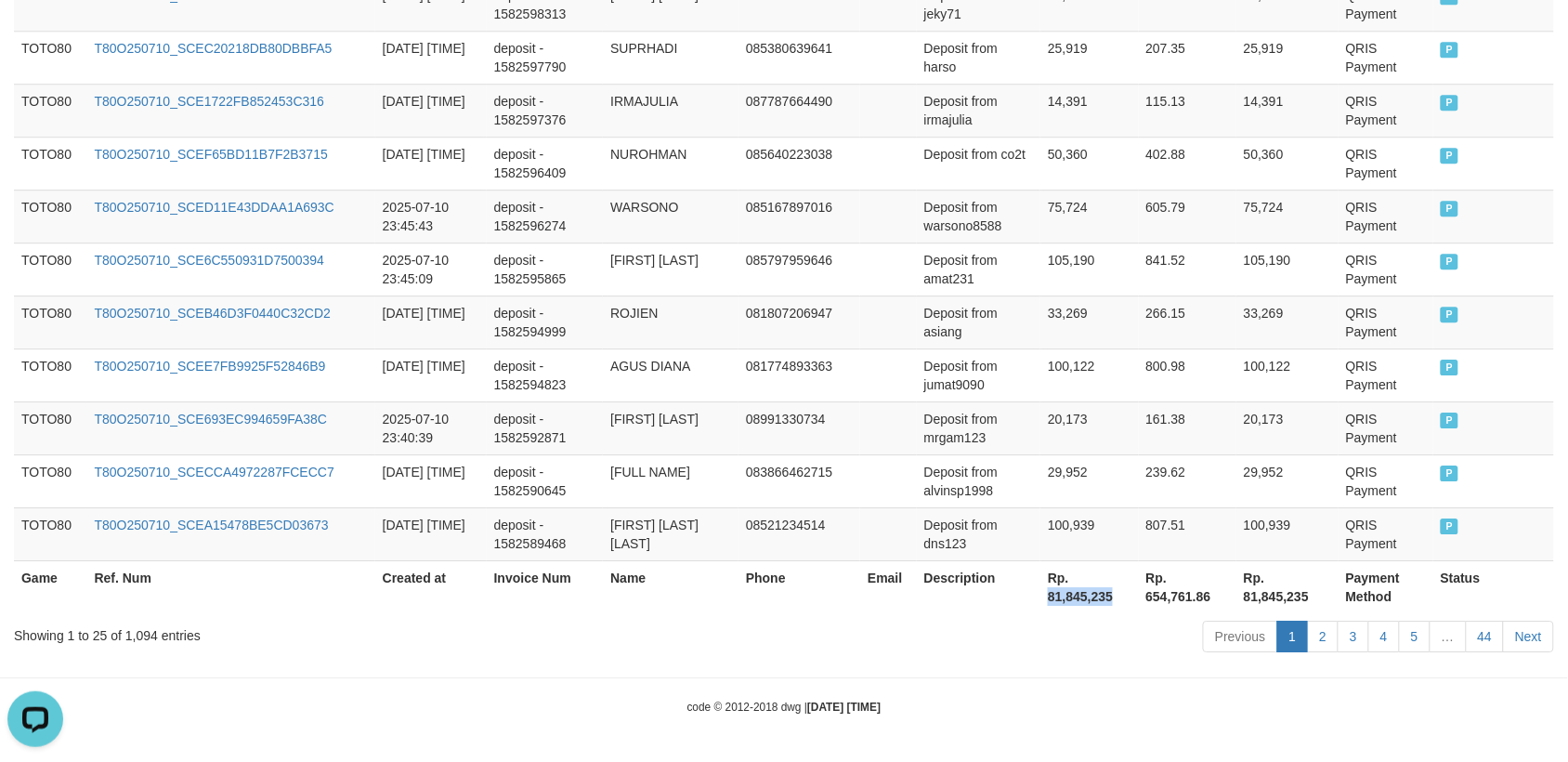 click on "Rp. 81,845,235" at bounding box center (1089, 586) 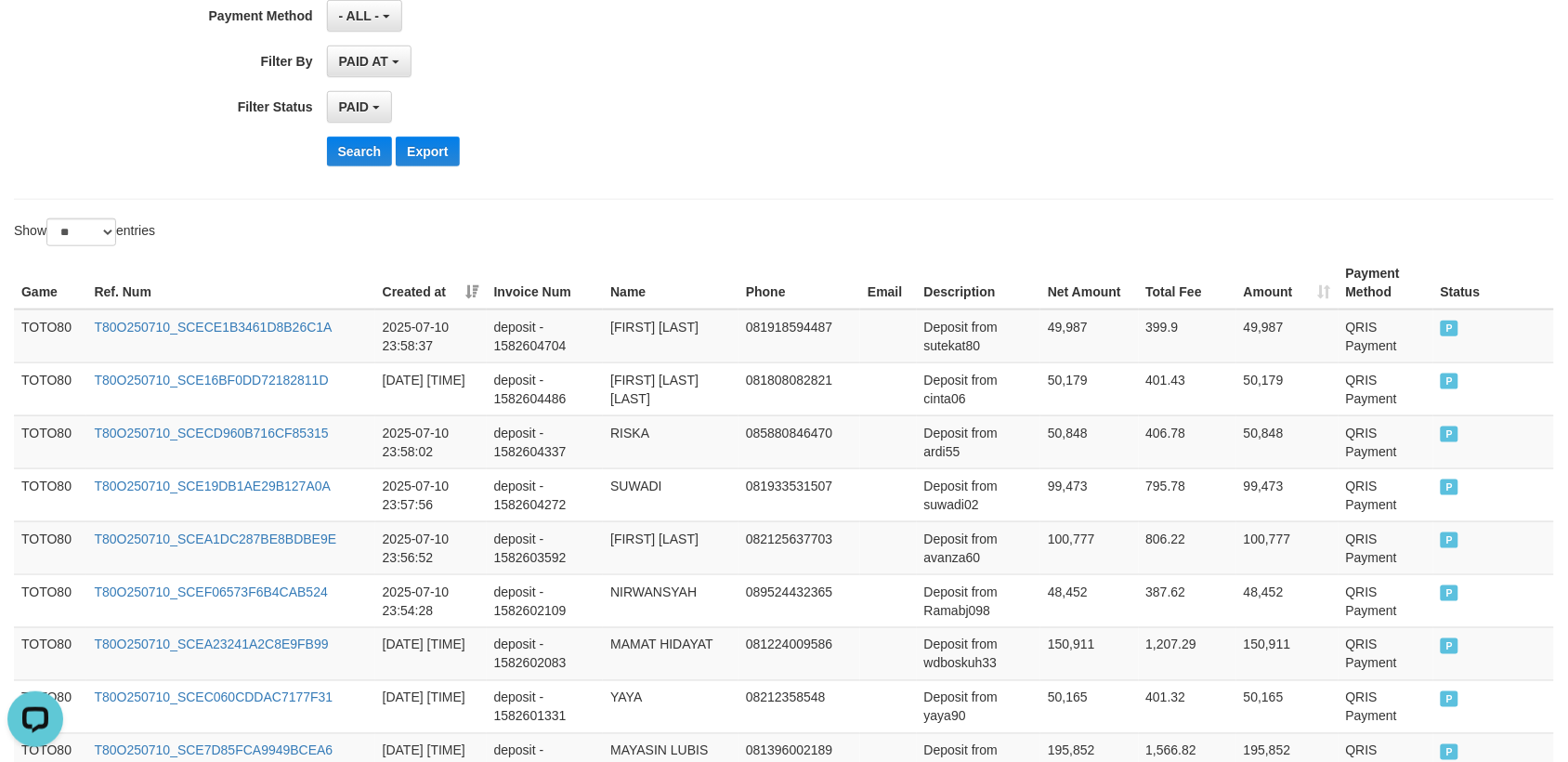 scroll, scrollTop: 122, scrollLeft: 0, axis: vertical 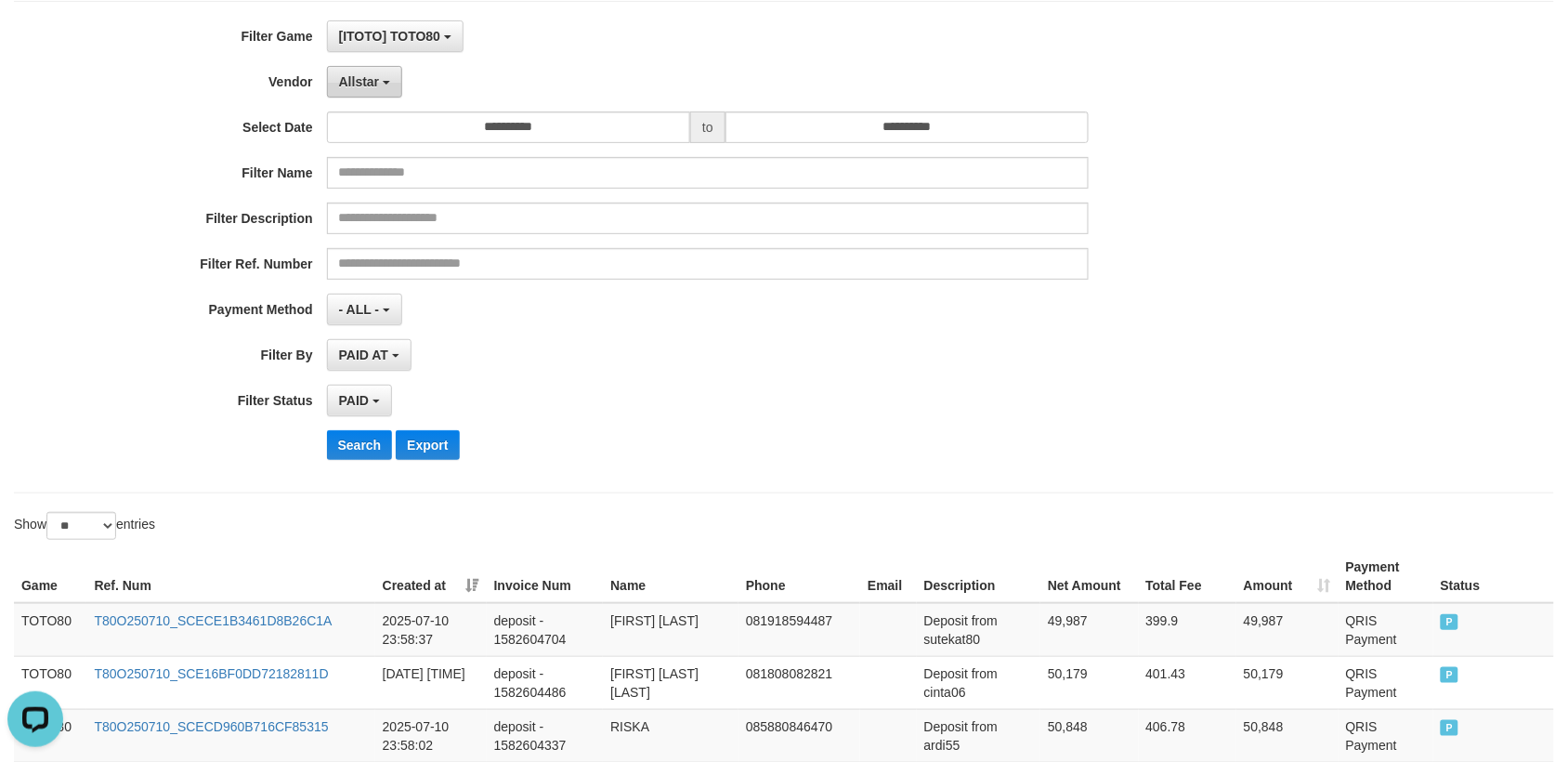 click on "Allstar" at bounding box center (364, 82) 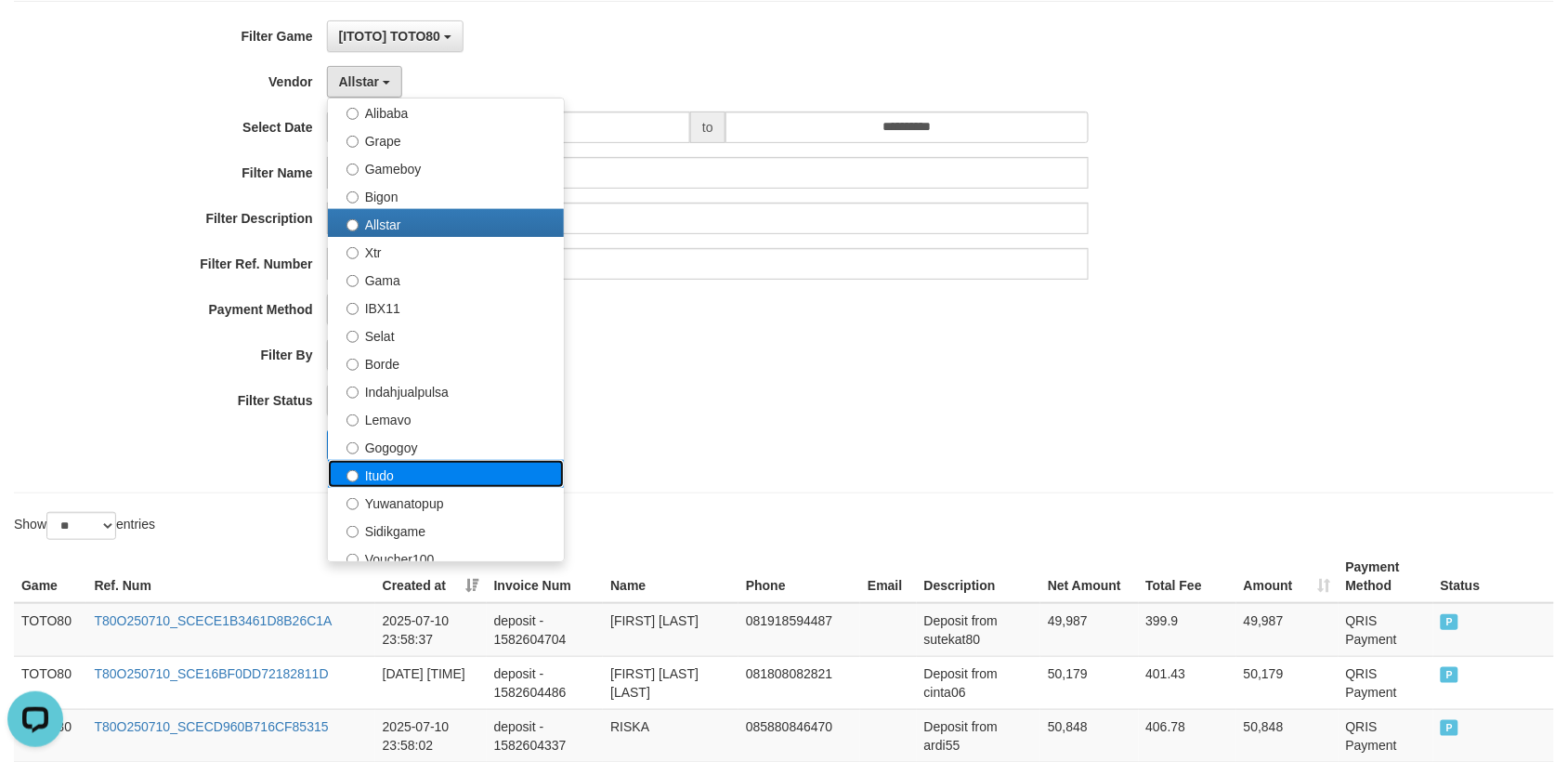 click on "Itudo" at bounding box center [446, 474] 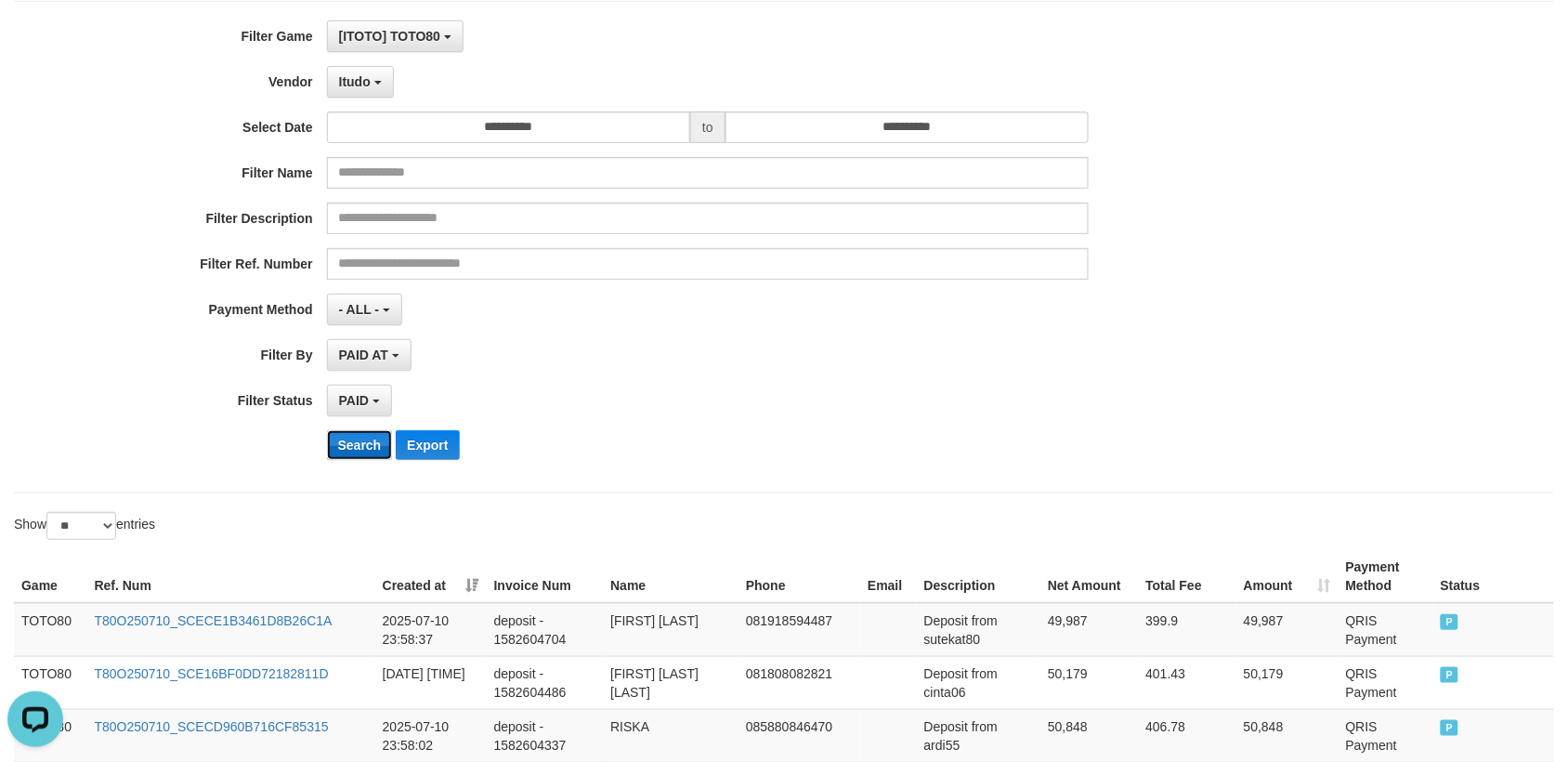 click on "Search" at bounding box center (359, 445) 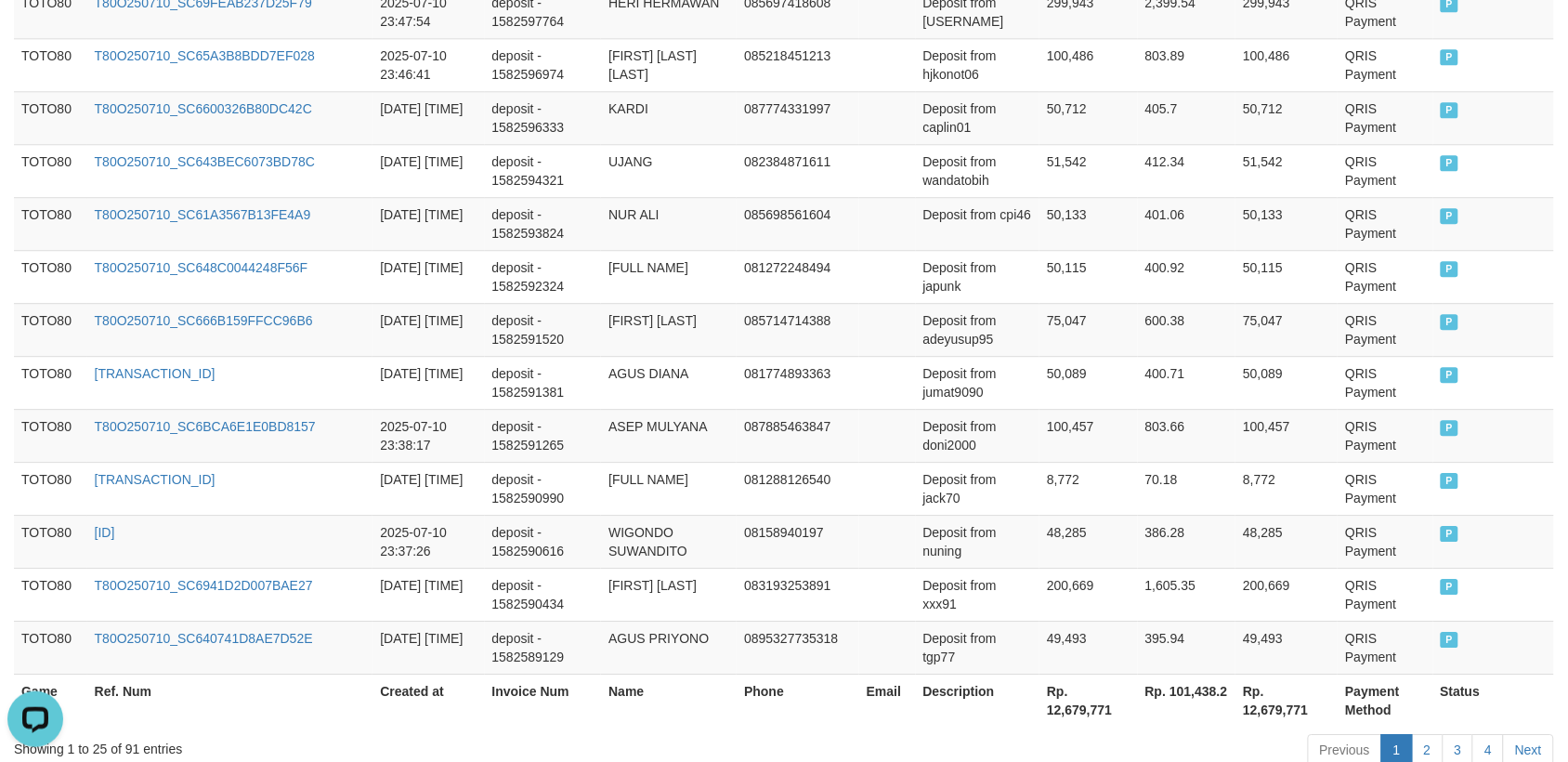 scroll, scrollTop: 1497, scrollLeft: 0, axis: vertical 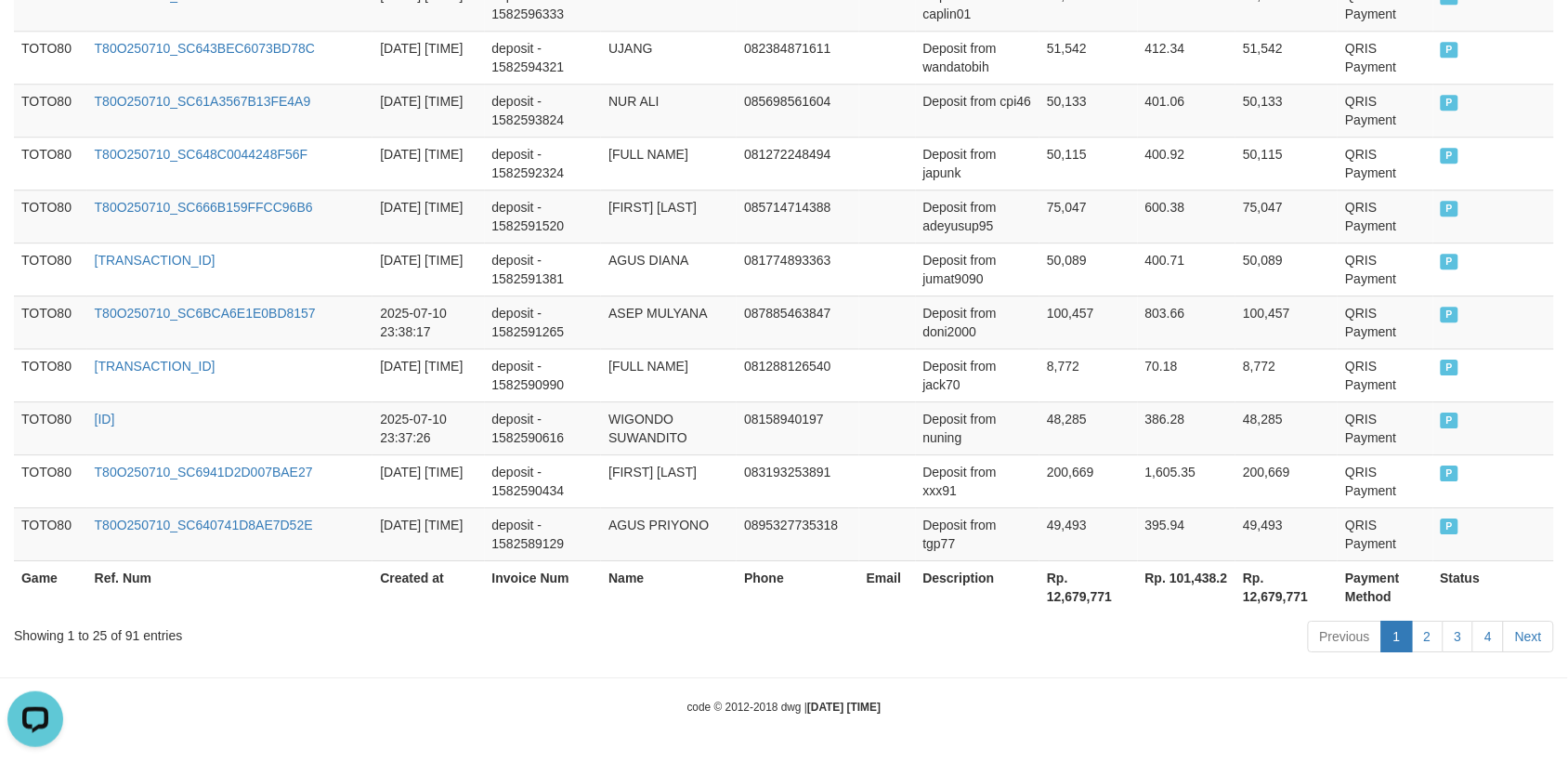 click on "Showing 1 to 25 of 91 entries" at bounding box center [326, 632] 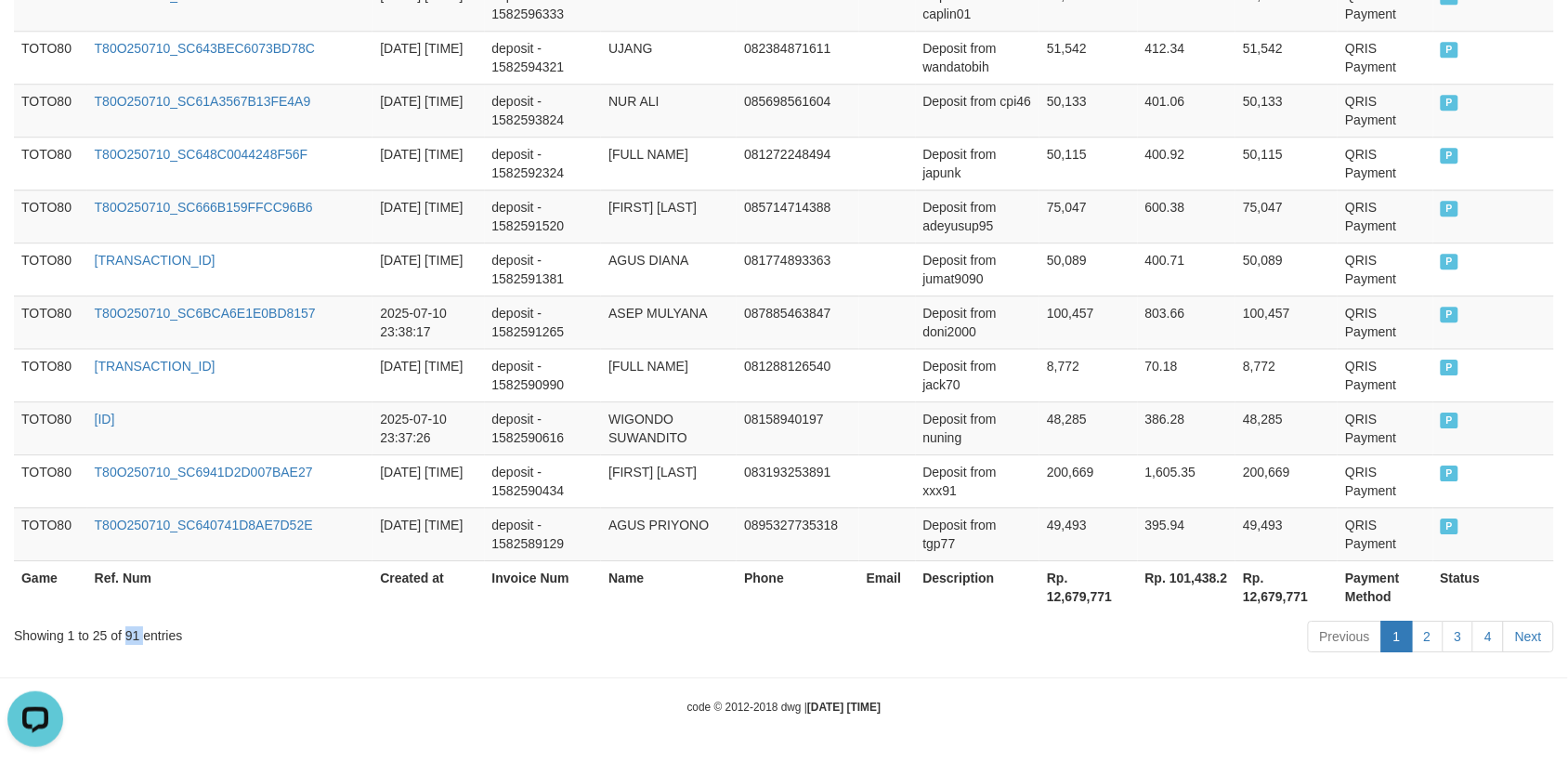 click on "Showing 1 to 25 of 91 entries" at bounding box center (326, 632) 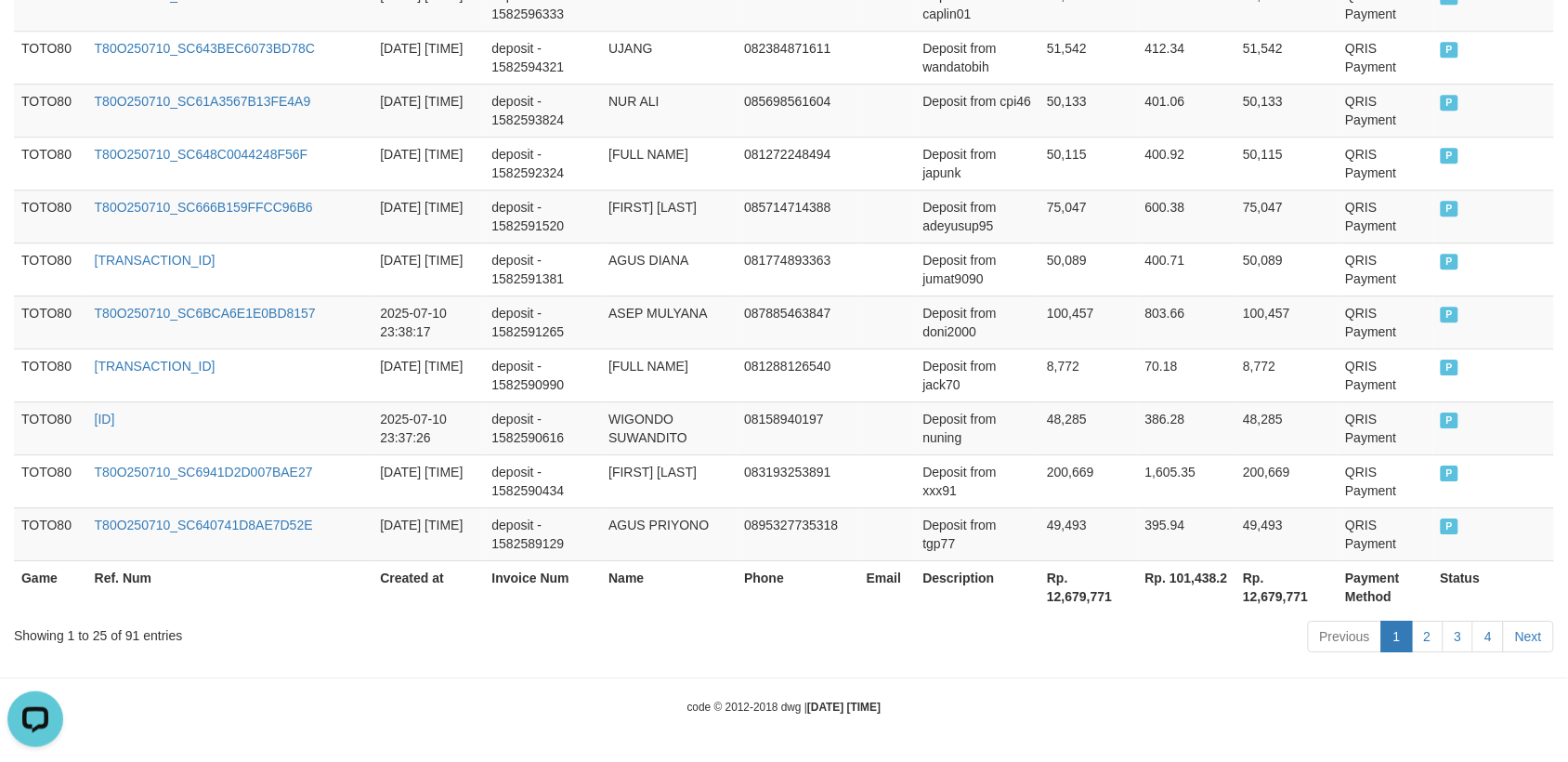 click on "Rp. 12,679,771" at bounding box center (1089, 586) 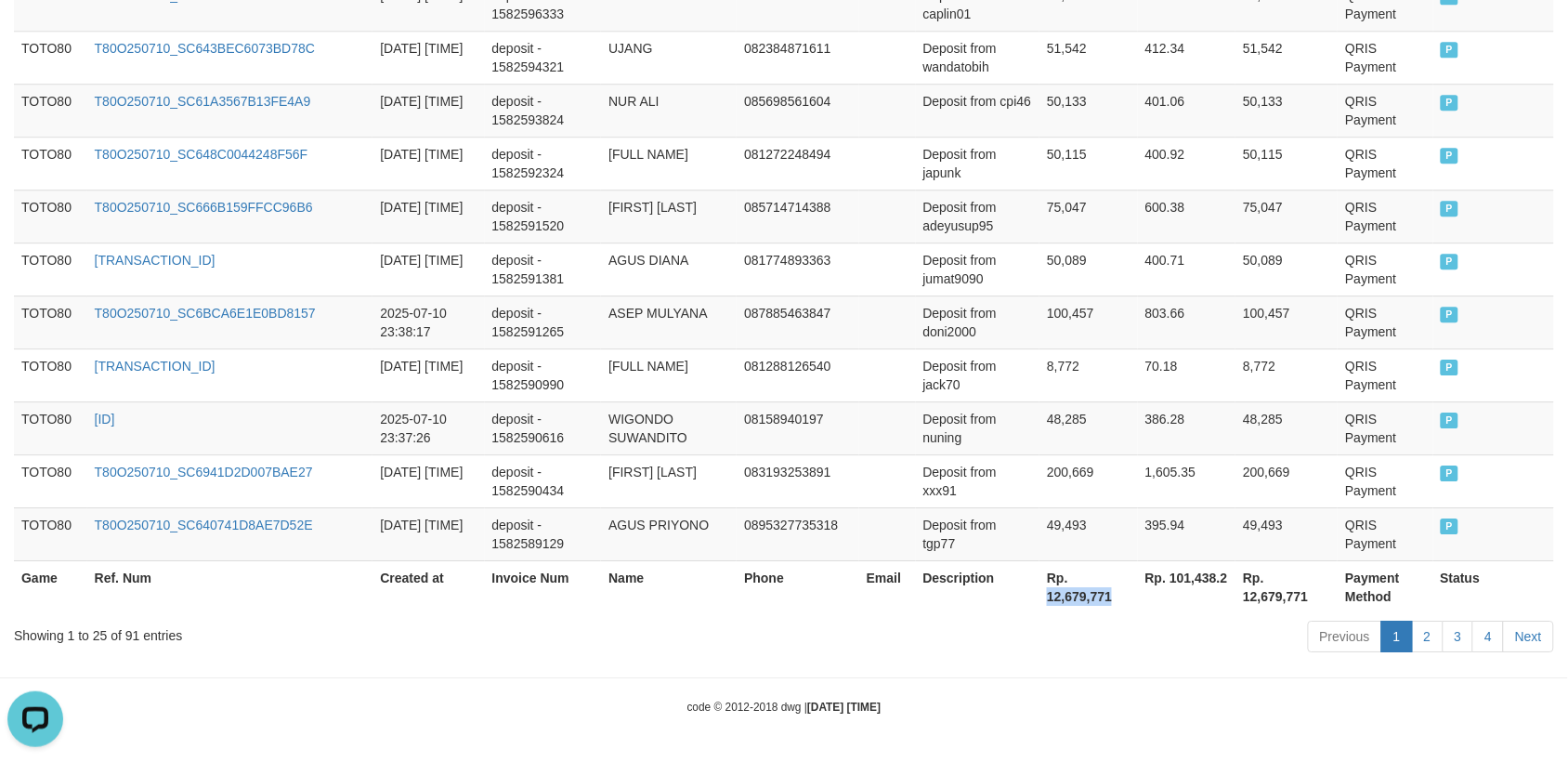 click on "Rp. 12,679,771" at bounding box center [1089, 586] 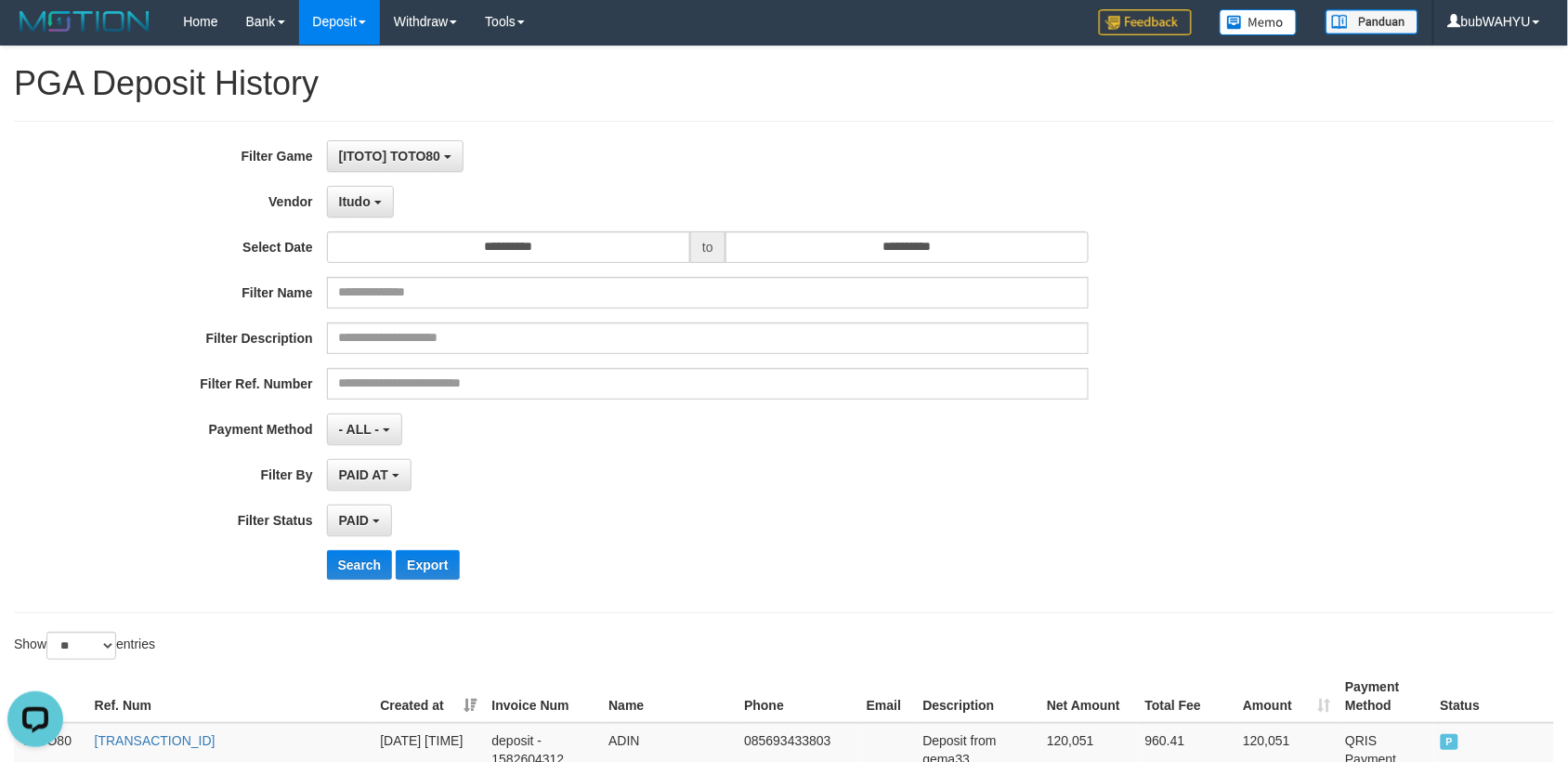 scroll, scrollTop: 0, scrollLeft: 0, axis: both 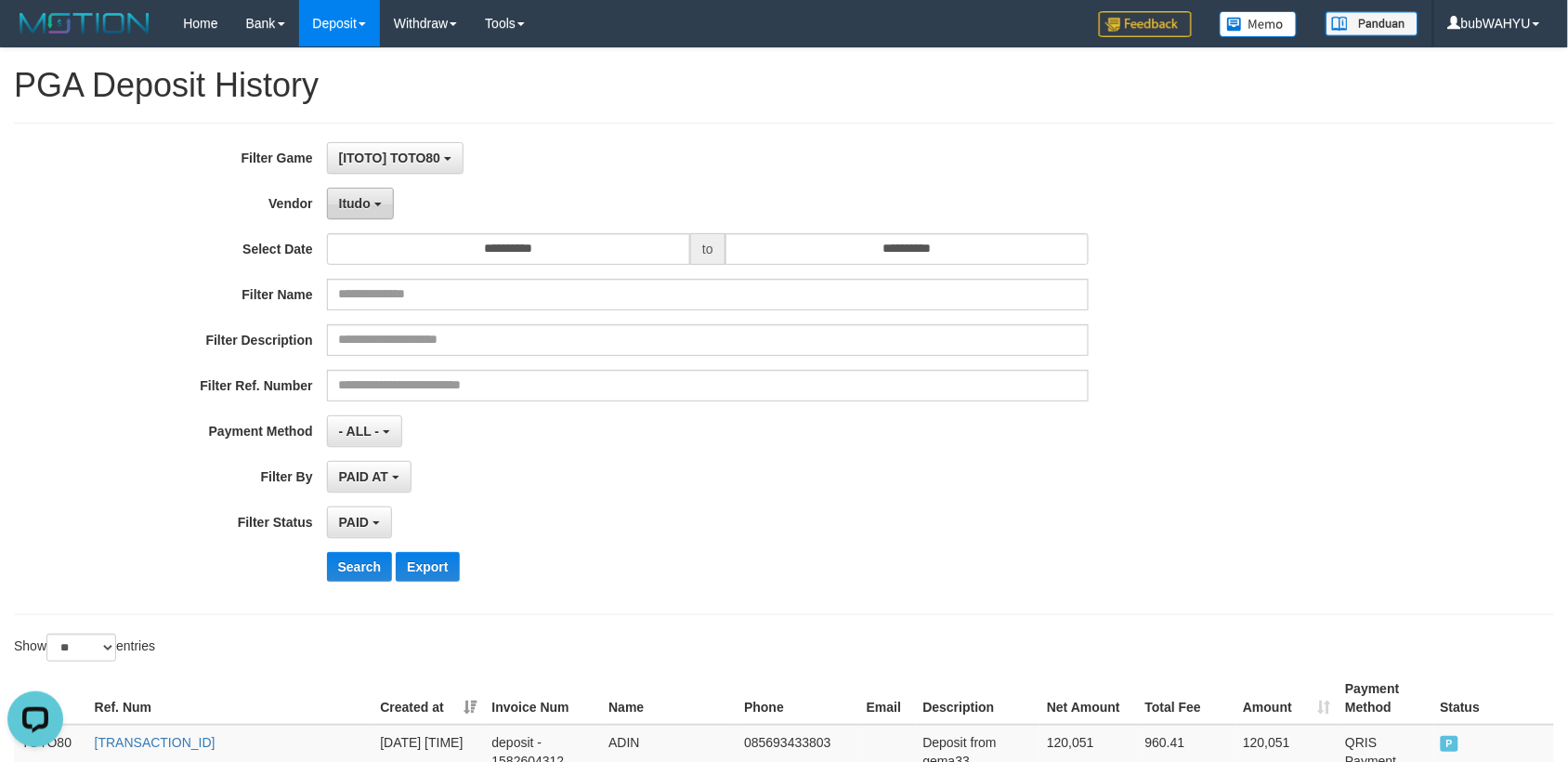 click on "Itudo" at bounding box center [360, 204] 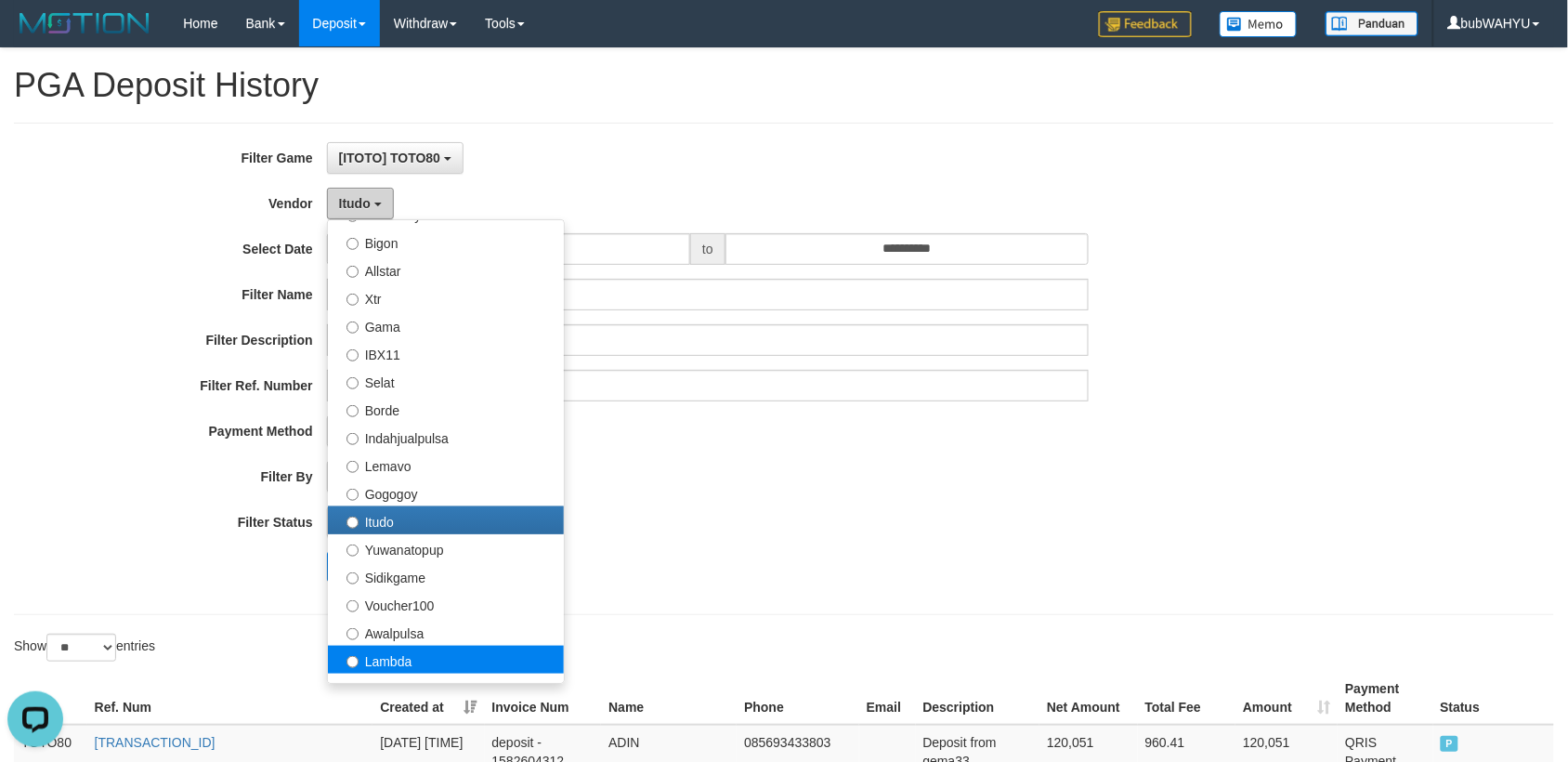 scroll, scrollTop: 465, scrollLeft: 0, axis: vertical 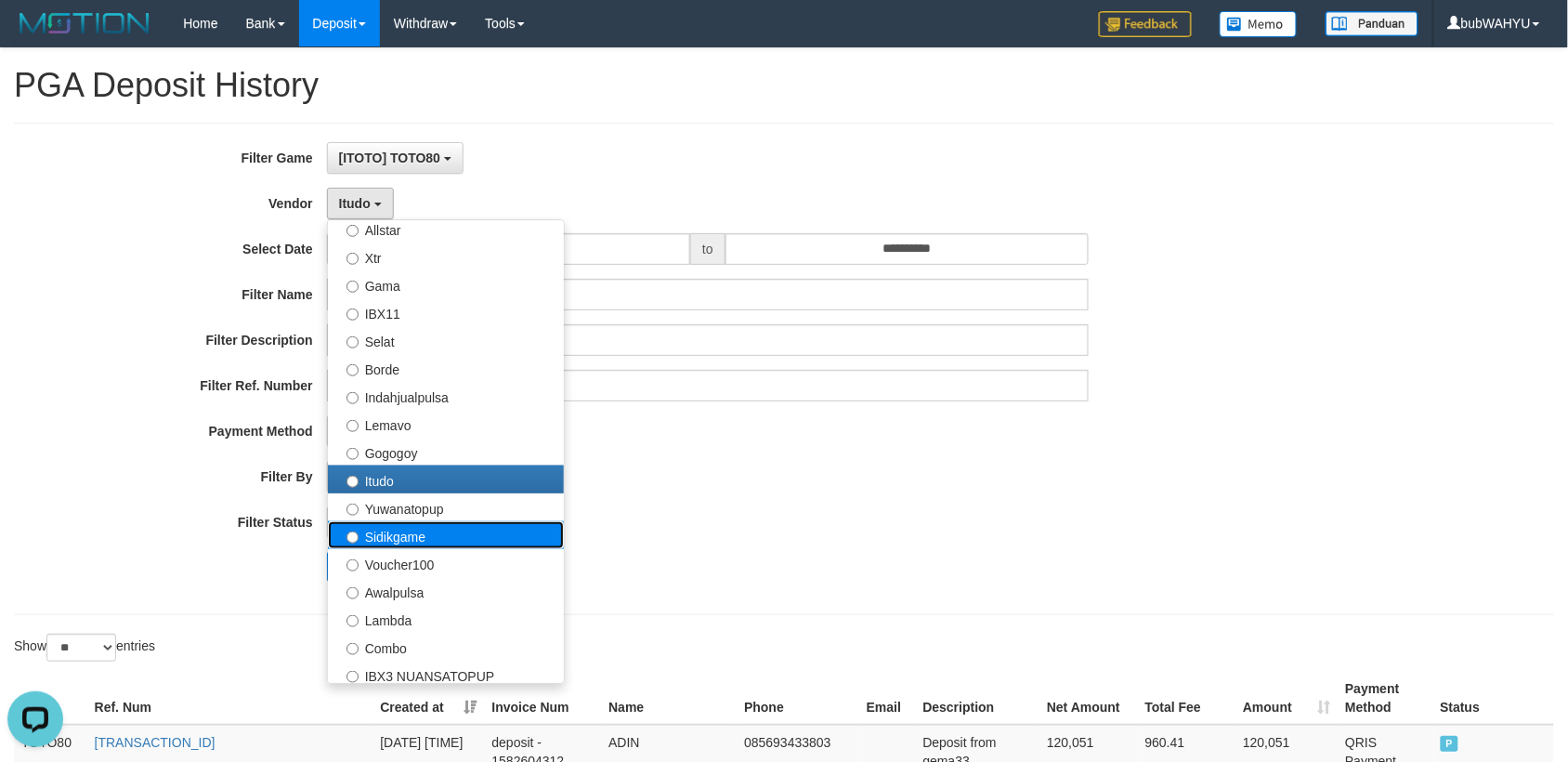click on "Sidikgame" at bounding box center (446, 535) 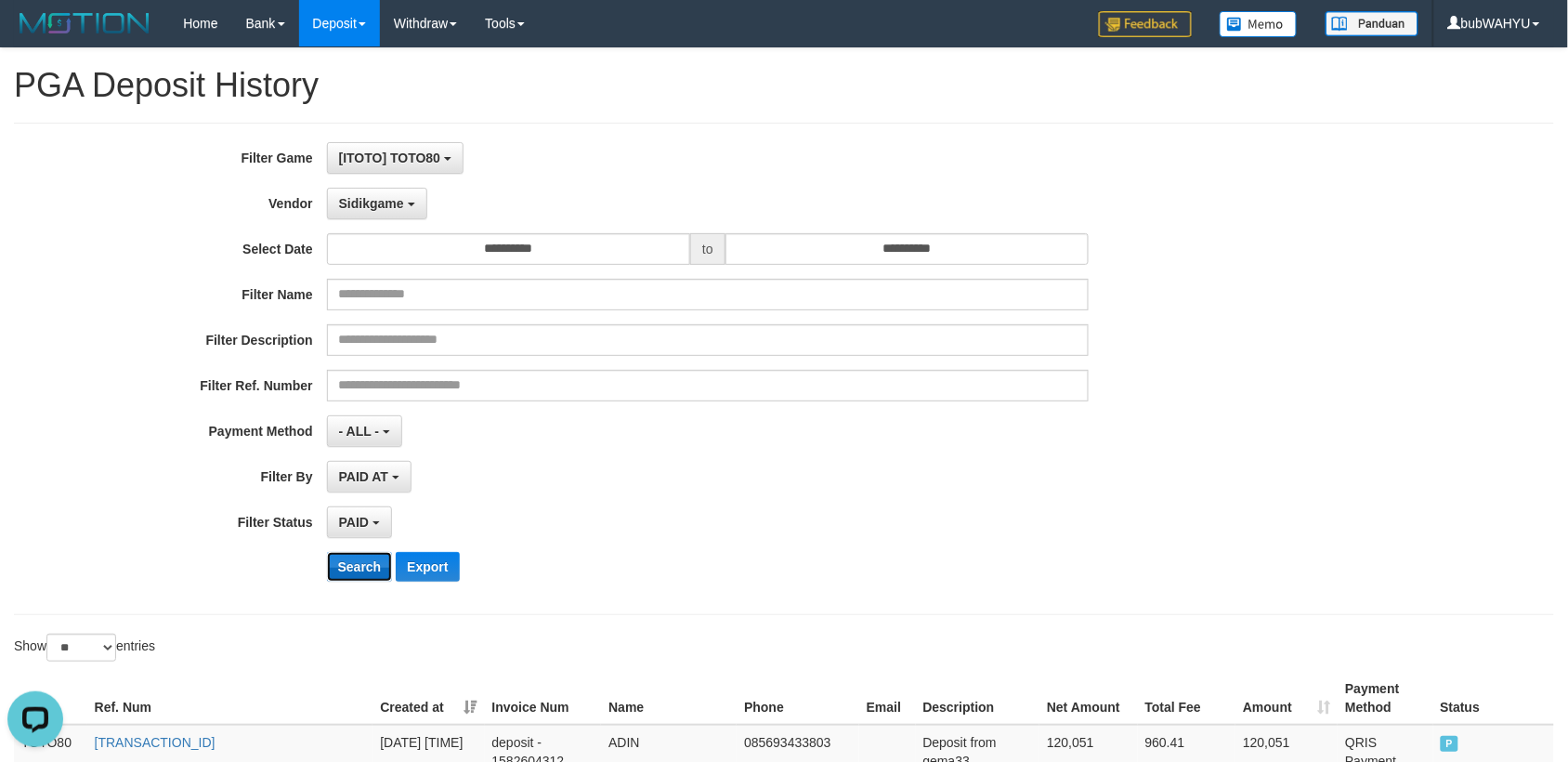 click on "Search" at bounding box center (359, 567) 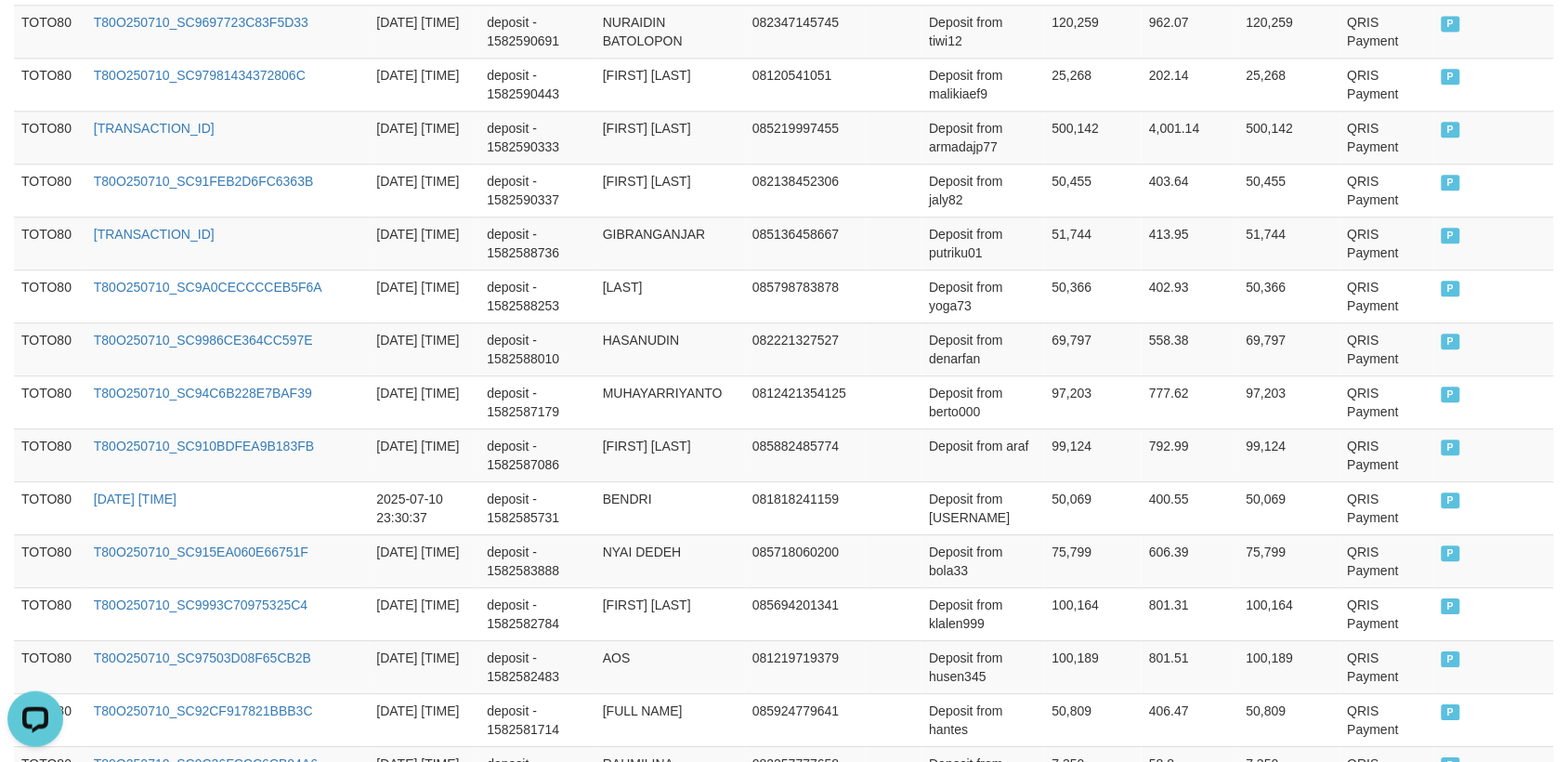 scroll, scrollTop: 1497, scrollLeft: 0, axis: vertical 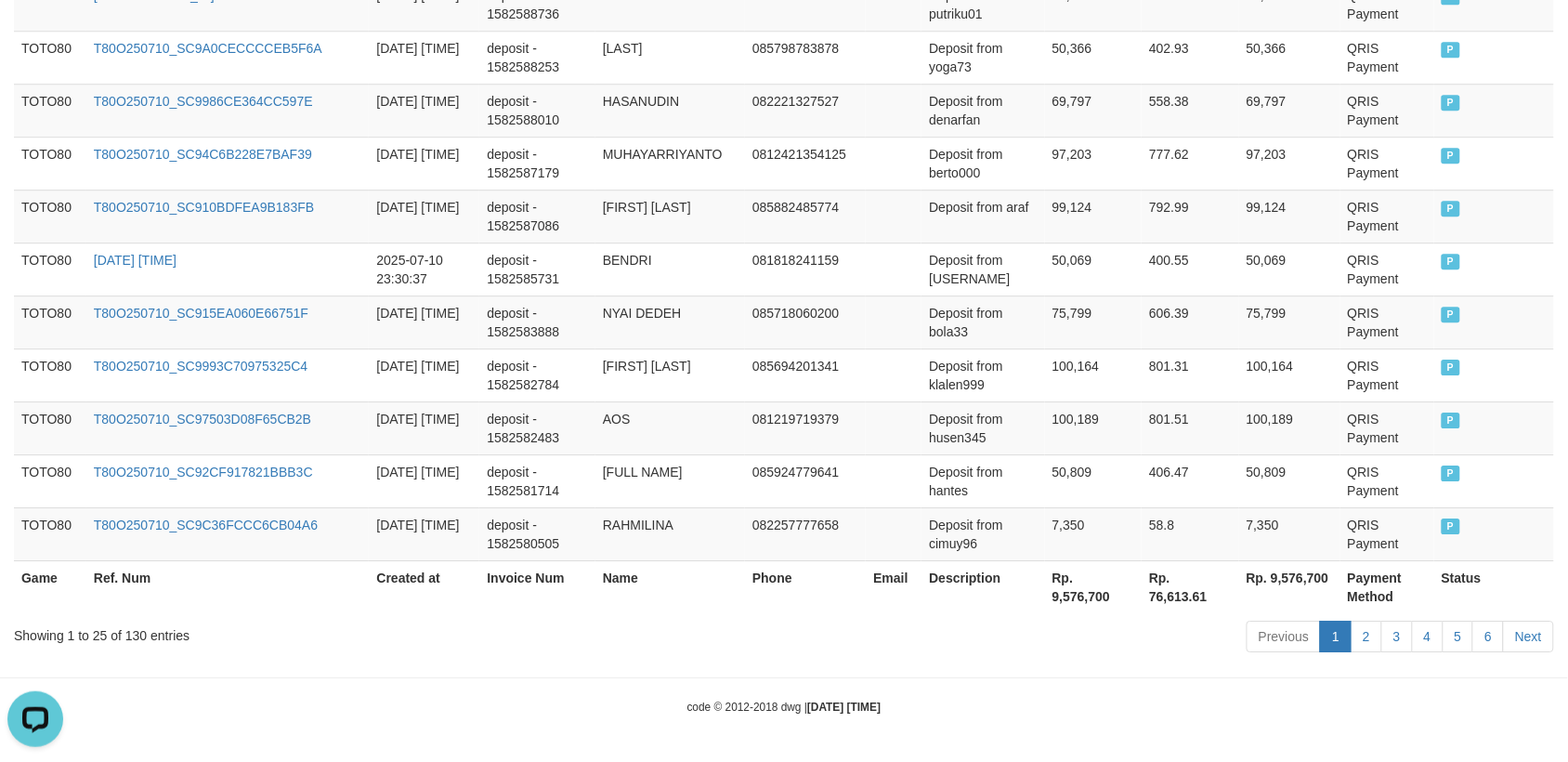 click on "Showing 1 to 25 of 130 entries" at bounding box center [326, 632] 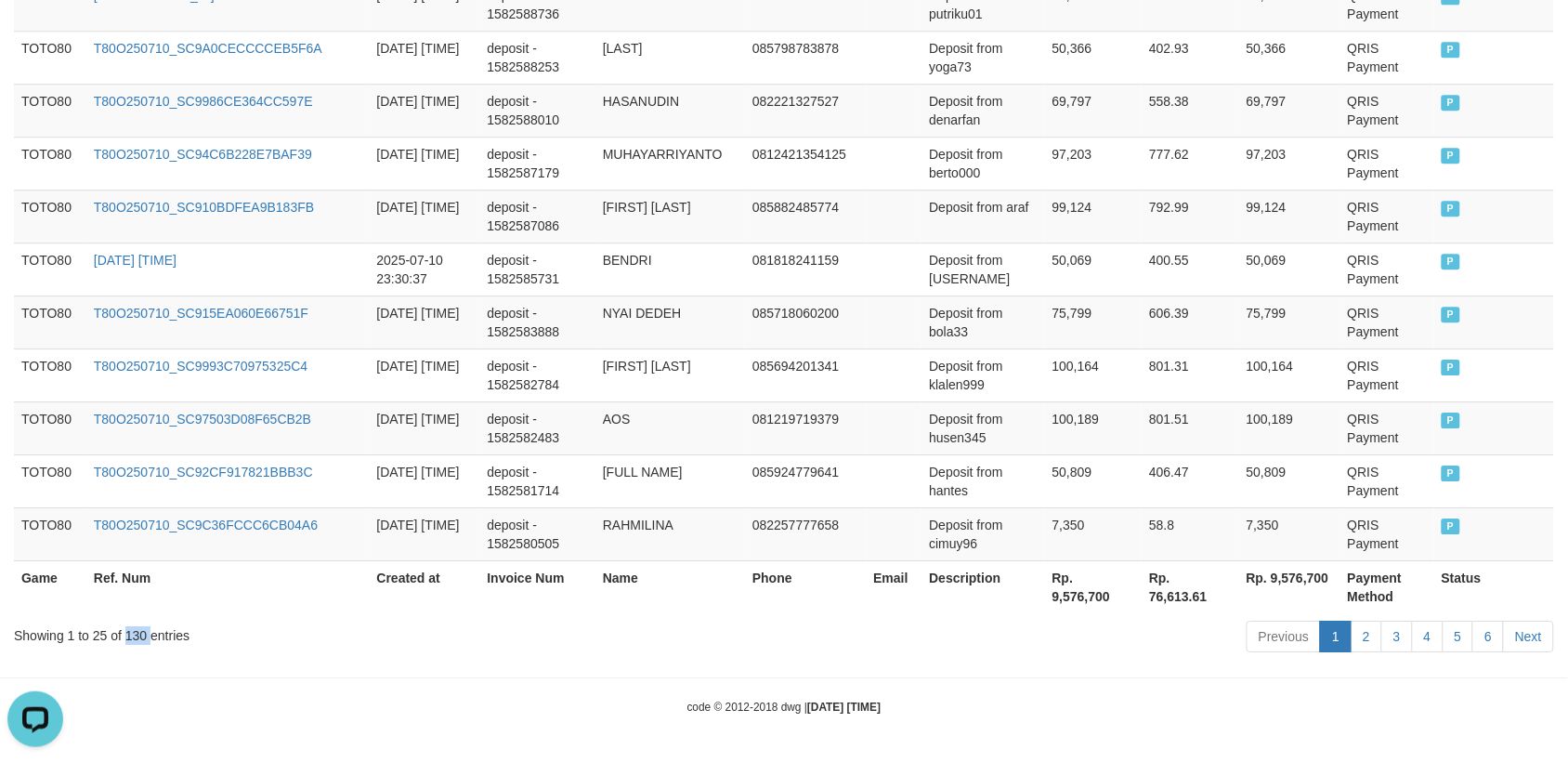 click on "Showing 1 to 25 of 130 entries" at bounding box center [326, 632] 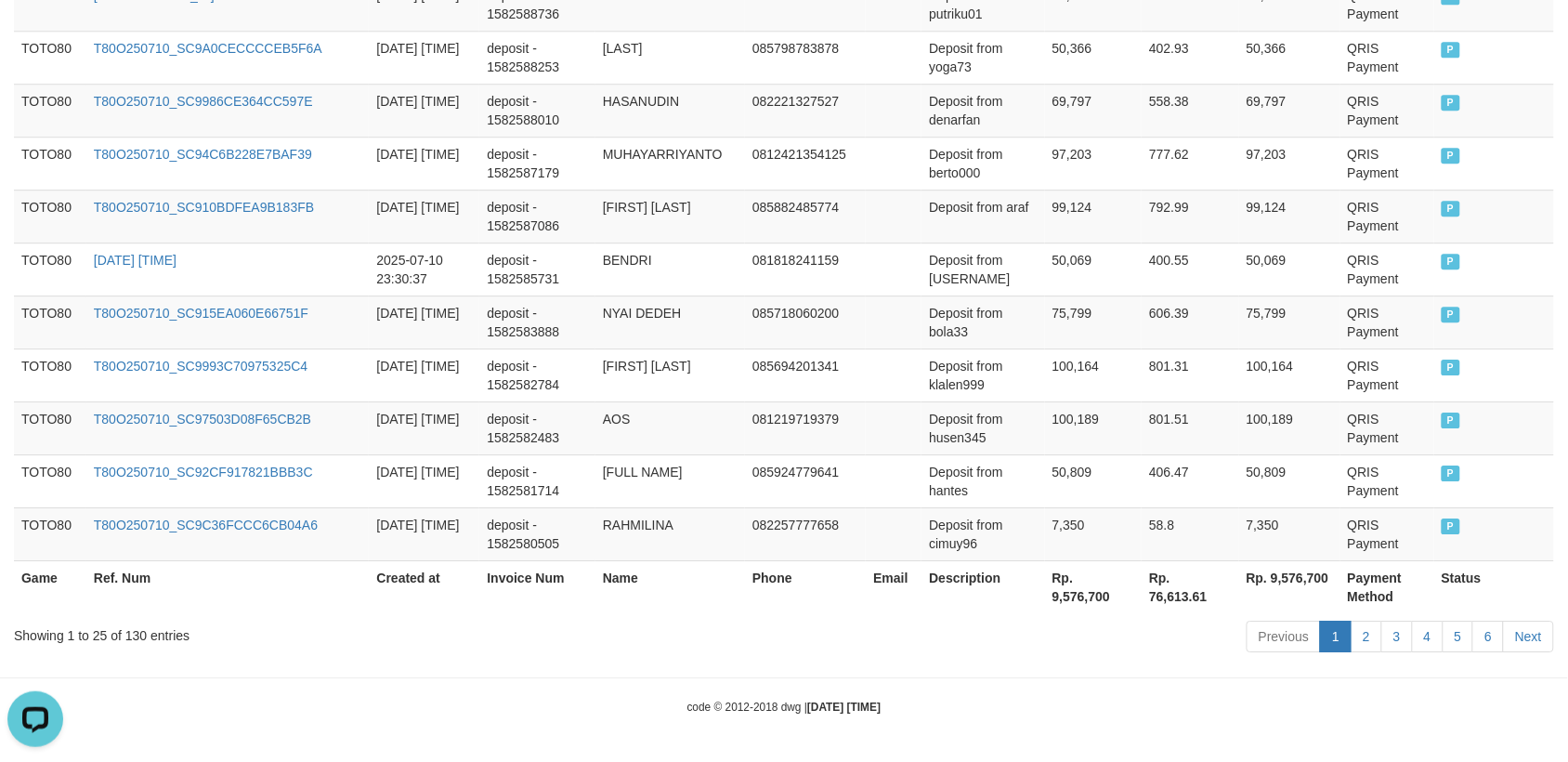 click on "Rp. 9,576,700" at bounding box center [1093, 586] 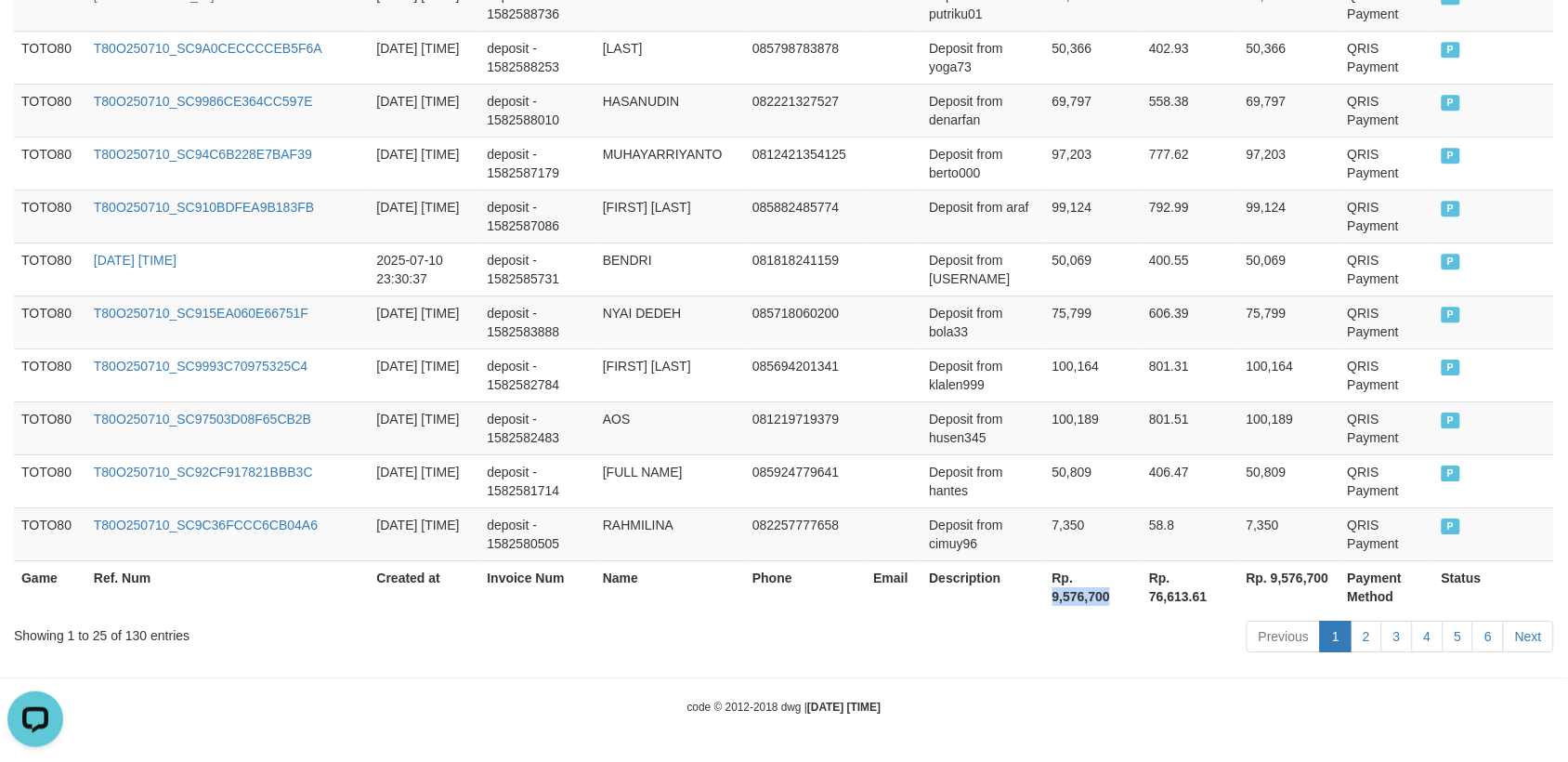 click on "Rp. 9,576,700" at bounding box center [1093, 586] 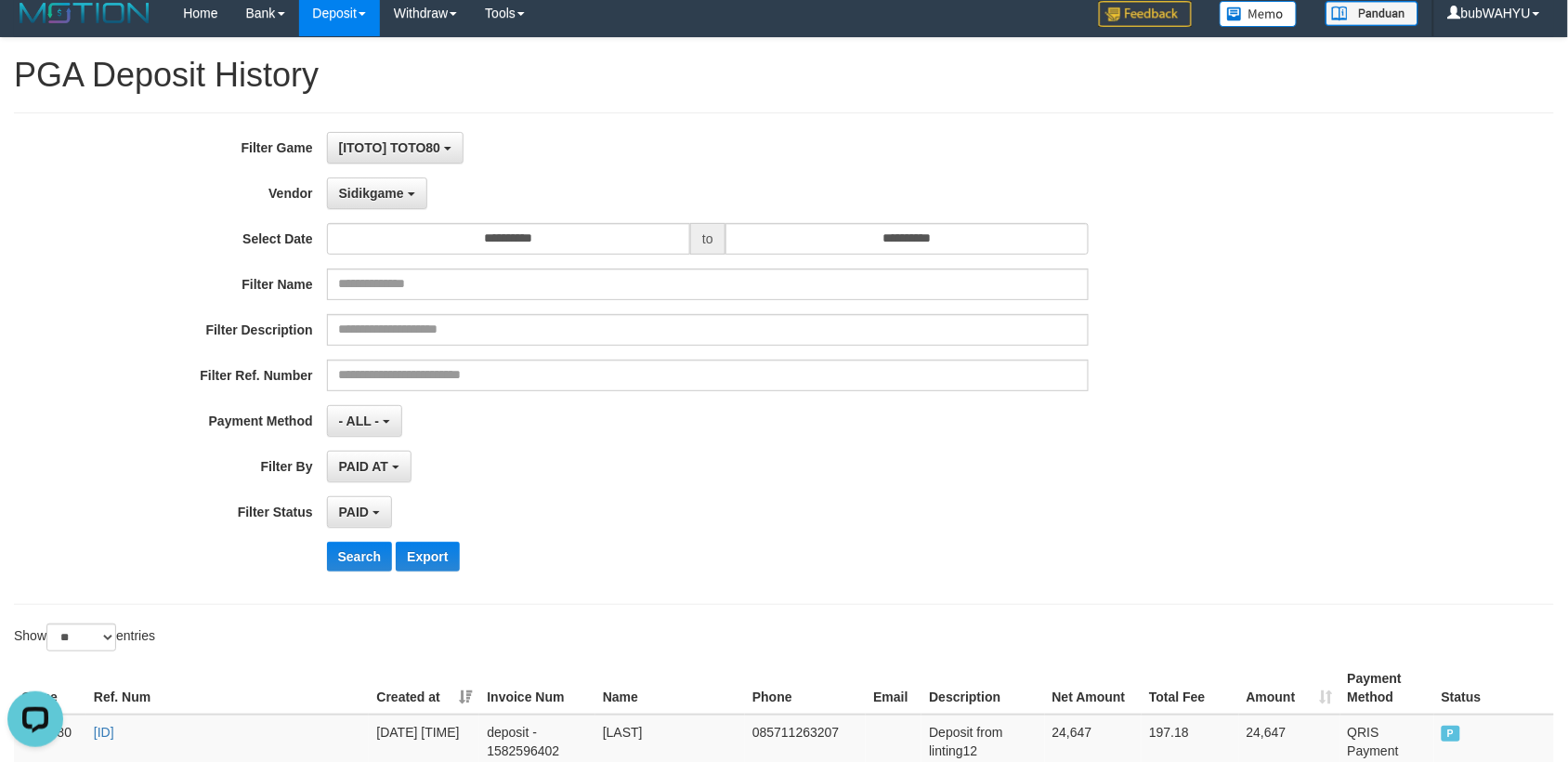 scroll, scrollTop: 0, scrollLeft: 0, axis: both 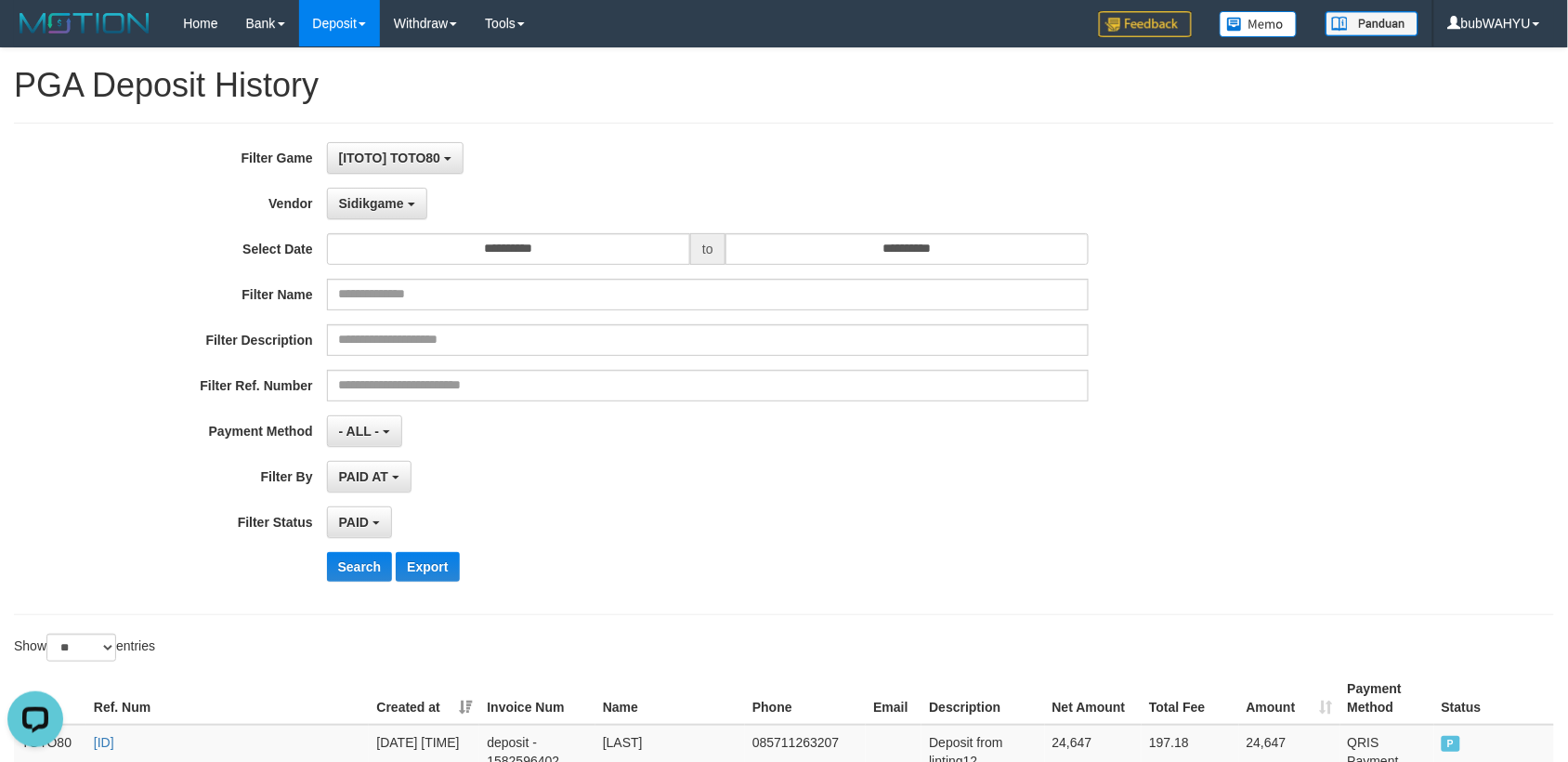 click on "**********" at bounding box center (653, 369) 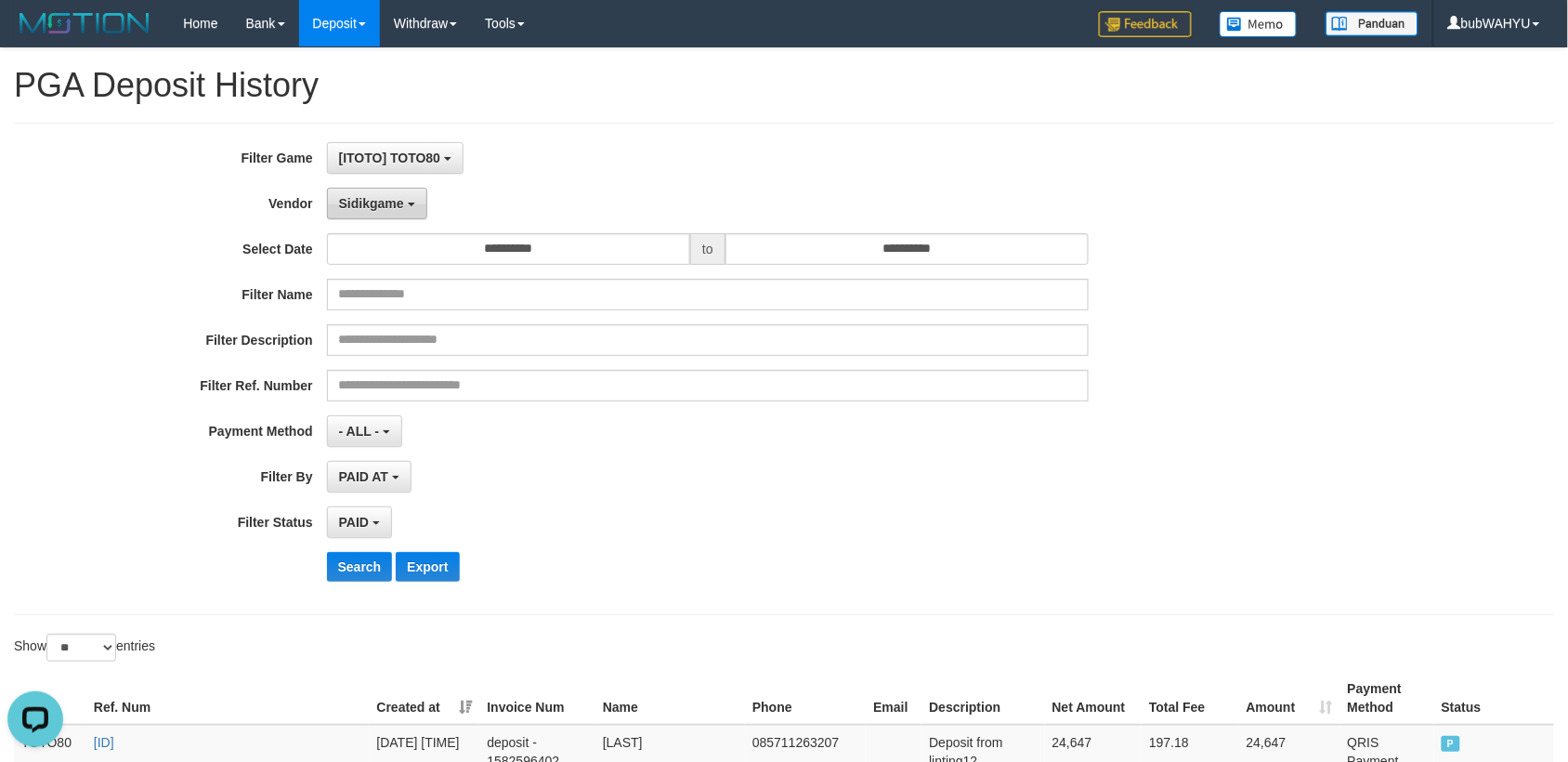 click on "Sidikgame" at bounding box center [372, 204] 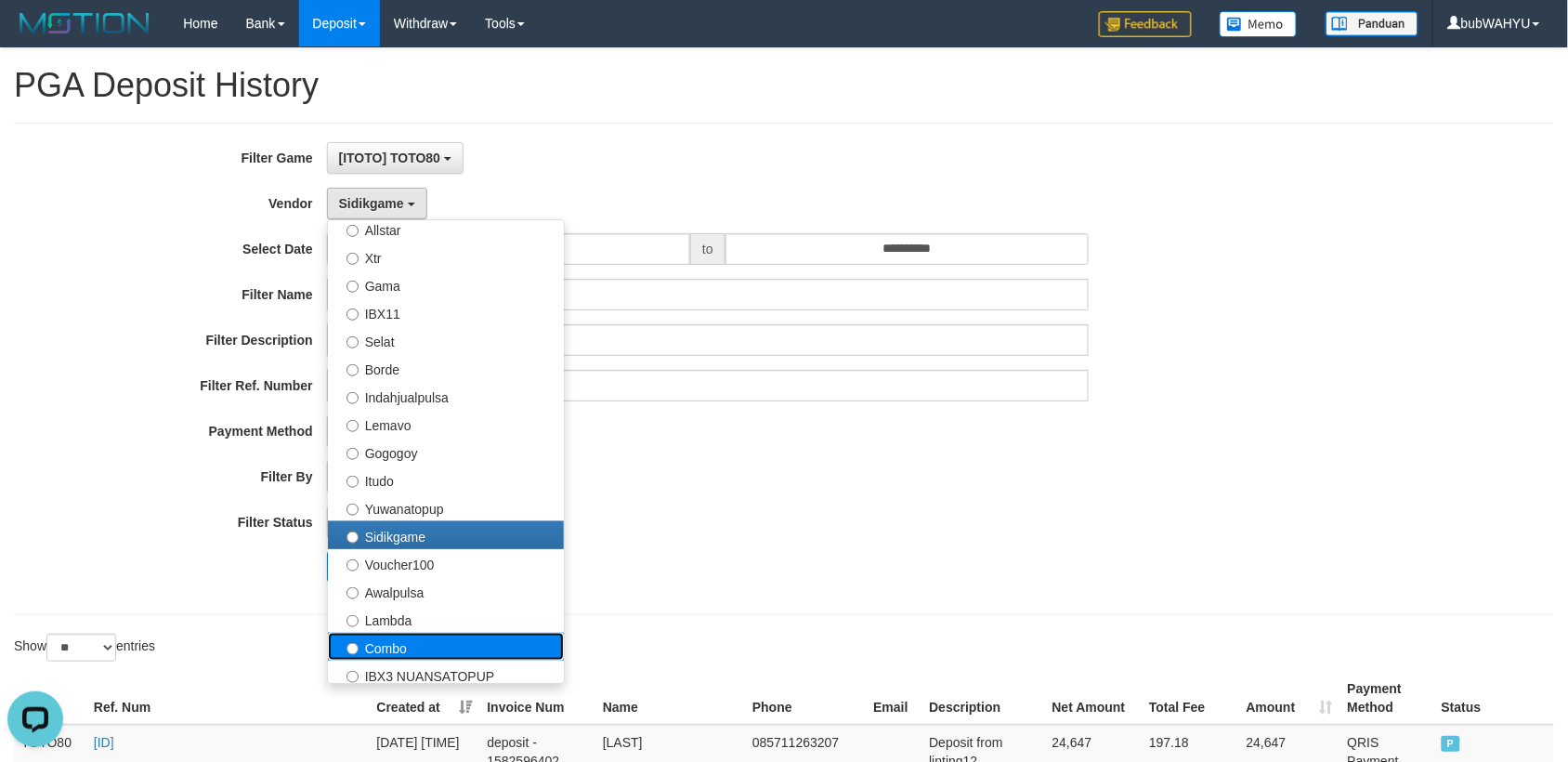 click on "Combo" at bounding box center [446, 647] 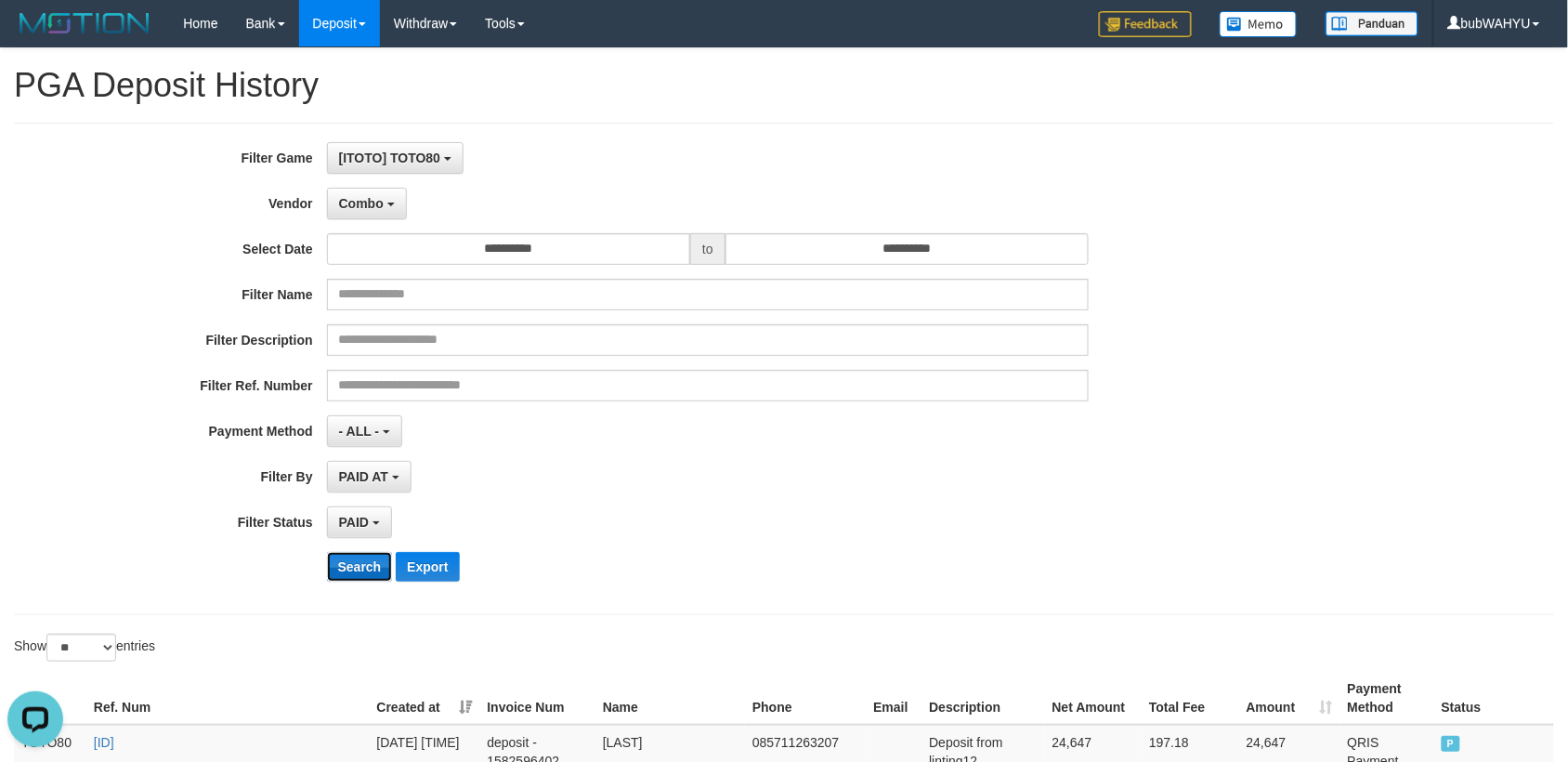 click on "Search" at bounding box center [359, 567] 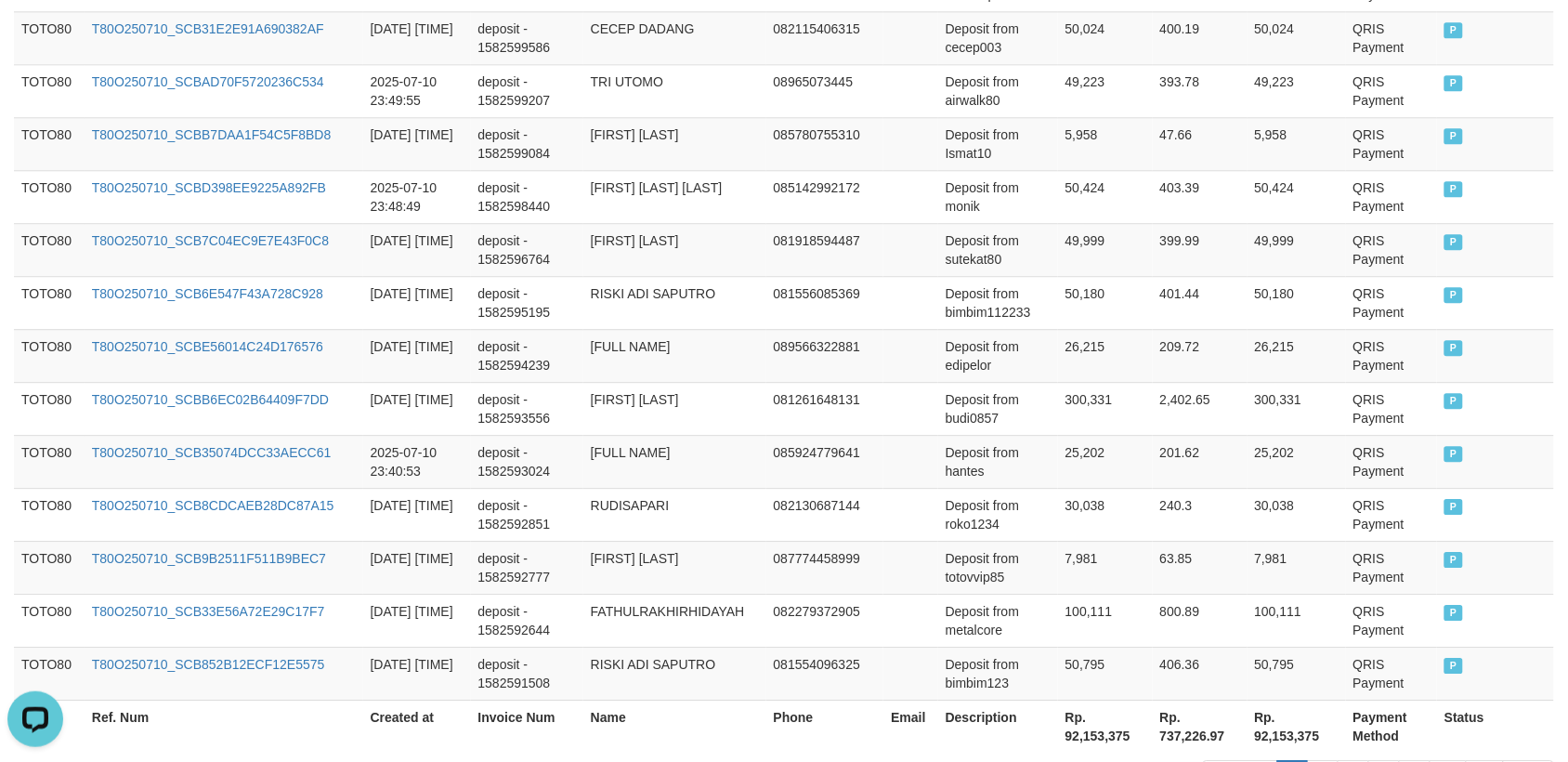 scroll, scrollTop: 1497, scrollLeft: 0, axis: vertical 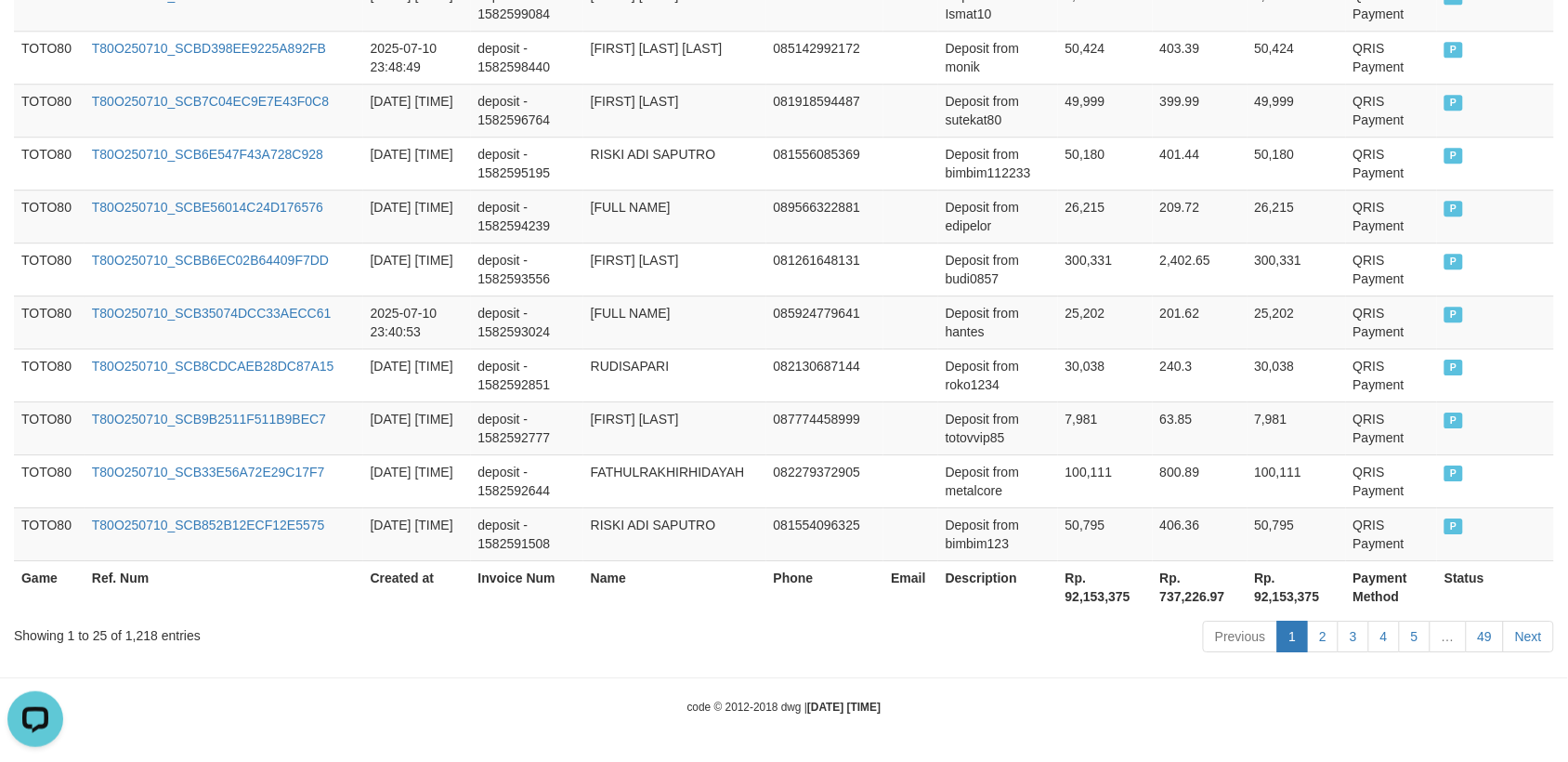 click on "Showing 1 to 25 of 1,218 entries" at bounding box center (326, 632) 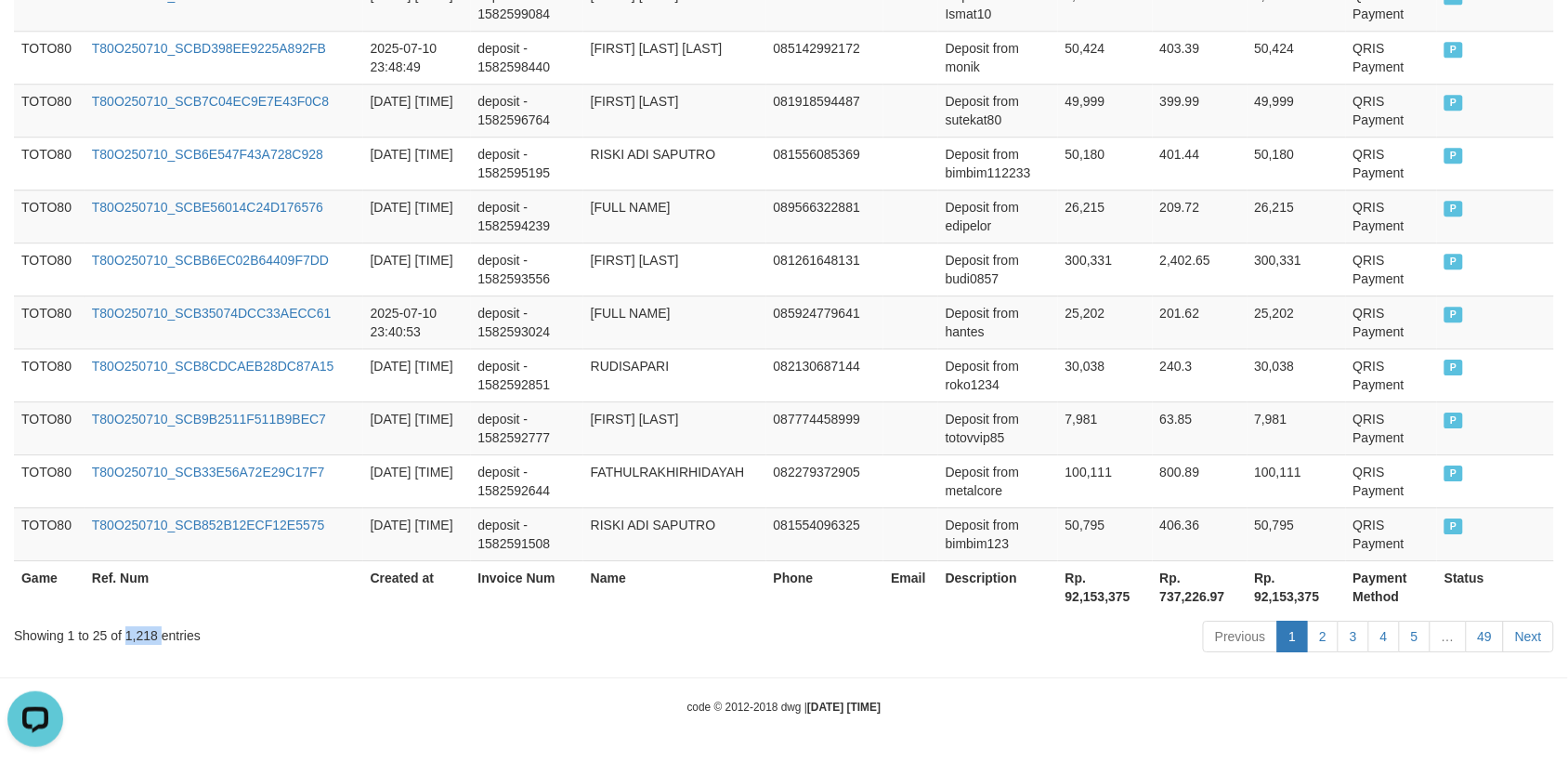click on "Showing 1 to 25 of 1,218 entries" at bounding box center (326, 632) 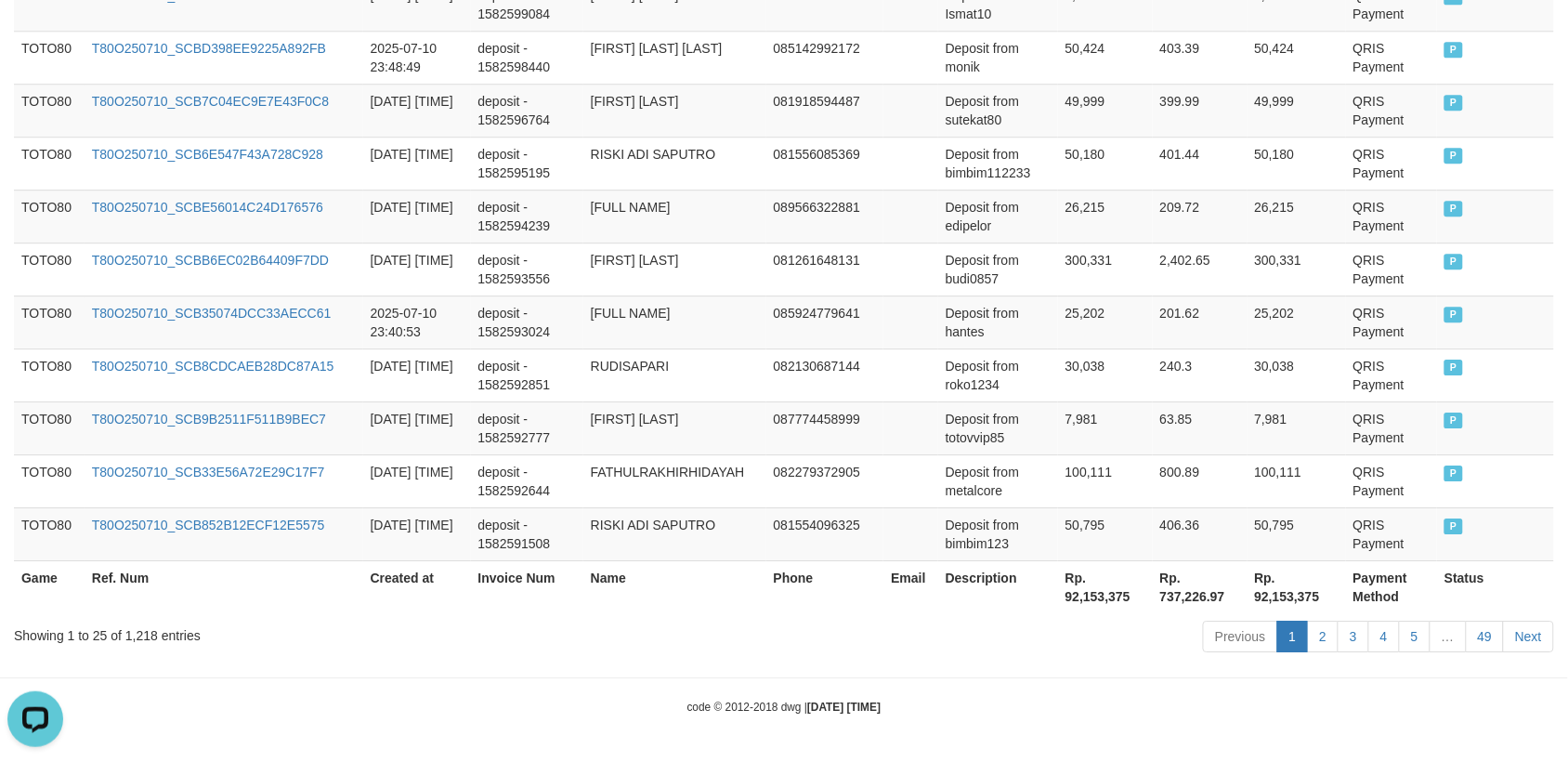 click on "Rp. 92,153,375" at bounding box center (1105, 586) 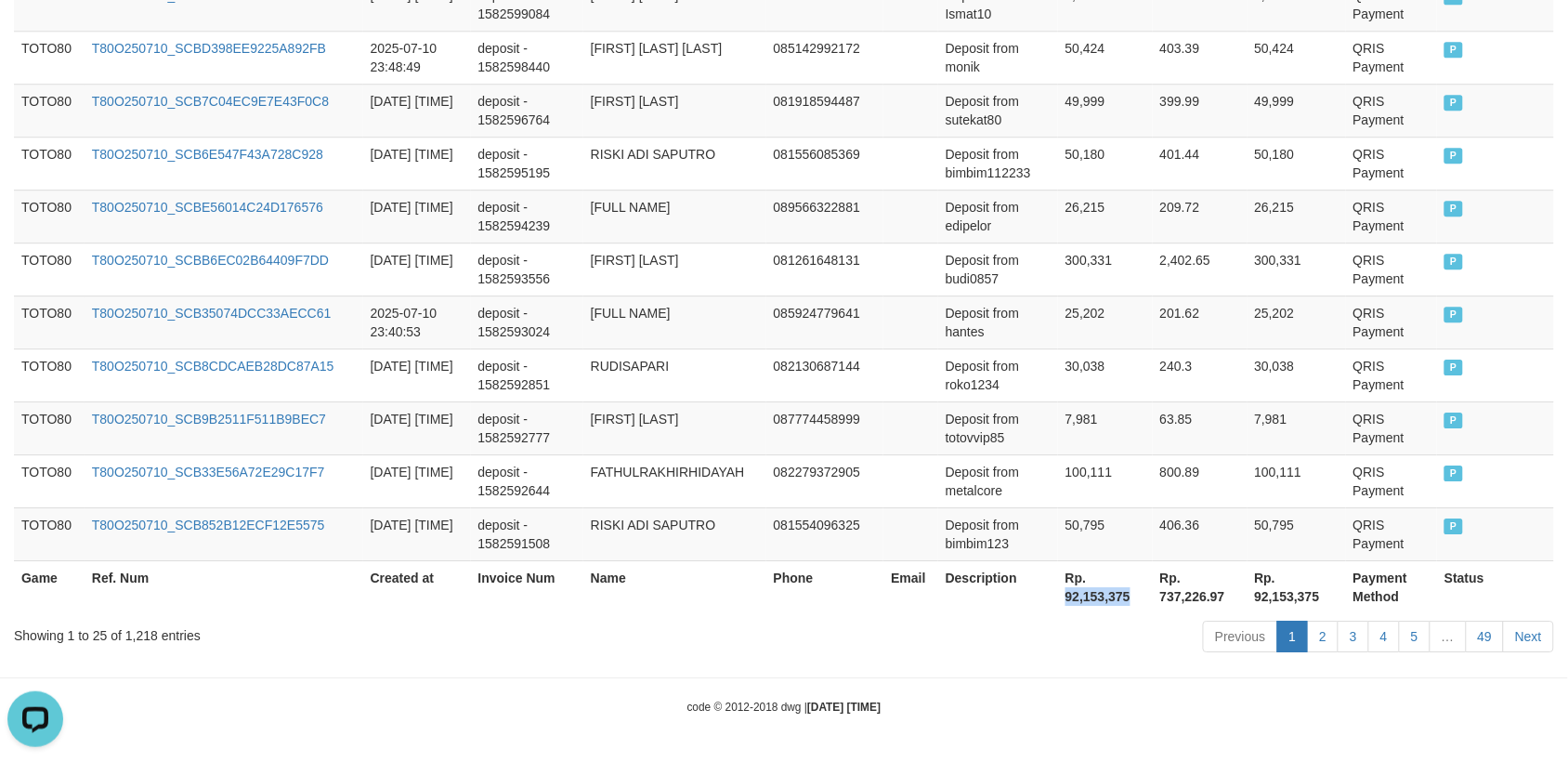 click on "Rp. 92,153,375" at bounding box center (1105, 586) 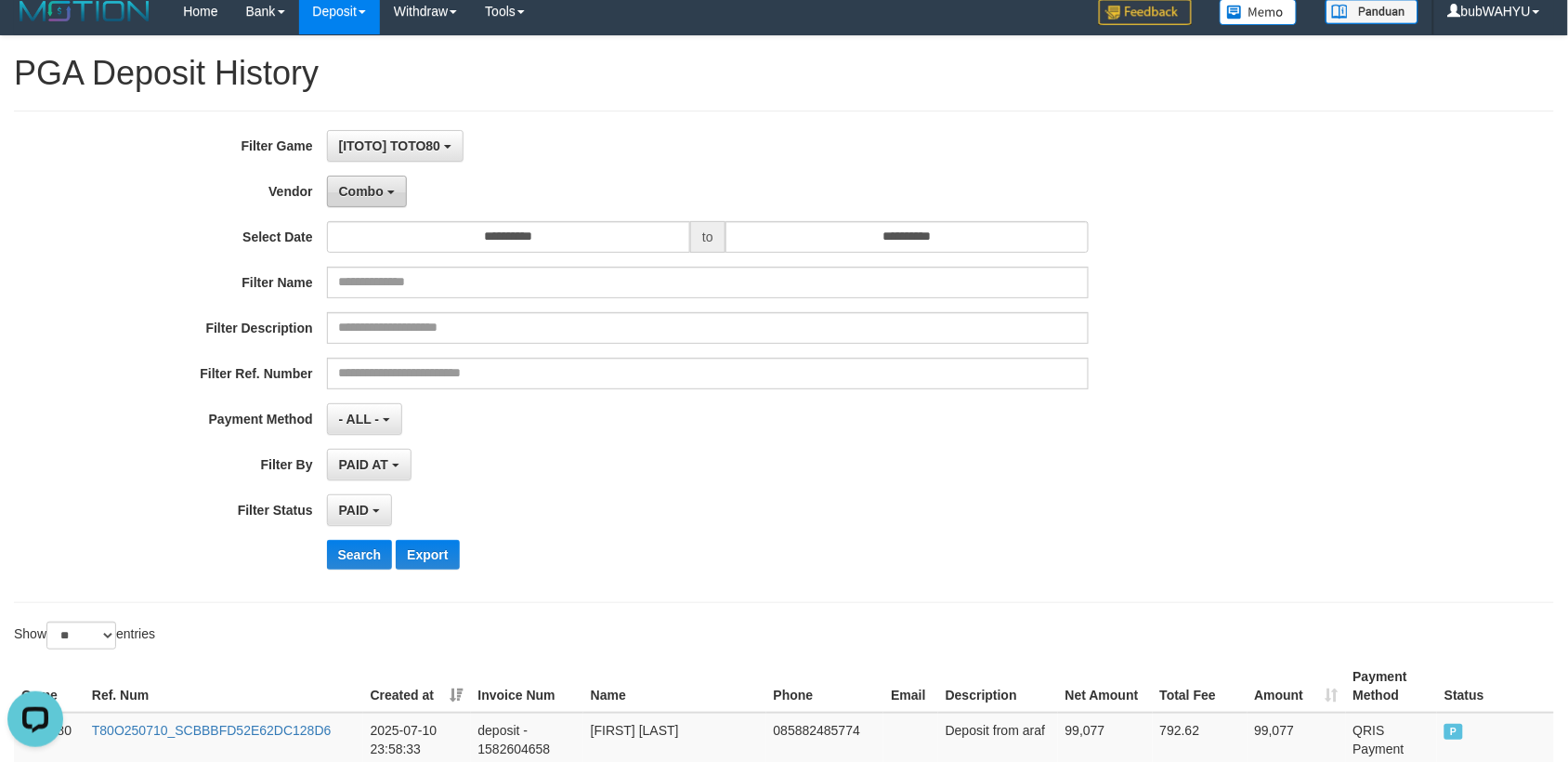 scroll, scrollTop: 0, scrollLeft: 0, axis: both 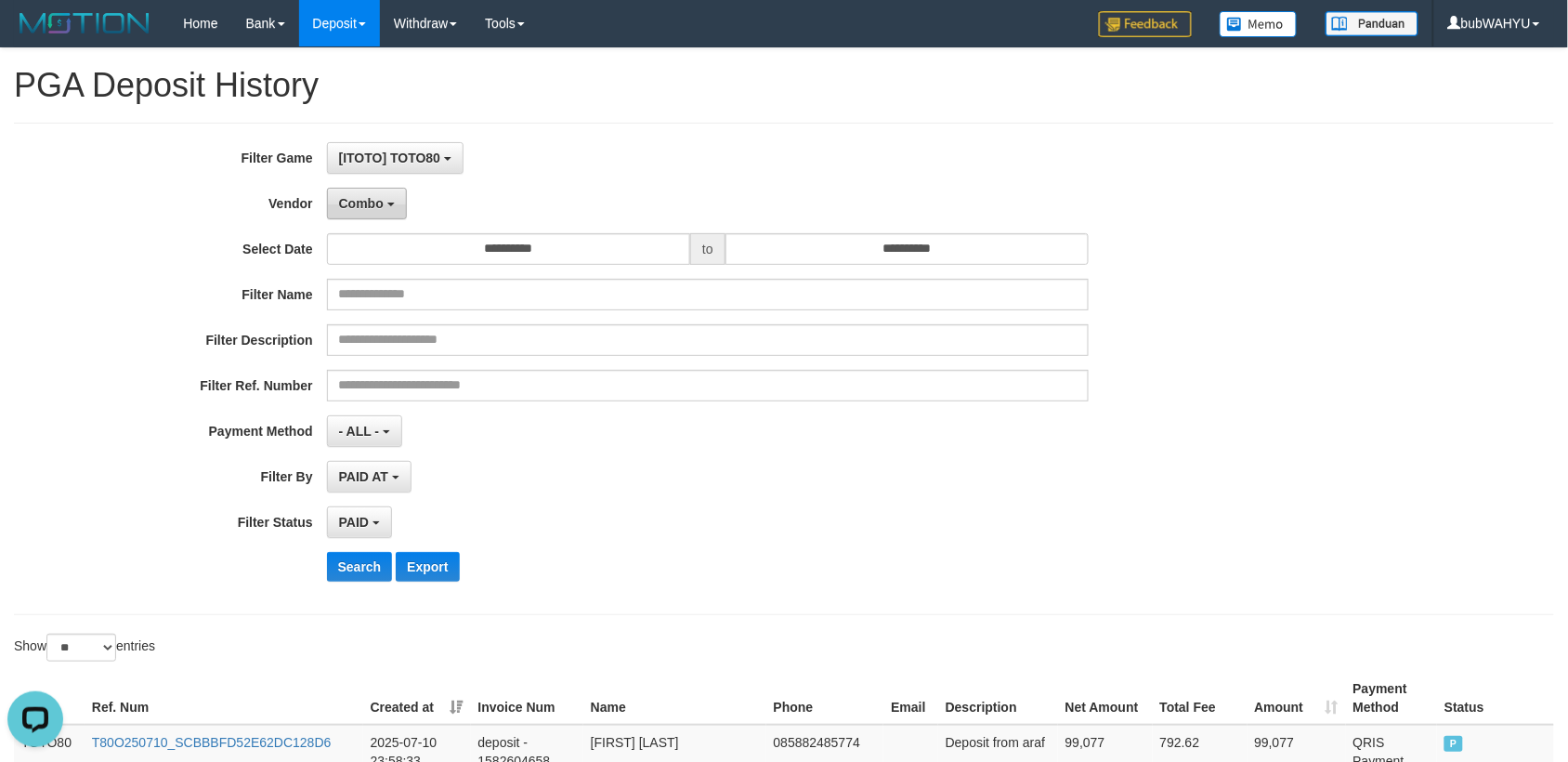 drag, startPoint x: 364, startPoint y: 200, endPoint x: 376, endPoint y: 212, distance: 16.970563 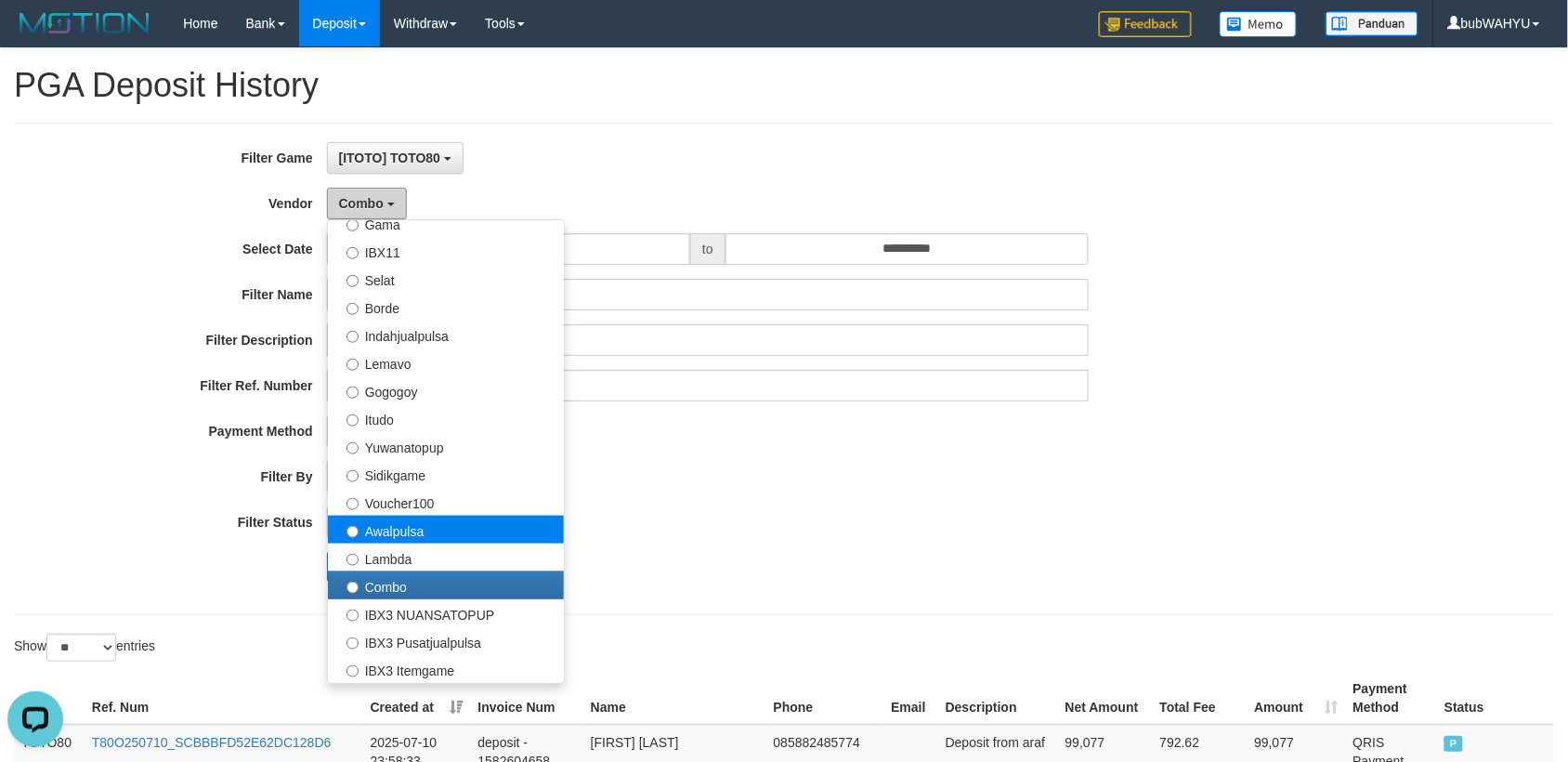 scroll, scrollTop: 581, scrollLeft: 0, axis: vertical 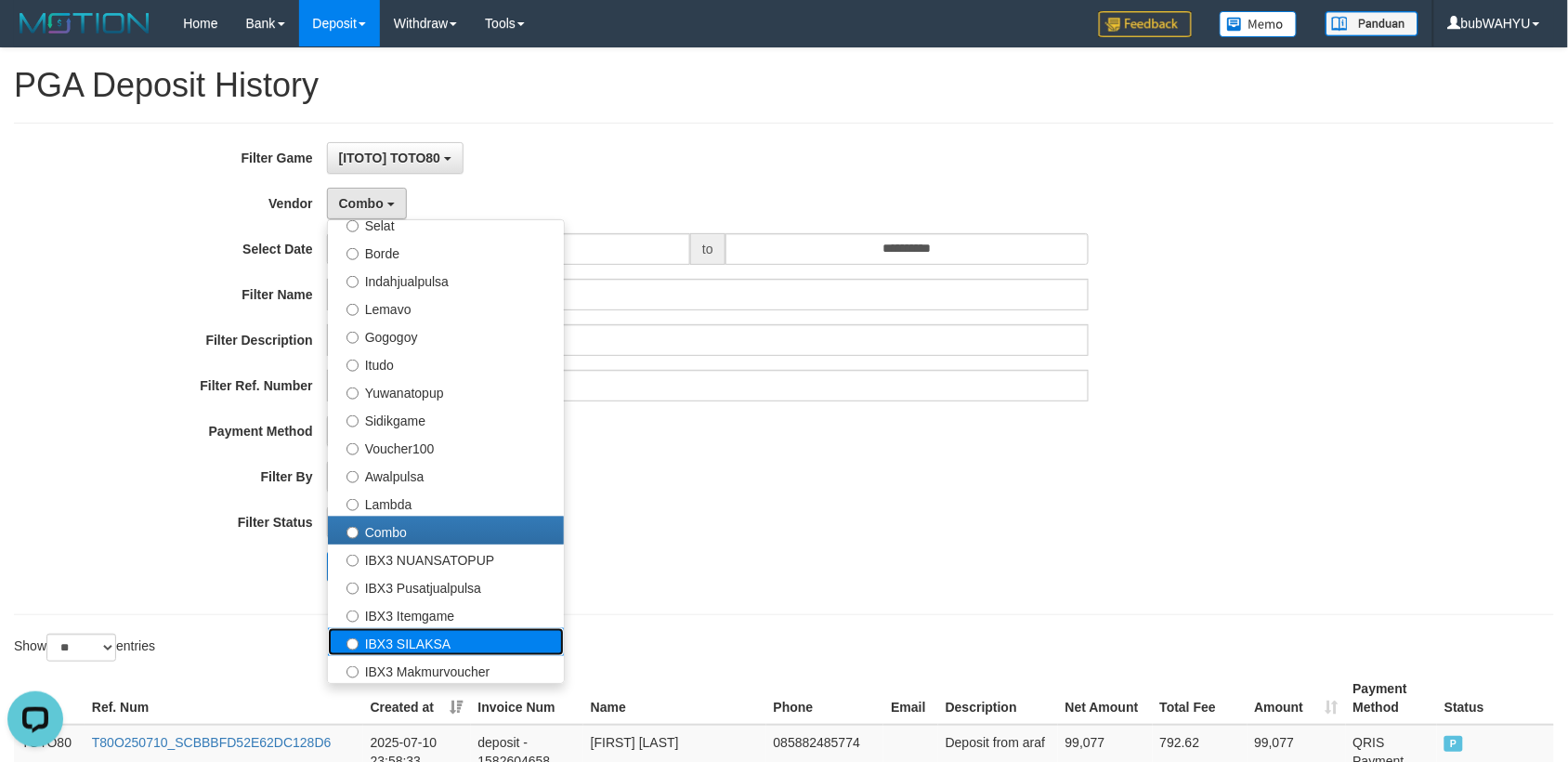 click on "IBX3 SILAKSA" at bounding box center [446, 642] 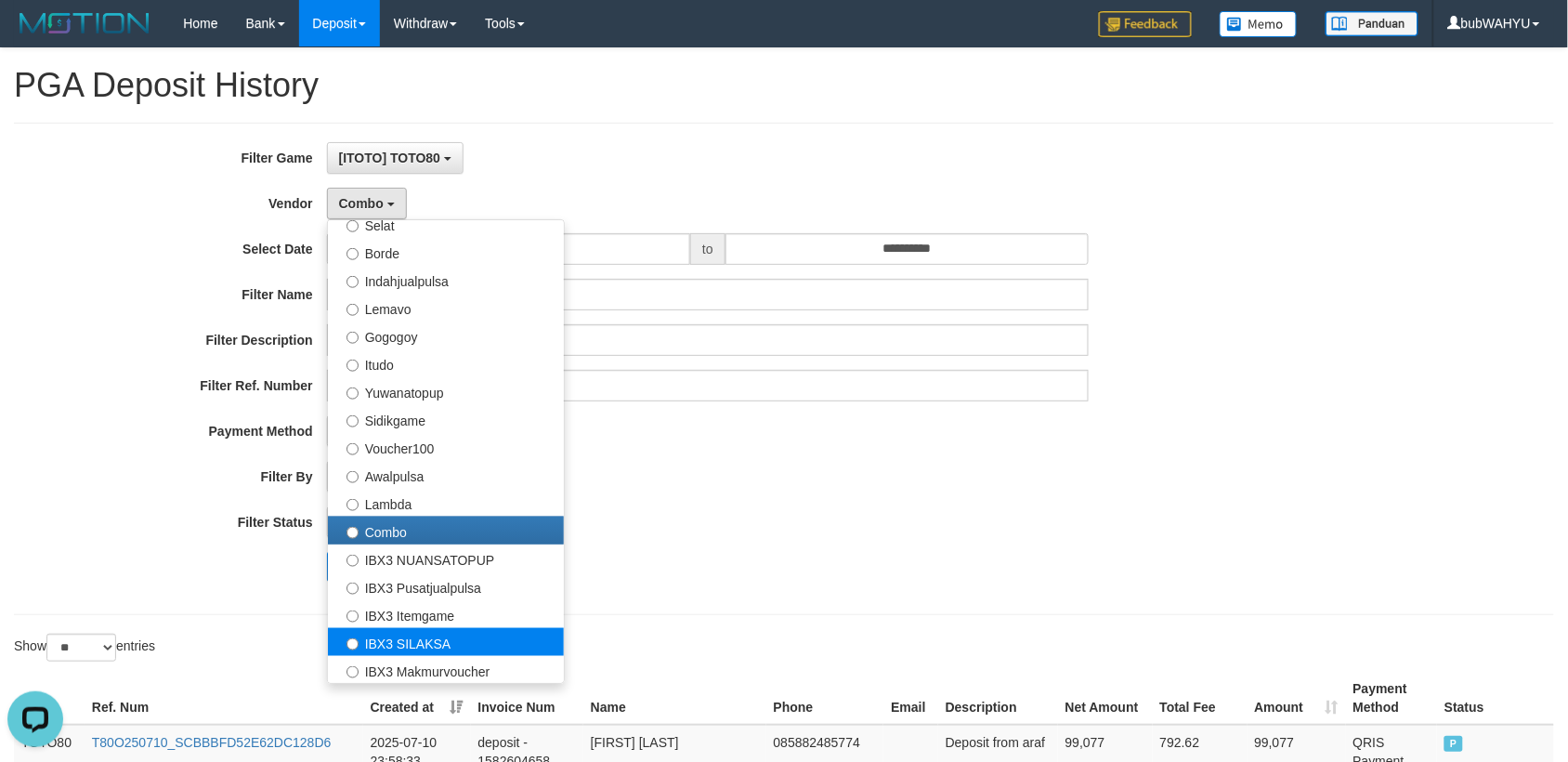 select on "**********" 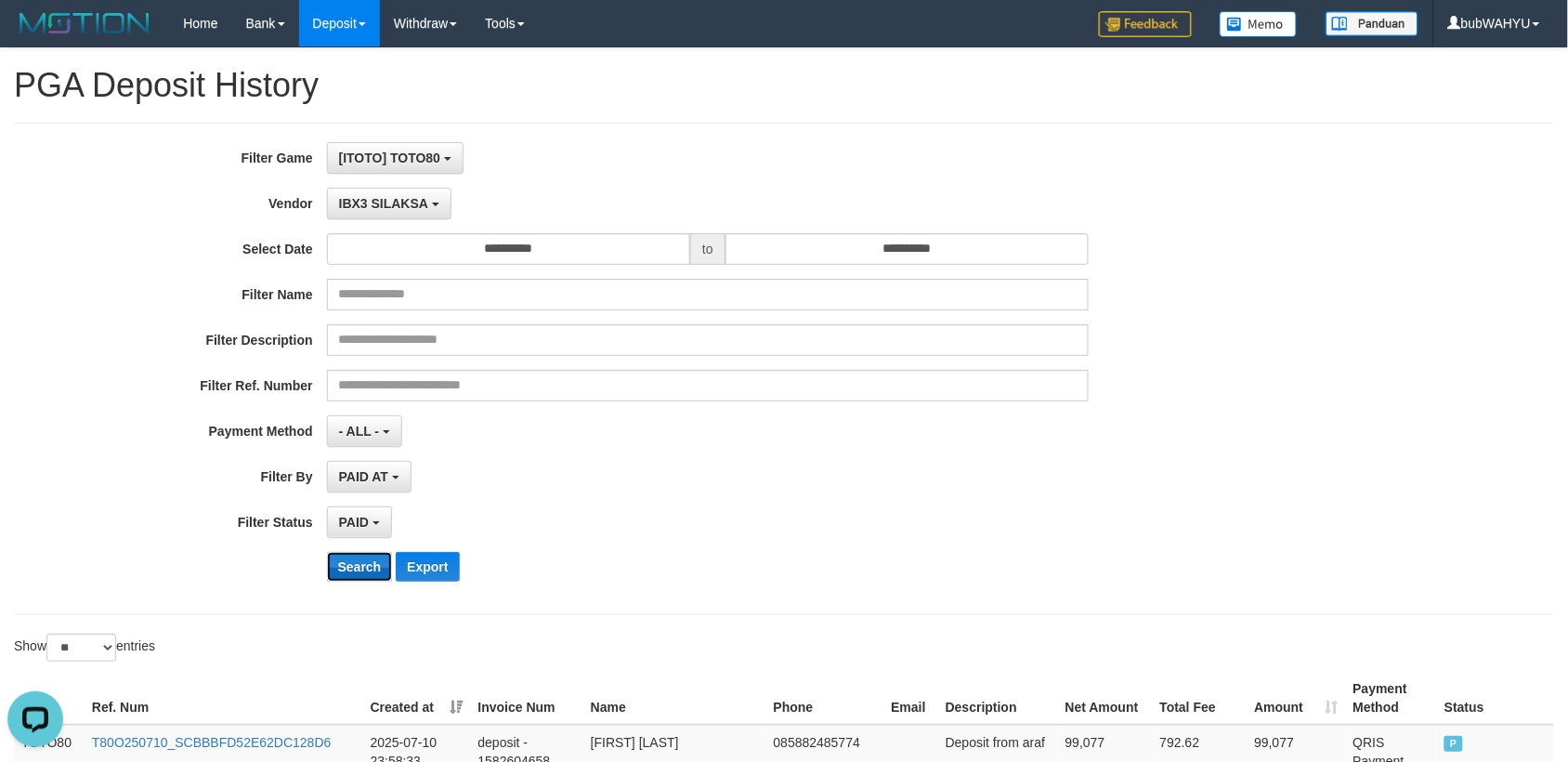 click on "Search" at bounding box center (359, 567) 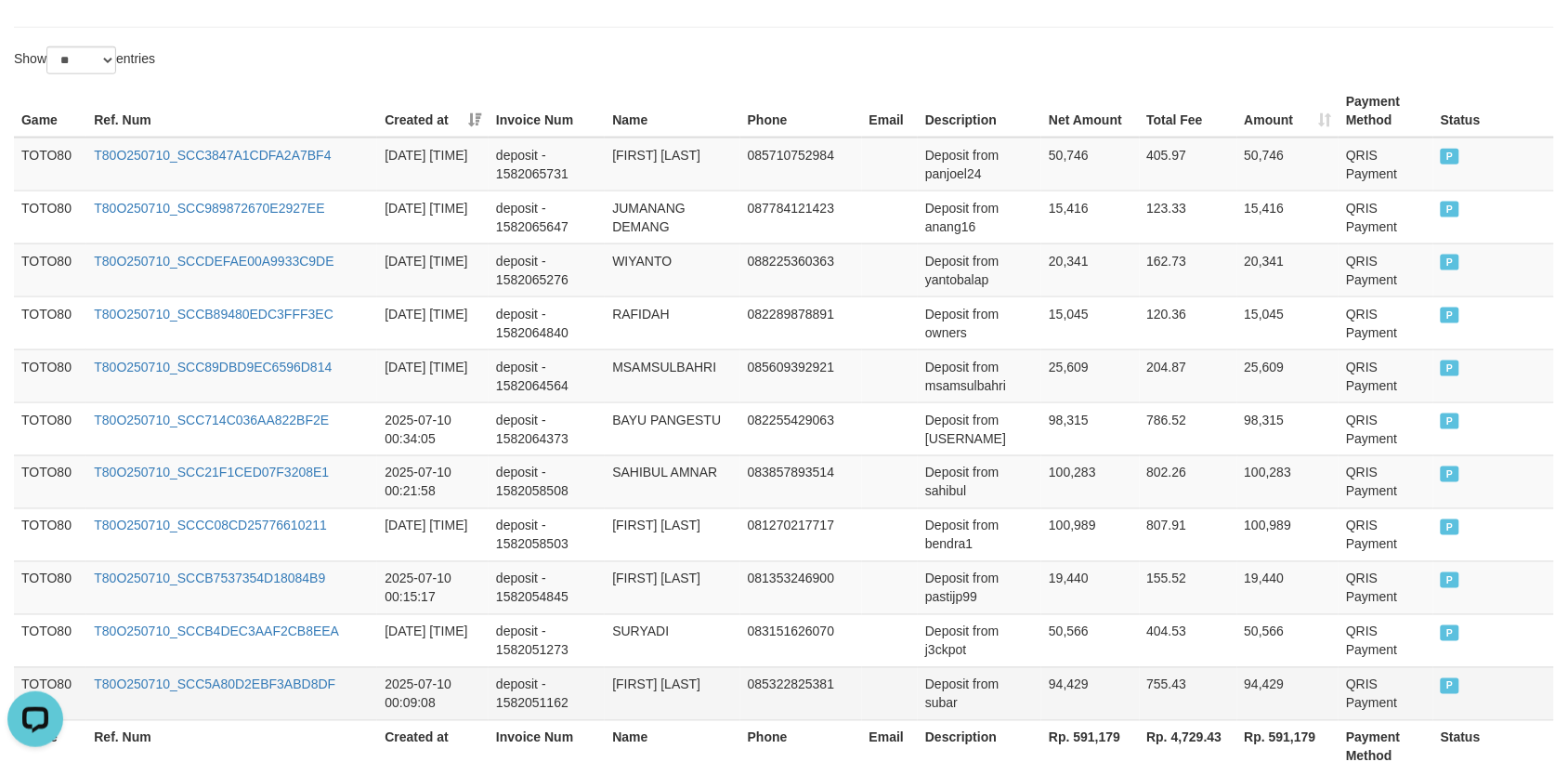scroll, scrollTop: 753, scrollLeft: 0, axis: vertical 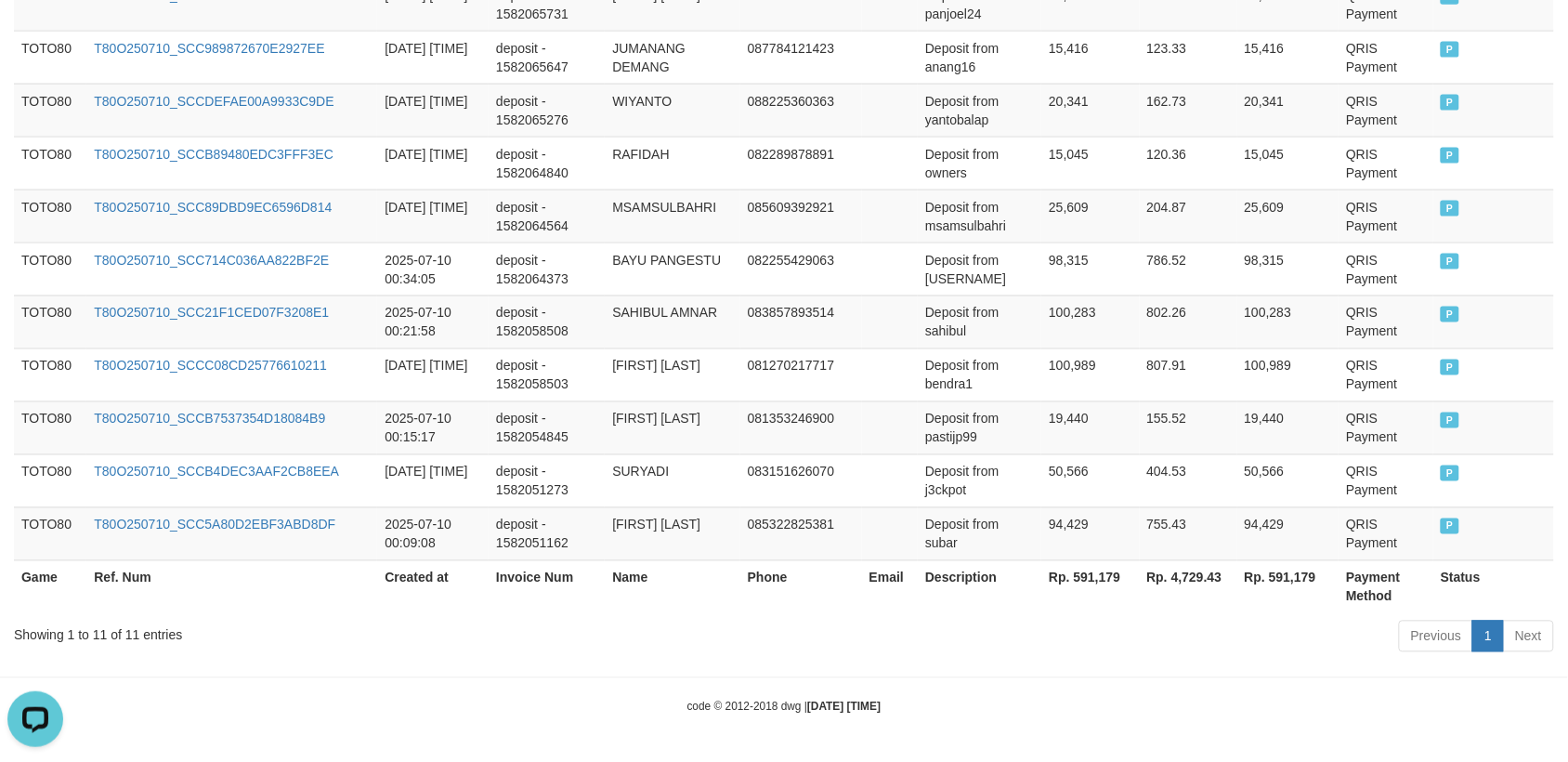 click on "Showing 1 to 11 of 11 entries" at bounding box center [326, 632] 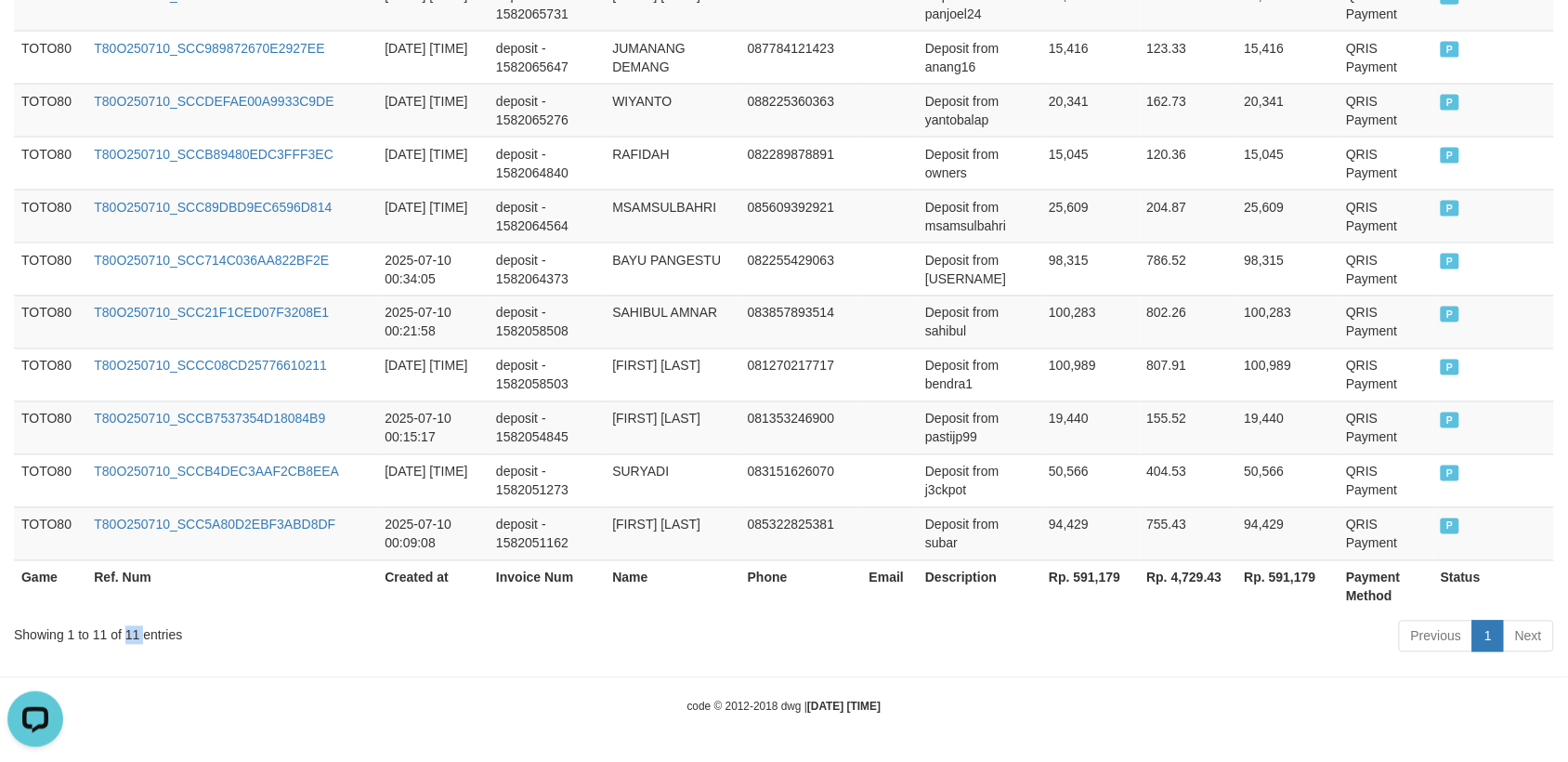 click on "Showing 1 to 11 of 11 entries" at bounding box center [326, 632] 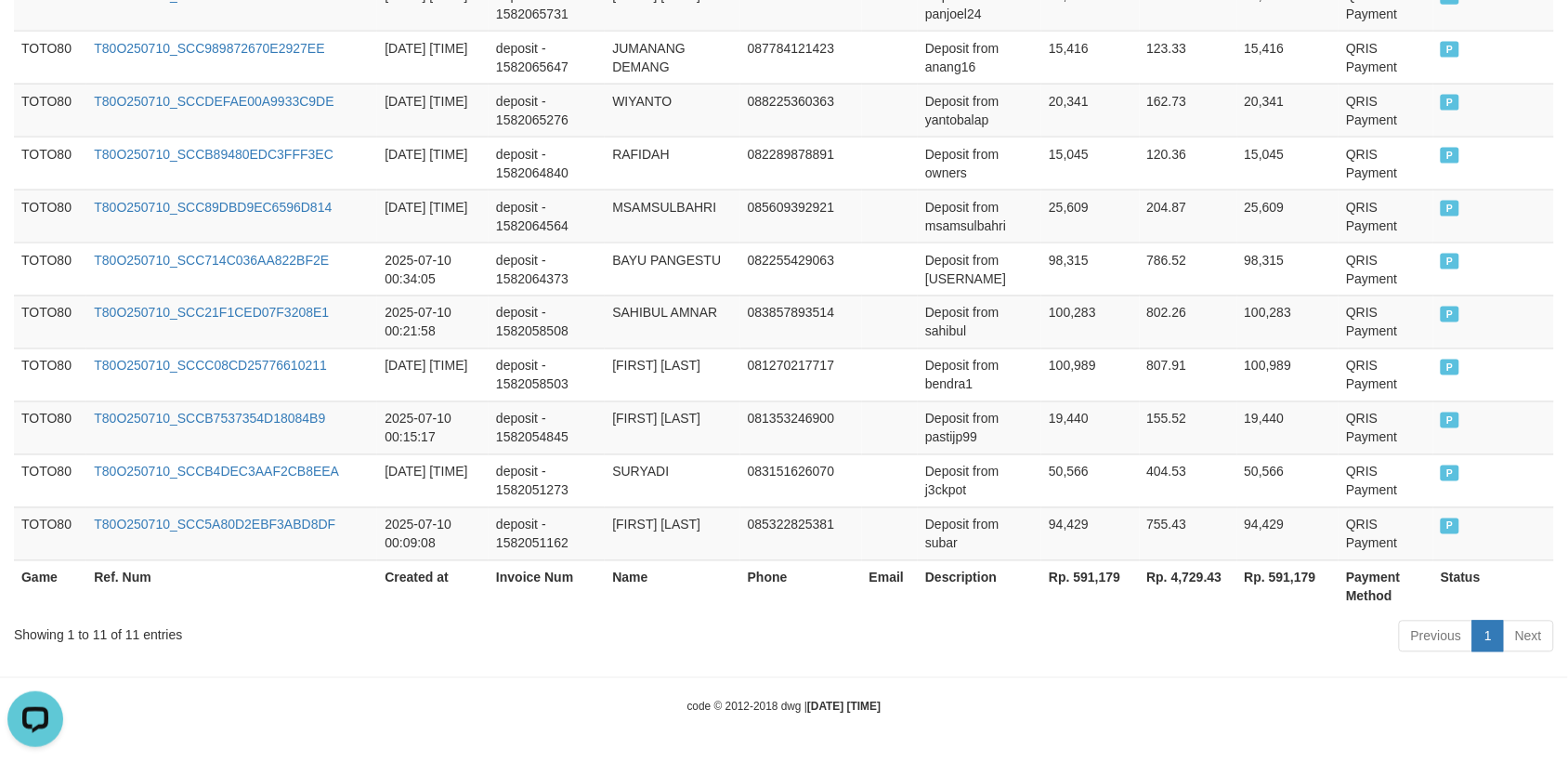 click on "Rp. 591,179" at bounding box center (1090, 586) 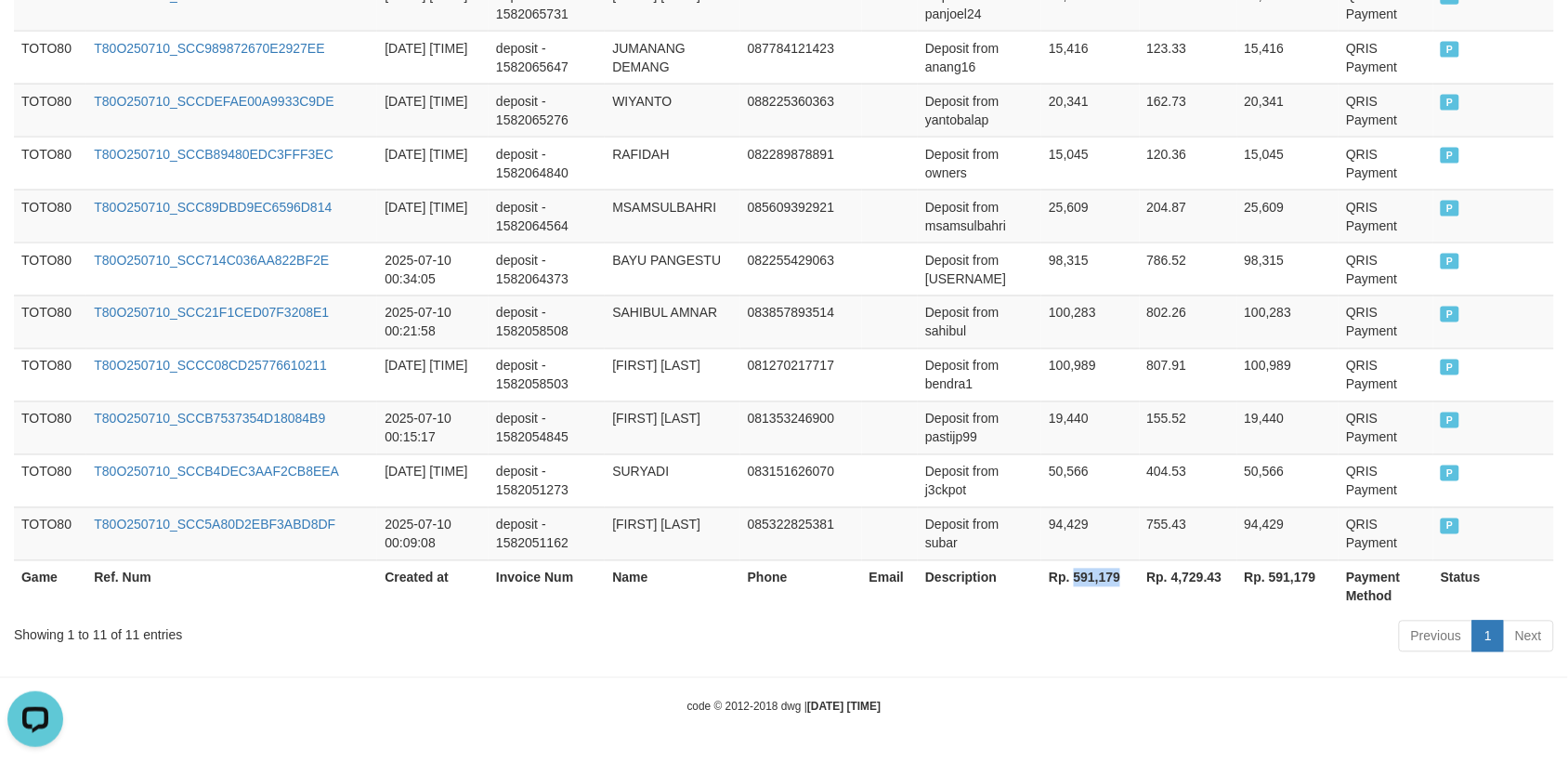 click on "Rp. 591,179" at bounding box center [1090, 586] 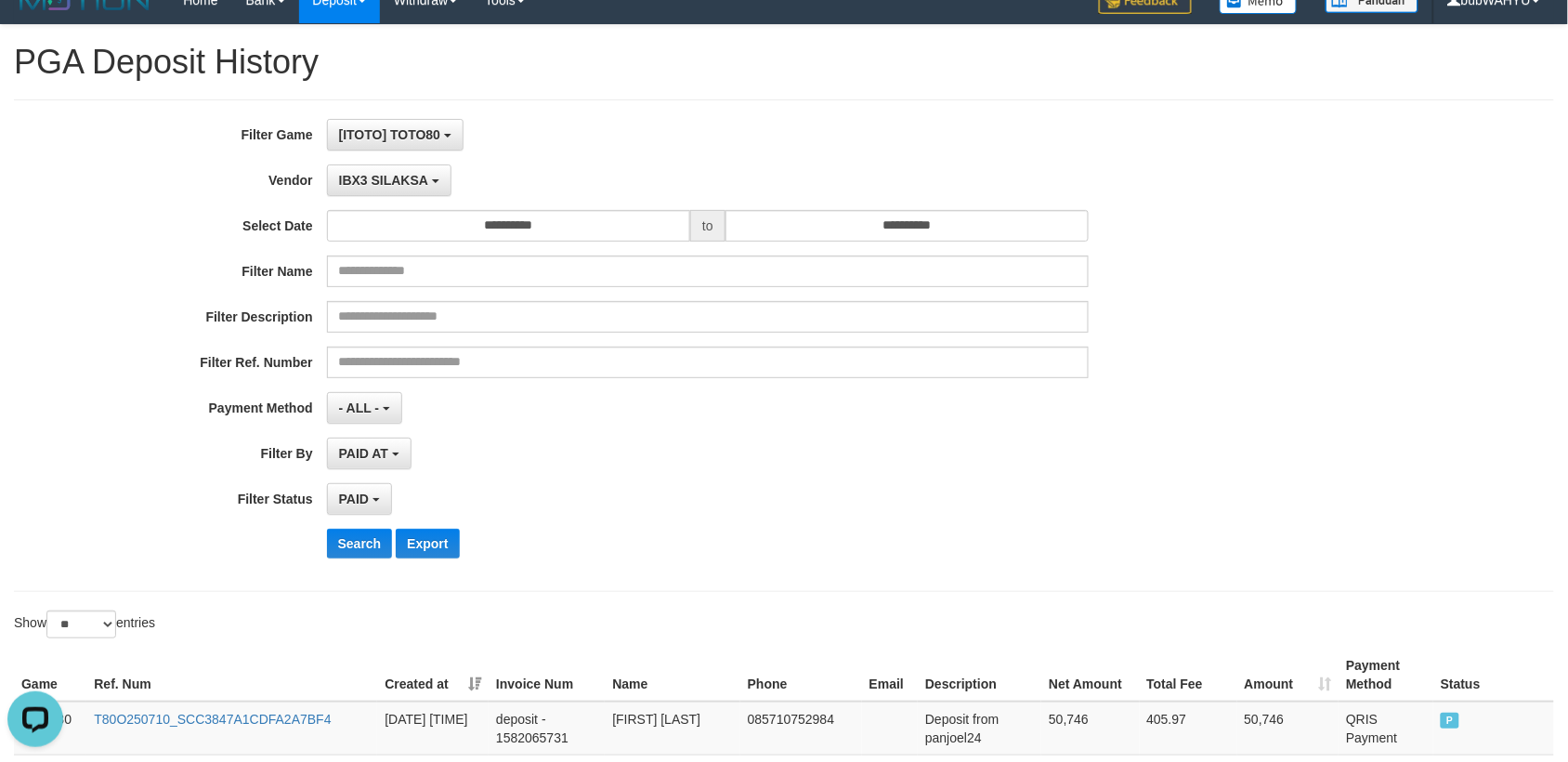 scroll, scrollTop: 0, scrollLeft: 0, axis: both 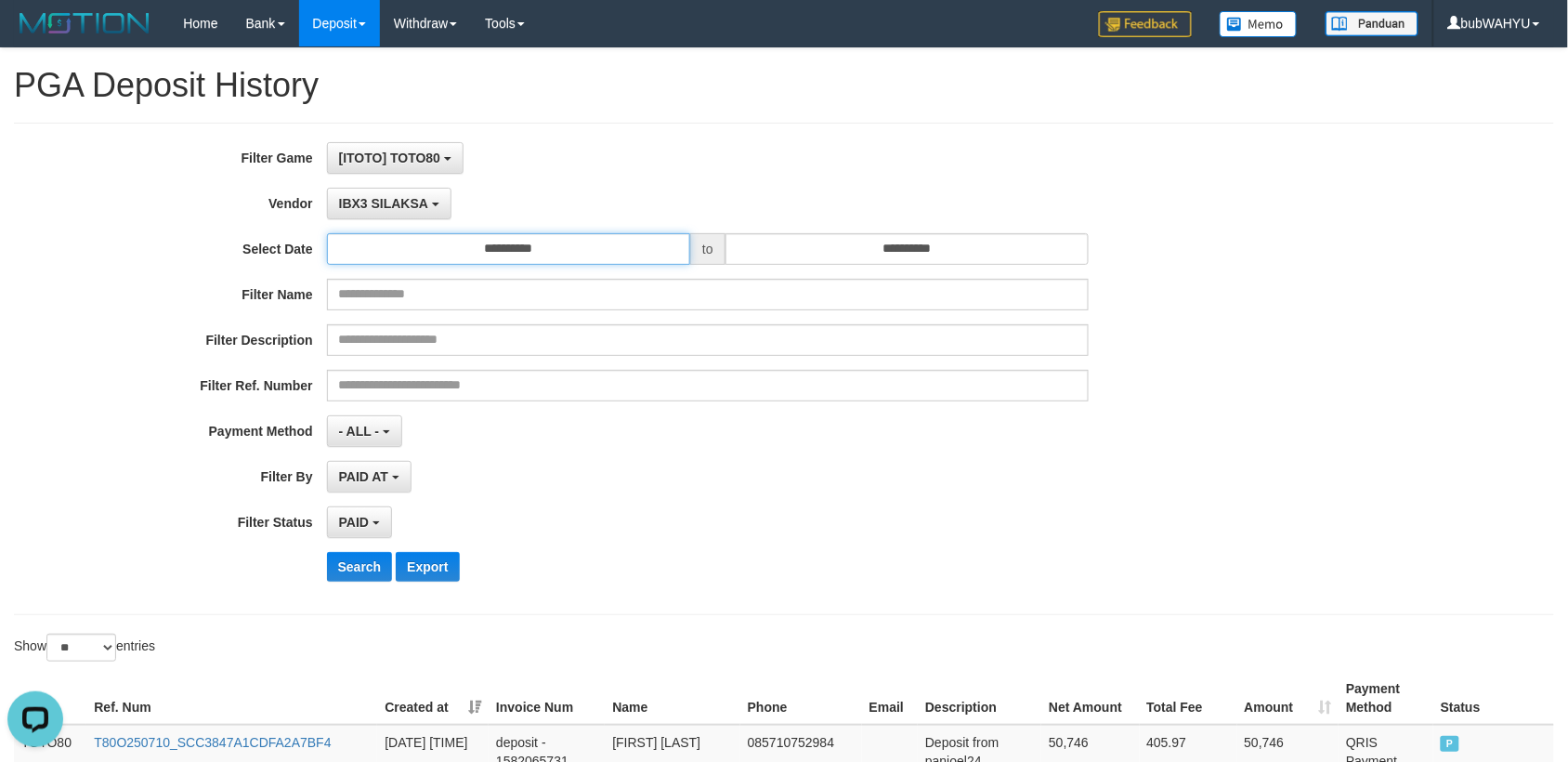 click on "**********" at bounding box center (508, 249) 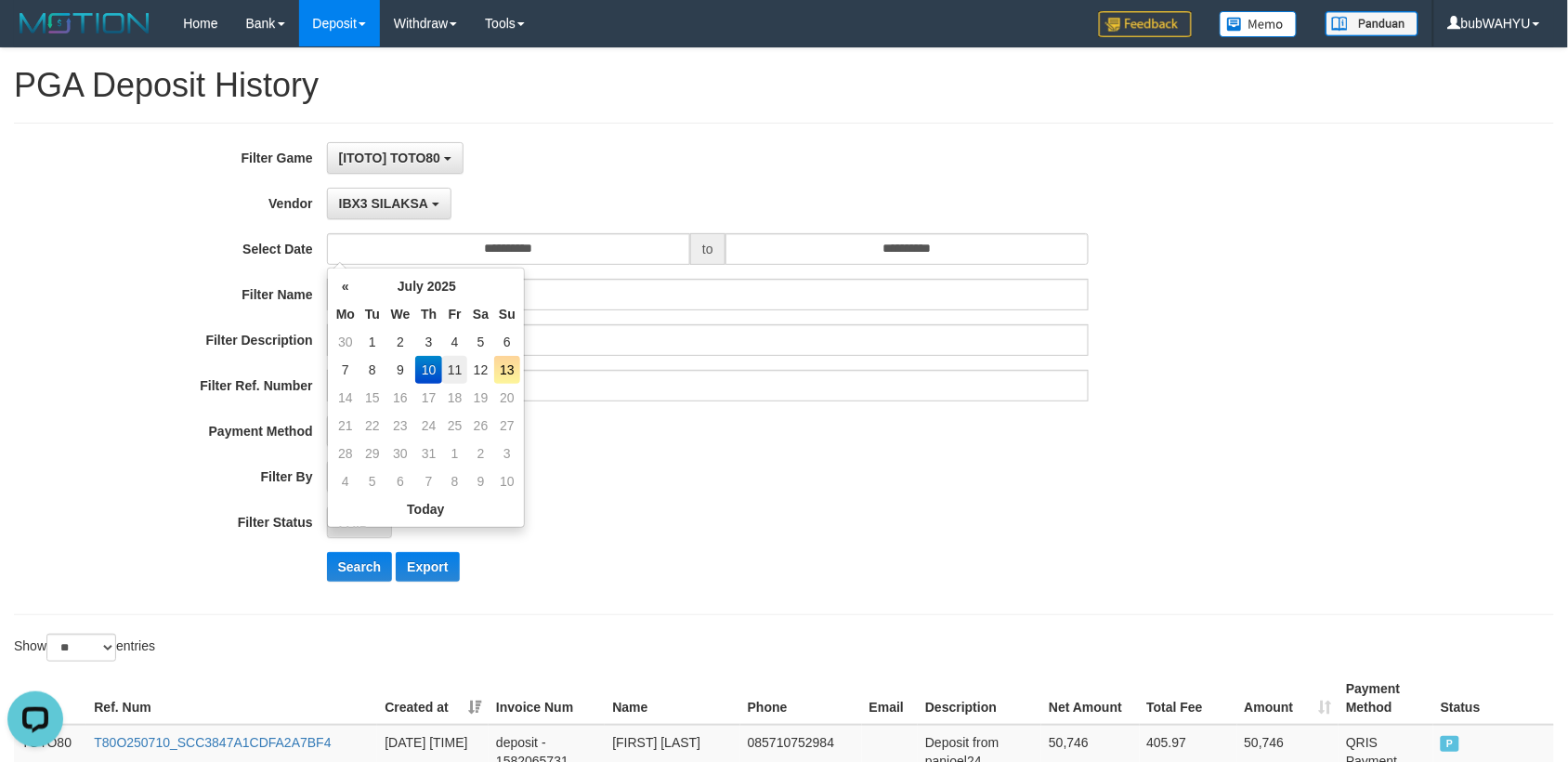click on "11" at bounding box center (454, 370) 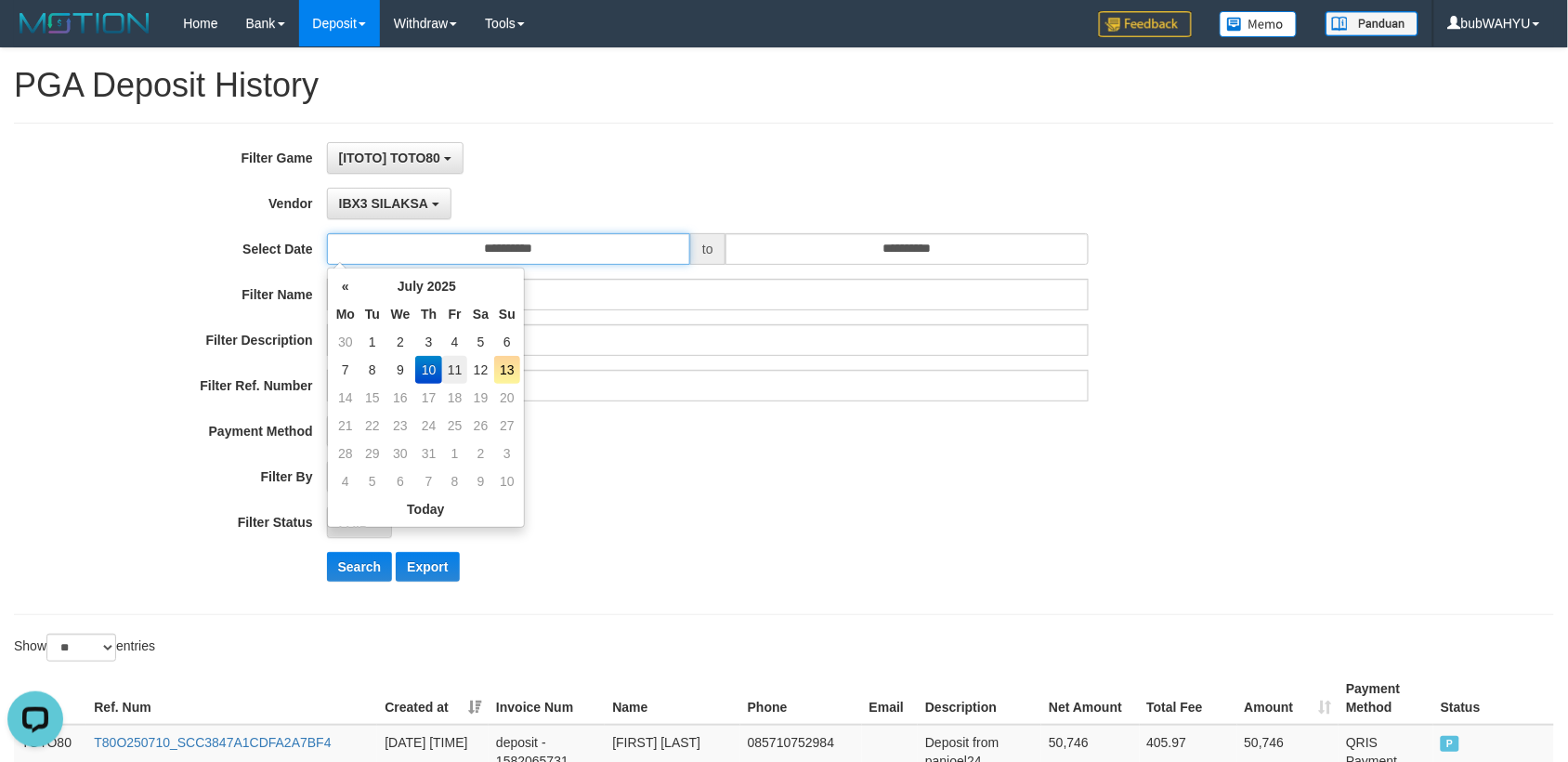 type on "**********" 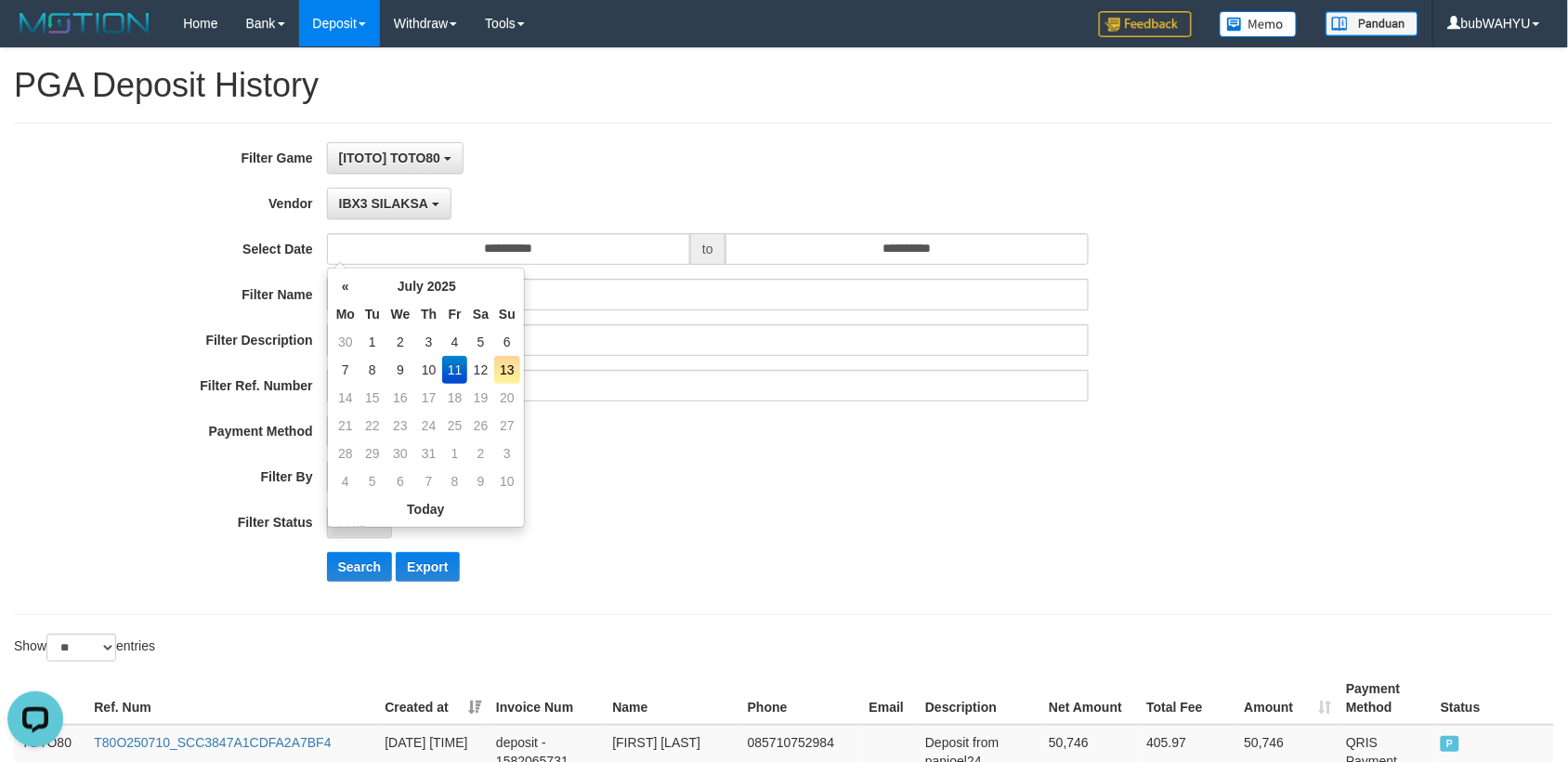 click on "PAID AT
PAID AT
CREATED AT" at bounding box center [708, 477] 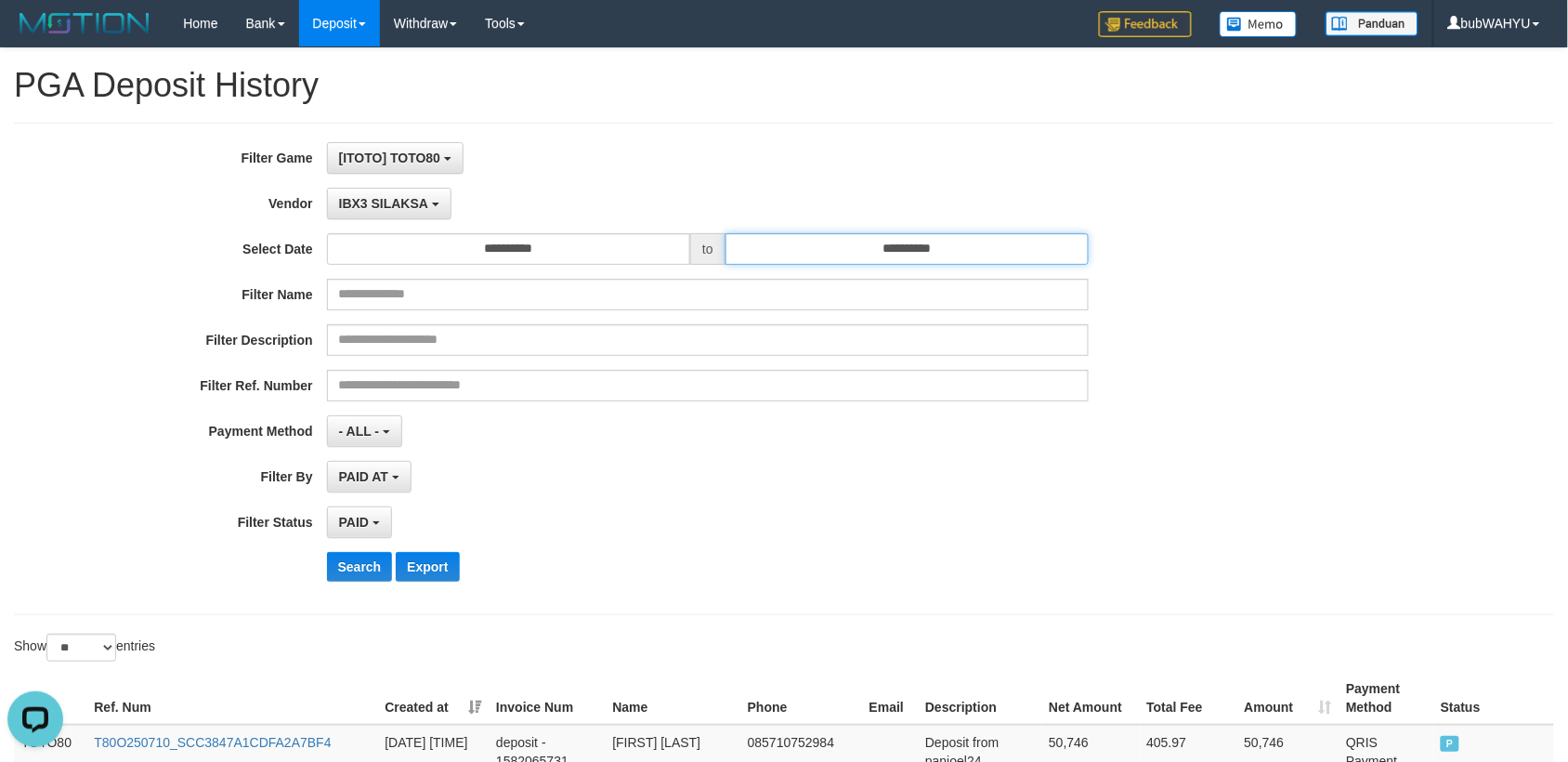 click on "**********" at bounding box center [907, 249] 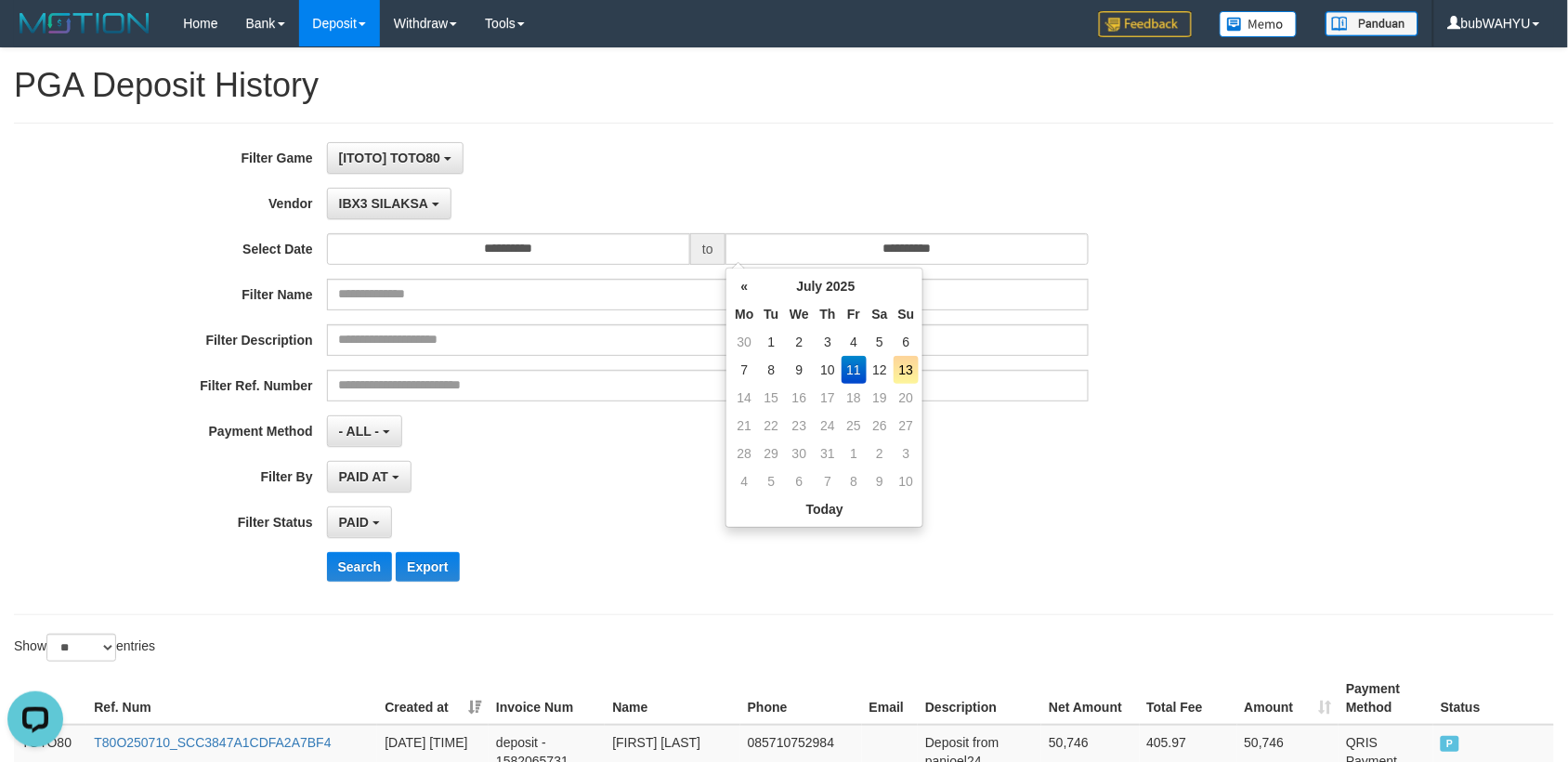 click on "11" at bounding box center [854, 370] 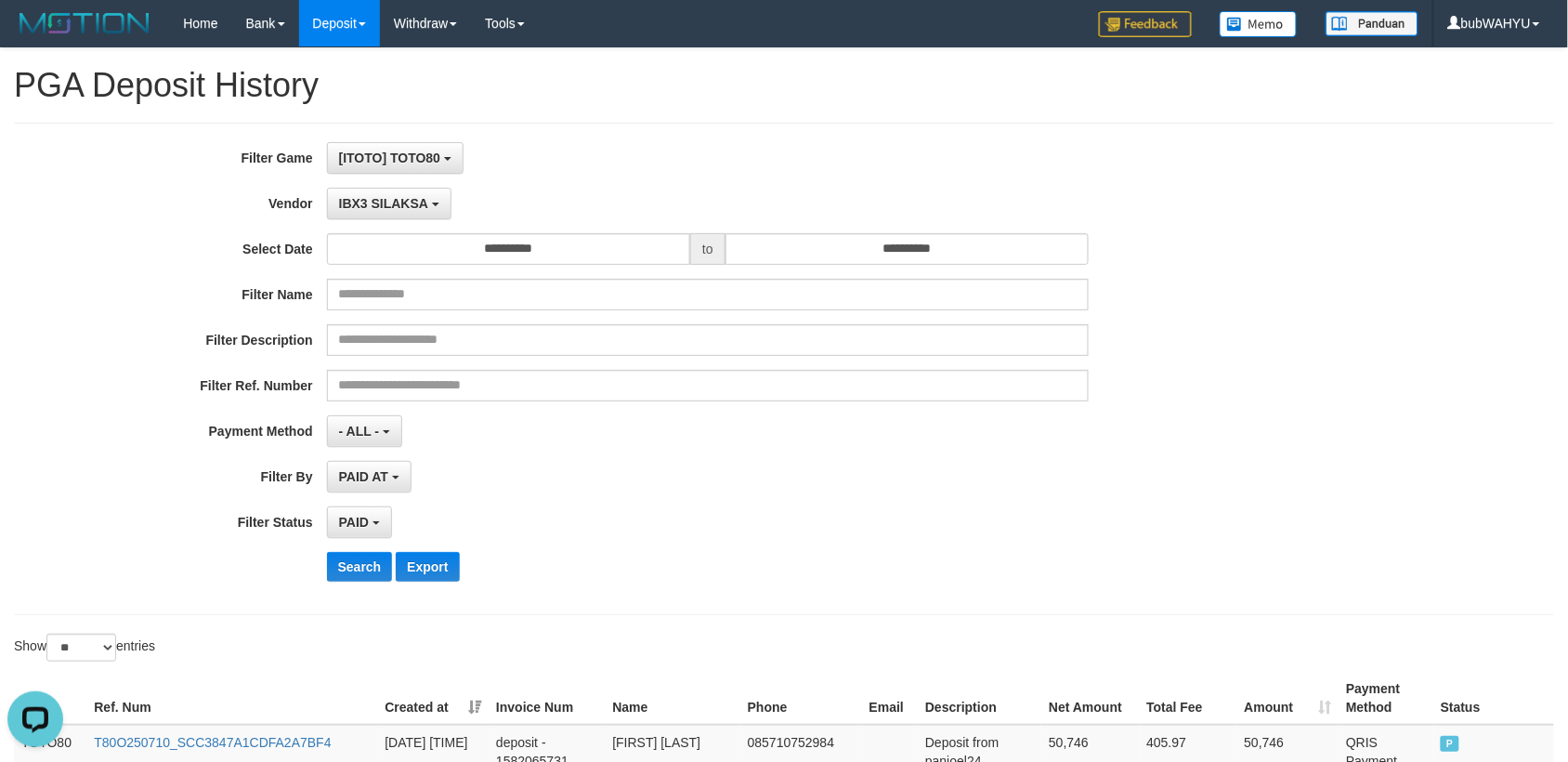 click on "**********" at bounding box center (653, 369) 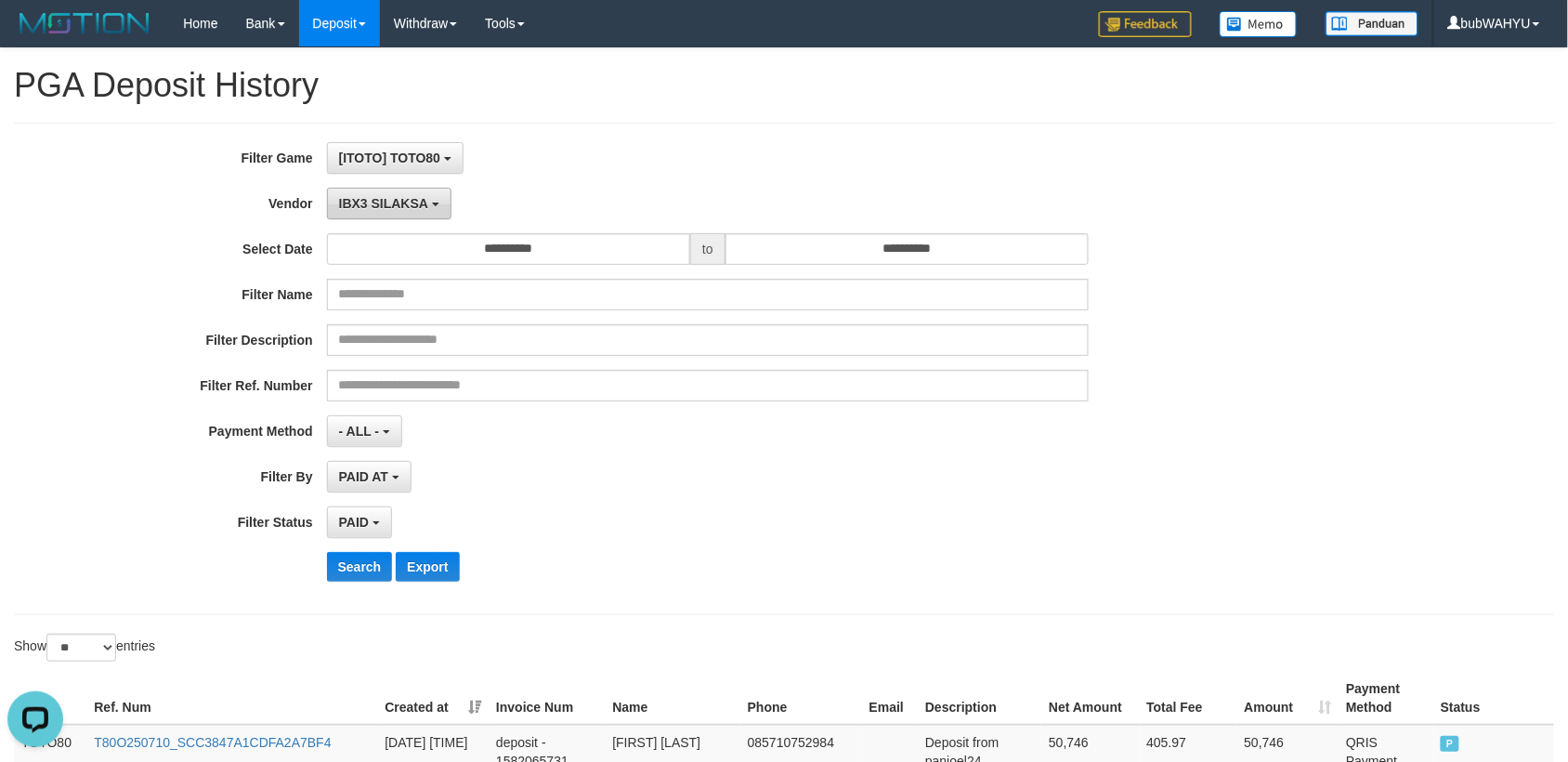 click on "IBX3 SILAKSA" at bounding box center (384, 204) 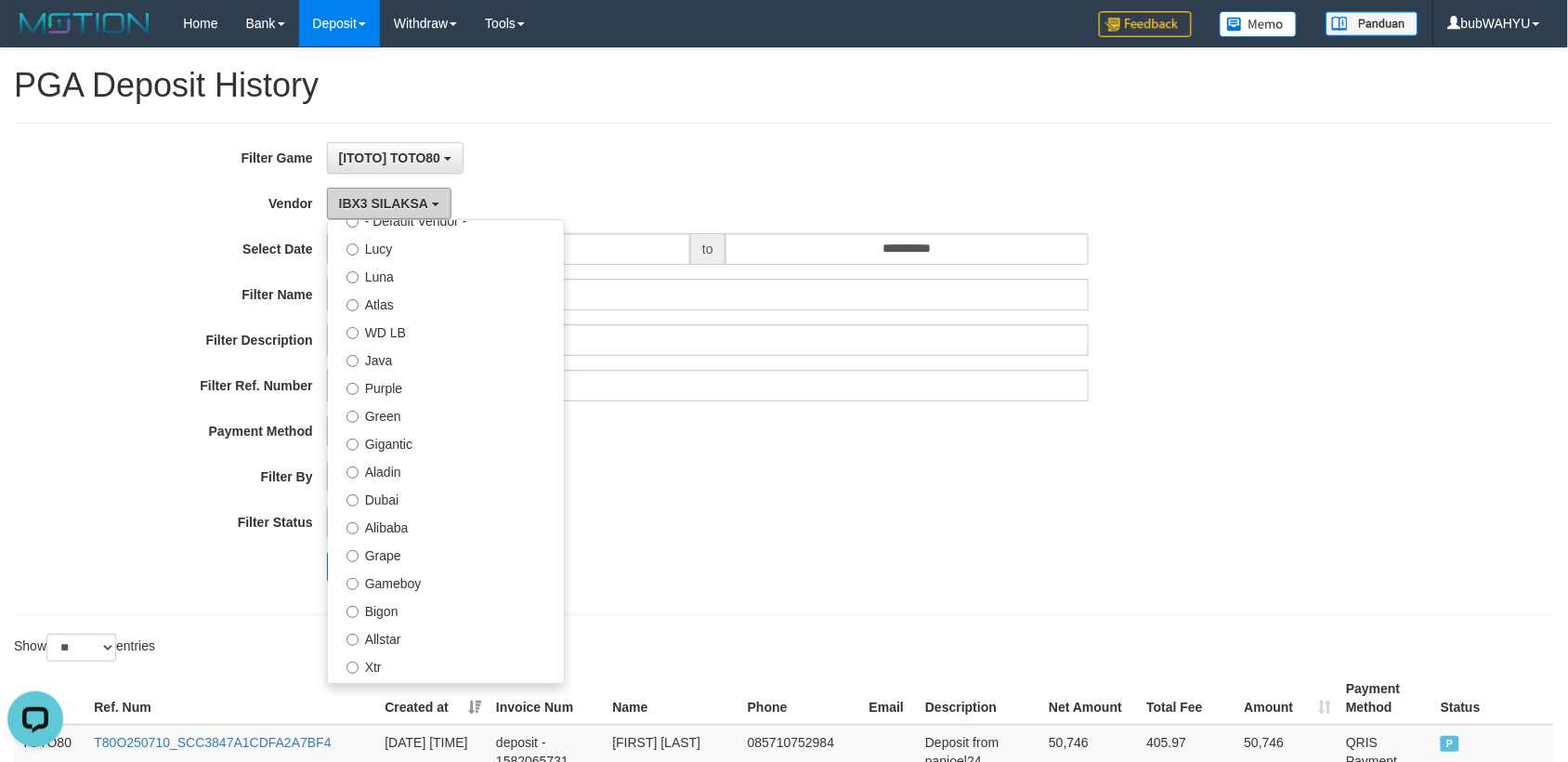 scroll, scrollTop: 0, scrollLeft: 0, axis: both 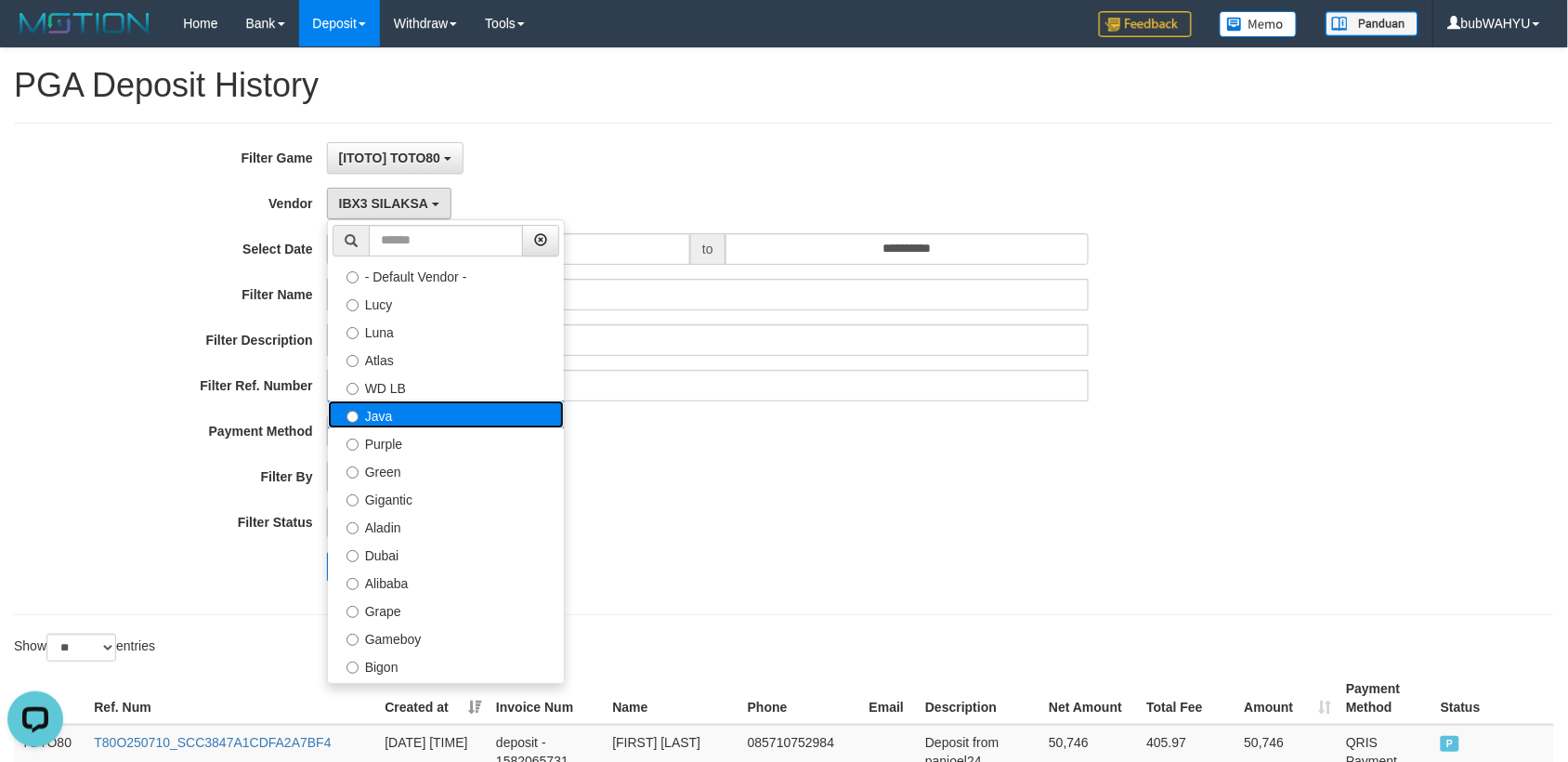 click on "Java" at bounding box center [446, 414] 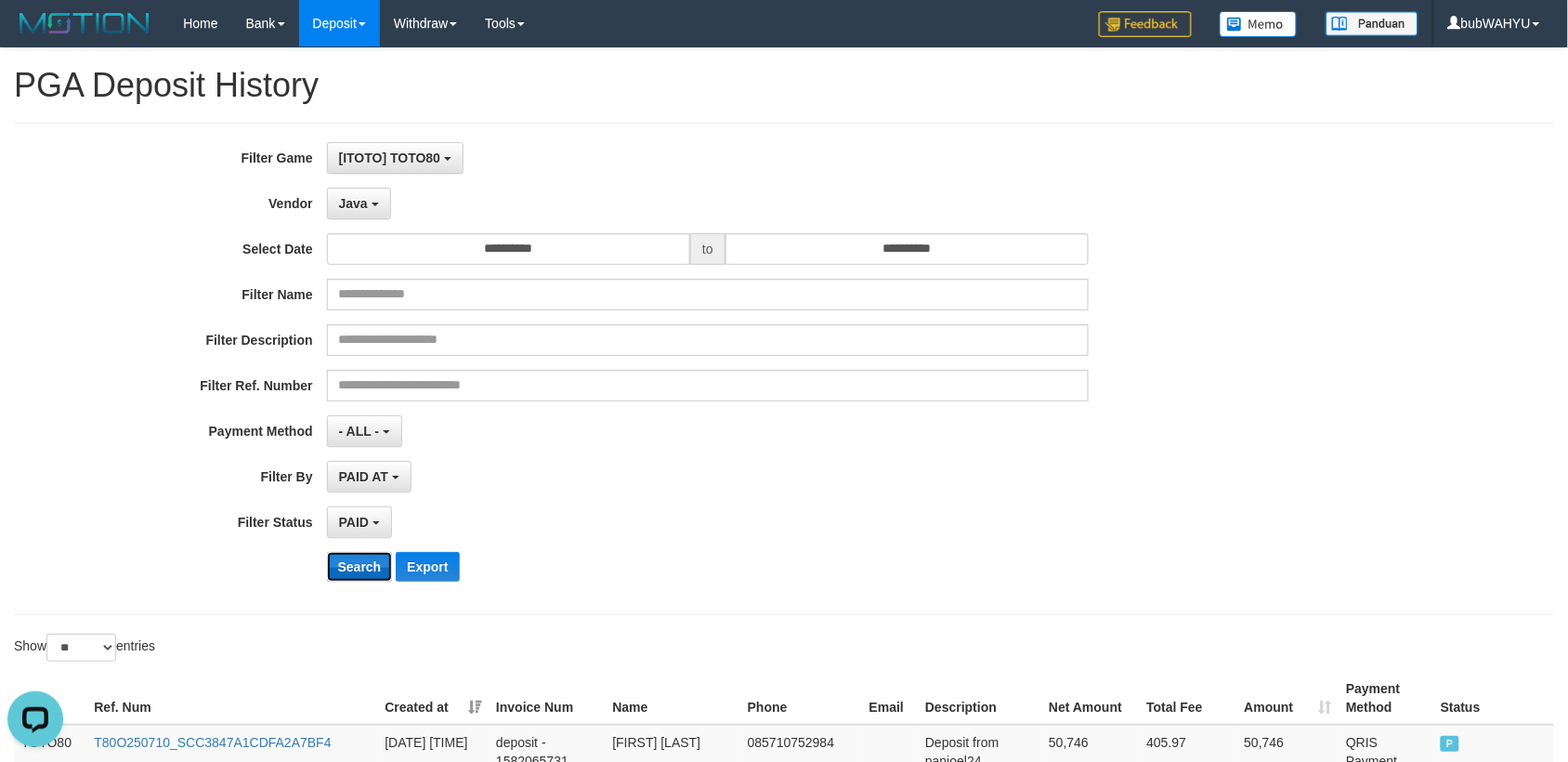 click on "Search" at bounding box center (359, 567) 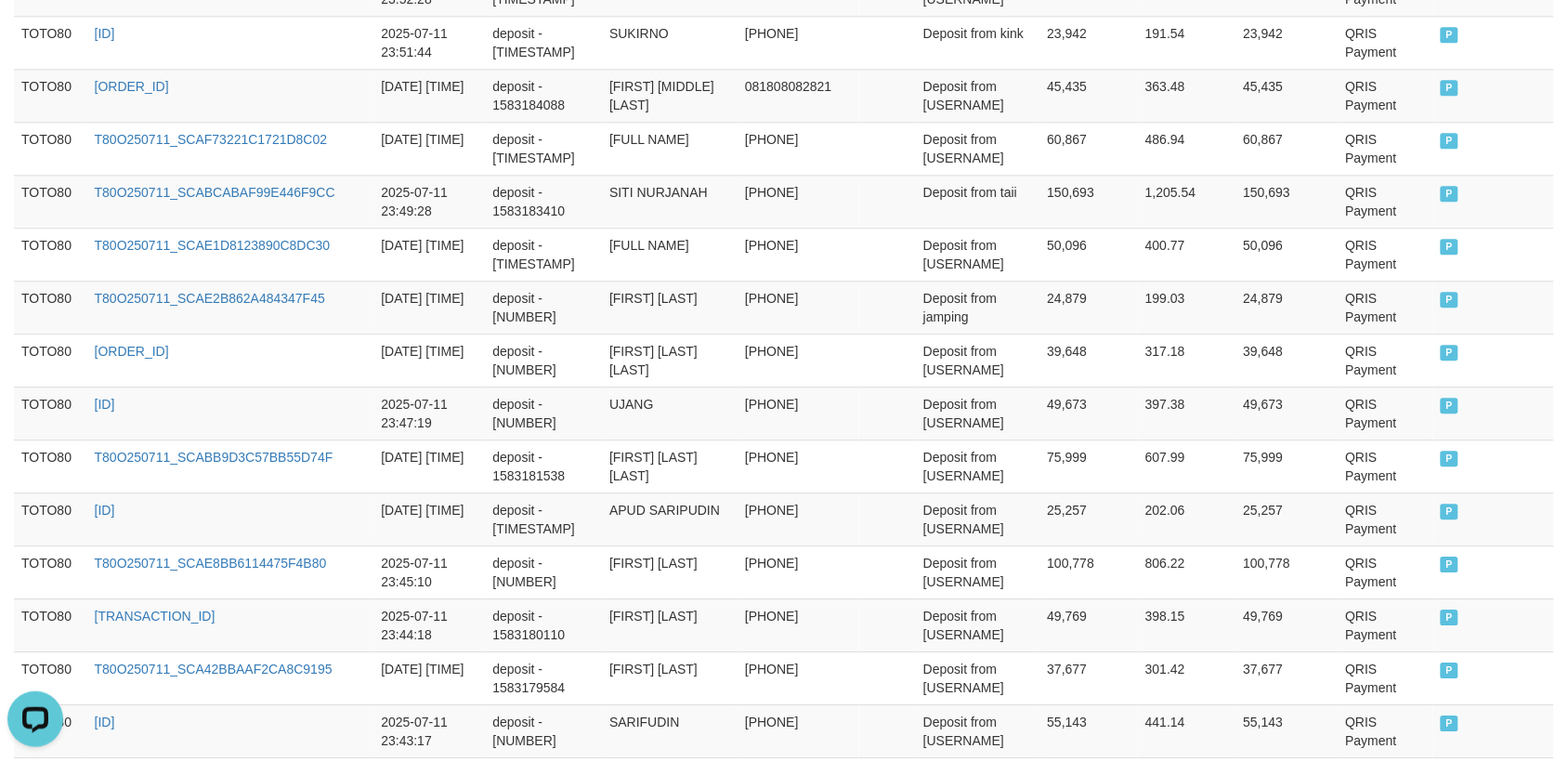 scroll, scrollTop: 1534, scrollLeft: 0, axis: vertical 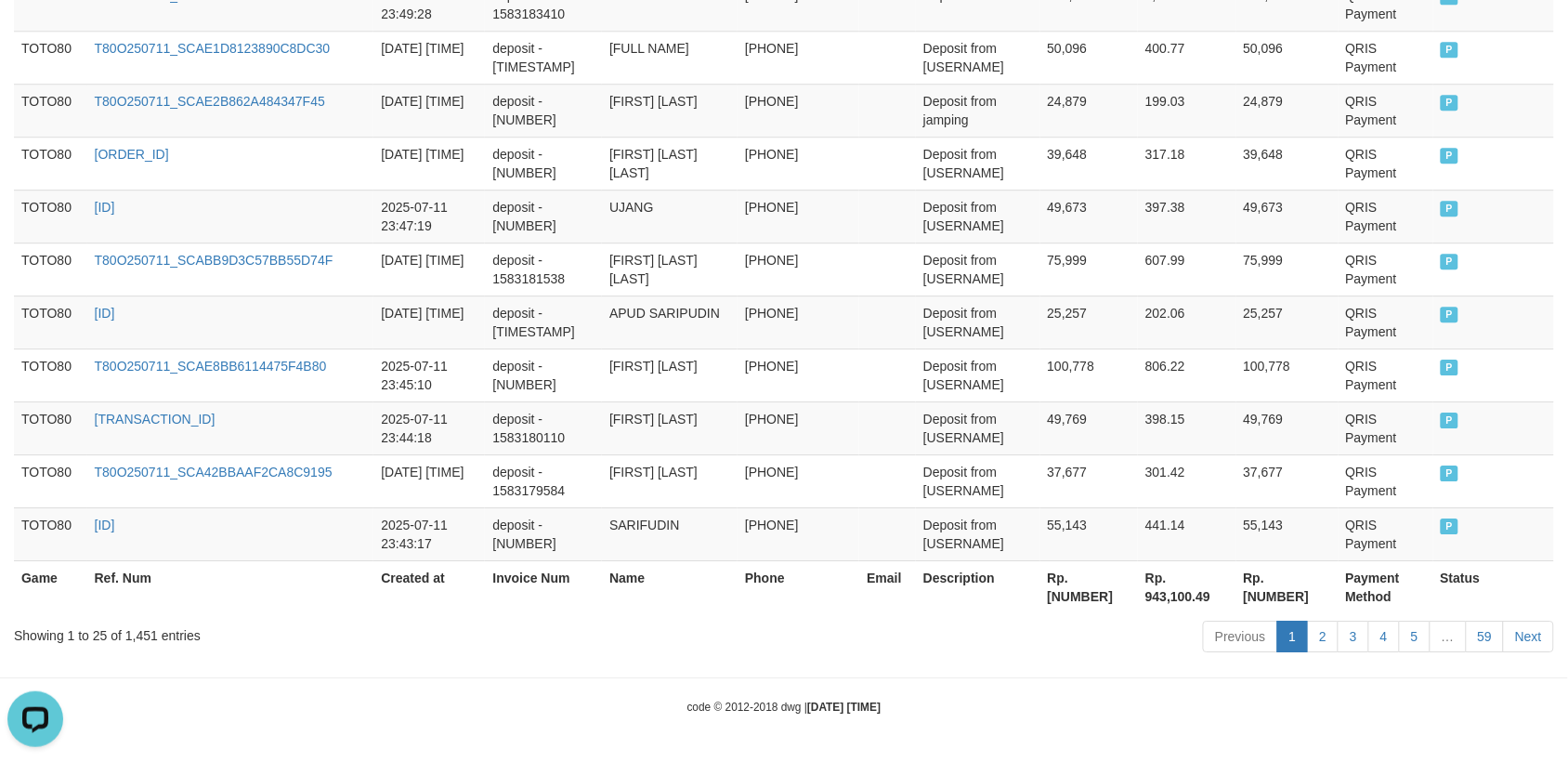 click on "Showing 1 to 25 of 1,451 entries" at bounding box center (326, 632) 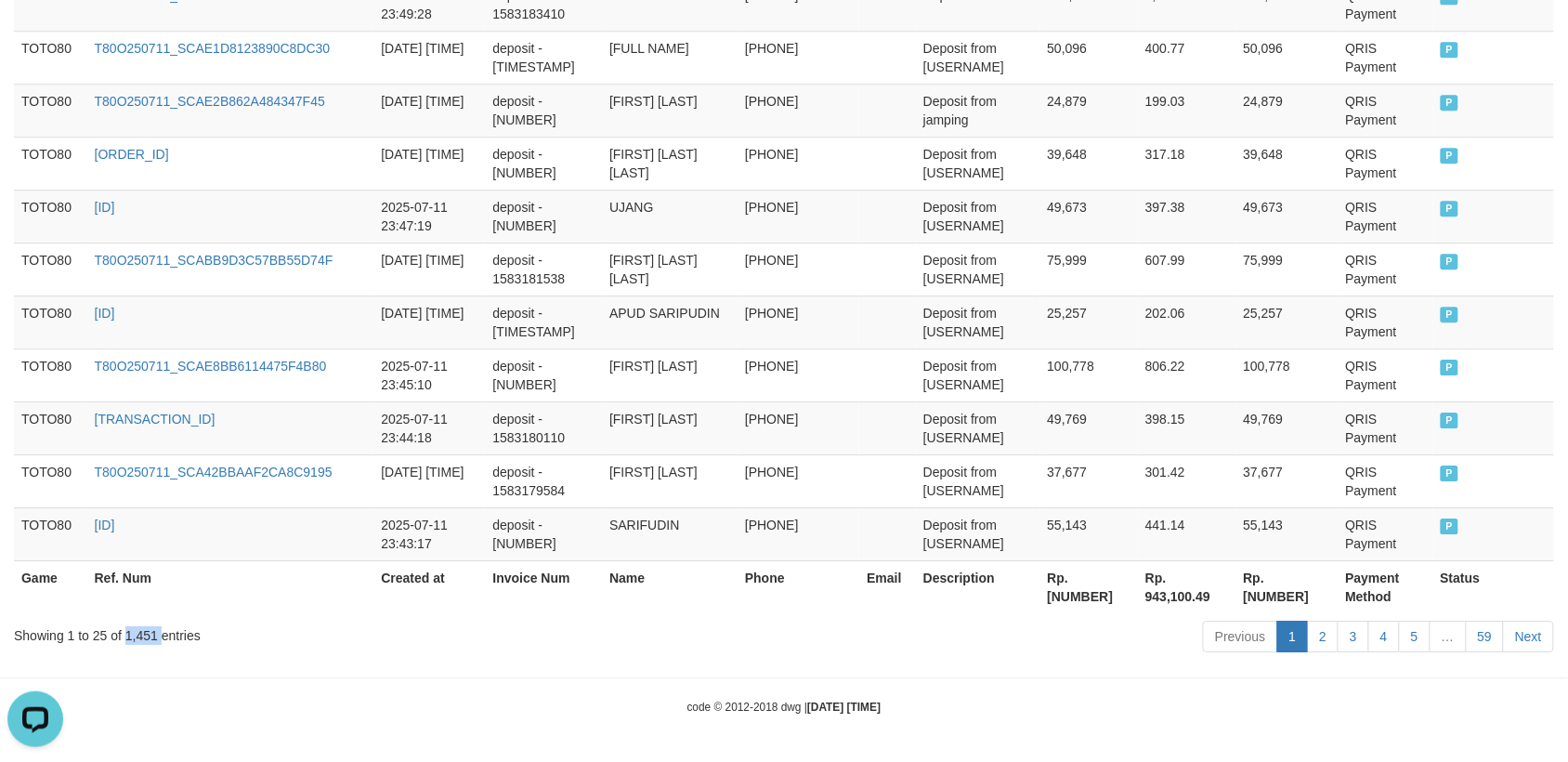 click on "Showing 1 to 25 of 1,451 entries" at bounding box center (326, 632) 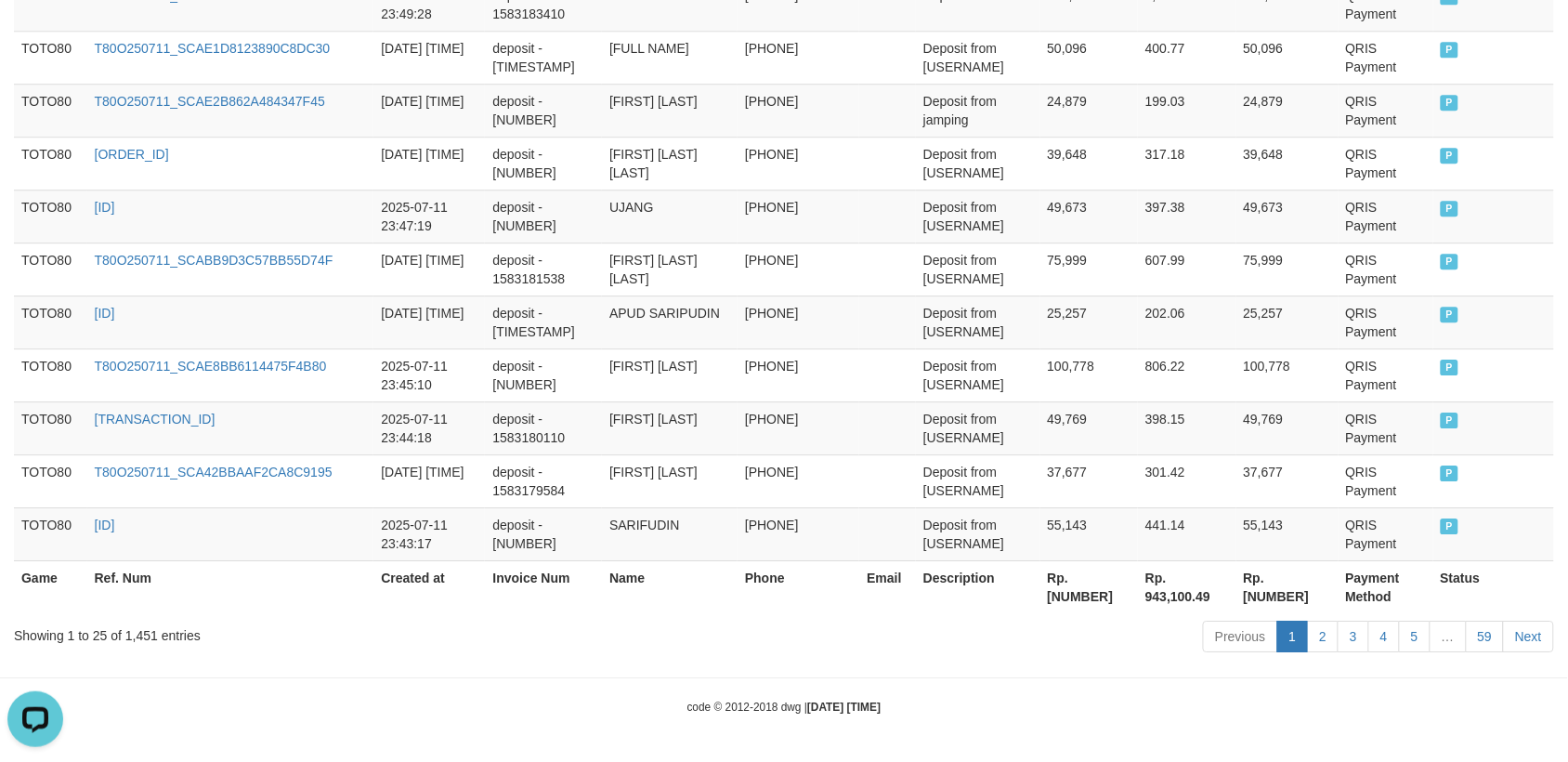 click on "Rp. [NUMBER]" at bounding box center (1090, 586) 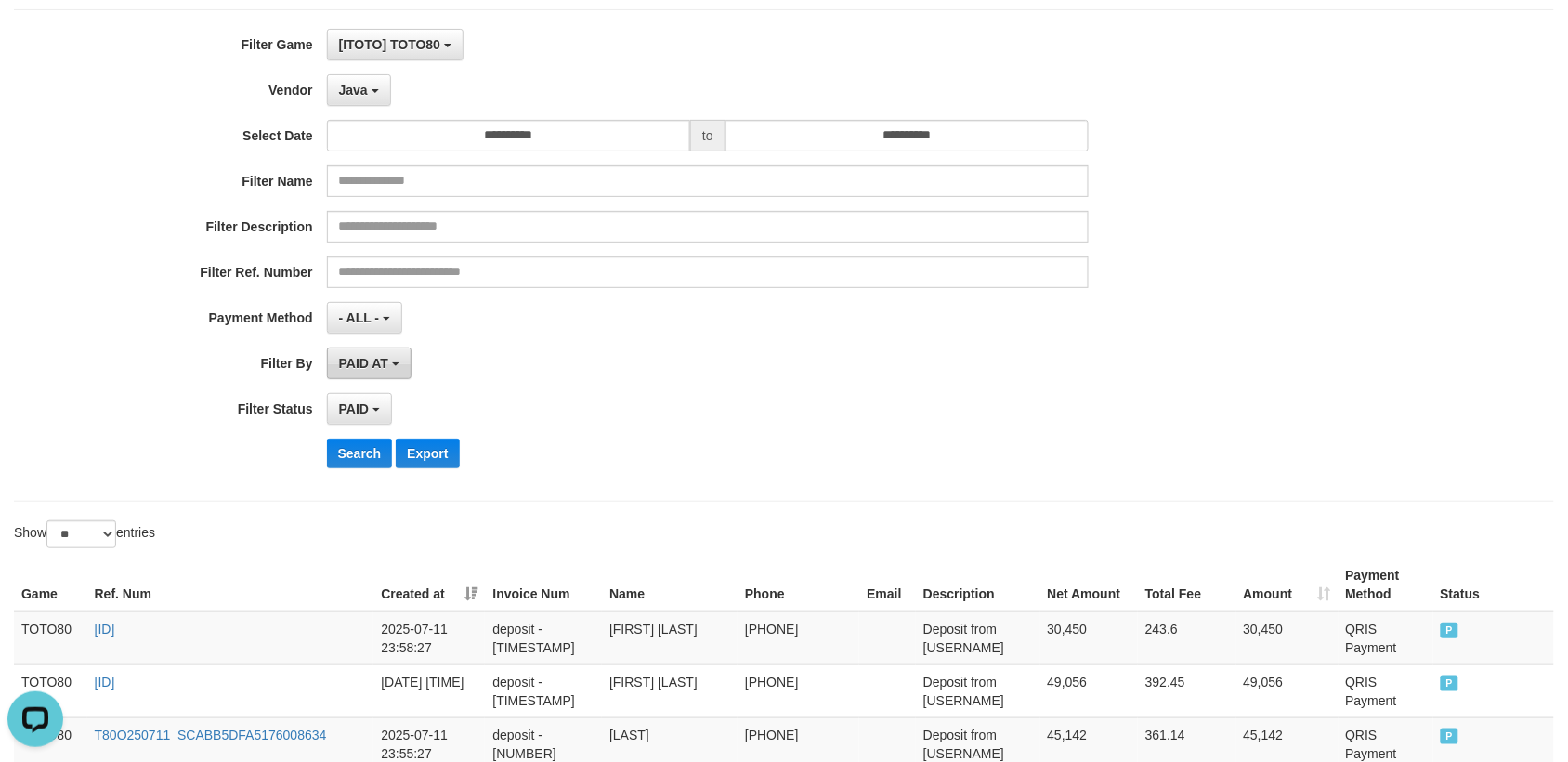scroll, scrollTop: 0, scrollLeft: 0, axis: both 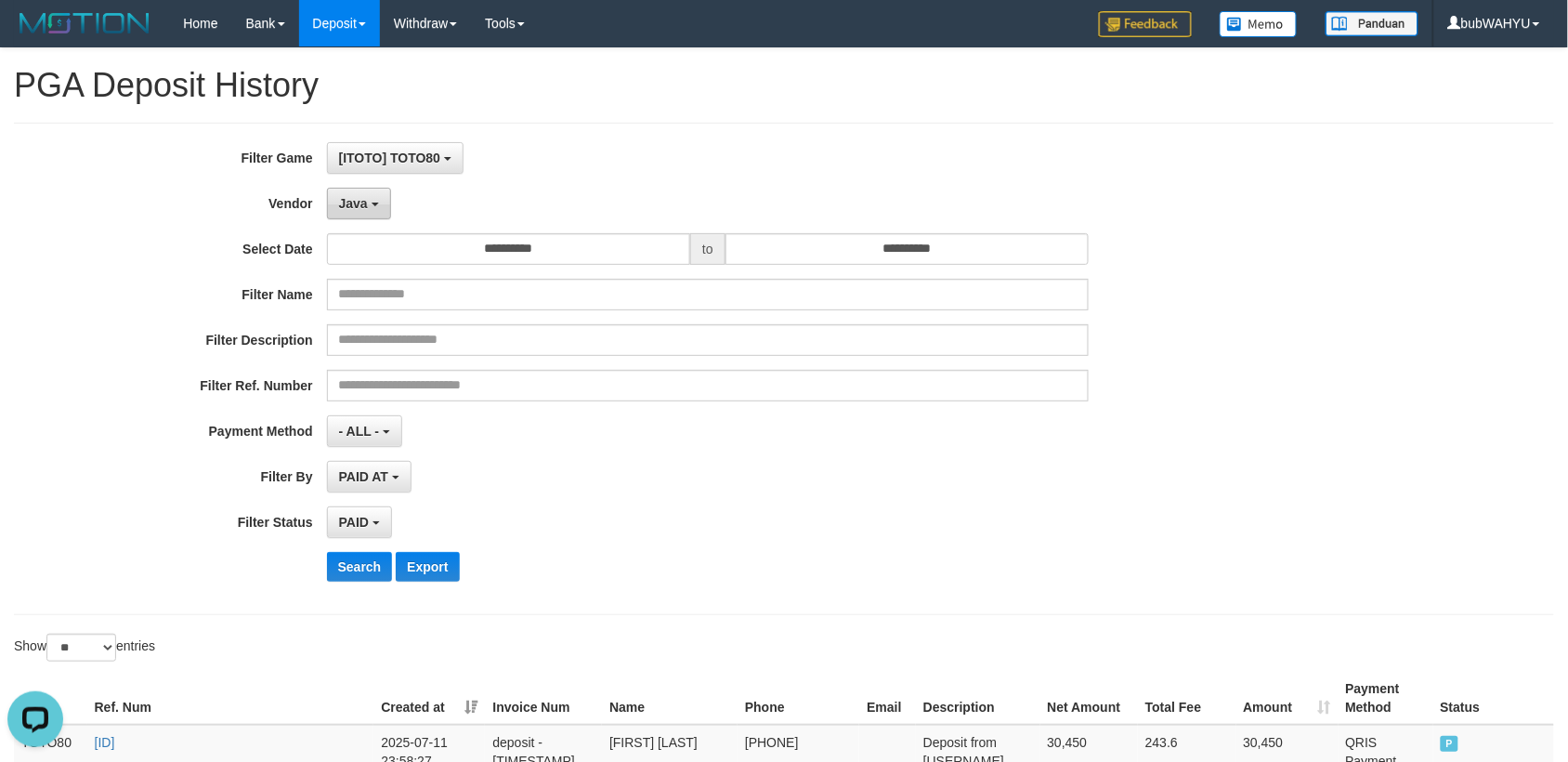 click on "Java" at bounding box center [359, 204] 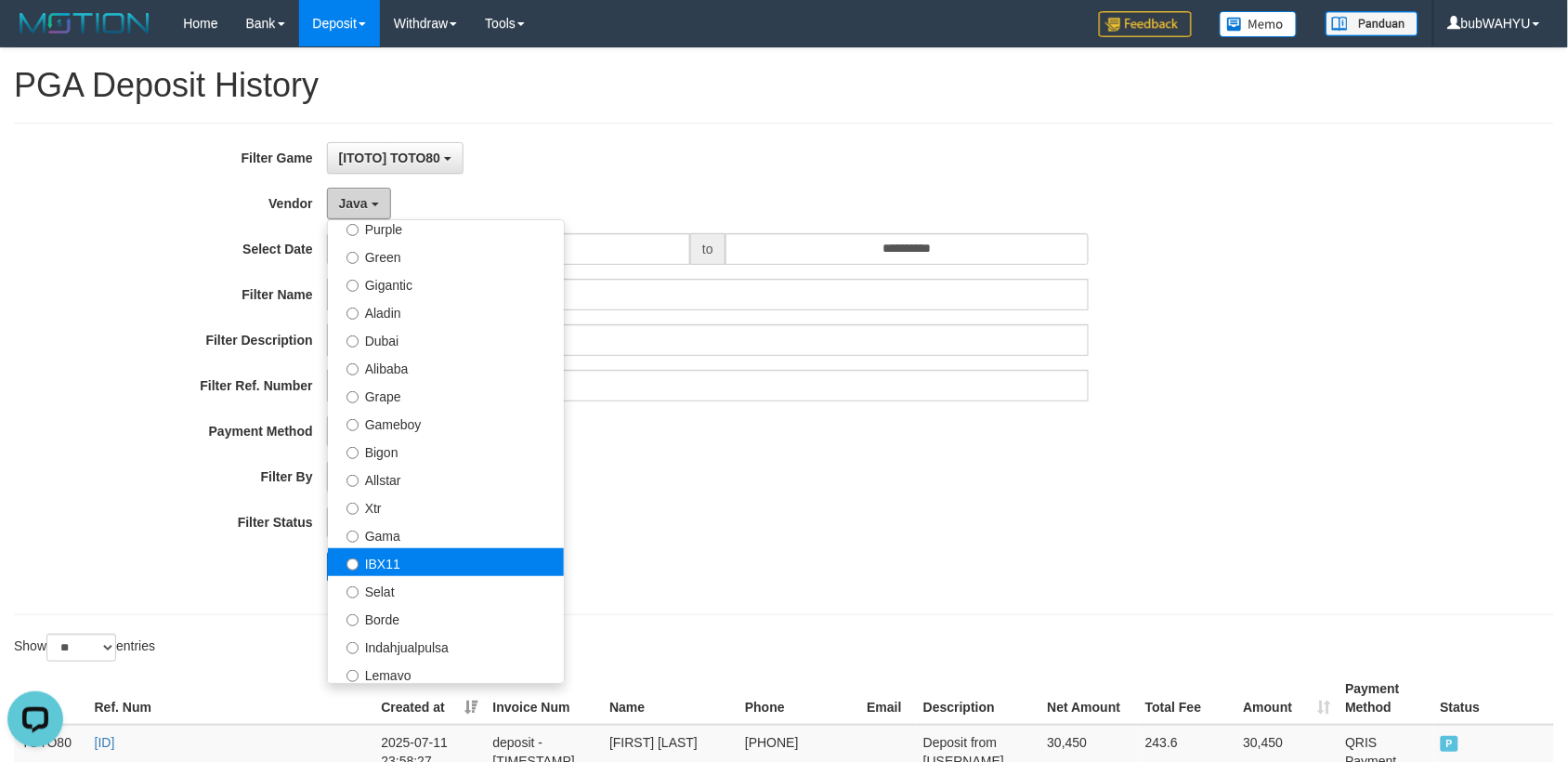 scroll, scrollTop: 232, scrollLeft: 0, axis: vertical 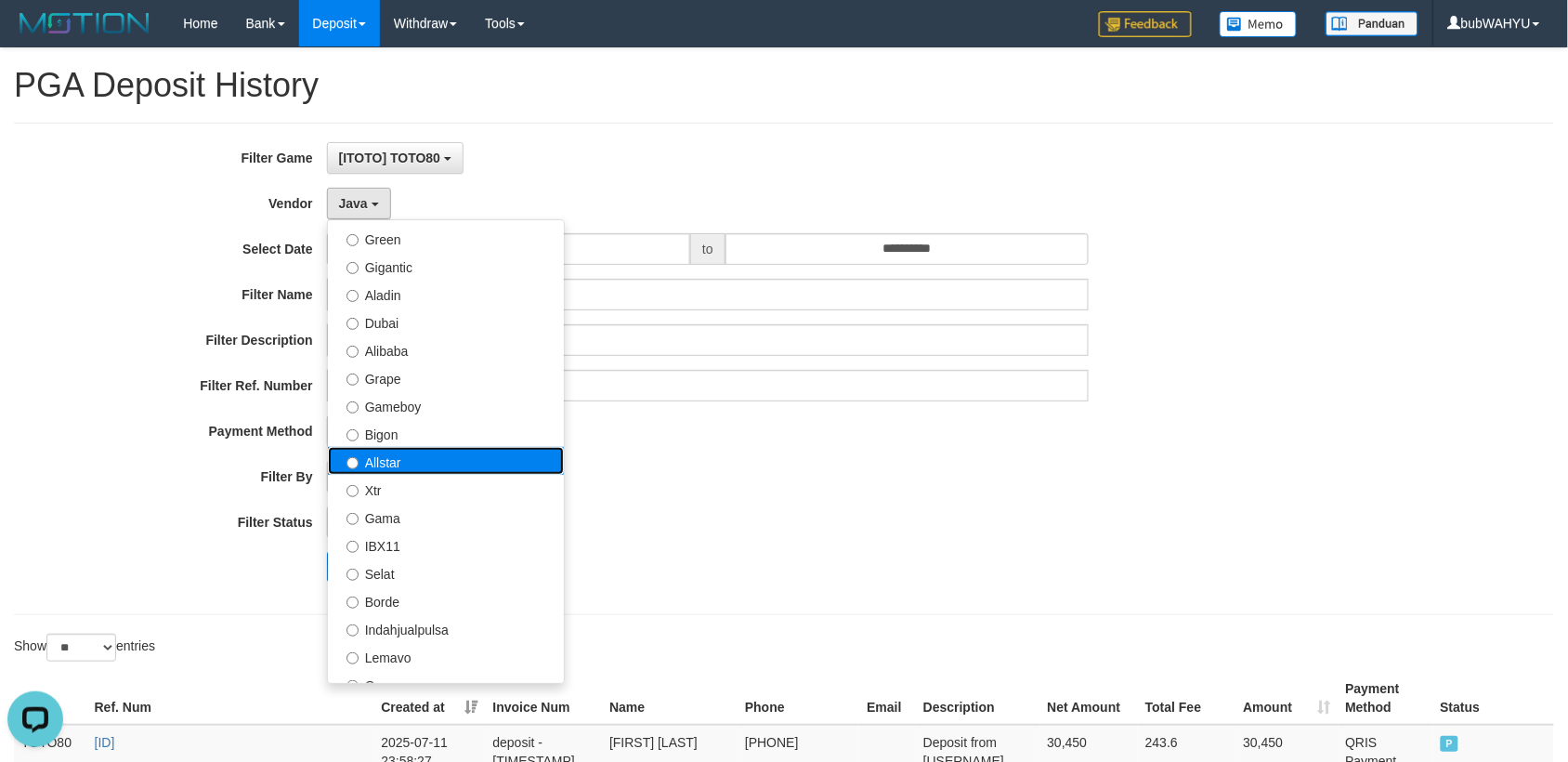 click on "Allstar" at bounding box center (446, 461) 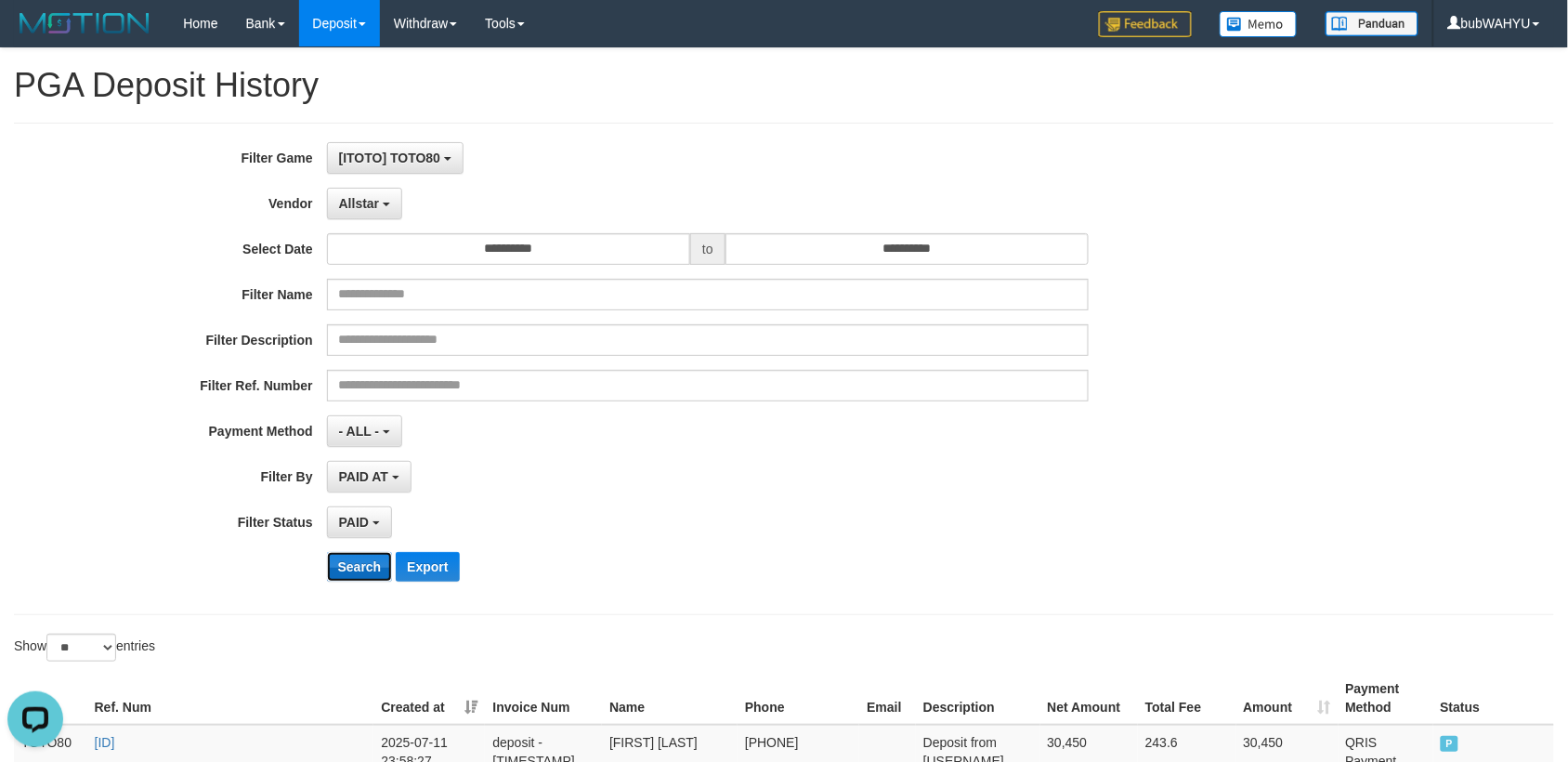 click on "Search" at bounding box center (359, 567) 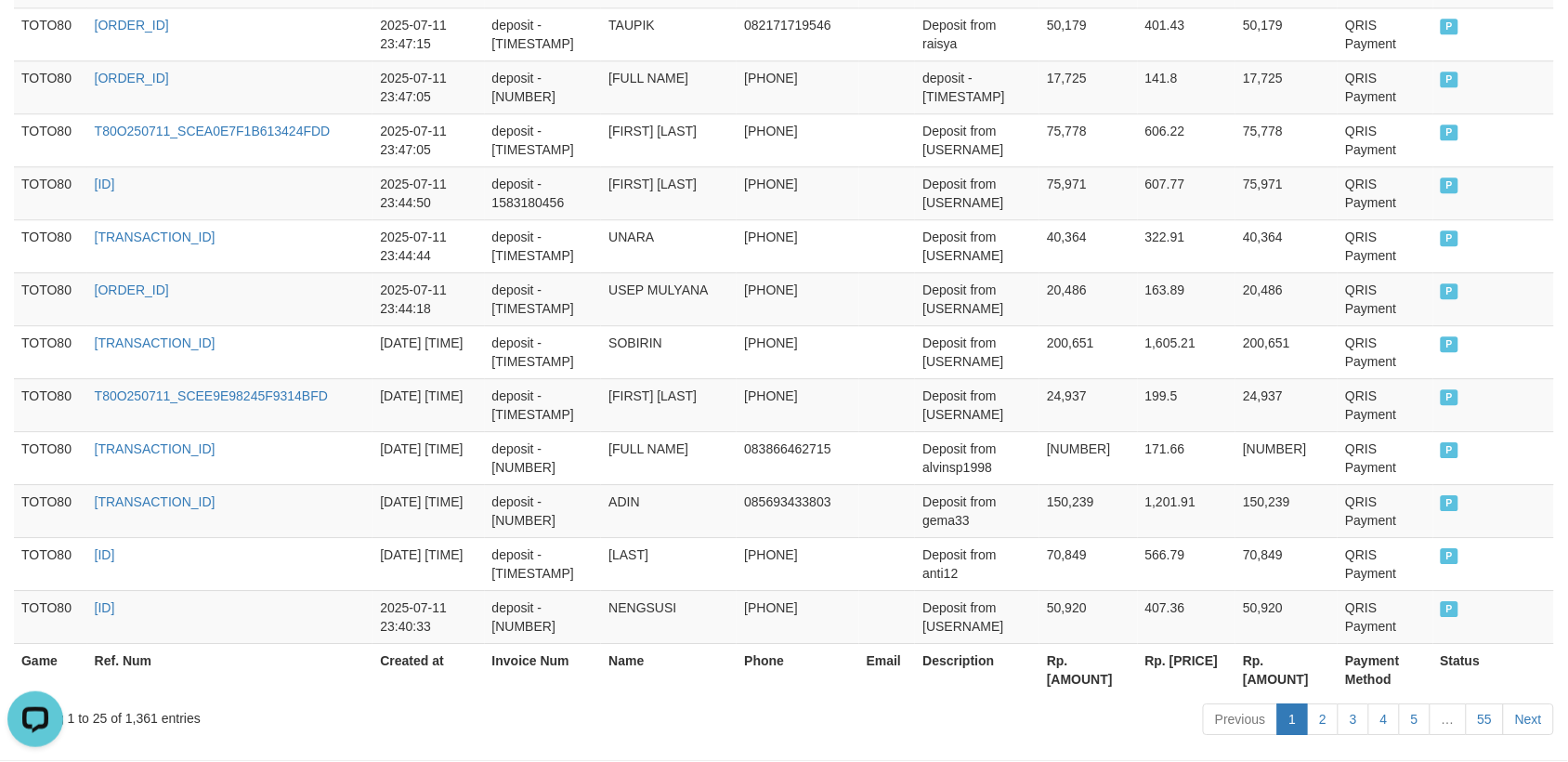 scroll, scrollTop: 1497, scrollLeft: 0, axis: vertical 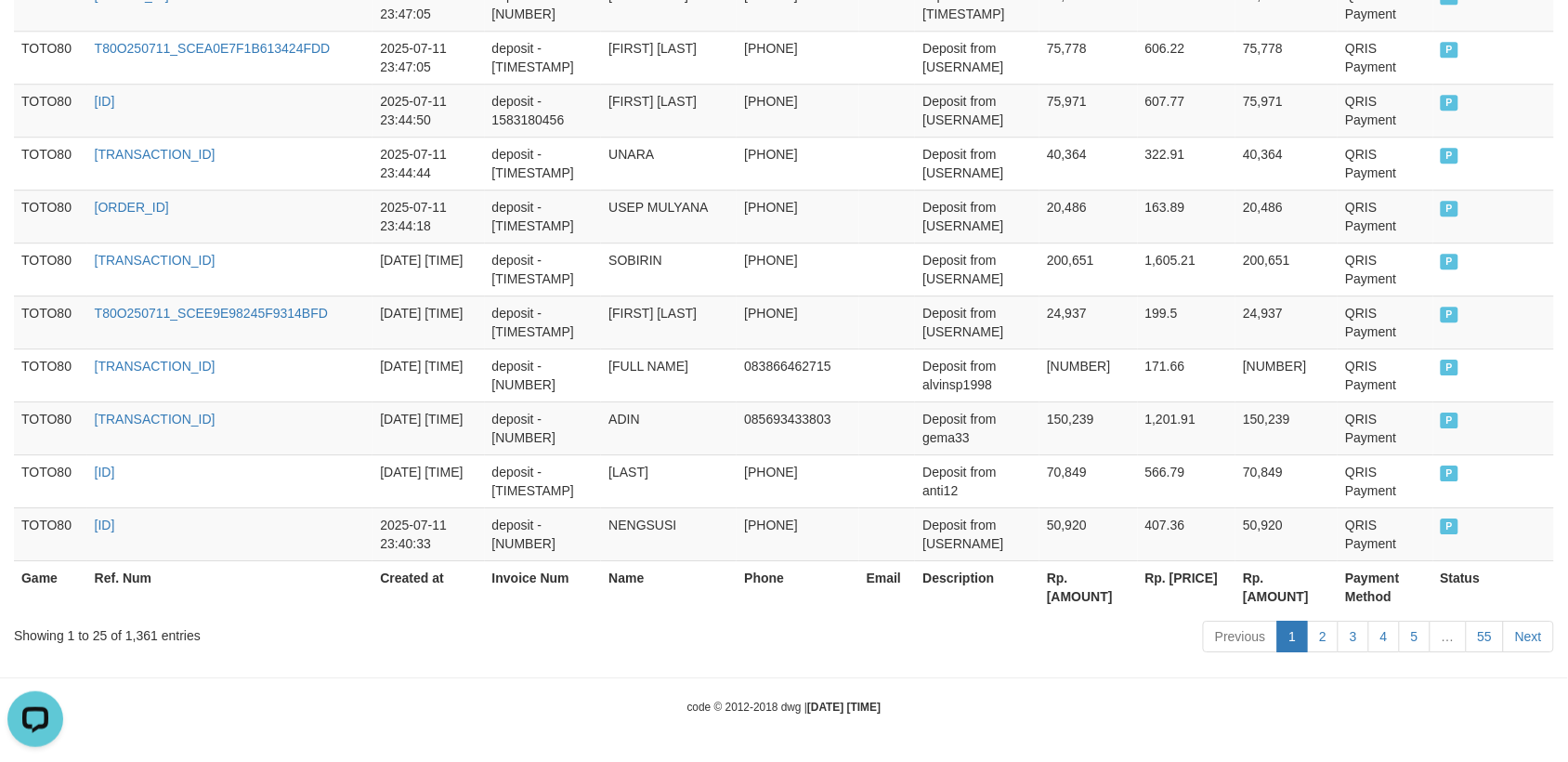 click on "Showing 1 to 25 of 1,361 entries" at bounding box center [326, 632] 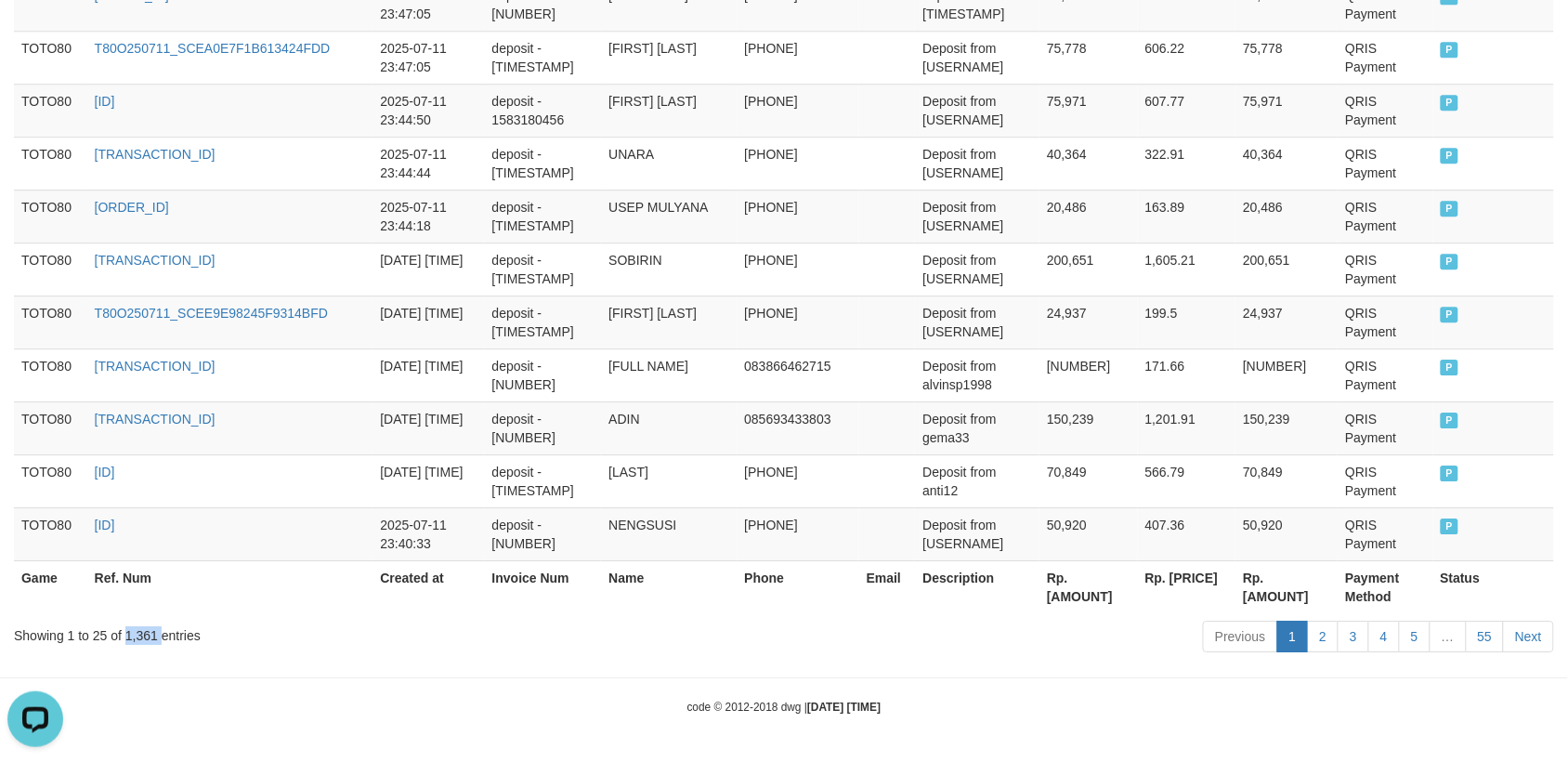 click on "Showing 1 to 25 of 1,361 entries" at bounding box center [326, 632] 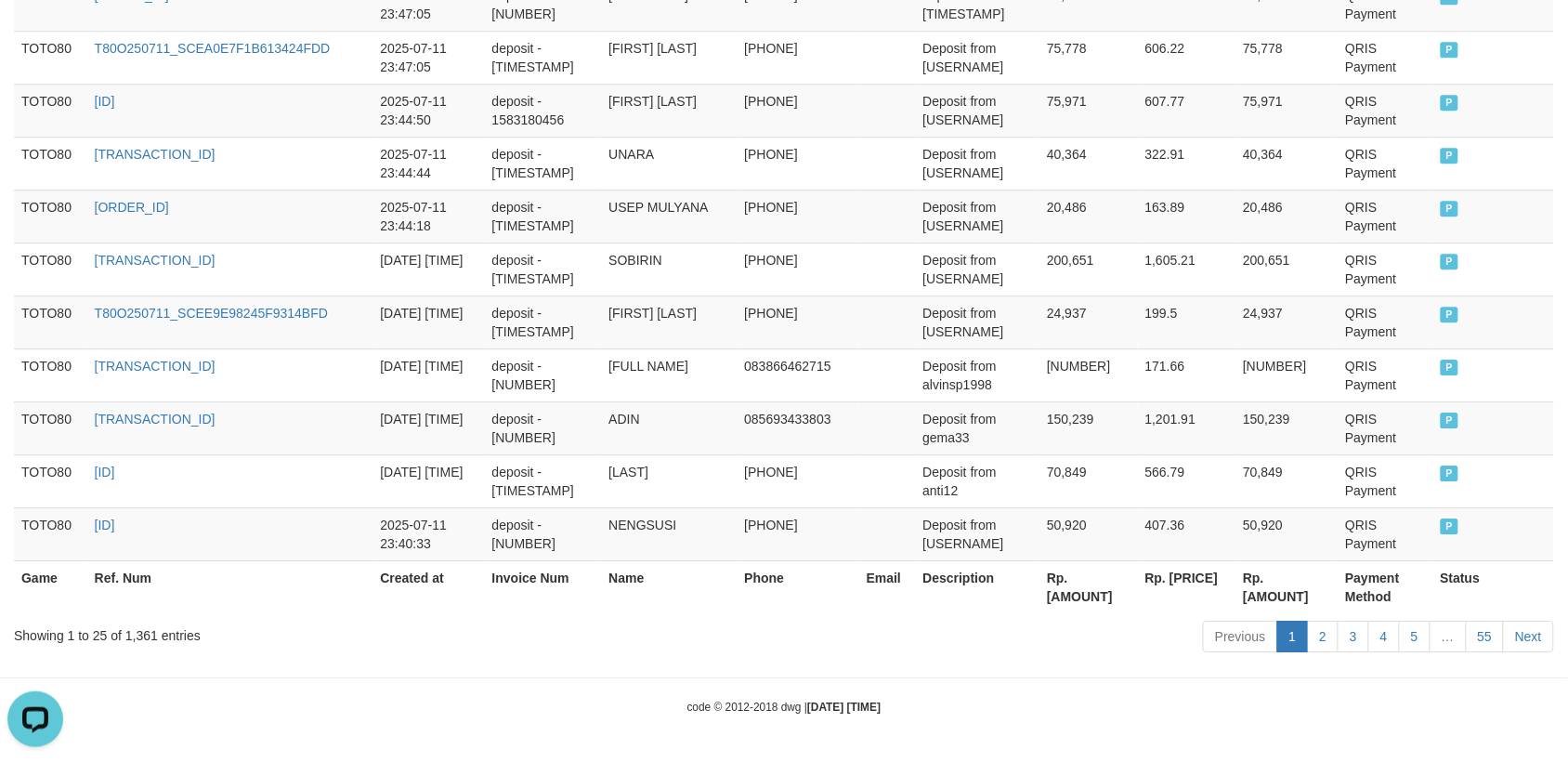 click on "Rp. [AMOUNT]" at bounding box center [1089, 586] 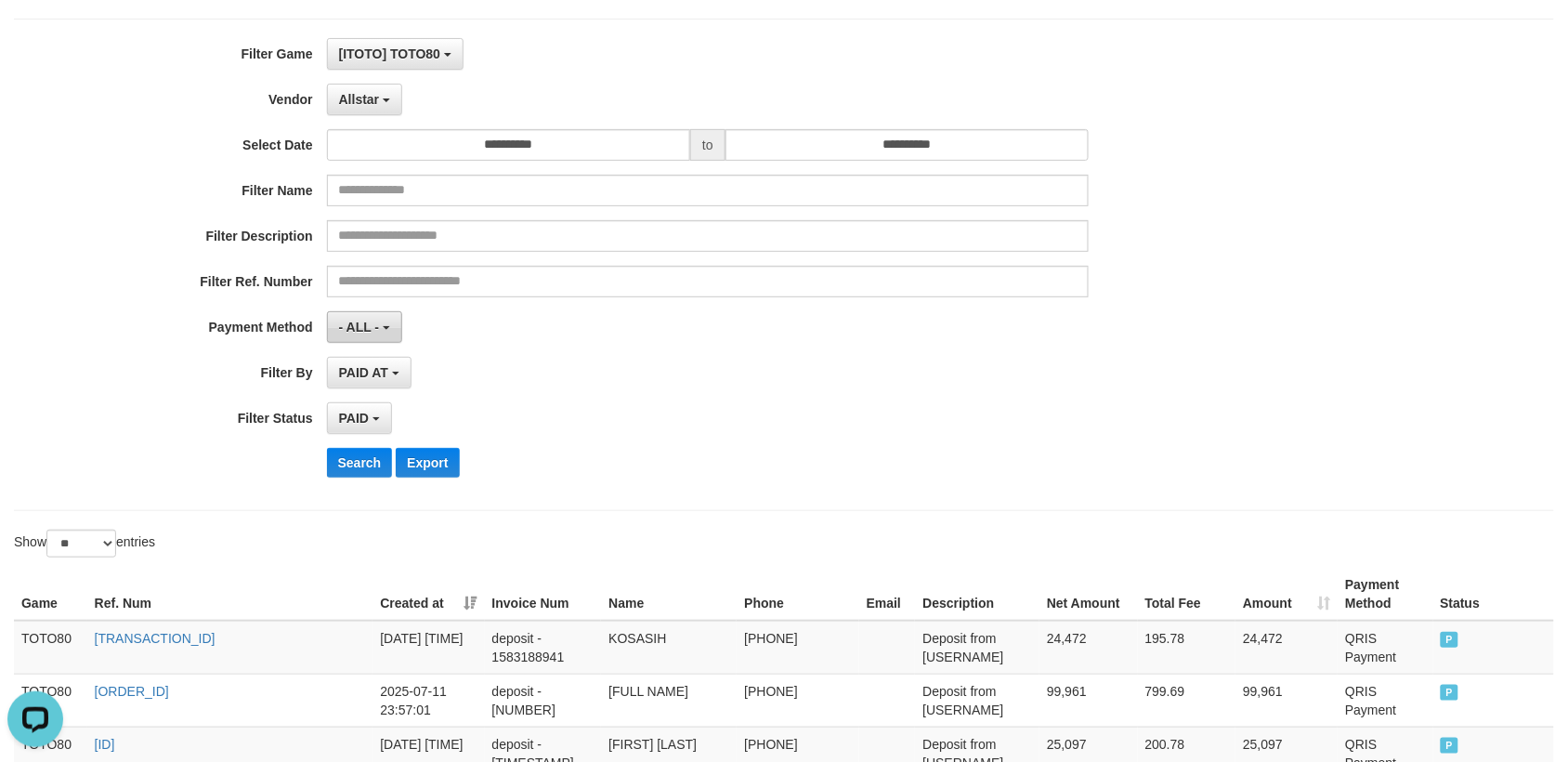 scroll, scrollTop: 103, scrollLeft: 0, axis: vertical 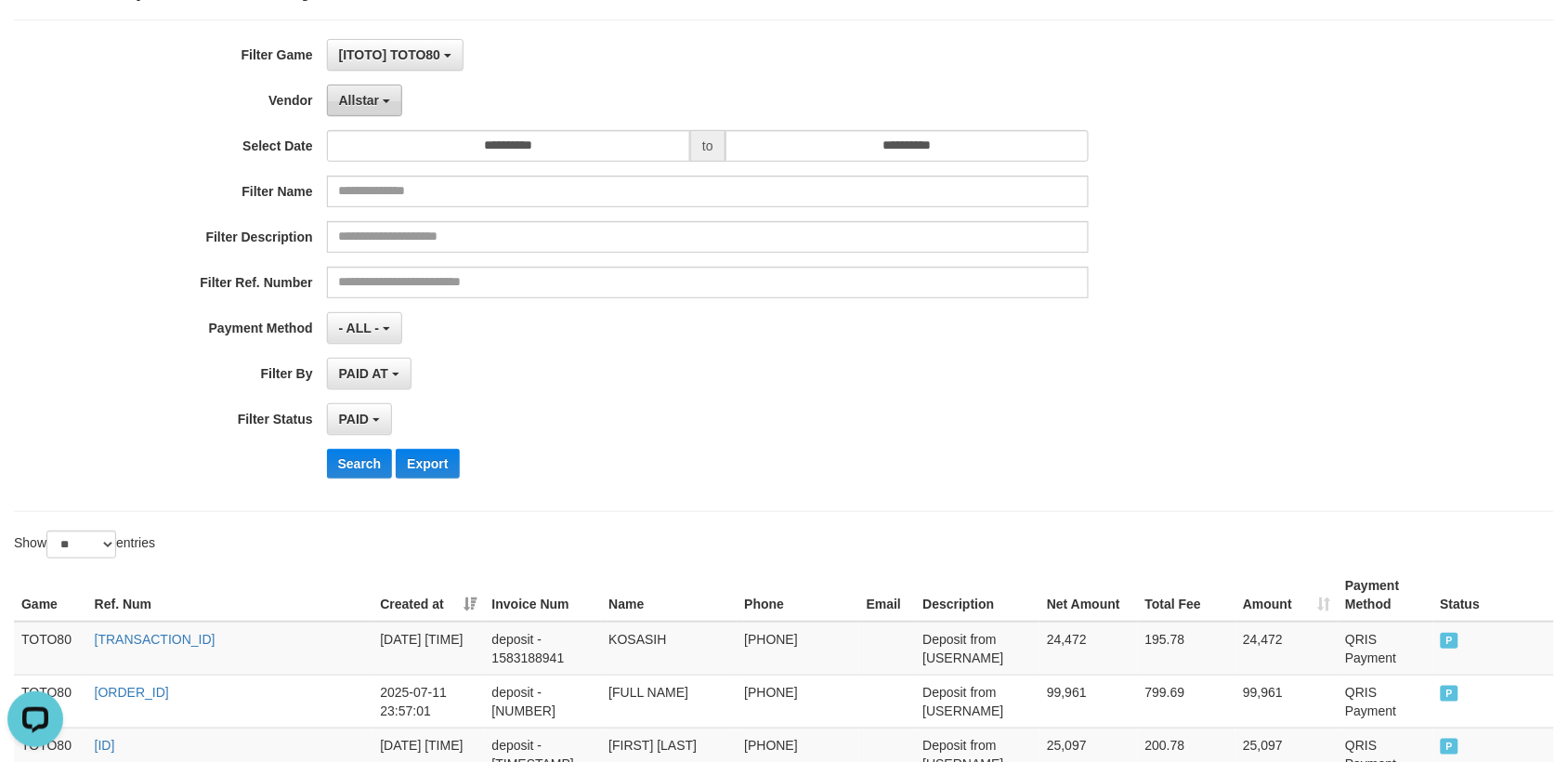 click on "Allstar" at bounding box center [364, 100] 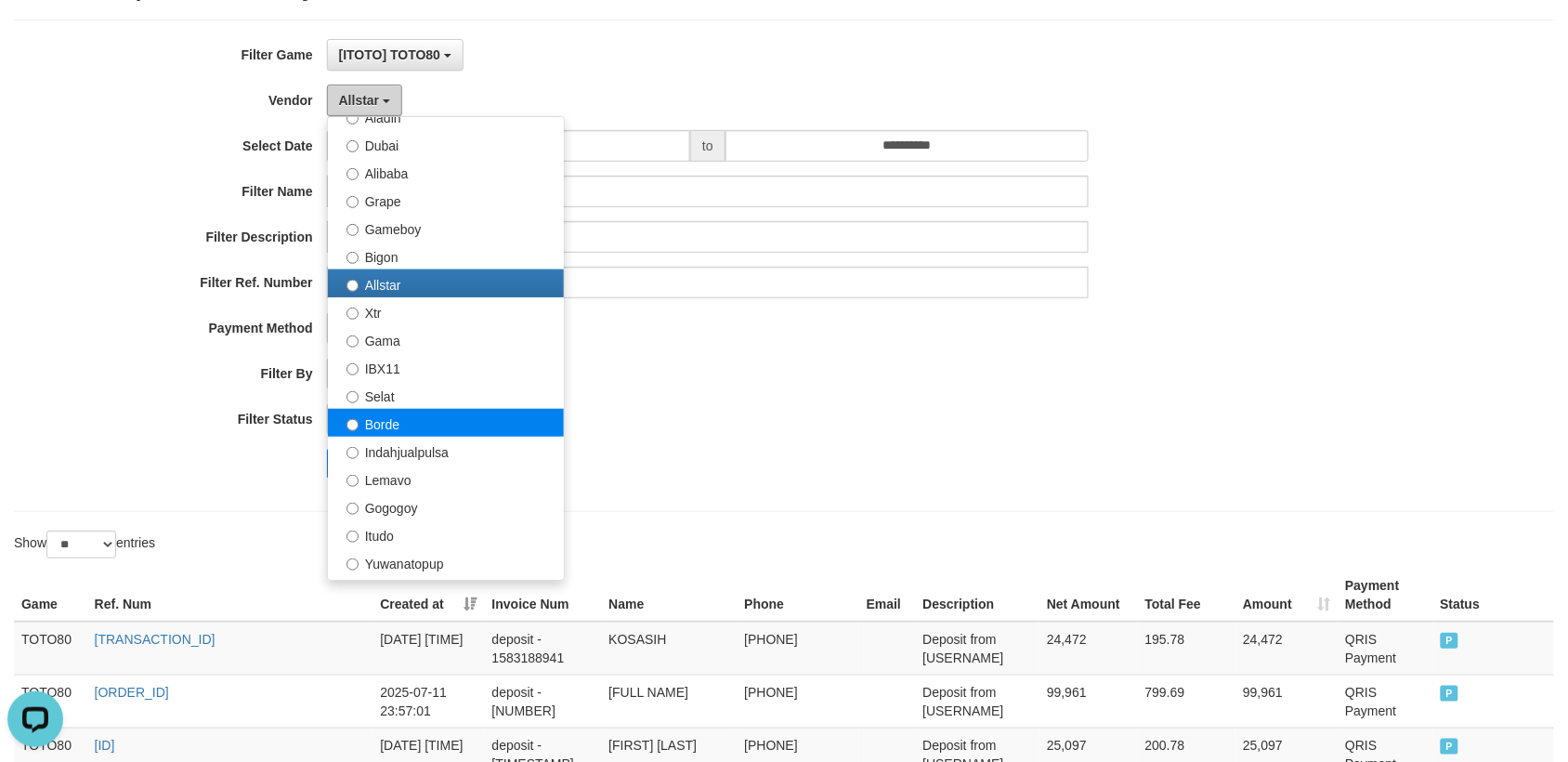 scroll, scrollTop: 348, scrollLeft: 0, axis: vertical 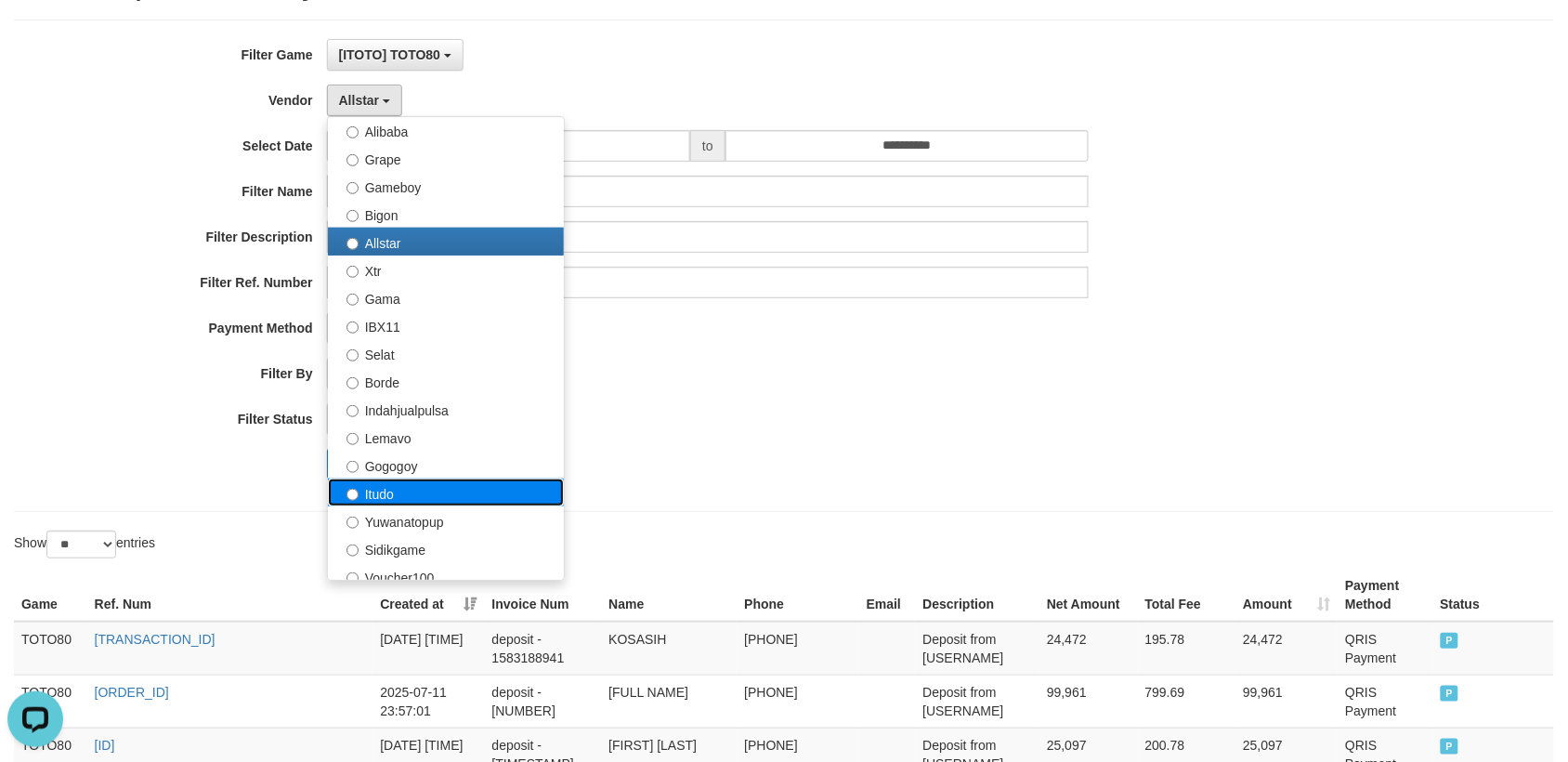 click on "Itudo" at bounding box center (446, 493) 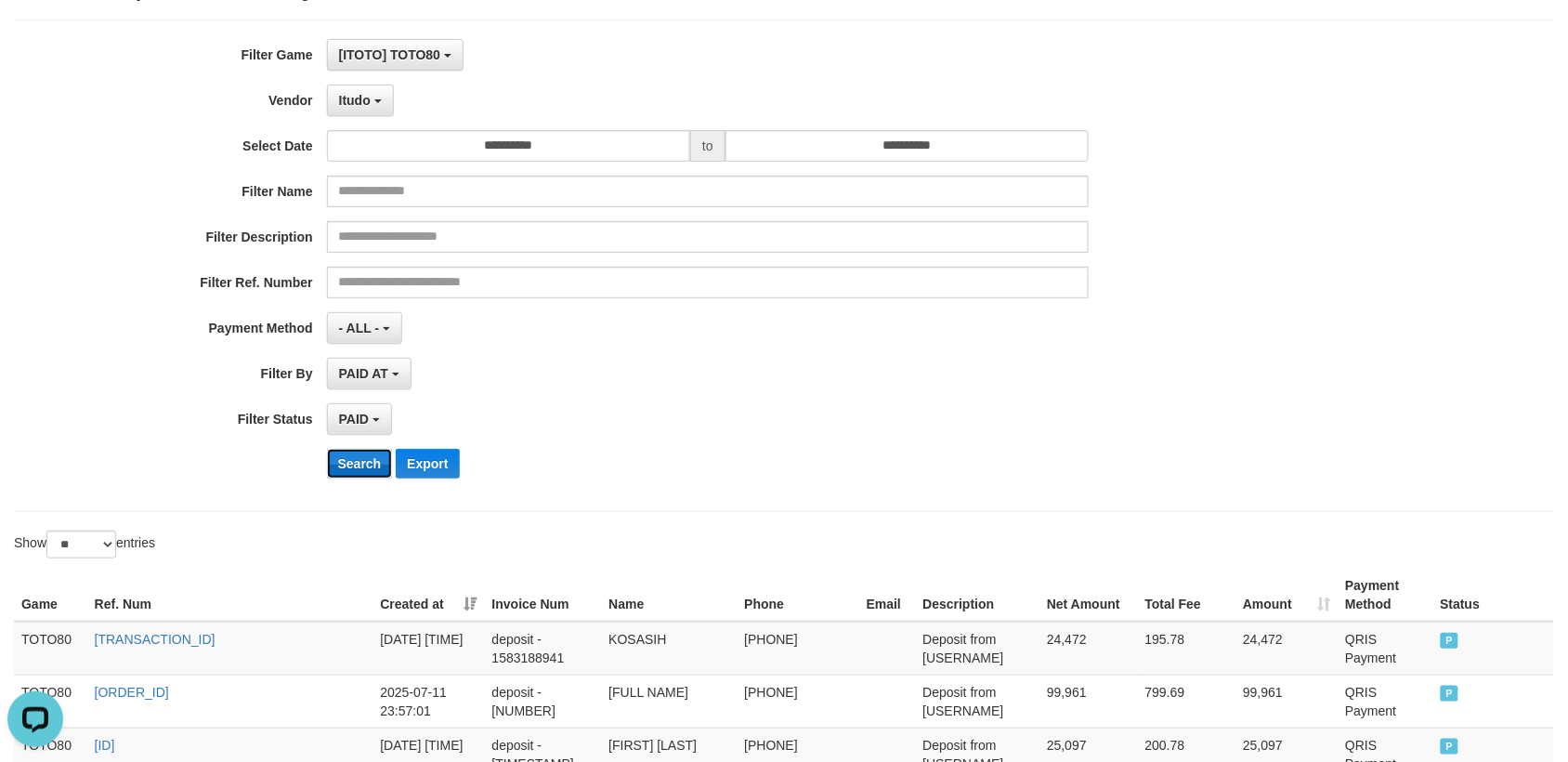 click on "Search" at bounding box center (359, 464) 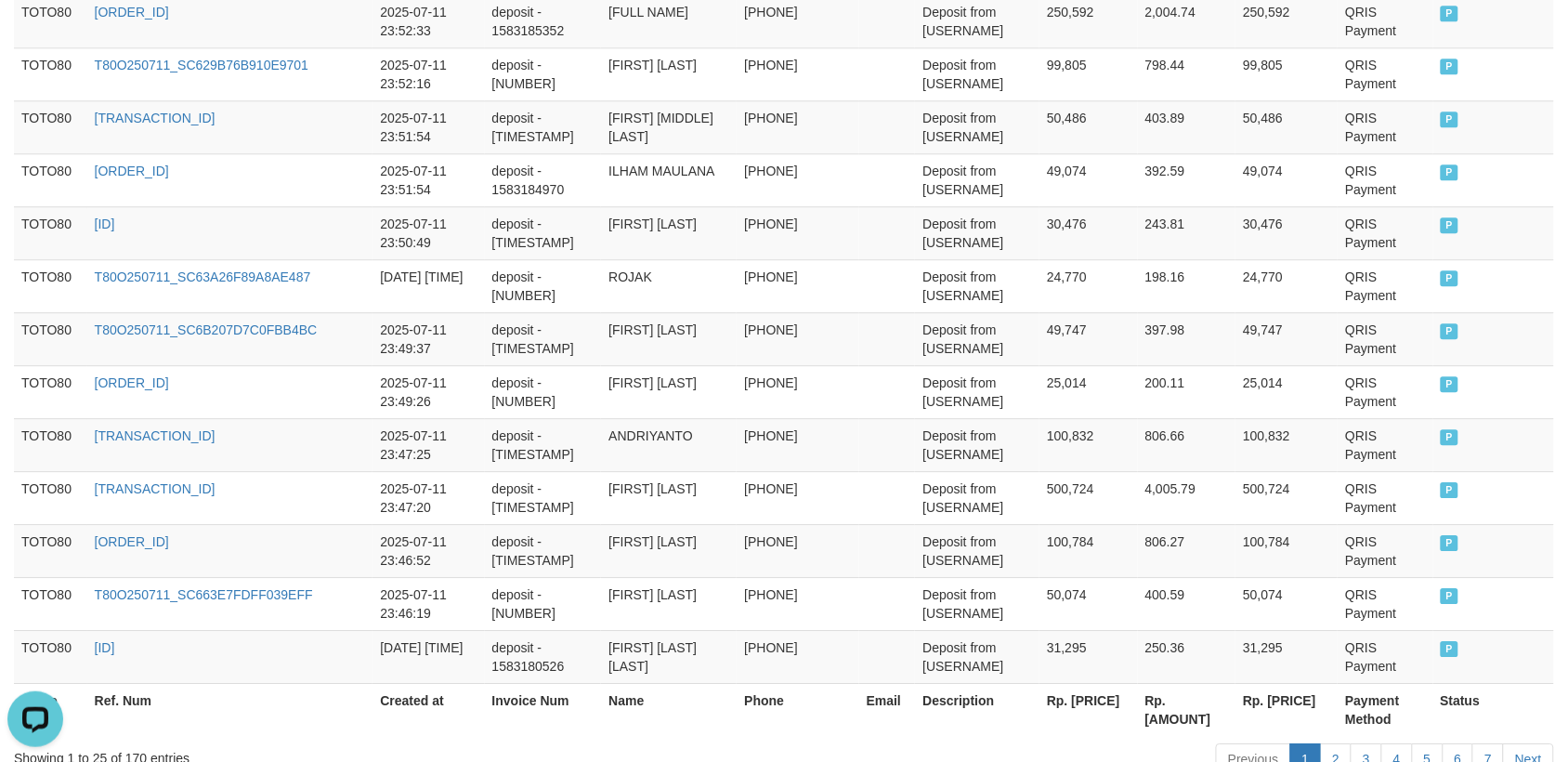 scroll, scrollTop: 1497, scrollLeft: 0, axis: vertical 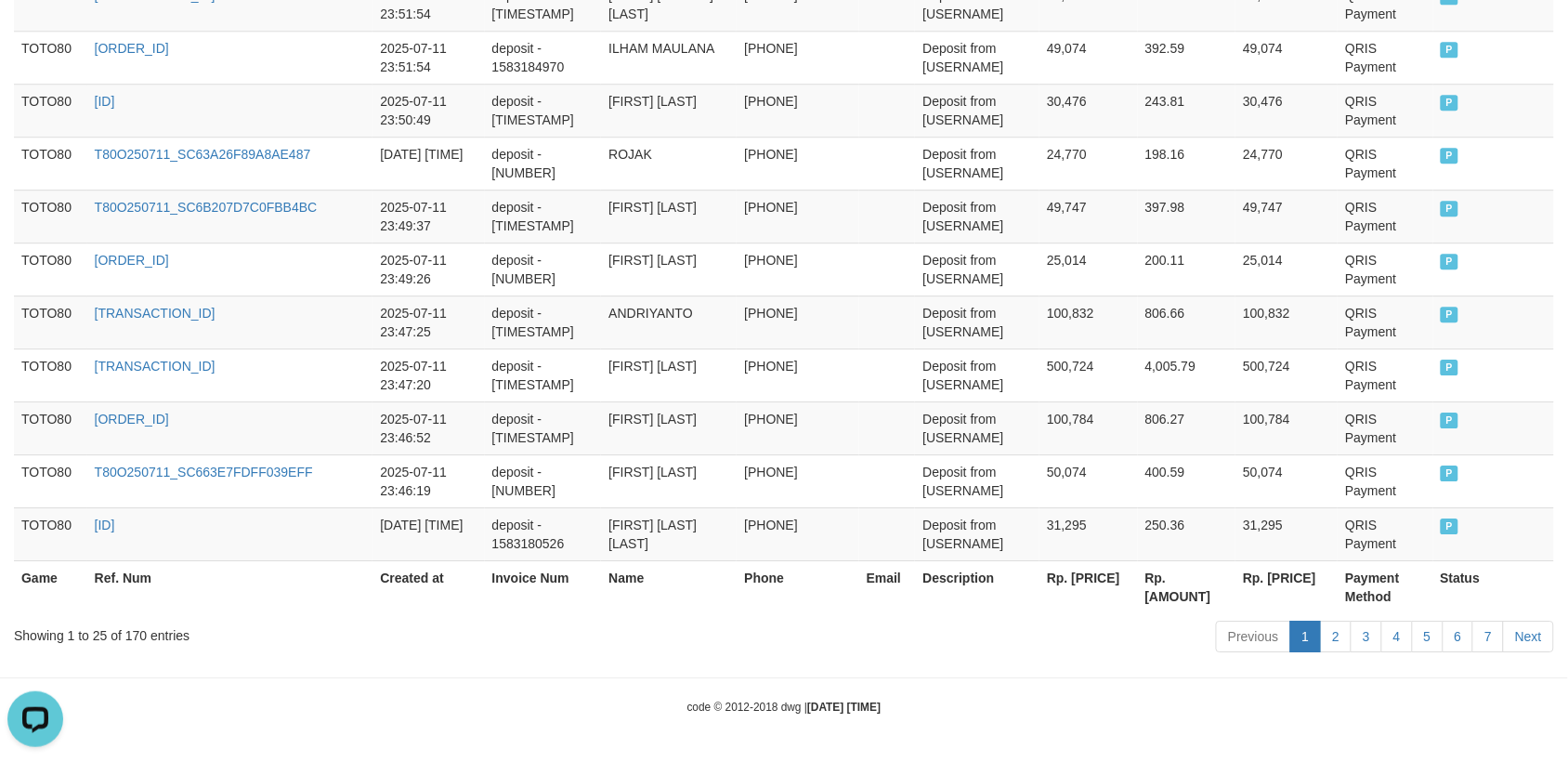 click on "Showing 1 to 25 of 170 entries" at bounding box center (326, 632) 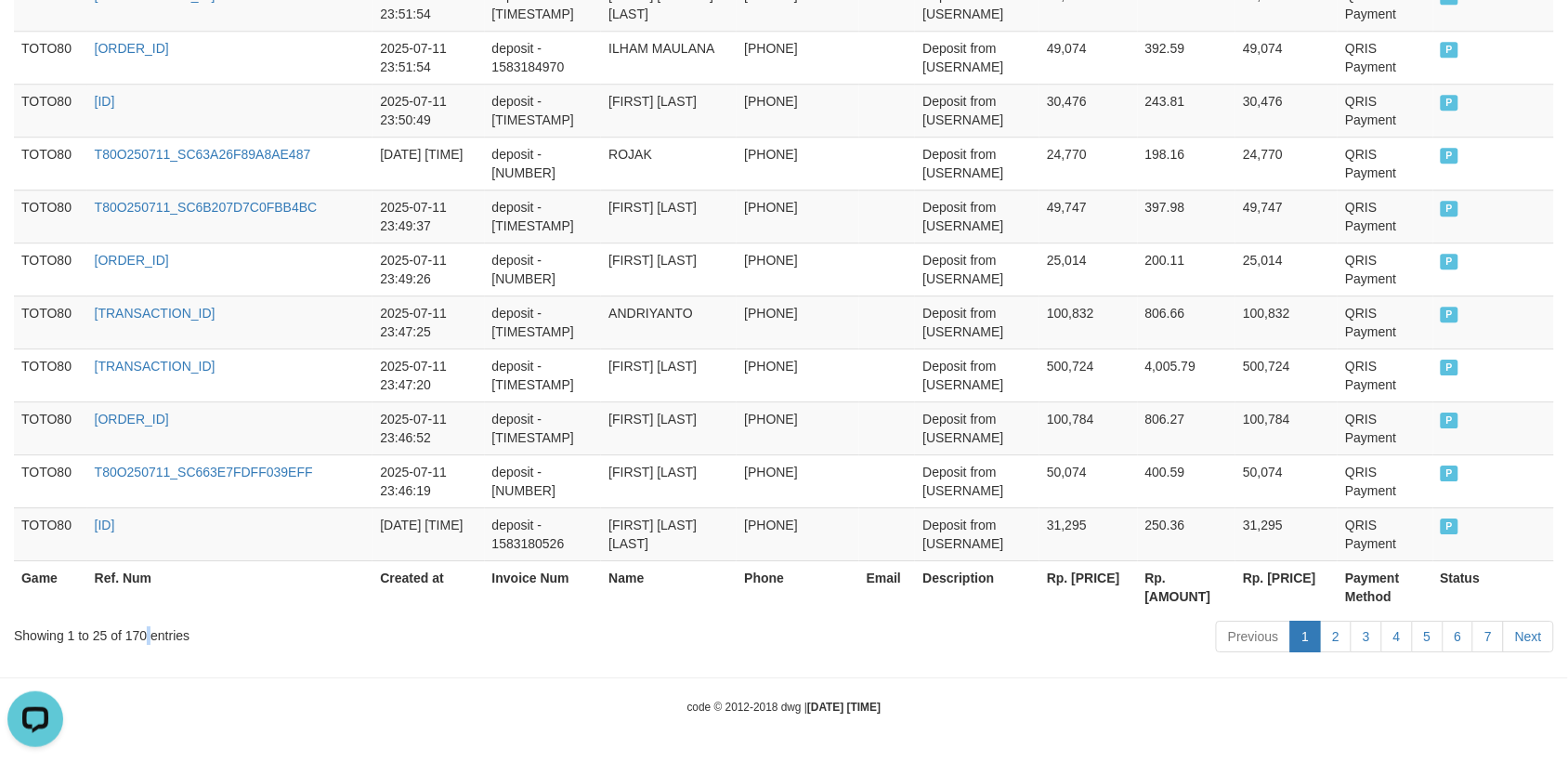 click on "Showing 1 to 25 of 170 entries" at bounding box center [326, 632] 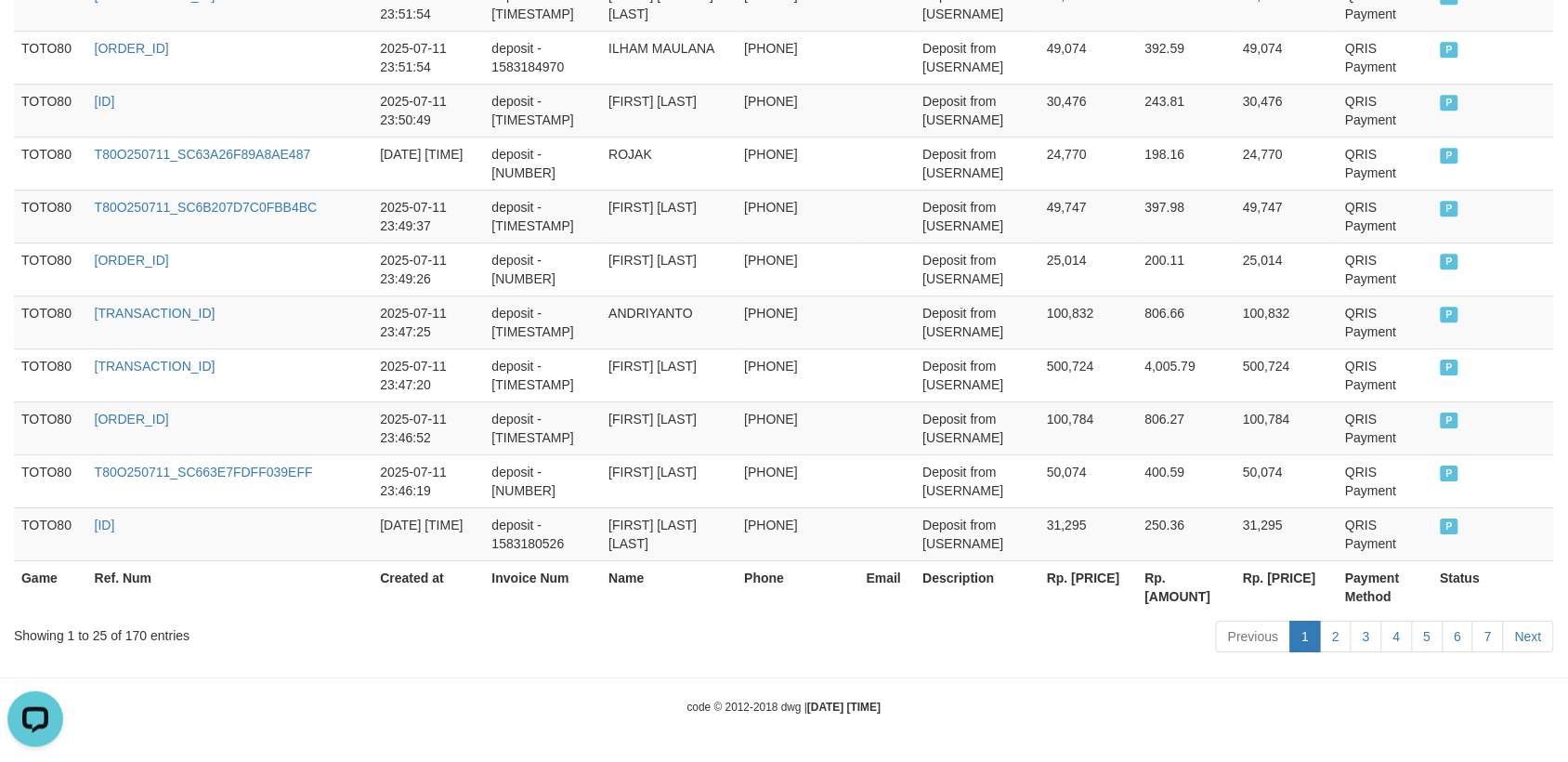 click on "Showing 1 to 25 of 170 entries" at bounding box center (326, 632) 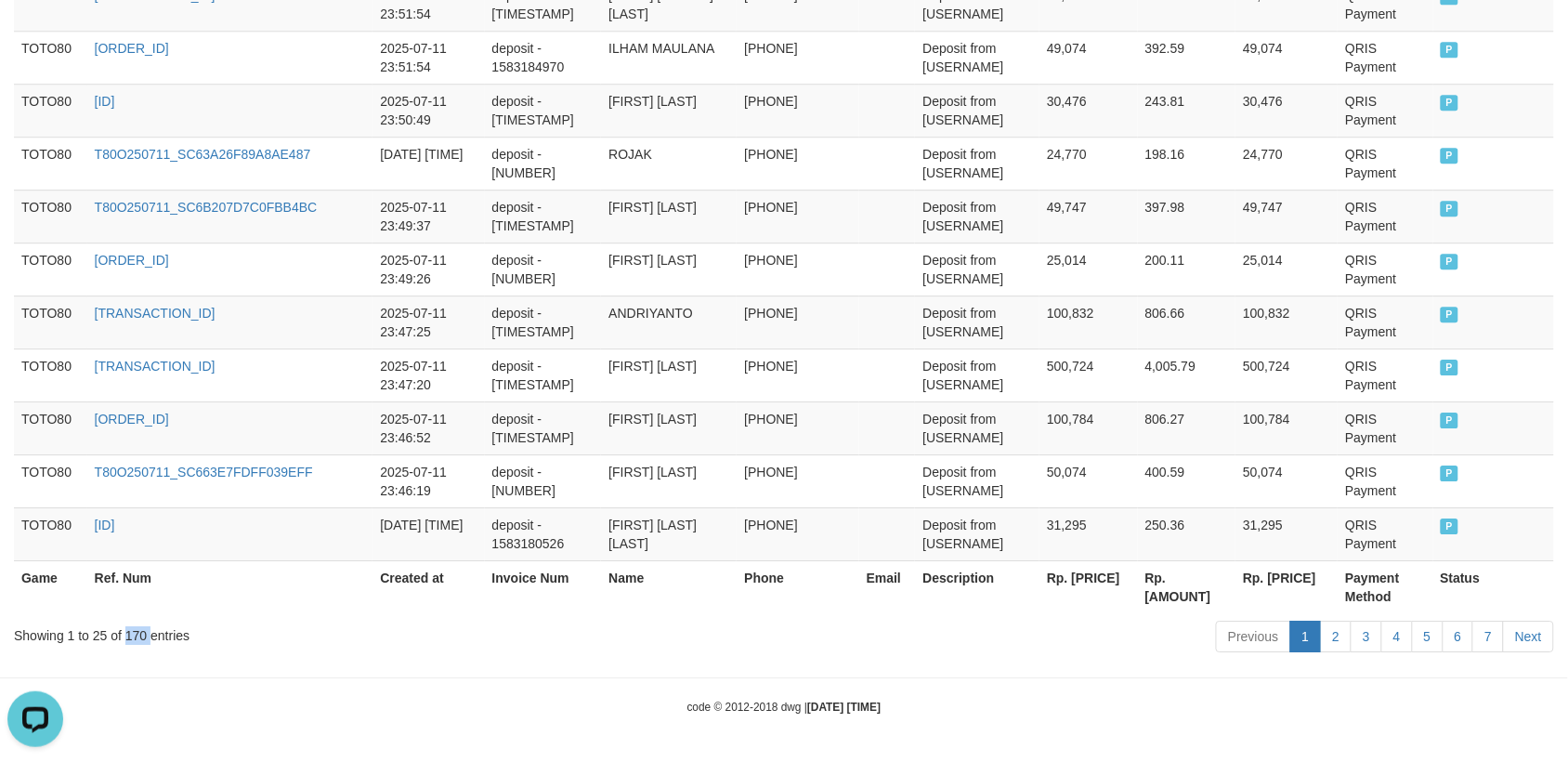 click on "Showing 1 to 25 of 170 entries" at bounding box center [326, 632] 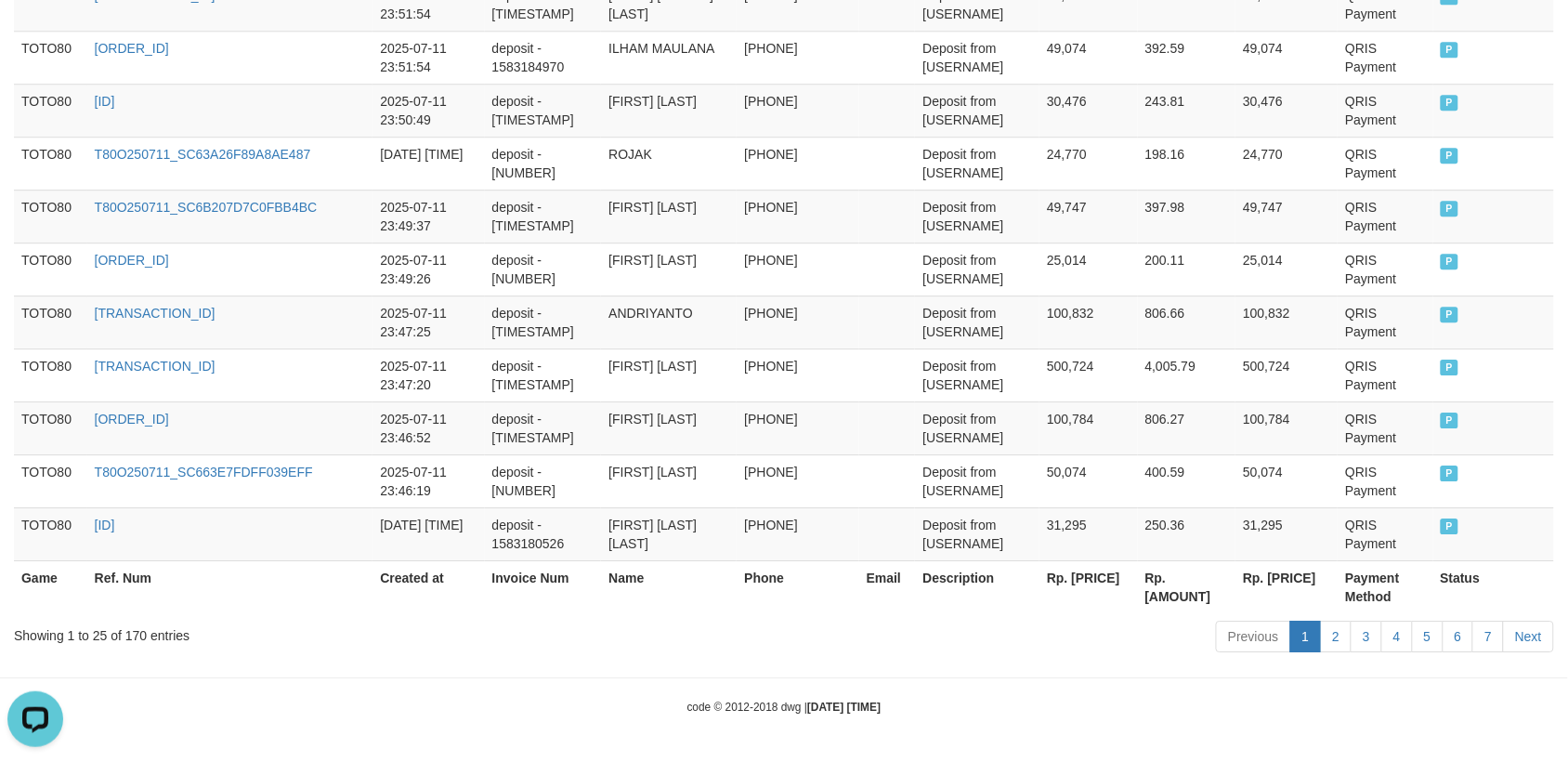 click on "Rp. [PRICE]" at bounding box center [1089, 586] 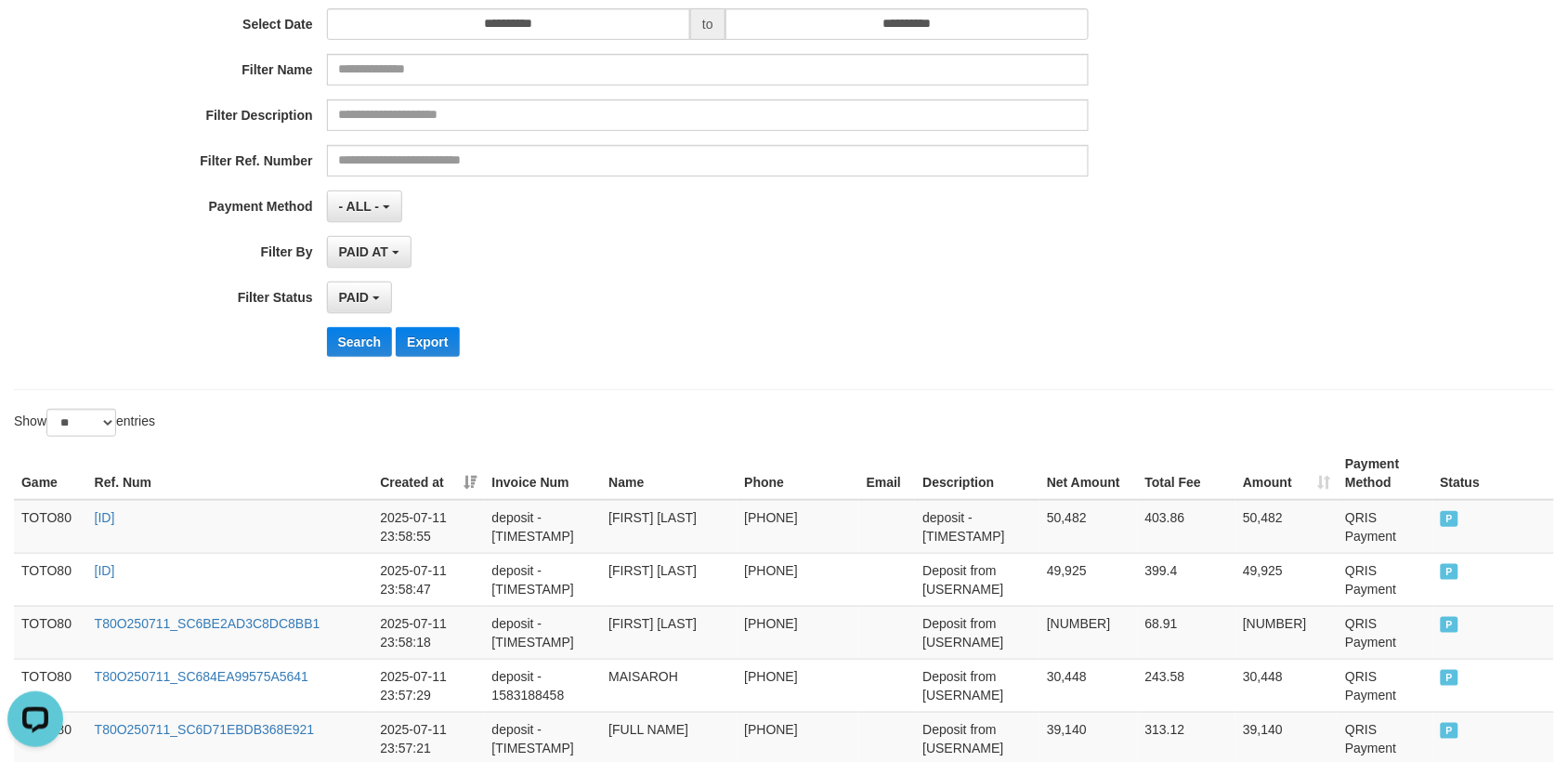 scroll, scrollTop: 103, scrollLeft: 0, axis: vertical 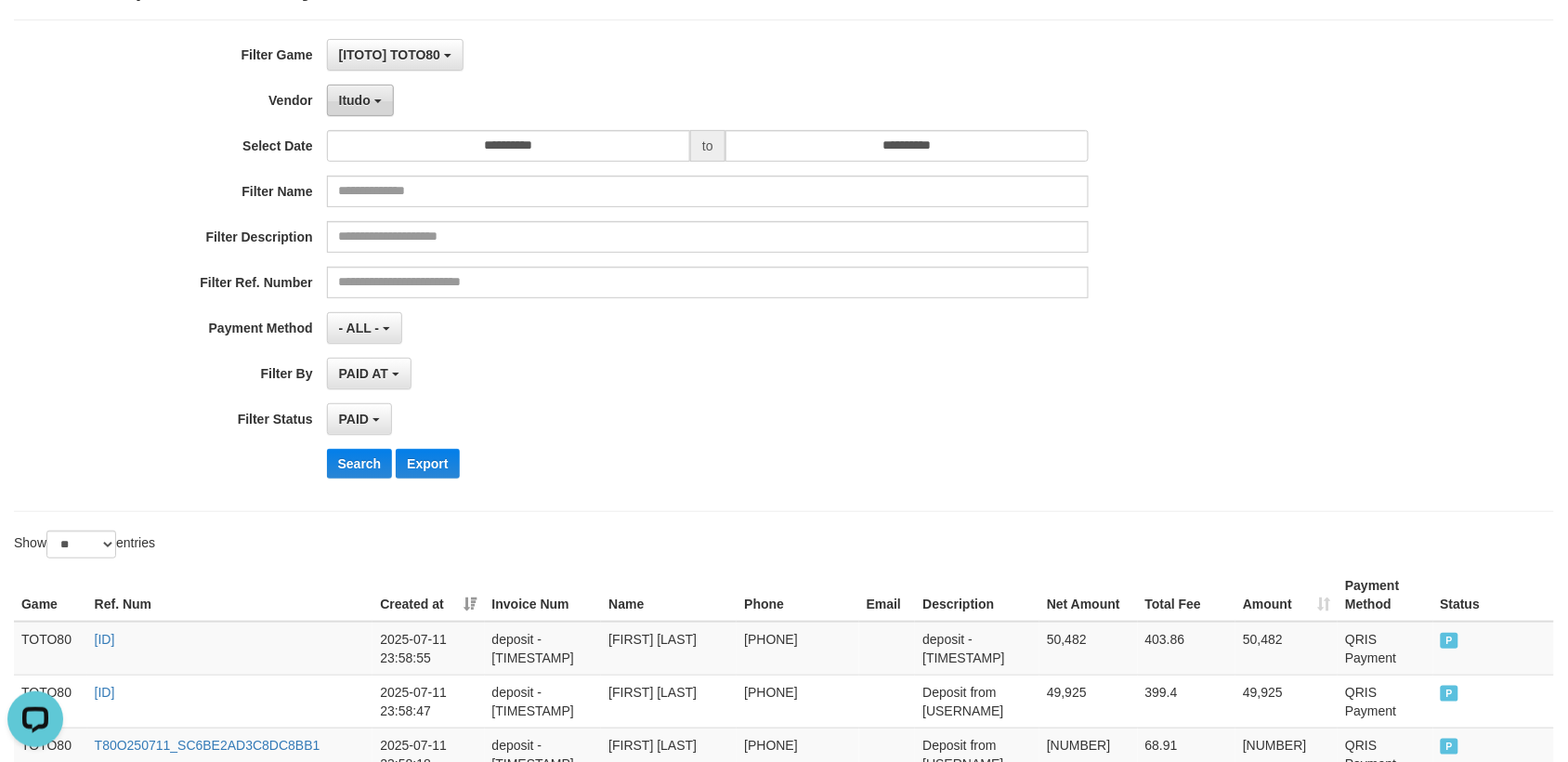 click on "Itudo" at bounding box center (355, 100) 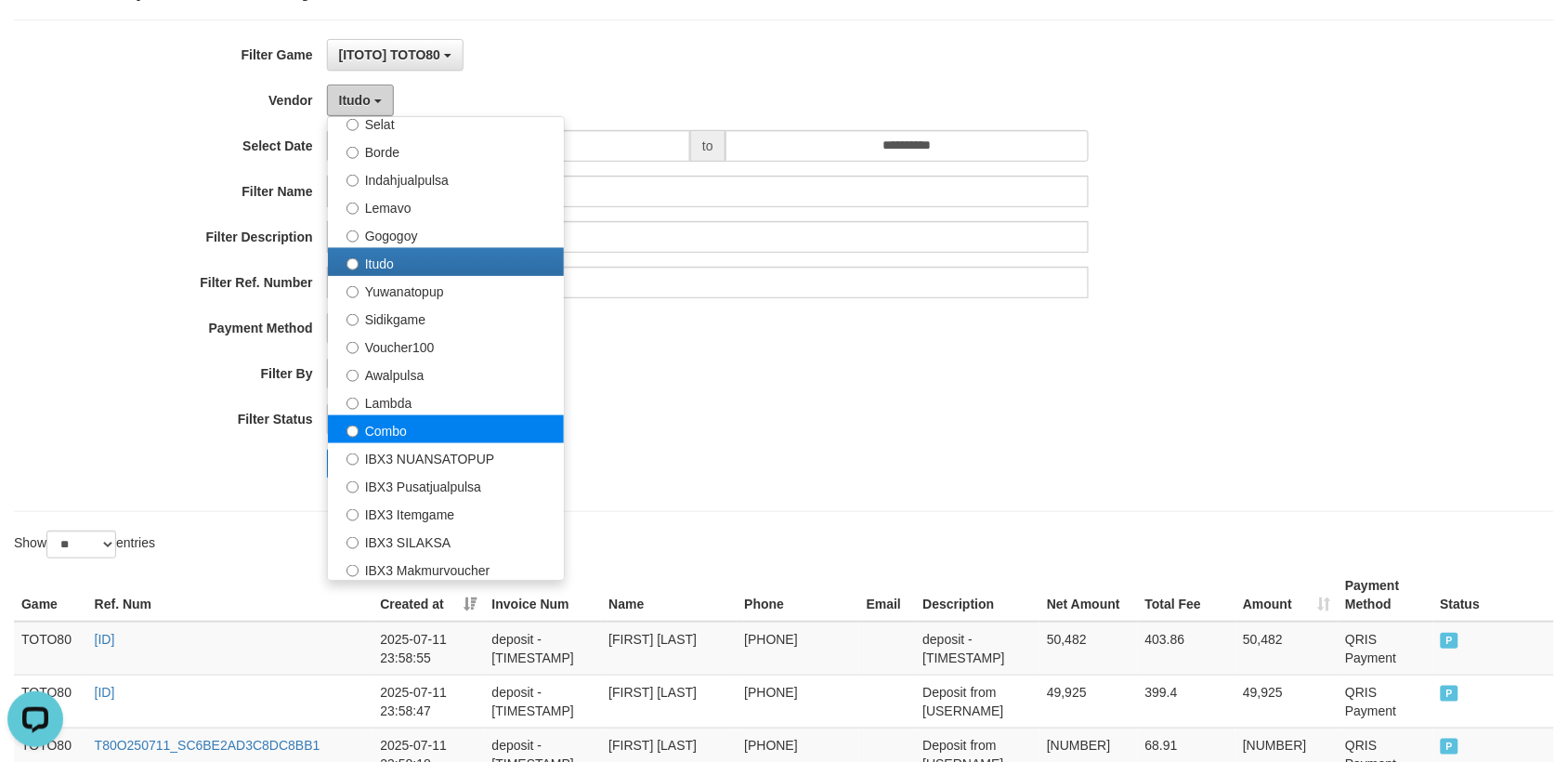 scroll, scrollTop: 581, scrollLeft: 0, axis: vertical 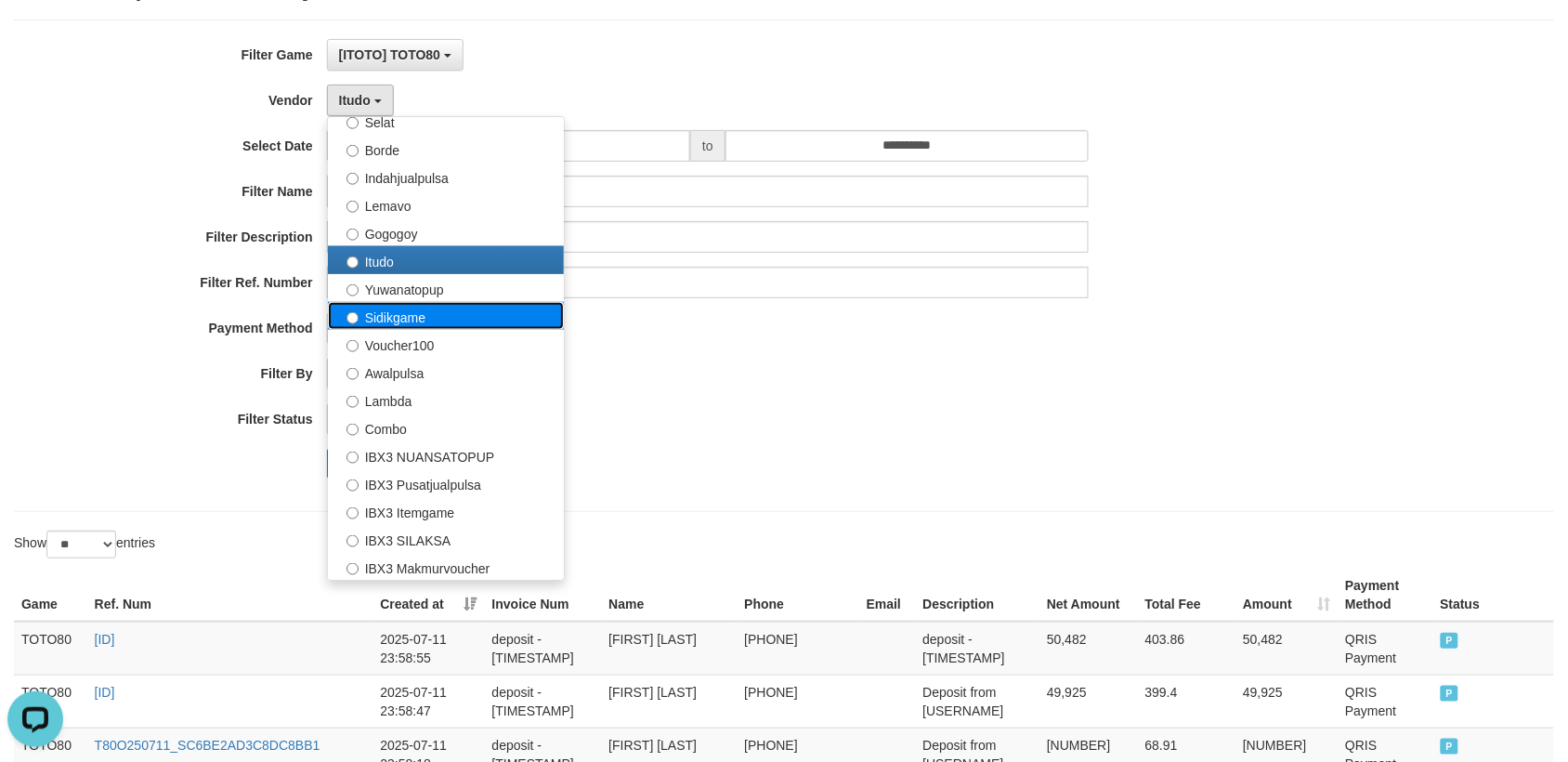click on "Sidikgame" at bounding box center [446, 316] 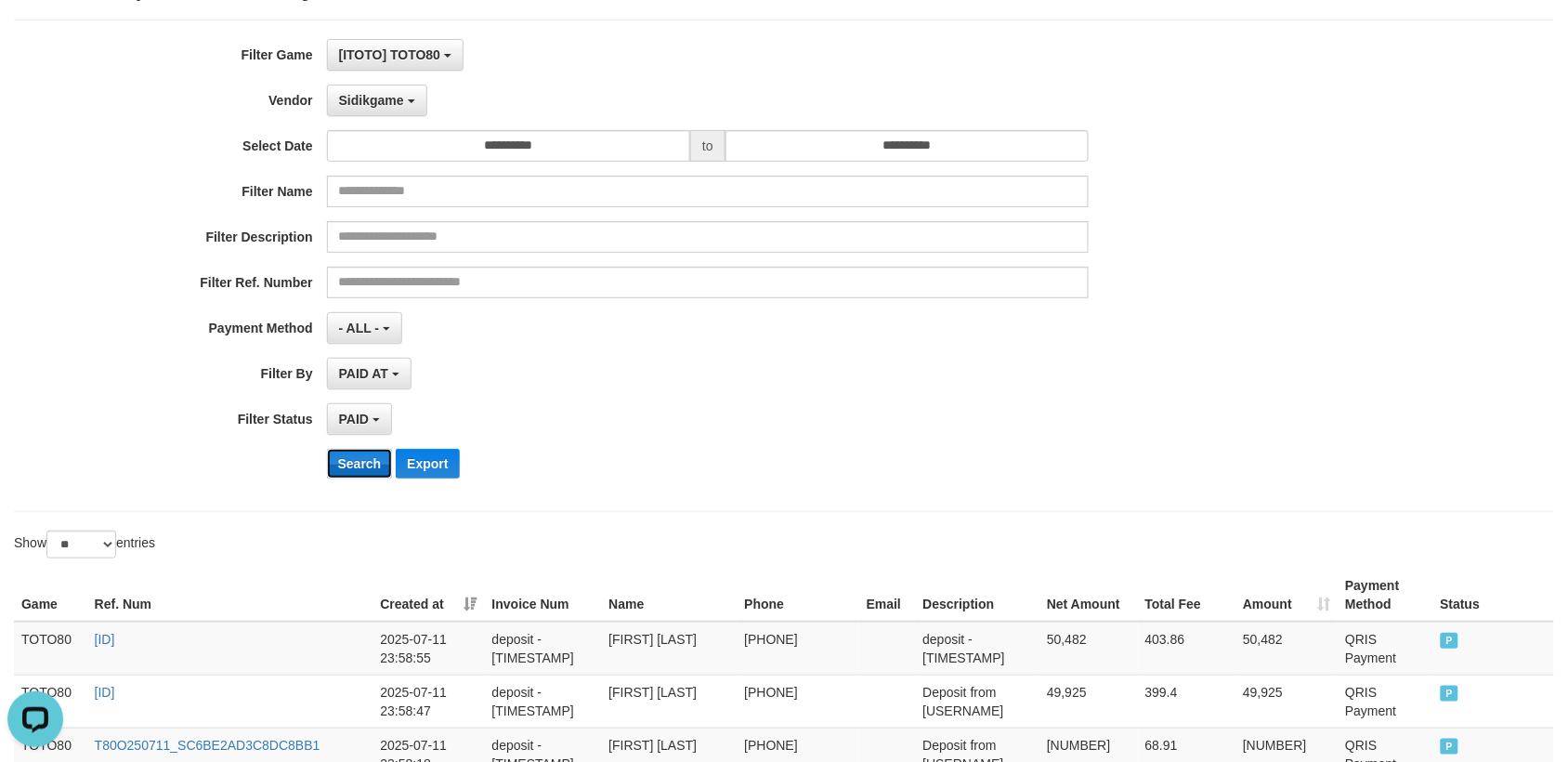 click on "Search" at bounding box center (359, 464) 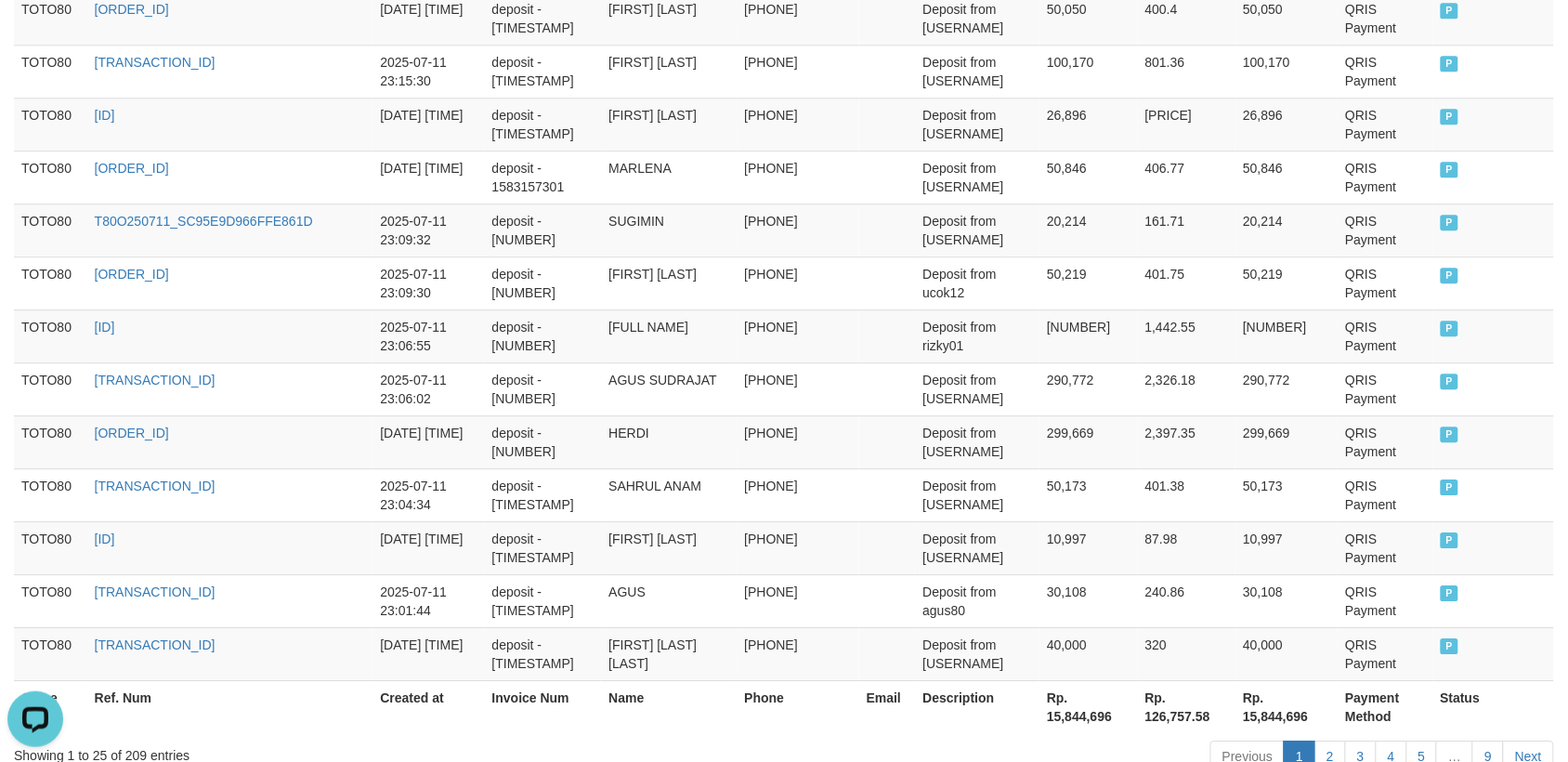scroll, scrollTop: 1497, scrollLeft: 0, axis: vertical 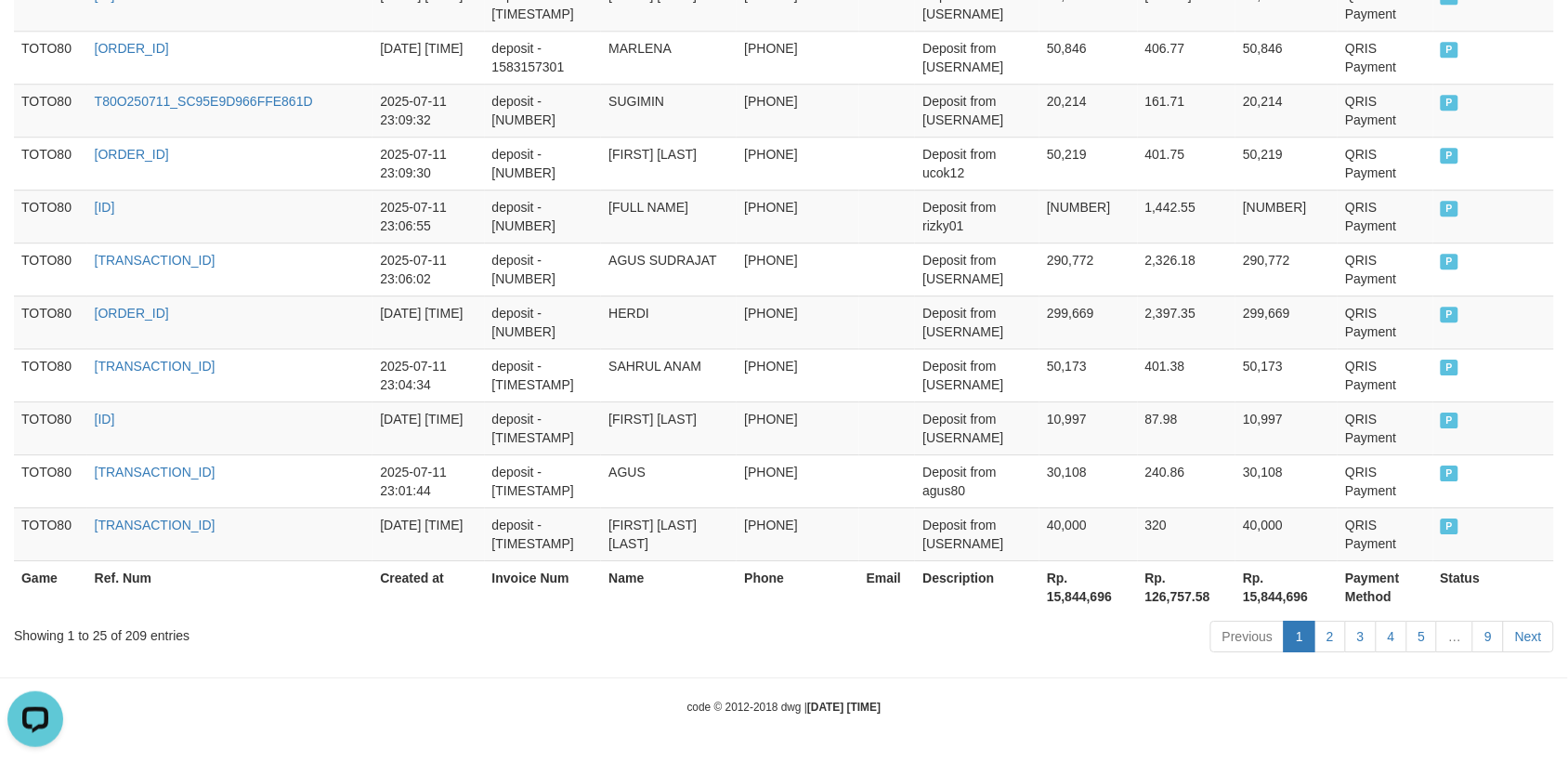 click on "Showing 1 to 25 of 209 entries" at bounding box center [326, 632] 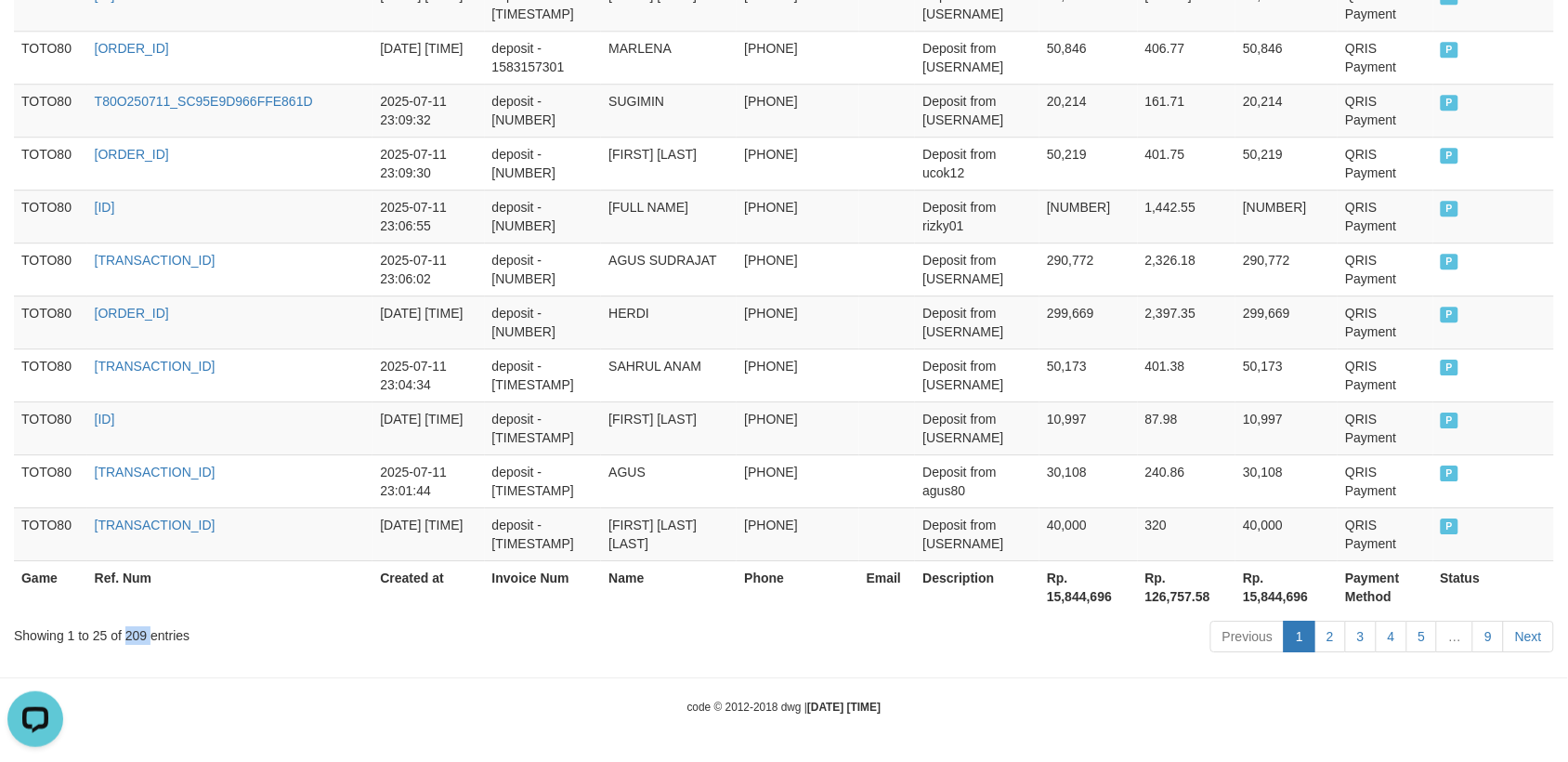 click on "Showing 1 to 25 of 209 entries" at bounding box center [326, 632] 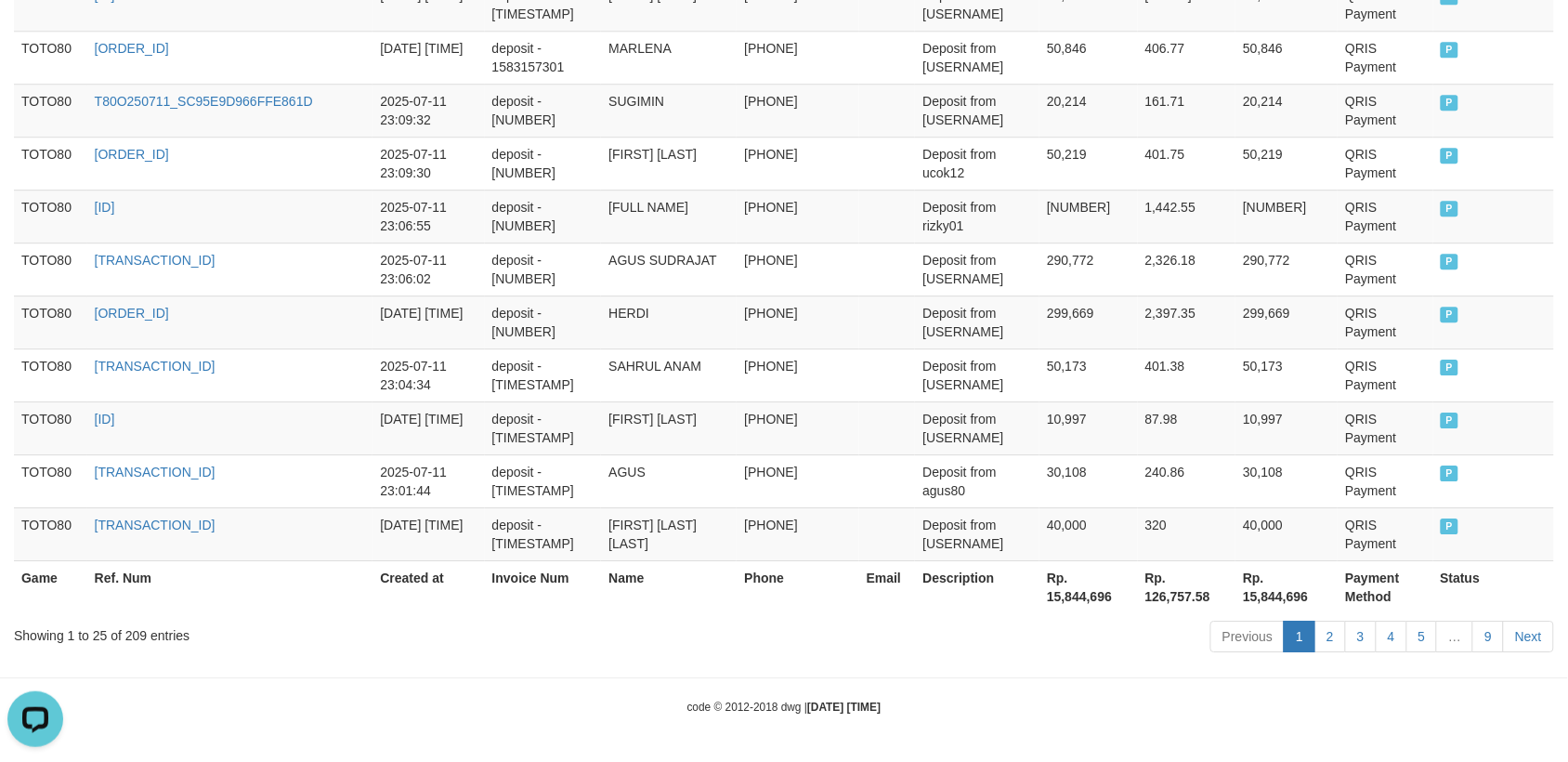 click on "Rp. 15,844,696" at bounding box center (1089, 586) 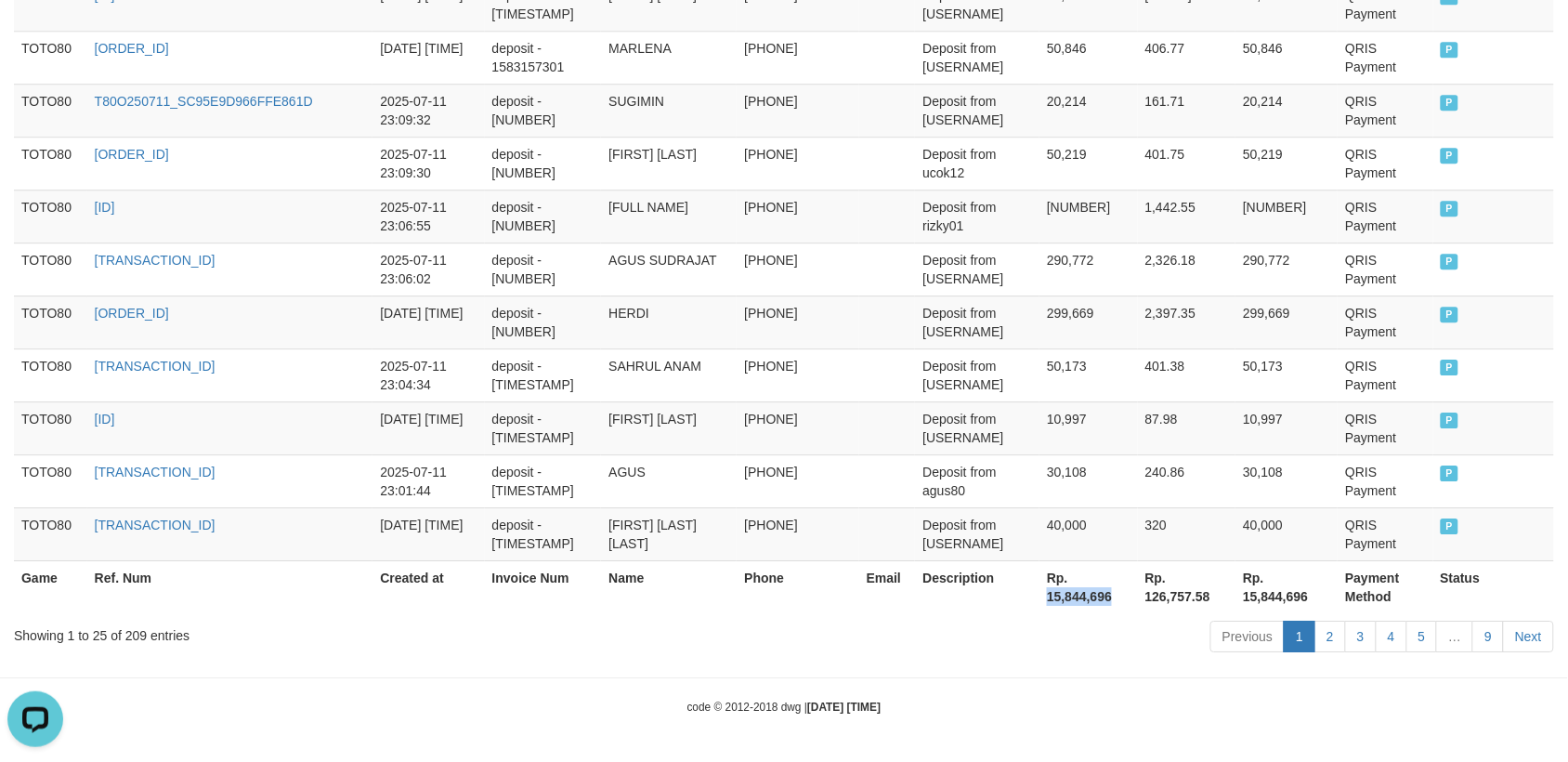click on "Rp. 15,844,696" at bounding box center (1089, 586) 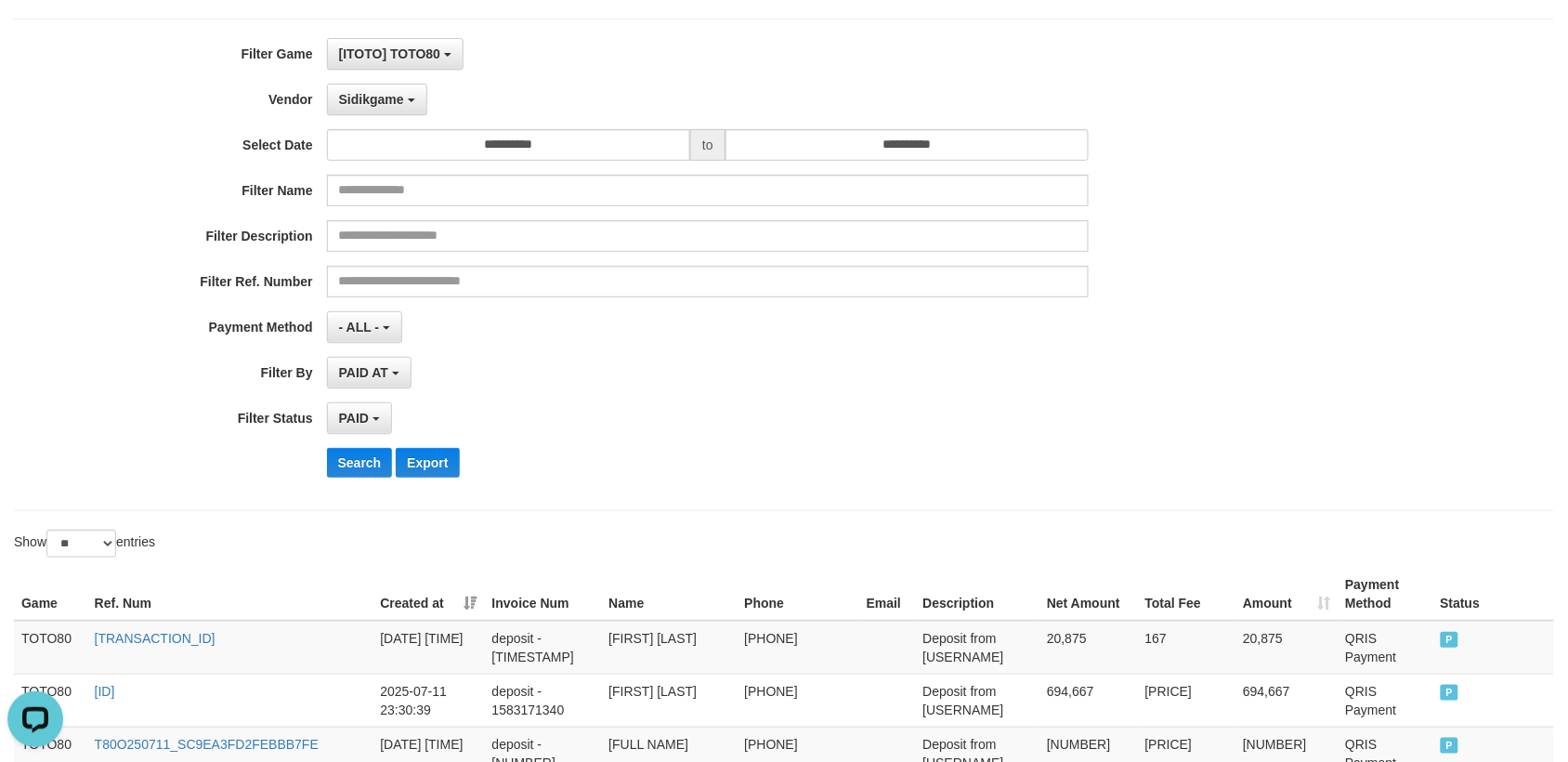 scroll, scrollTop: 103, scrollLeft: 0, axis: vertical 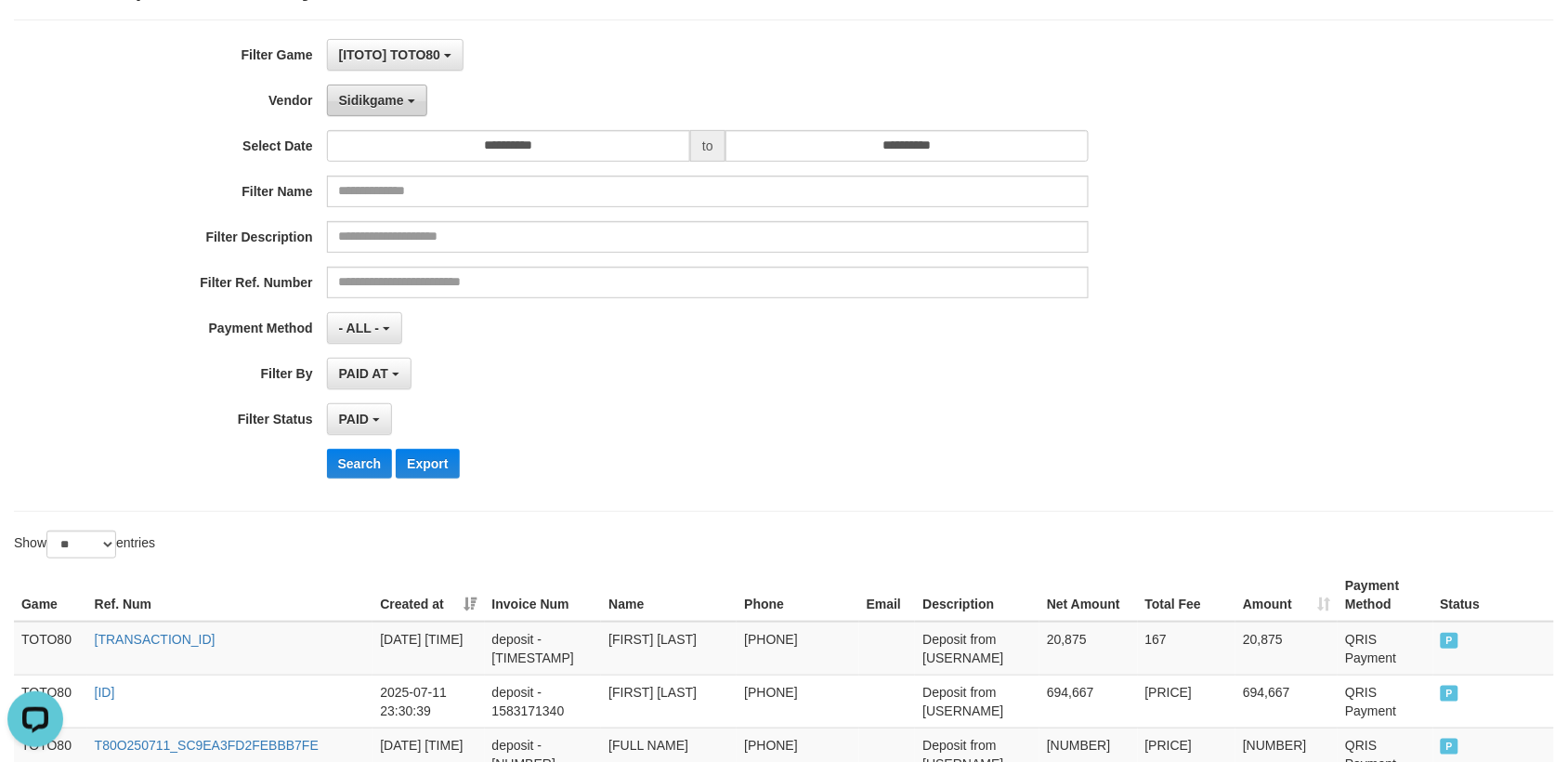 click on "Sidikgame" at bounding box center [372, 100] 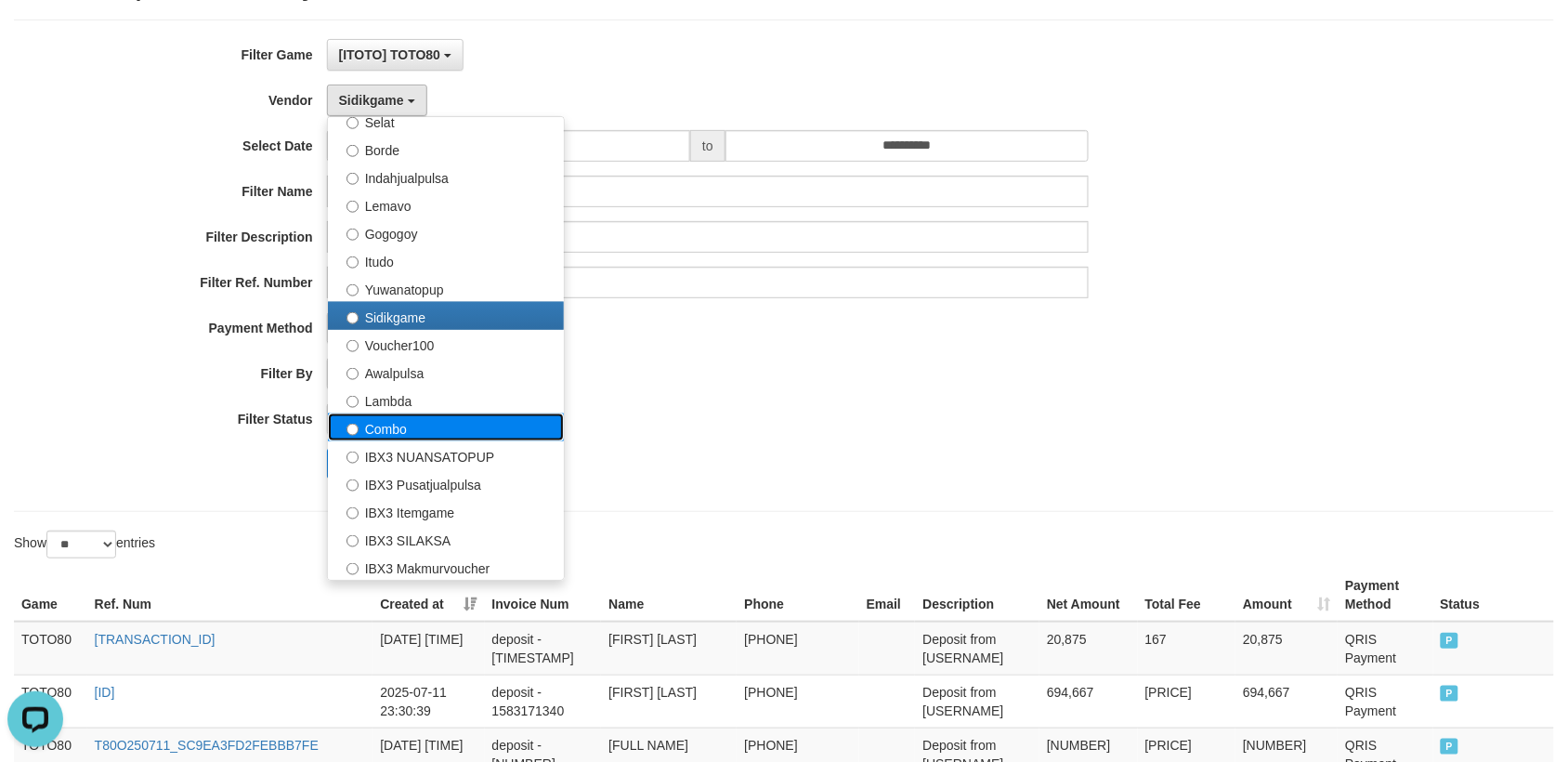 click on "Combo" at bounding box center [446, 427] 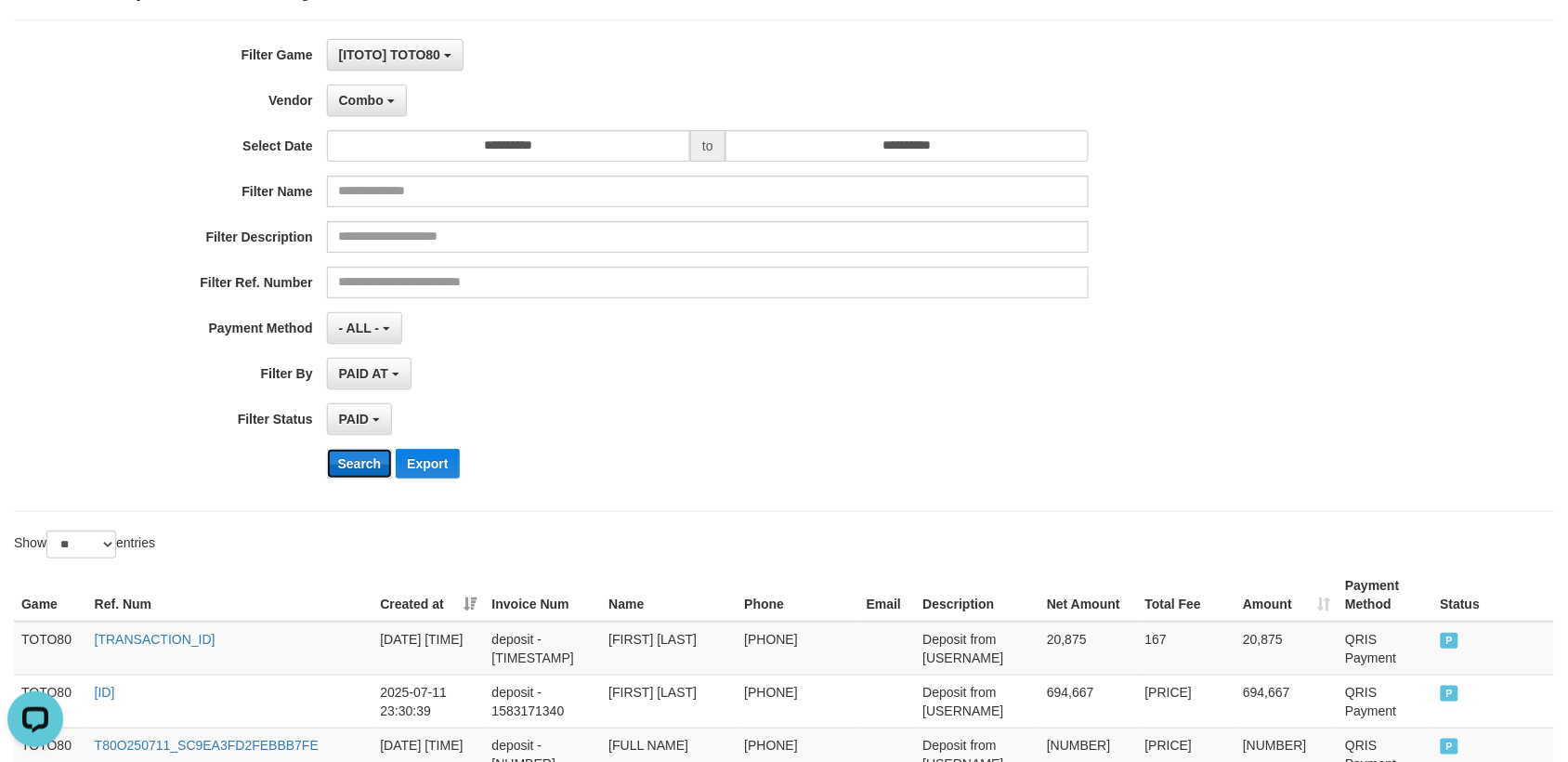 click on "Search" at bounding box center [359, 464] 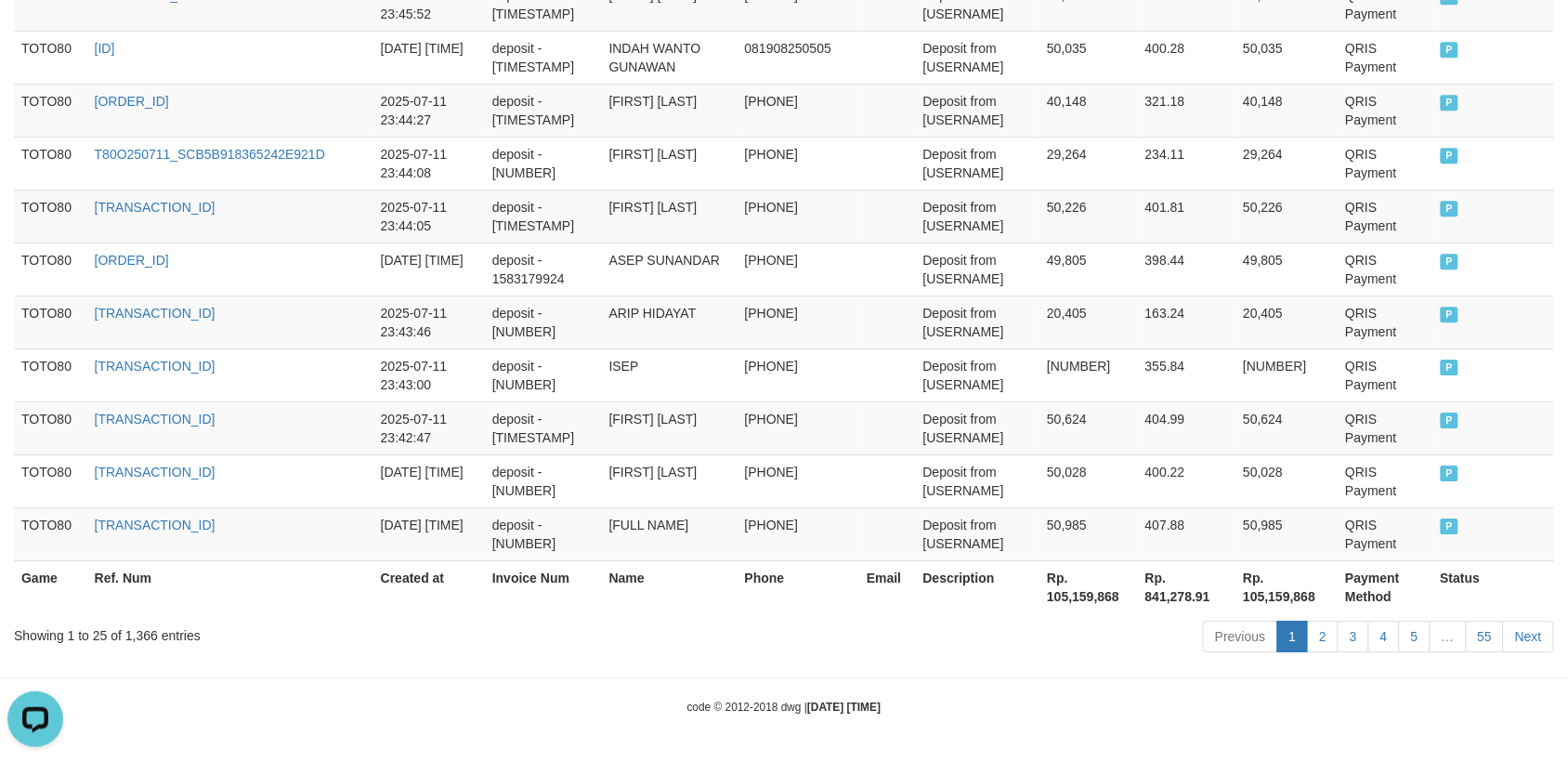 scroll, scrollTop: 1516, scrollLeft: 0, axis: vertical 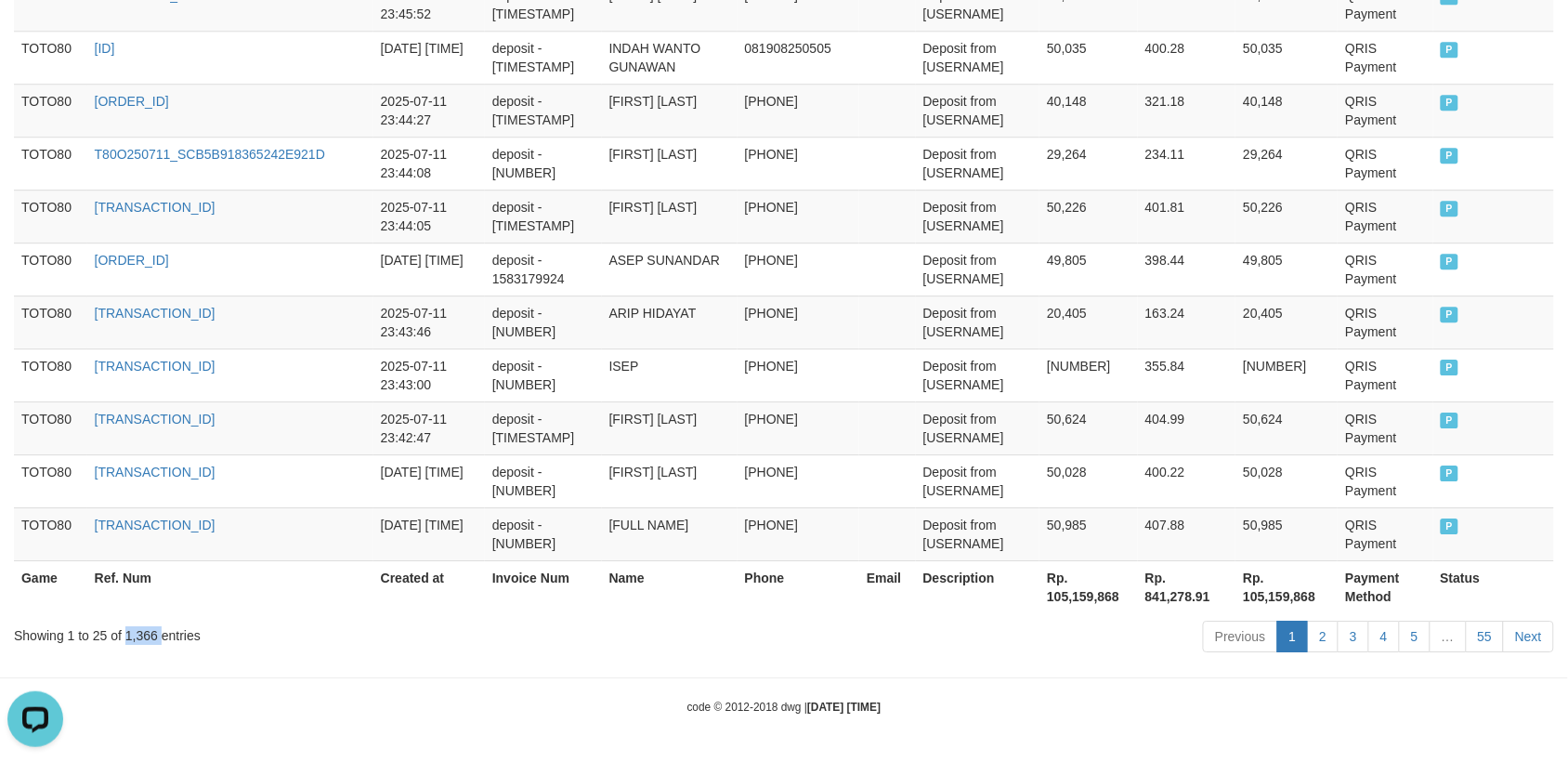 click on "Showing 1 to 25 of 1,366 entries" at bounding box center (326, 632) 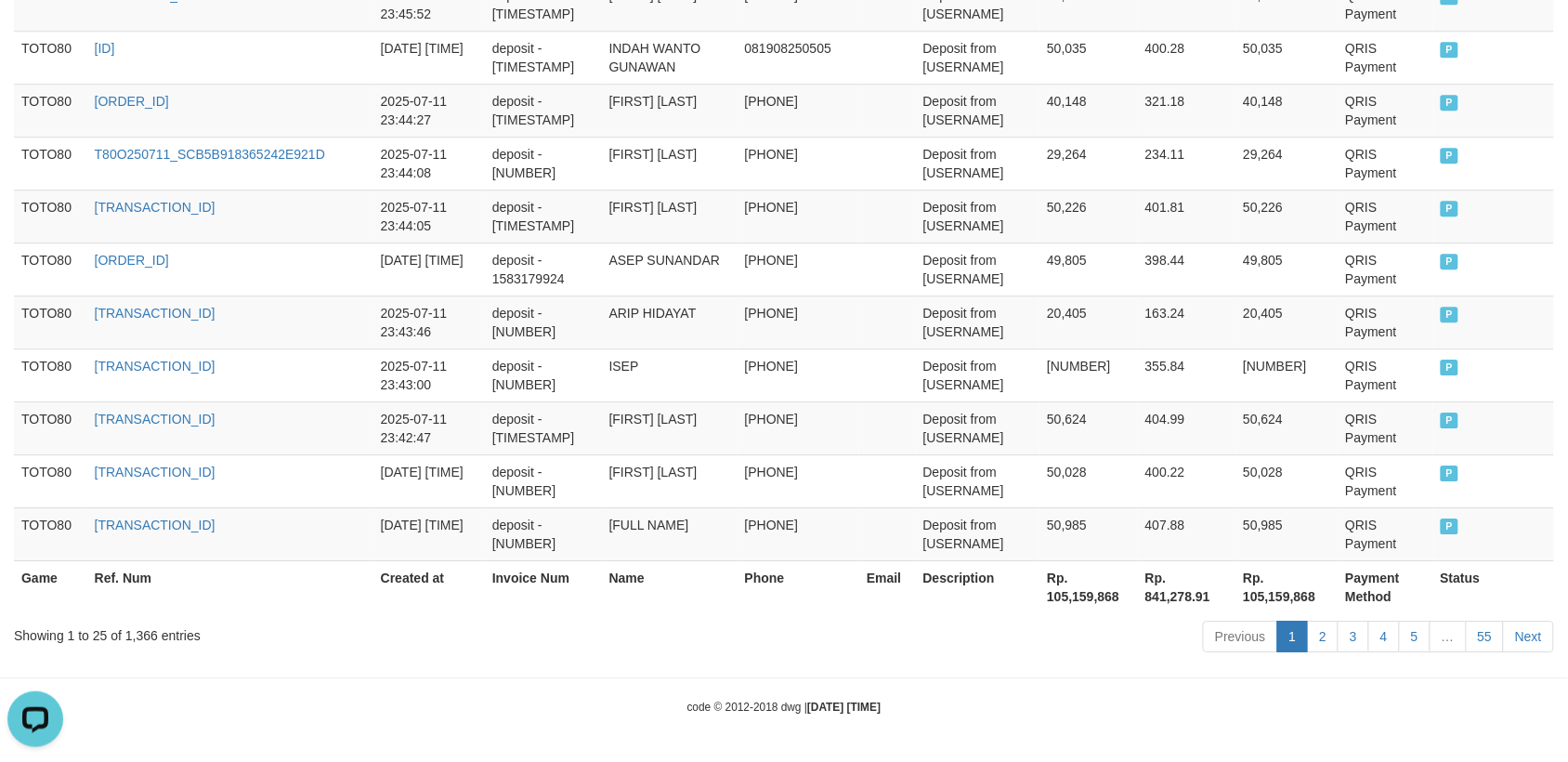 click on "Rp. 105,159,868" at bounding box center (1089, 586) 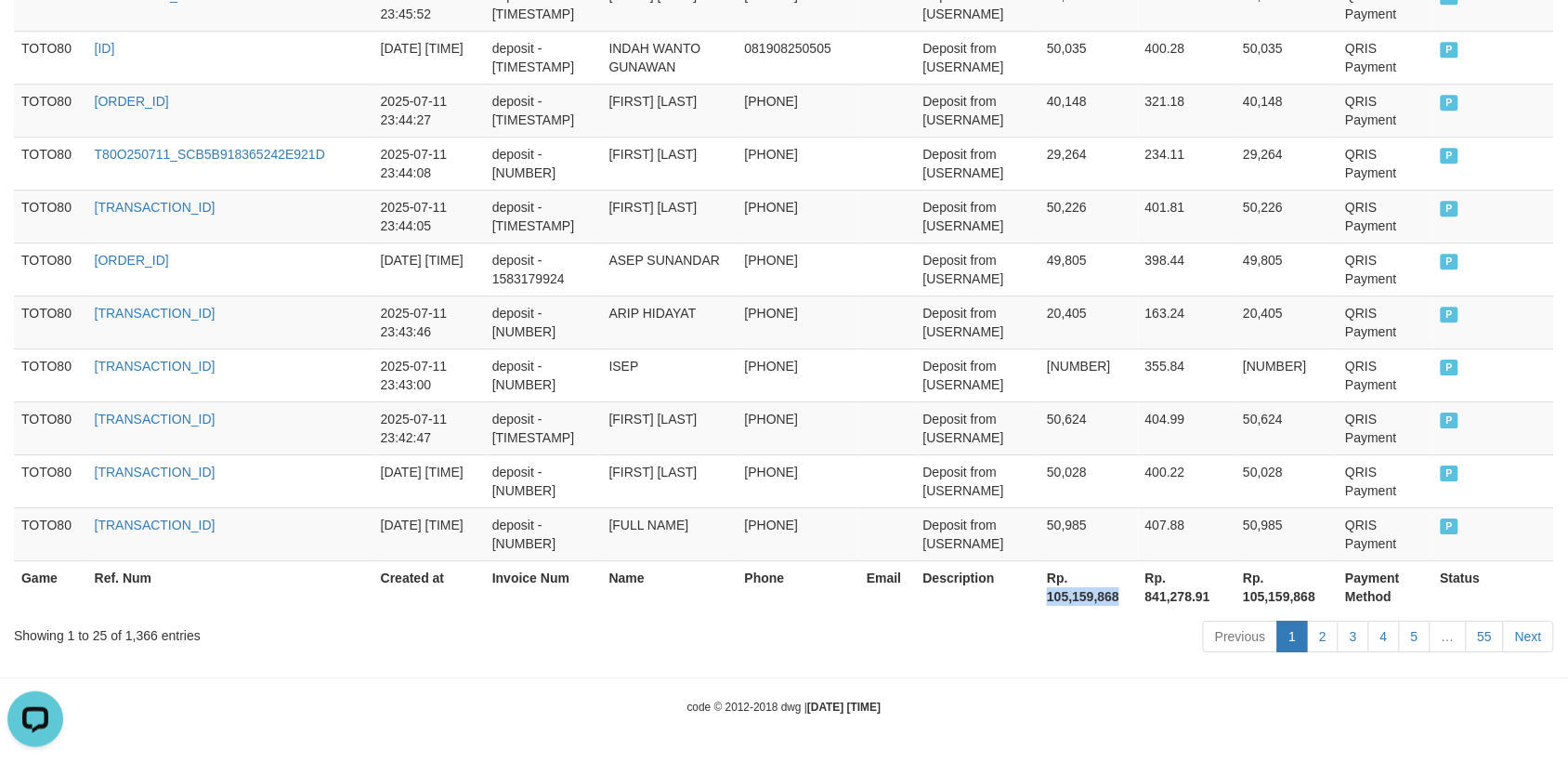 click on "Rp. 105,159,868" at bounding box center (1089, 586) 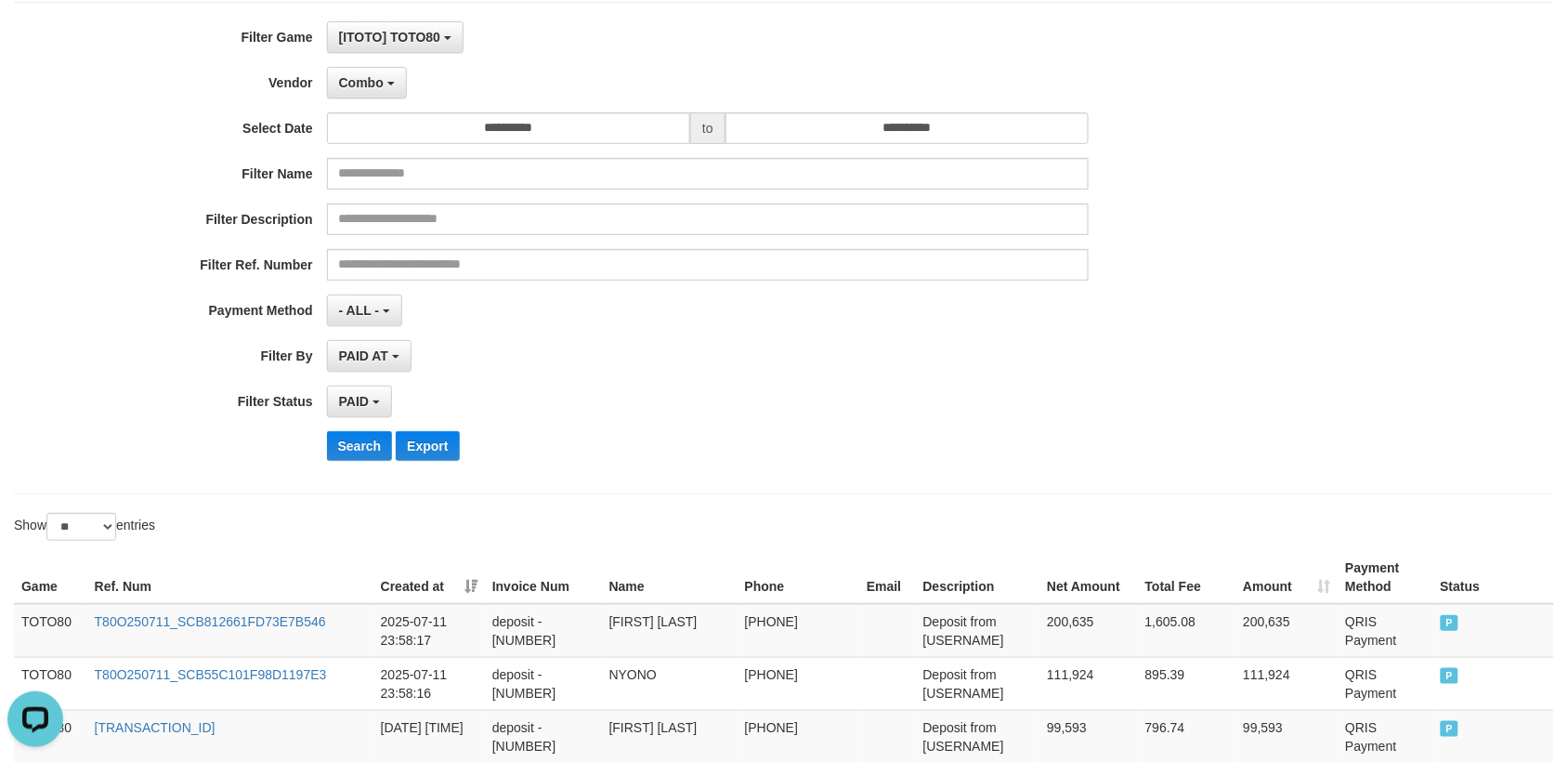 scroll, scrollTop: 6, scrollLeft: 0, axis: vertical 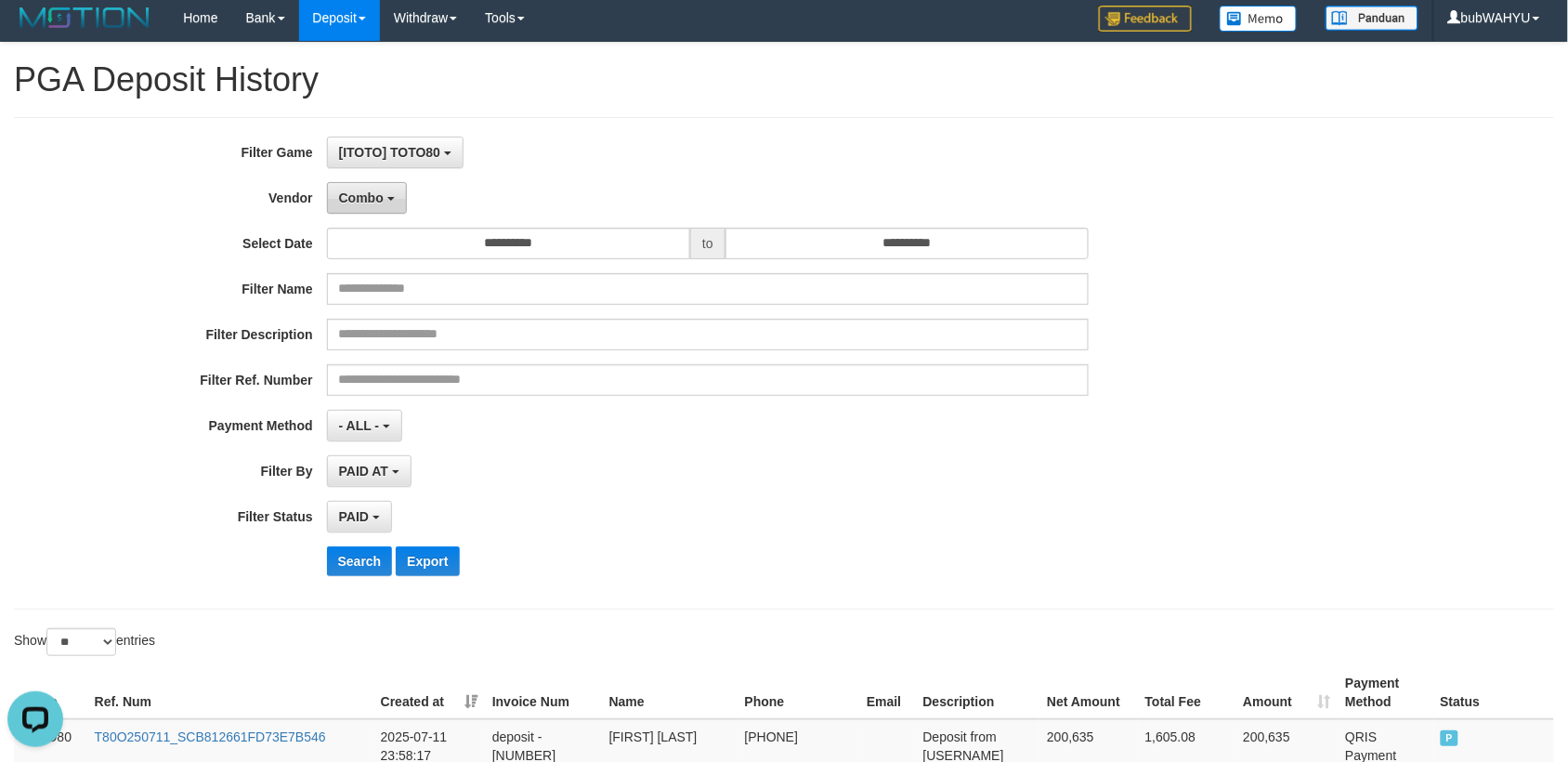 click on "Combo" at bounding box center (361, 198) 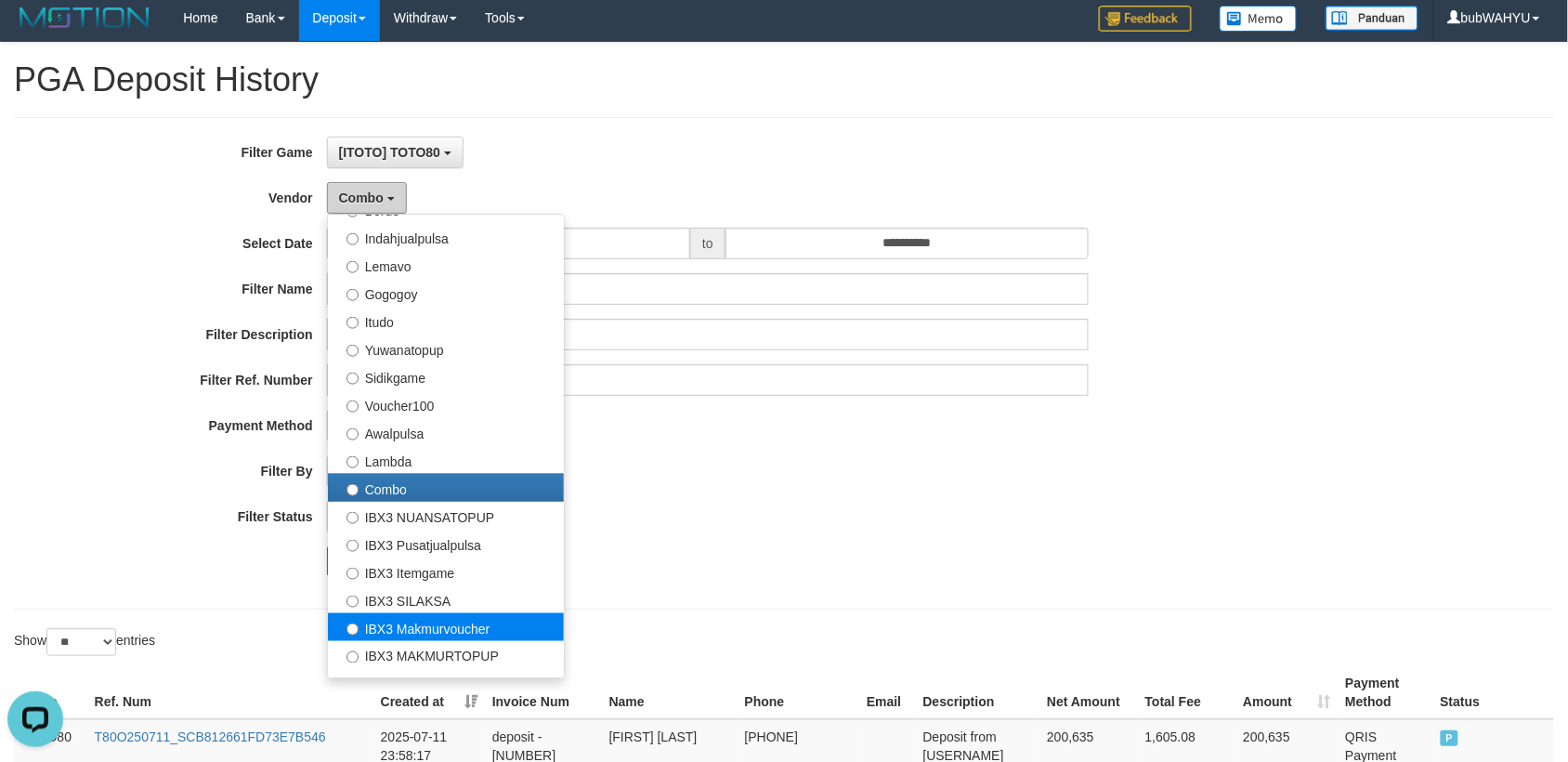 scroll, scrollTop: 637, scrollLeft: 0, axis: vertical 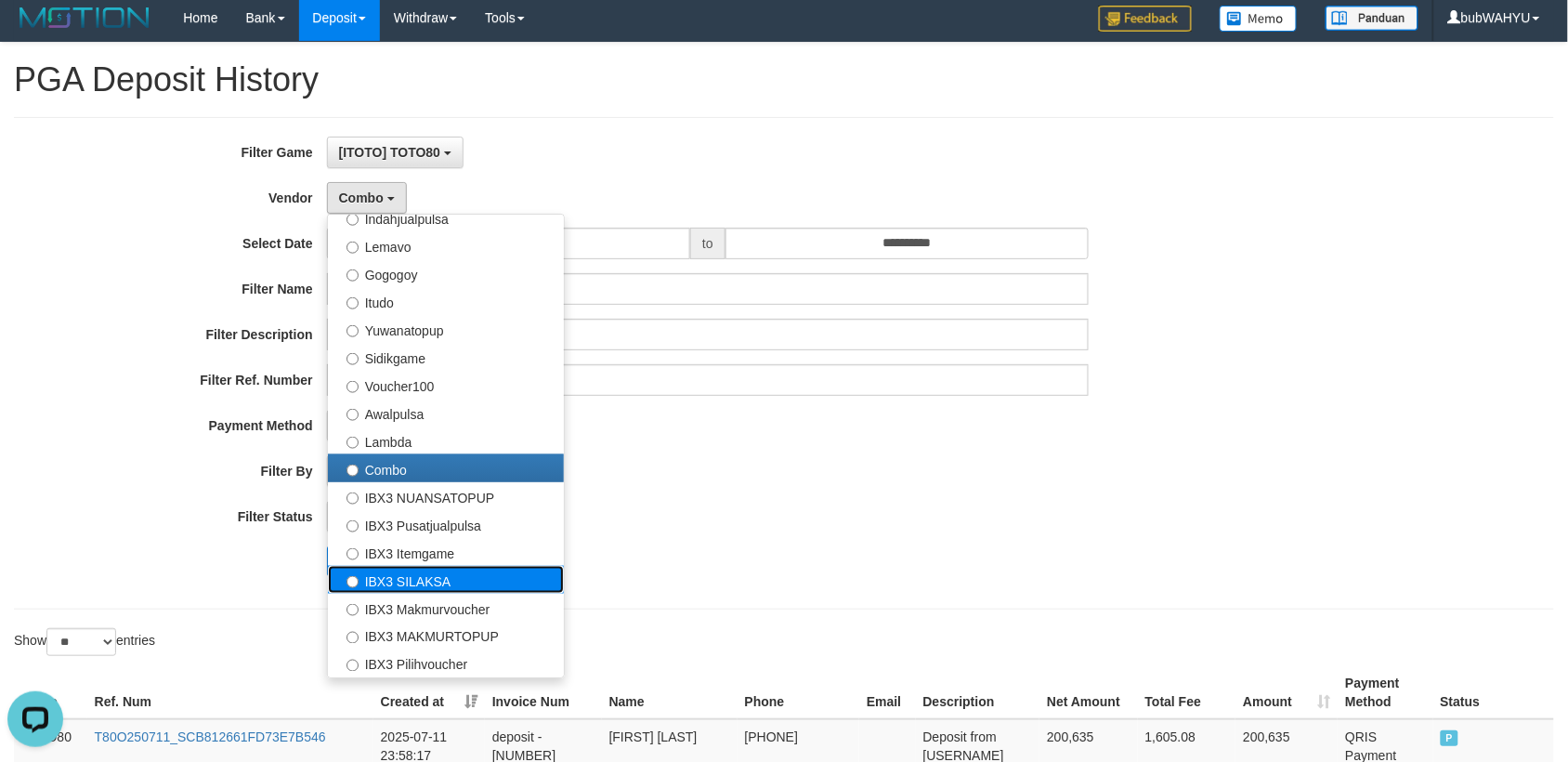 click on "IBX3 SILAKSA" at bounding box center (446, 580) 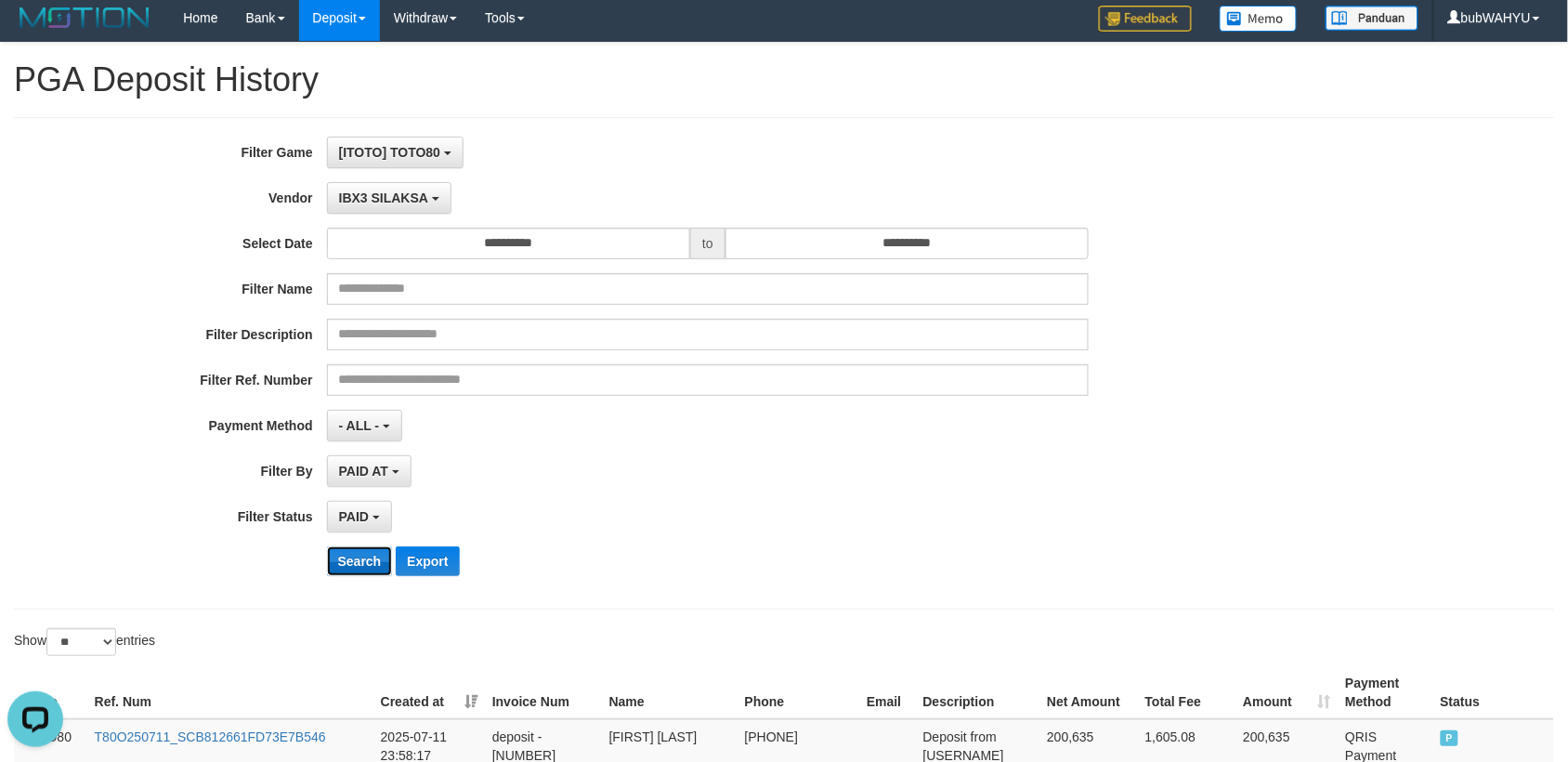 click on "Search" at bounding box center (359, 561) 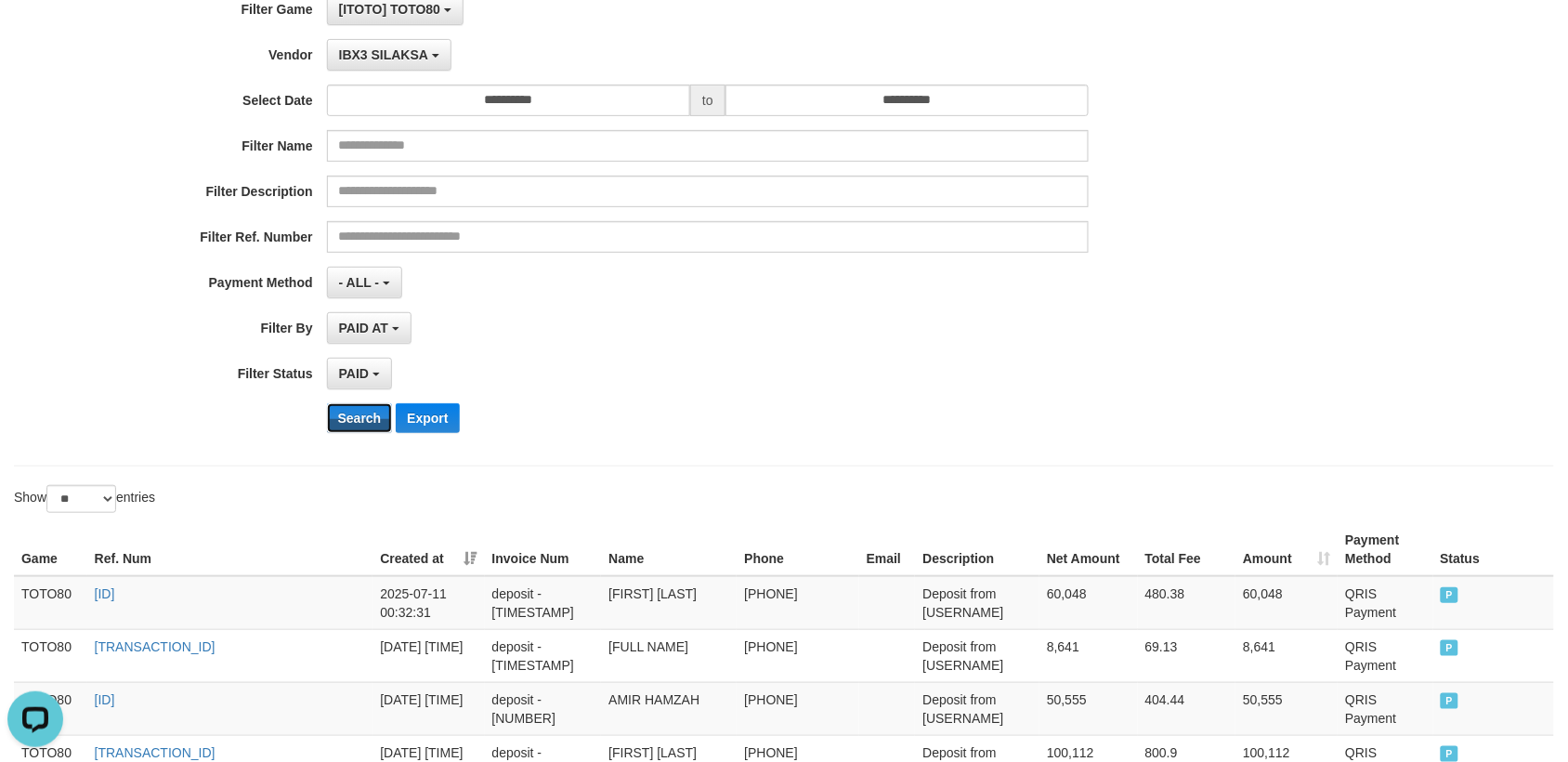 scroll, scrollTop: 433, scrollLeft: 0, axis: vertical 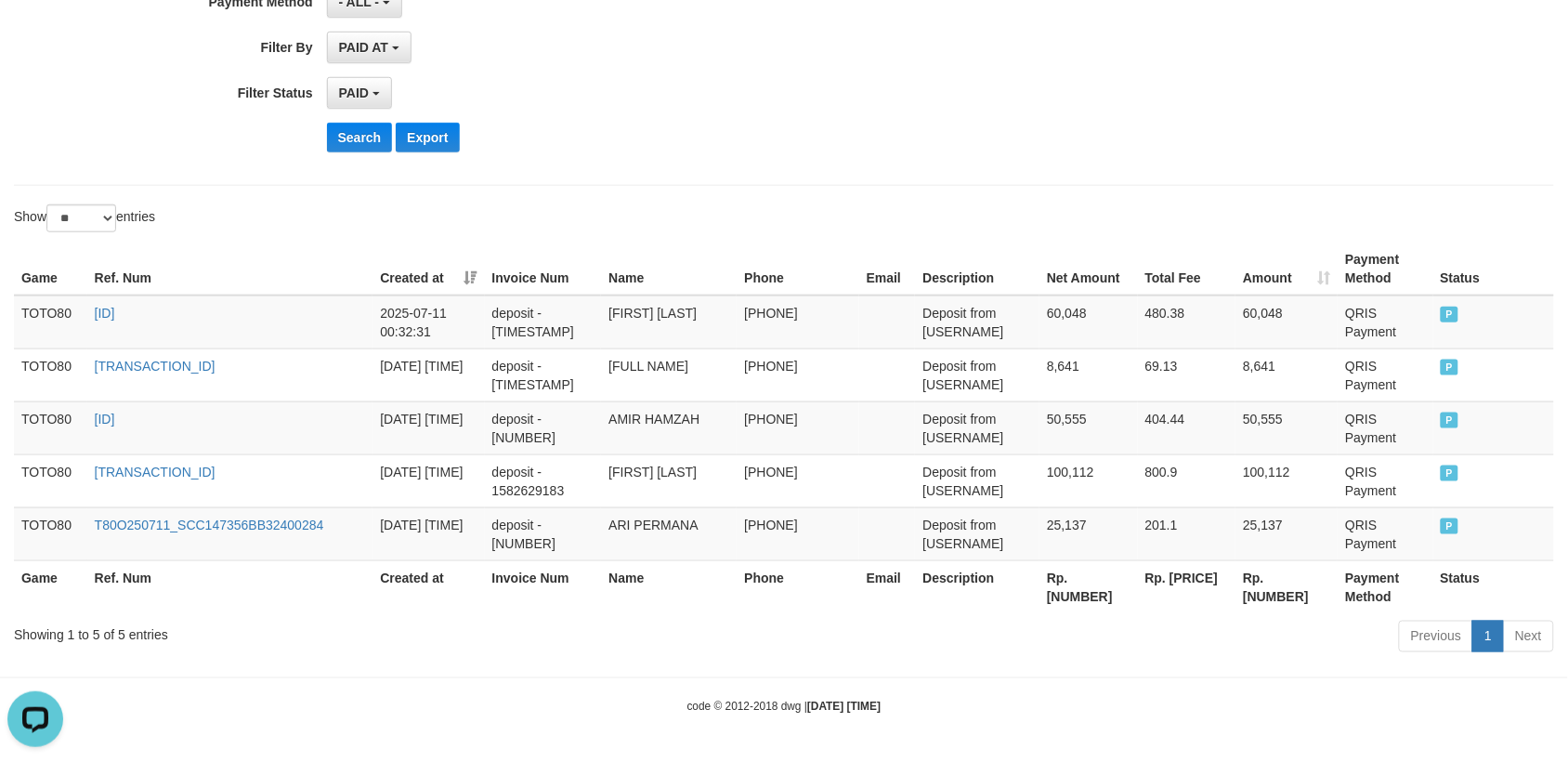 click on "Showing 1 to 5 of 5 entries" at bounding box center (326, 632) 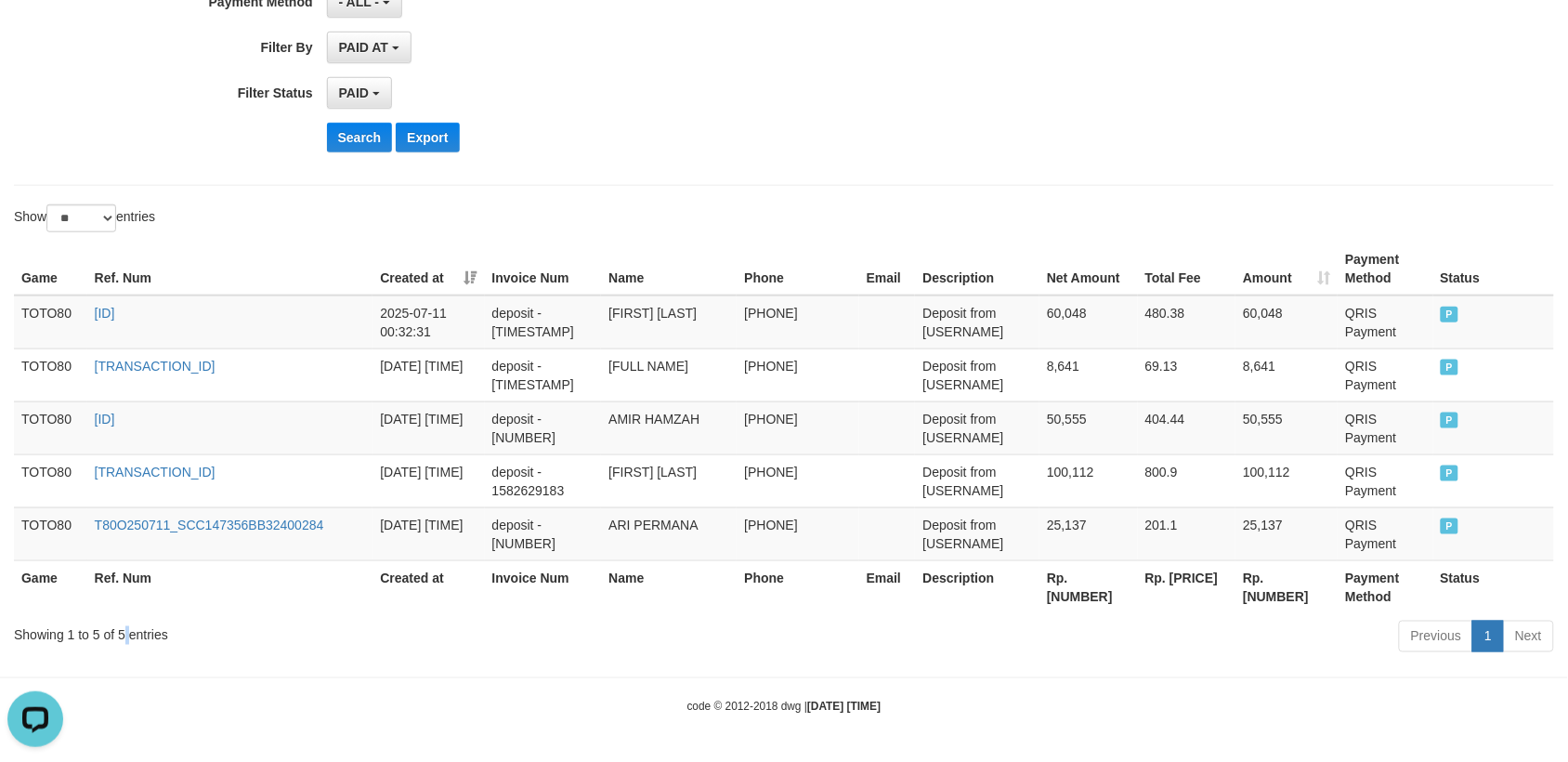 click on "Showing 1 to 5 of 5 entries" at bounding box center [326, 632] 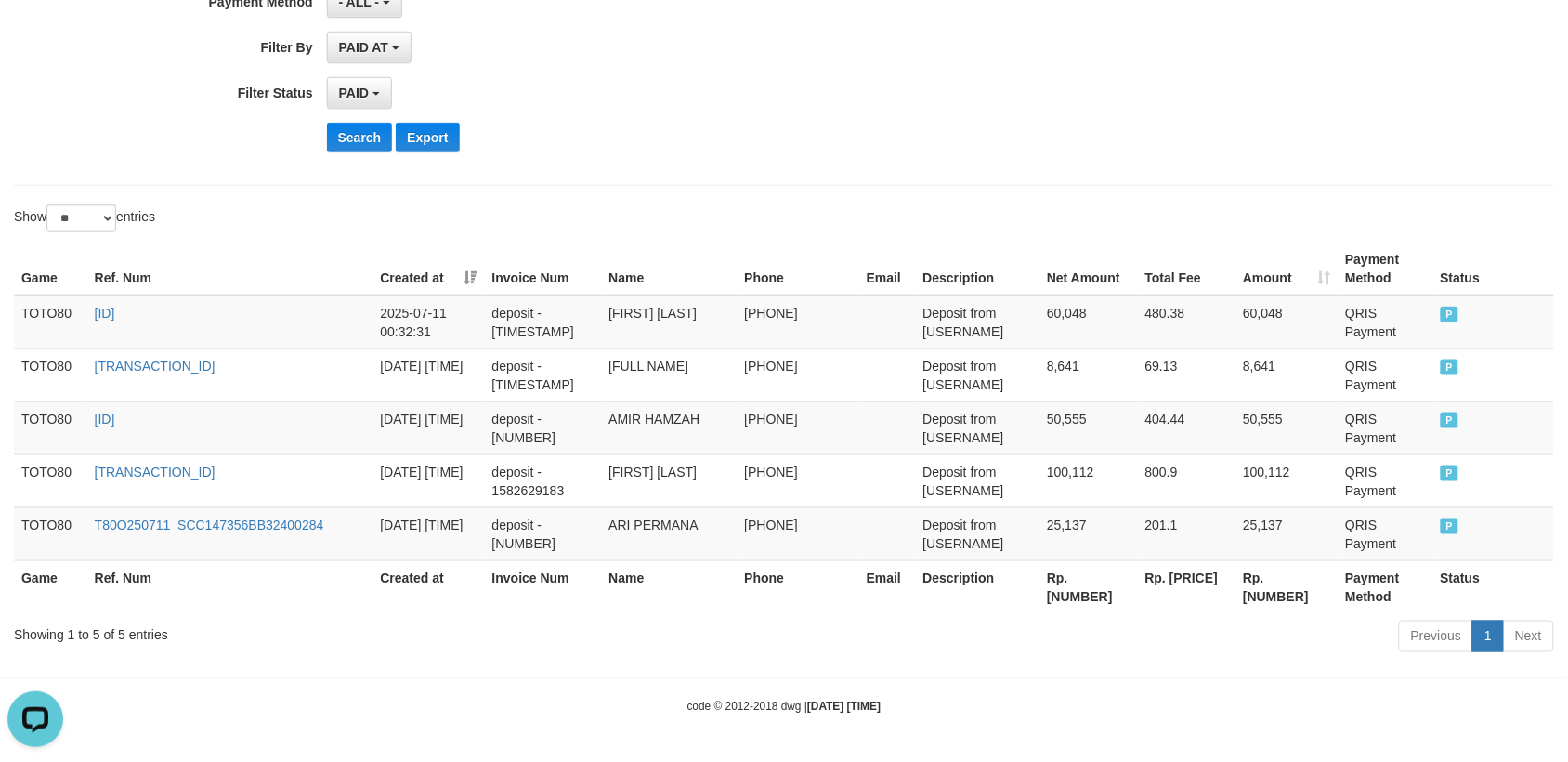 click on "Showing 1 to 5 of 5 entries" at bounding box center (326, 632) 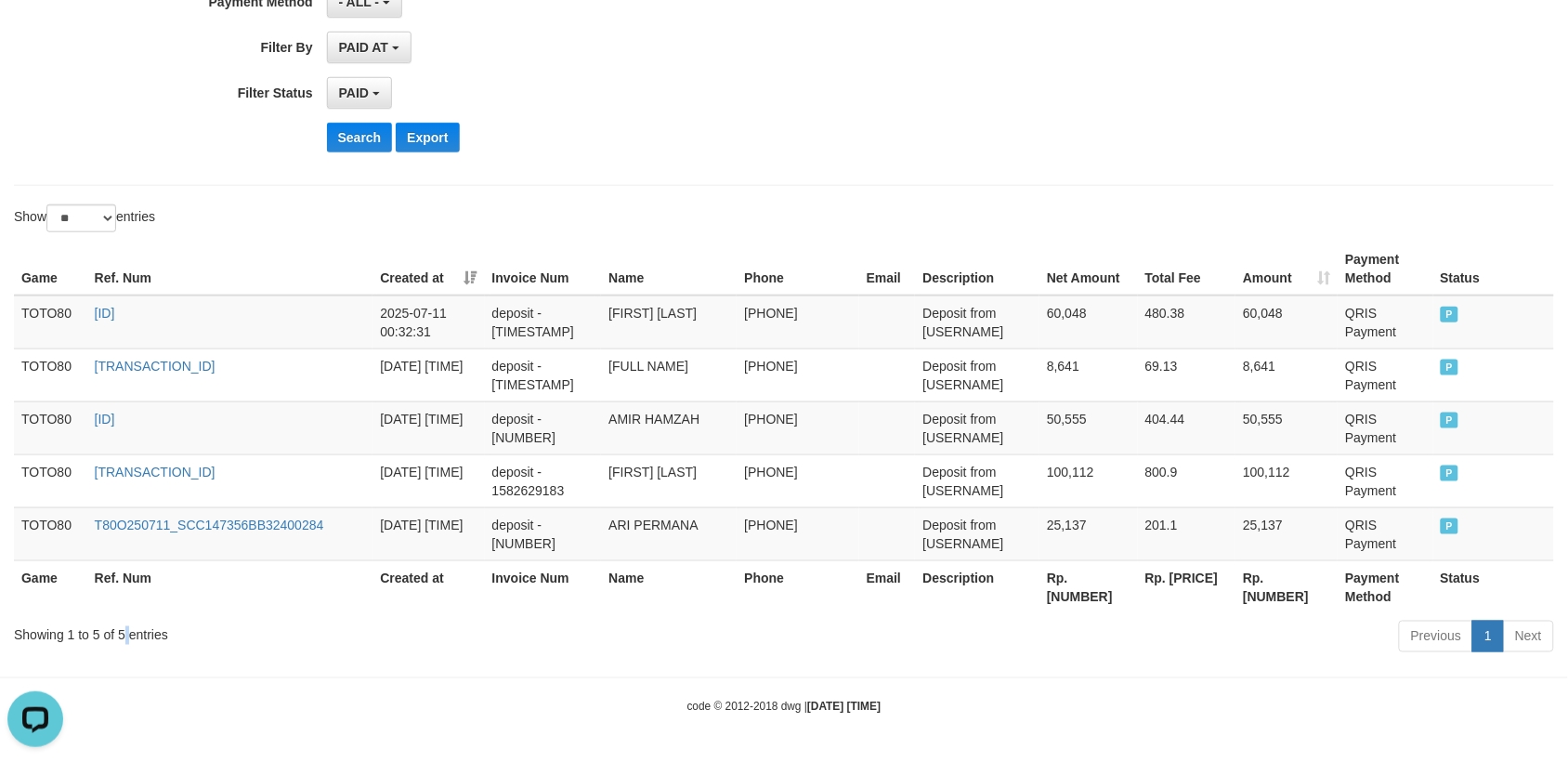 click on "Showing 1 to 5 of 5 entries" at bounding box center (326, 632) 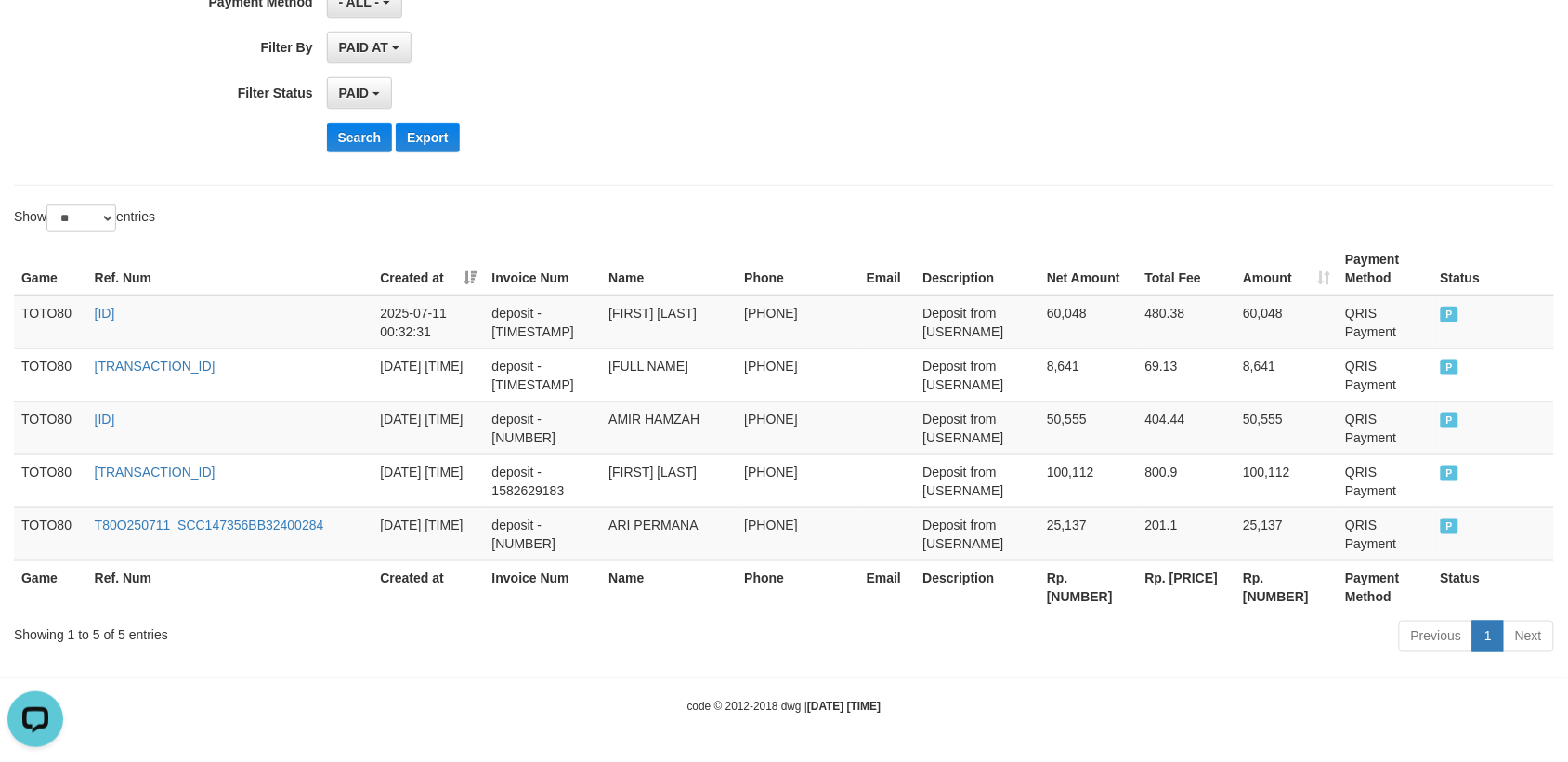 click on "Rp. [NUMBER]" at bounding box center [1089, 586] 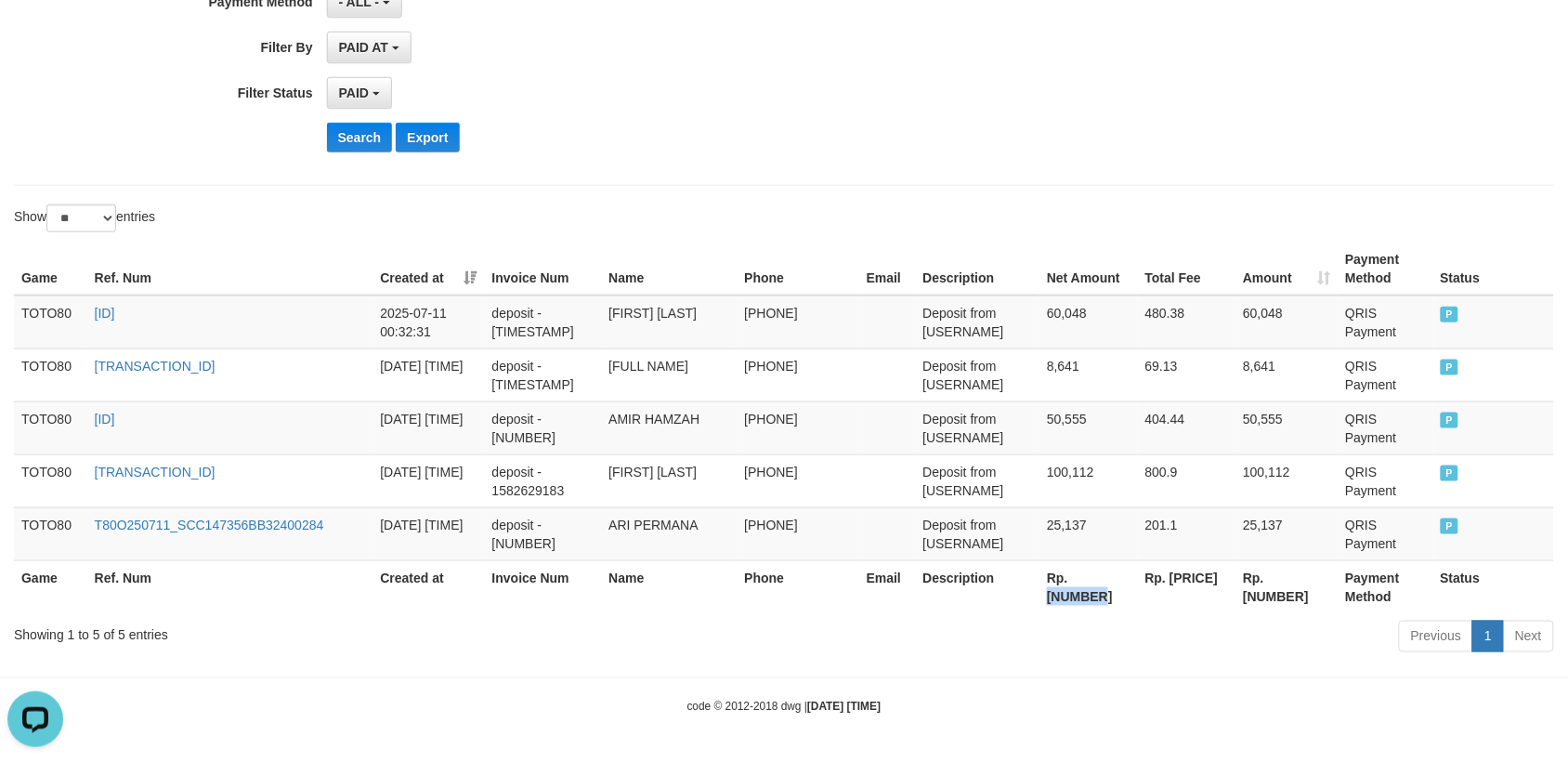 click on "Rp. [NUMBER]" at bounding box center (1089, 586) 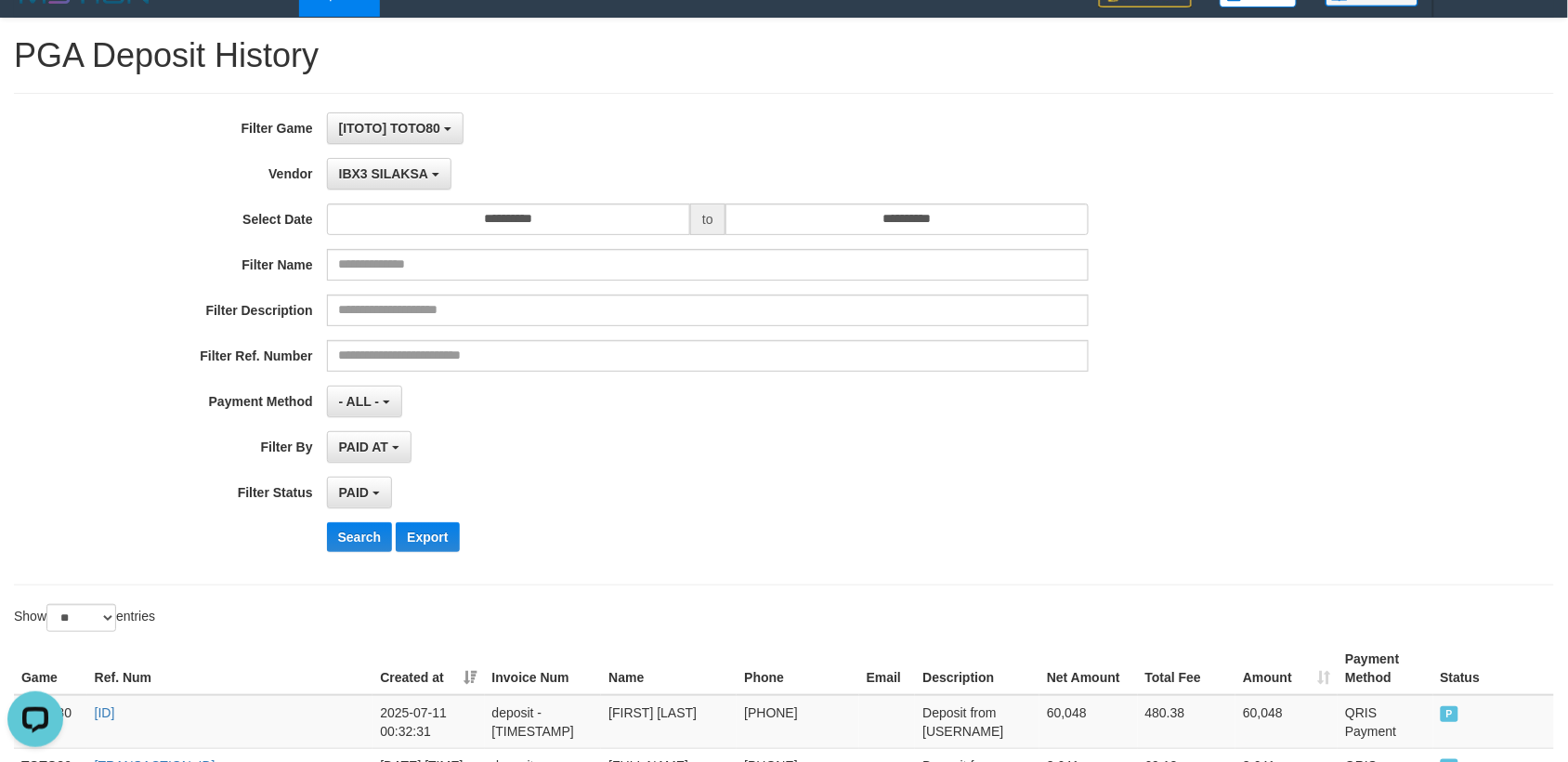 scroll, scrollTop: 0, scrollLeft: 0, axis: both 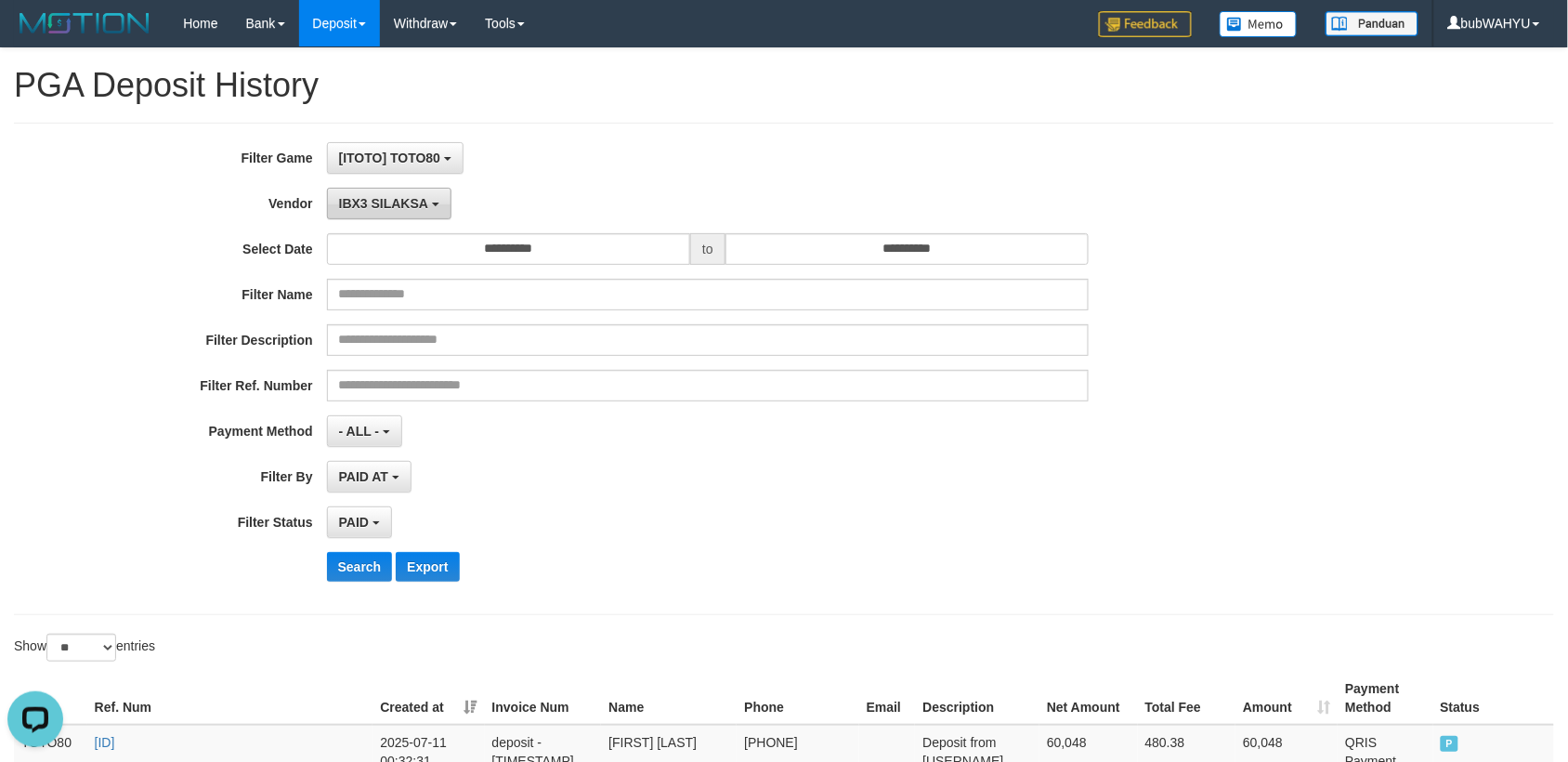 click on "IBX3 SILAKSA" at bounding box center [389, 204] 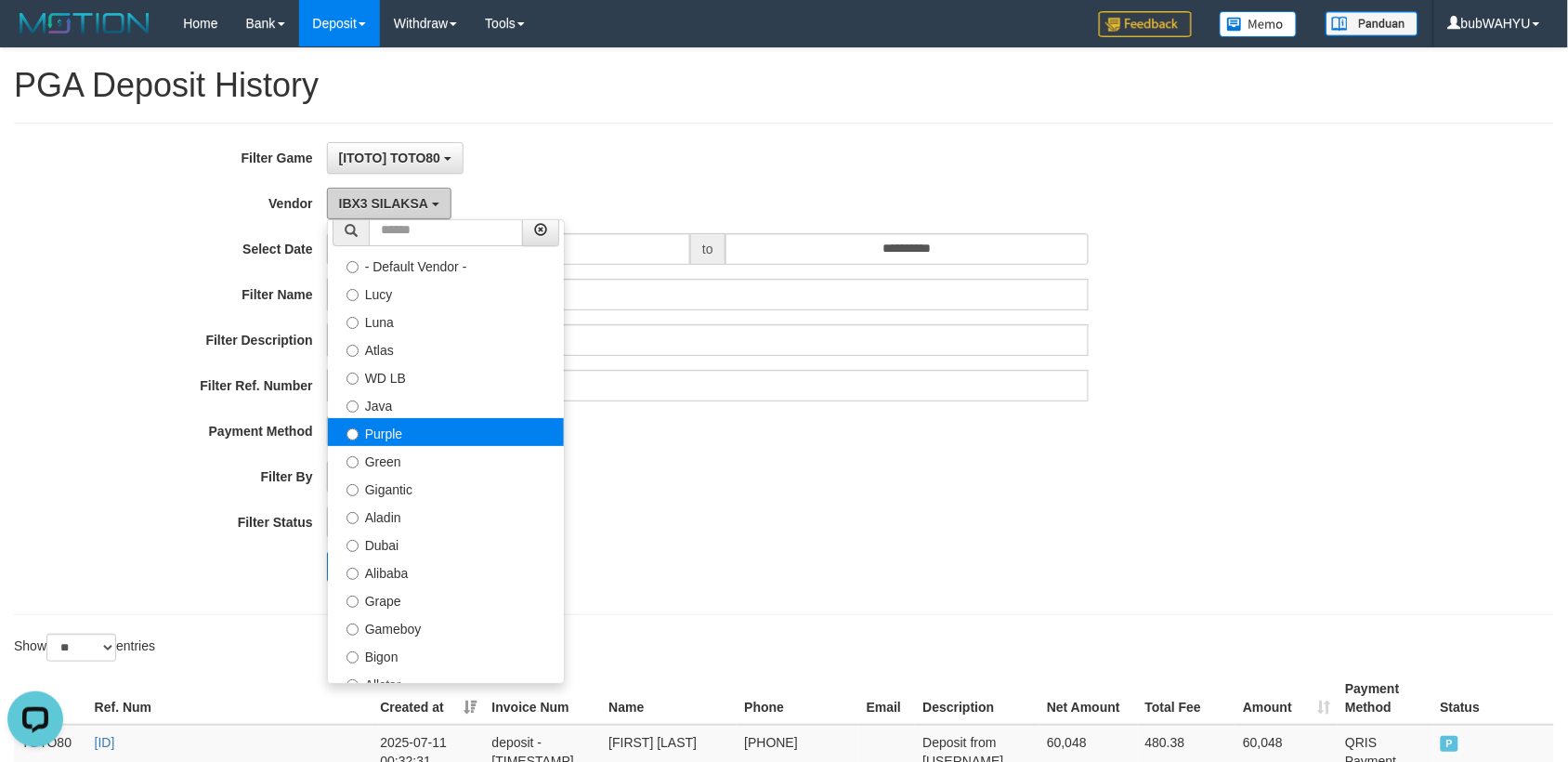 scroll, scrollTop: 0, scrollLeft: 0, axis: both 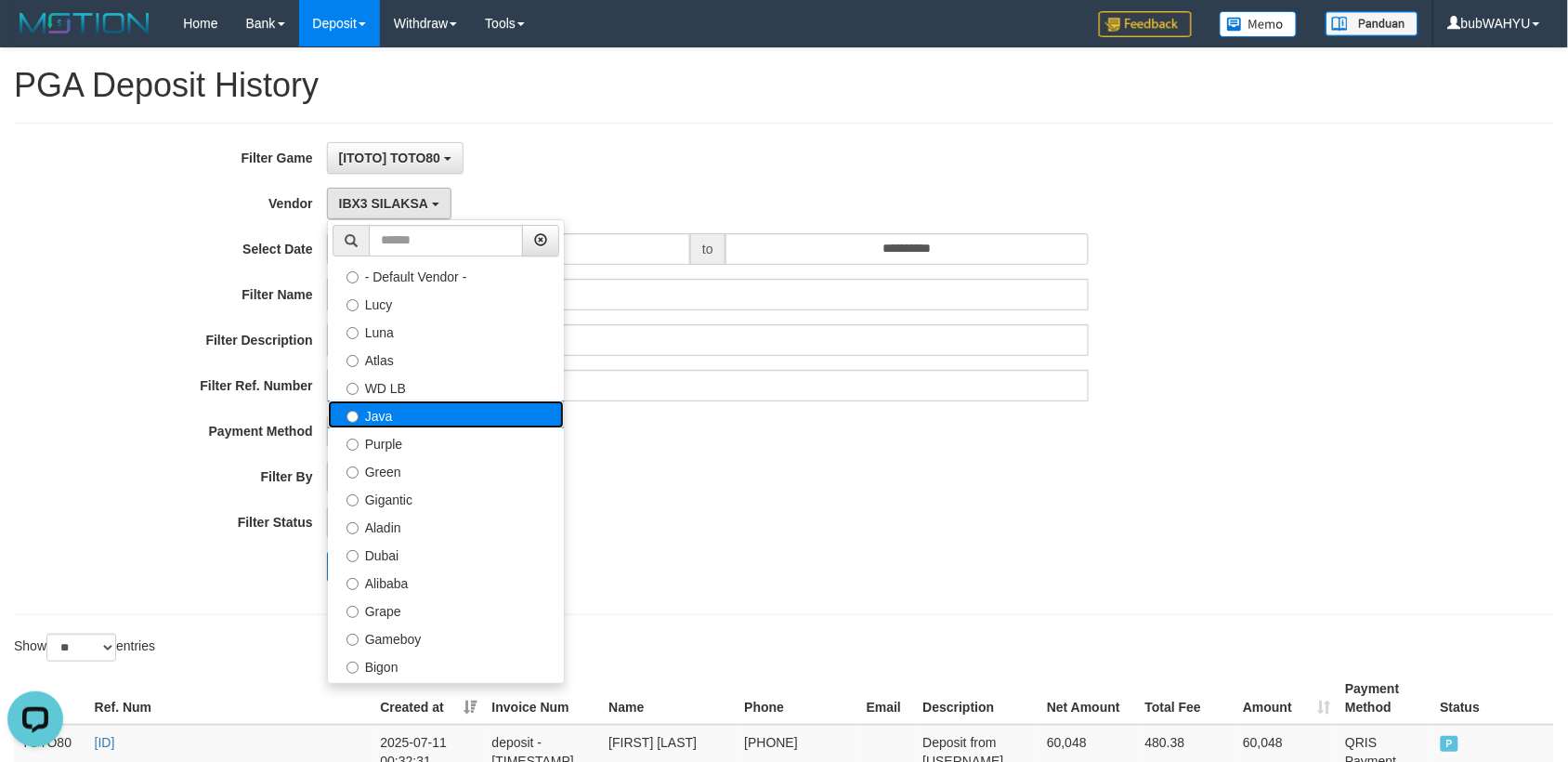 click on "Java" at bounding box center [446, 414] 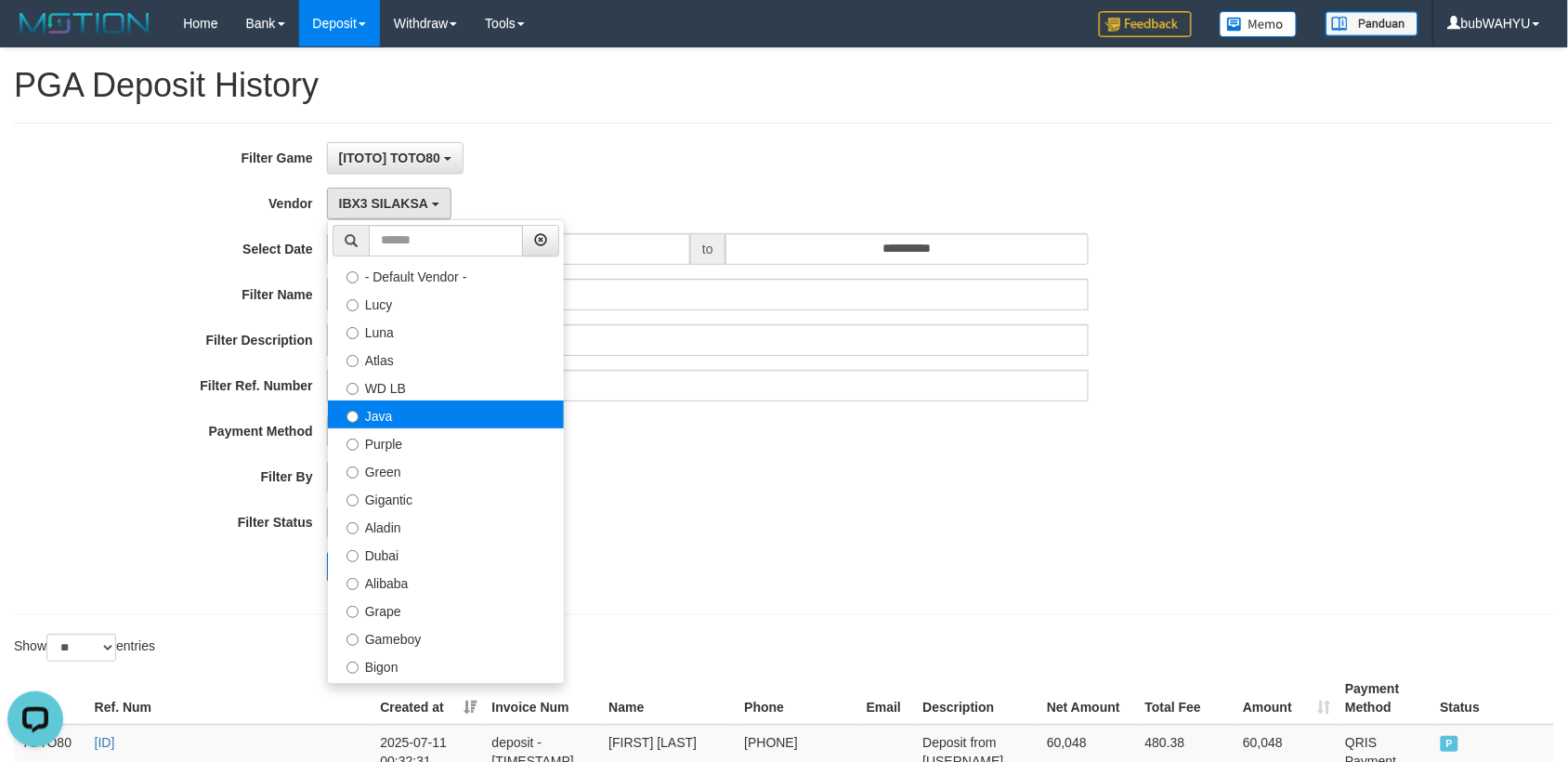 select on "**********" 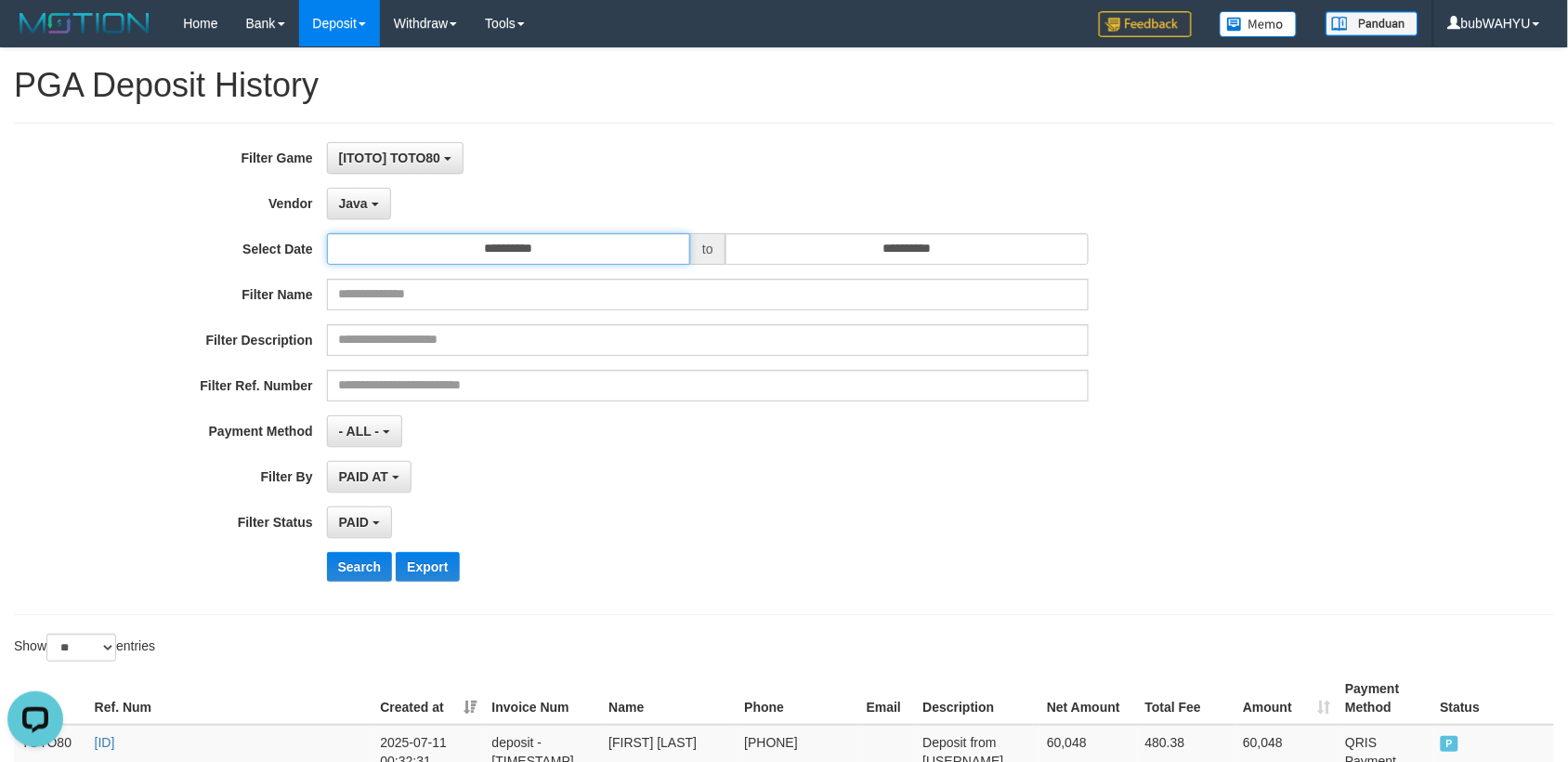 click on "**********" at bounding box center (508, 249) 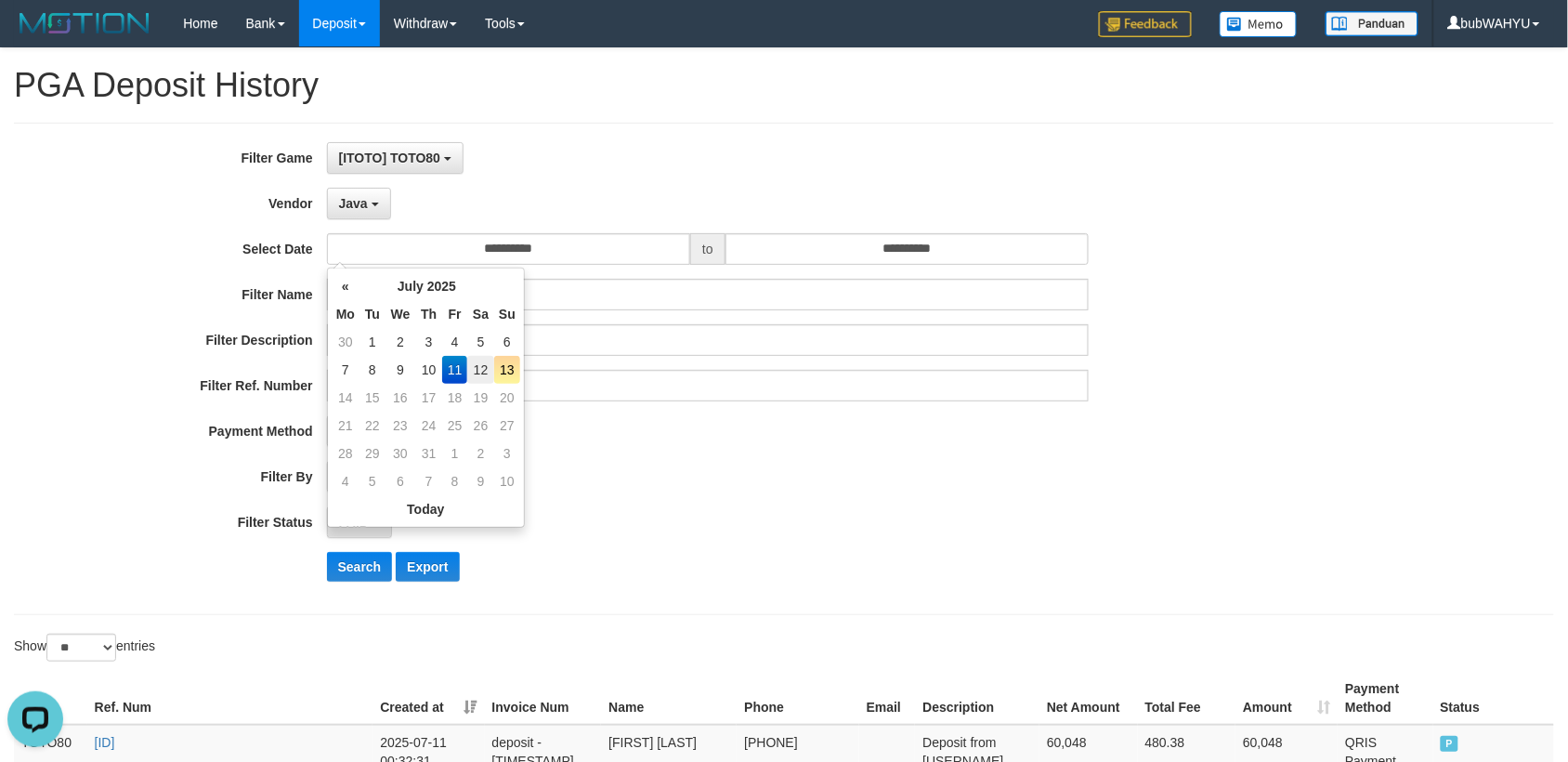 click on "12" at bounding box center [480, 370] 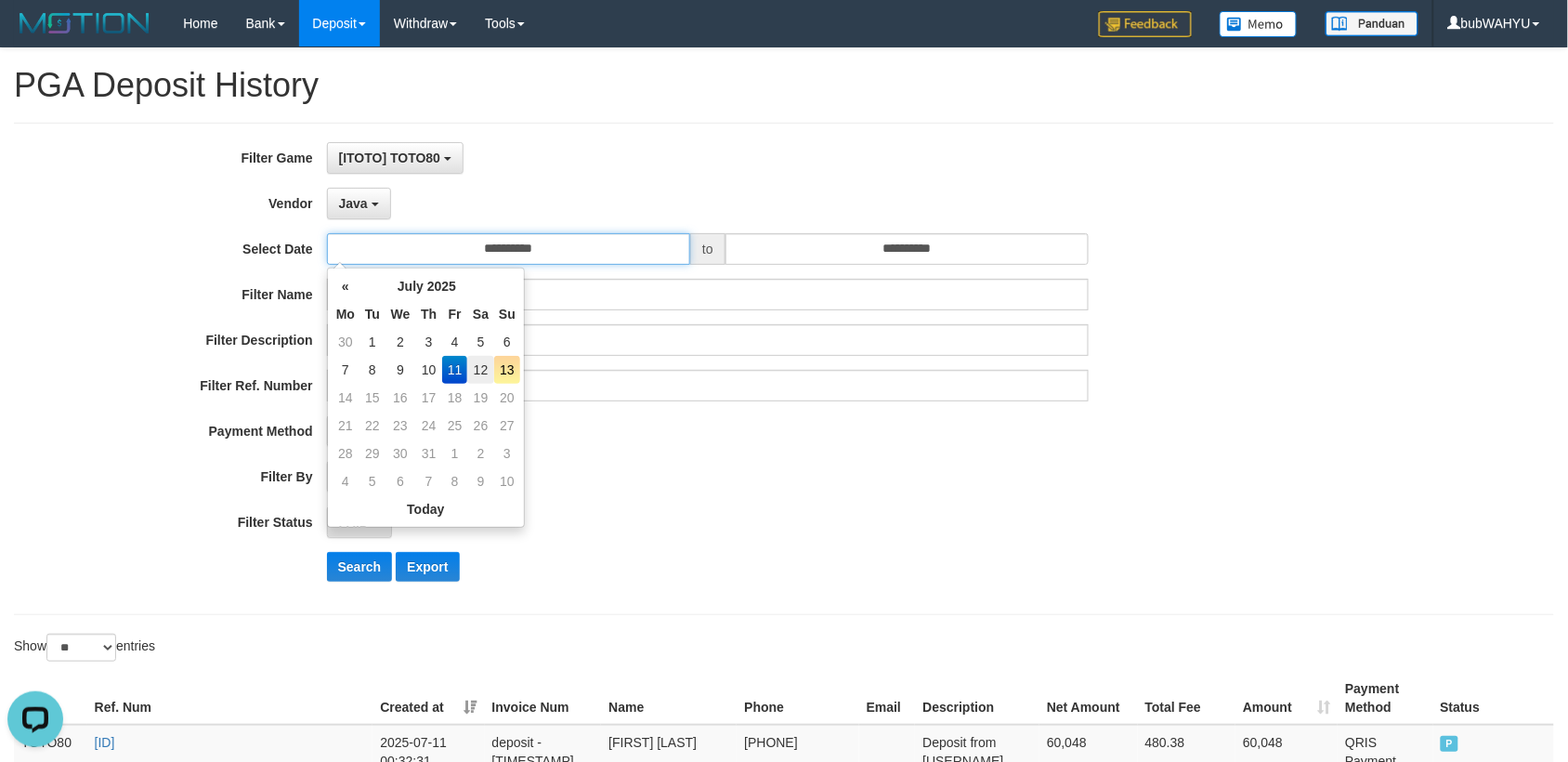 type on "**********" 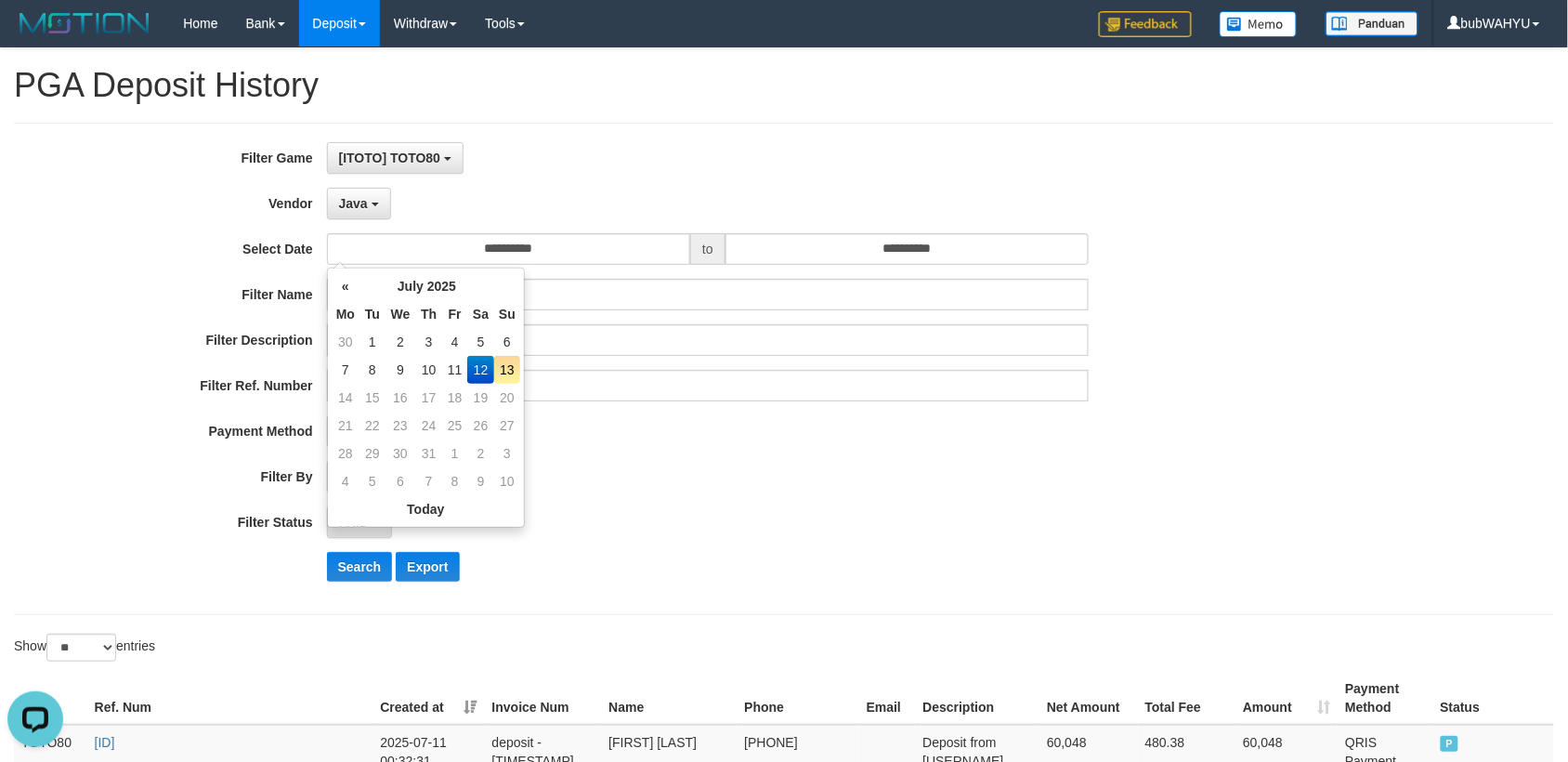 click on "PAID AT
PAID AT
CREATED AT" at bounding box center (708, 477) 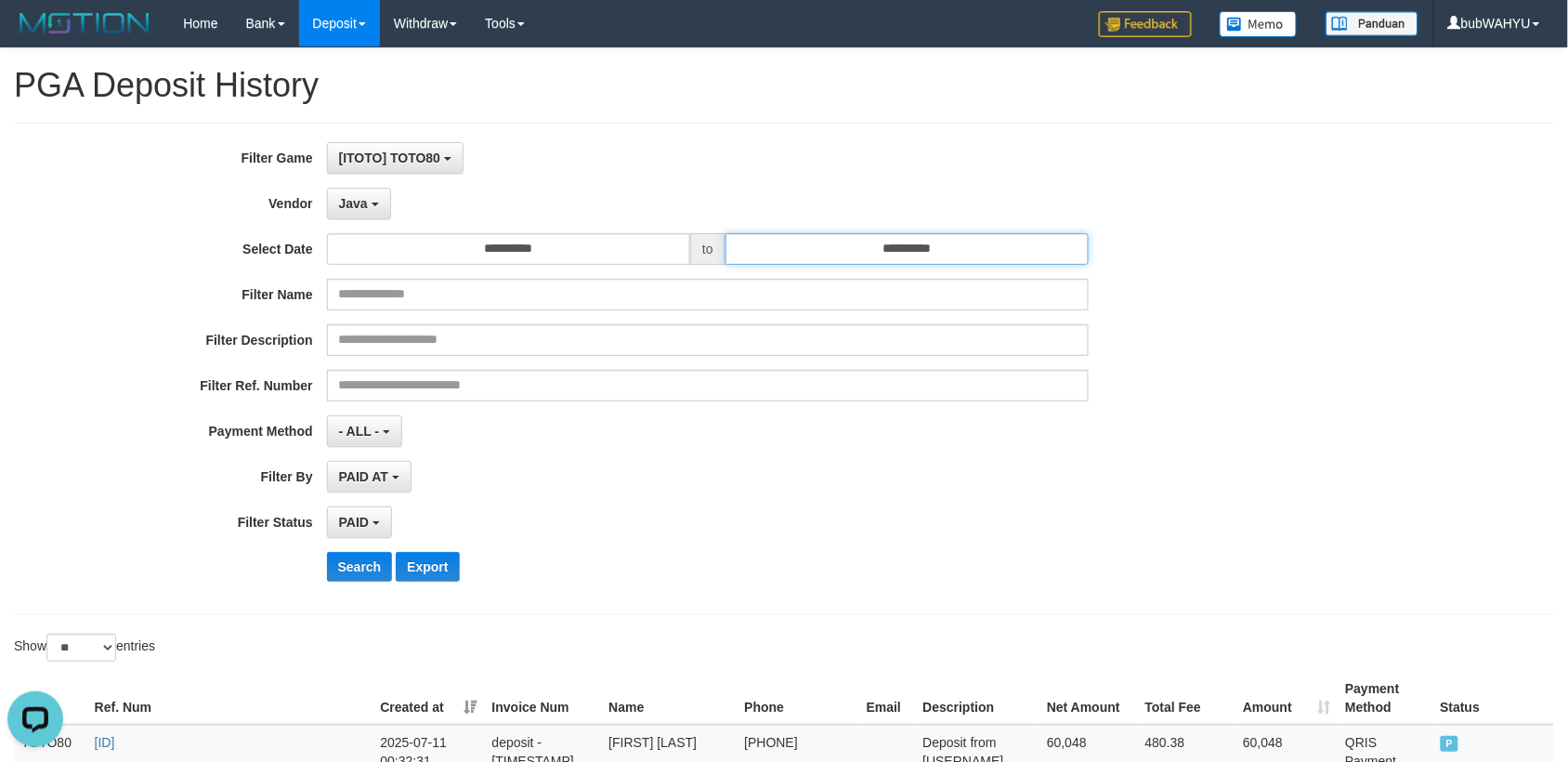 click on "**********" at bounding box center [907, 249] 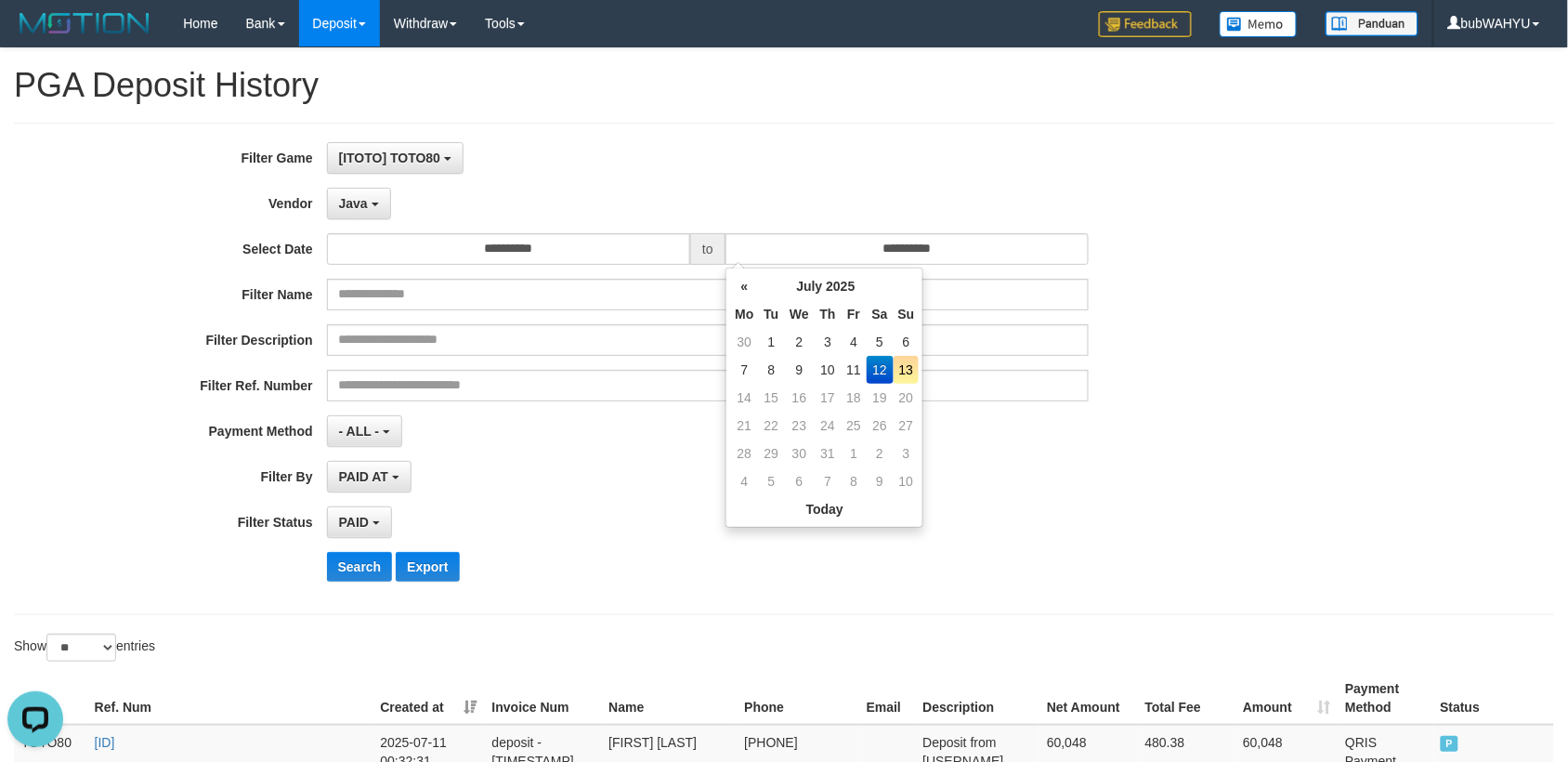 click on "12" at bounding box center [880, 370] 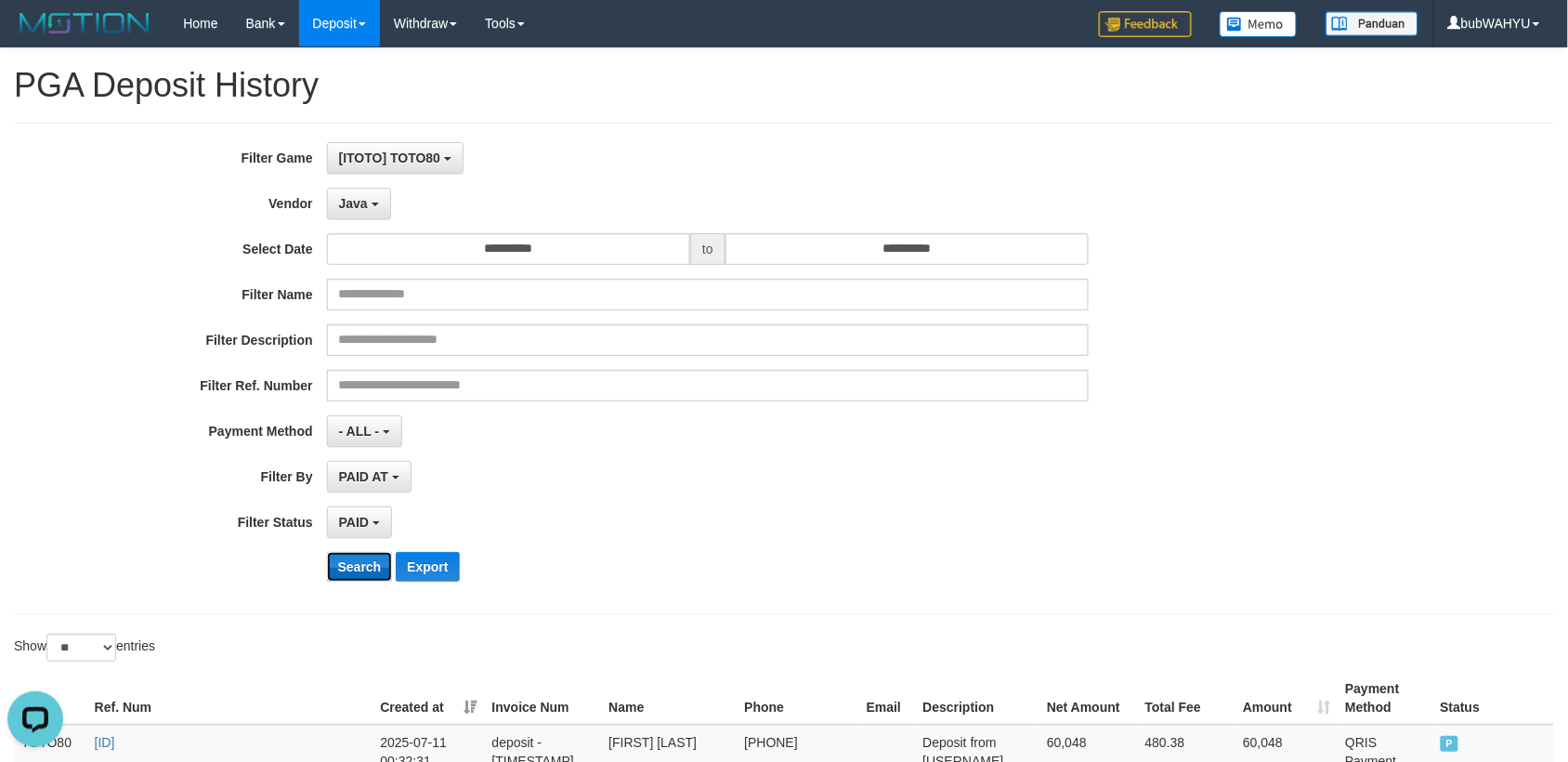 click on "Search" at bounding box center (359, 567) 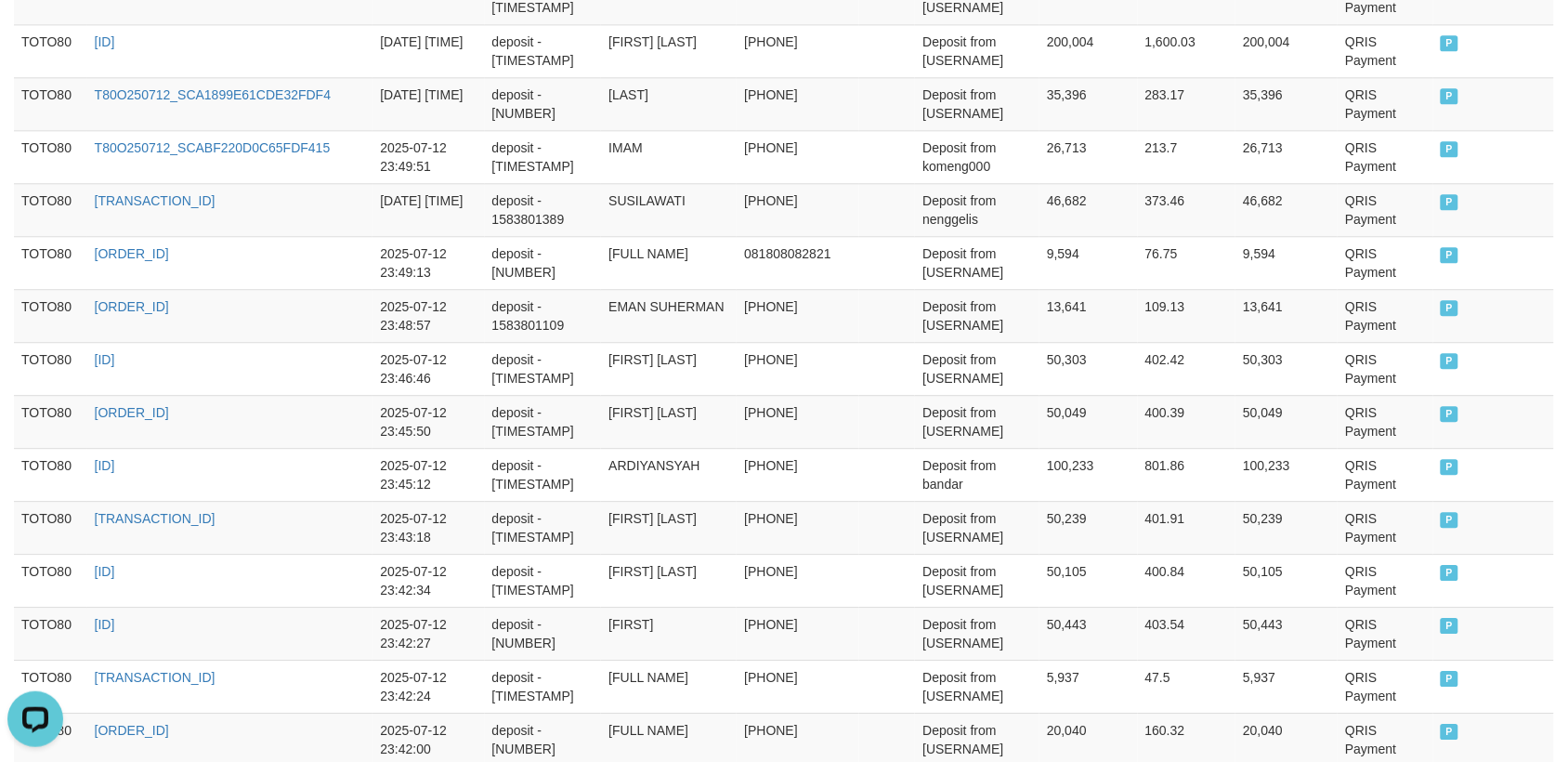 scroll, scrollTop: 1516, scrollLeft: 0, axis: vertical 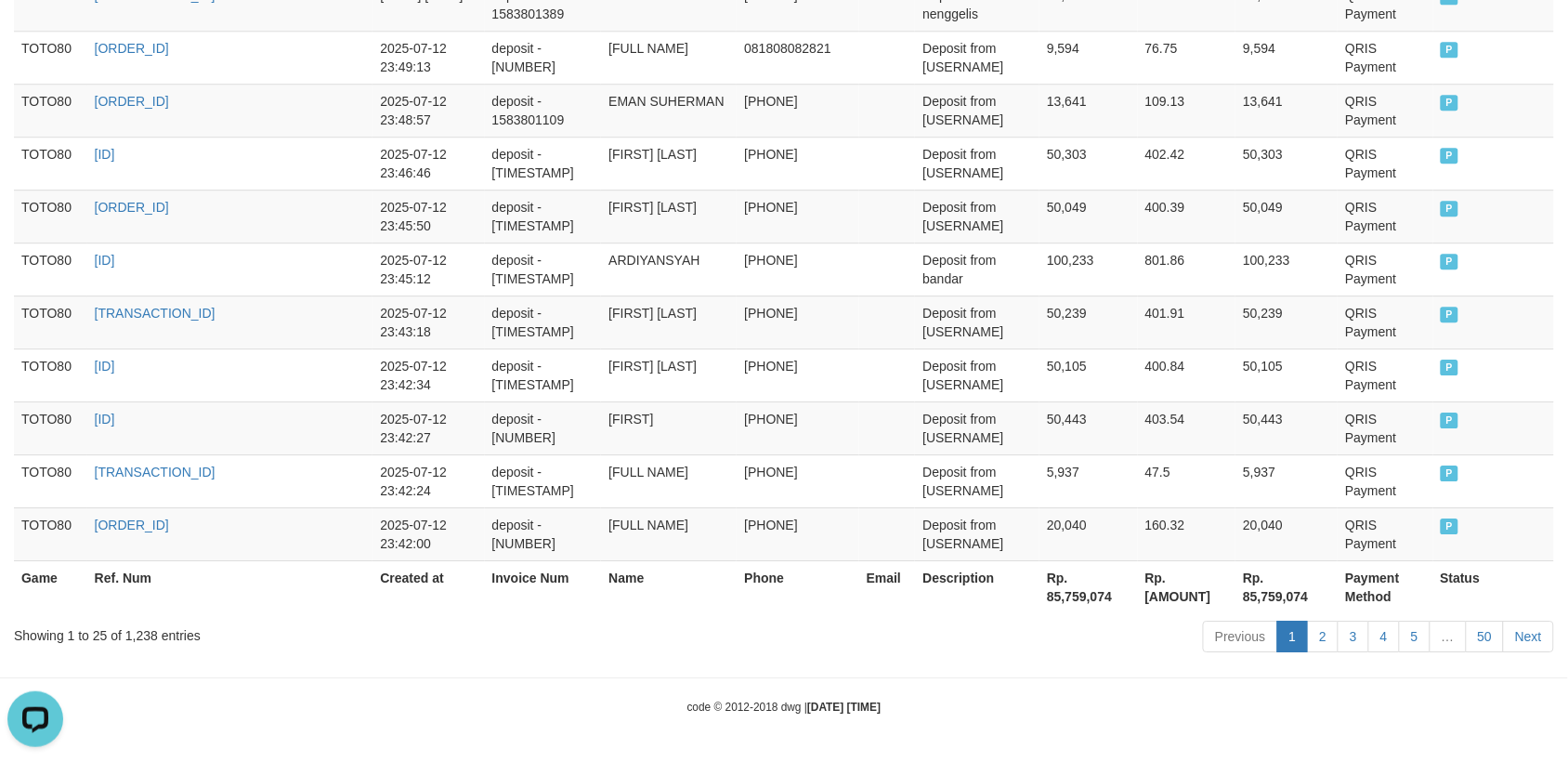 click on "Showing 1 to 25 of 1,238 entries" at bounding box center [326, 632] 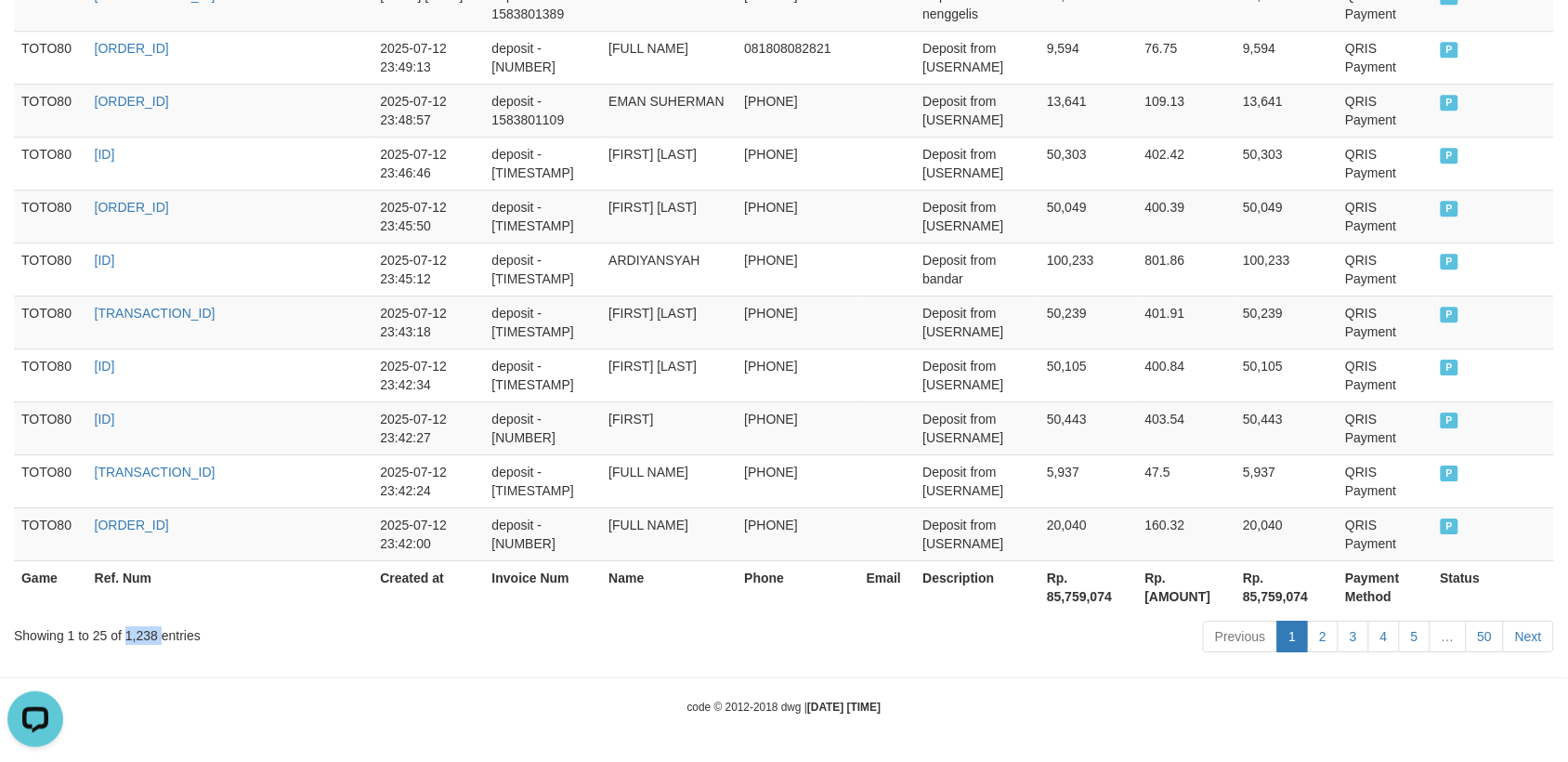 click on "Showing 1 to 25 of 1,238 entries" at bounding box center (326, 632) 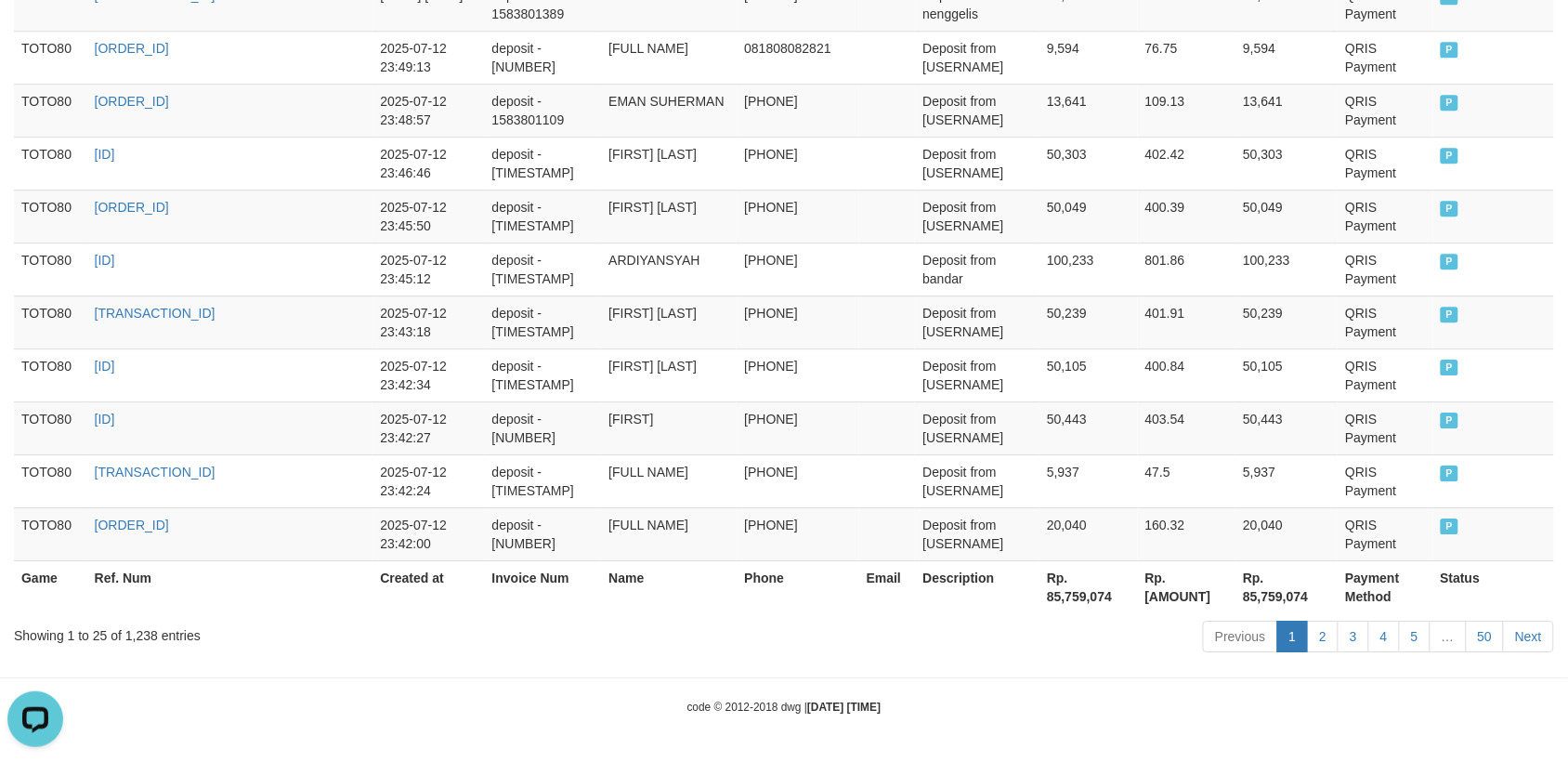 click on "Rp. 85,759,074" at bounding box center (1089, 586) 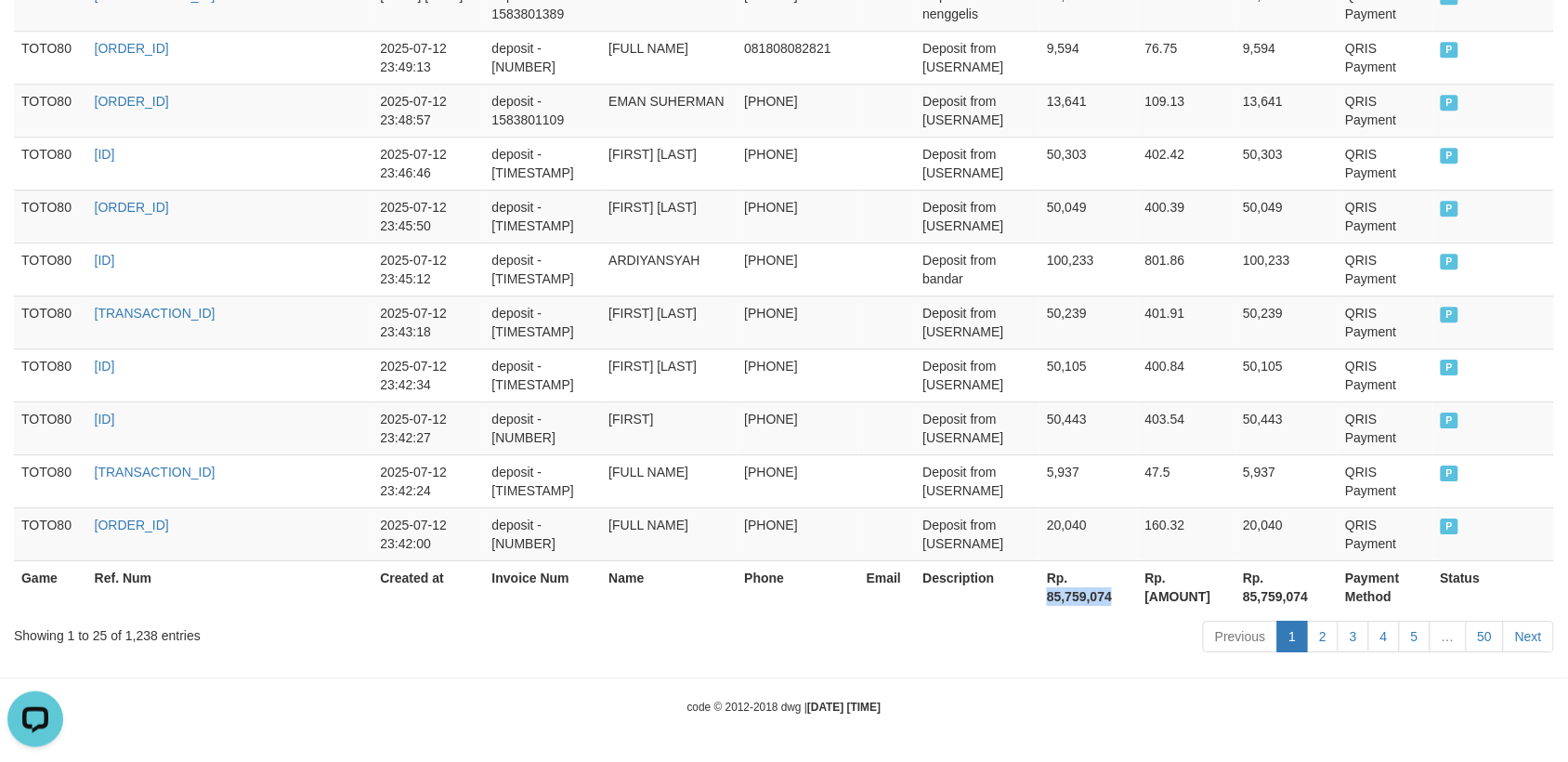 click on "Rp. 85,759,074" at bounding box center (1089, 586) 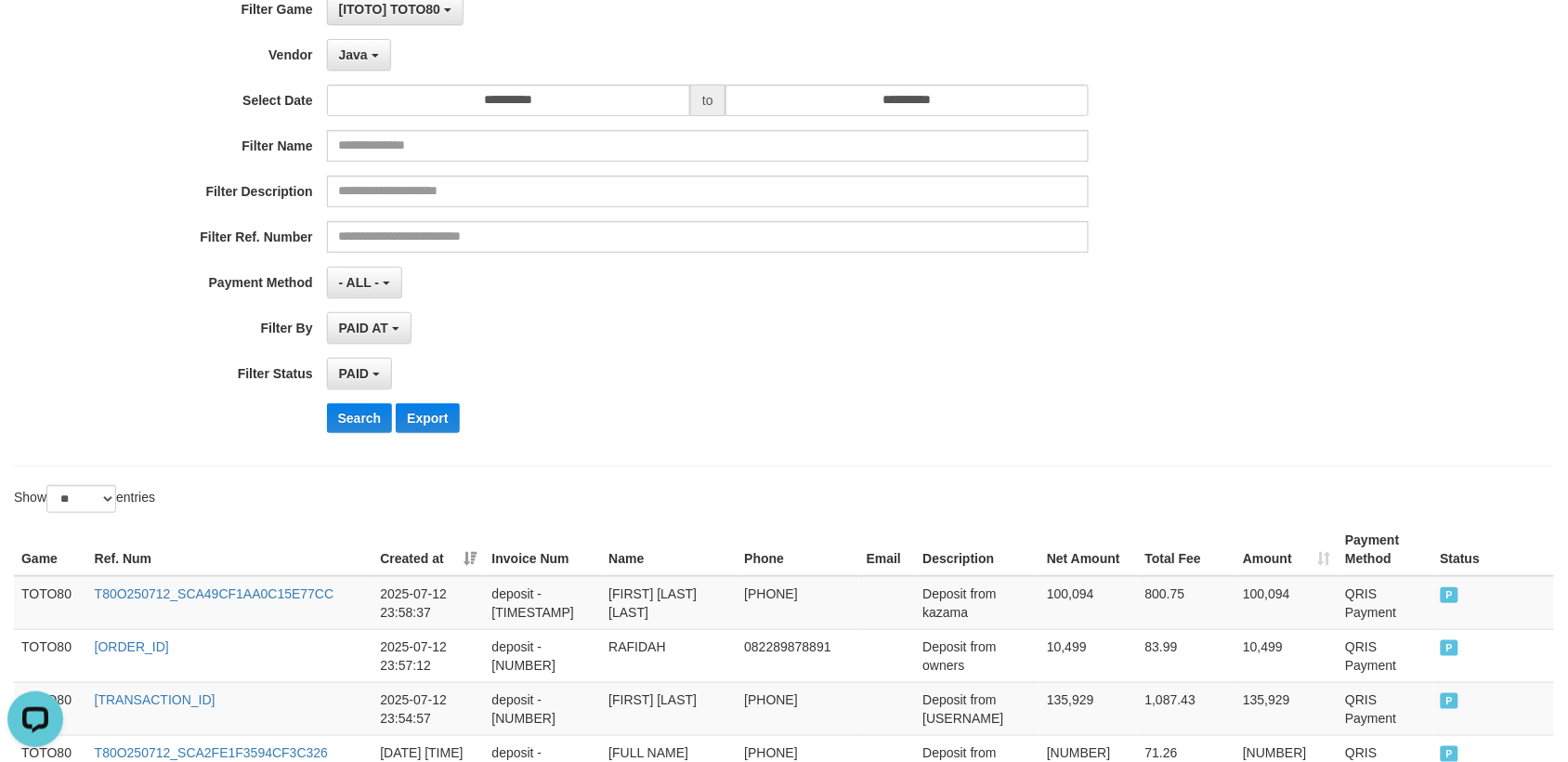scroll, scrollTop: 6, scrollLeft: 0, axis: vertical 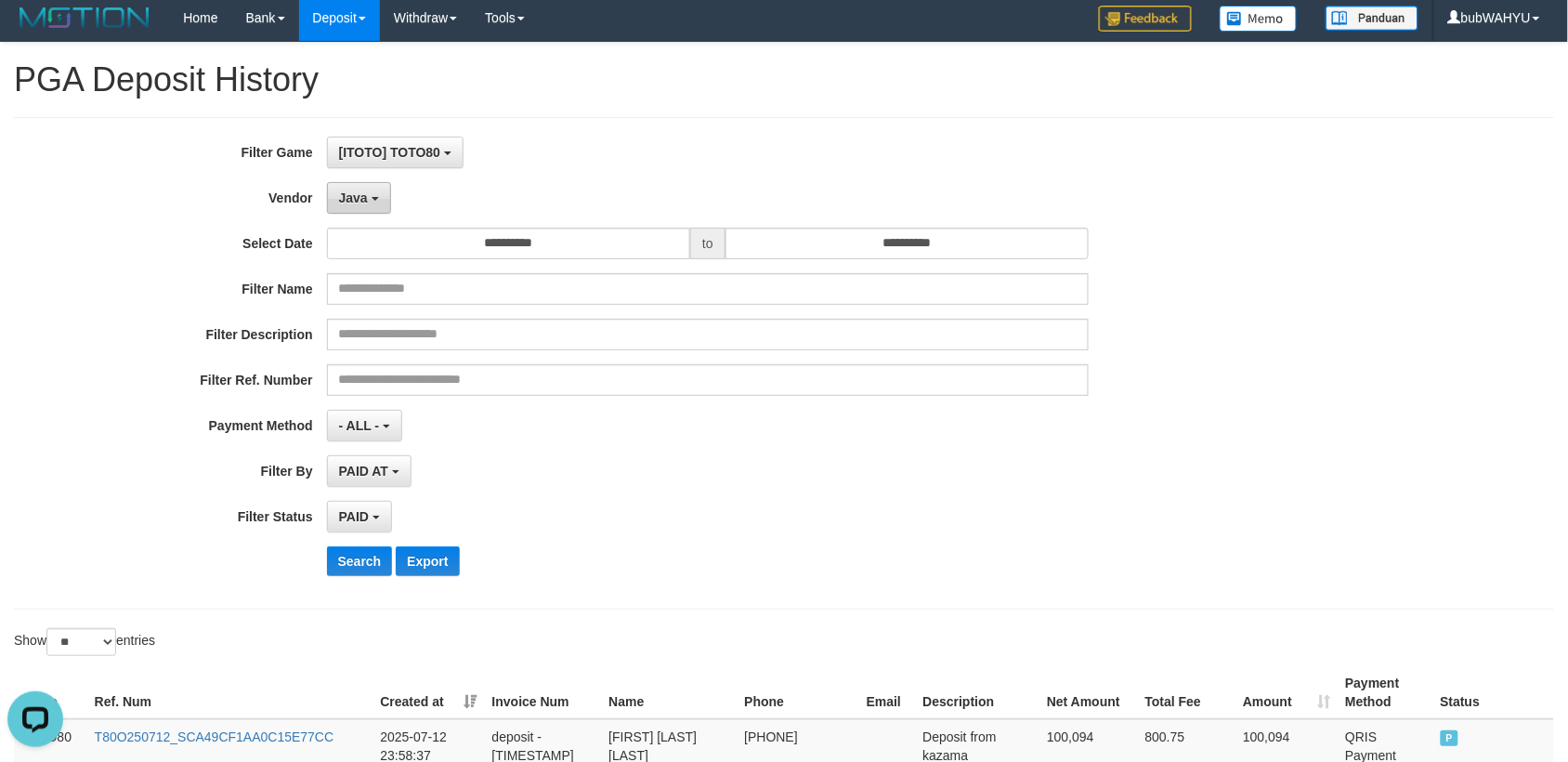click on "Java" at bounding box center [353, 198] 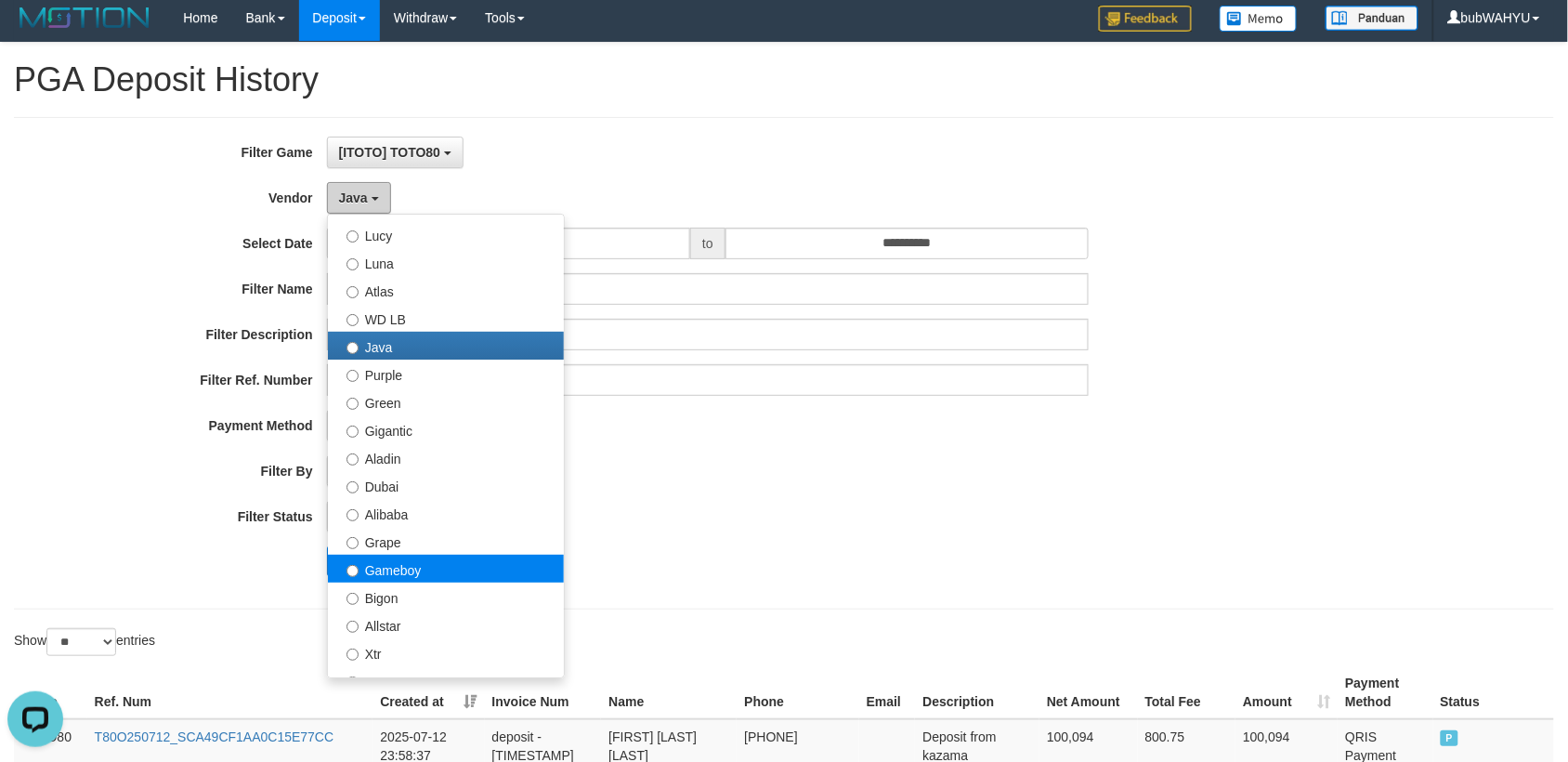 scroll, scrollTop: 116, scrollLeft: 0, axis: vertical 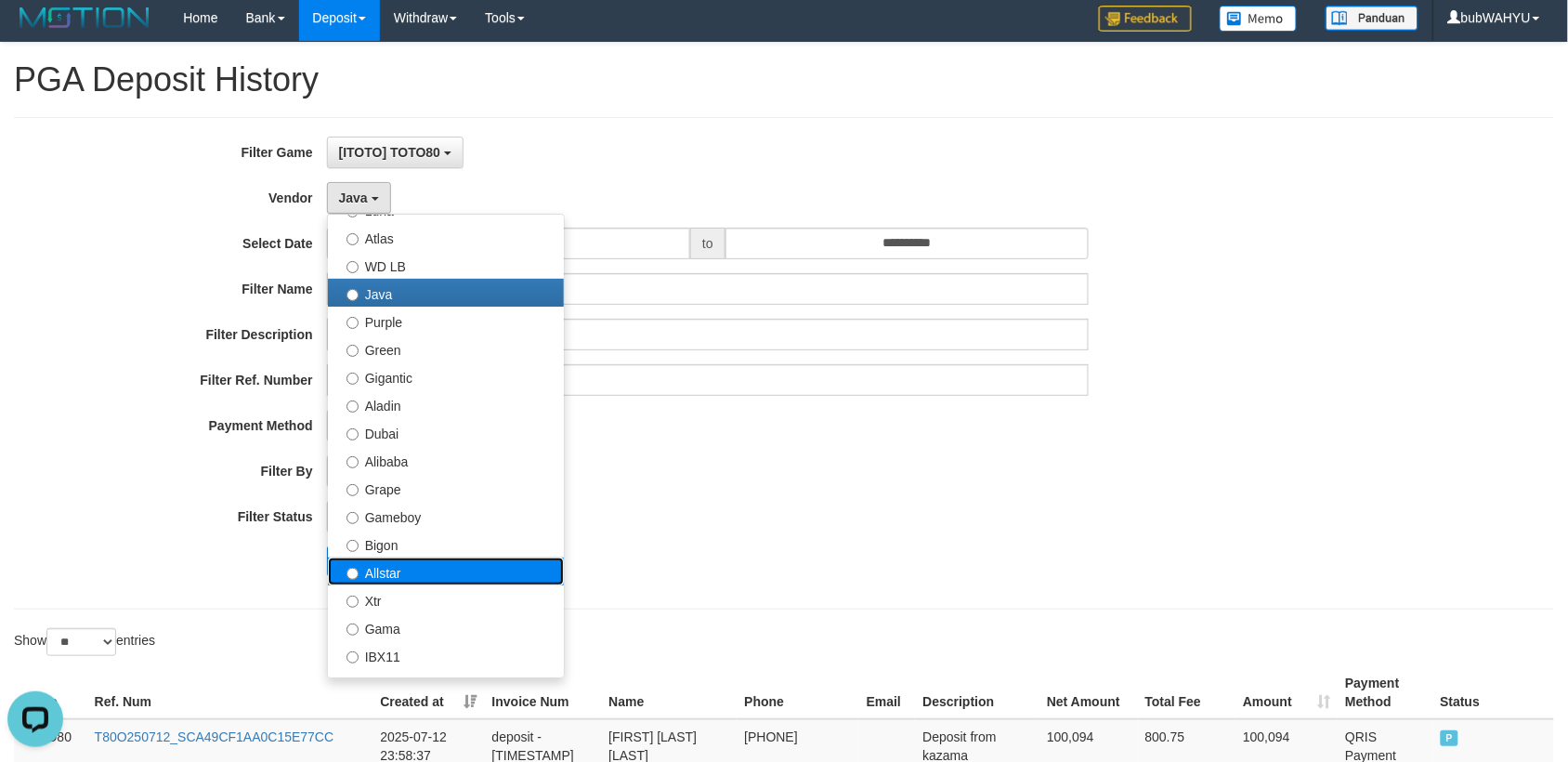 click on "Allstar" at bounding box center [446, 572] 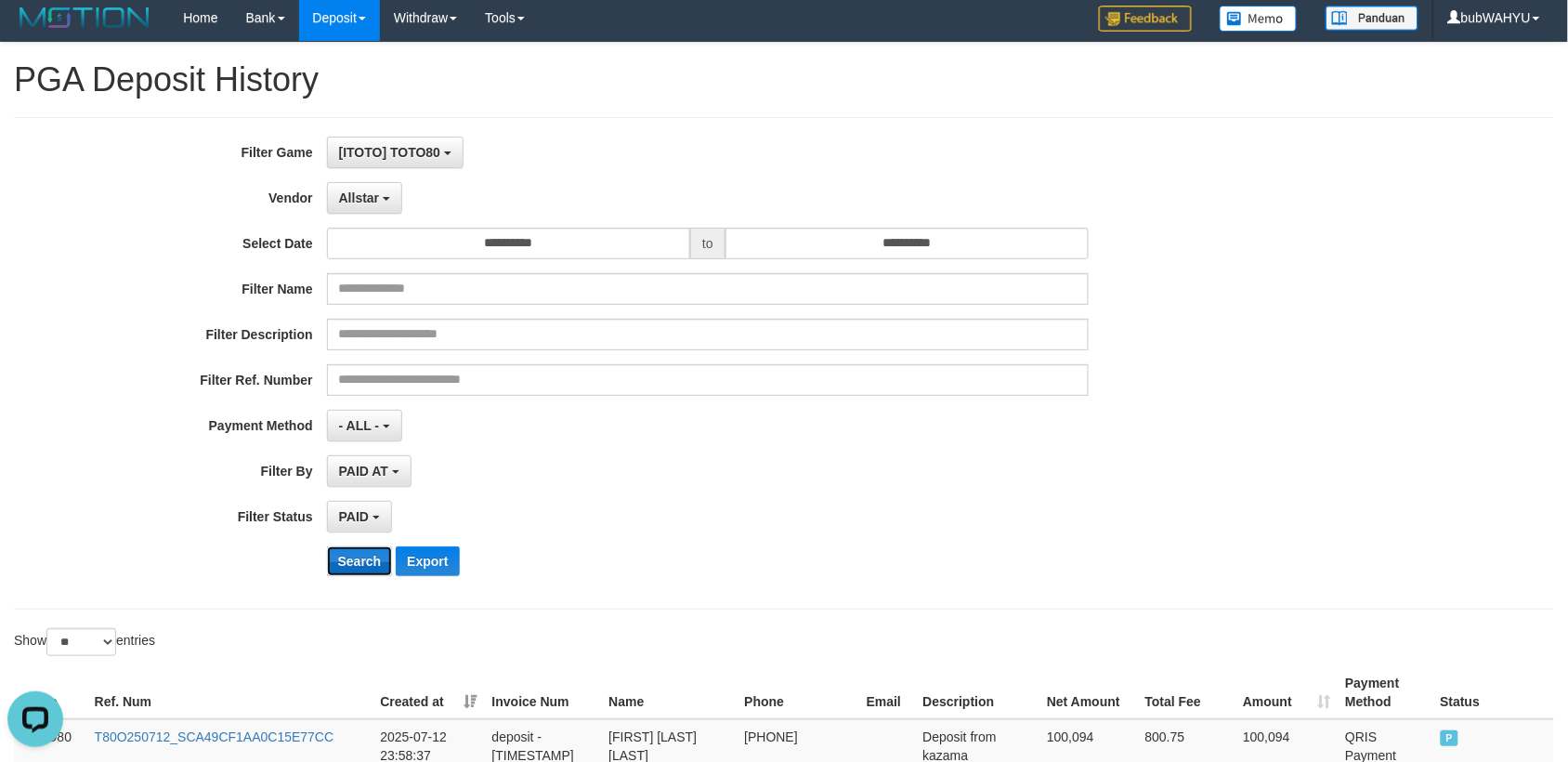 click on "Search" at bounding box center (359, 561) 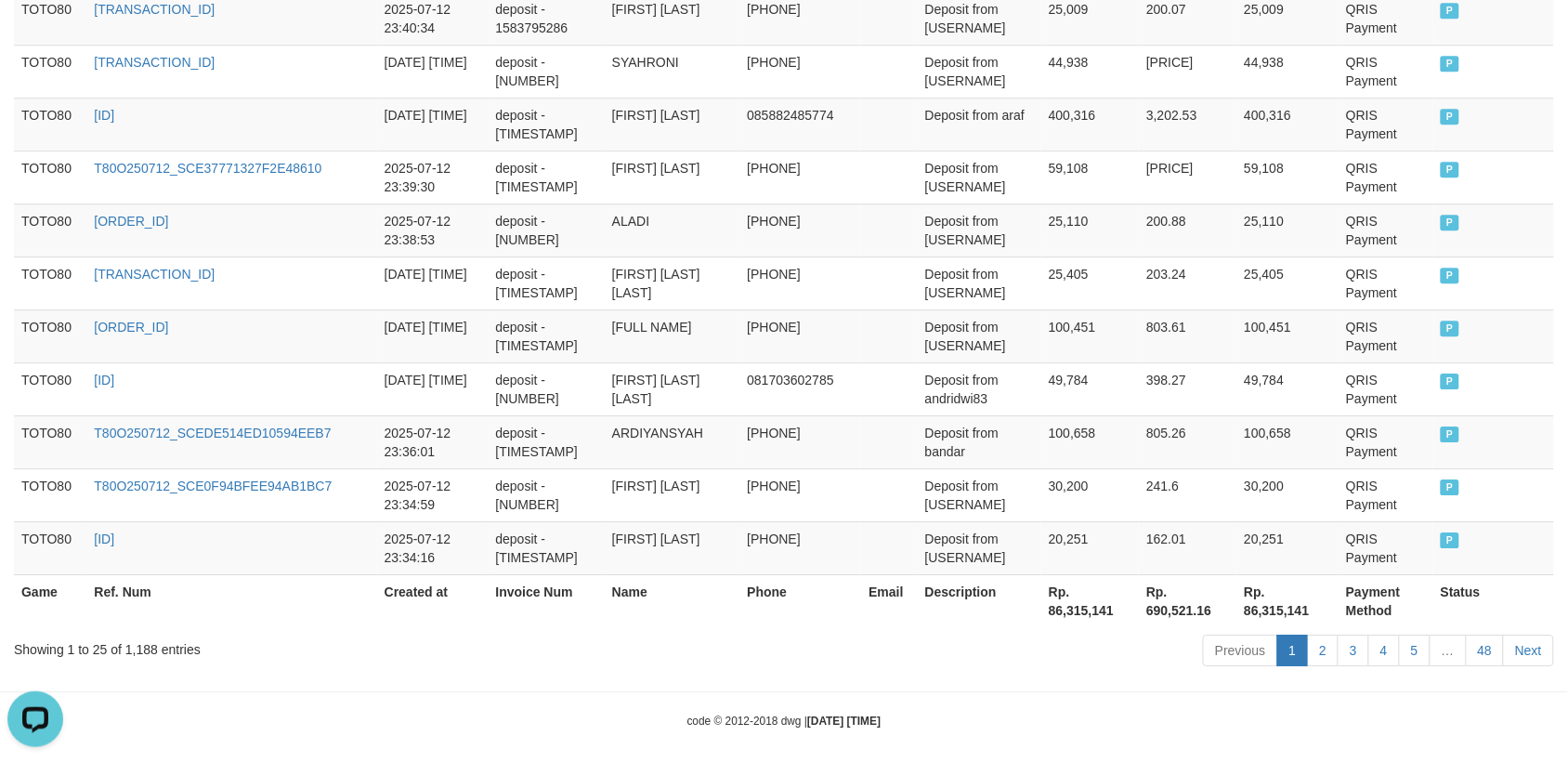 scroll, scrollTop: 1497, scrollLeft: 0, axis: vertical 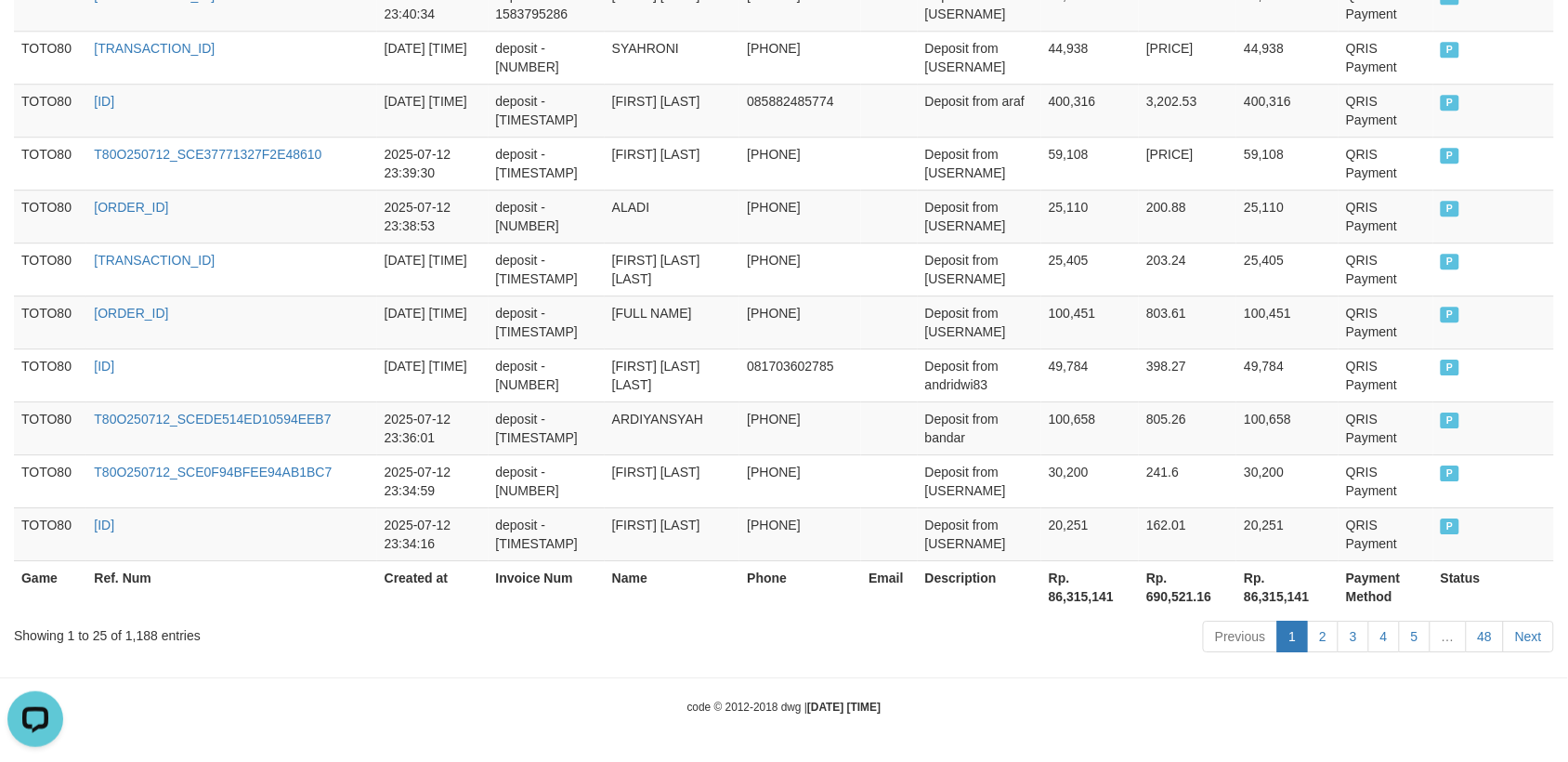 click on "Showing 1 to 25 of 1,188 entries" at bounding box center [326, 632] 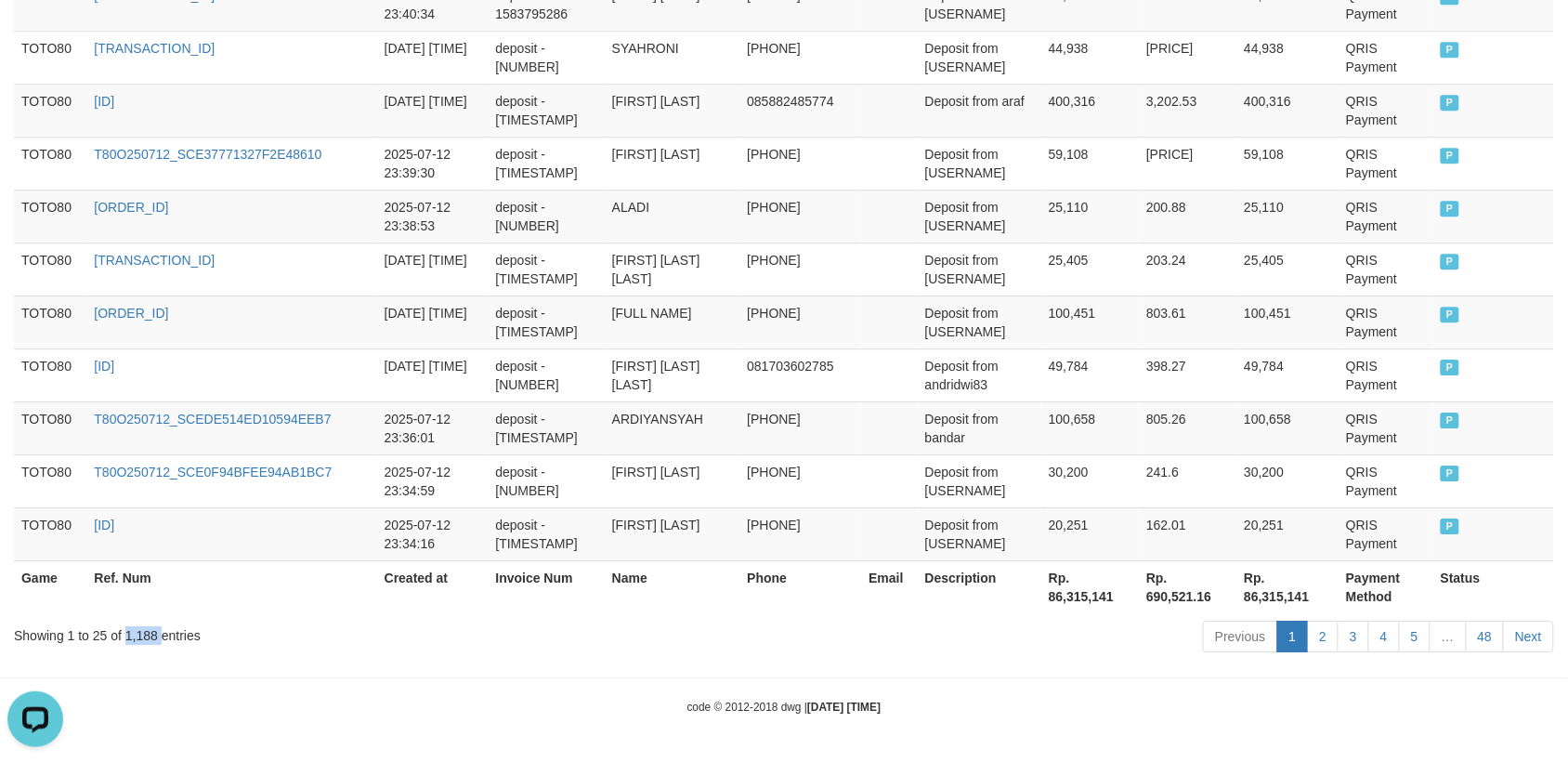 click on "Showing 1 to 25 of 1,188 entries" at bounding box center [326, 632] 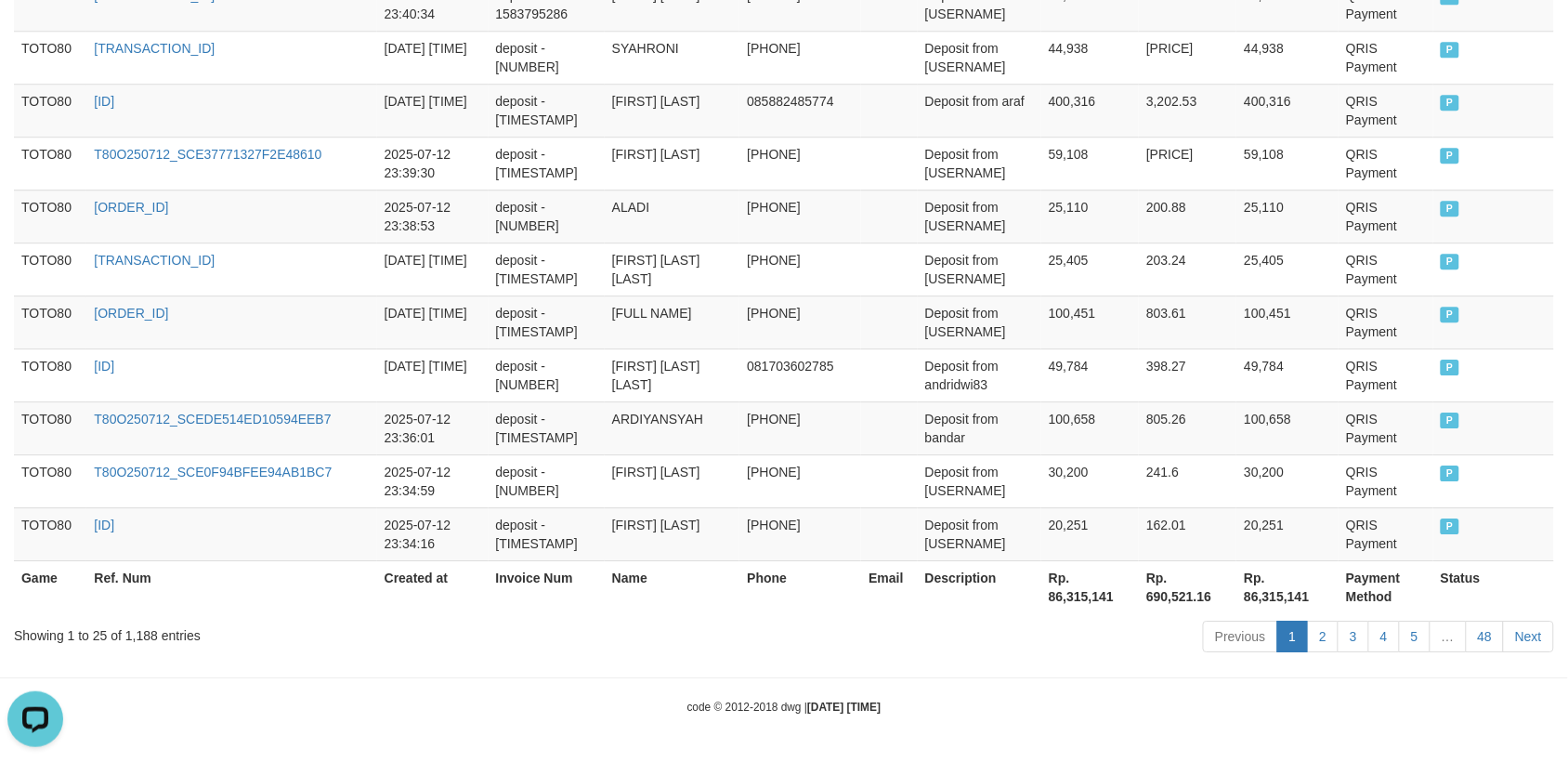 click on "Rp. 86,315,141" at bounding box center (1090, 586) 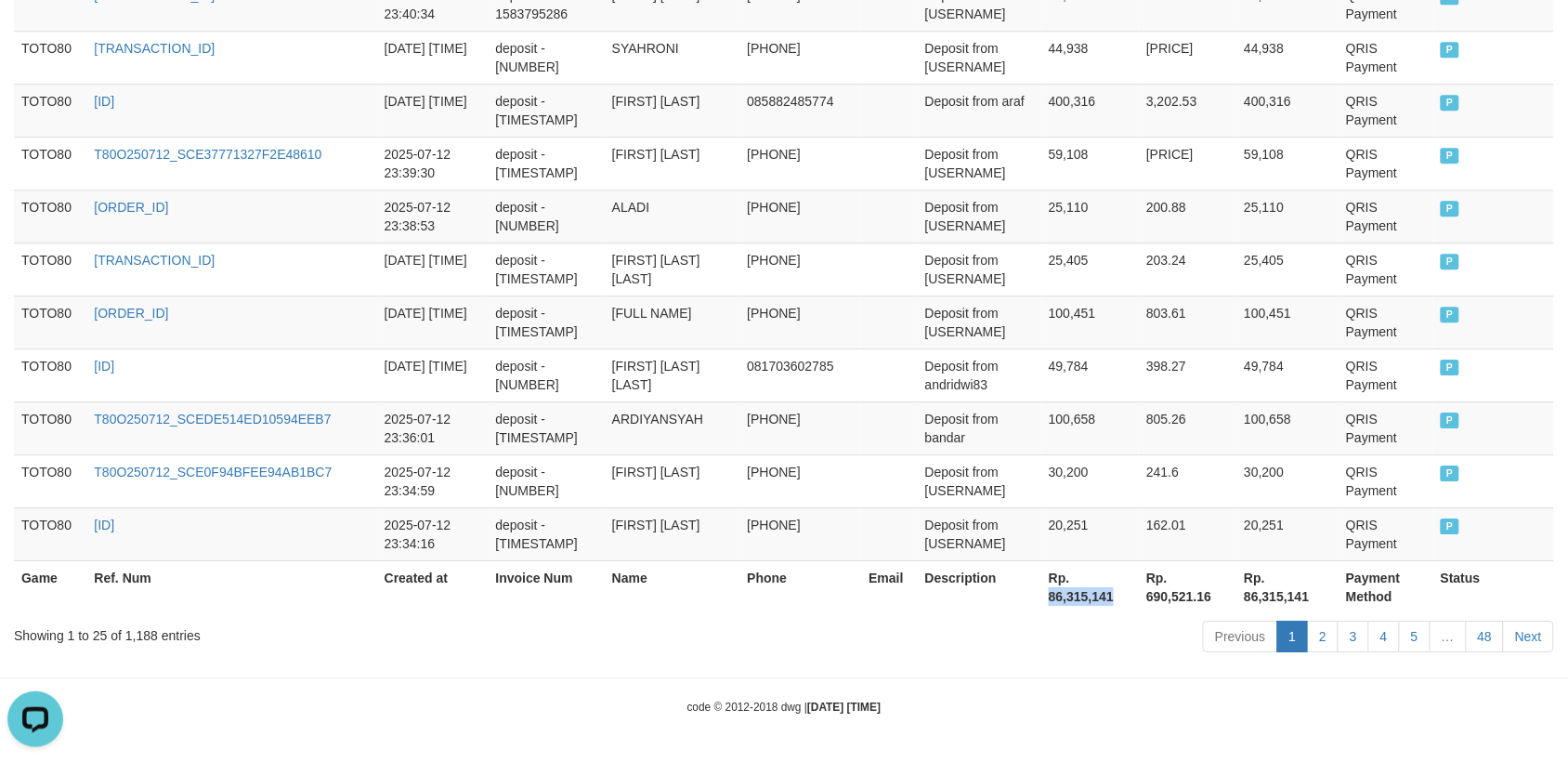 click on "Rp. 86,315,141" at bounding box center (1090, 586) 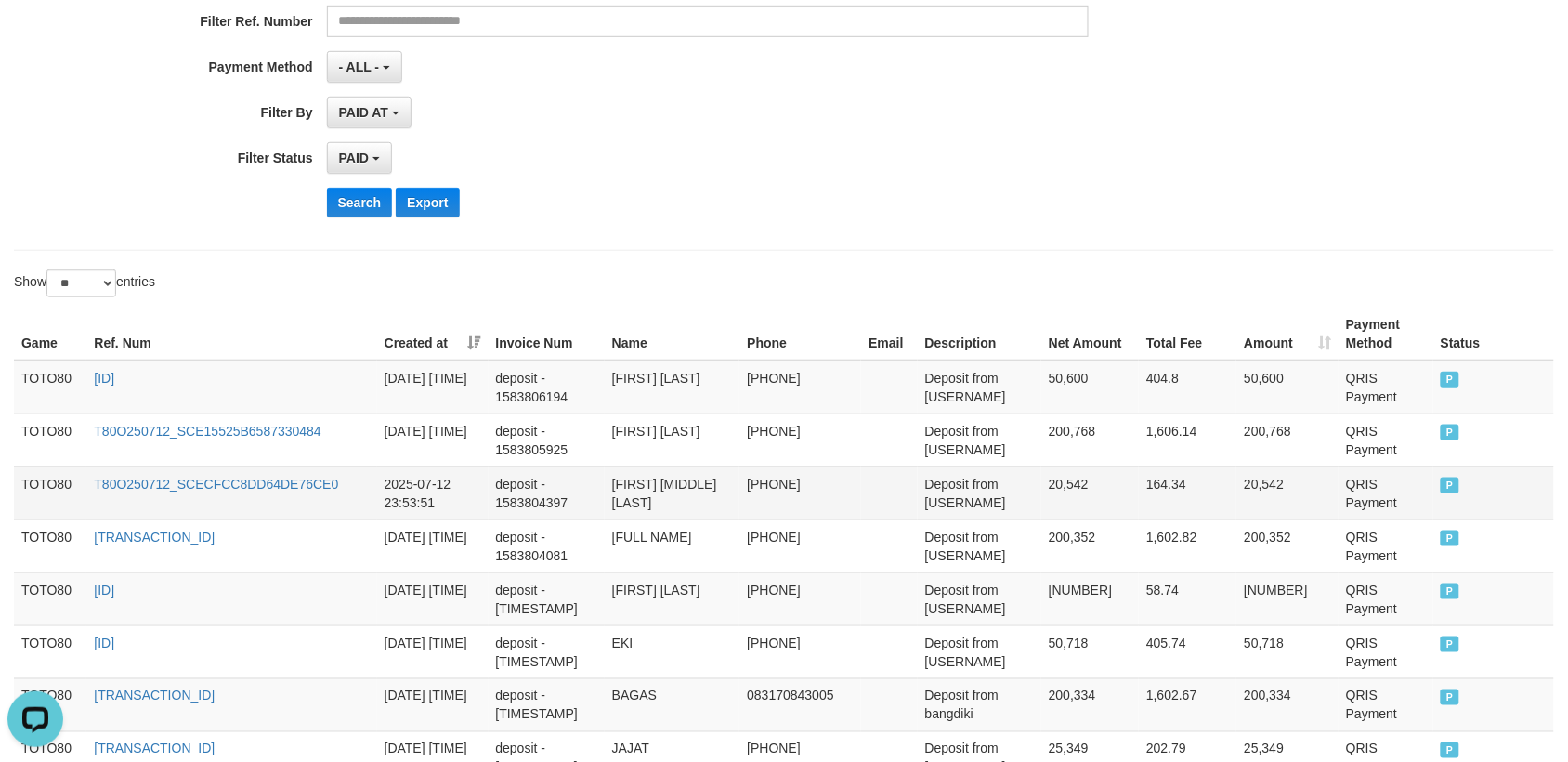 scroll, scrollTop: 103, scrollLeft: 0, axis: vertical 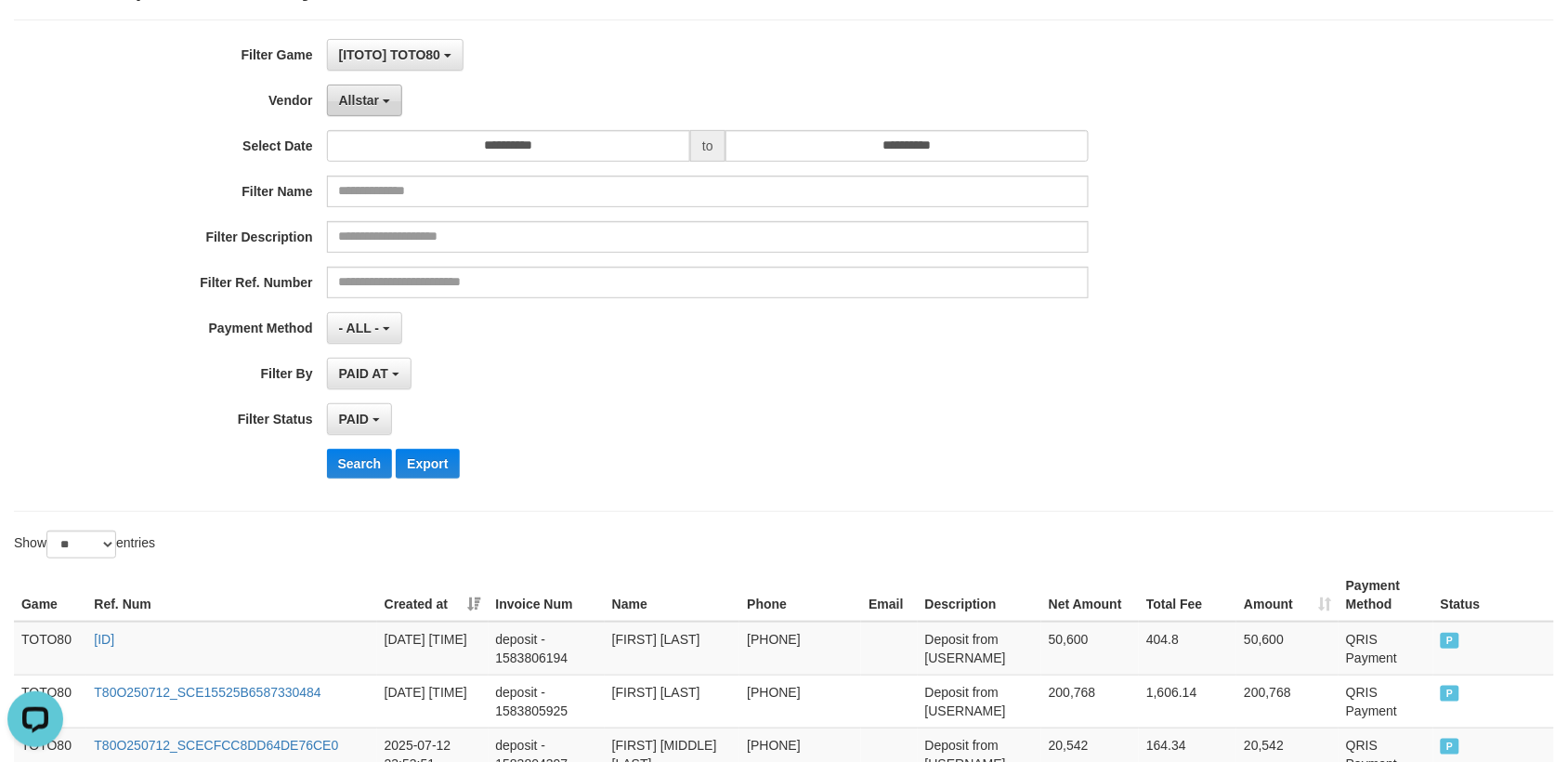 drag, startPoint x: 341, startPoint y: 102, endPoint x: 365, endPoint y: 113, distance: 26.400758 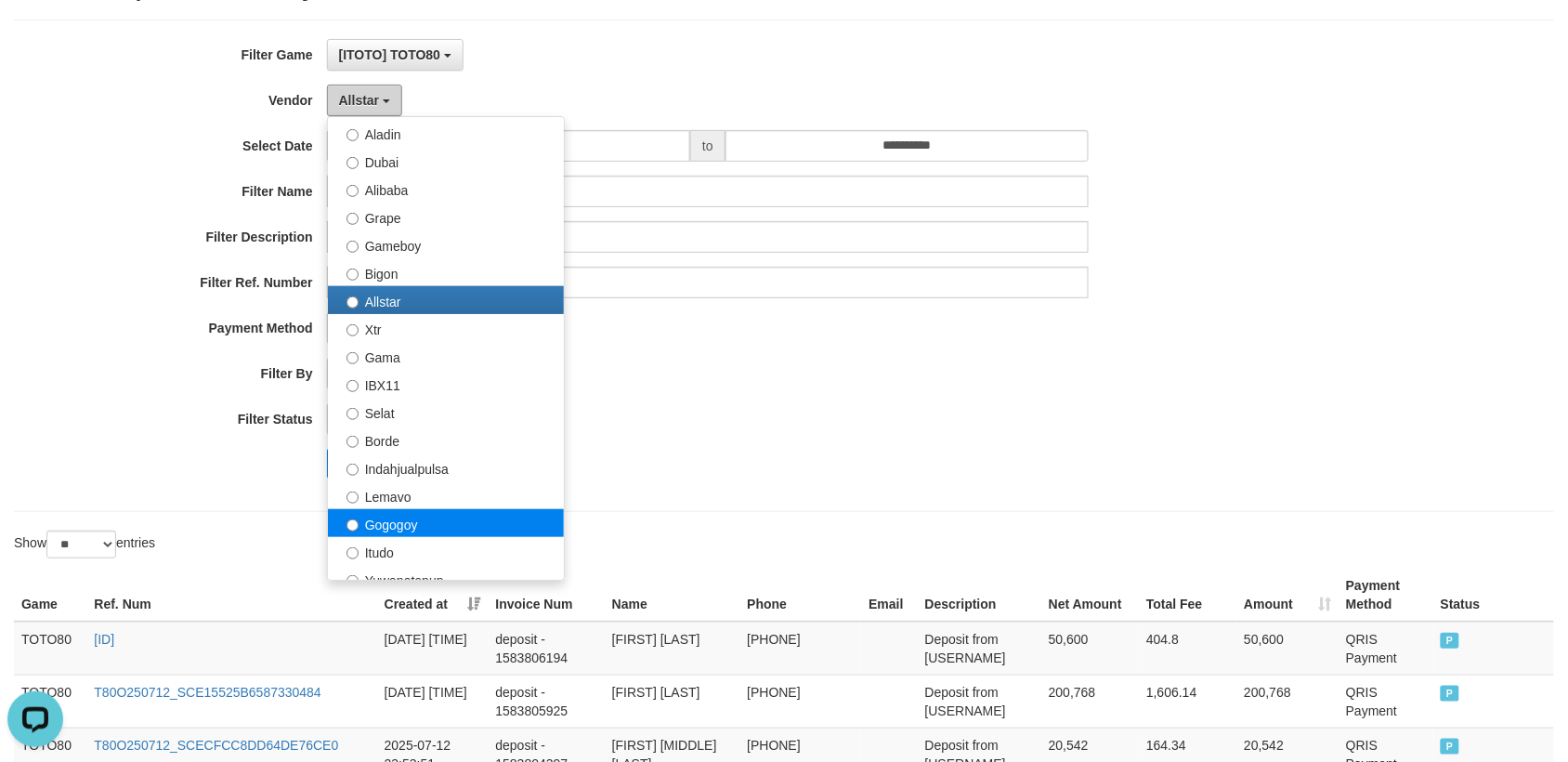 scroll, scrollTop: 348, scrollLeft: 0, axis: vertical 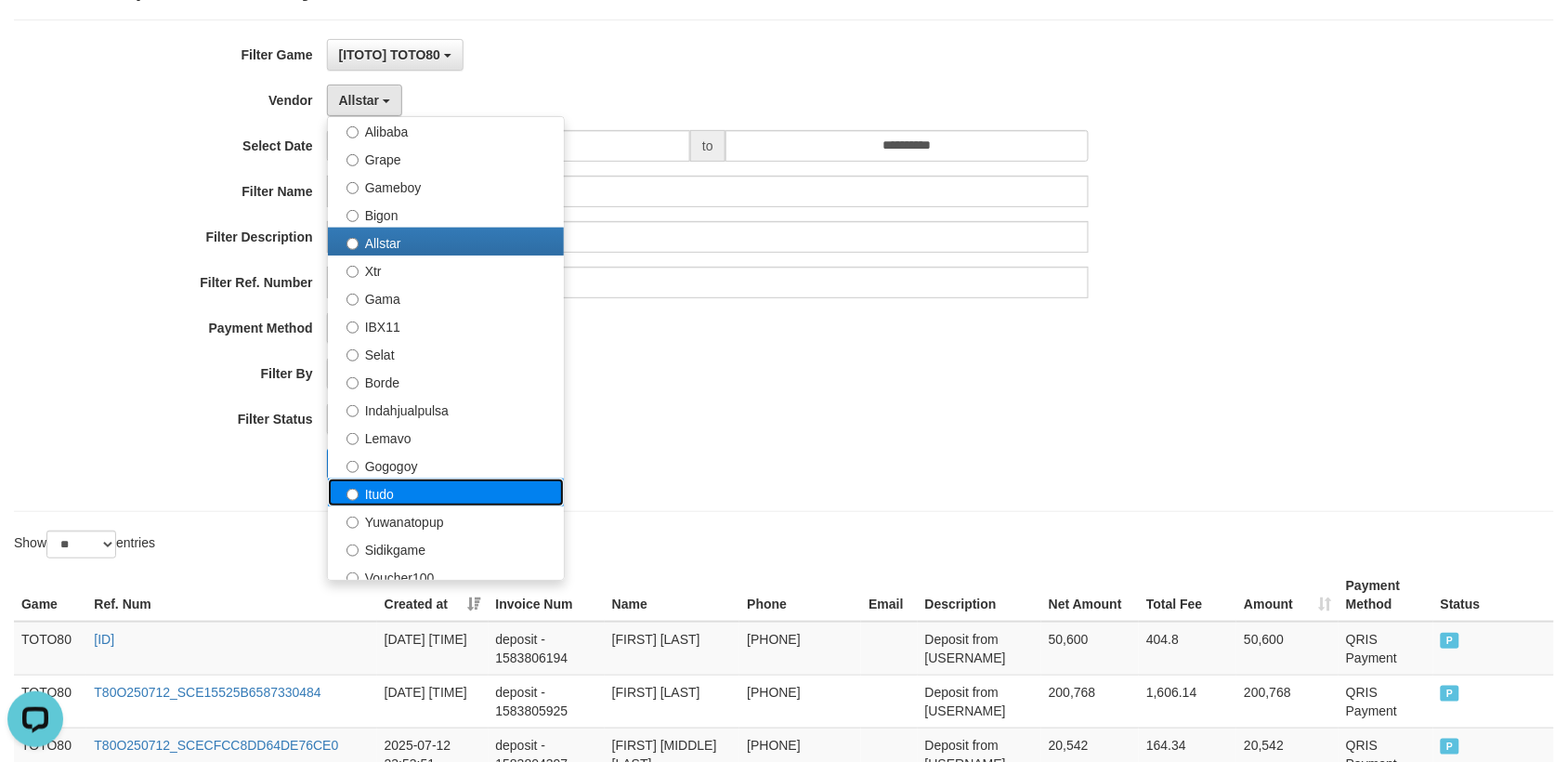 click on "Itudo" at bounding box center [446, 493] 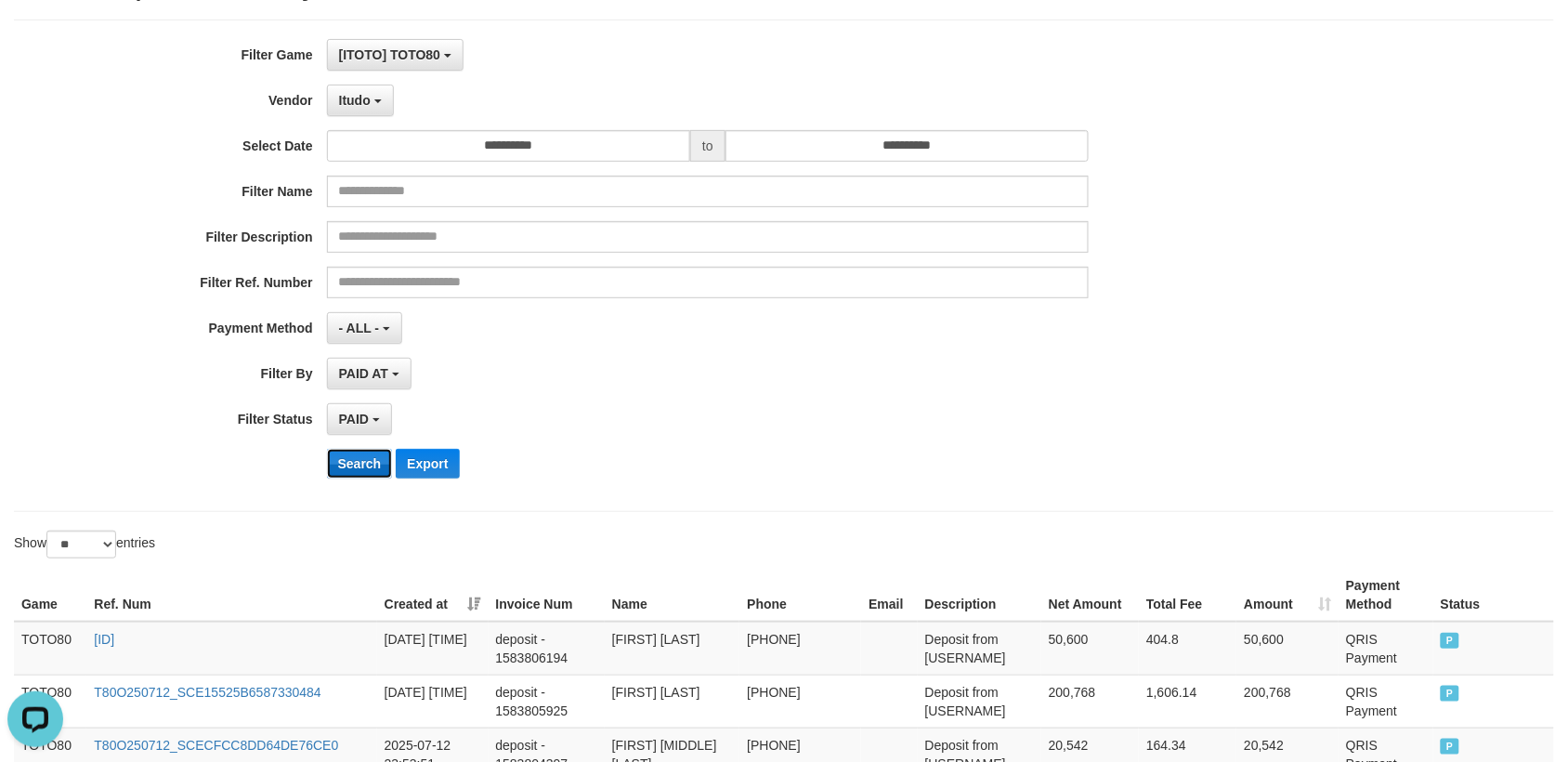 click on "Search" at bounding box center [359, 464] 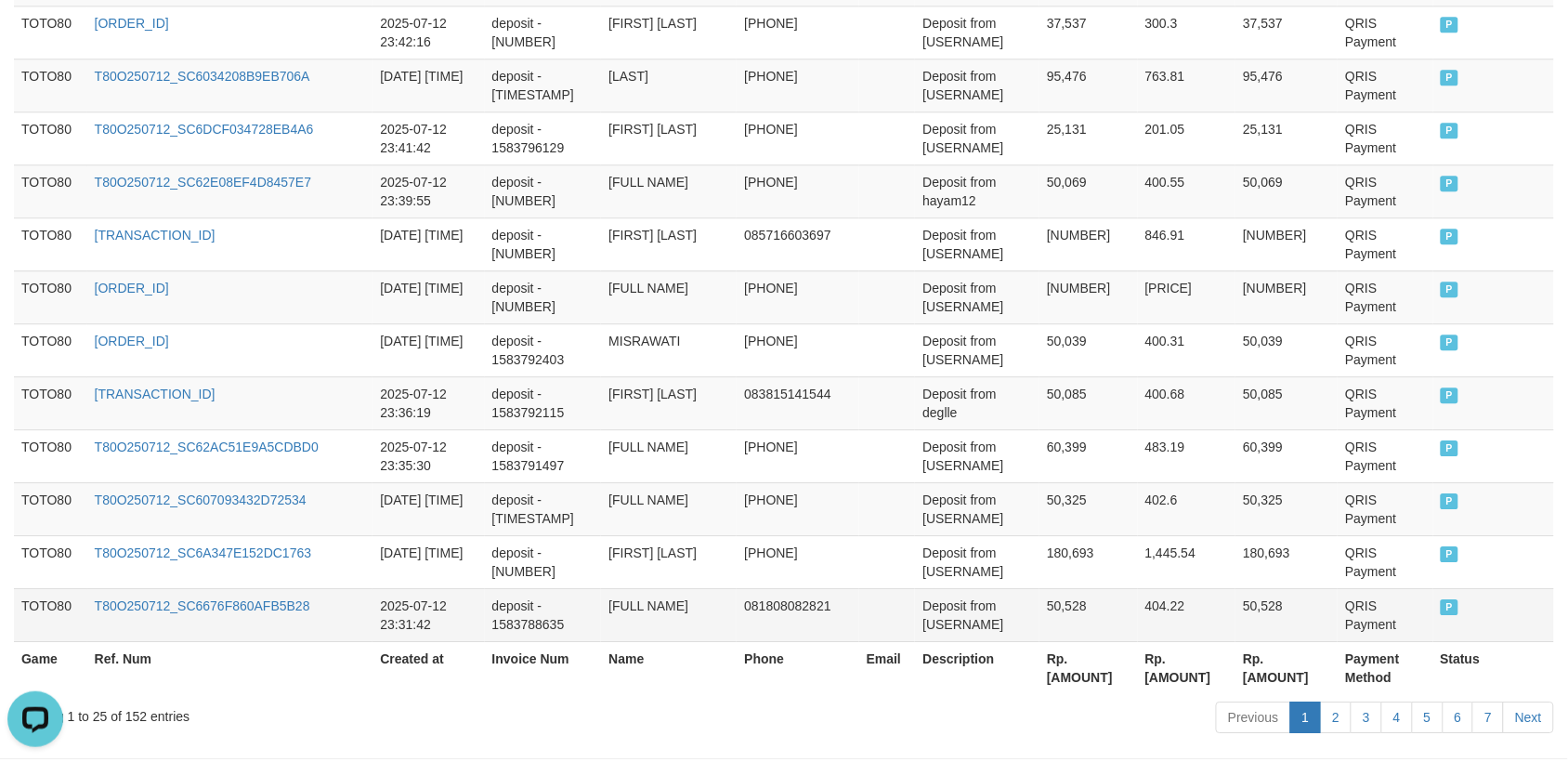 scroll, scrollTop: 1516, scrollLeft: 0, axis: vertical 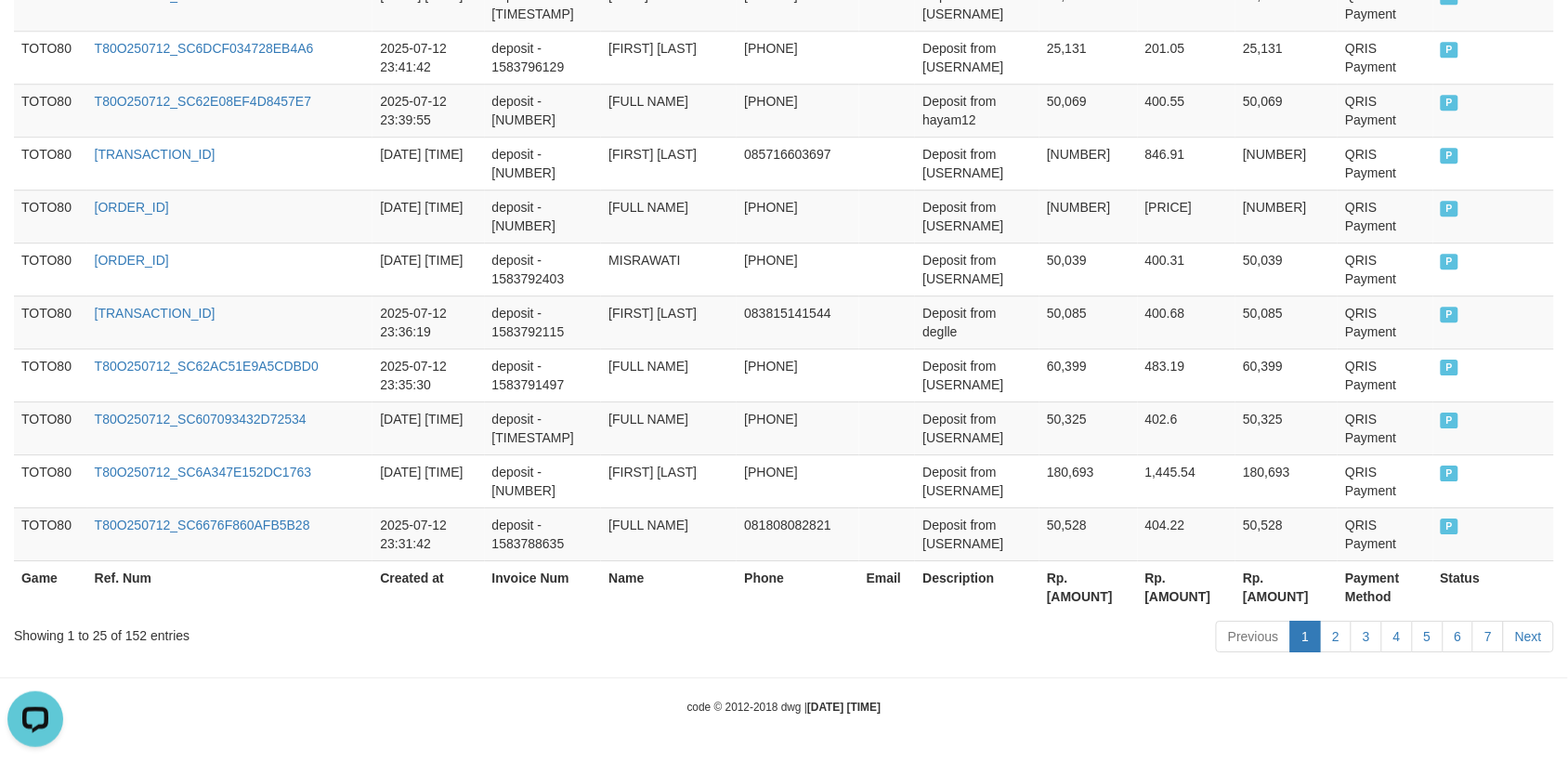 click on "Showing 1 to 25 of 152 entries" at bounding box center [326, 632] 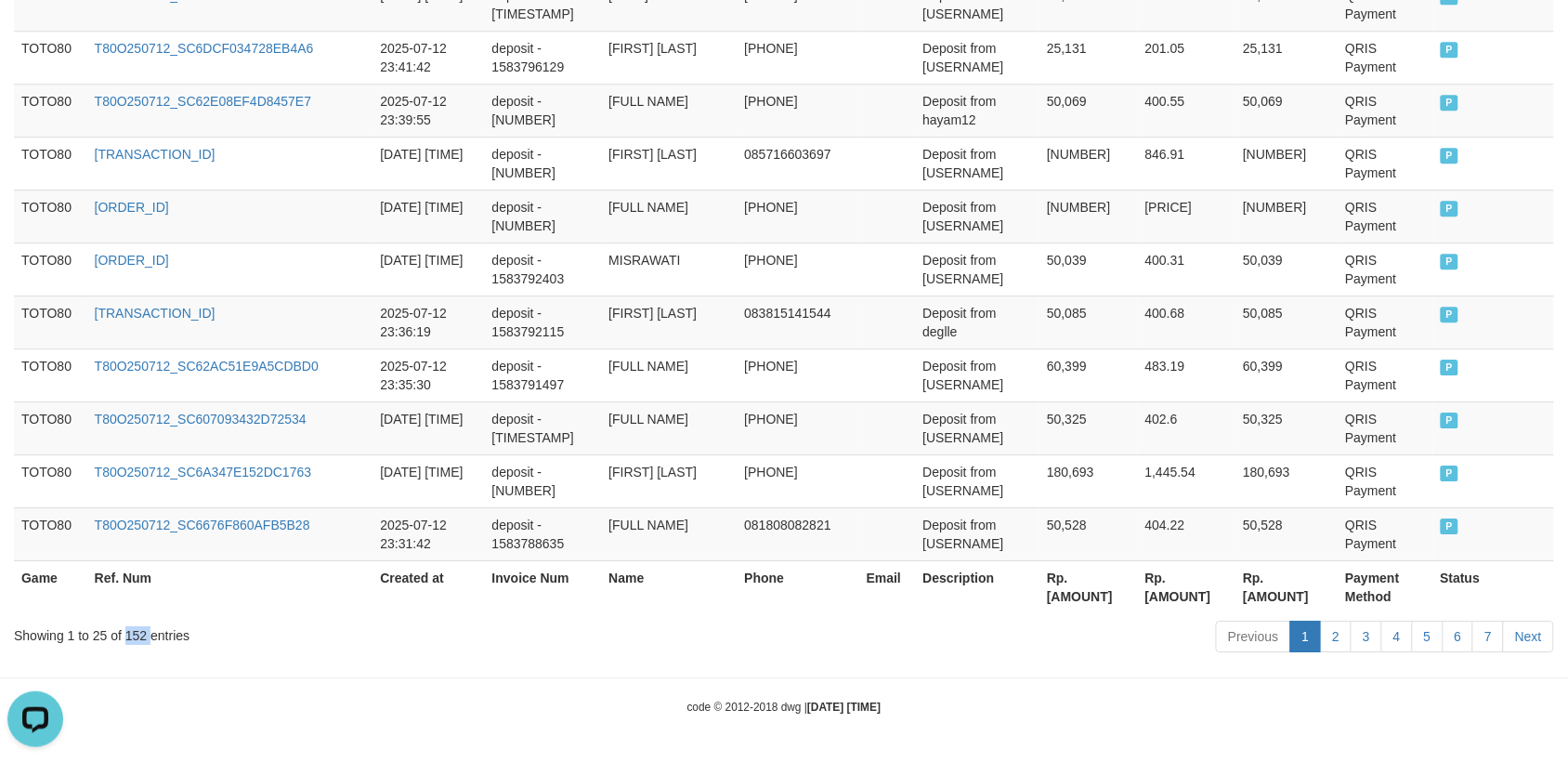 click on "Showing 1 to 25 of 152 entries" at bounding box center (326, 632) 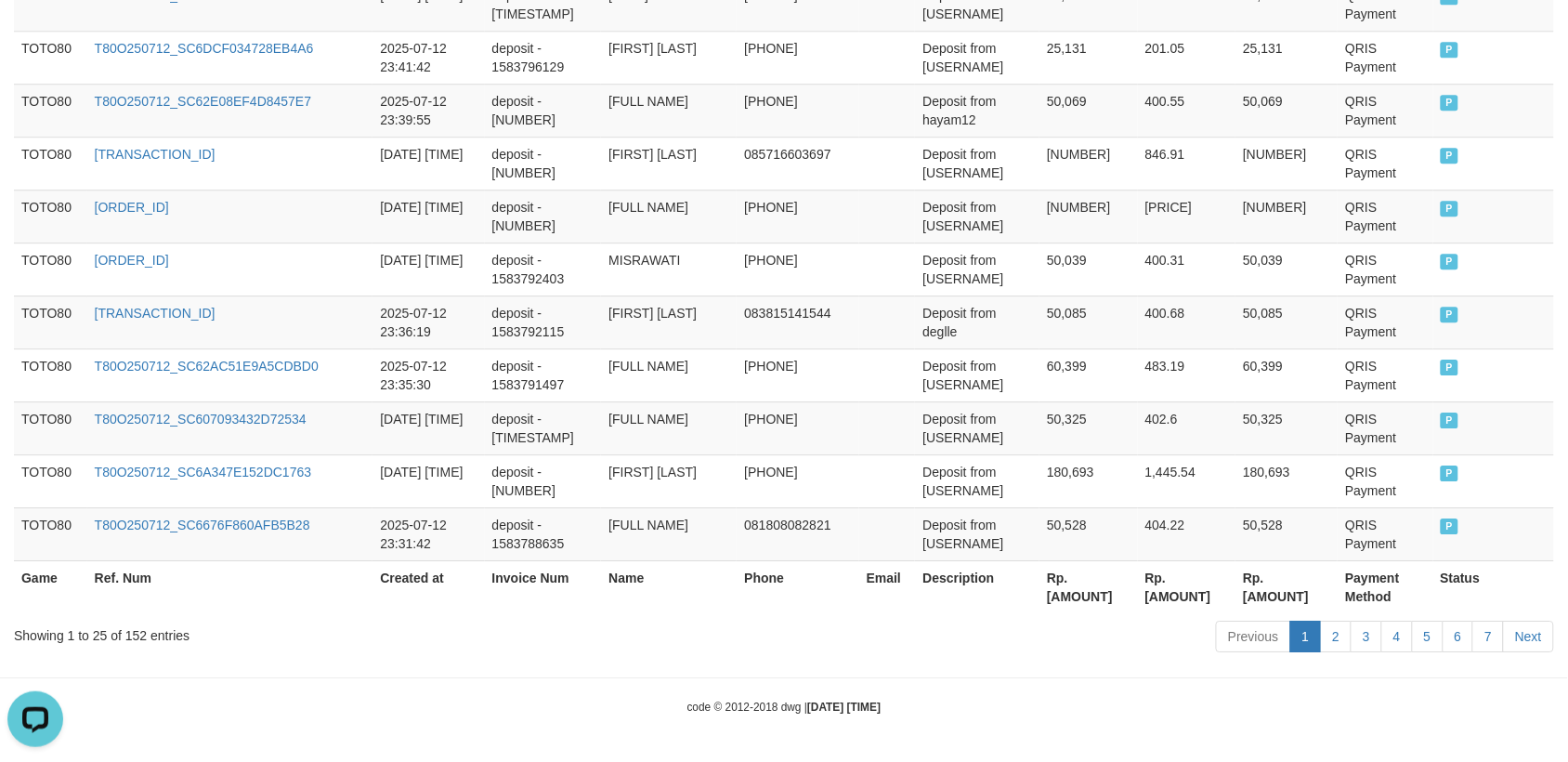 click on "Rp. [AMOUNT]" at bounding box center [1089, 586] 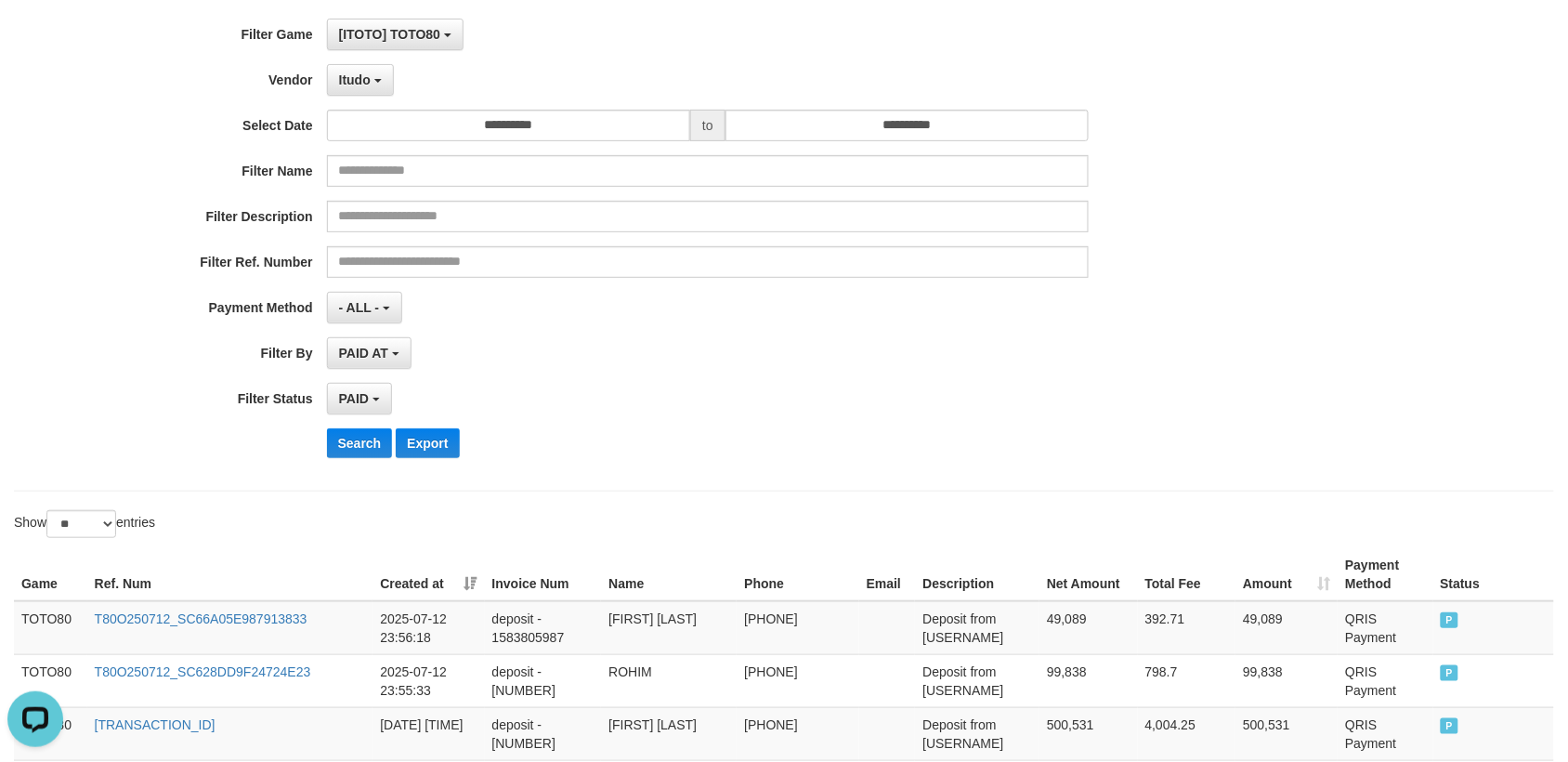 scroll, scrollTop: 122, scrollLeft: 0, axis: vertical 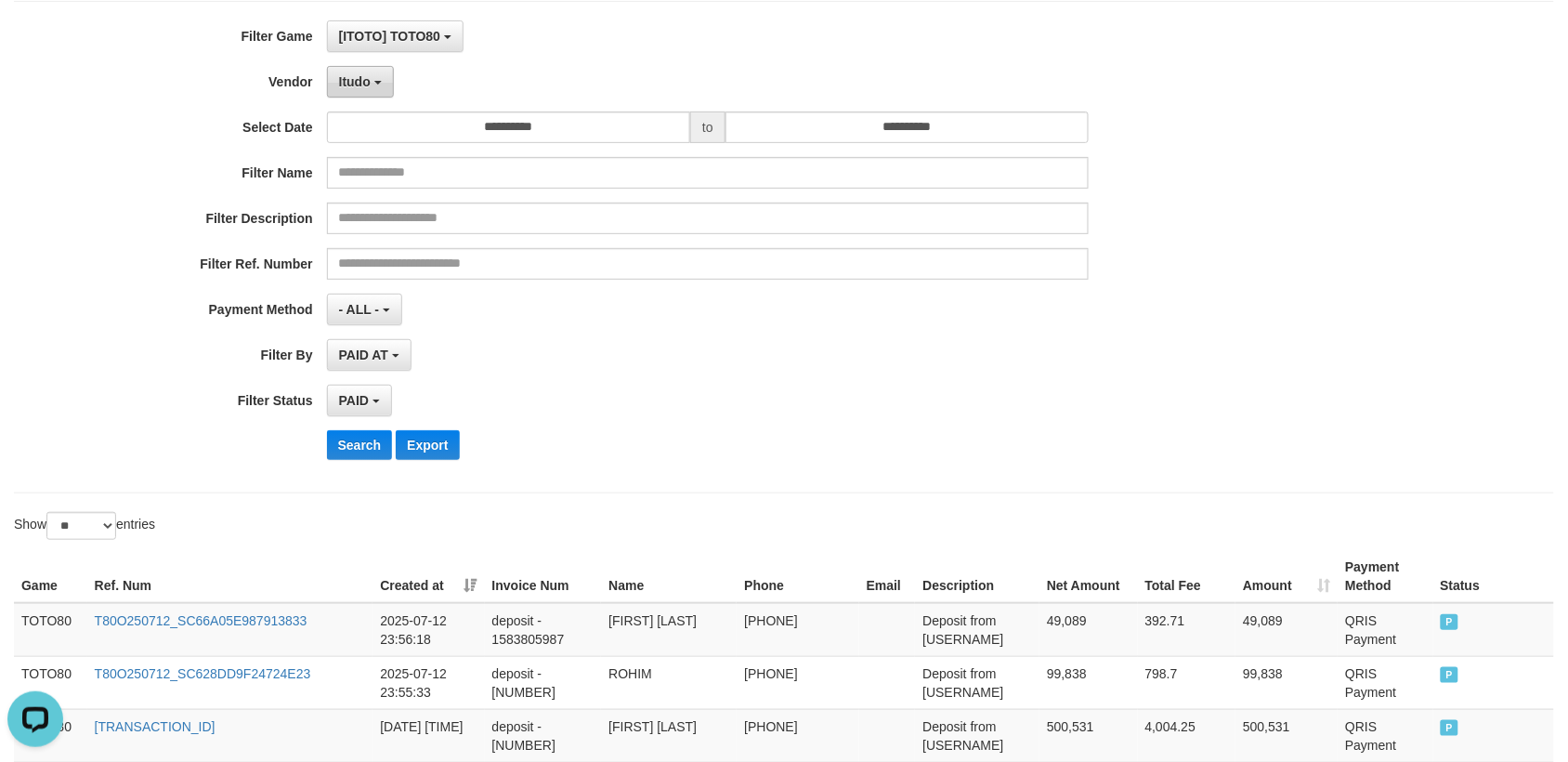 click on "Itudo" at bounding box center (355, 82) 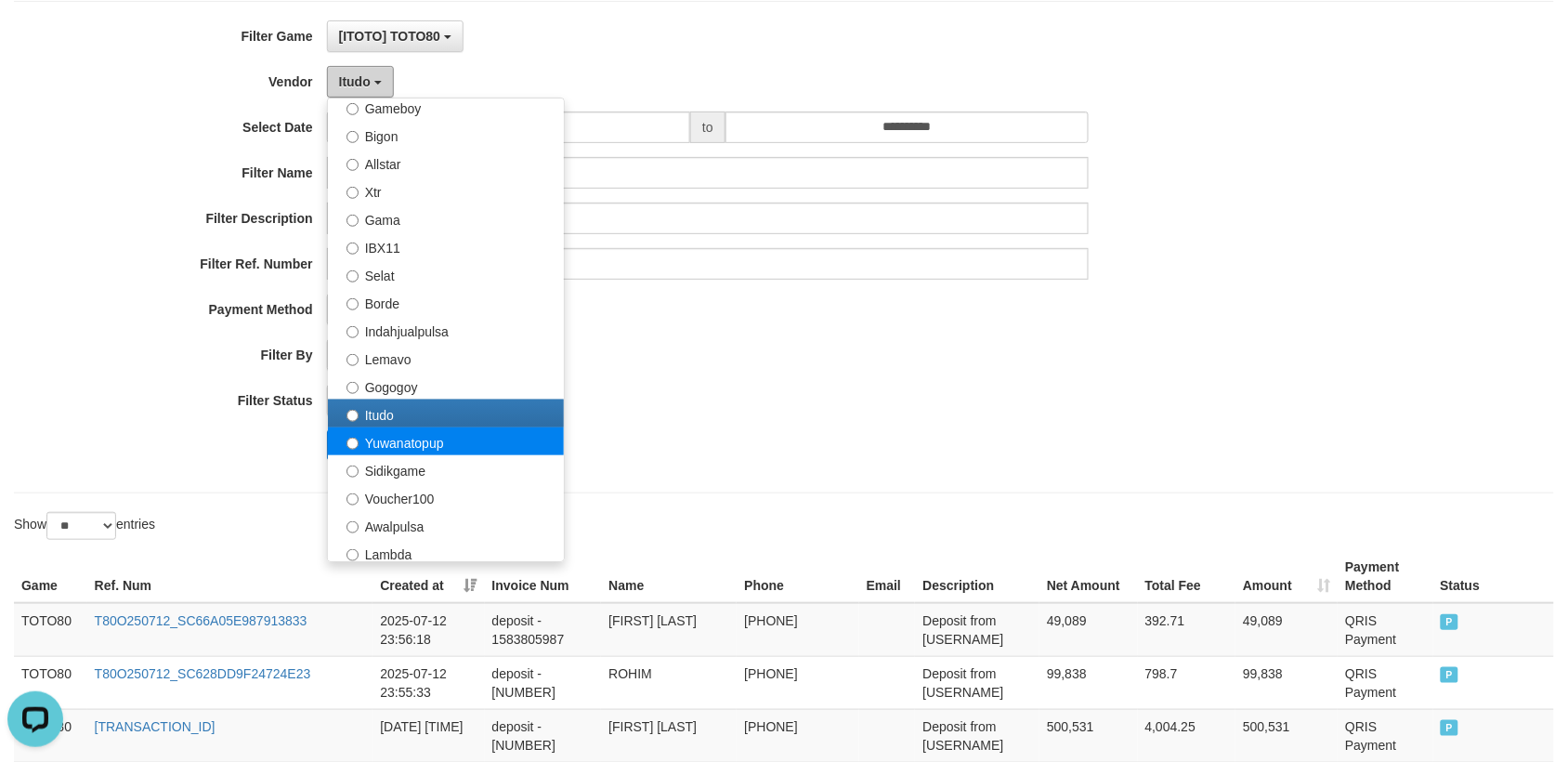 scroll, scrollTop: 465, scrollLeft: 0, axis: vertical 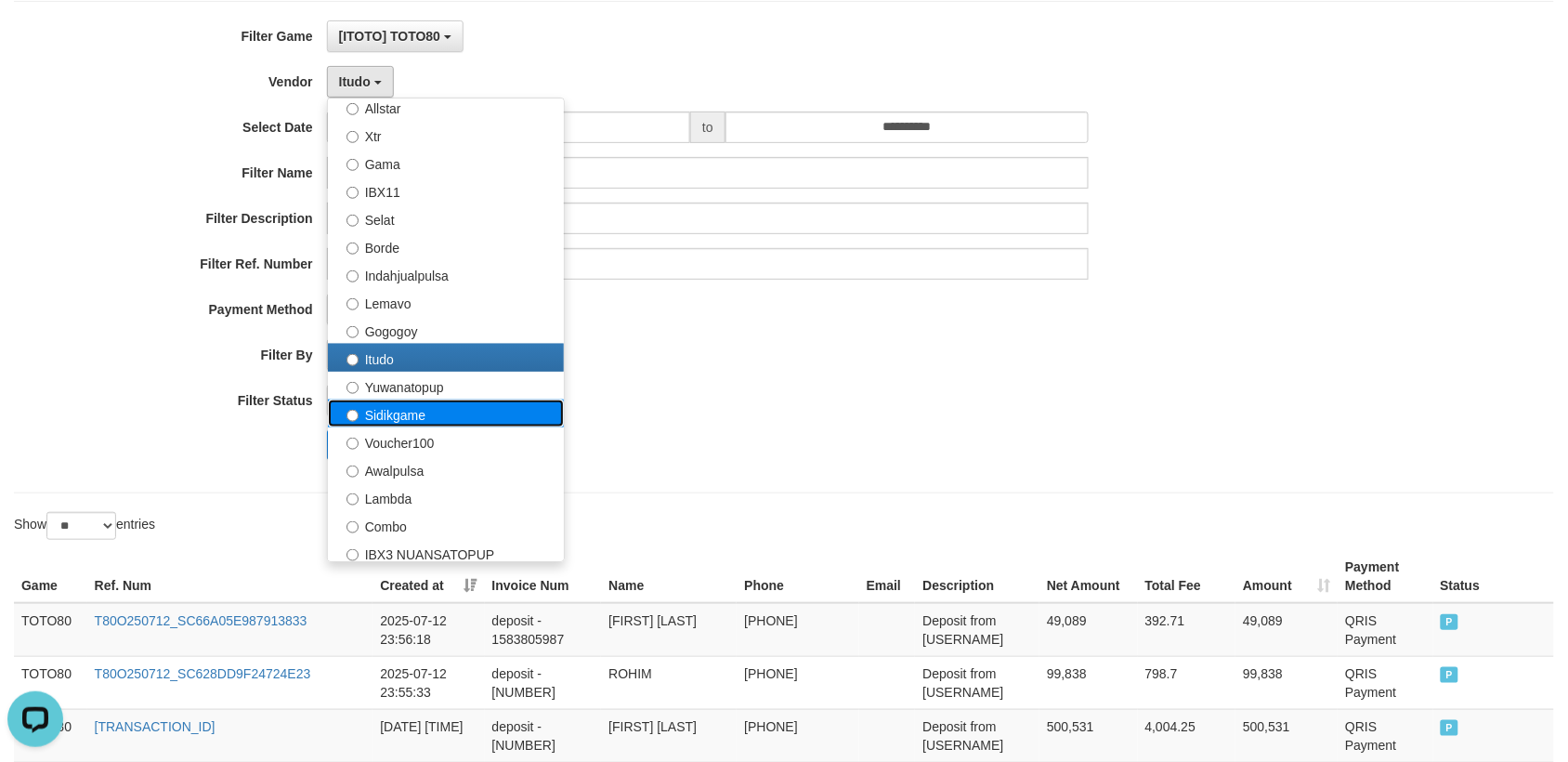 click on "Sidikgame" at bounding box center (446, 414) 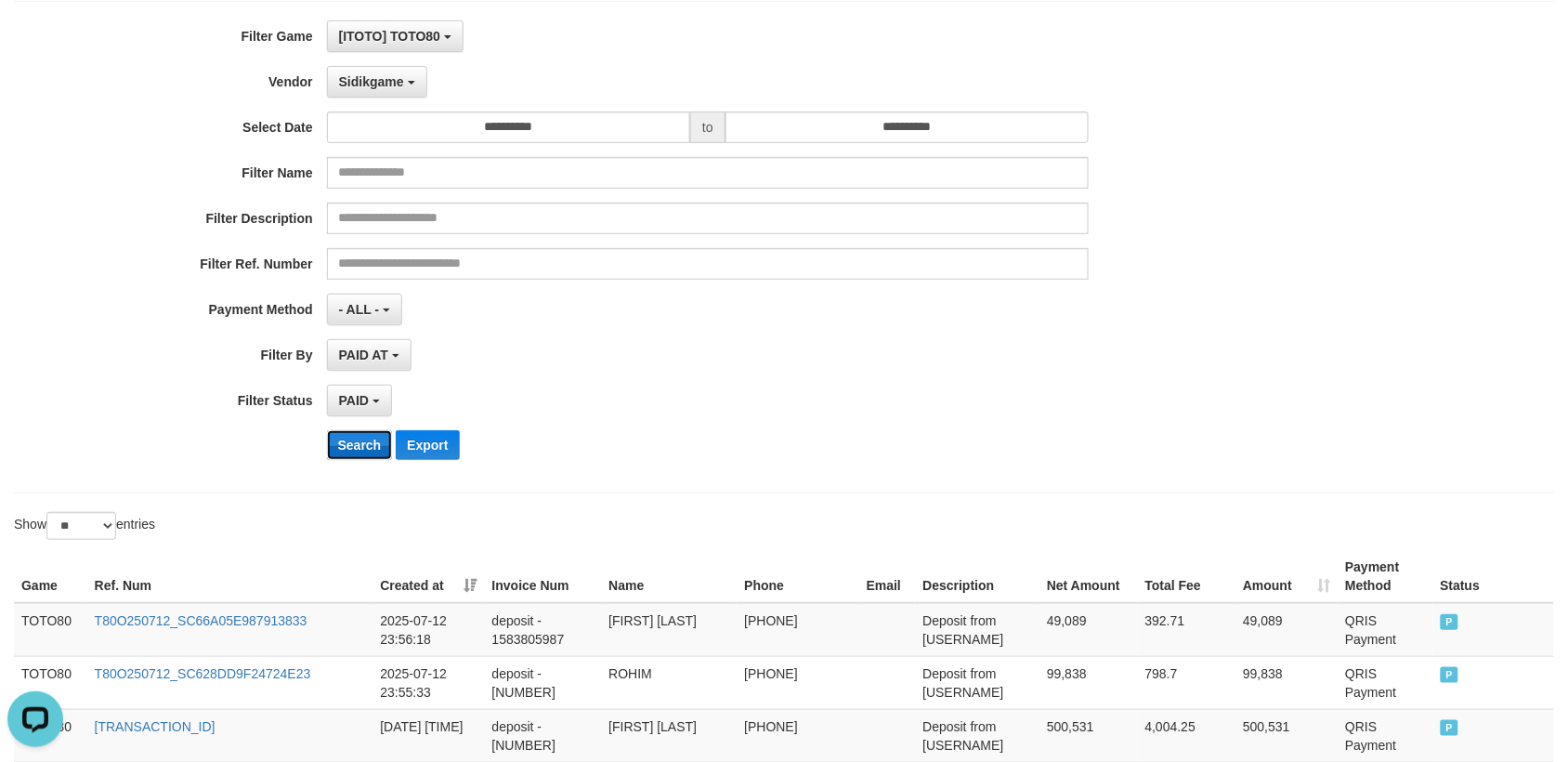 click on "Search" at bounding box center [359, 445] 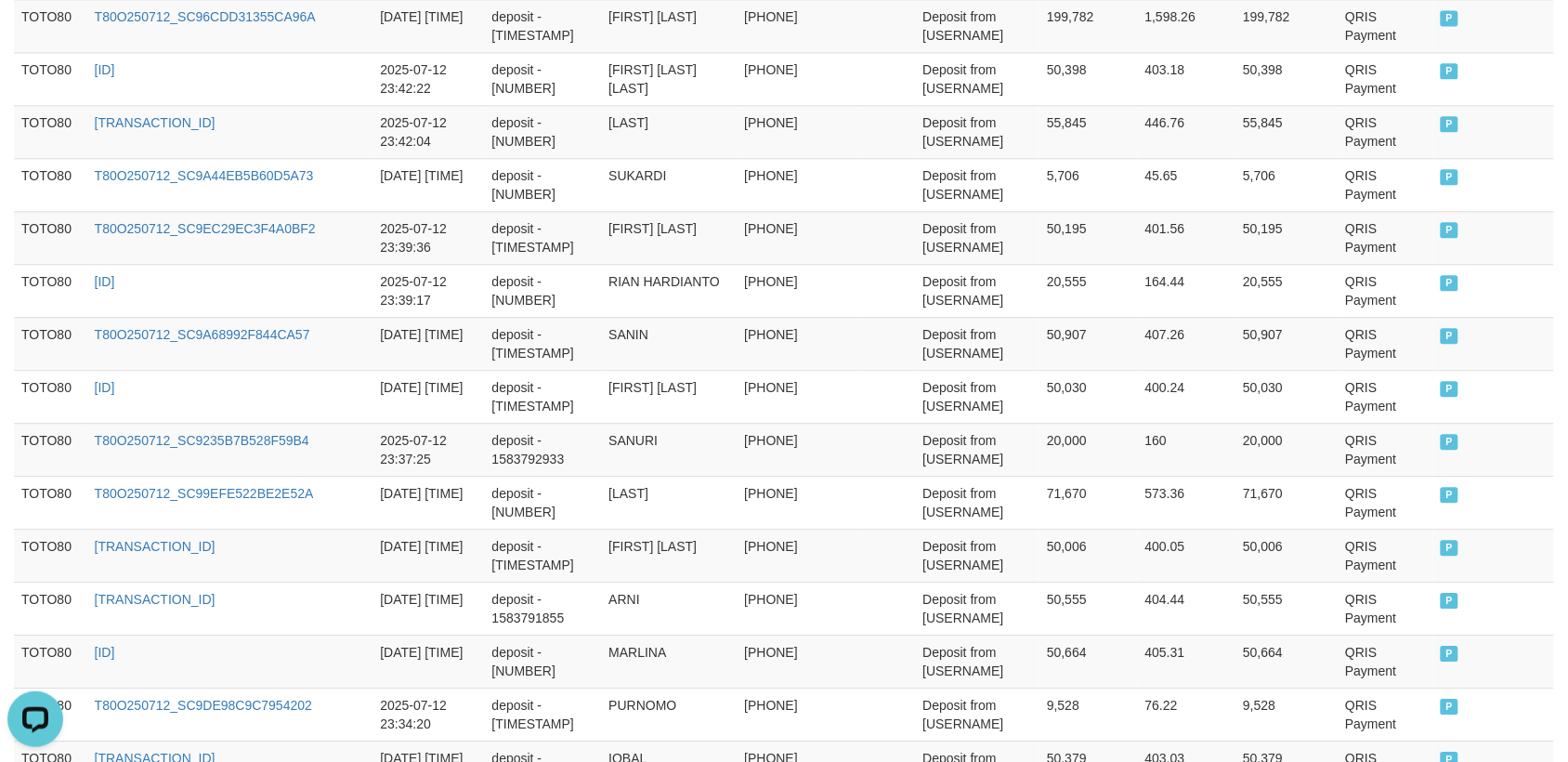 scroll, scrollTop: 1497, scrollLeft: 0, axis: vertical 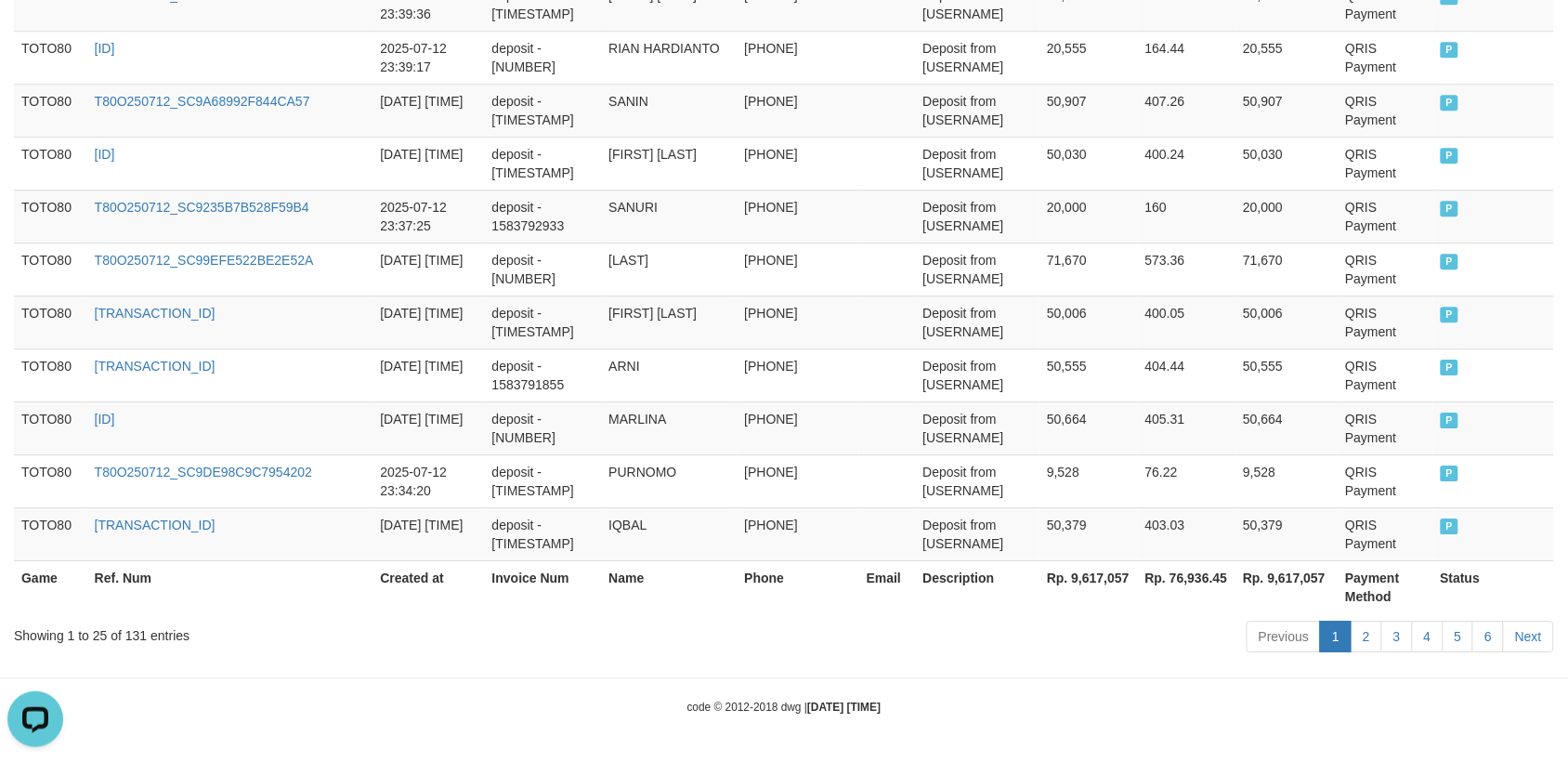 click on "Showing 1 to 25 of 131 entries" at bounding box center (326, 632) 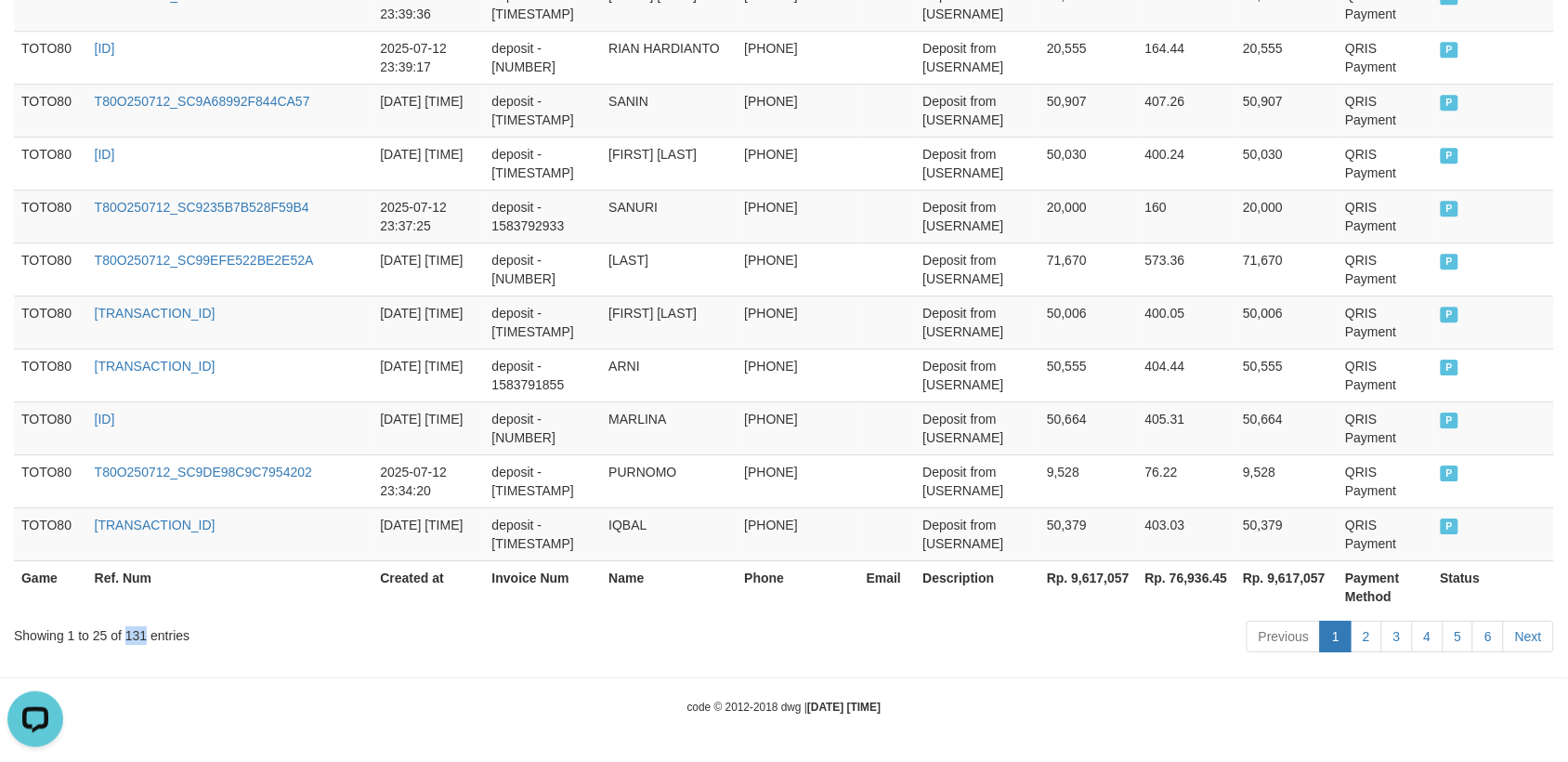 click on "Showing 1 to 25 of 131 entries" at bounding box center [326, 632] 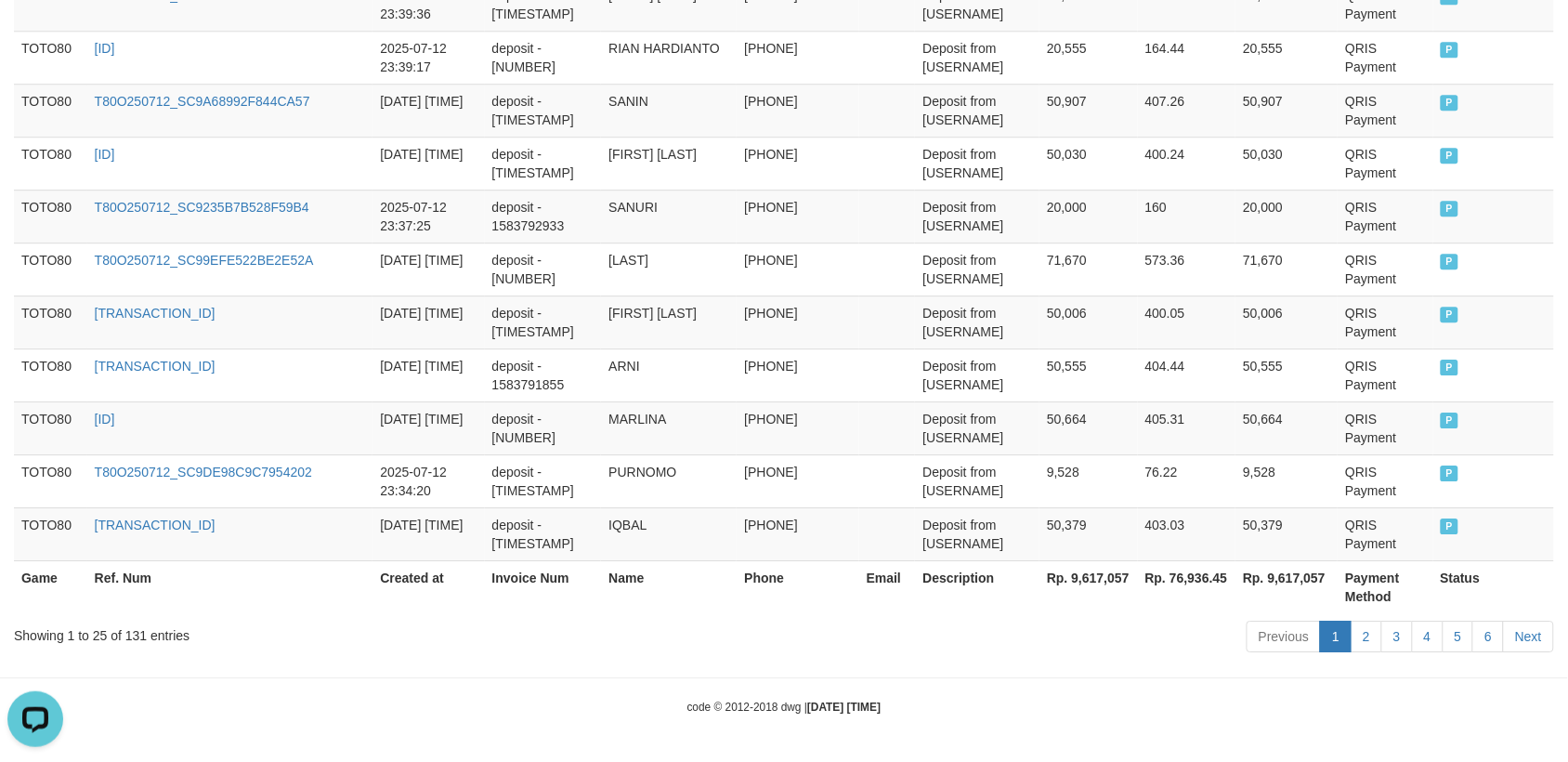 click on "Rp. 9,617,057" at bounding box center [1089, 586] 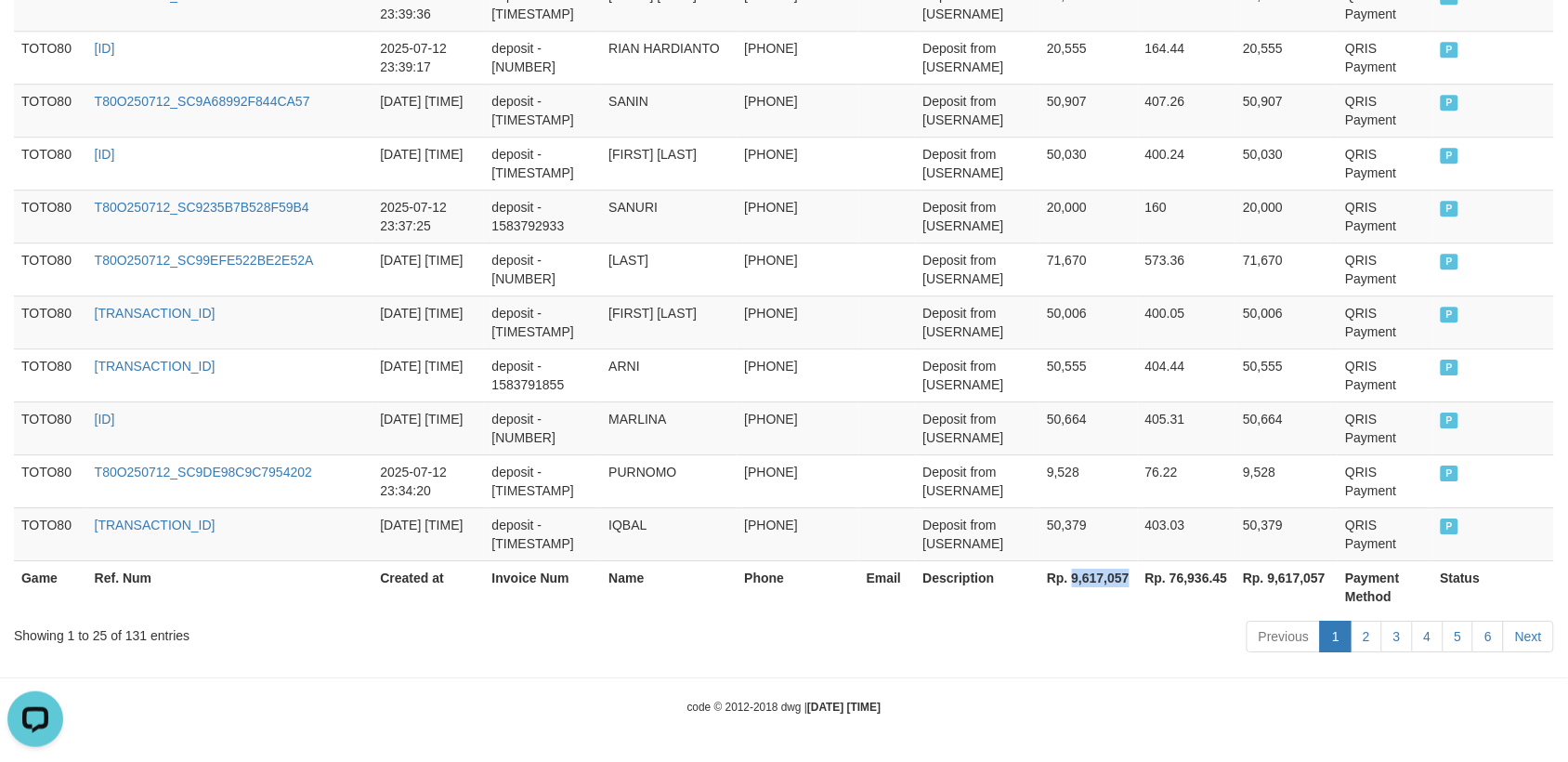 click on "Rp. 9,617,057" at bounding box center (1089, 586) 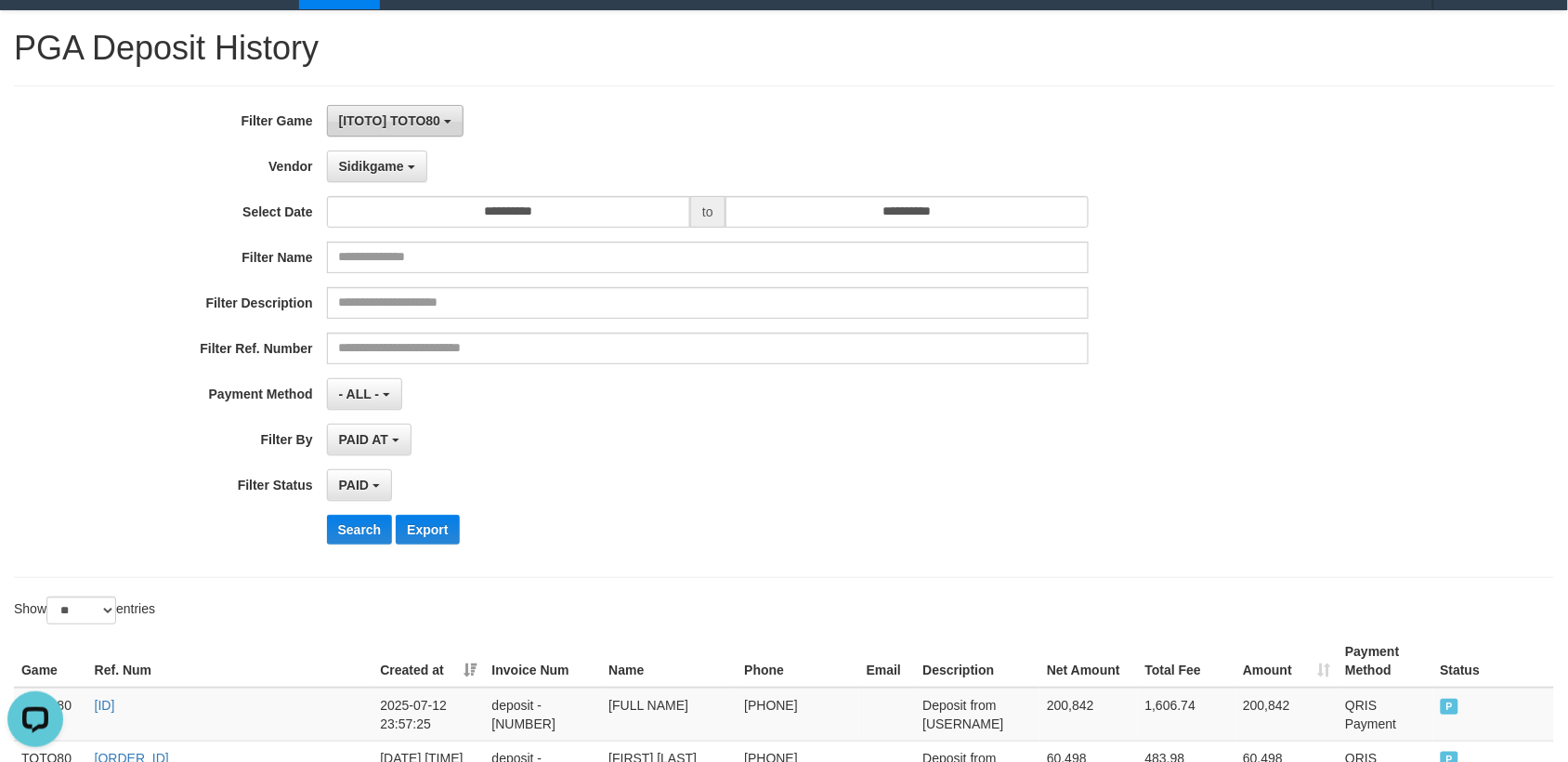 scroll, scrollTop: 0, scrollLeft: 0, axis: both 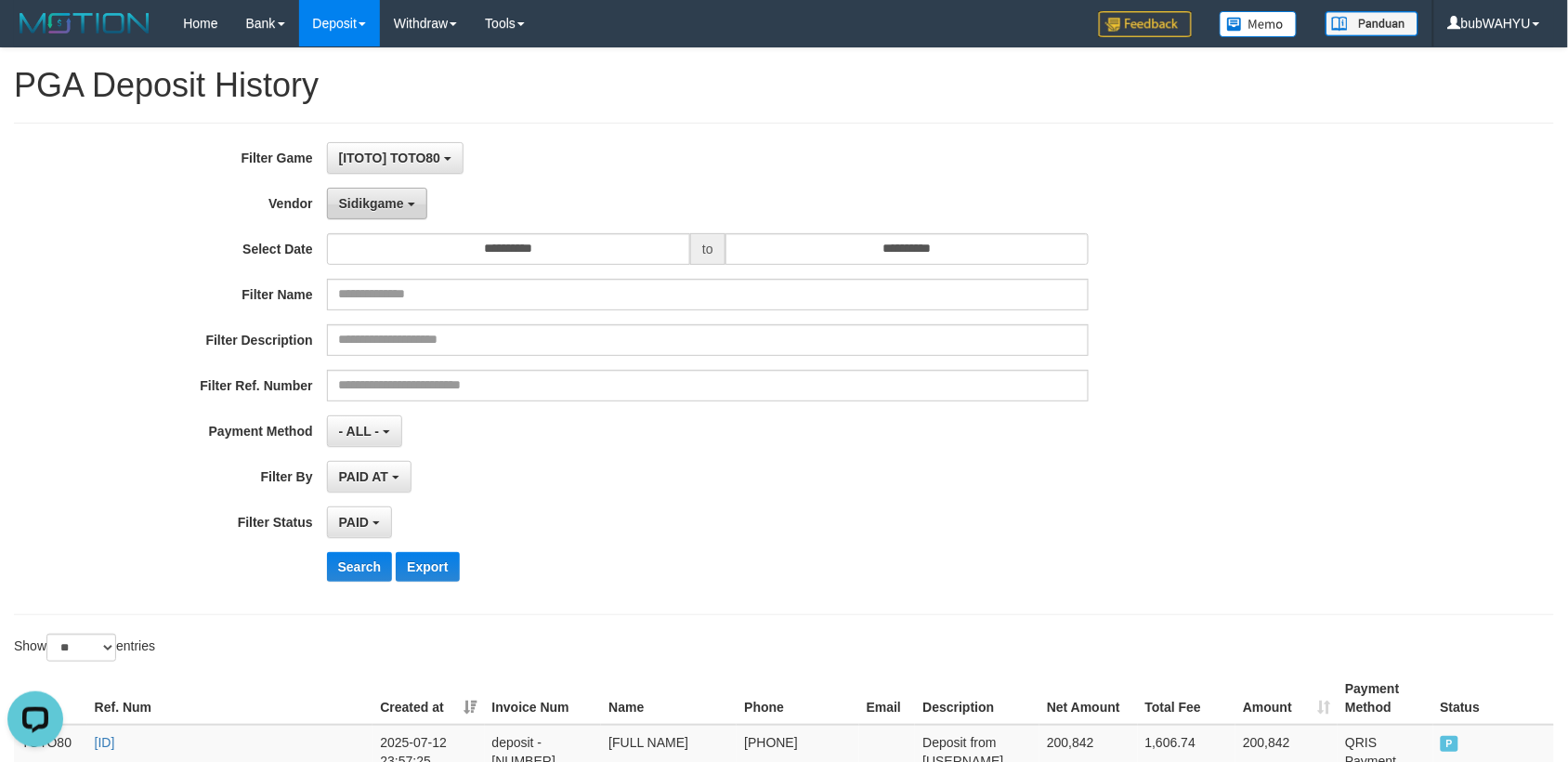 click on "Sidikgame" at bounding box center [372, 204] 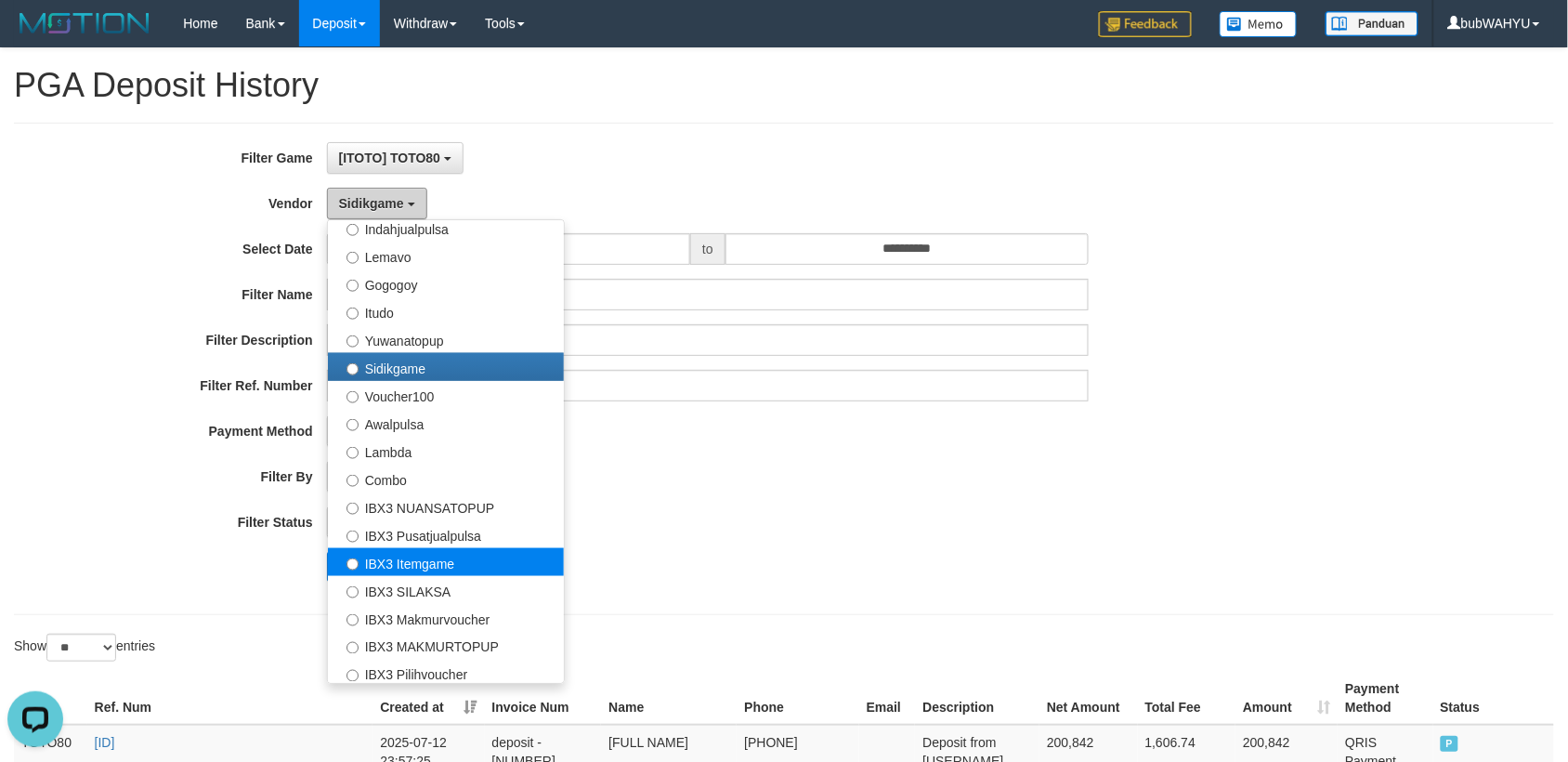 scroll, scrollTop: 637, scrollLeft: 0, axis: vertical 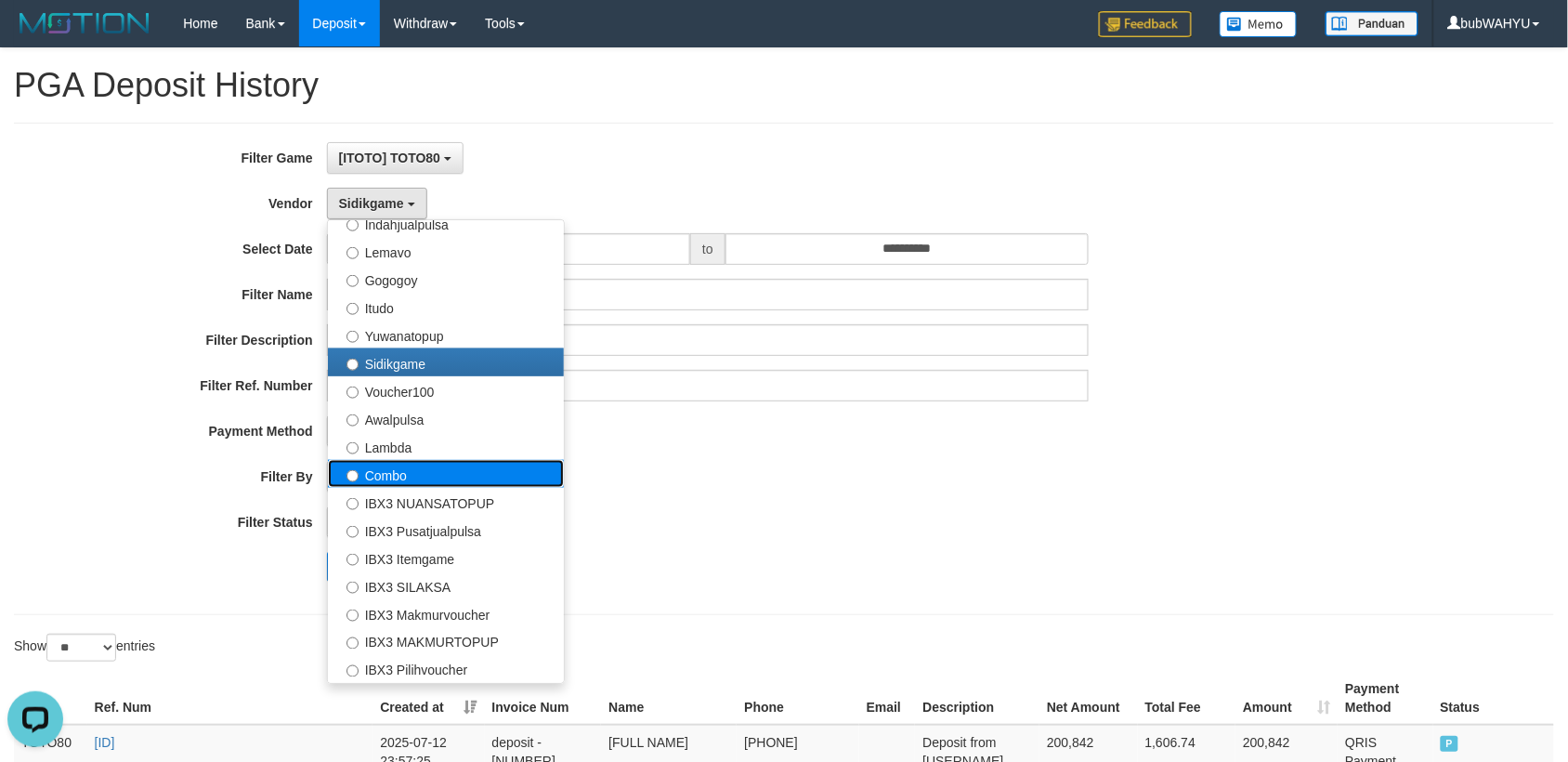 click on "Combo" at bounding box center (446, 474) 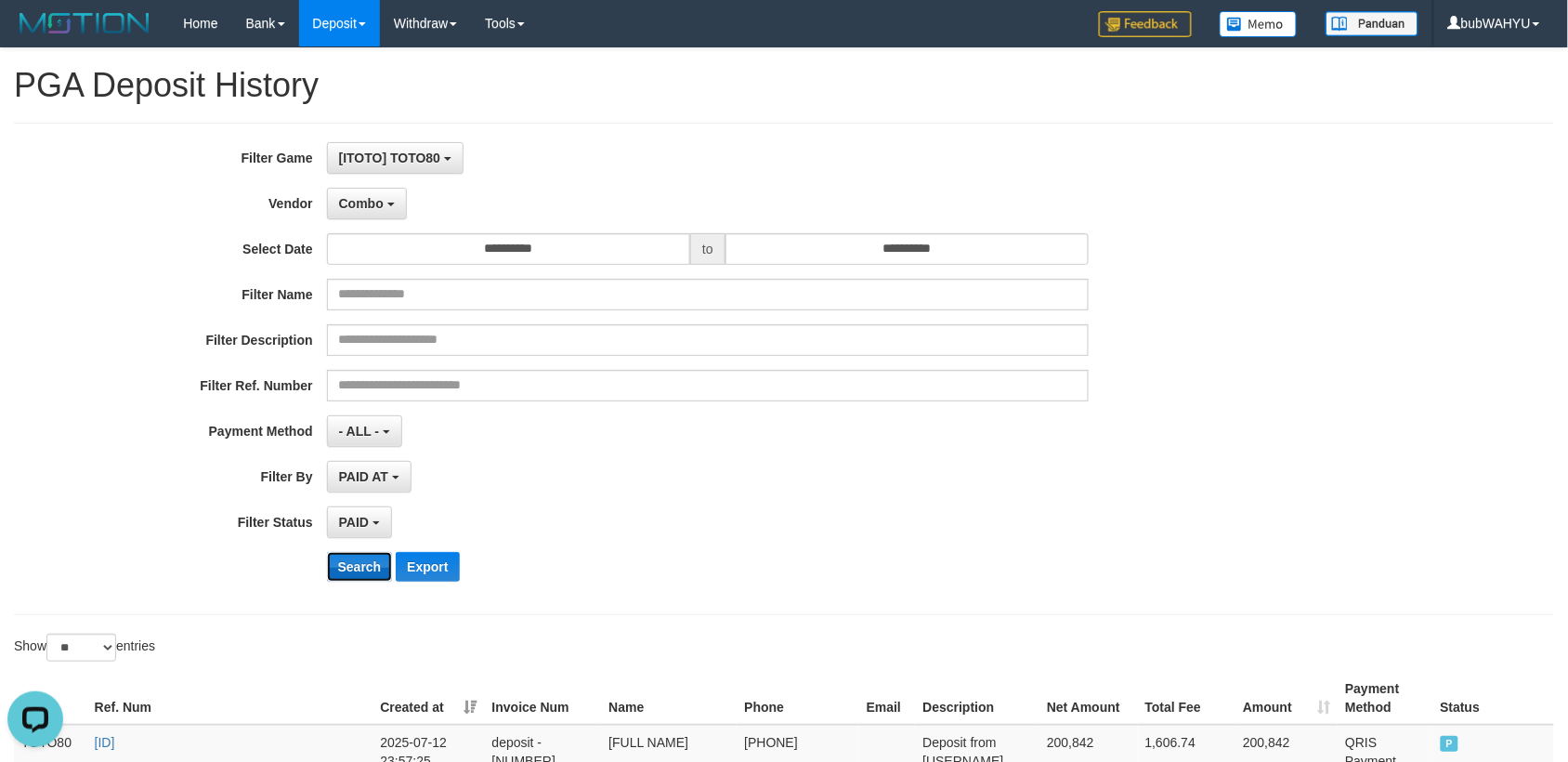 click on "Search" at bounding box center [359, 567] 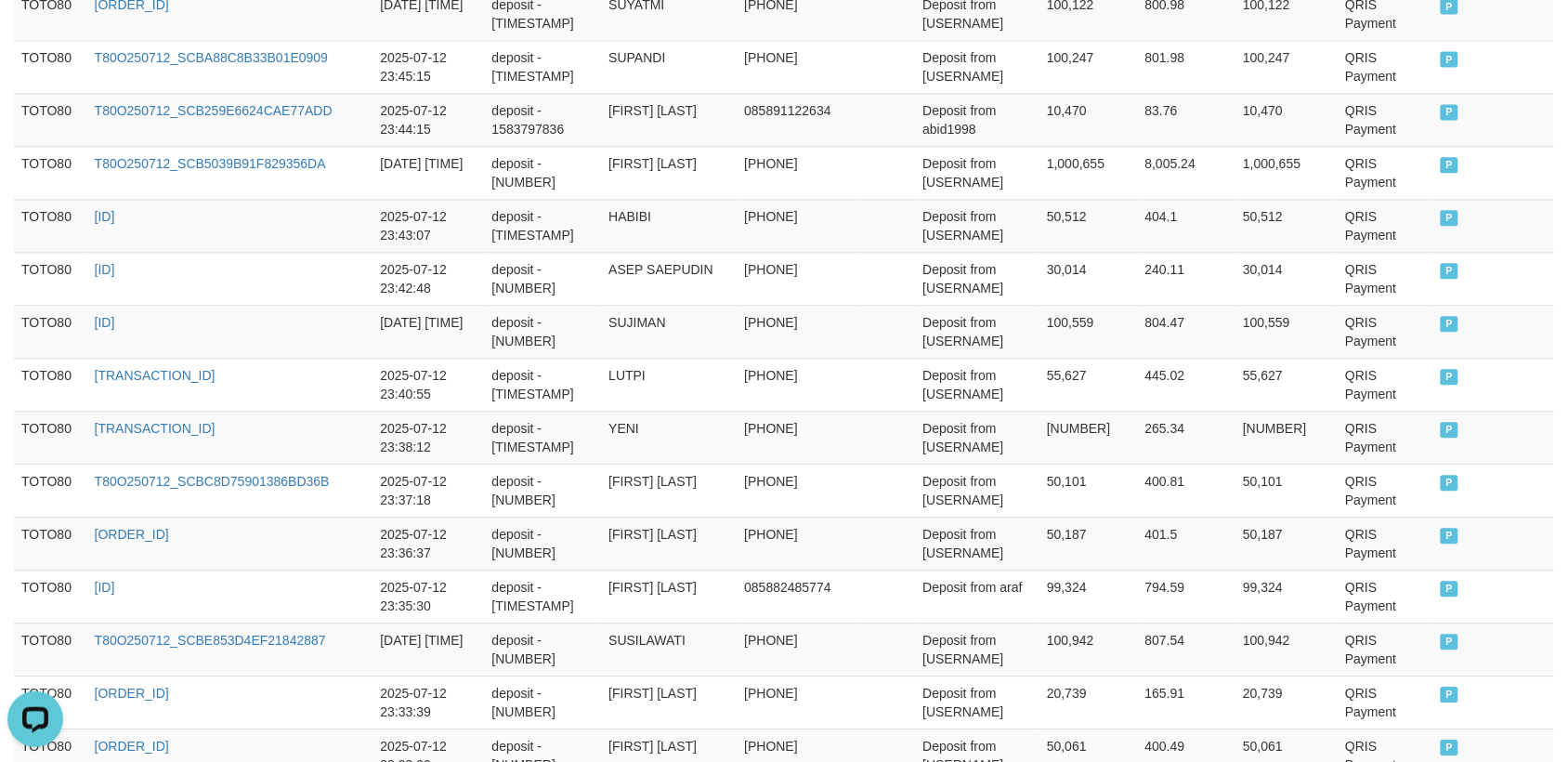 scroll, scrollTop: 1497, scrollLeft: 0, axis: vertical 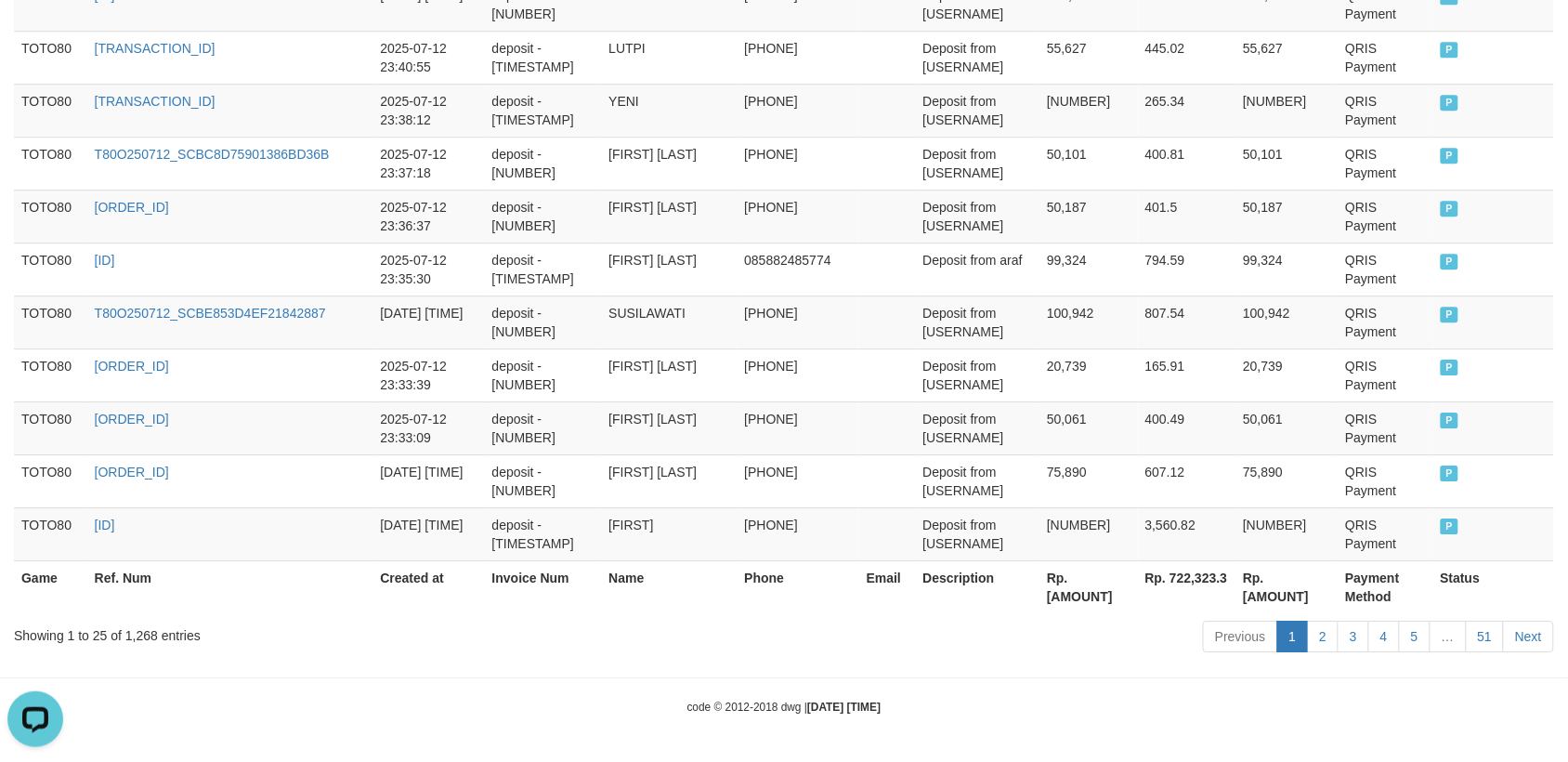 click on "Showing 1 to 25 of 1,268 entries" at bounding box center [326, 632] 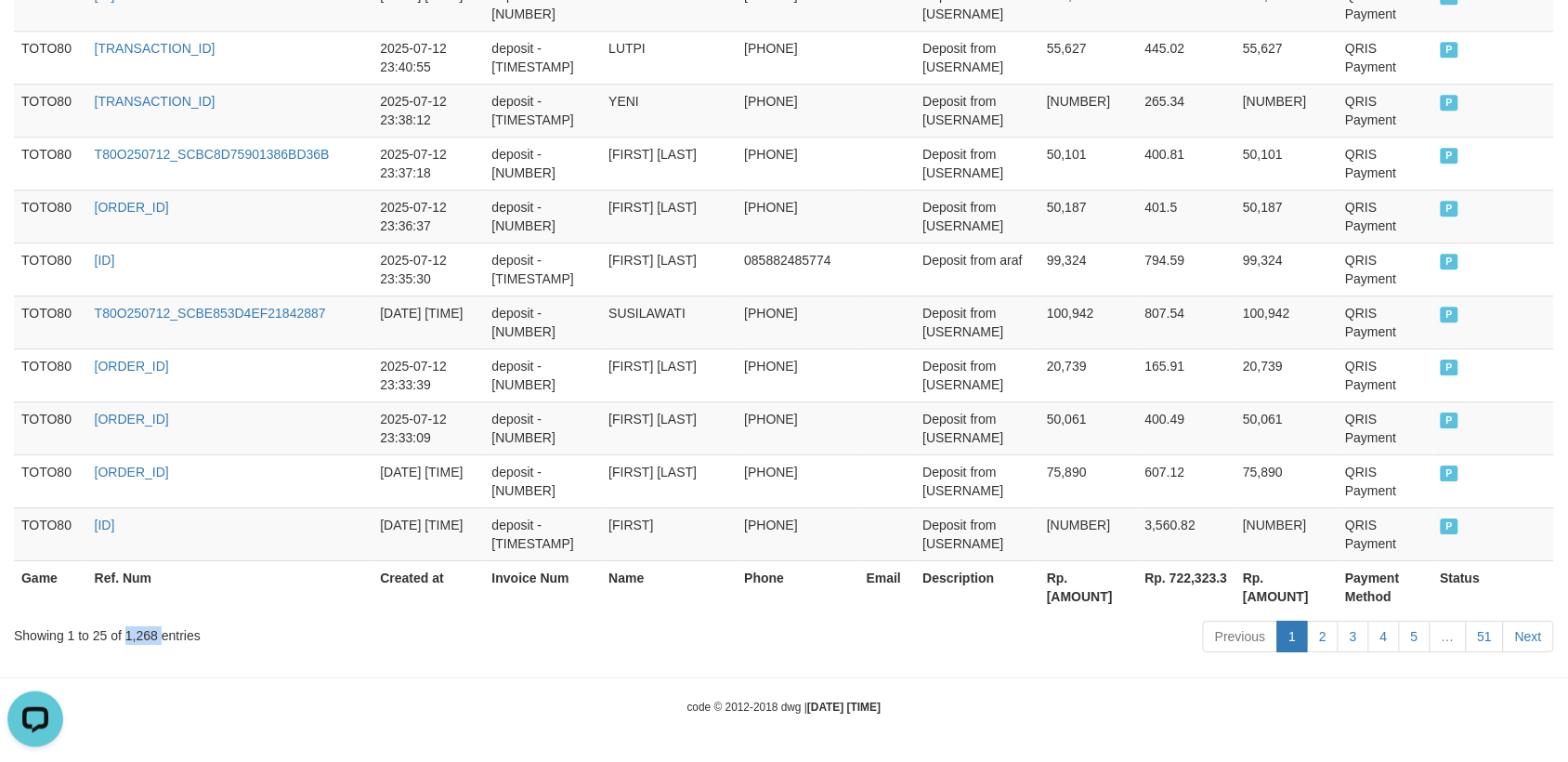 click on "Showing 1 to 25 of 1,268 entries" at bounding box center [326, 632] 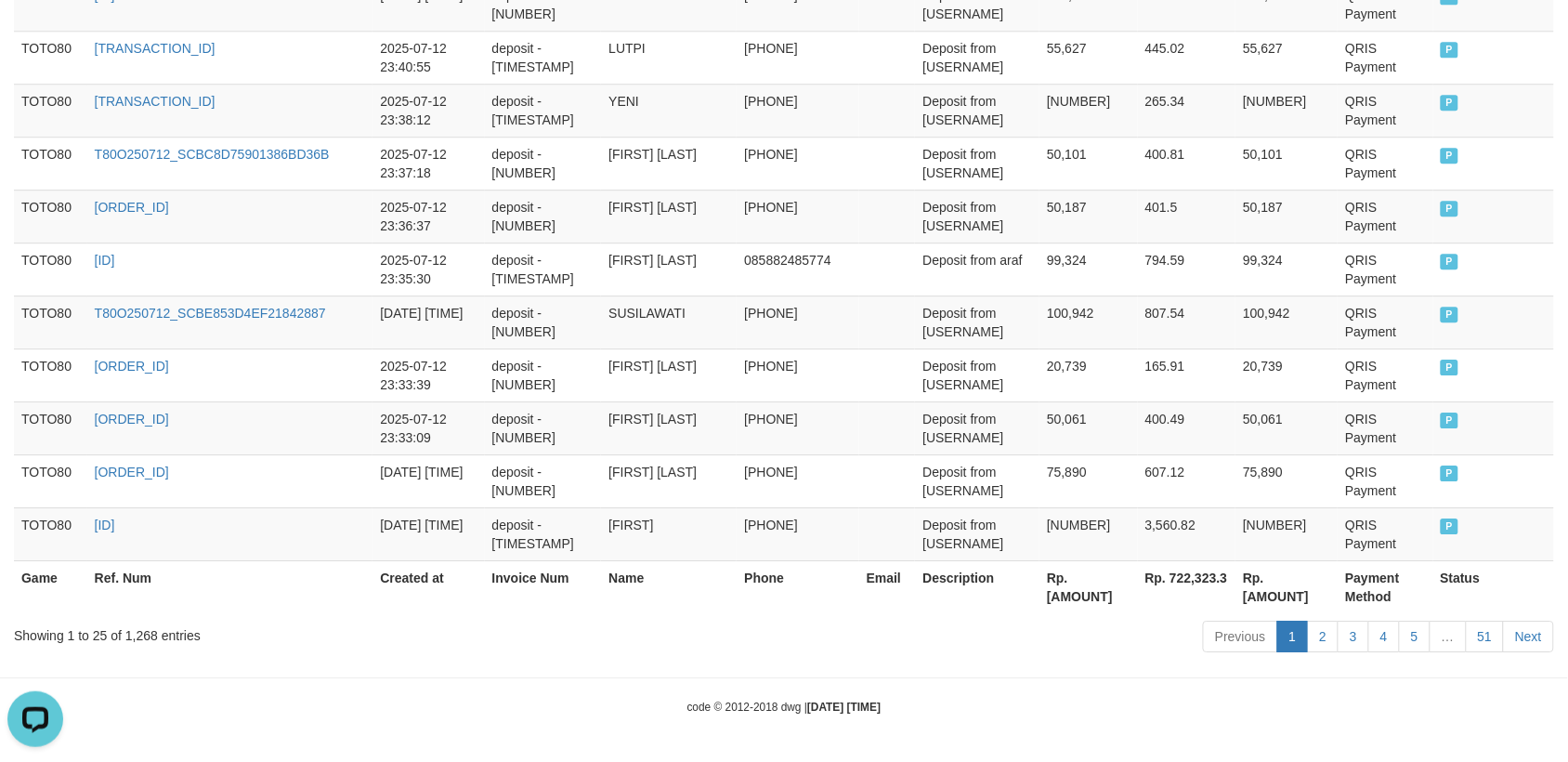 click on "Rp. [AMOUNT]" at bounding box center [1089, 586] 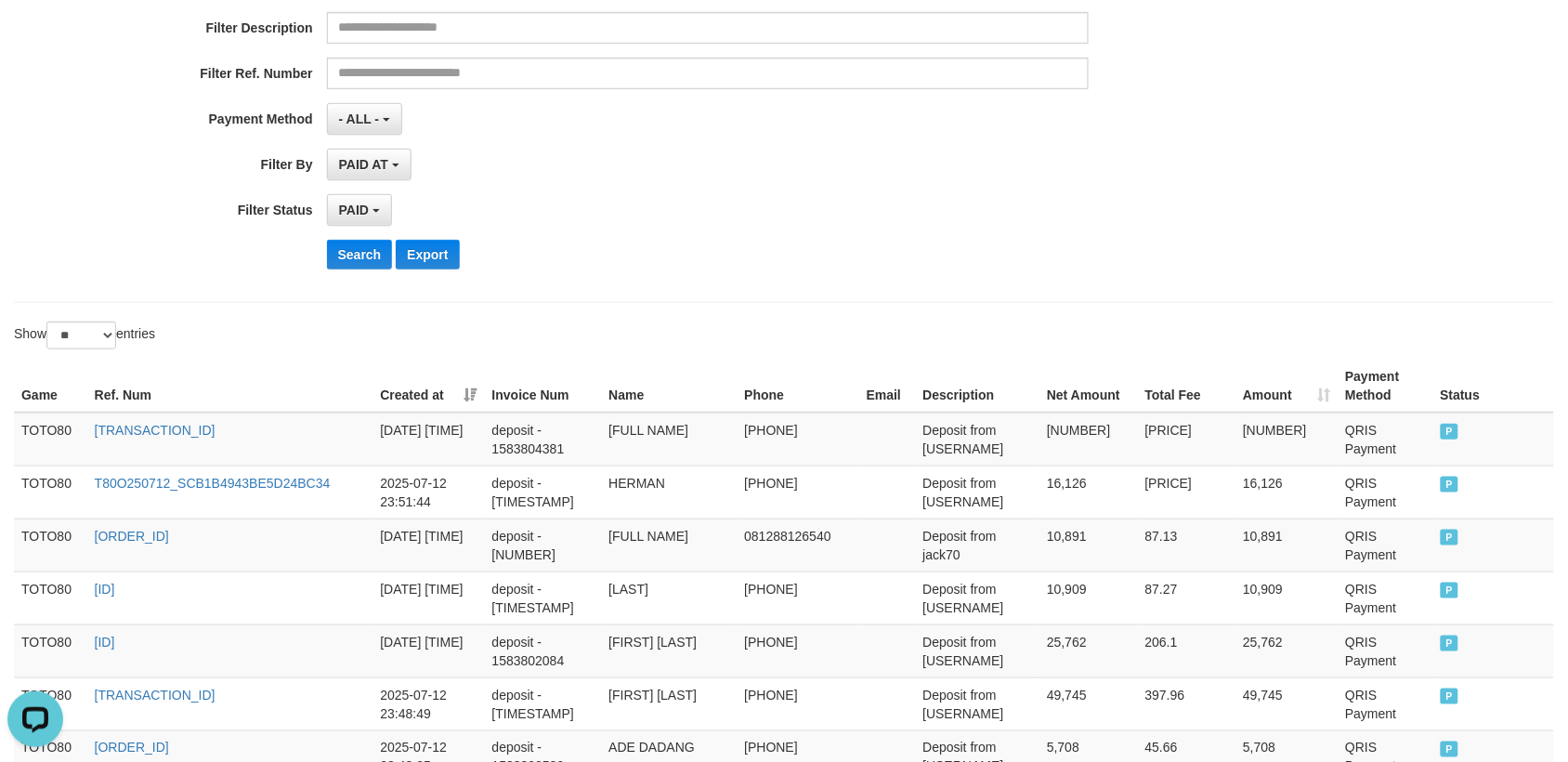 scroll, scrollTop: 103, scrollLeft: 0, axis: vertical 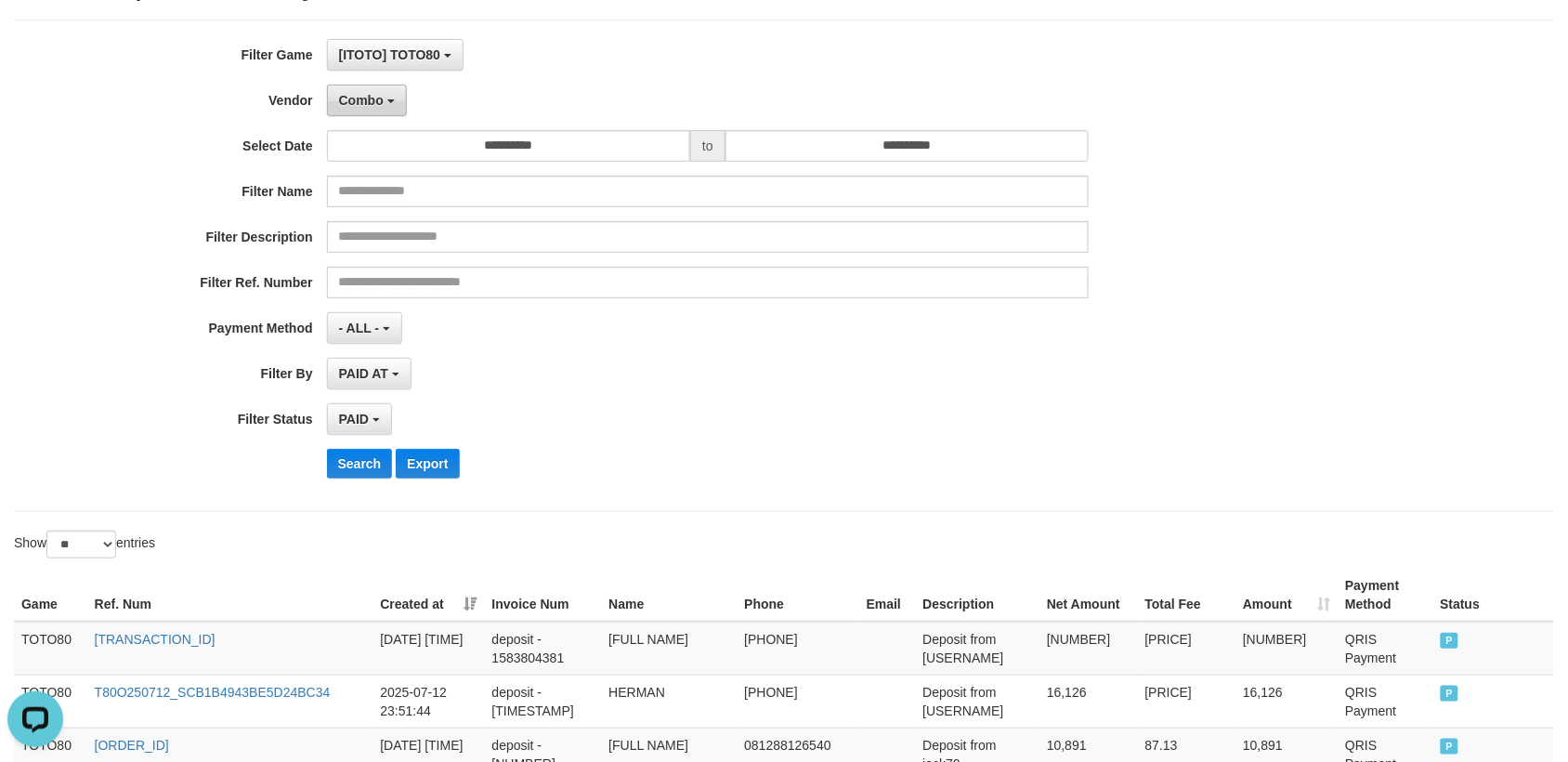 click on "Combo" at bounding box center [361, 100] 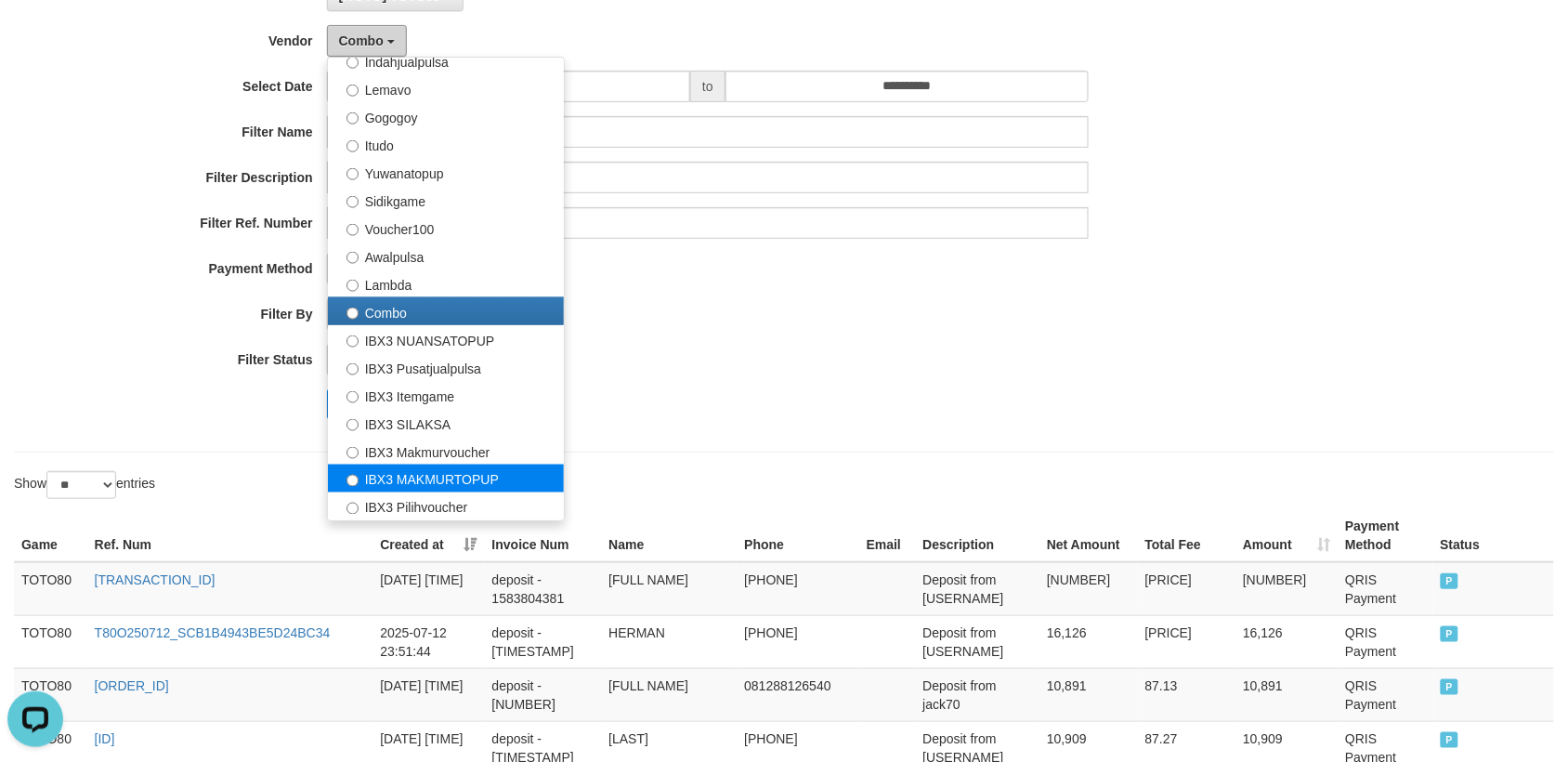 scroll, scrollTop: 219, scrollLeft: 0, axis: vertical 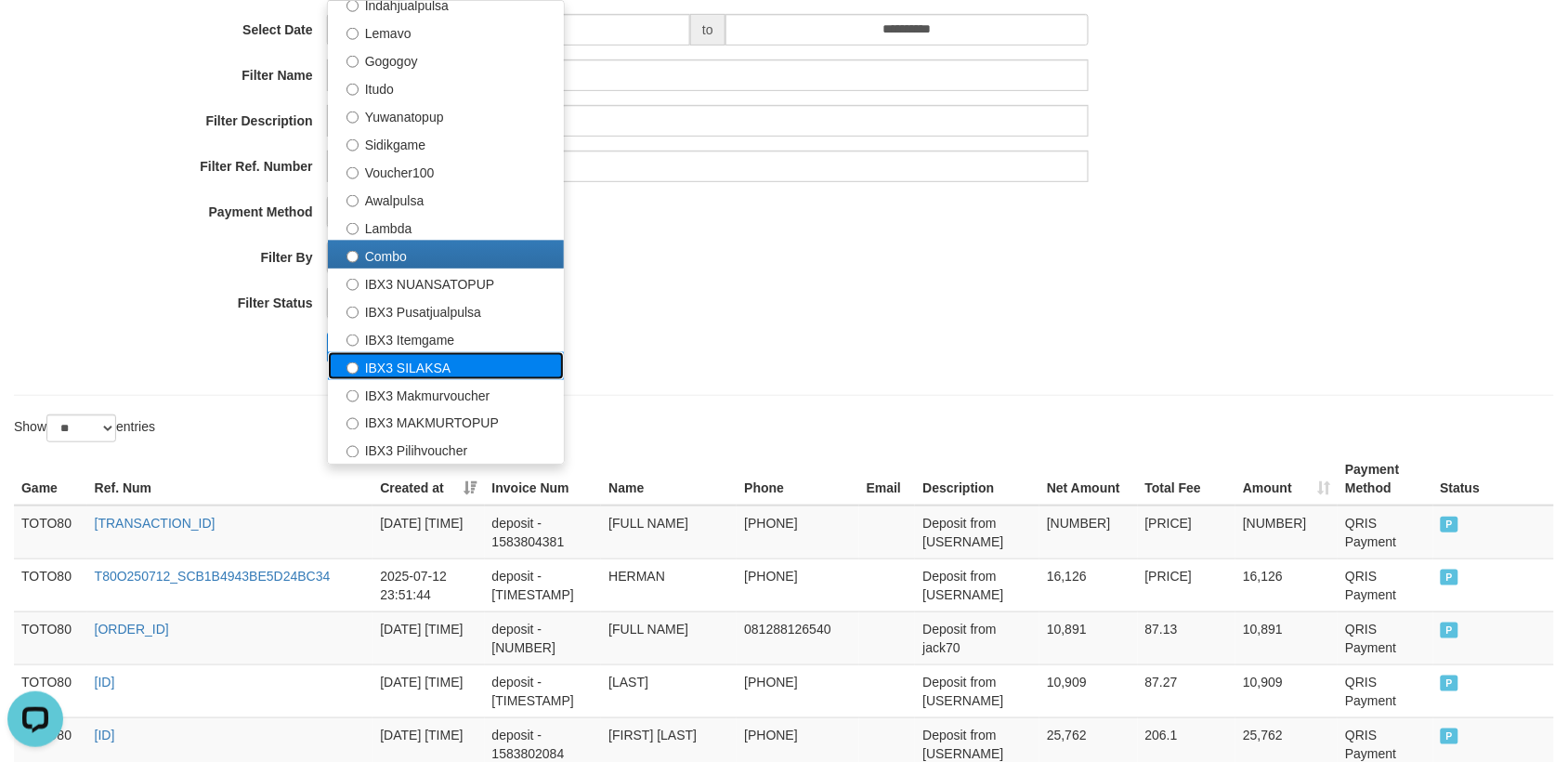 click on "IBX3 SILAKSA" at bounding box center (446, 366) 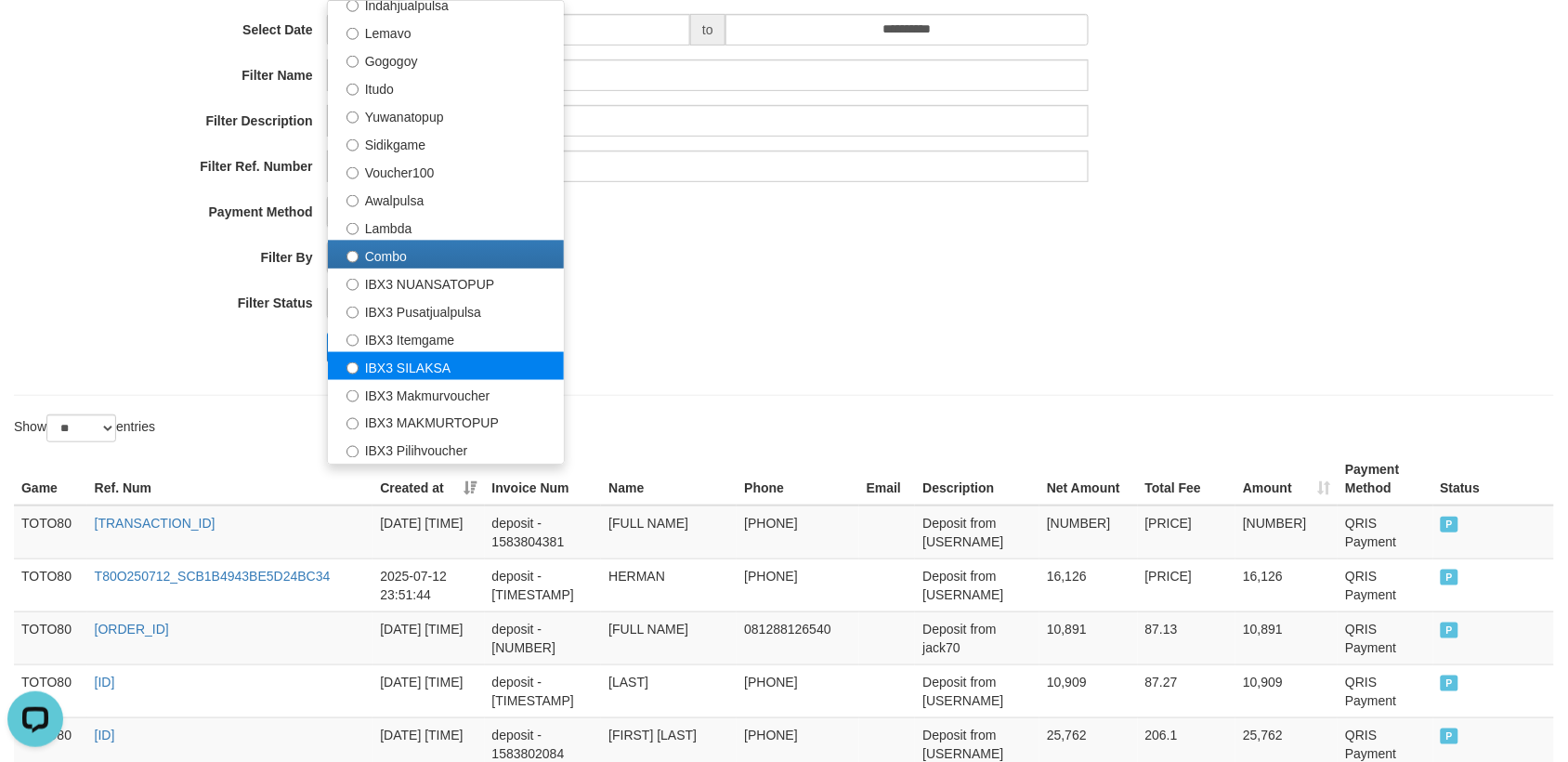 select on "**********" 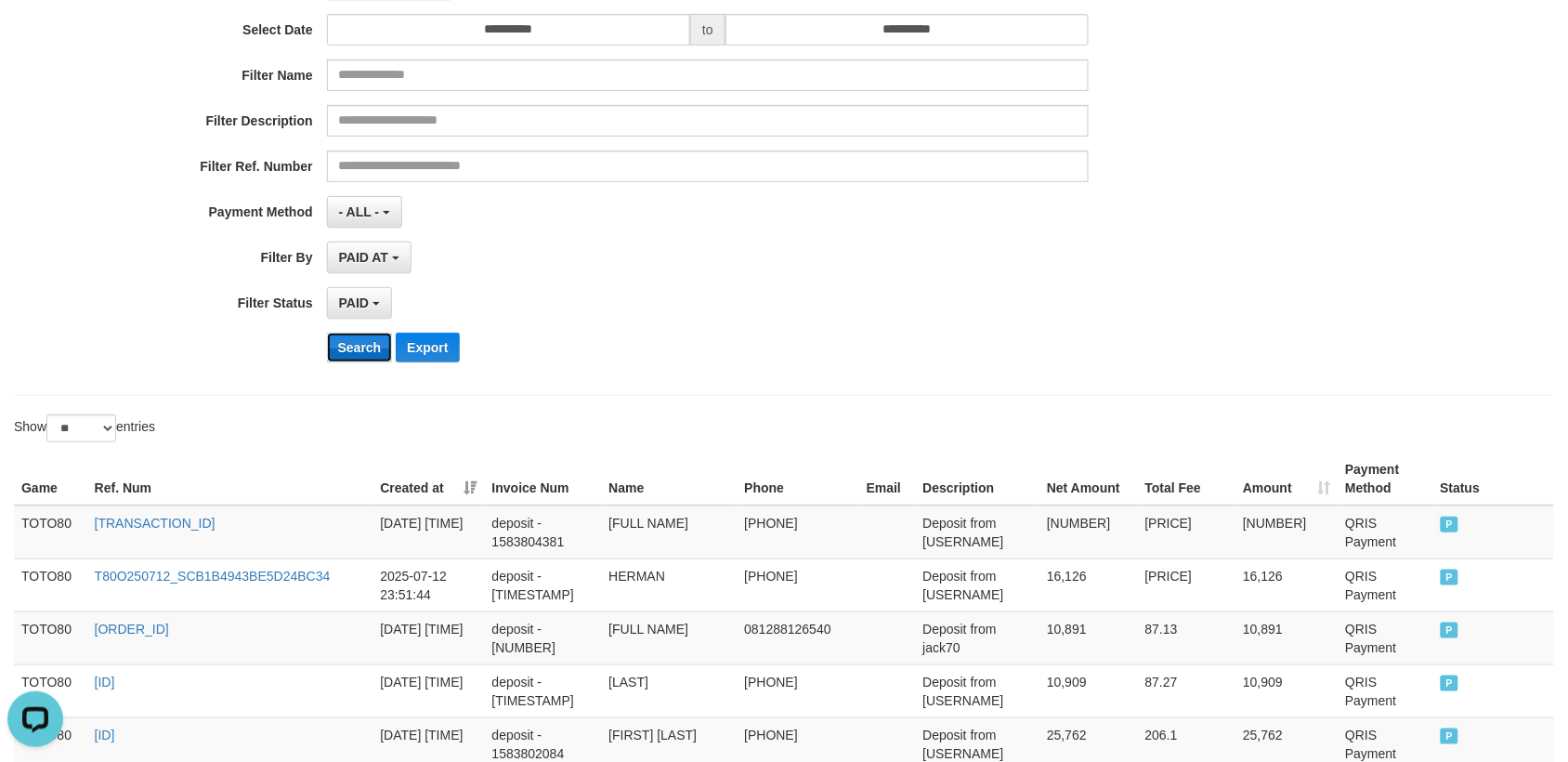 click on "Search" at bounding box center (359, 348) 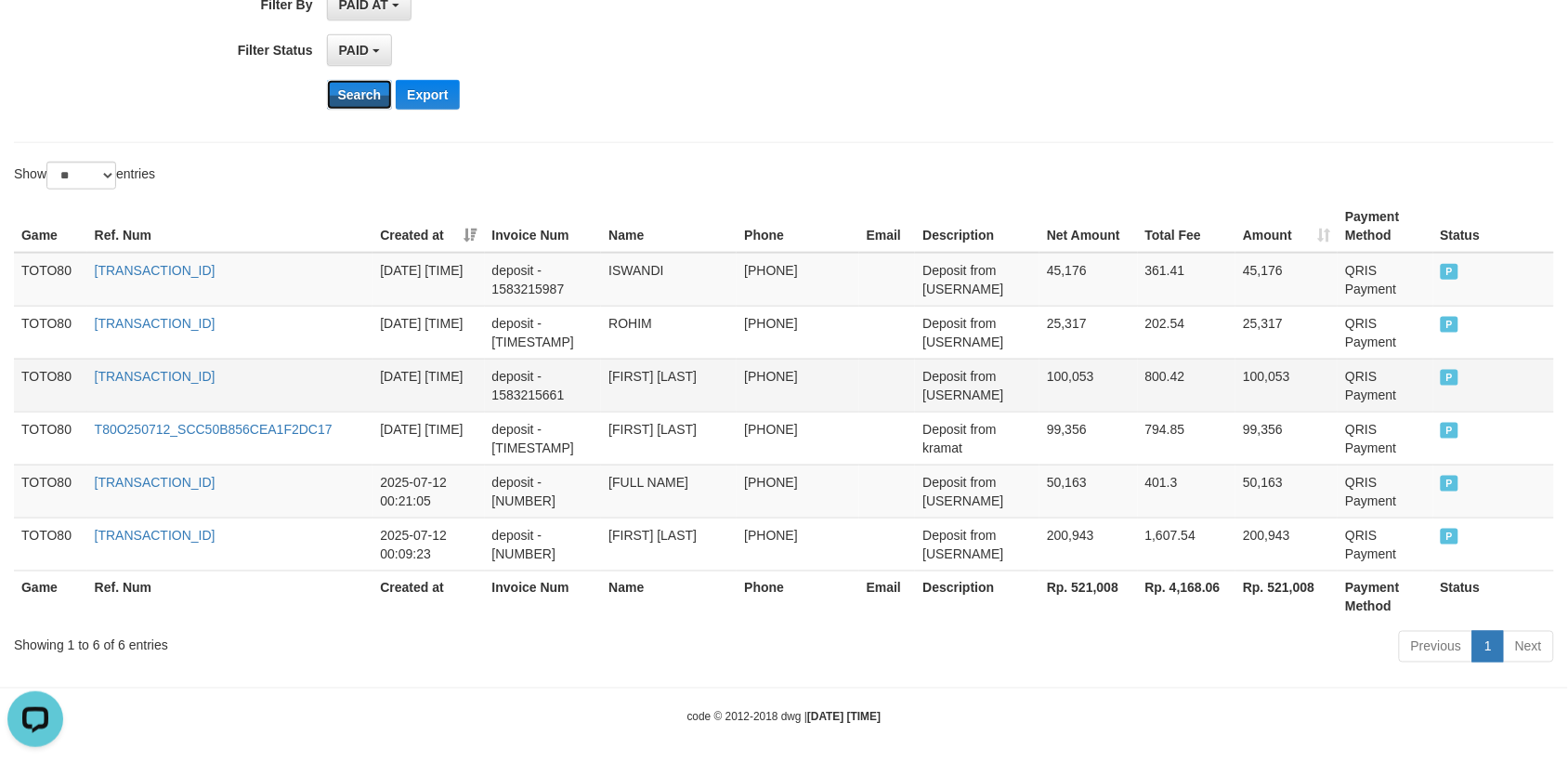 scroll, scrollTop: 486, scrollLeft: 0, axis: vertical 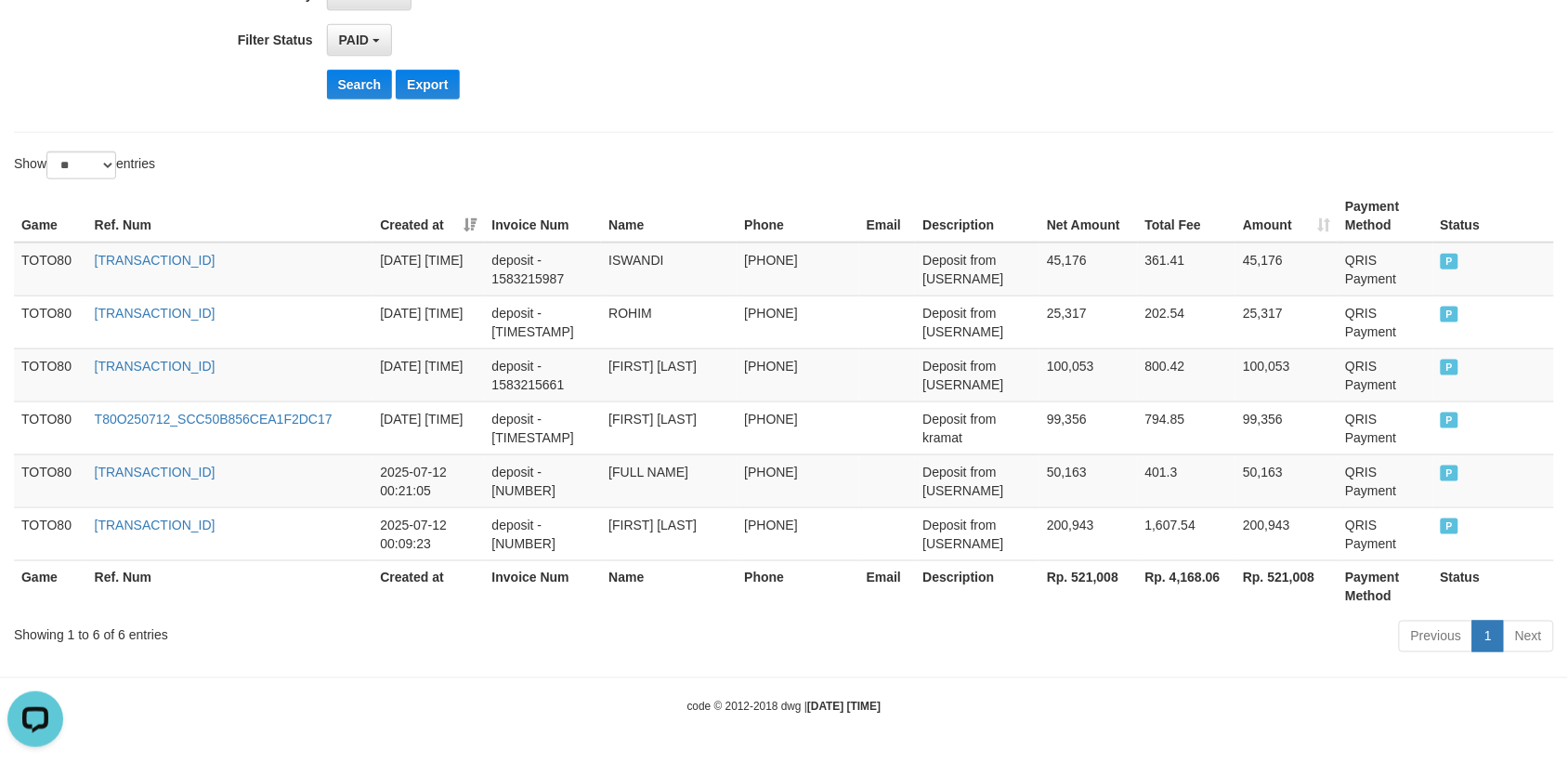 click on "Rp. 521,008" at bounding box center (1089, 586) 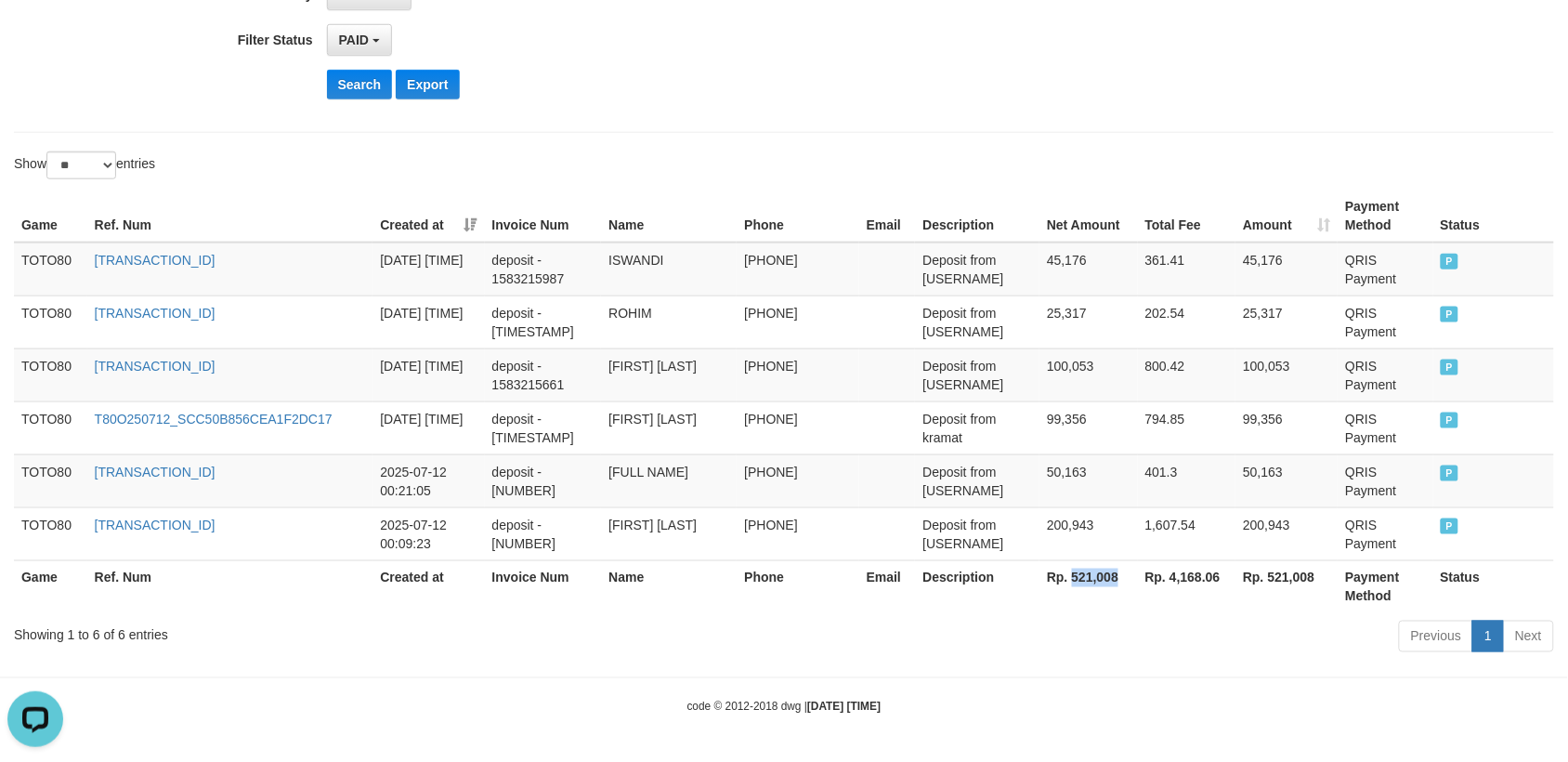 click on "Rp. 521,008" at bounding box center [1089, 586] 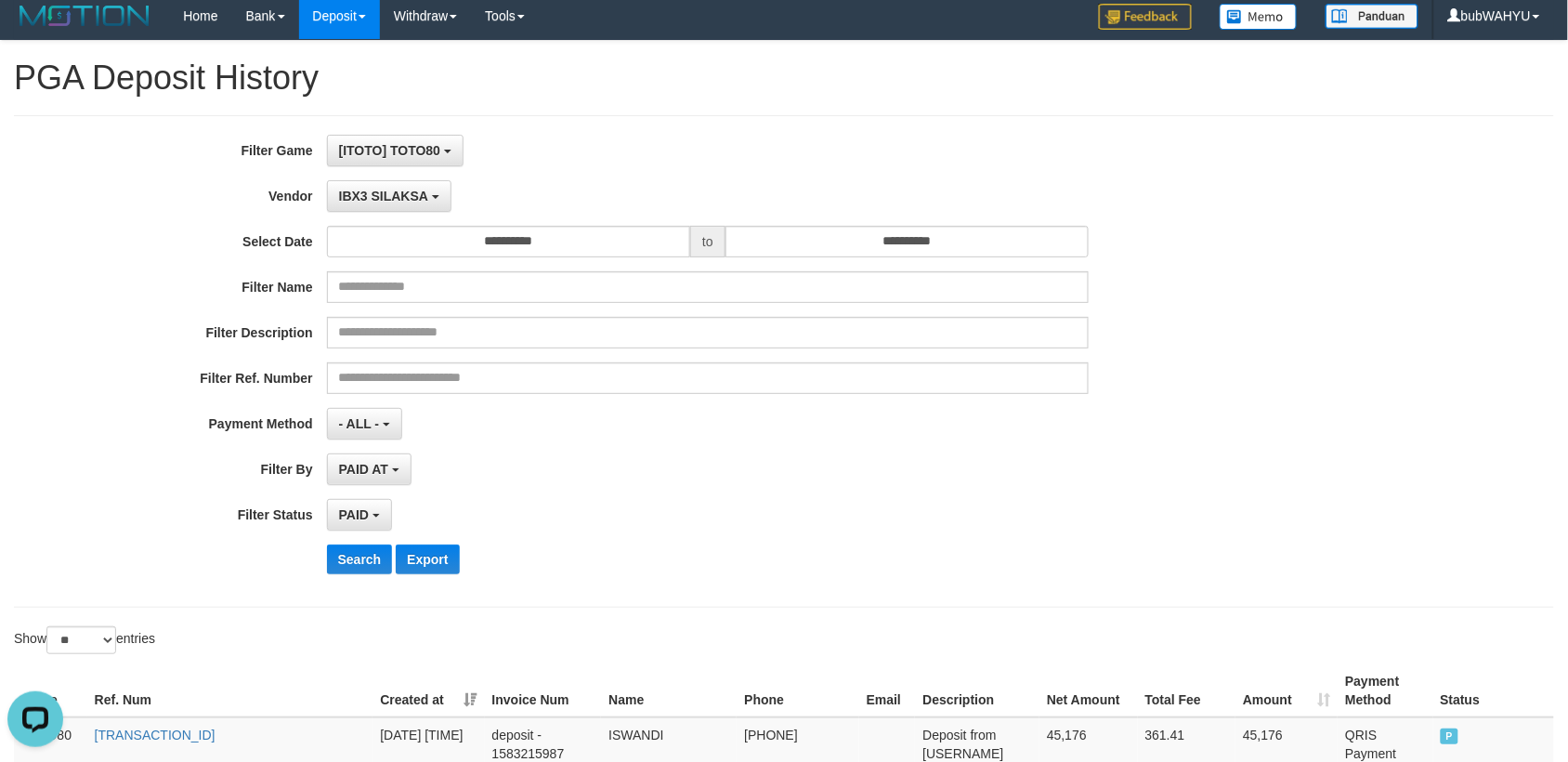 scroll, scrollTop: 0, scrollLeft: 0, axis: both 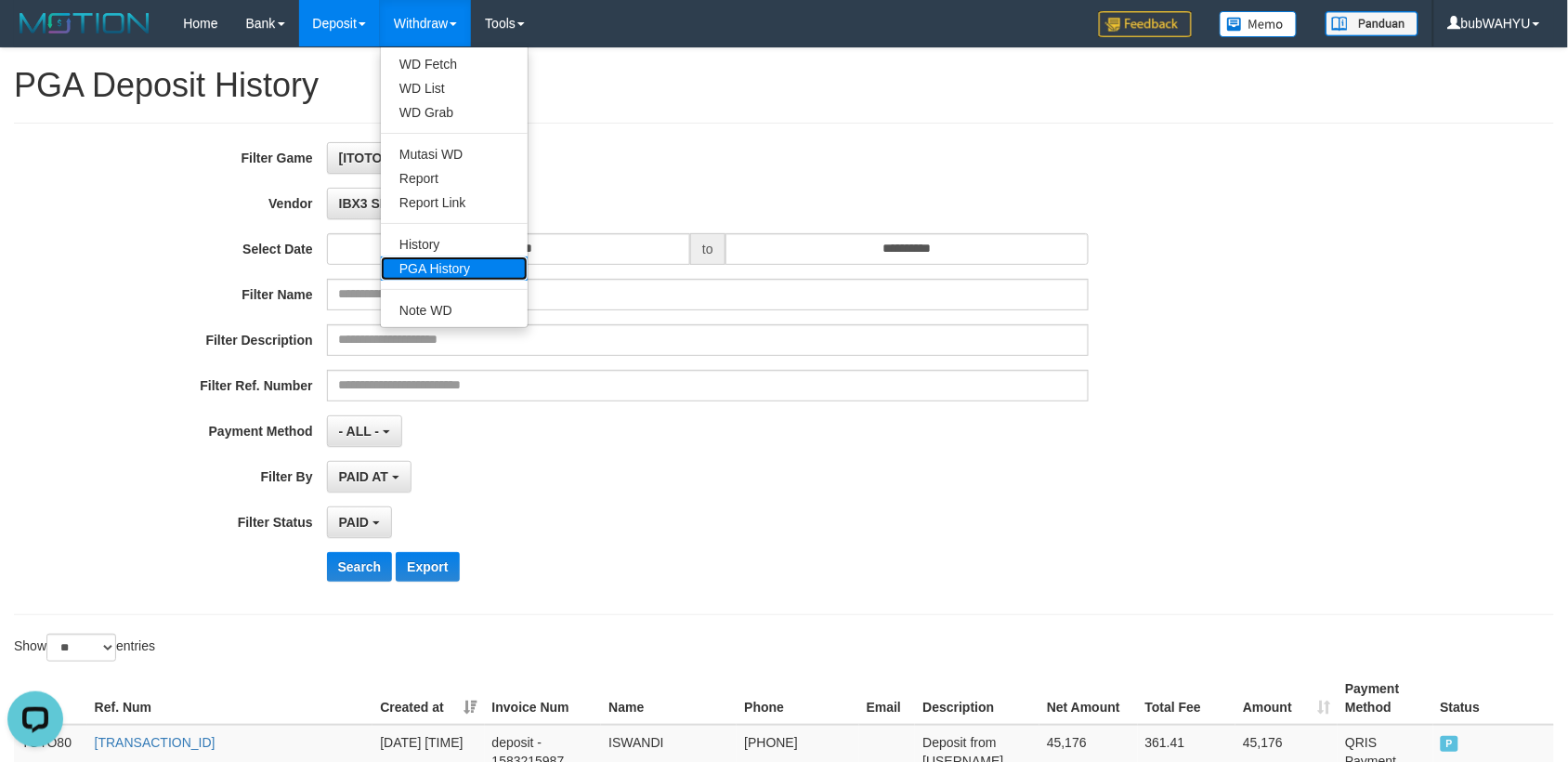 click on "PGA History" at bounding box center [454, 269] 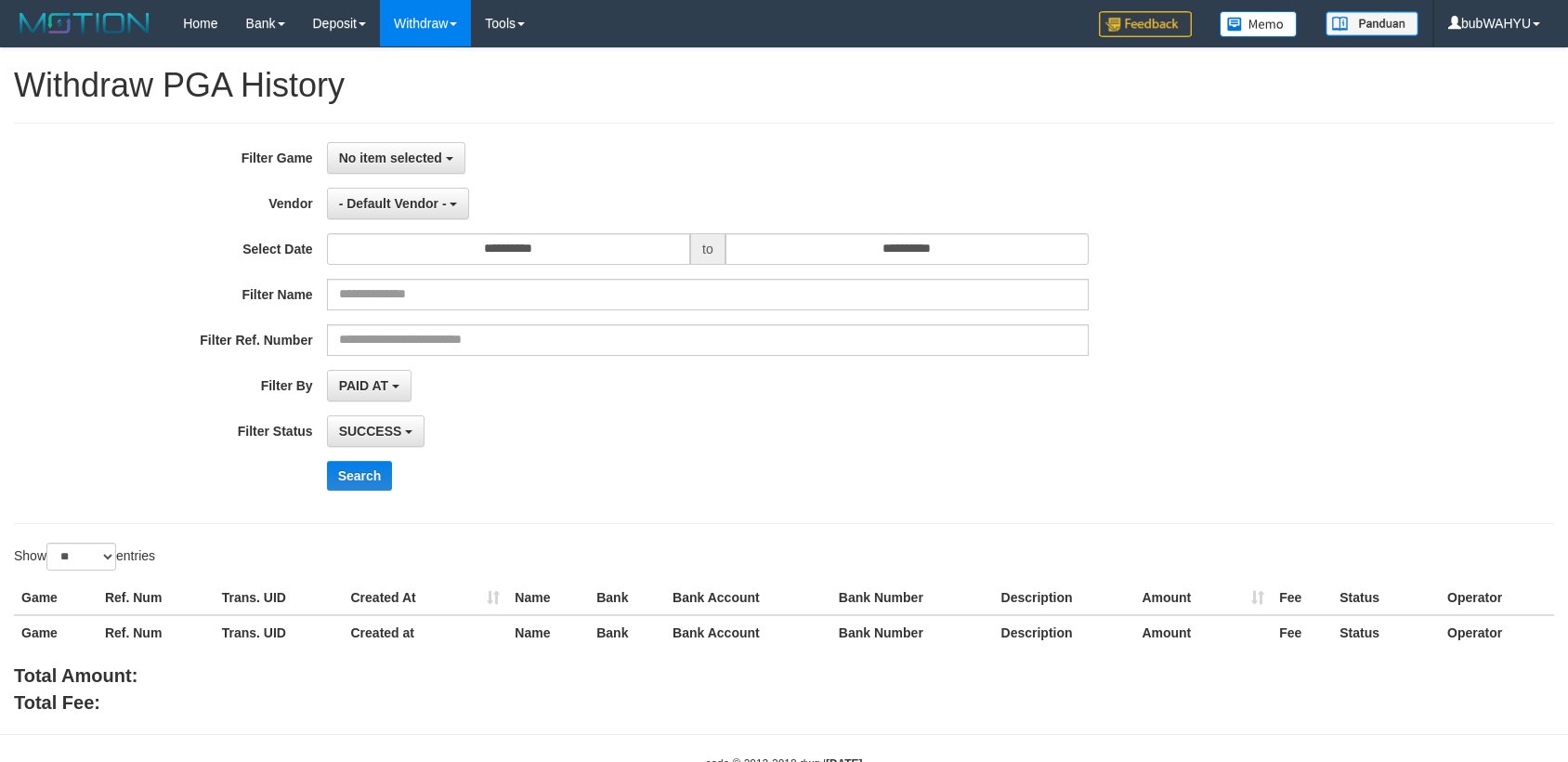 select 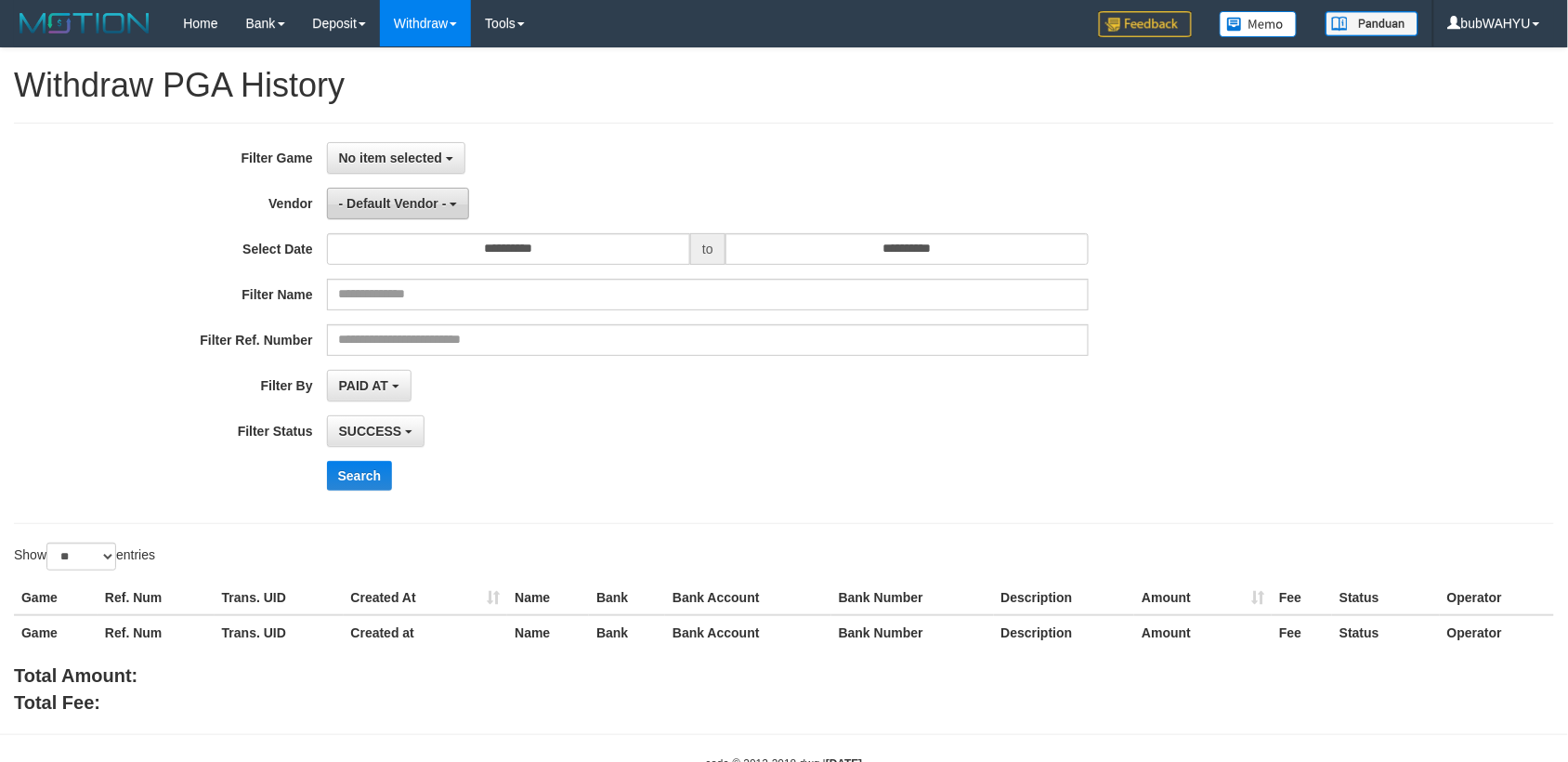click on "- Default Vendor -" at bounding box center (399, 204) 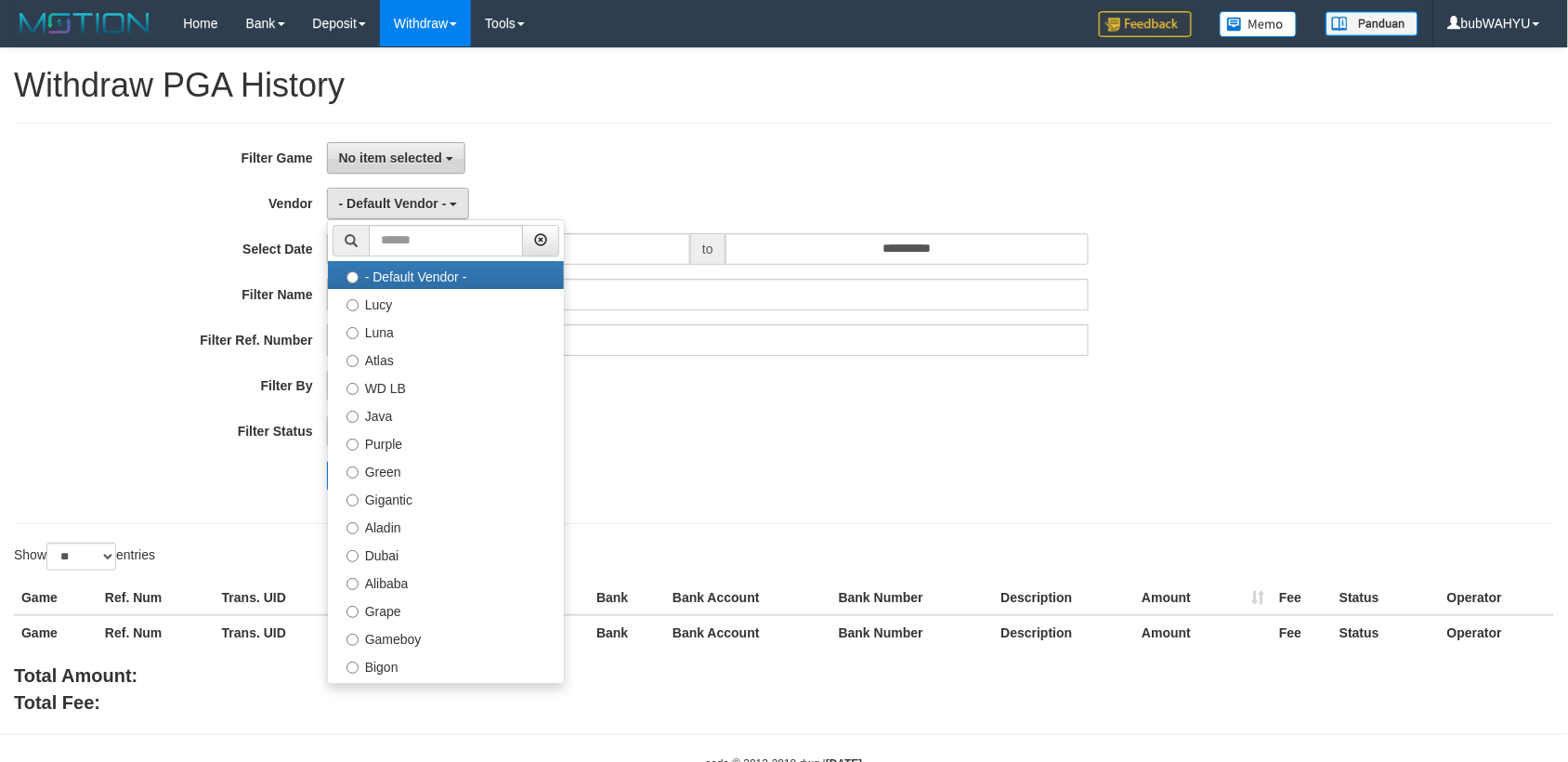 click on "No item selected" at bounding box center (390, 158) 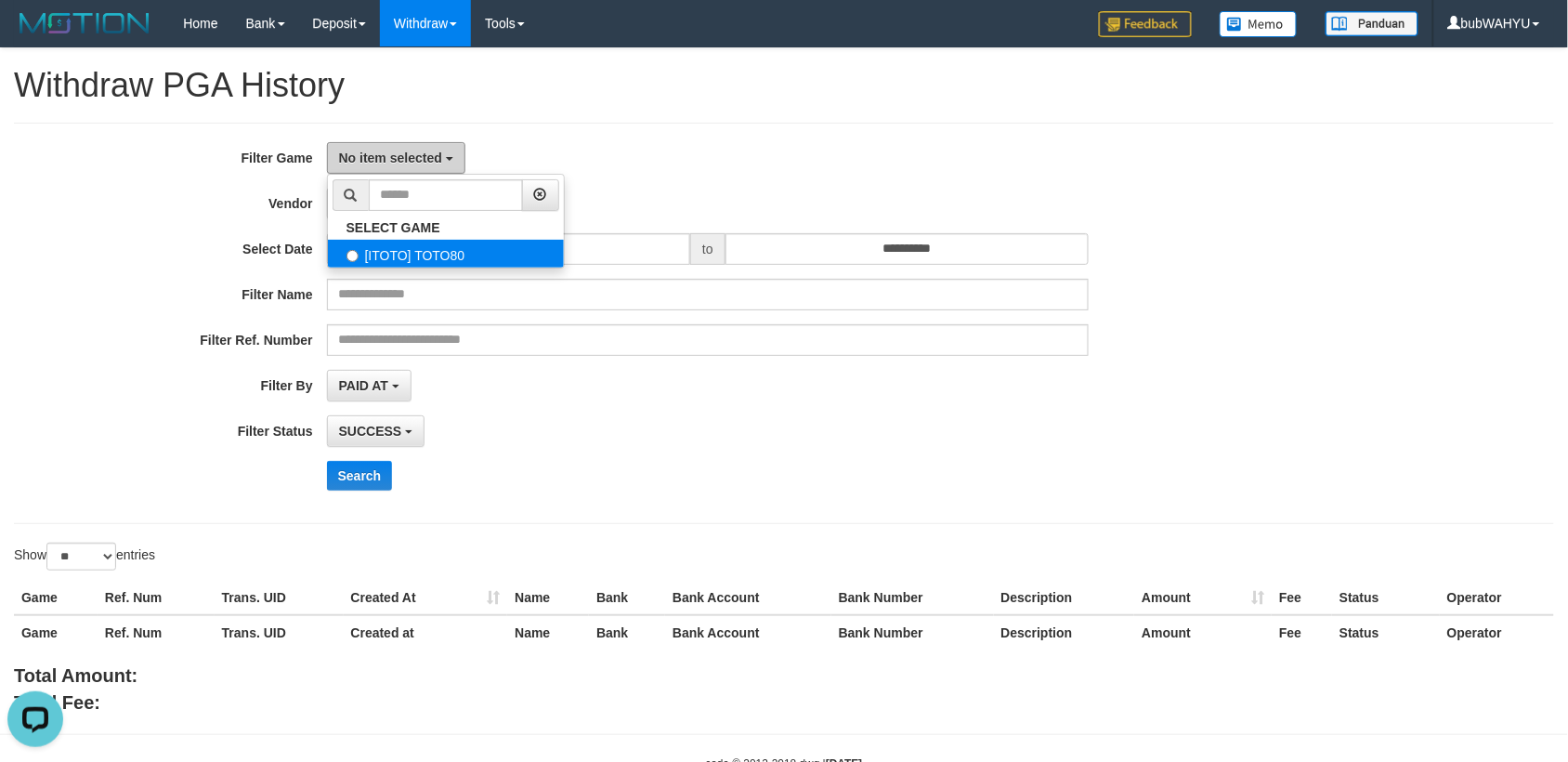 scroll, scrollTop: 0, scrollLeft: 0, axis: both 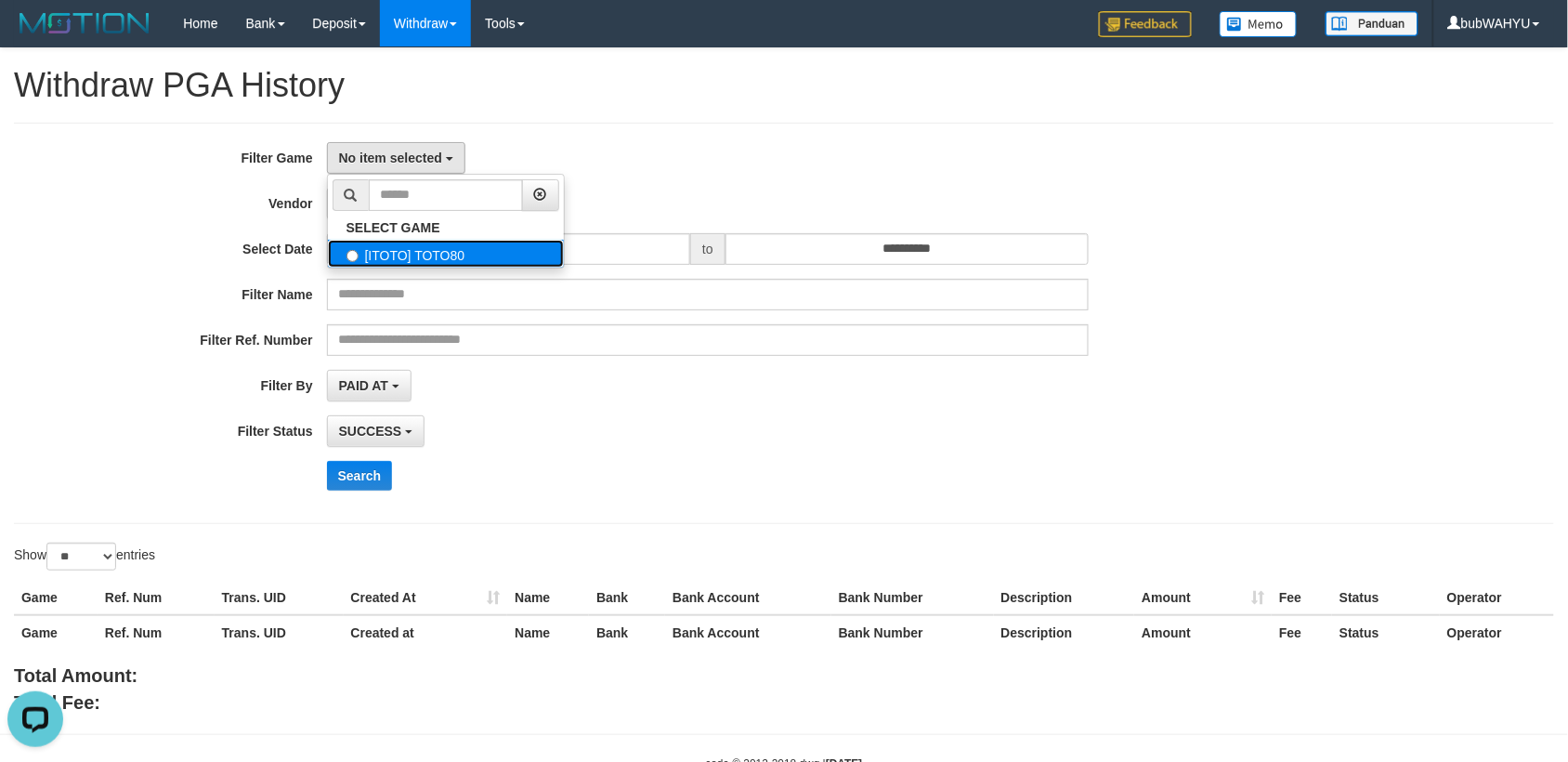 click on "[ITOTO] TOTO80" at bounding box center (446, 254) 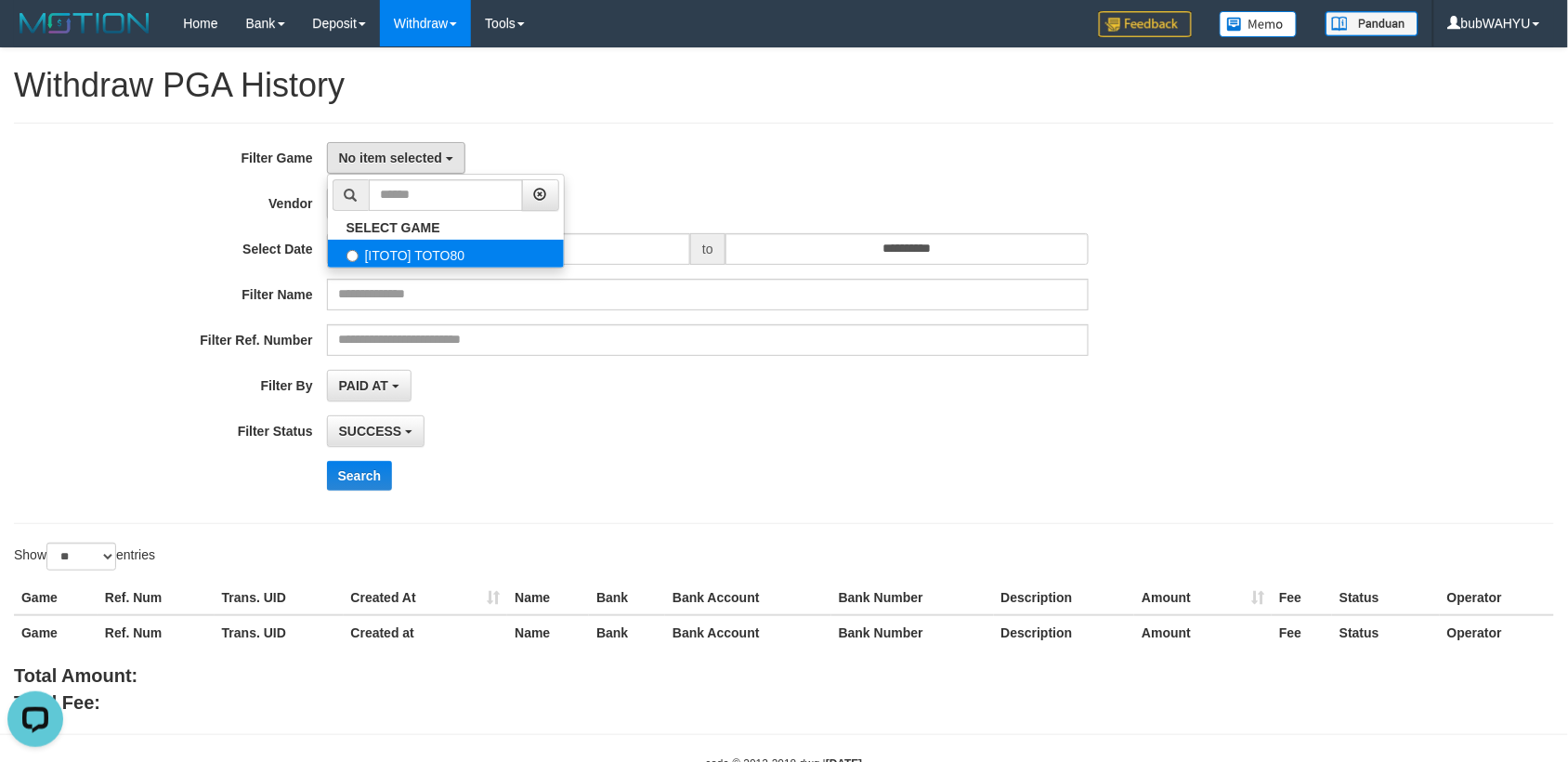 select on "****" 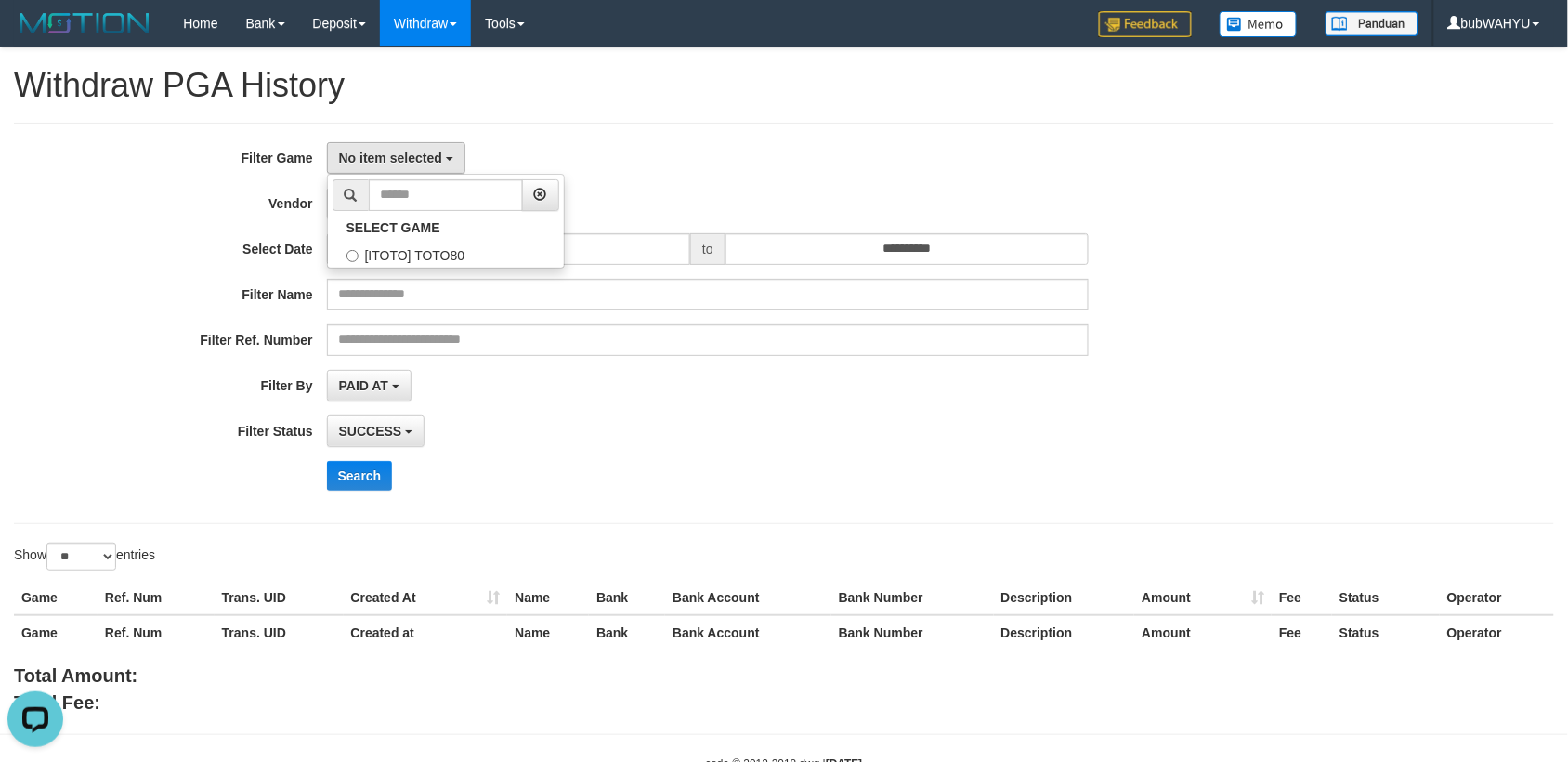 scroll, scrollTop: 16, scrollLeft: 0, axis: vertical 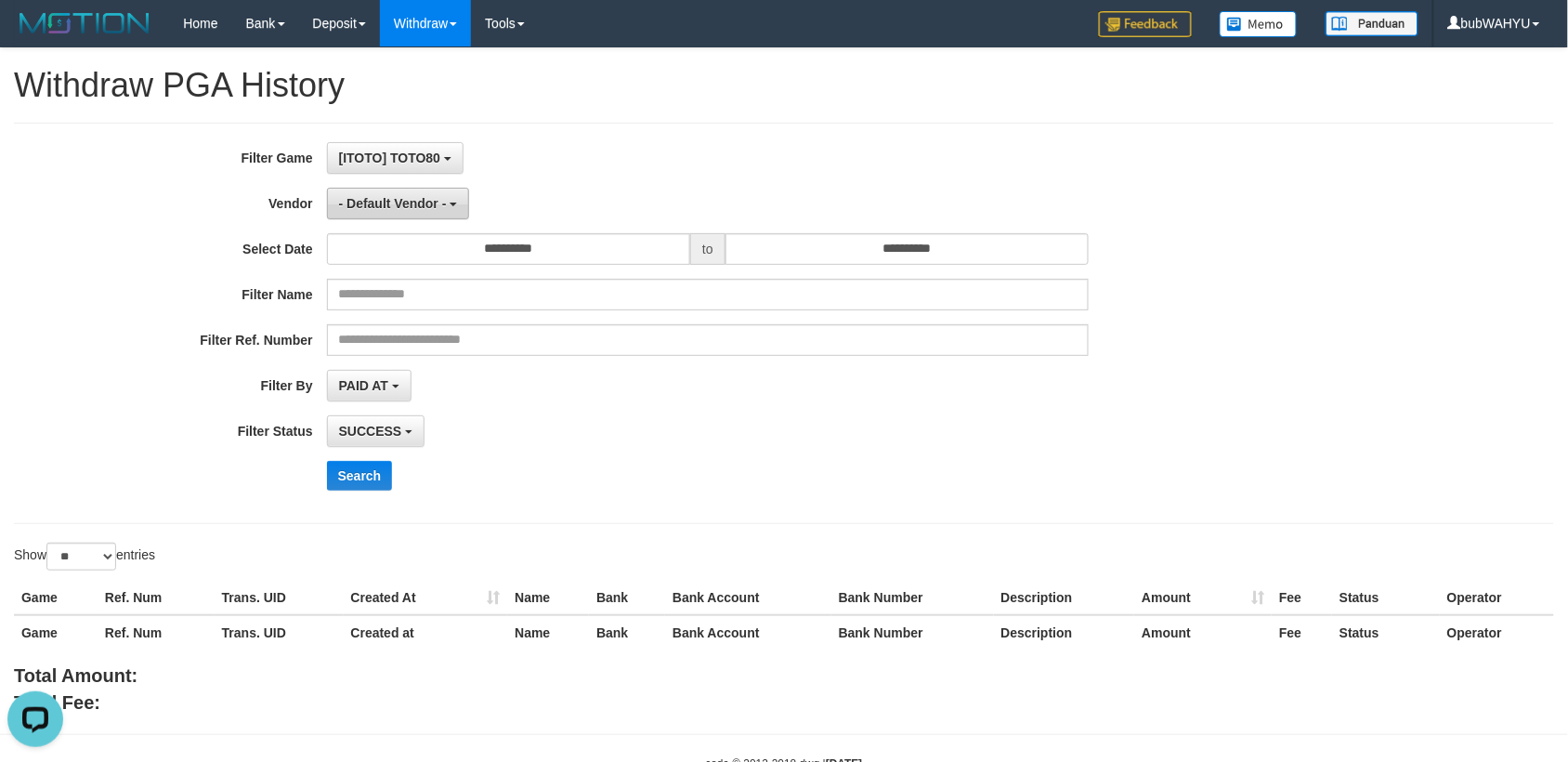 click on "- Default Vendor -" at bounding box center (393, 204) 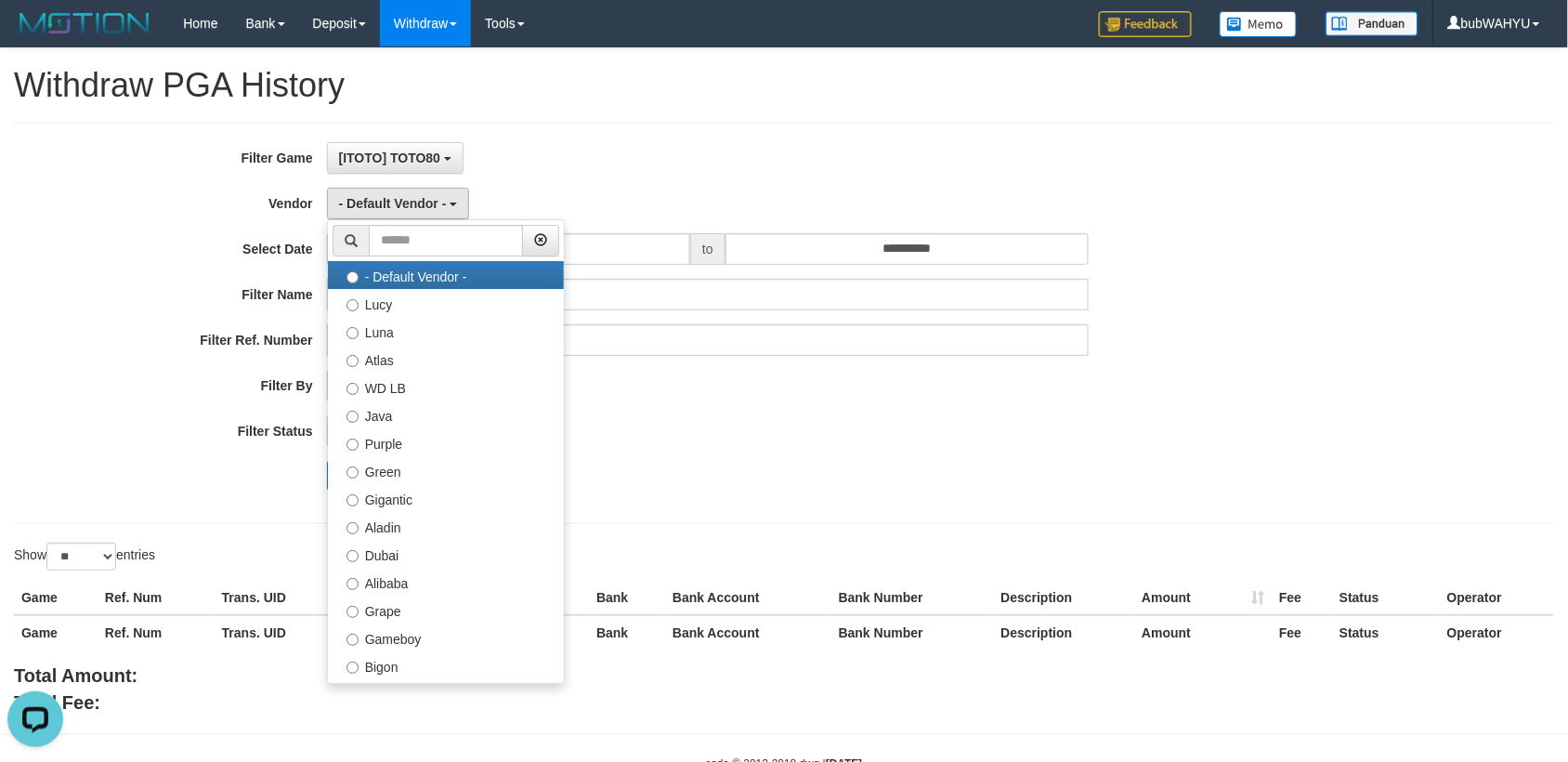 click on "[ITOTO] [USERNAME]
SELECT GAME
[ITOTO] [USERNAME]" at bounding box center [708, 158] 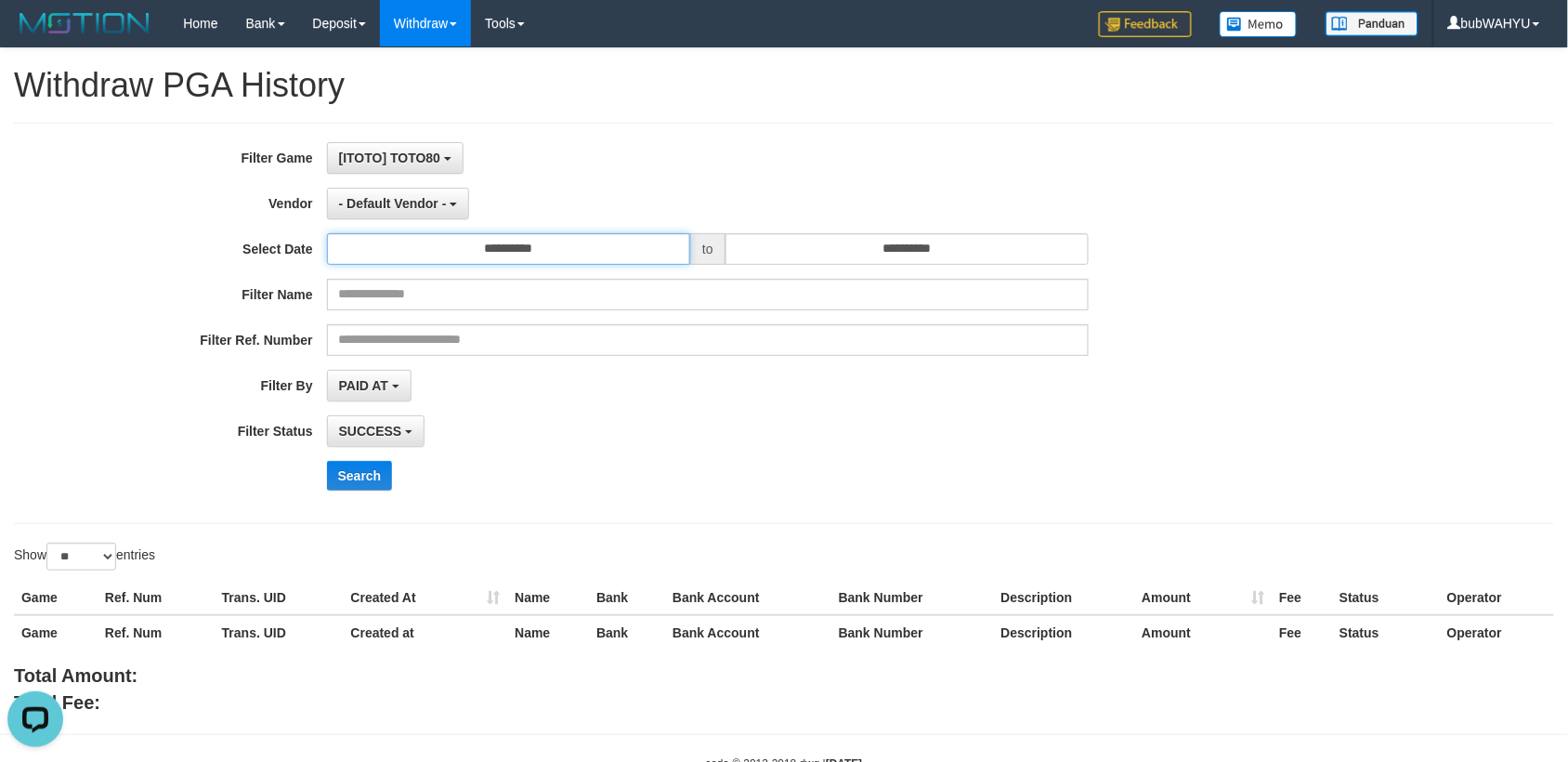 click on "**********" at bounding box center [508, 249] 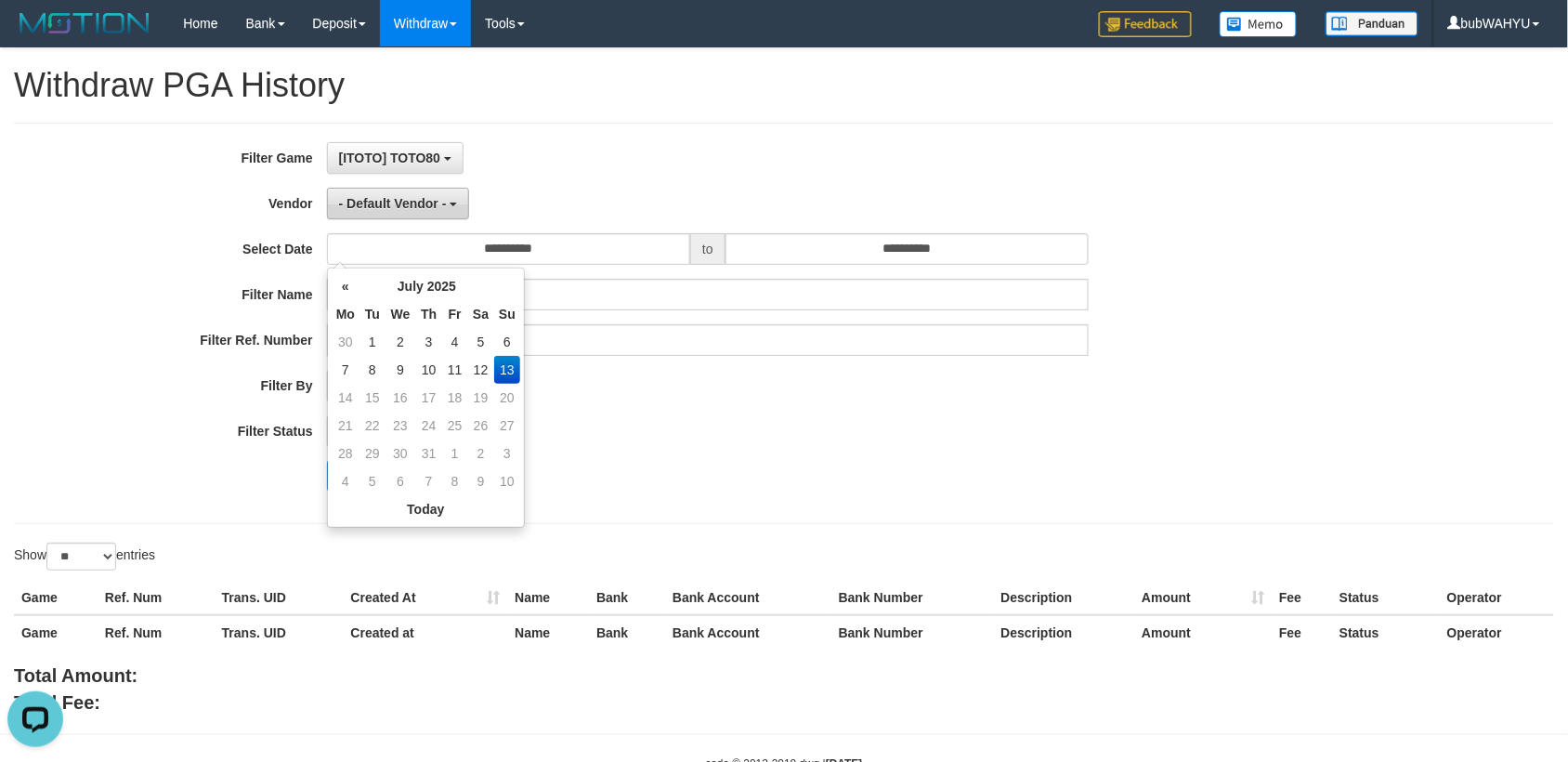 click on "- Default Vendor -" at bounding box center [393, 204] 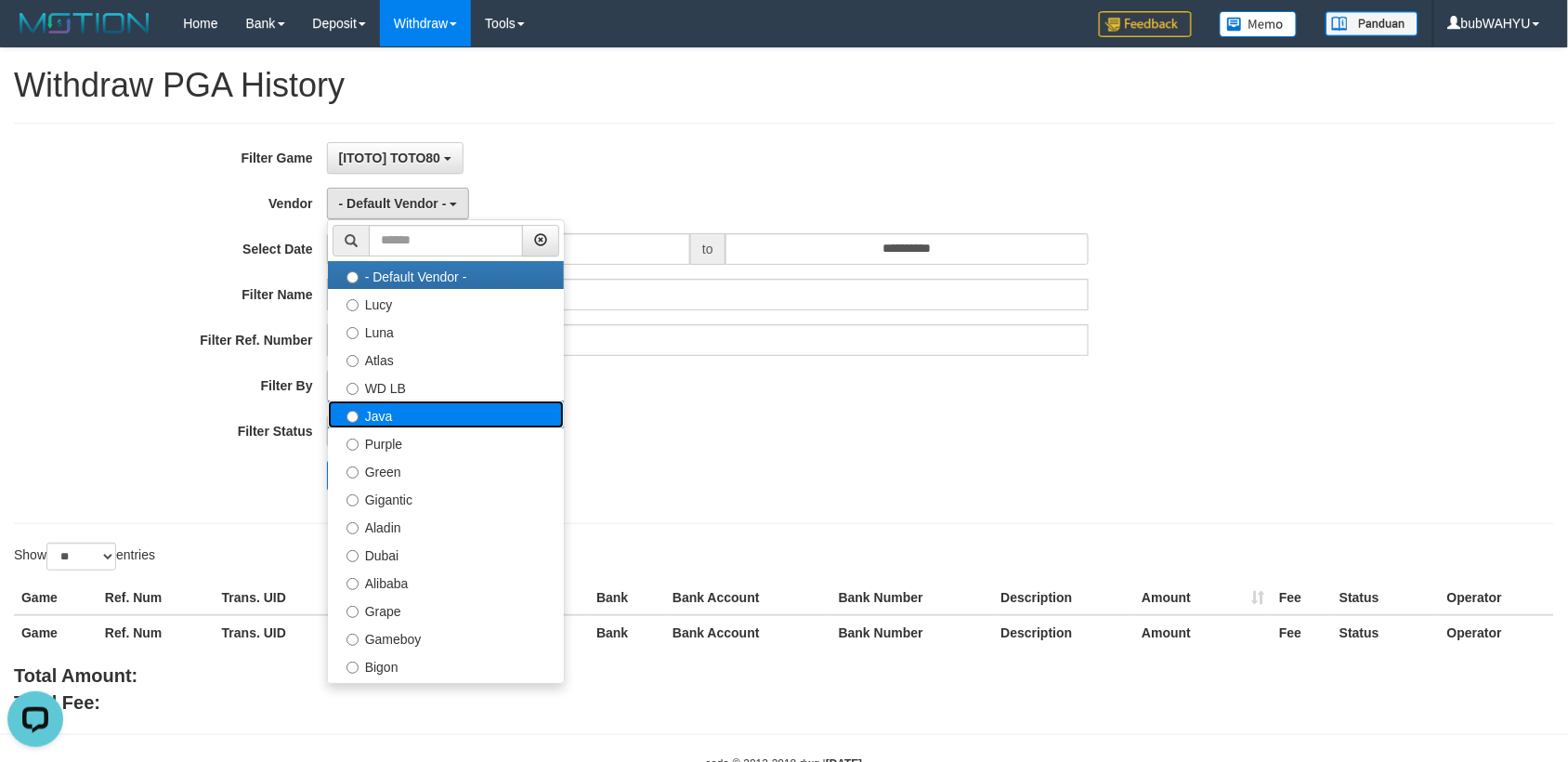 click on "Java" at bounding box center (446, 414) 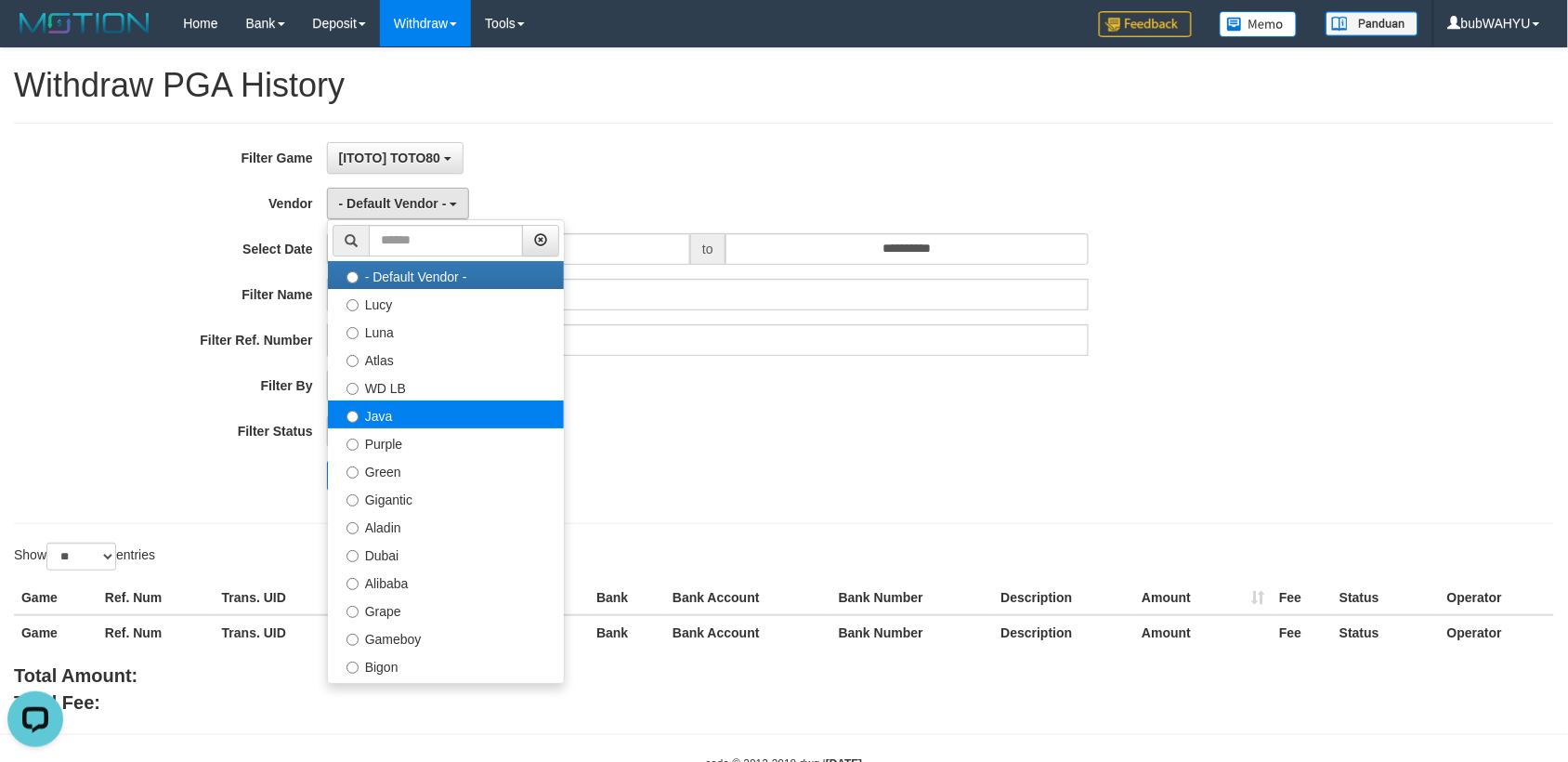 select on "**********" 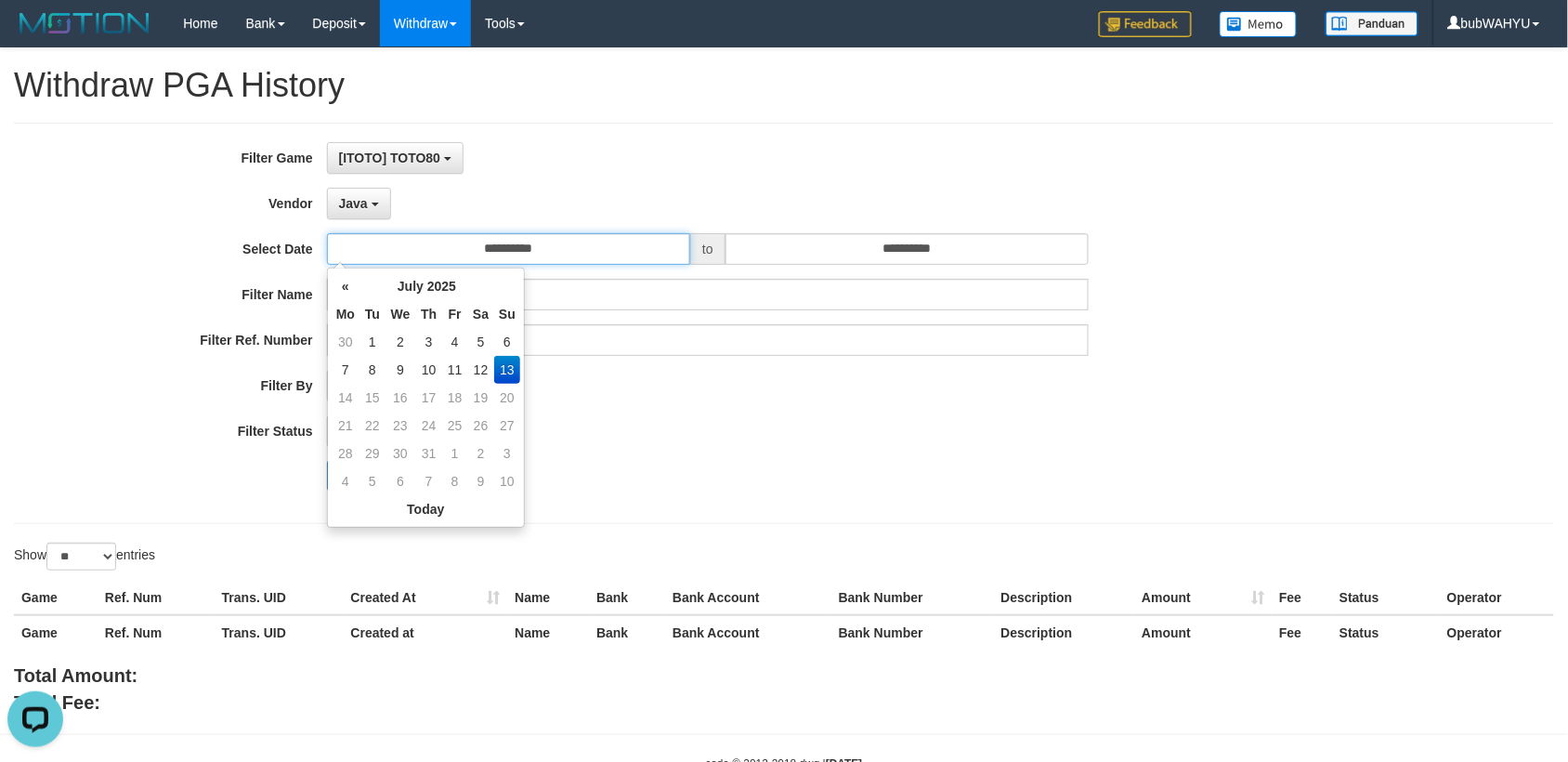 click on "**********" at bounding box center (508, 249) 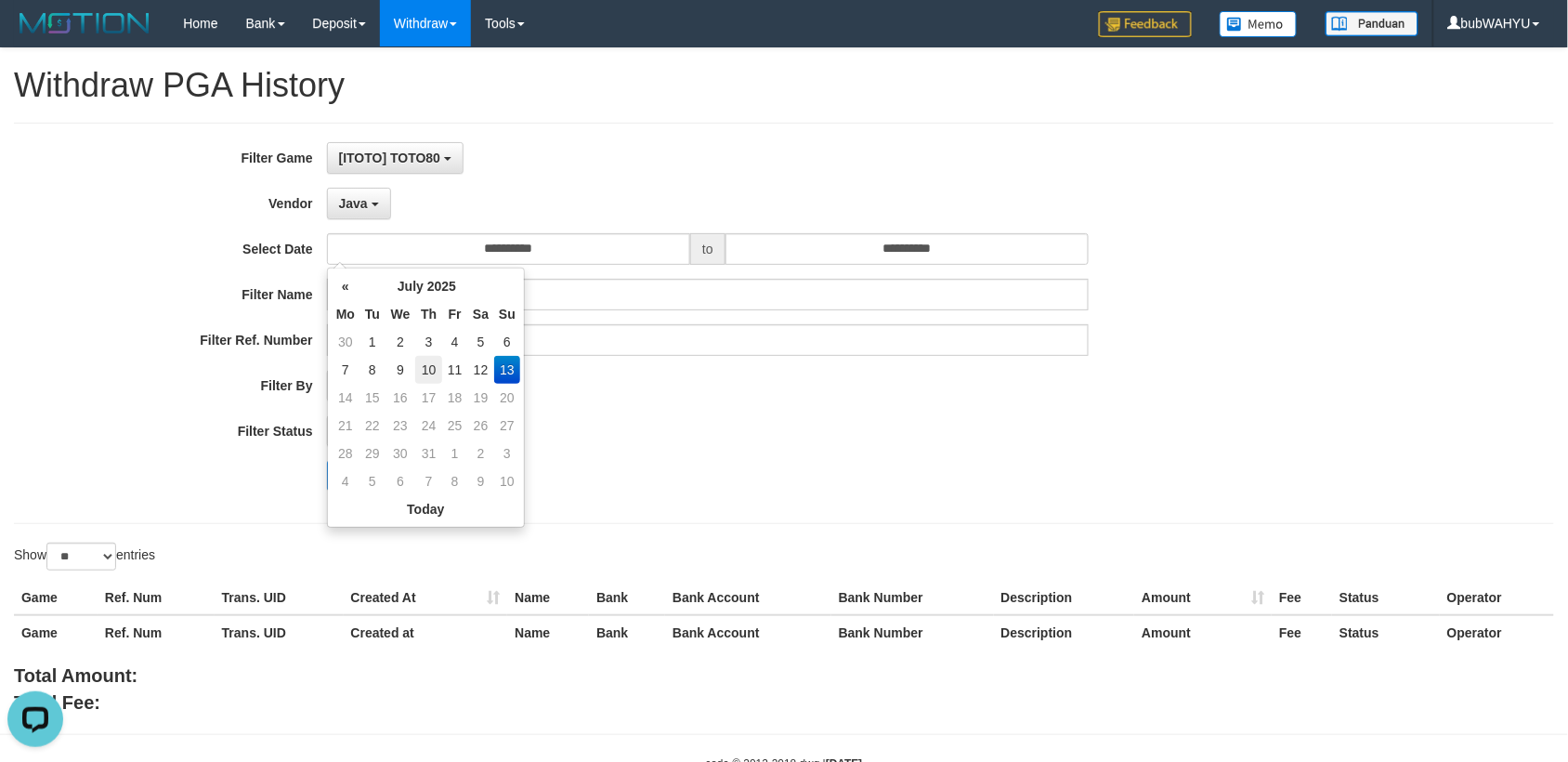 click on "10" at bounding box center (428, 370) 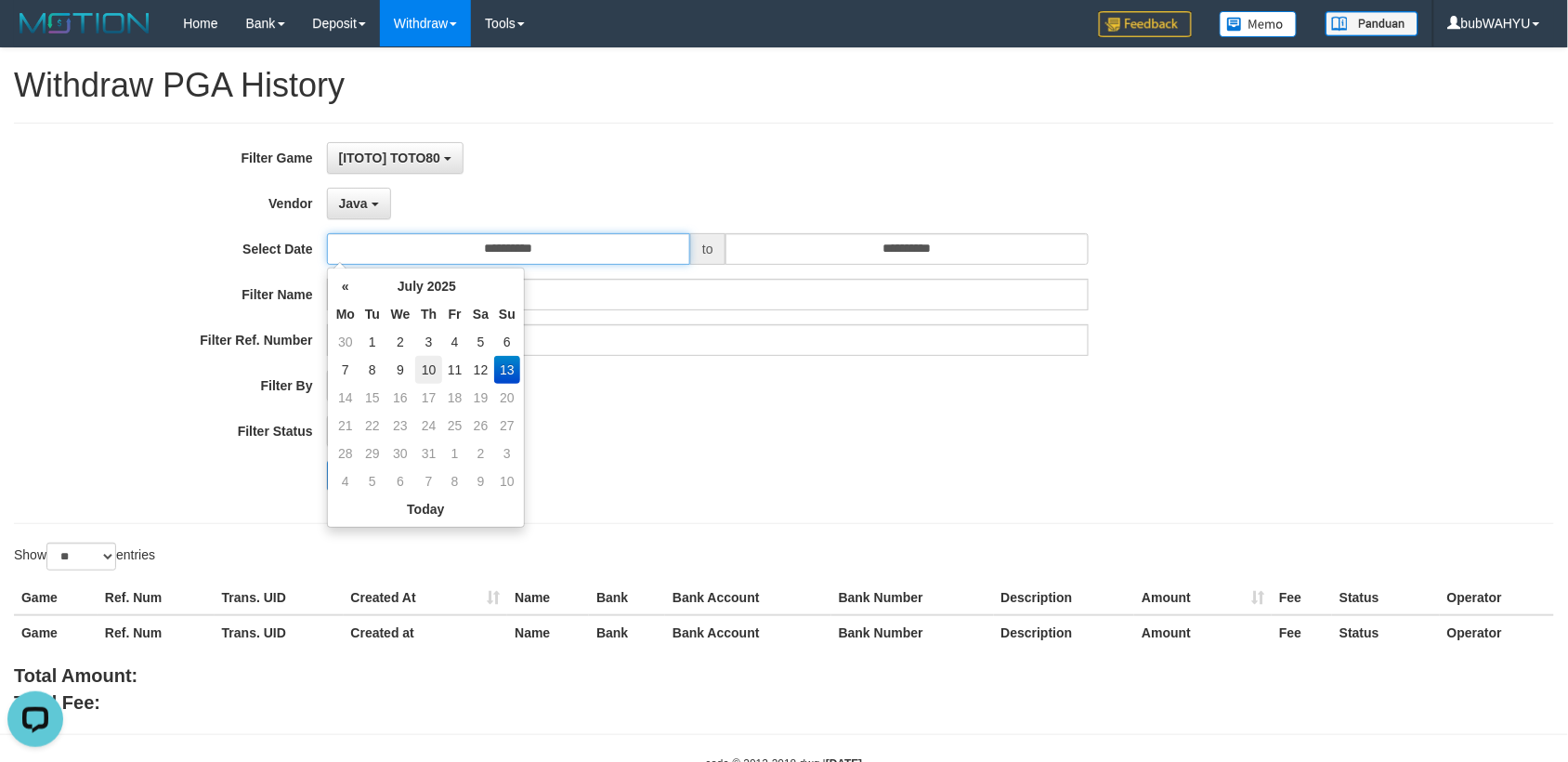 type on "**********" 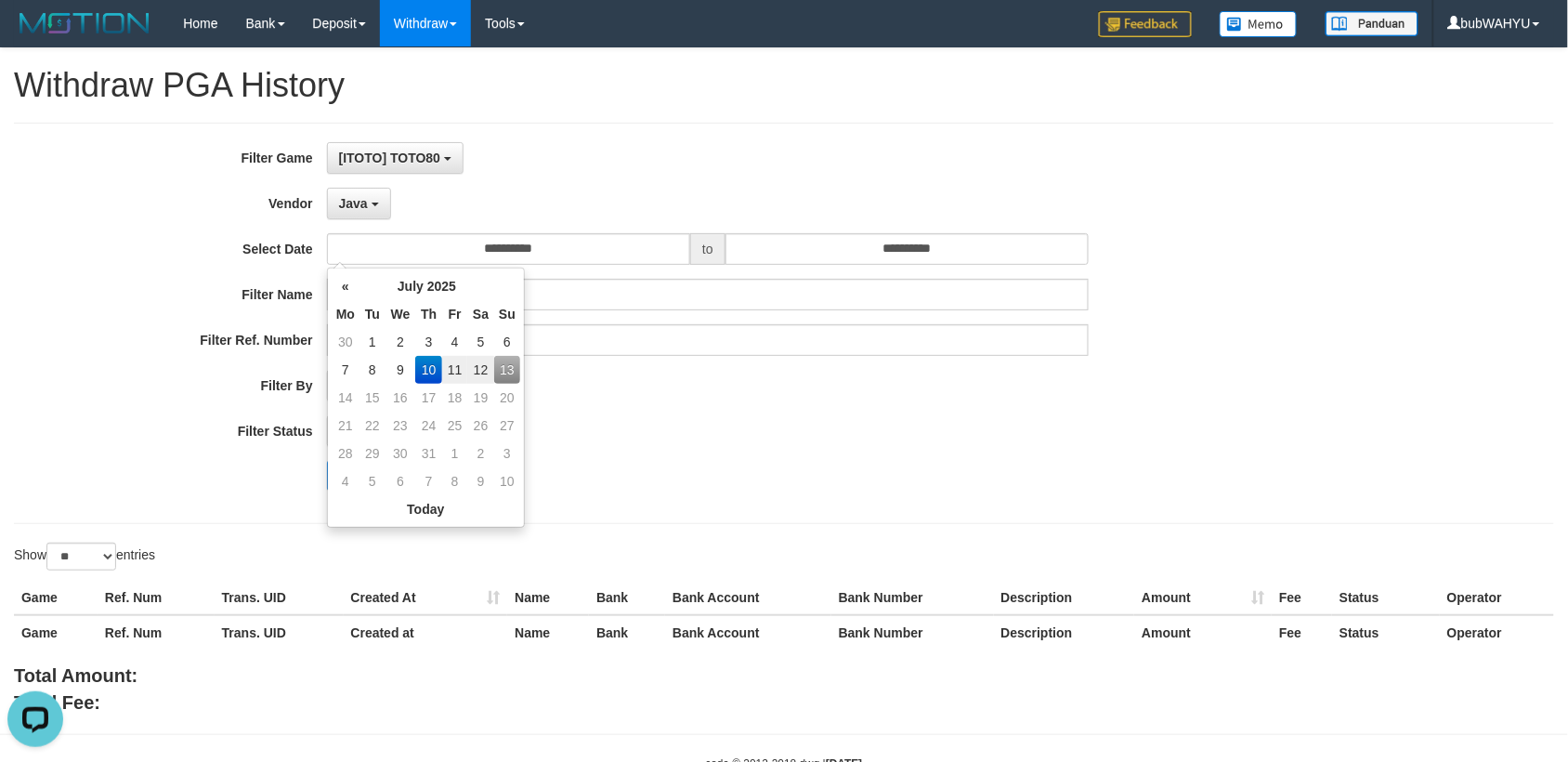 drag, startPoint x: 647, startPoint y: 452, endPoint x: 748, endPoint y: 337, distance: 153.05555 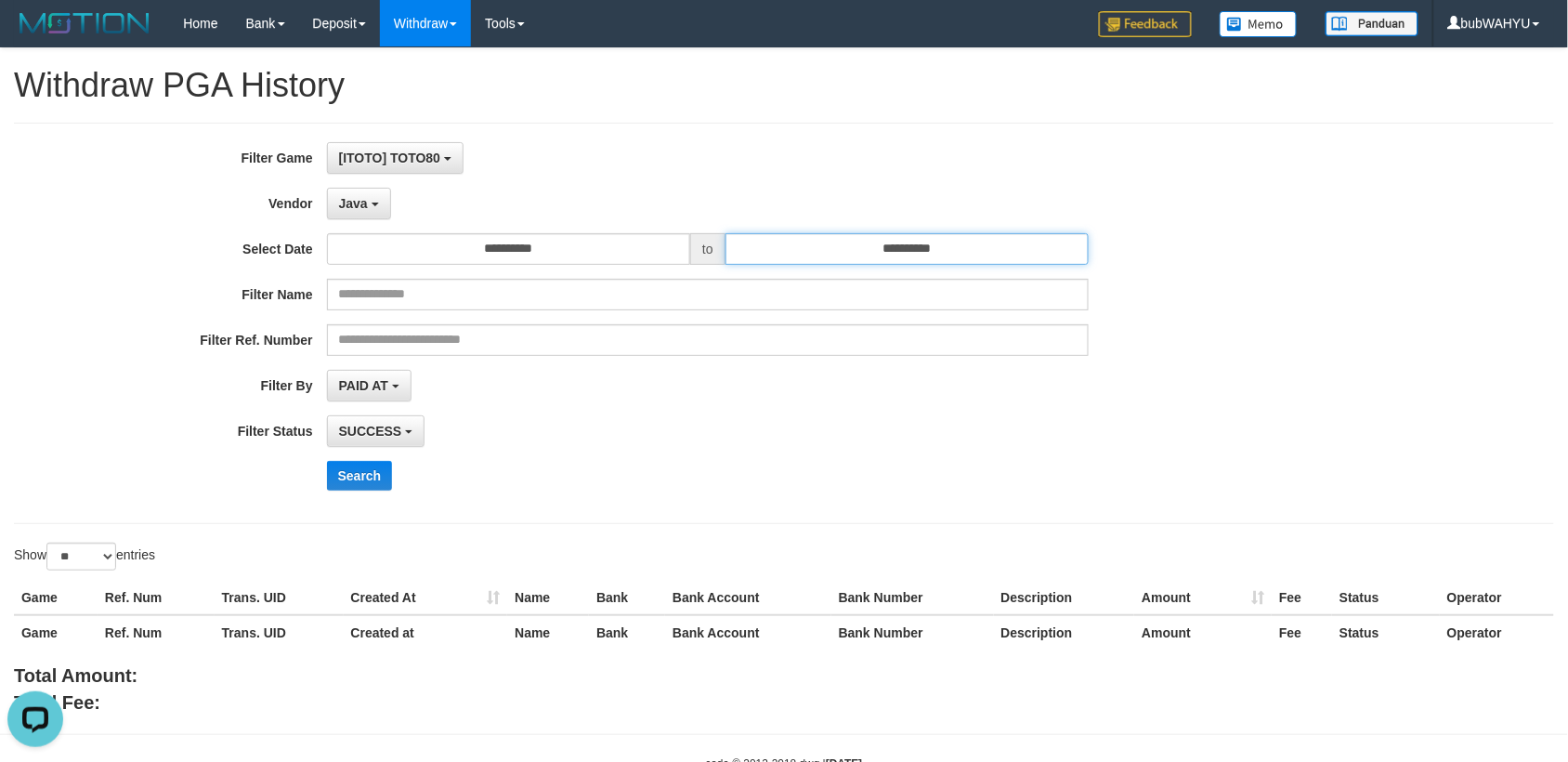click on "**********" at bounding box center (907, 249) 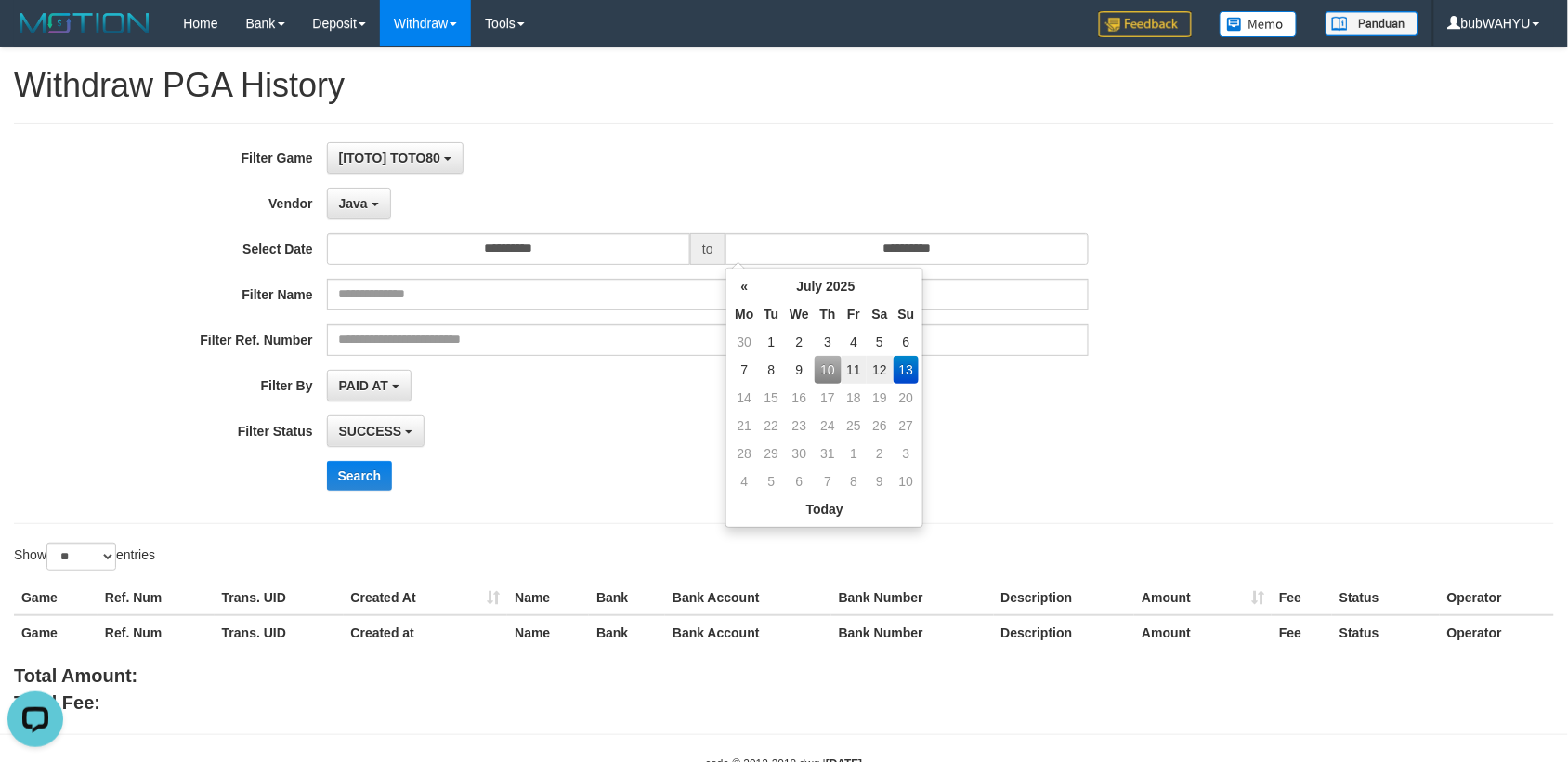 click on "10" at bounding box center (828, 370) 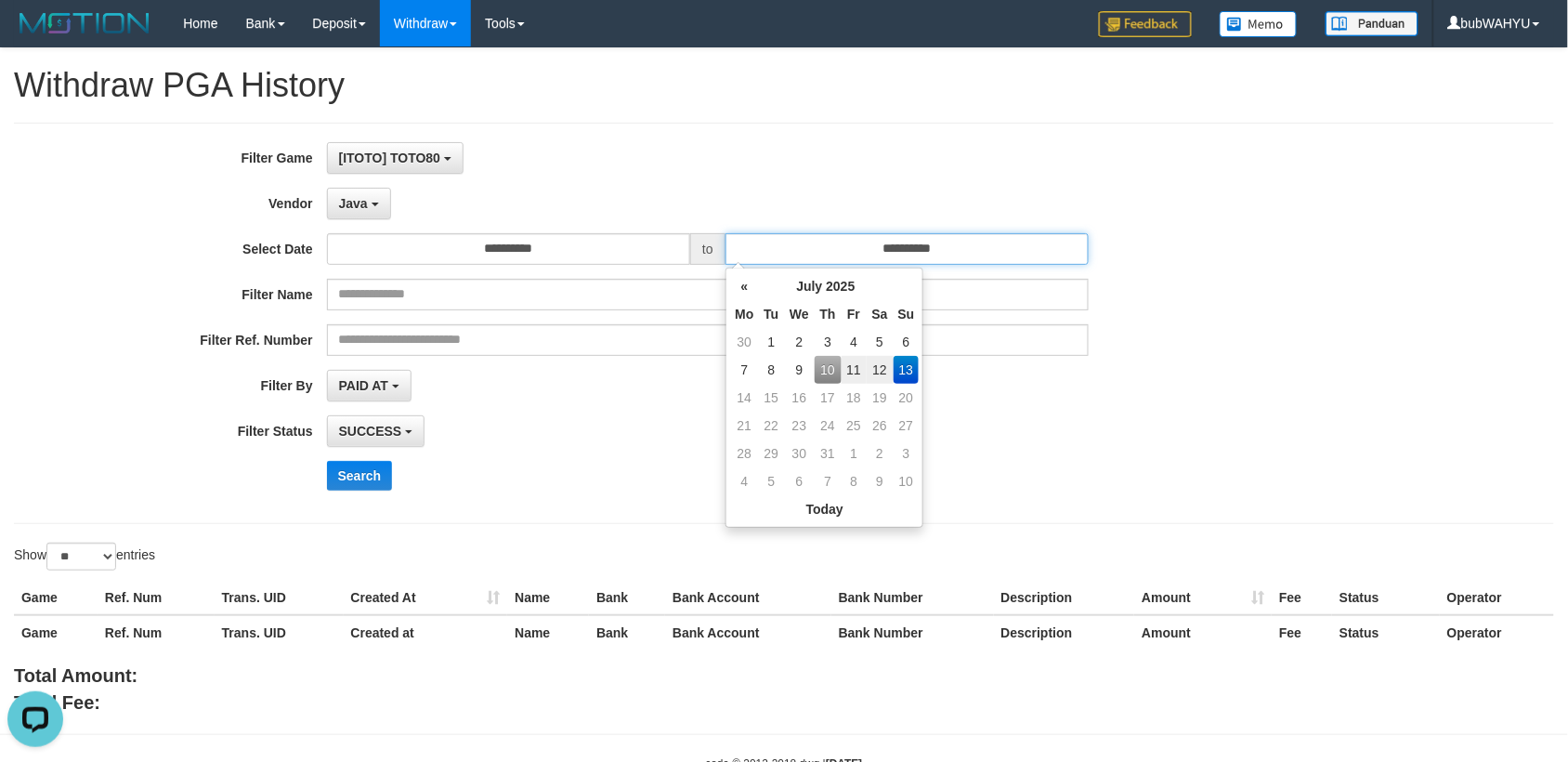 type on "**********" 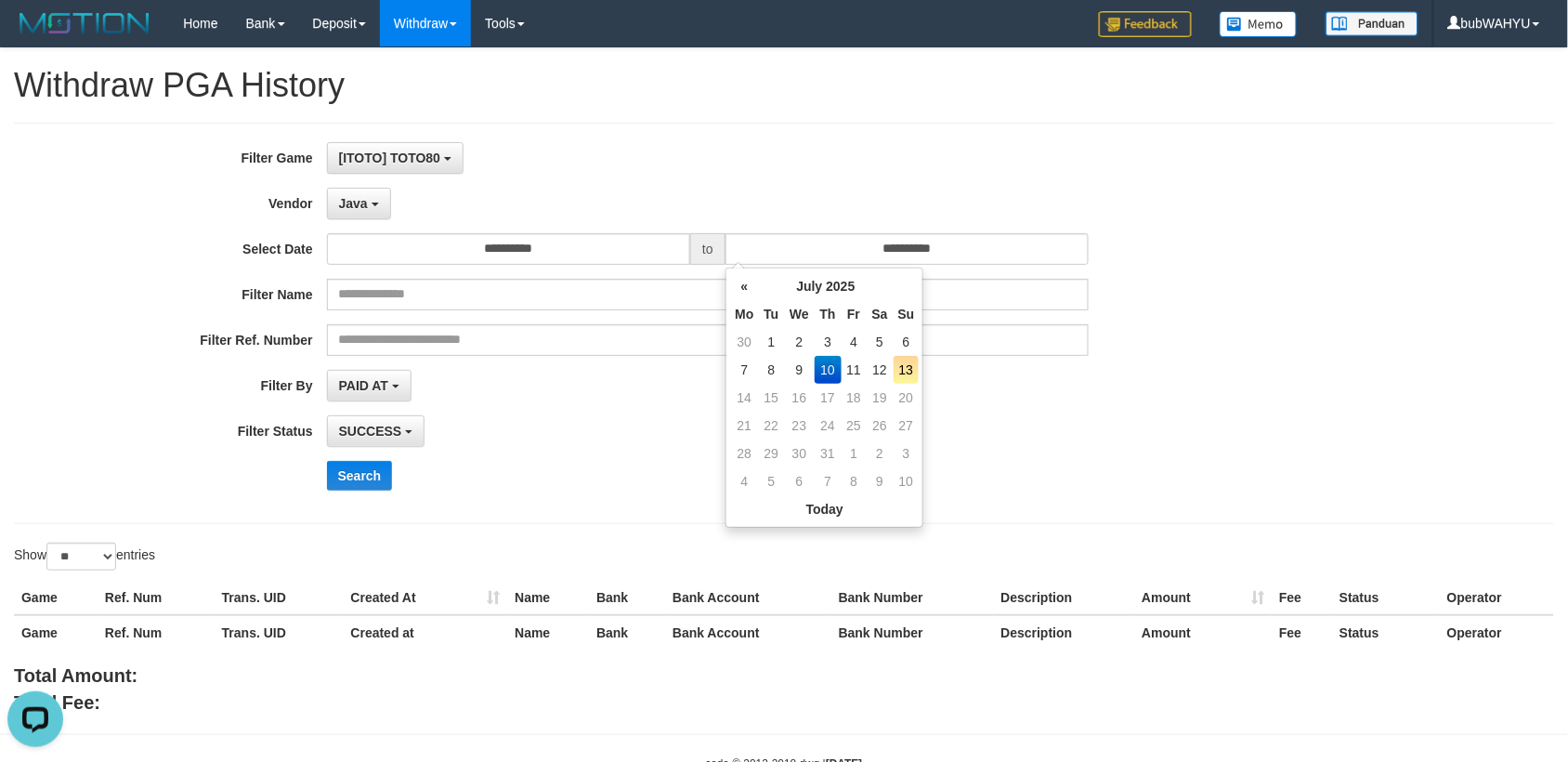 click on "**********" at bounding box center [653, 323] 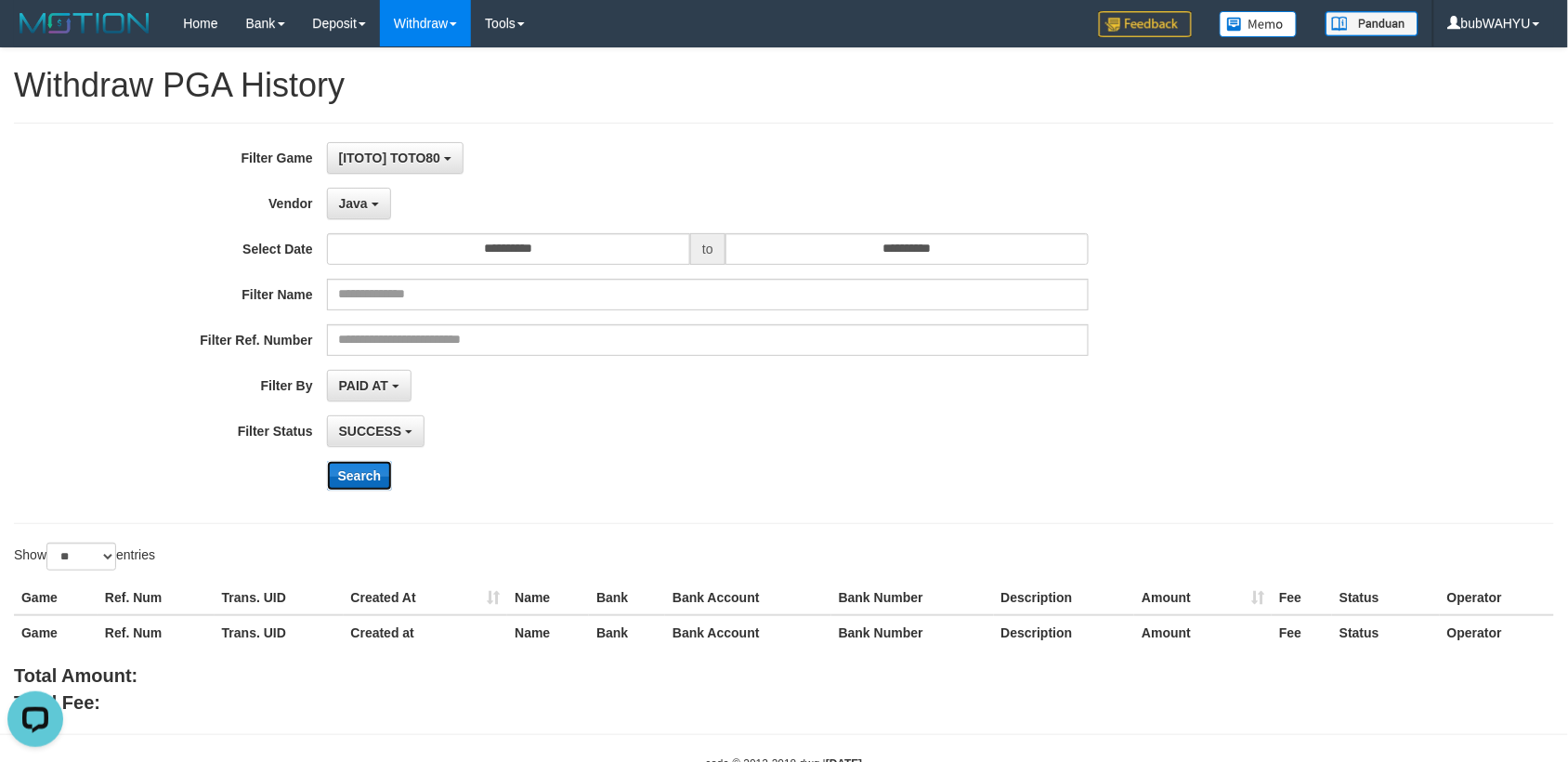 click on "Search" at bounding box center [359, 476] 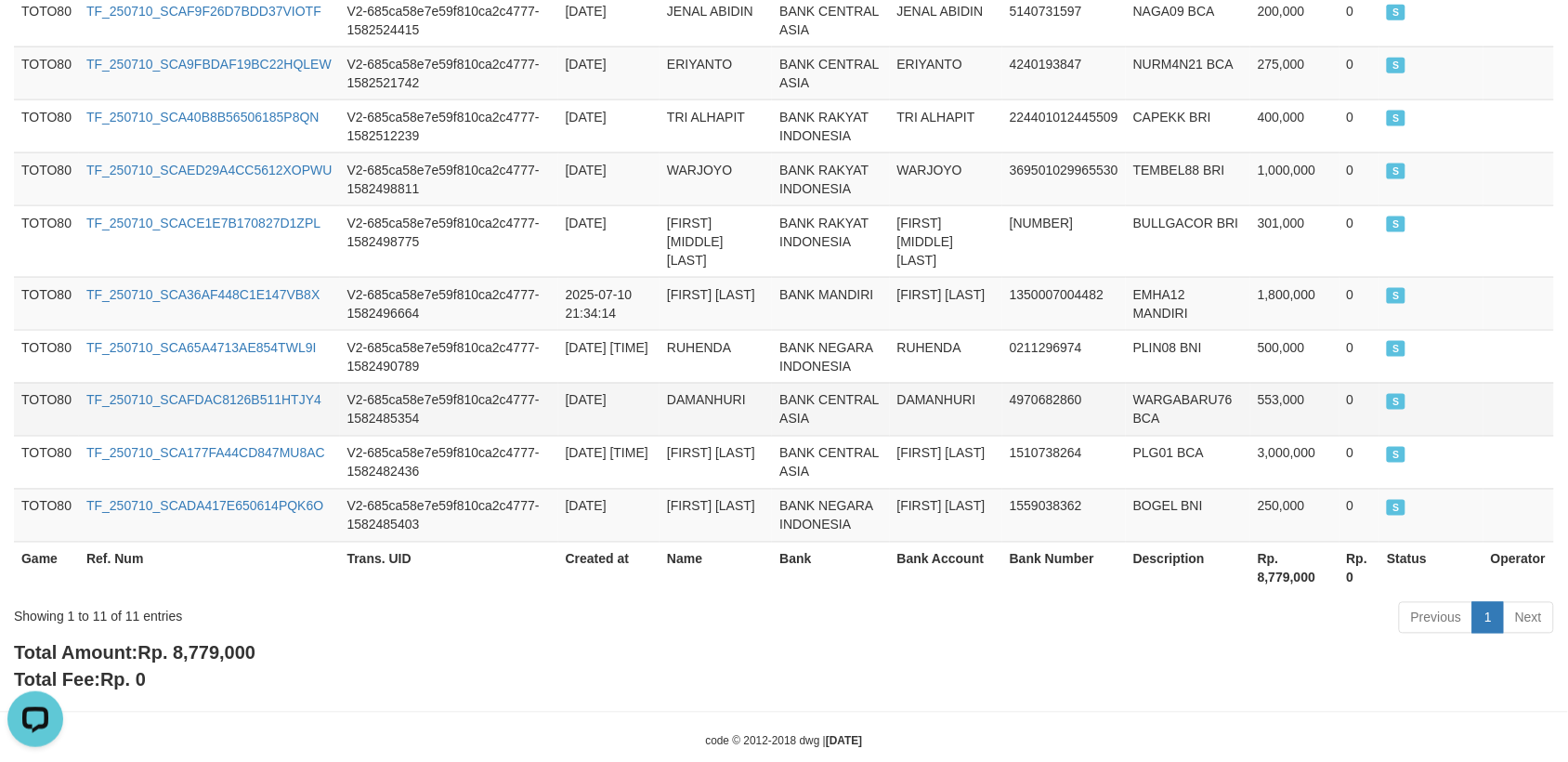 scroll, scrollTop: 694, scrollLeft: 0, axis: vertical 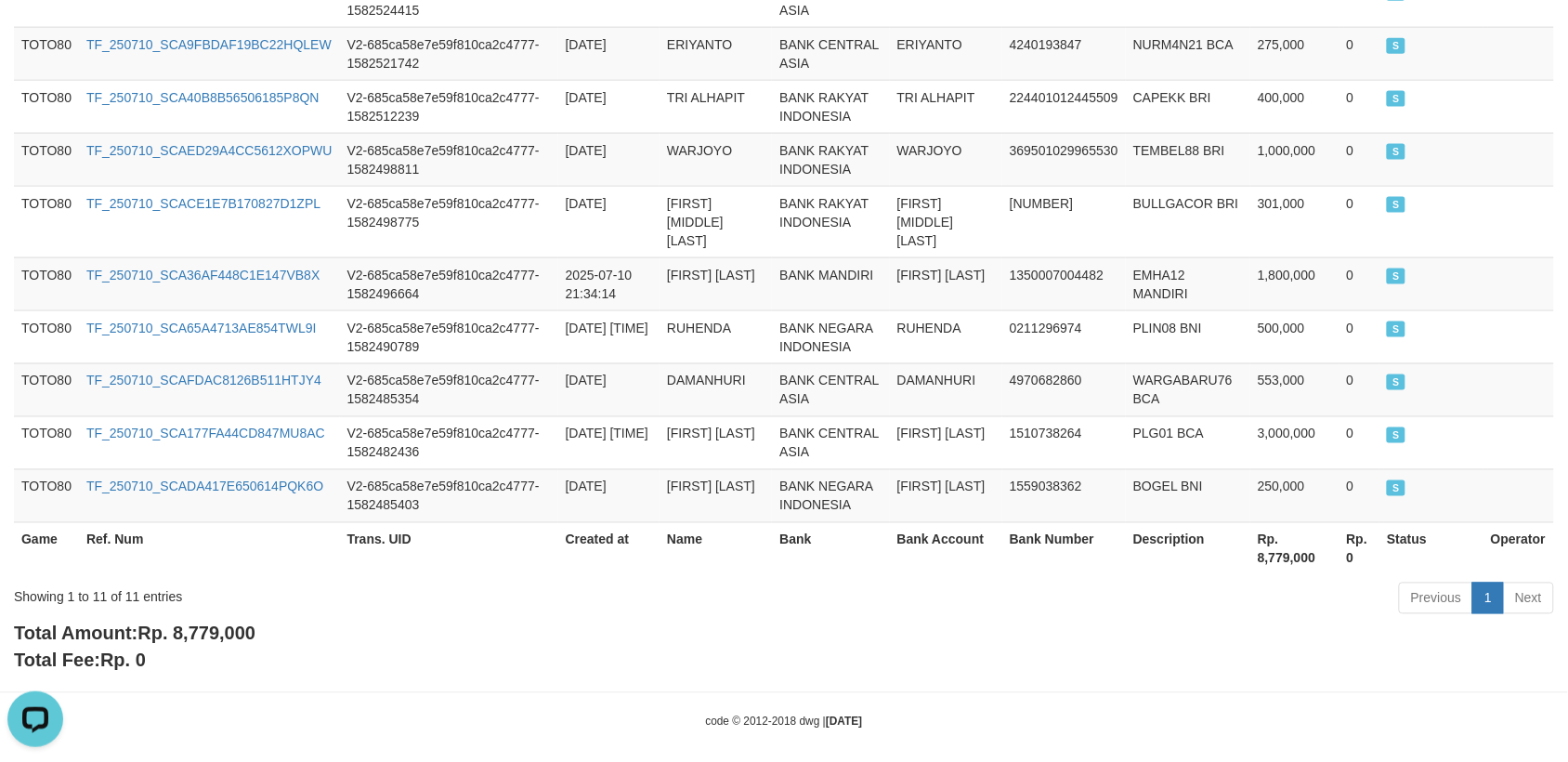 click on "Rp. 8,779,000" at bounding box center (196, 634) 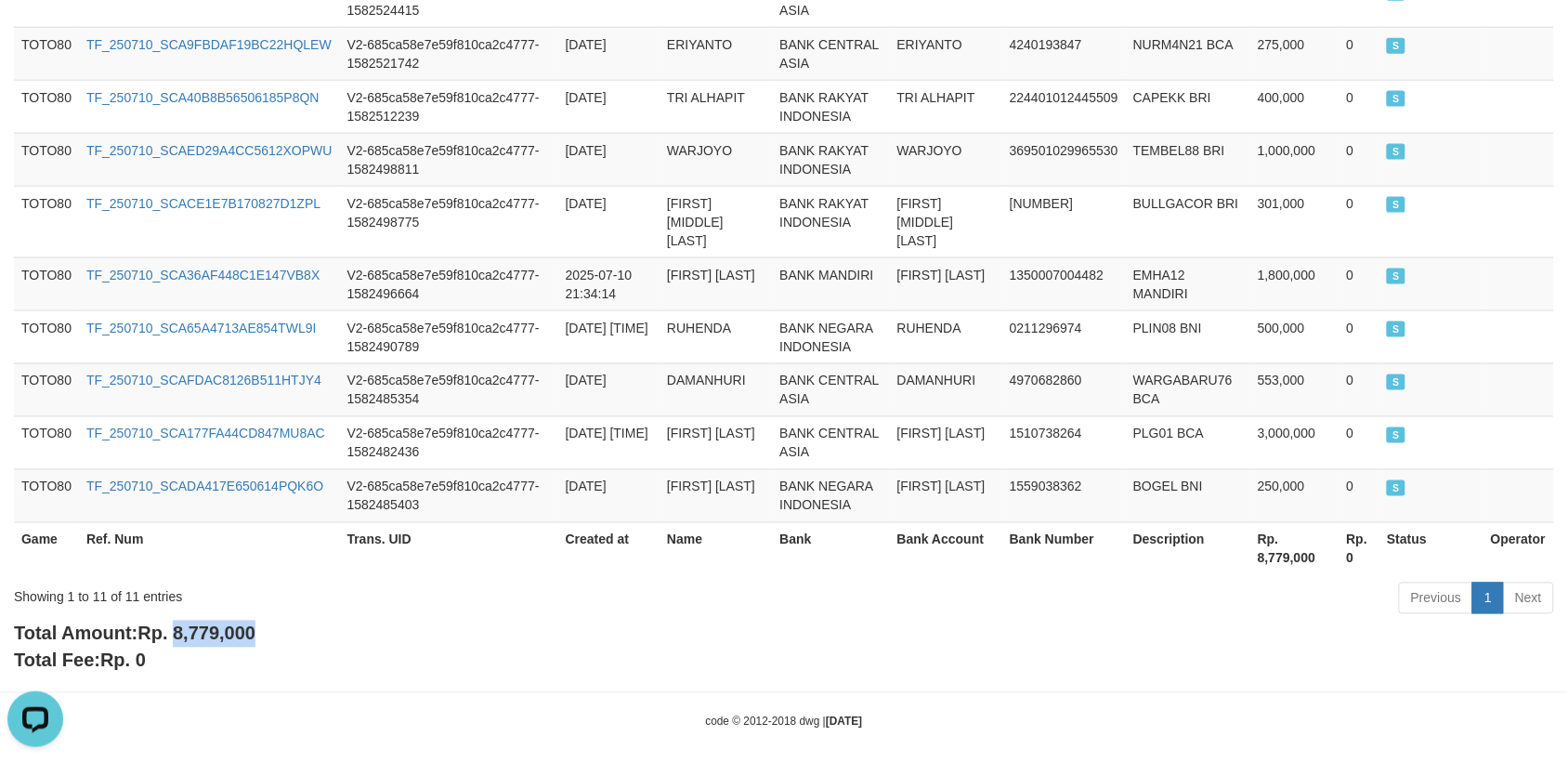 drag, startPoint x: 215, startPoint y: 610, endPoint x: 229, endPoint y: 619, distance: 16.643317 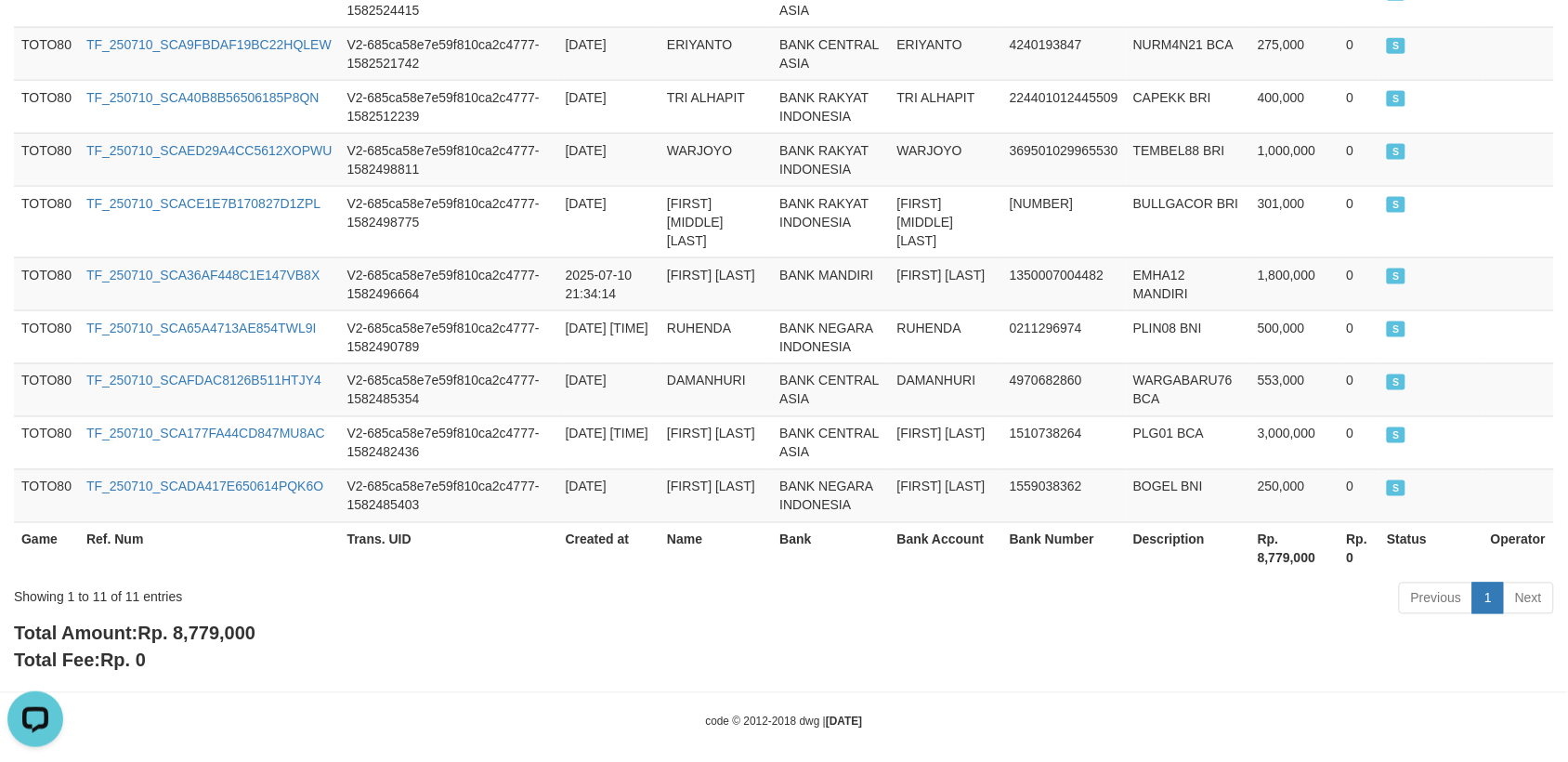click on "Showing 1 to 11 of 11 entries" at bounding box center (326, 594) 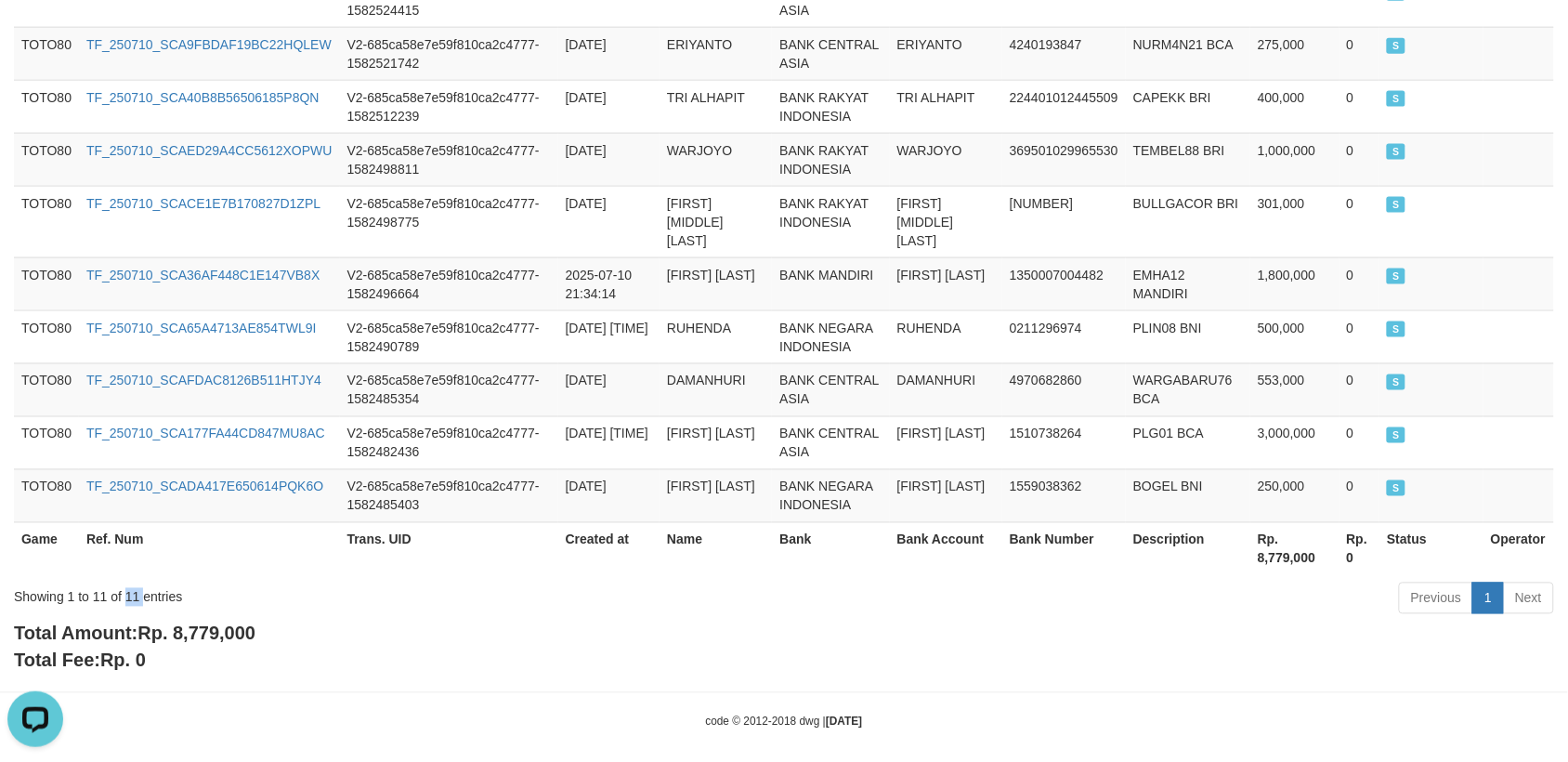 click on "Showing 1 to 11 of 11 entries" at bounding box center (326, 594) 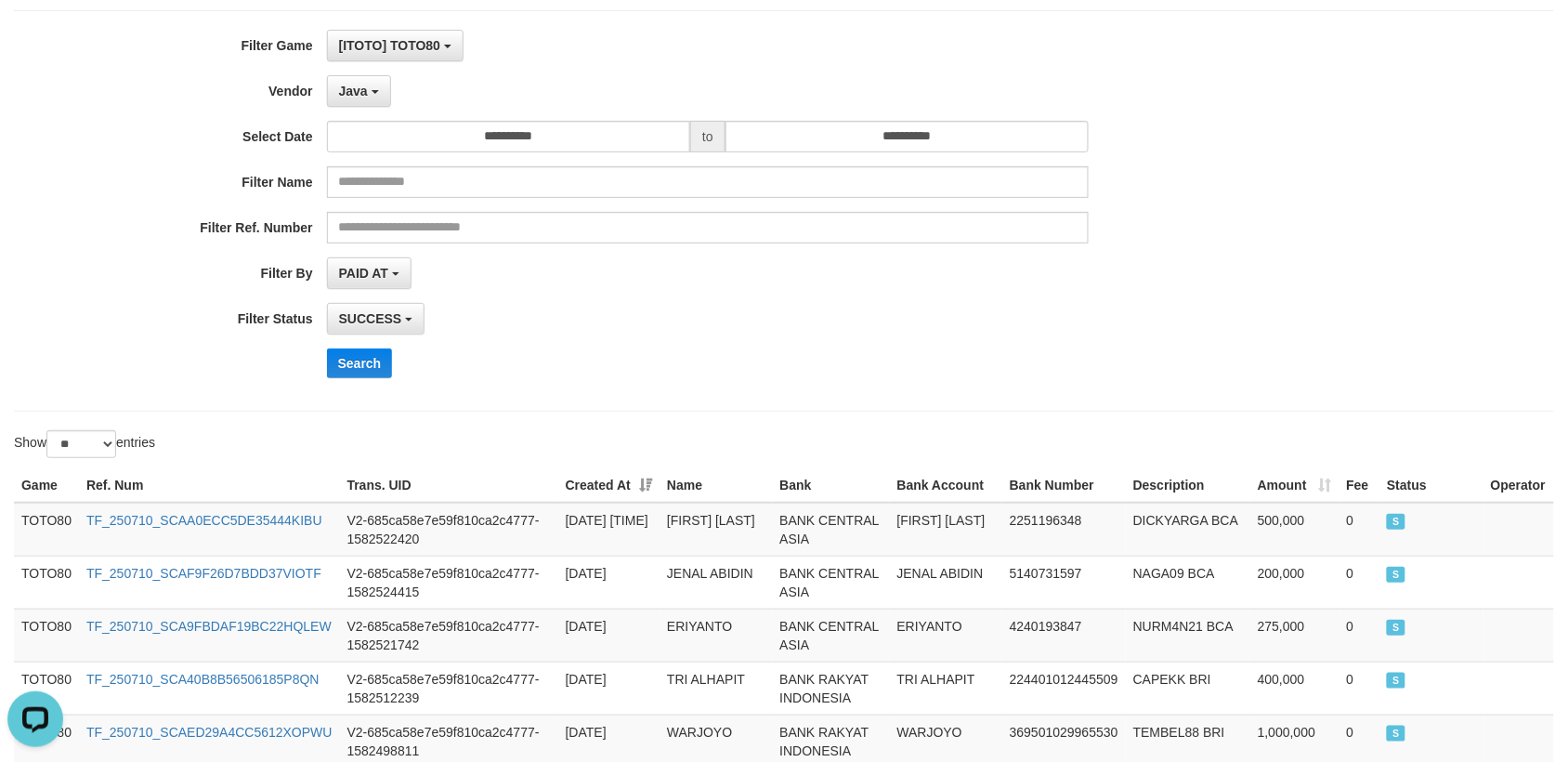scroll, scrollTop: 0, scrollLeft: 0, axis: both 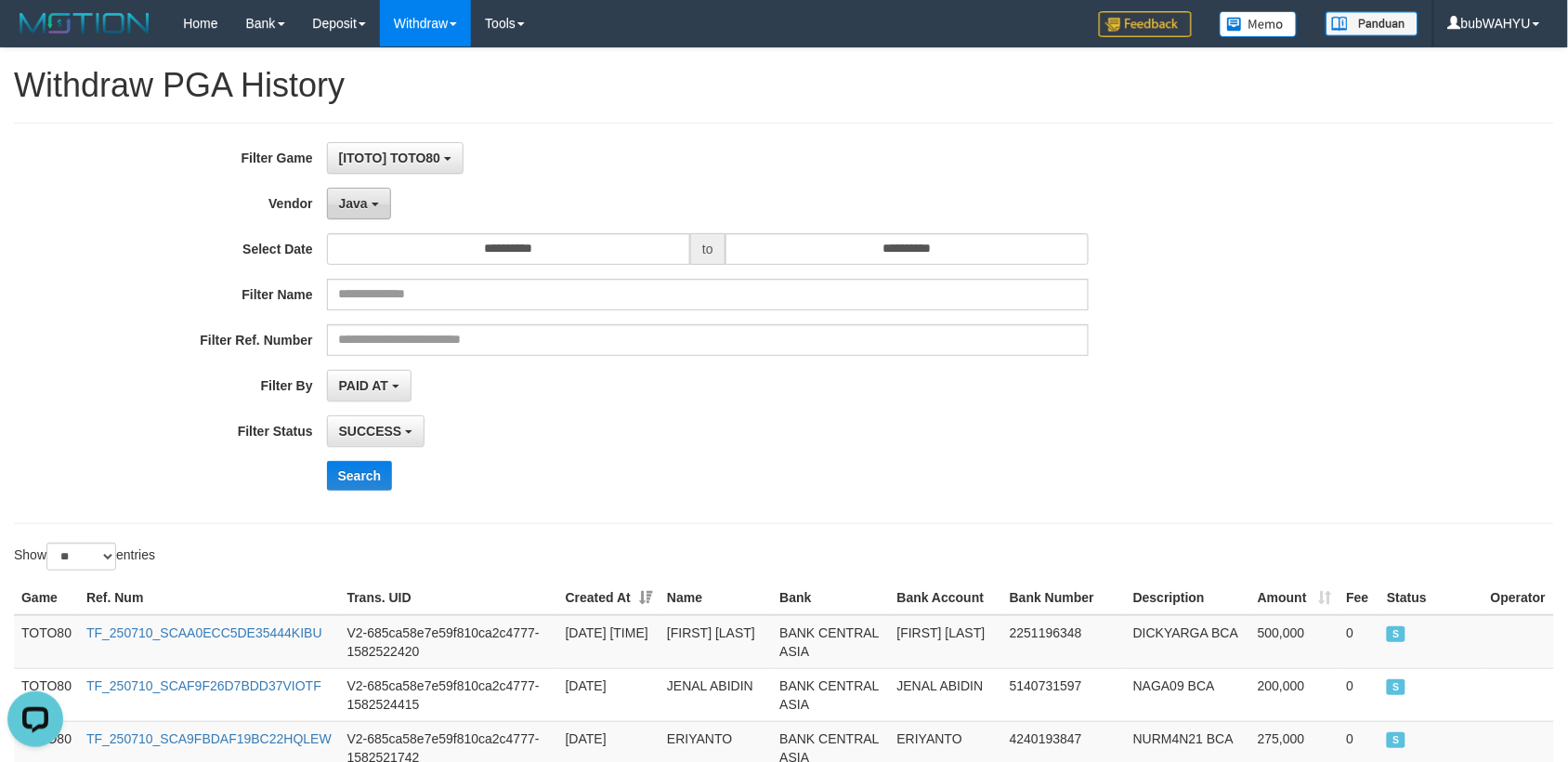 click on "Java" at bounding box center (353, 204) 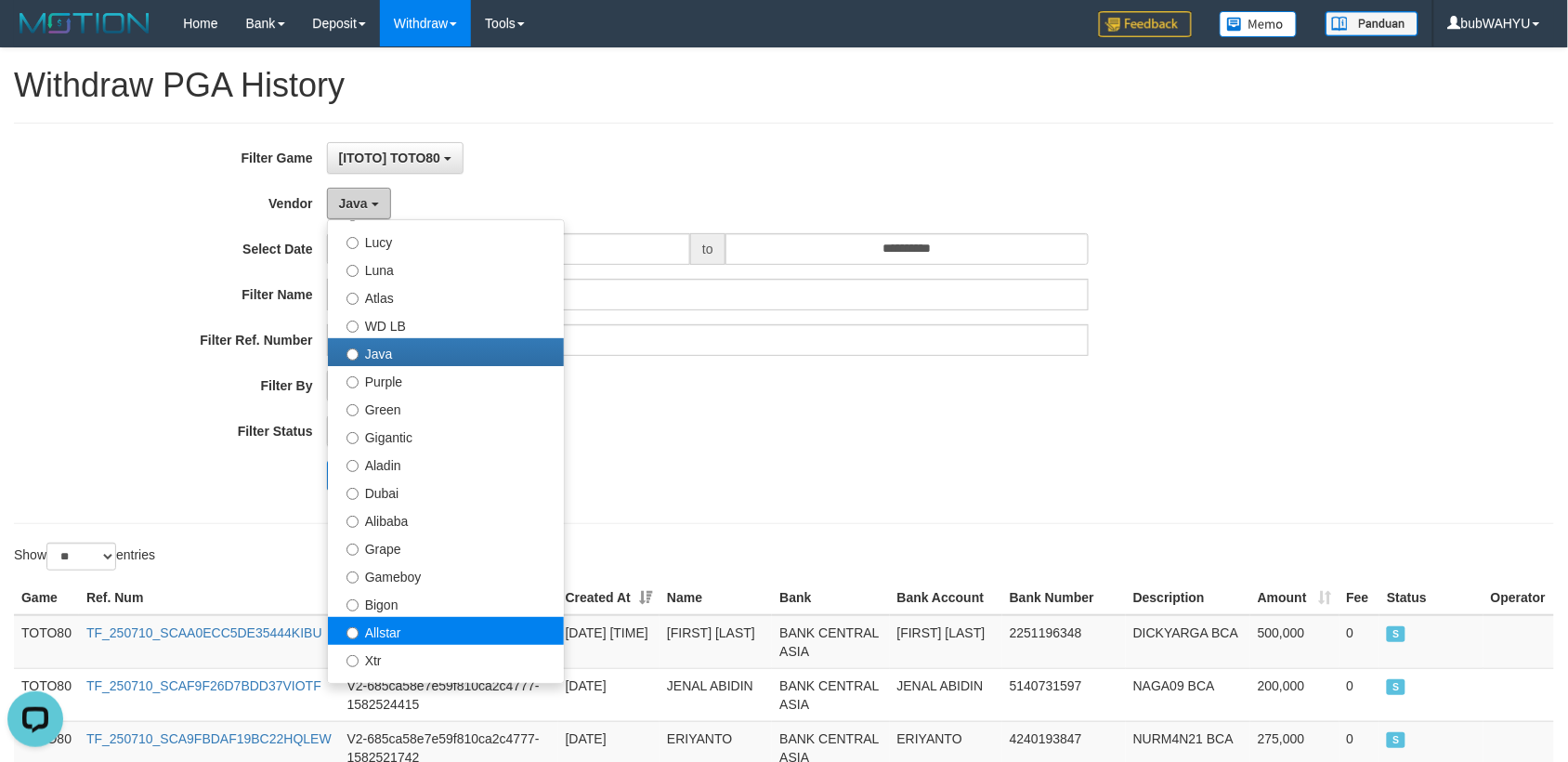 scroll, scrollTop: 116, scrollLeft: 0, axis: vertical 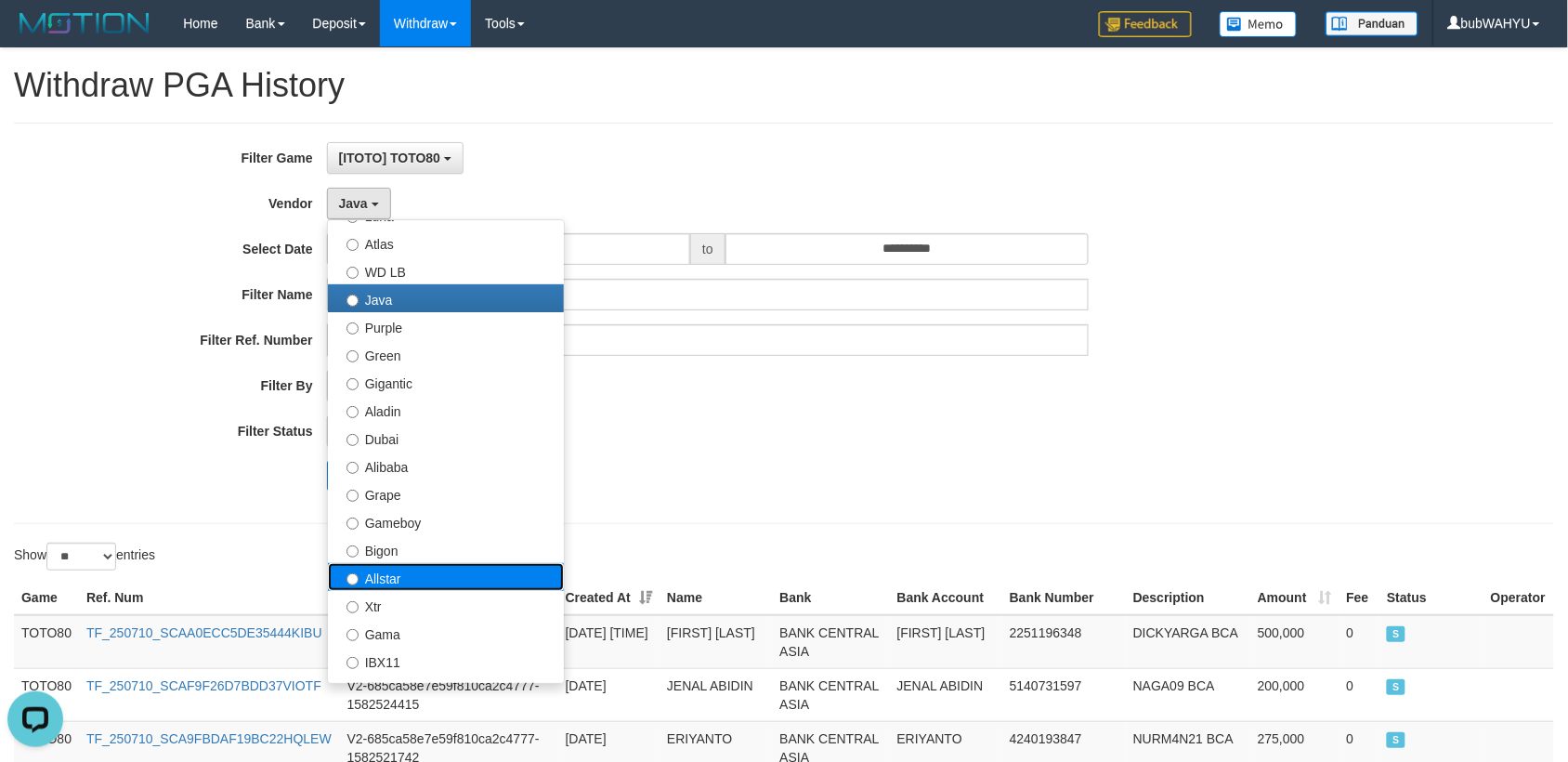 click on "Allstar" at bounding box center [446, 577] 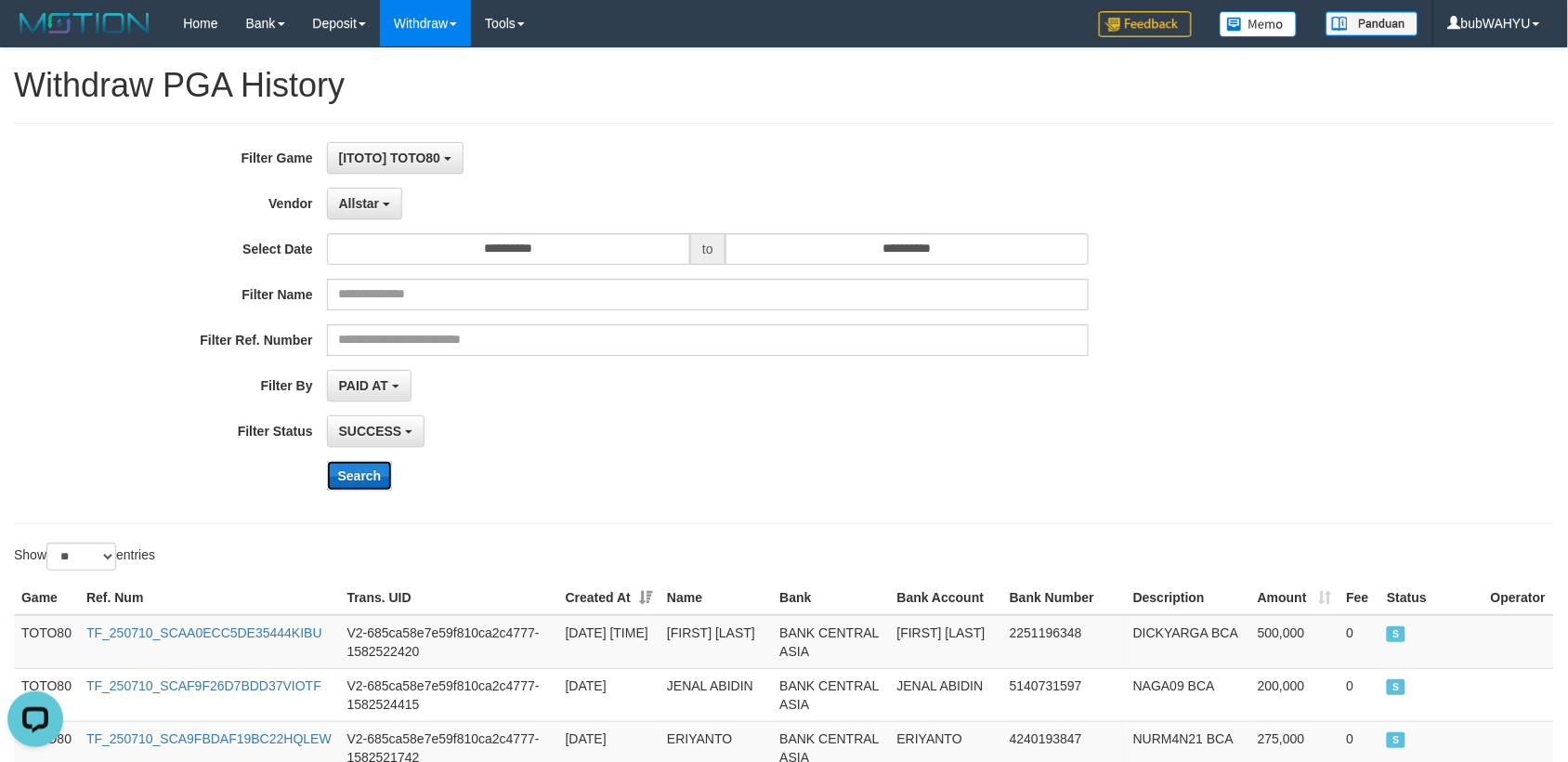 click on "Search" at bounding box center [359, 476] 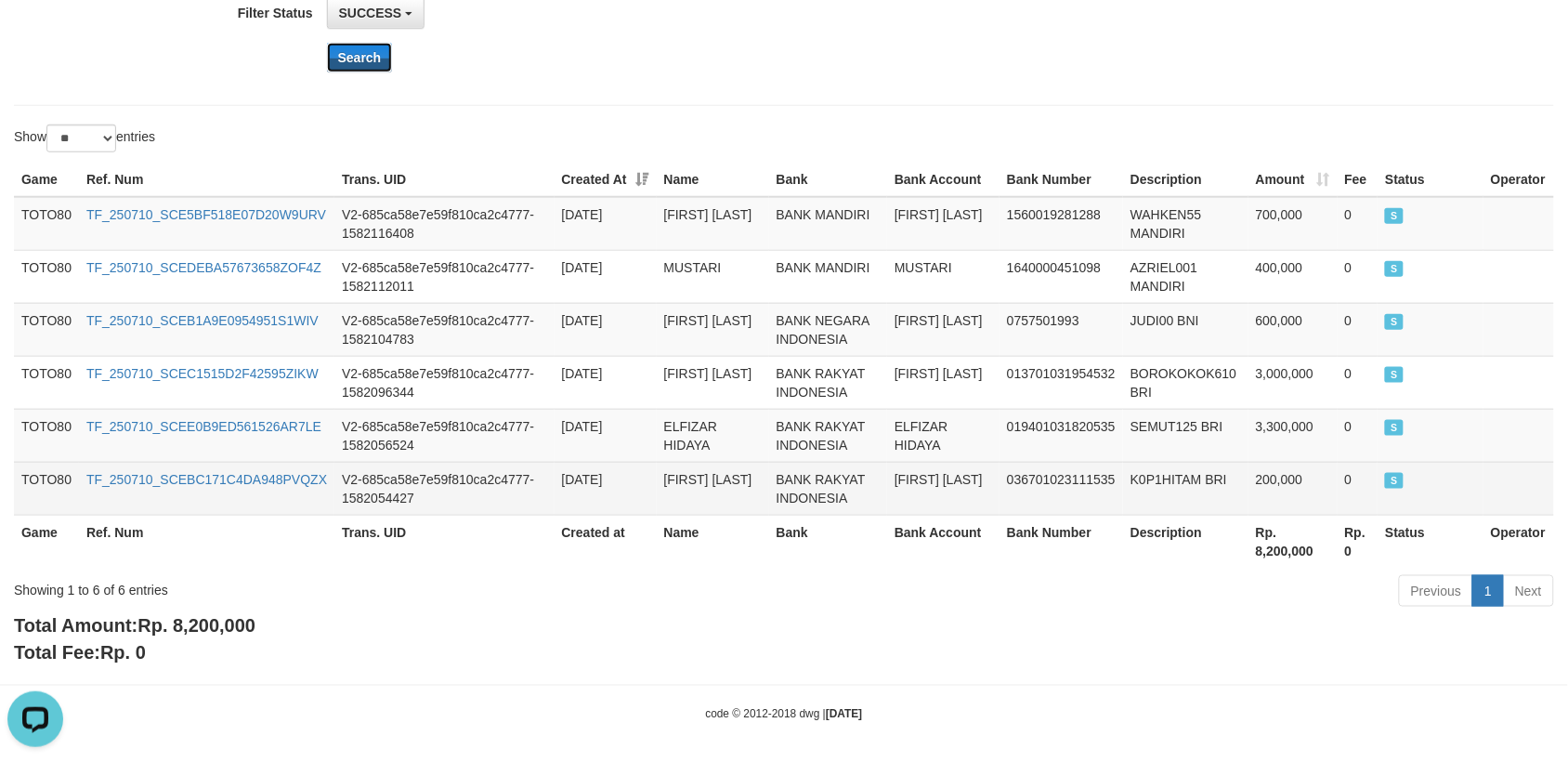 scroll, scrollTop: 429, scrollLeft: 0, axis: vertical 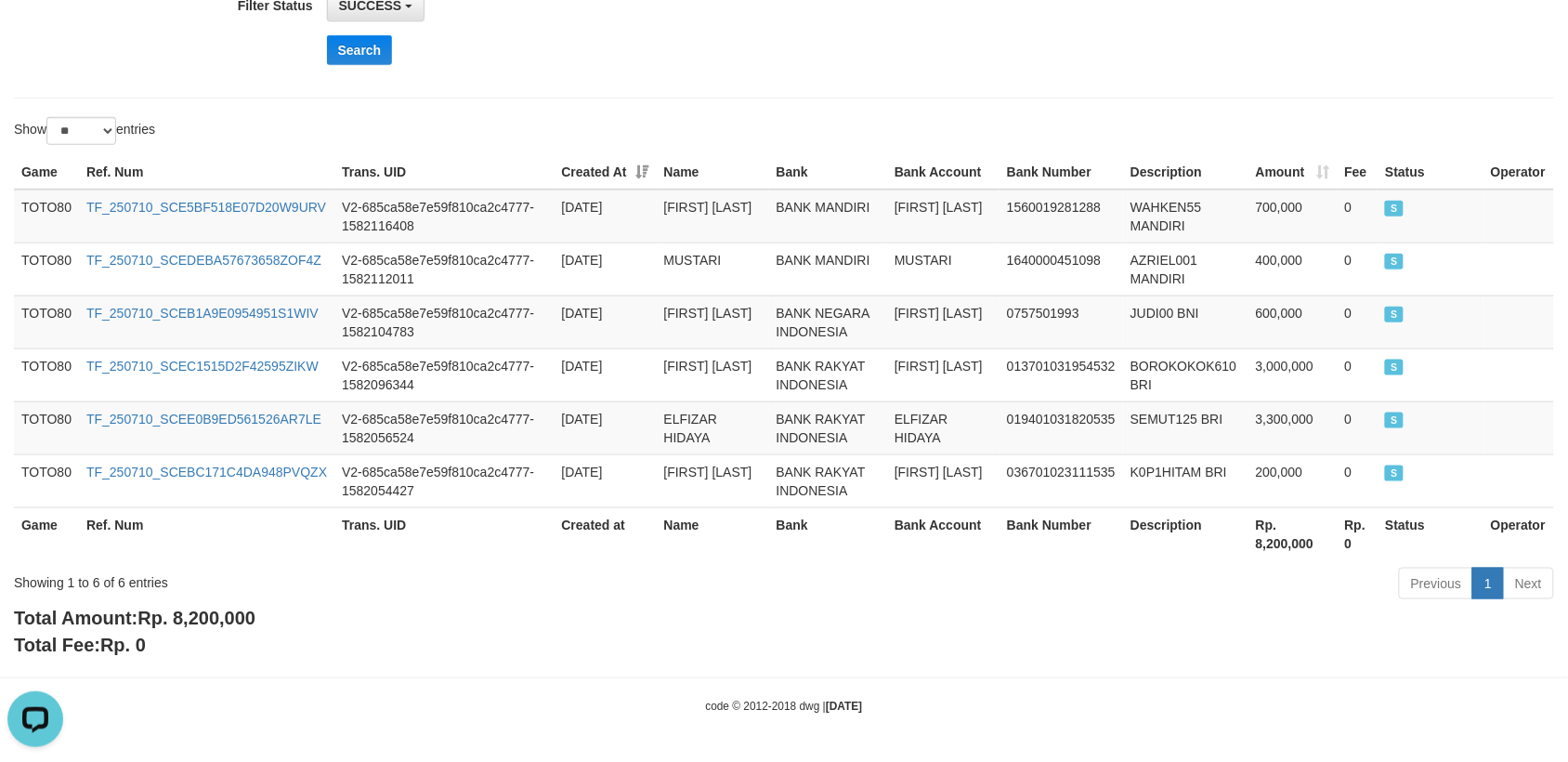 click on "Rp. 8,200,000" at bounding box center [196, 619] 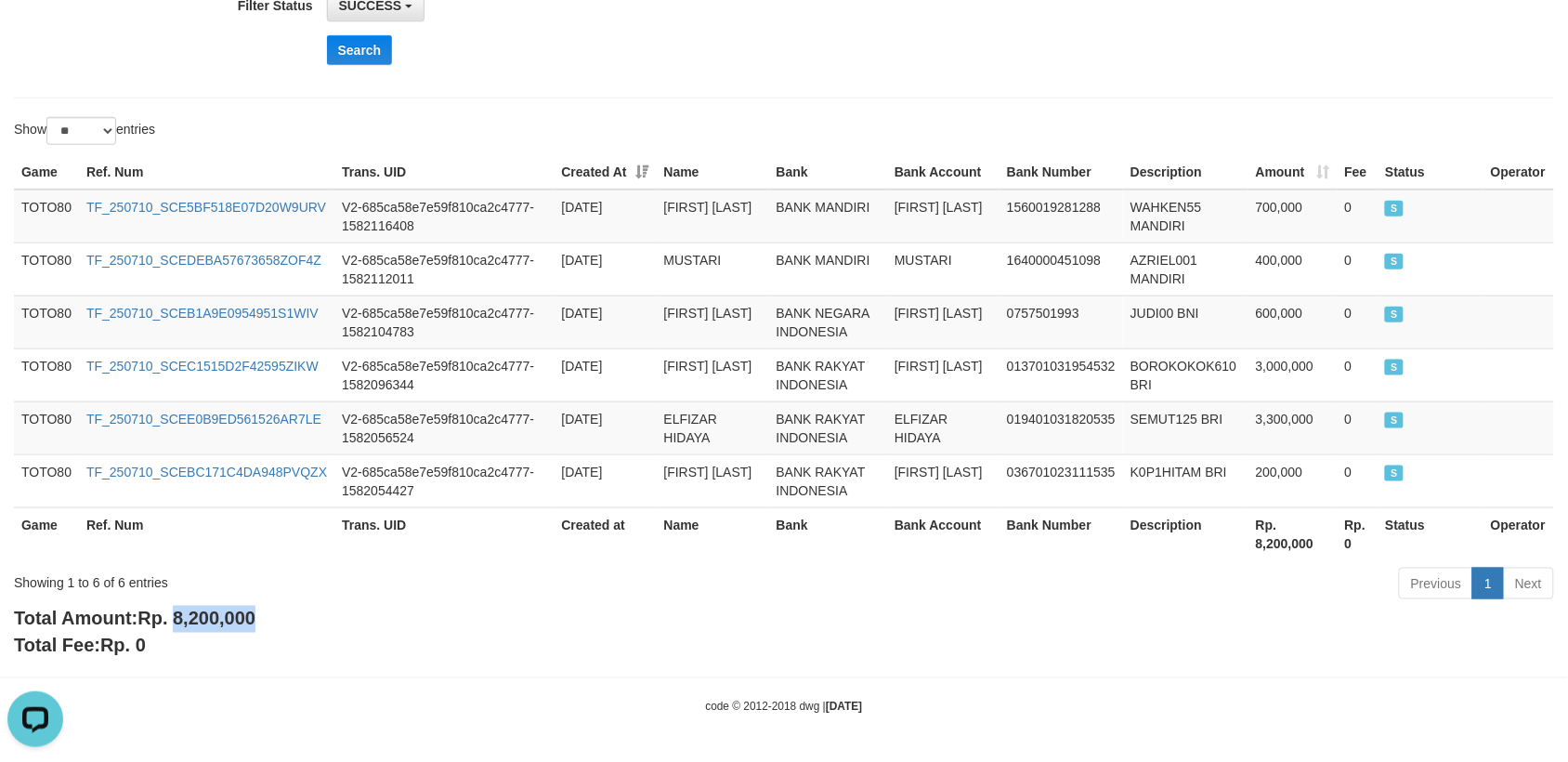 click on "Rp. 8,200,000" at bounding box center [196, 619] 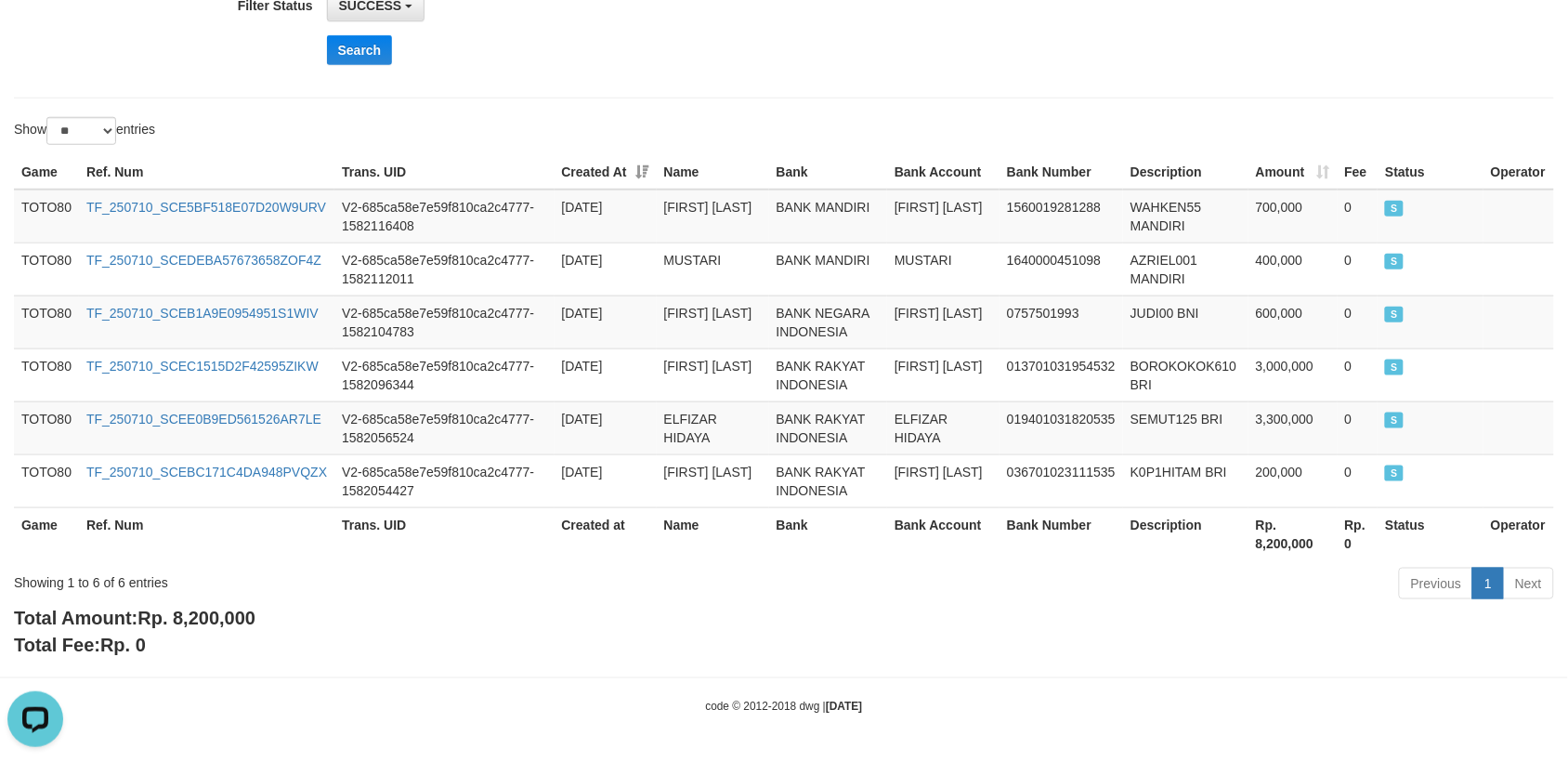click on "Showing 1 to 6 of 6 entries" at bounding box center [326, 579] 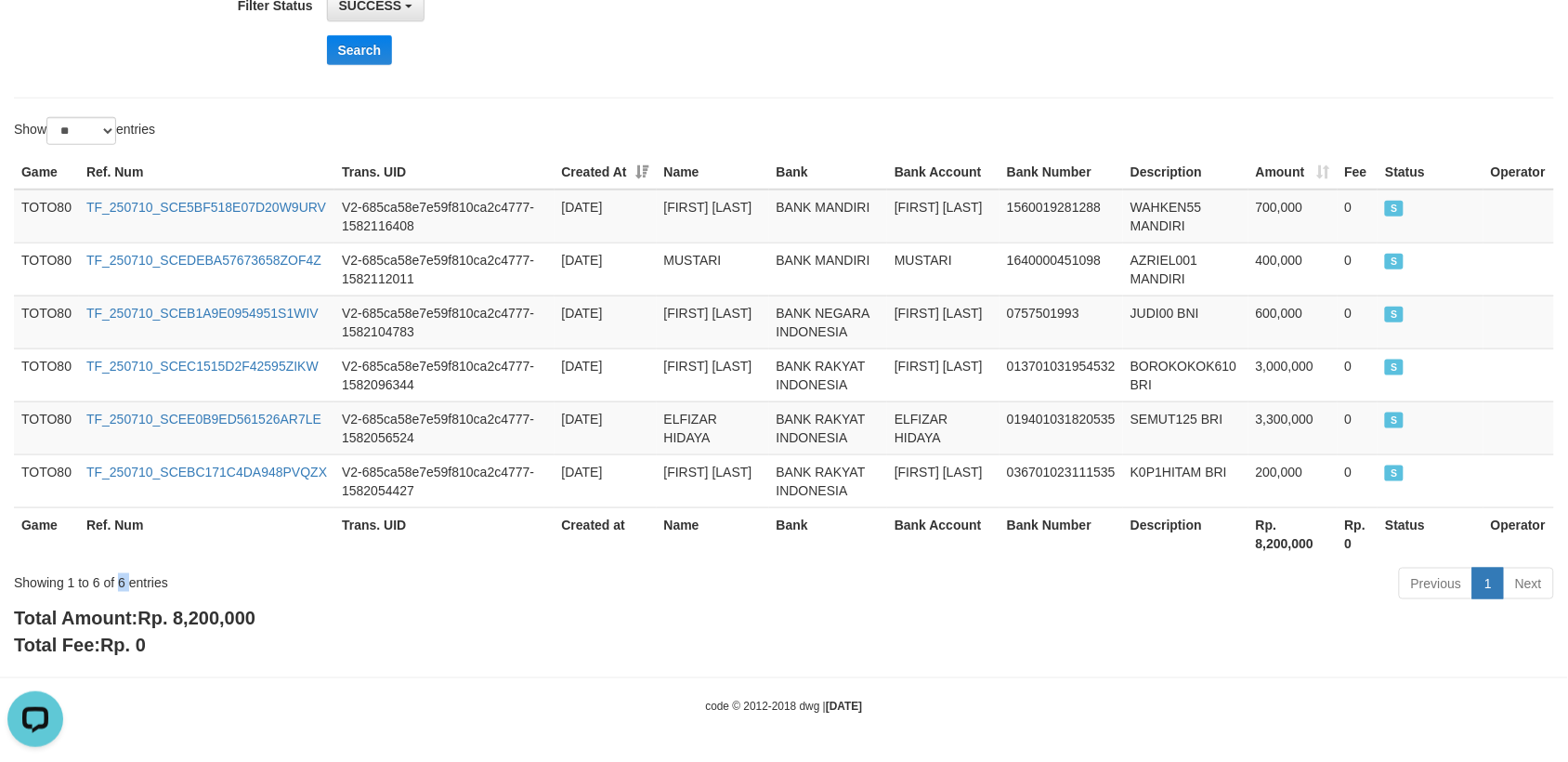 click on "Showing 1 to 6 of 6 entries" at bounding box center [326, 579] 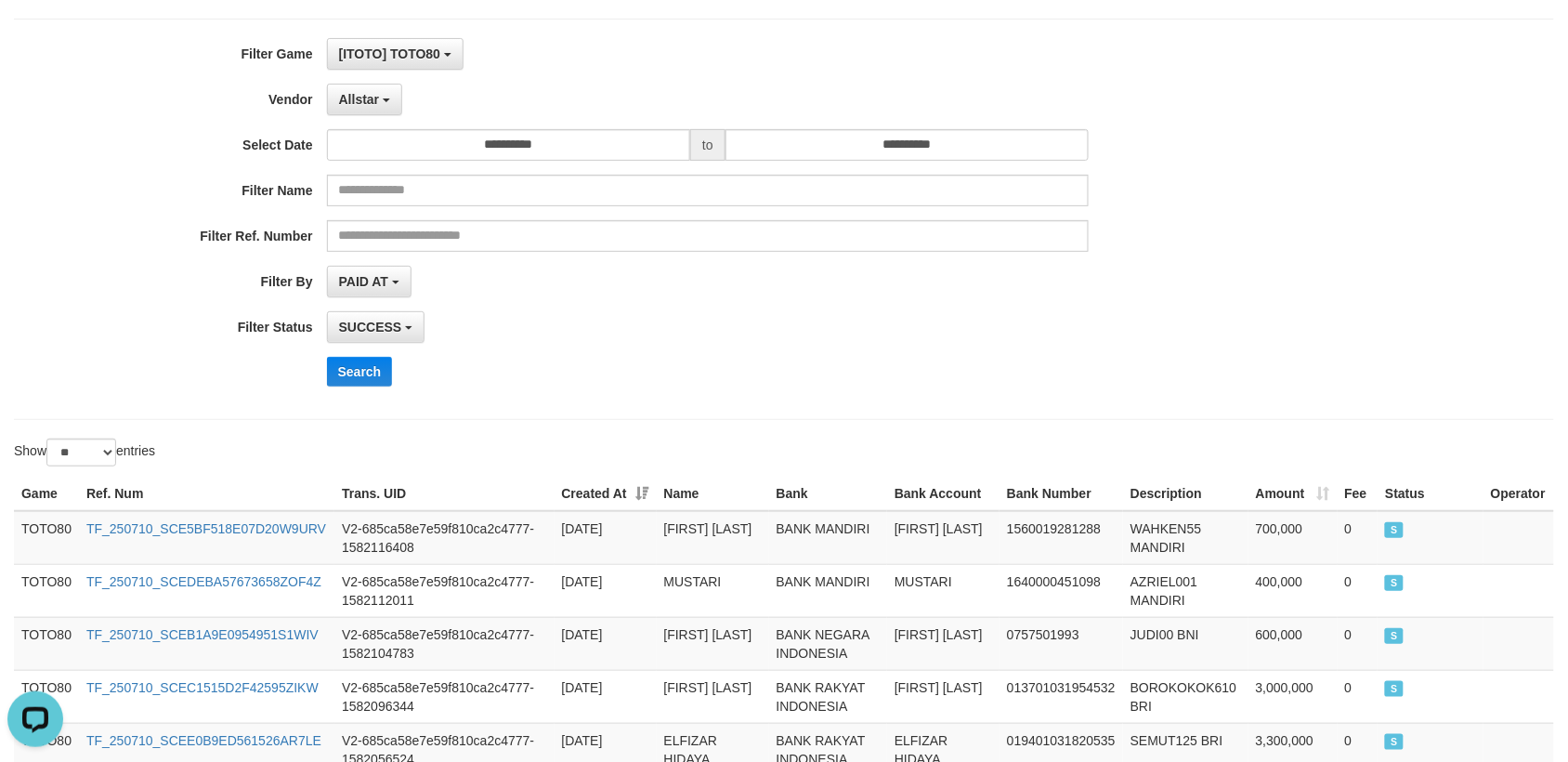 scroll, scrollTop: 0, scrollLeft: 0, axis: both 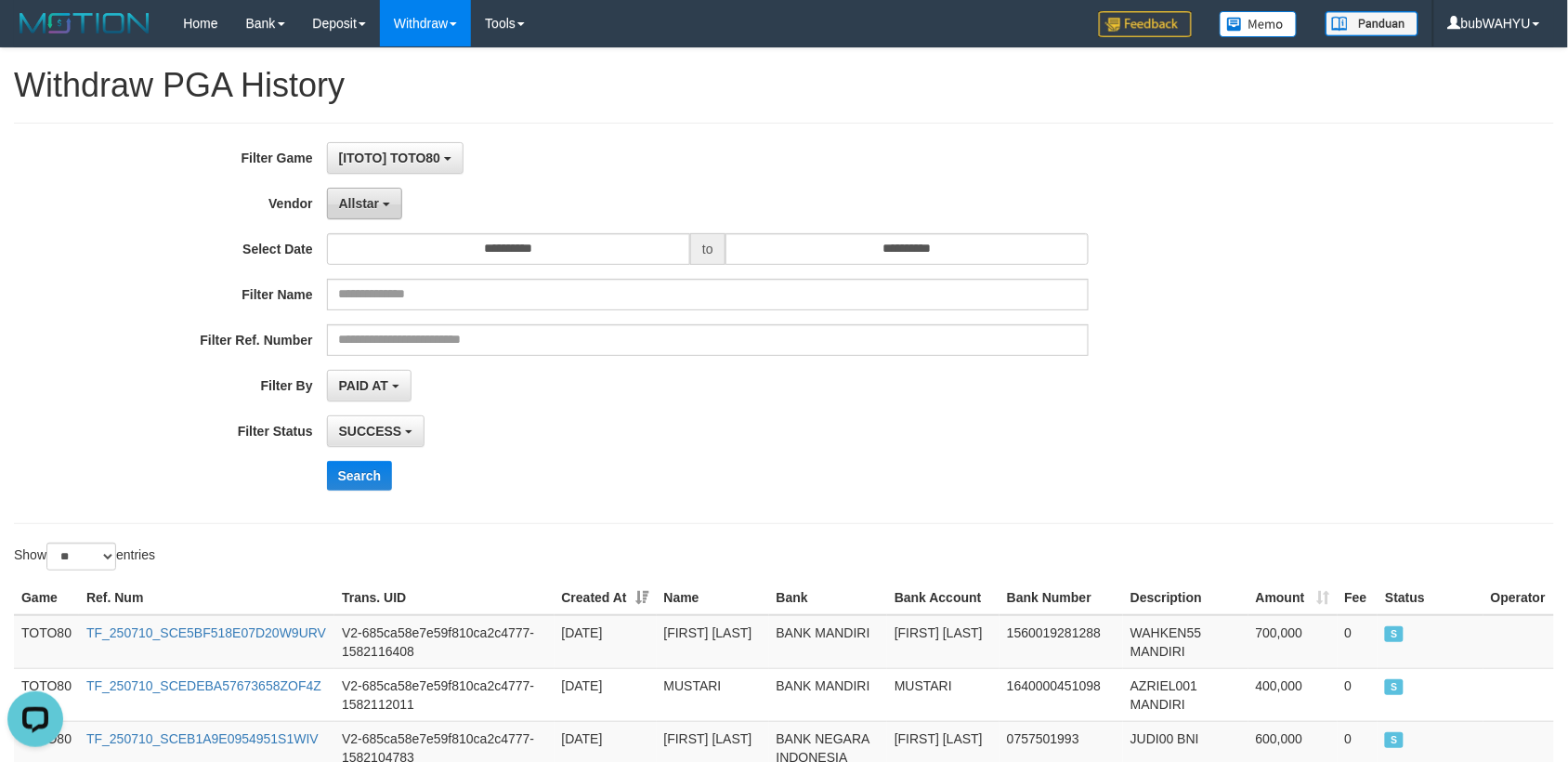 drag, startPoint x: 359, startPoint y: 196, endPoint x: 367, endPoint y: 203, distance: 10.630146 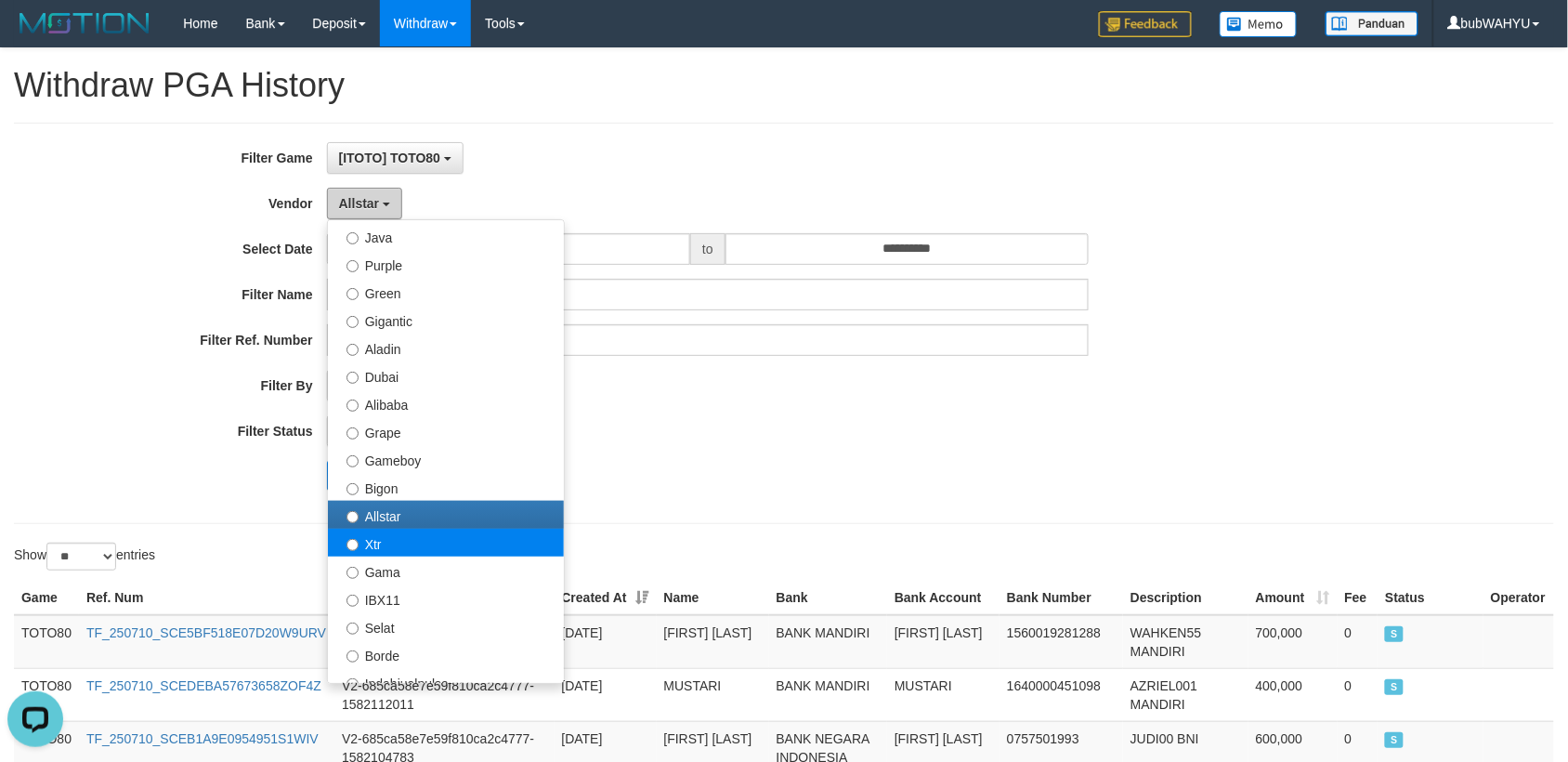 scroll, scrollTop: 348, scrollLeft: 0, axis: vertical 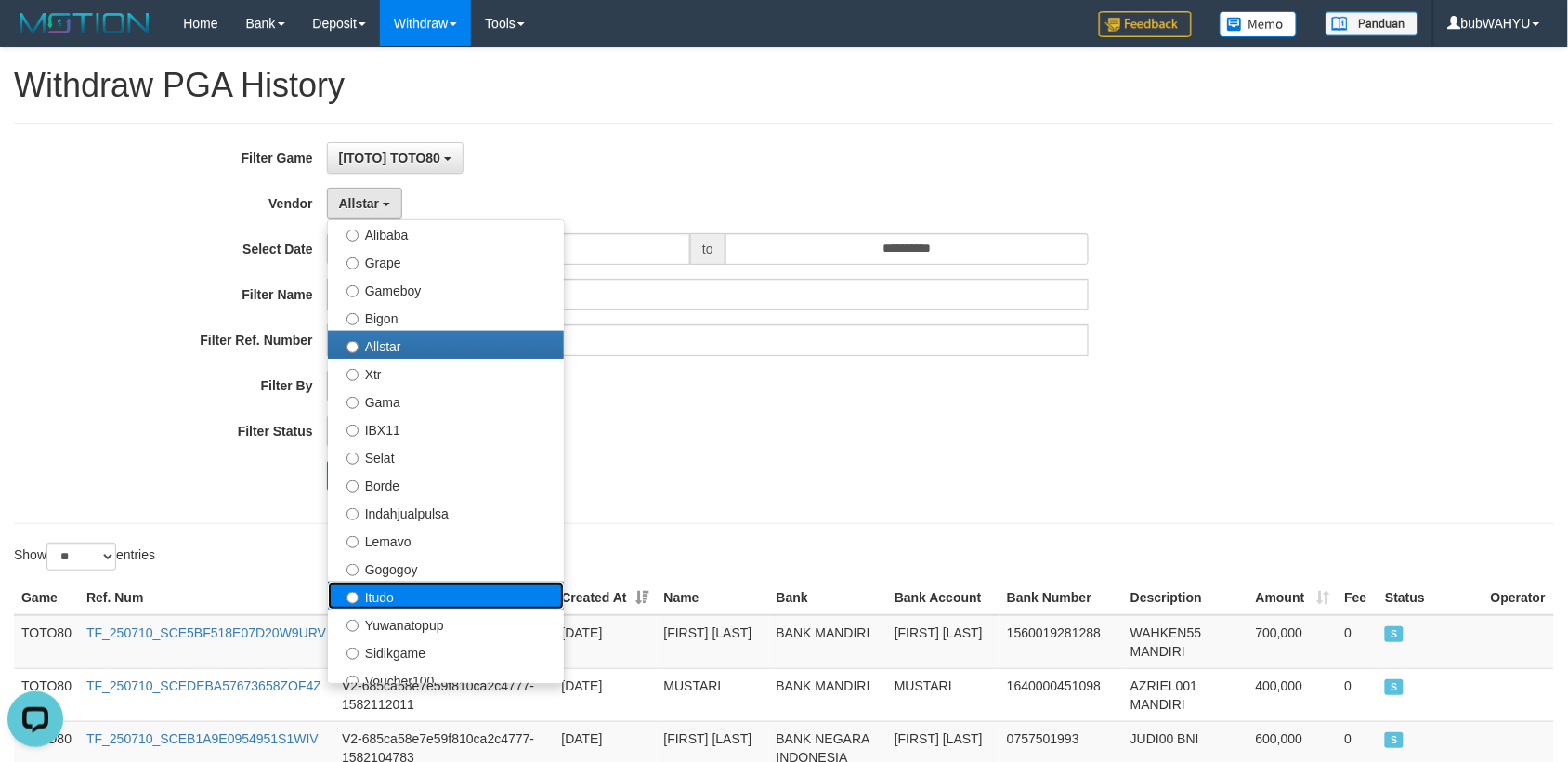 click on "Itudo" at bounding box center [446, 596] 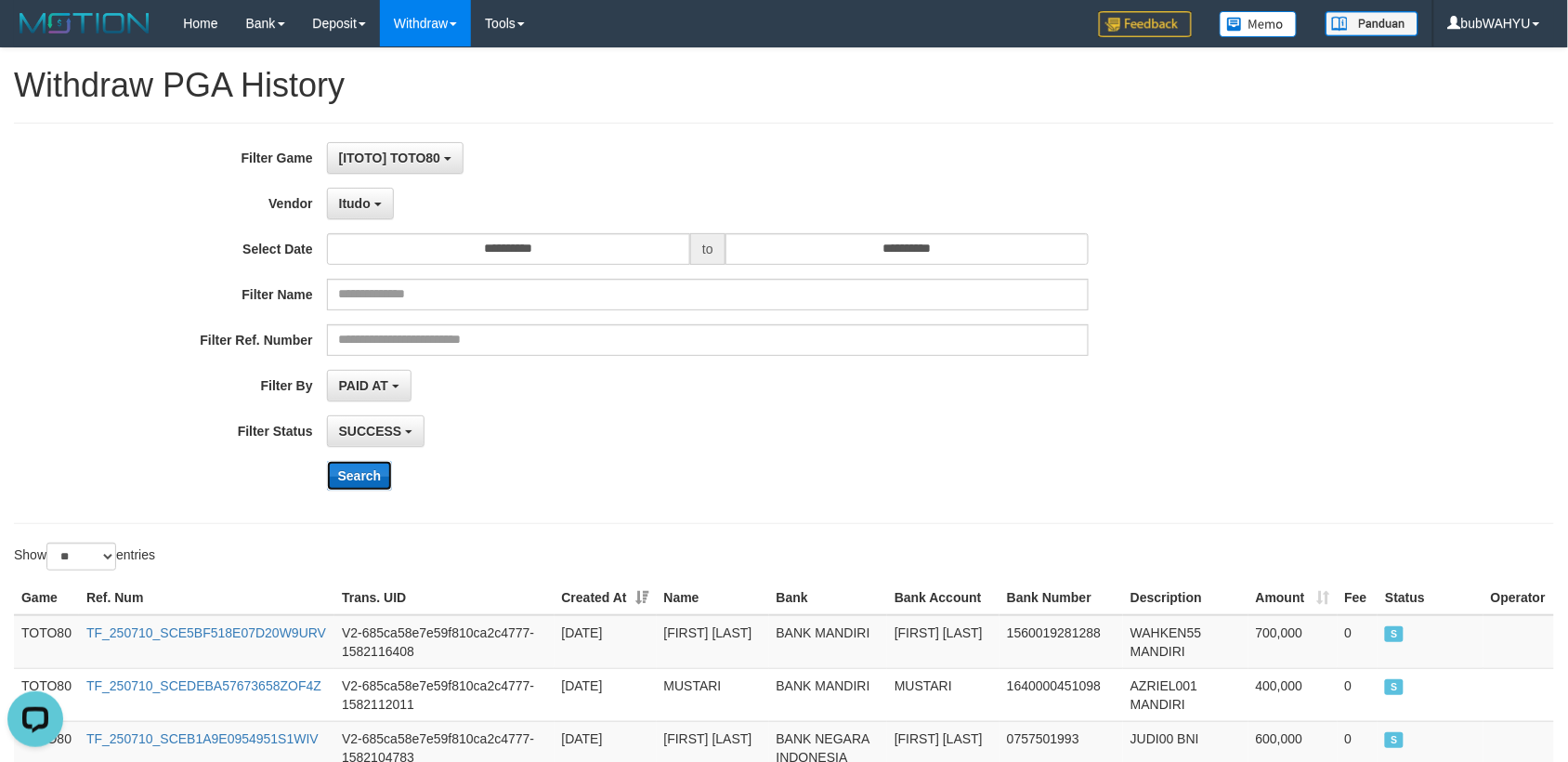 click on "Search" at bounding box center [359, 476] 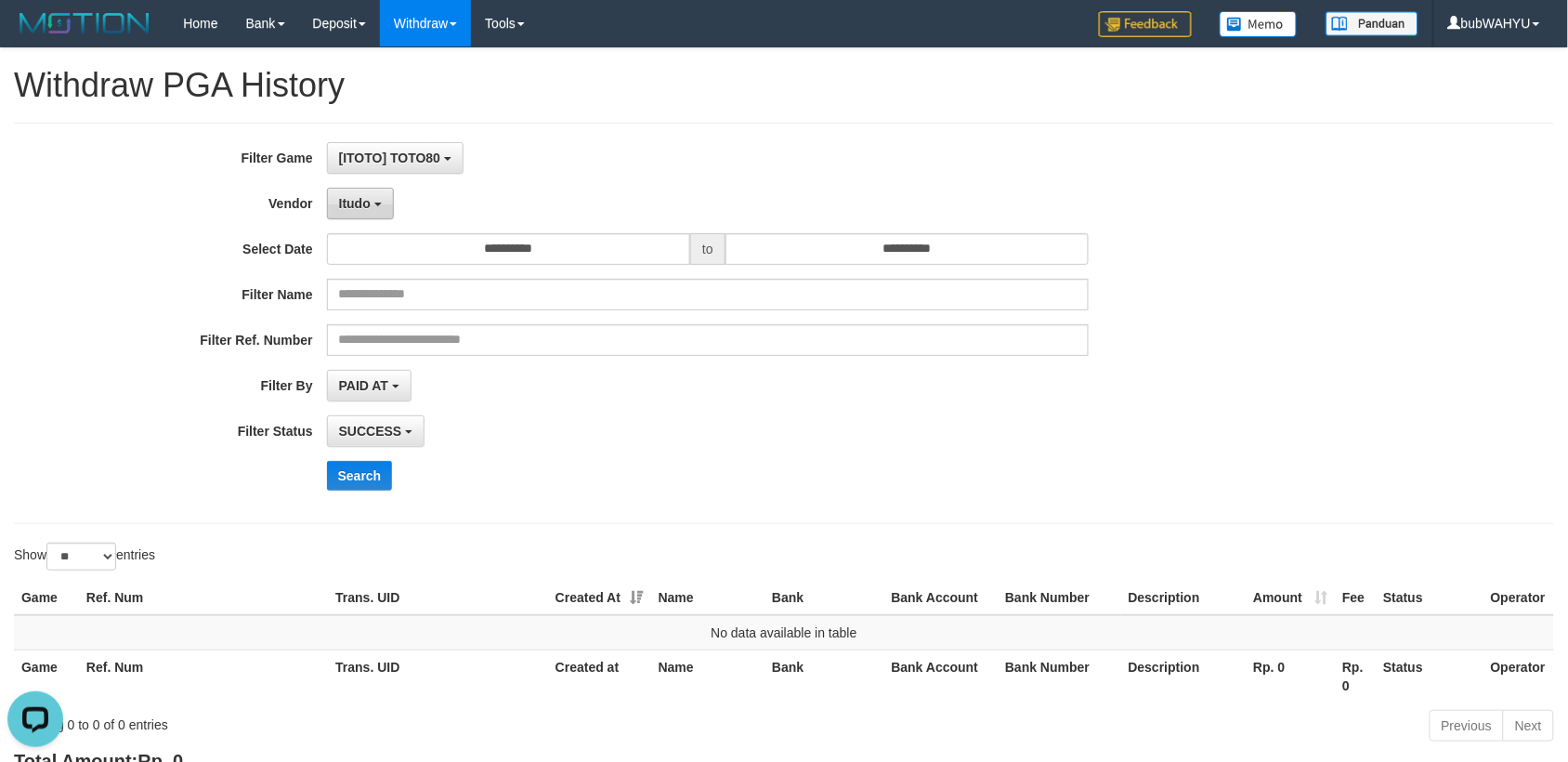 click on "Itudo" at bounding box center [355, 204] 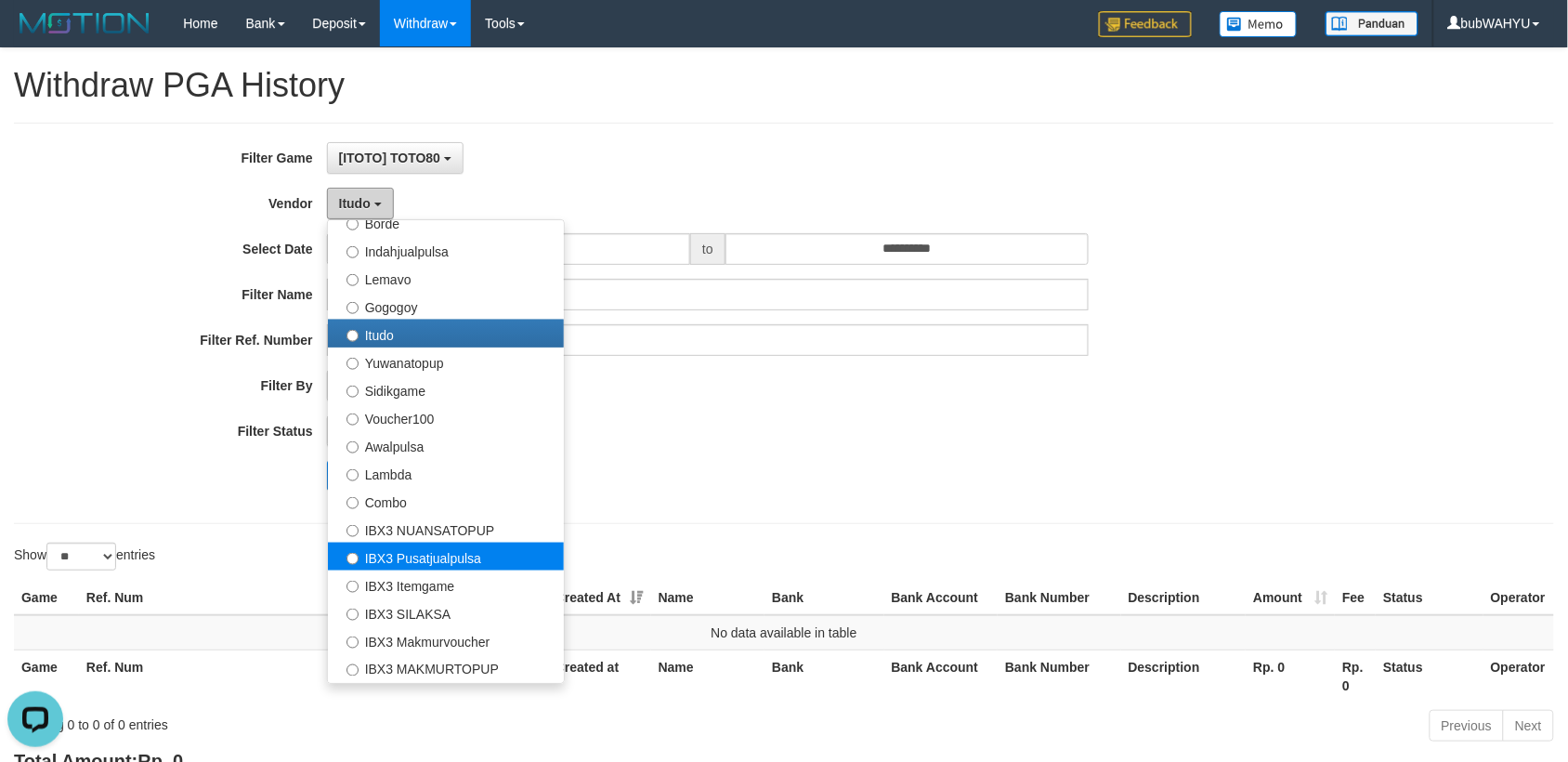 scroll, scrollTop: 637, scrollLeft: 0, axis: vertical 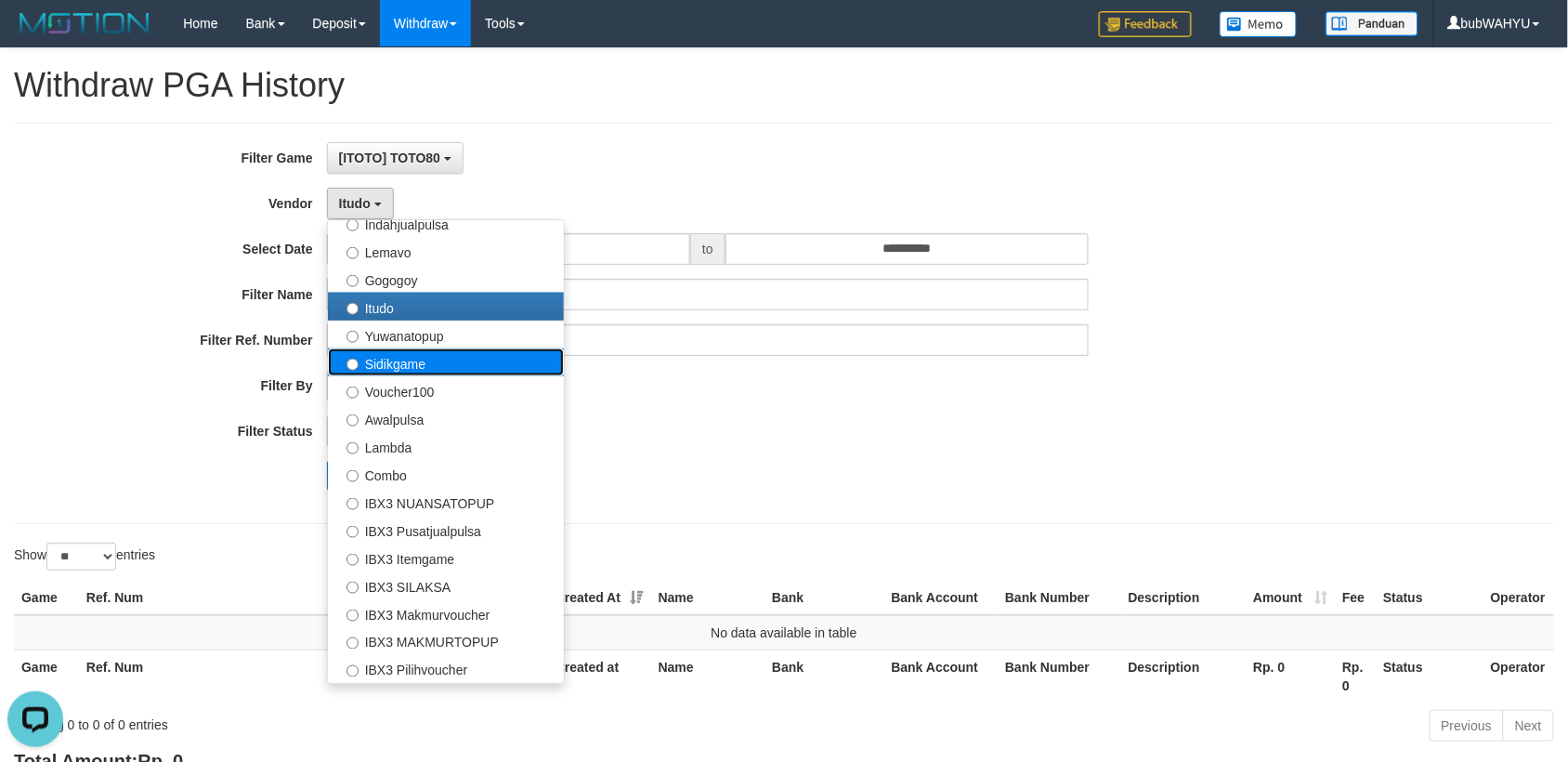click on "Sidikgame" at bounding box center (446, 362) 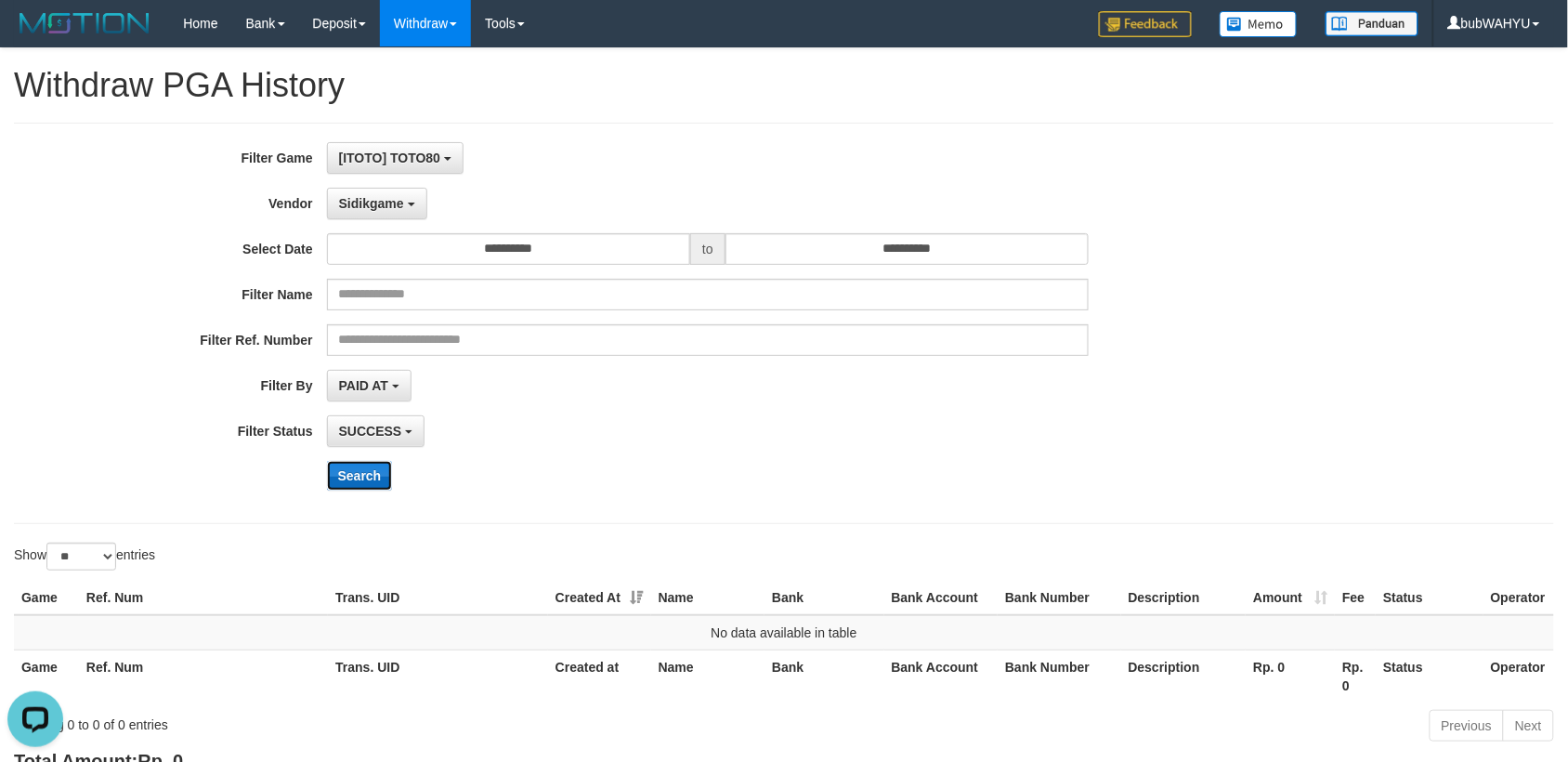 click on "Search" at bounding box center [359, 476] 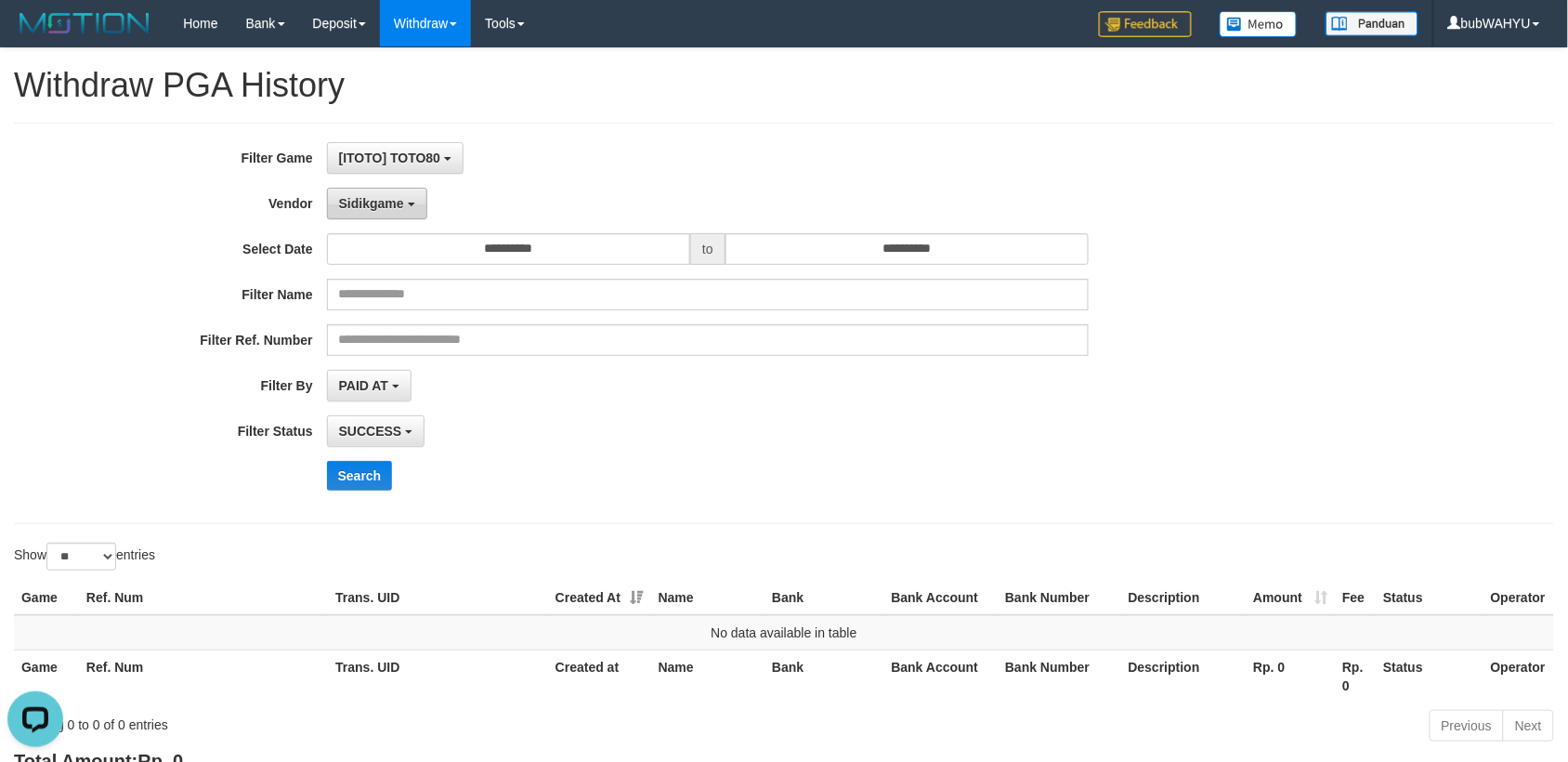 click on "Sidikgame" at bounding box center (372, 204) 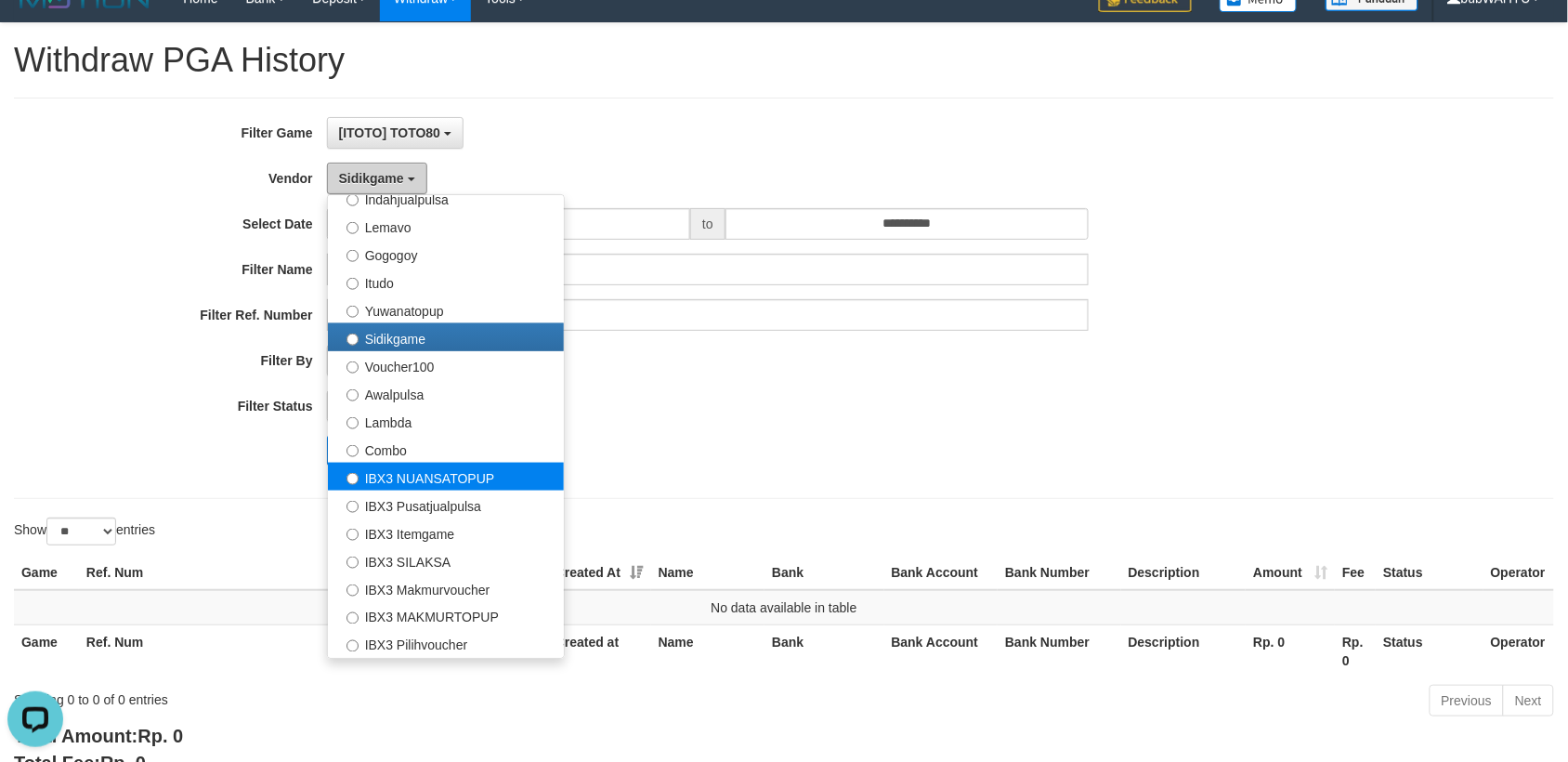 scroll, scrollTop: 145, scrollLeft: 0, axis: vertical 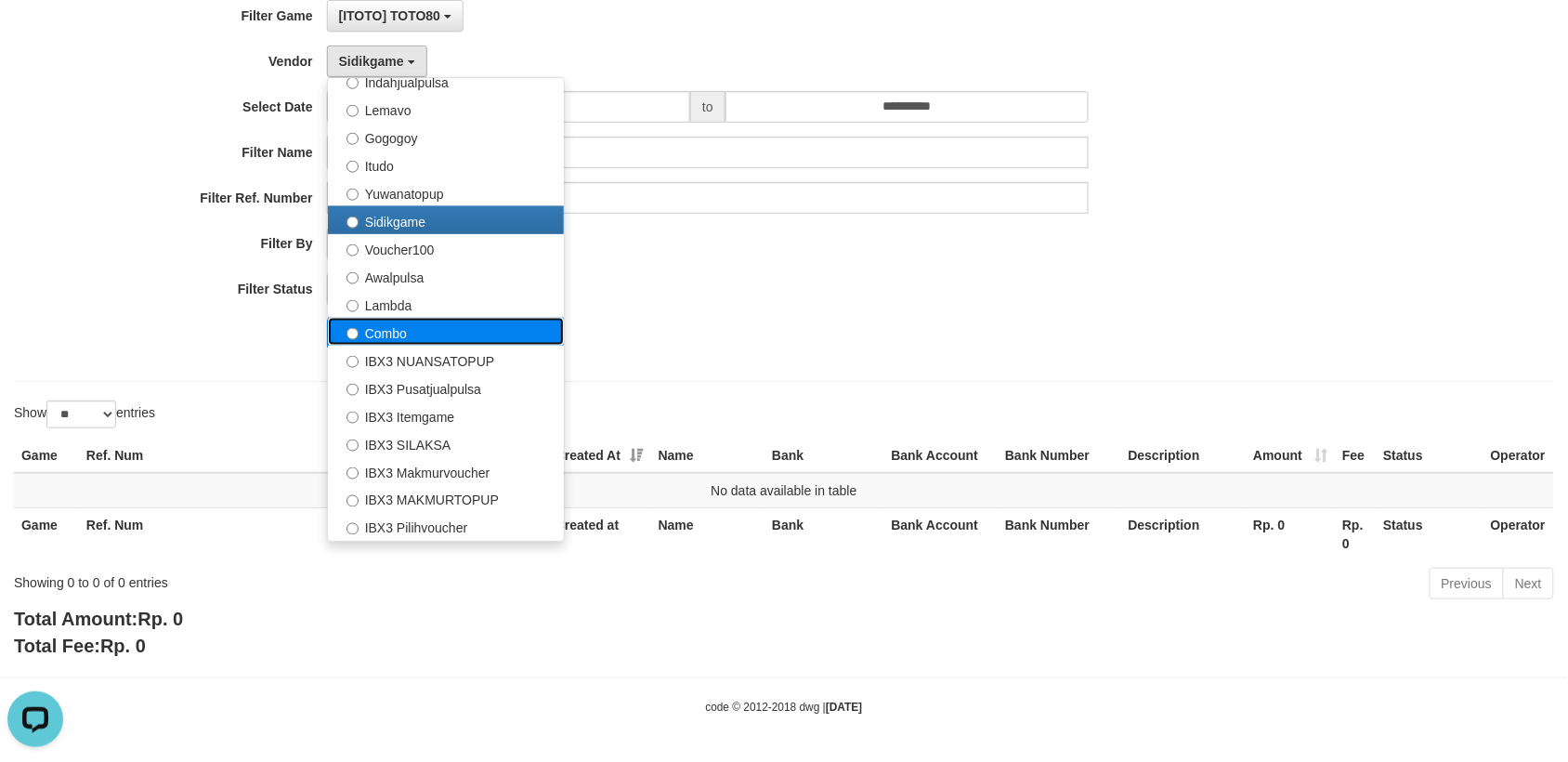 click on "Combo" at bounding box center [446, 332] 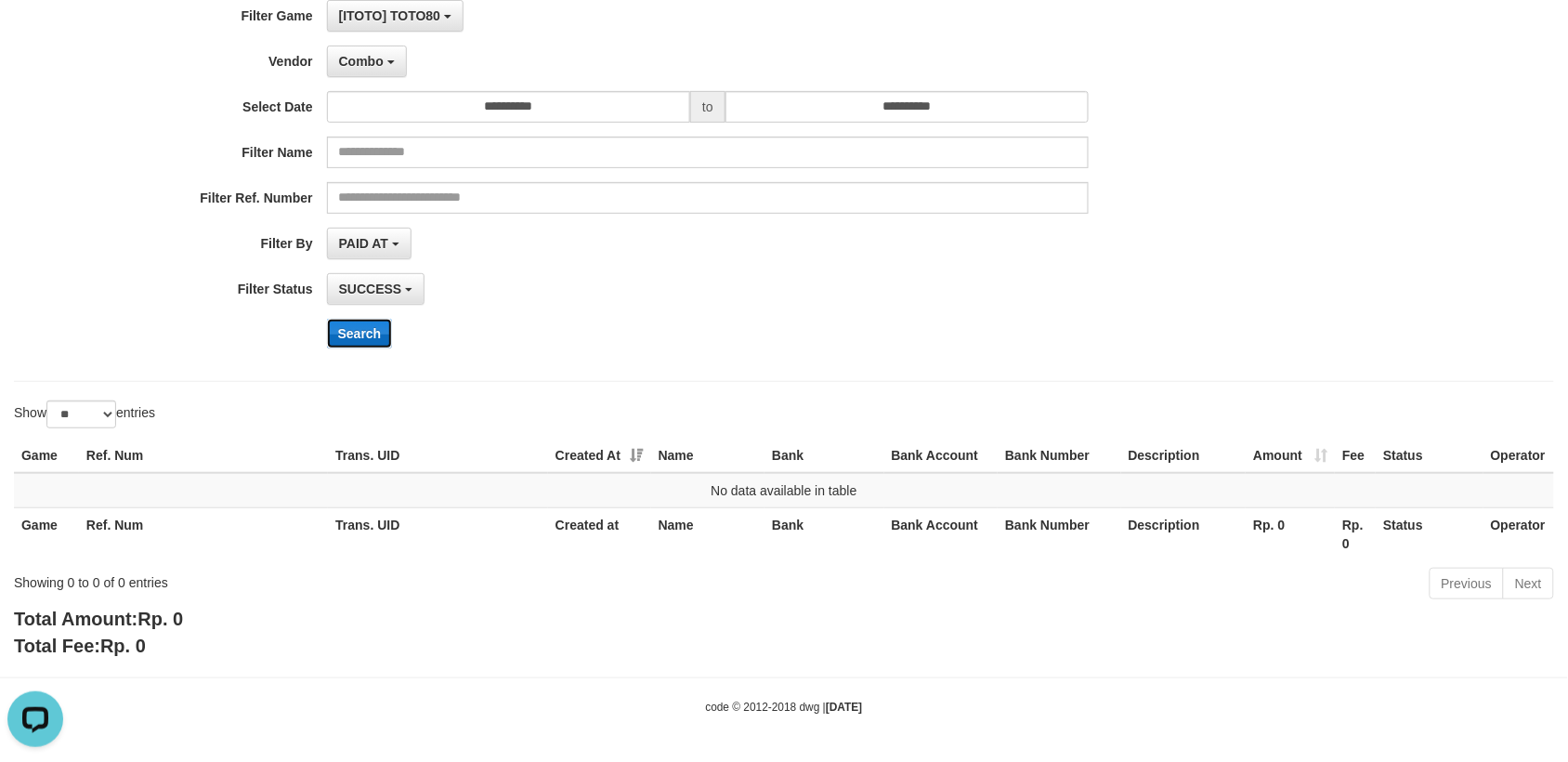 click on "Search" at bounding box center [359, 334] 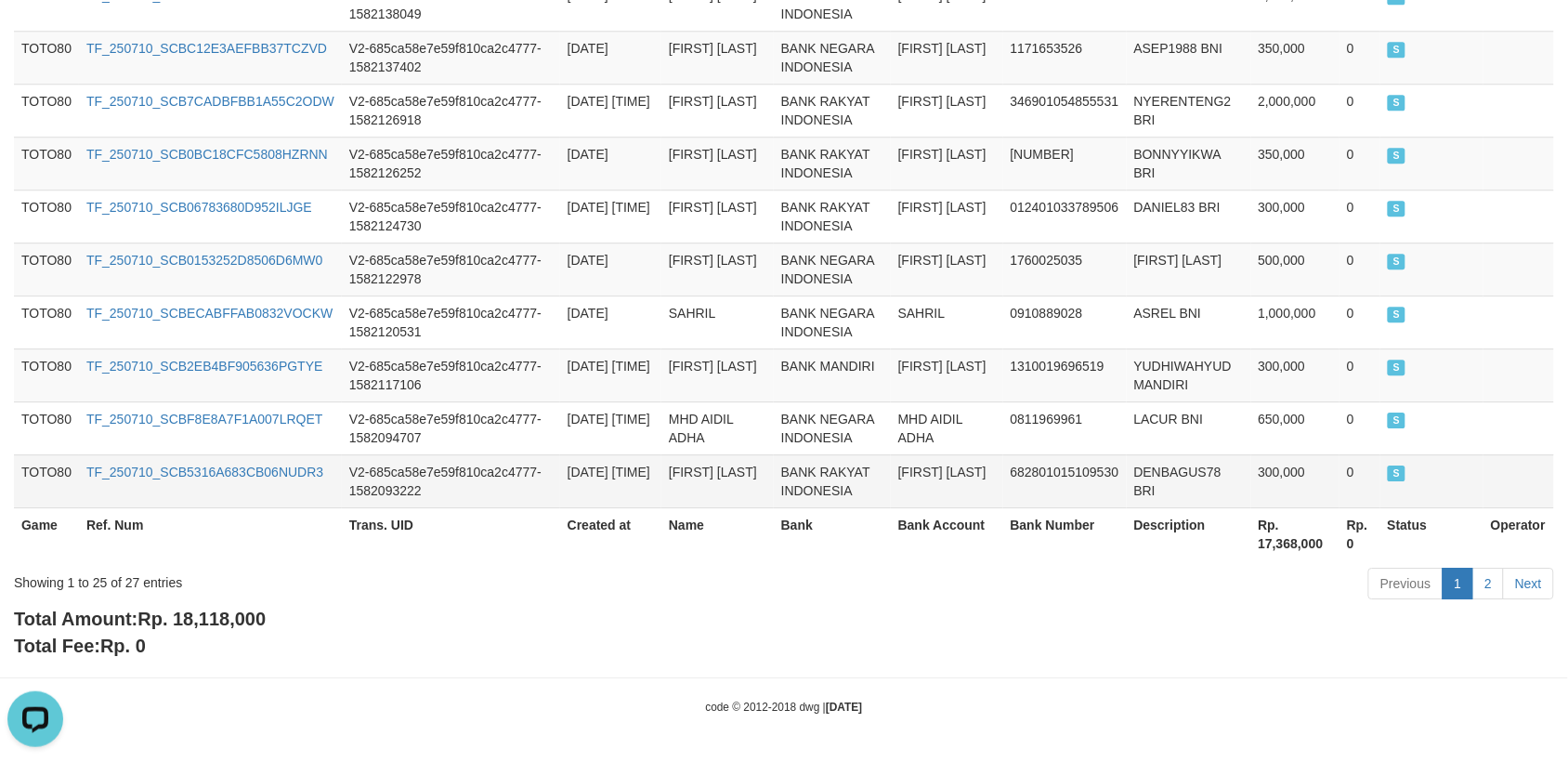 scroll, scrollTop: 1494, scrollLeft: 0, axis: vertical 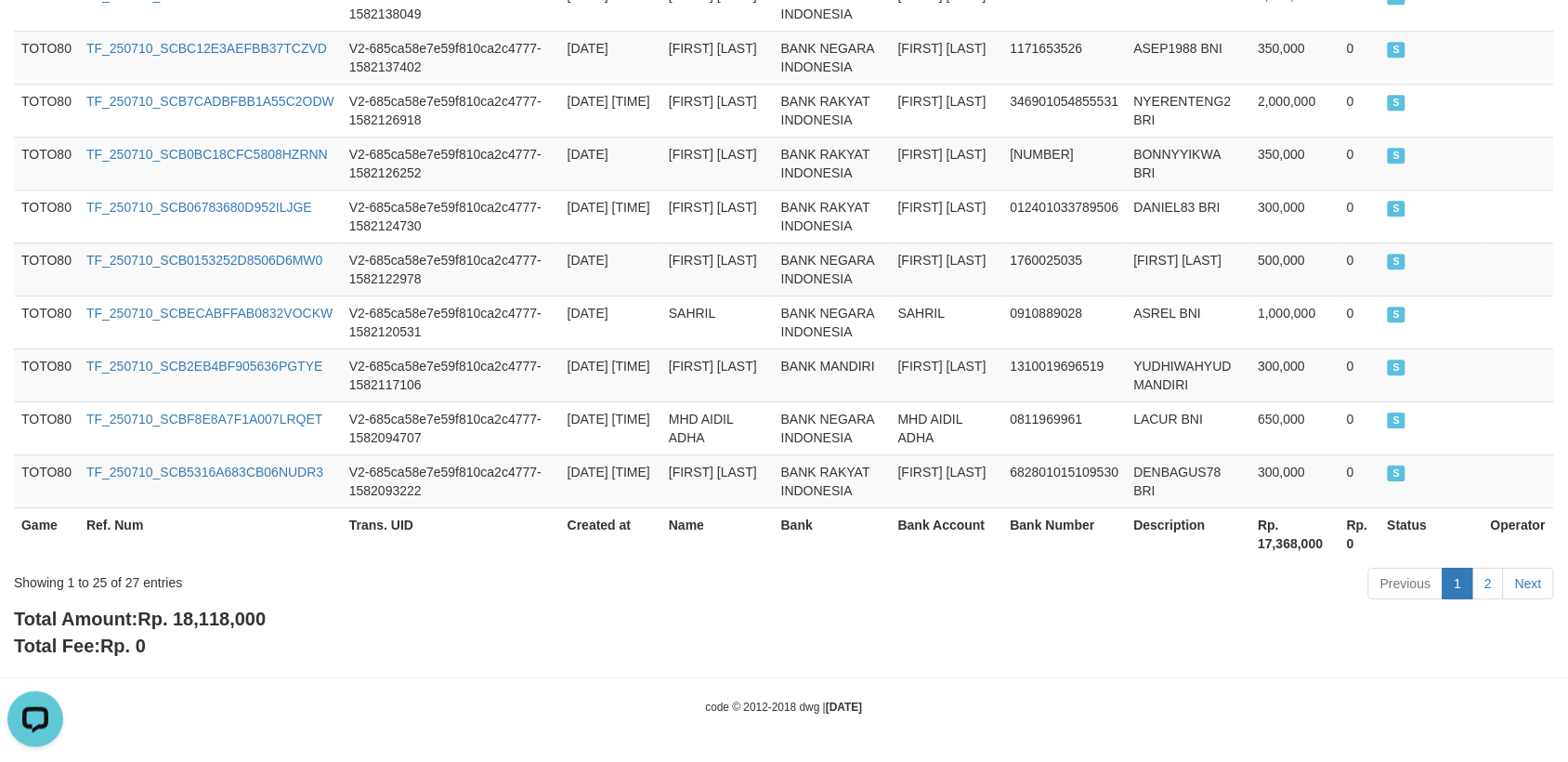 click on "Rp. 18,118,000" at bounding box center [202, 619] 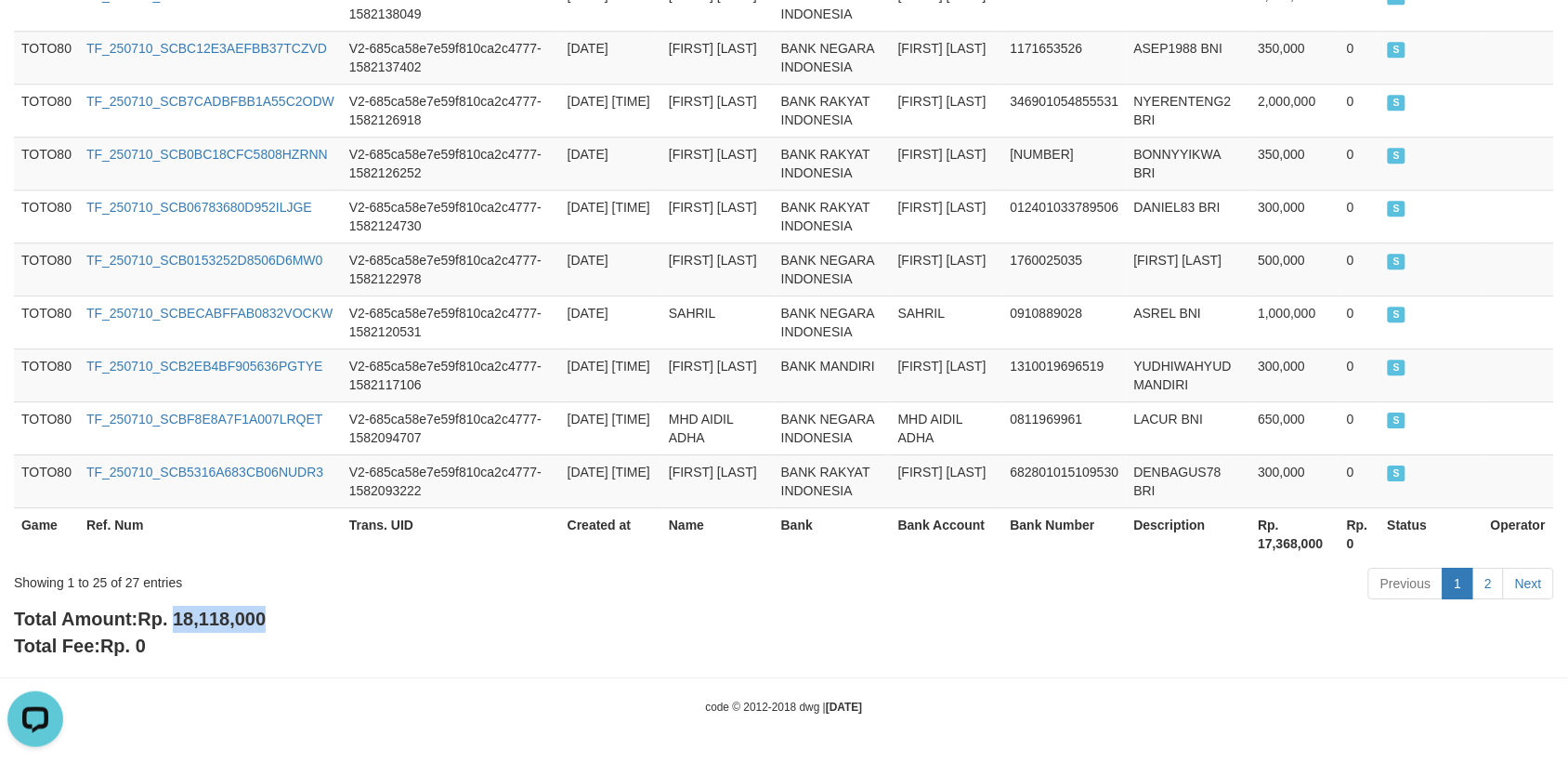 click on "Rp. 18,118,000" at bounding box center (202, 619) 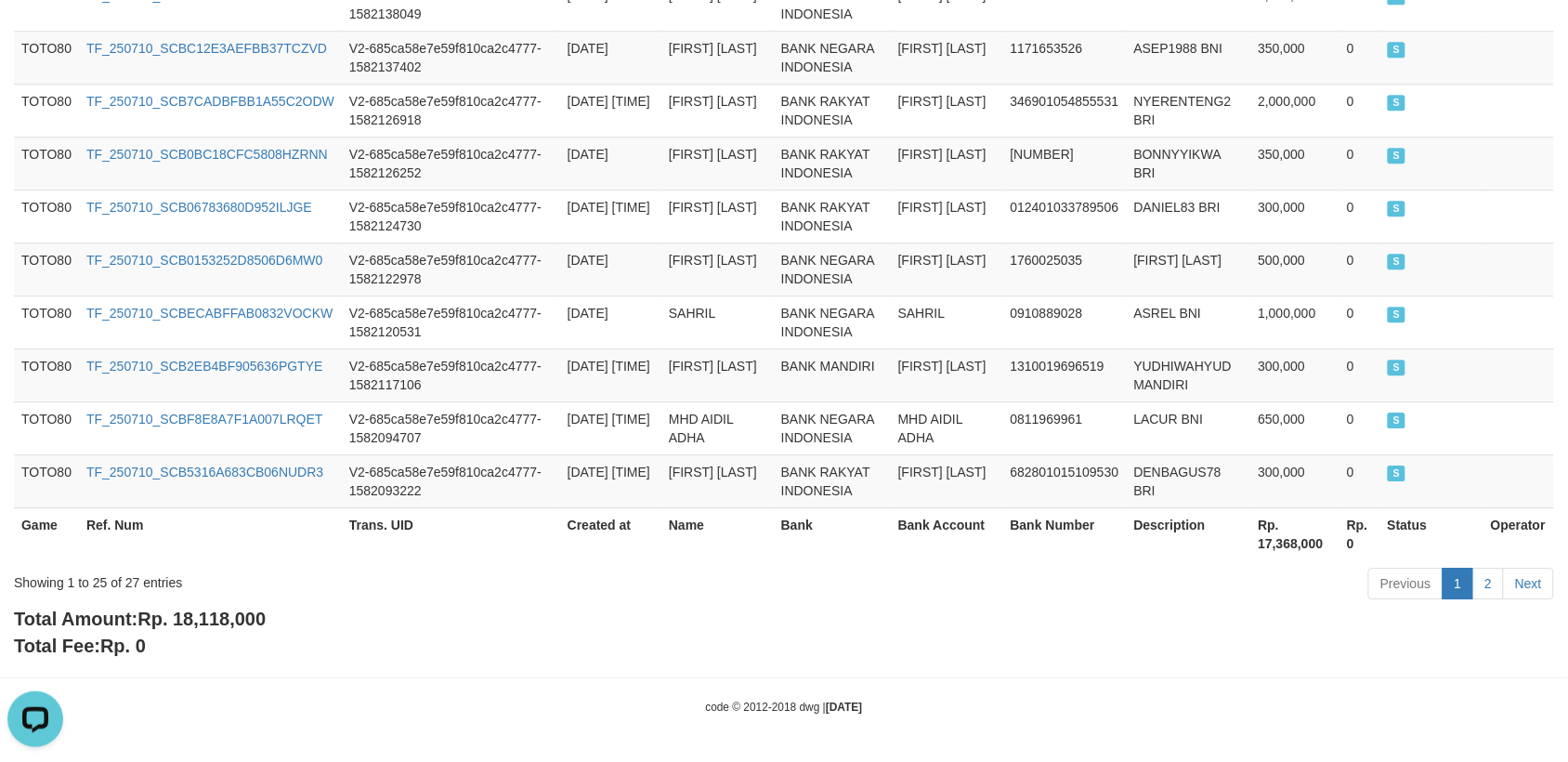 click on "Showing 1 to 25 of 27 entries" at bounding box center [326, 579] 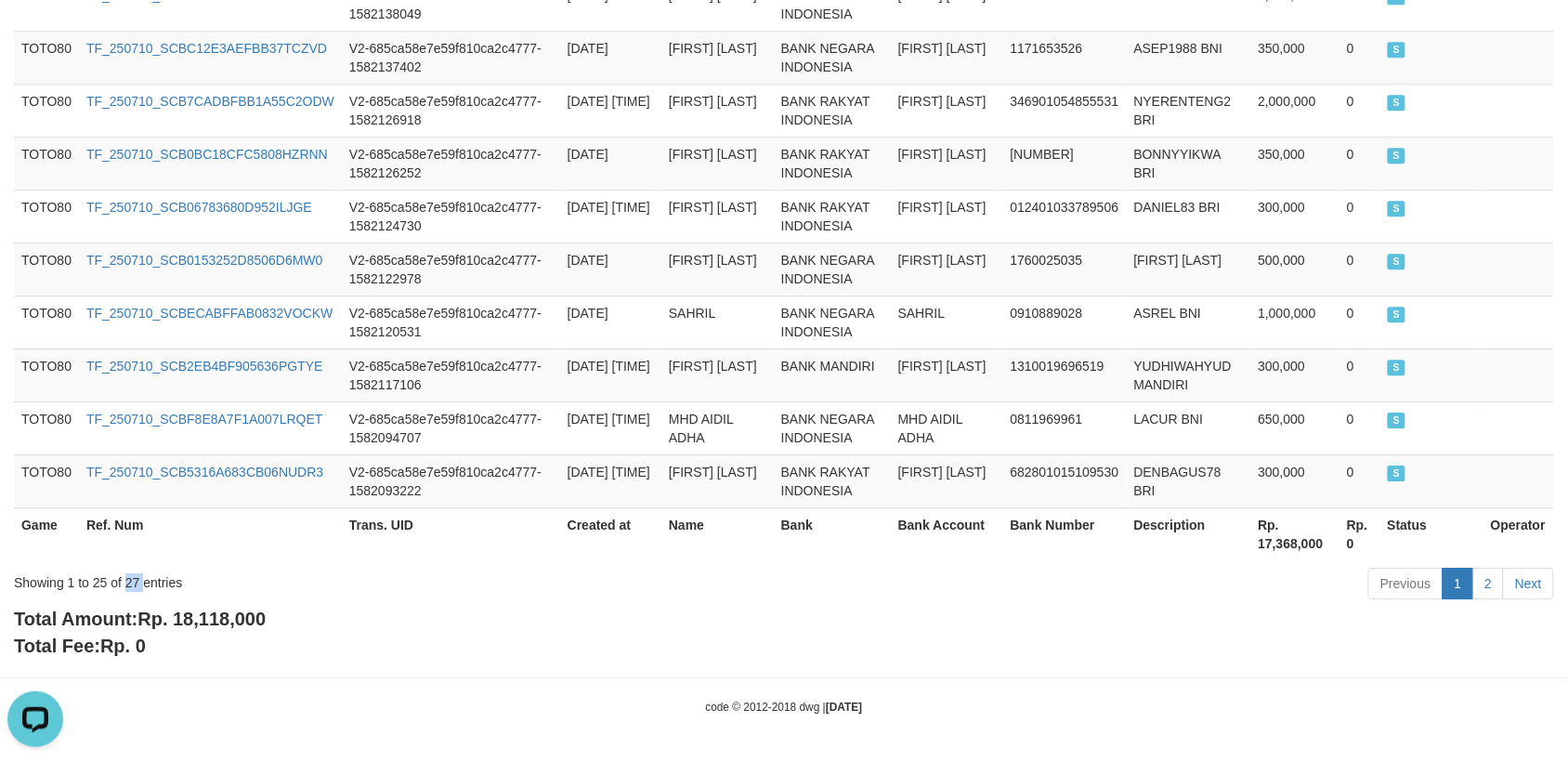click on "Showing 1 to 25 of 27 entries" at bounding box center [326, 579] 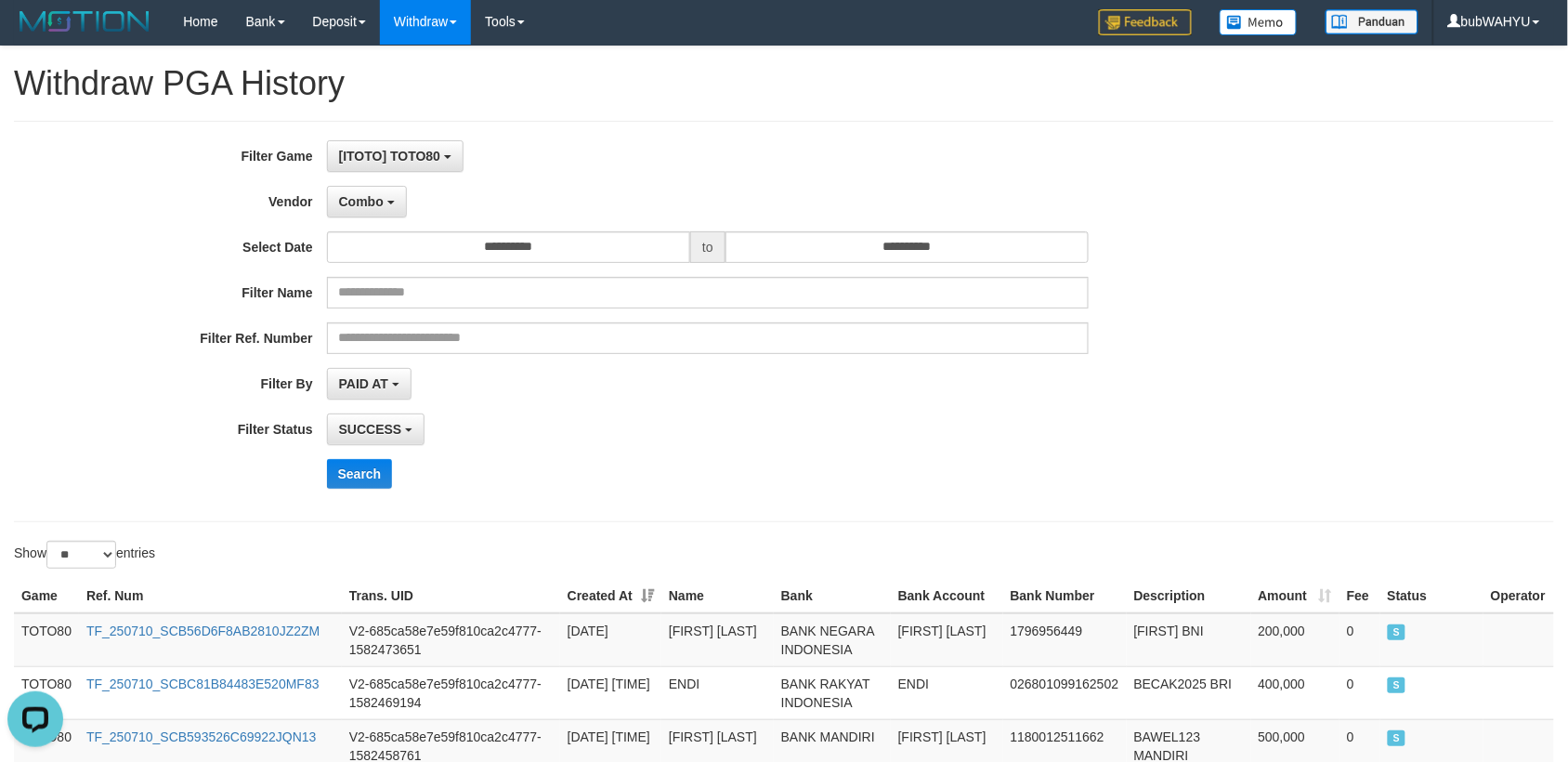 scroll, scrollTop: 0, scrollLeft: 0, axis: both 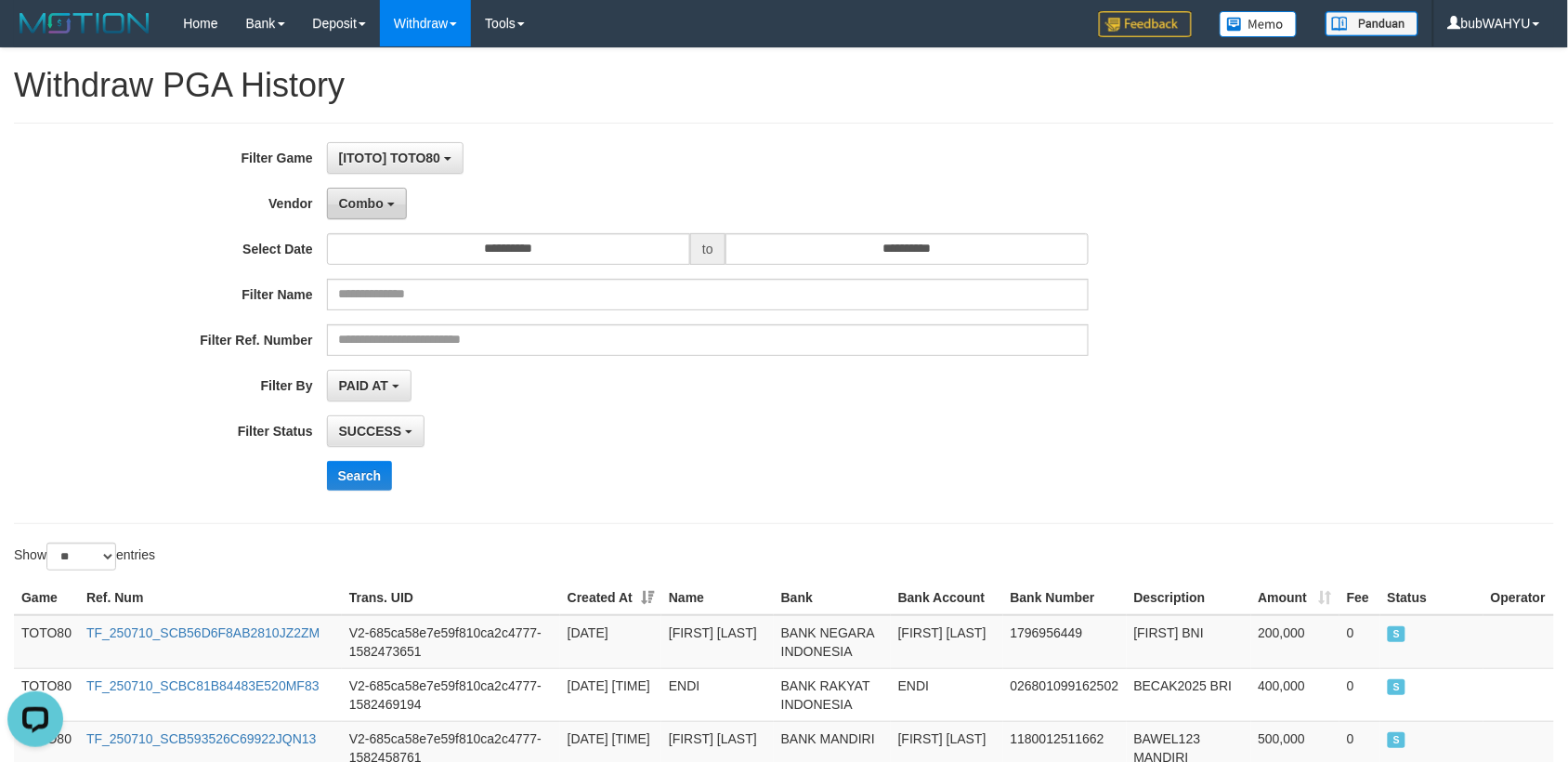 click on "Combo" at bounding box center [367, 204] 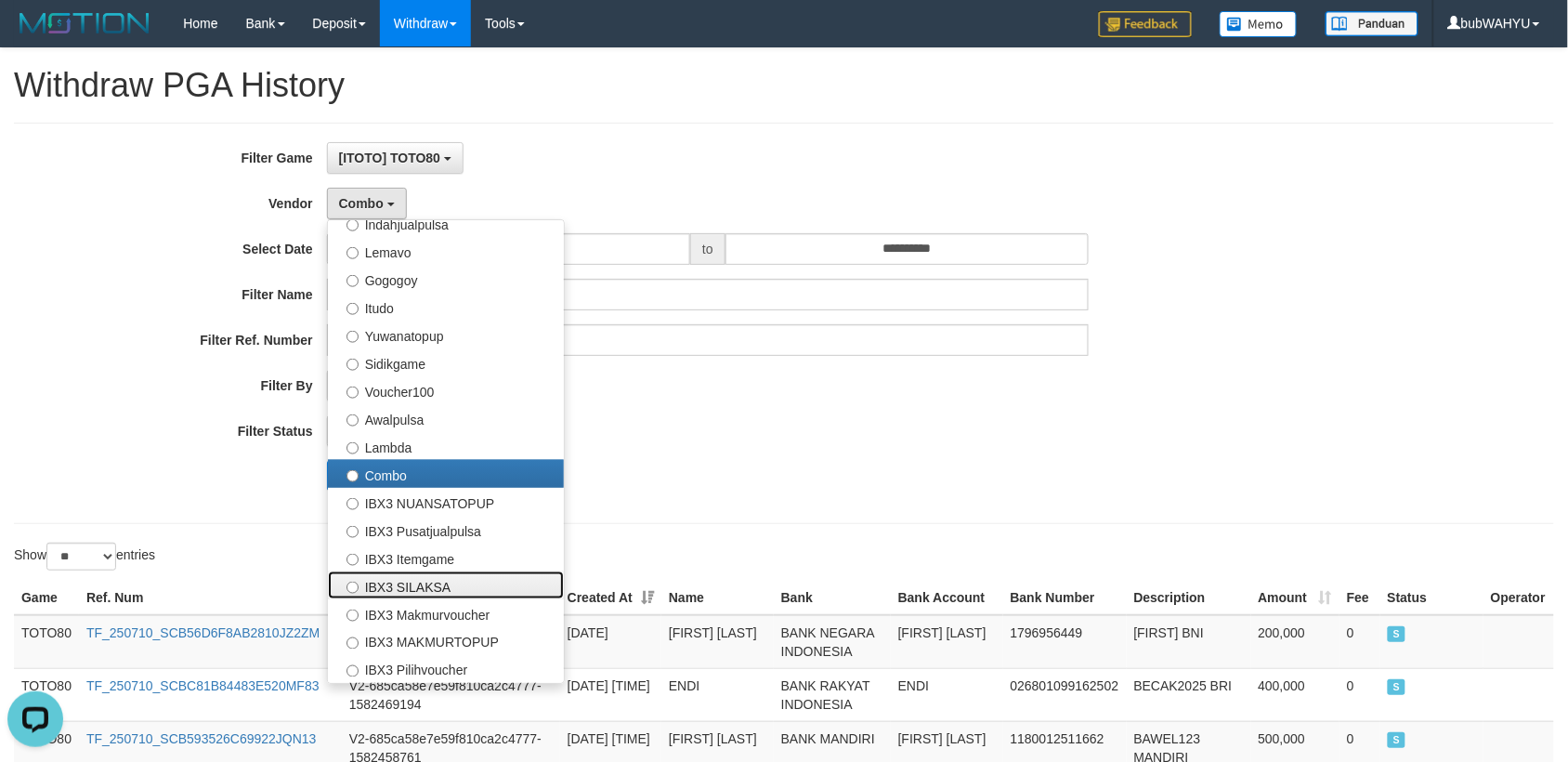 click on "IBX3 SILAKSA" at bounding box center [446, 585] 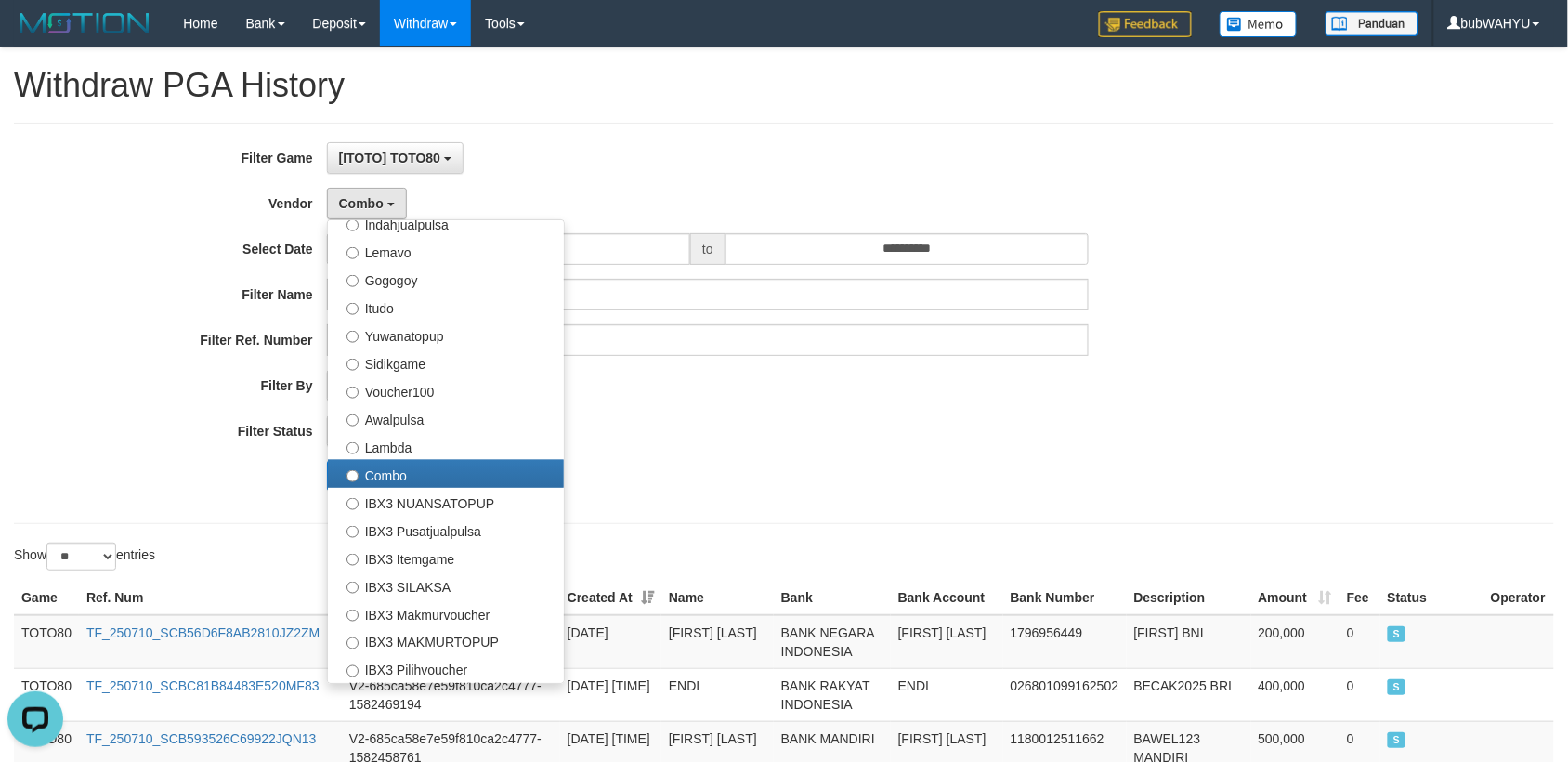 select on "**********" 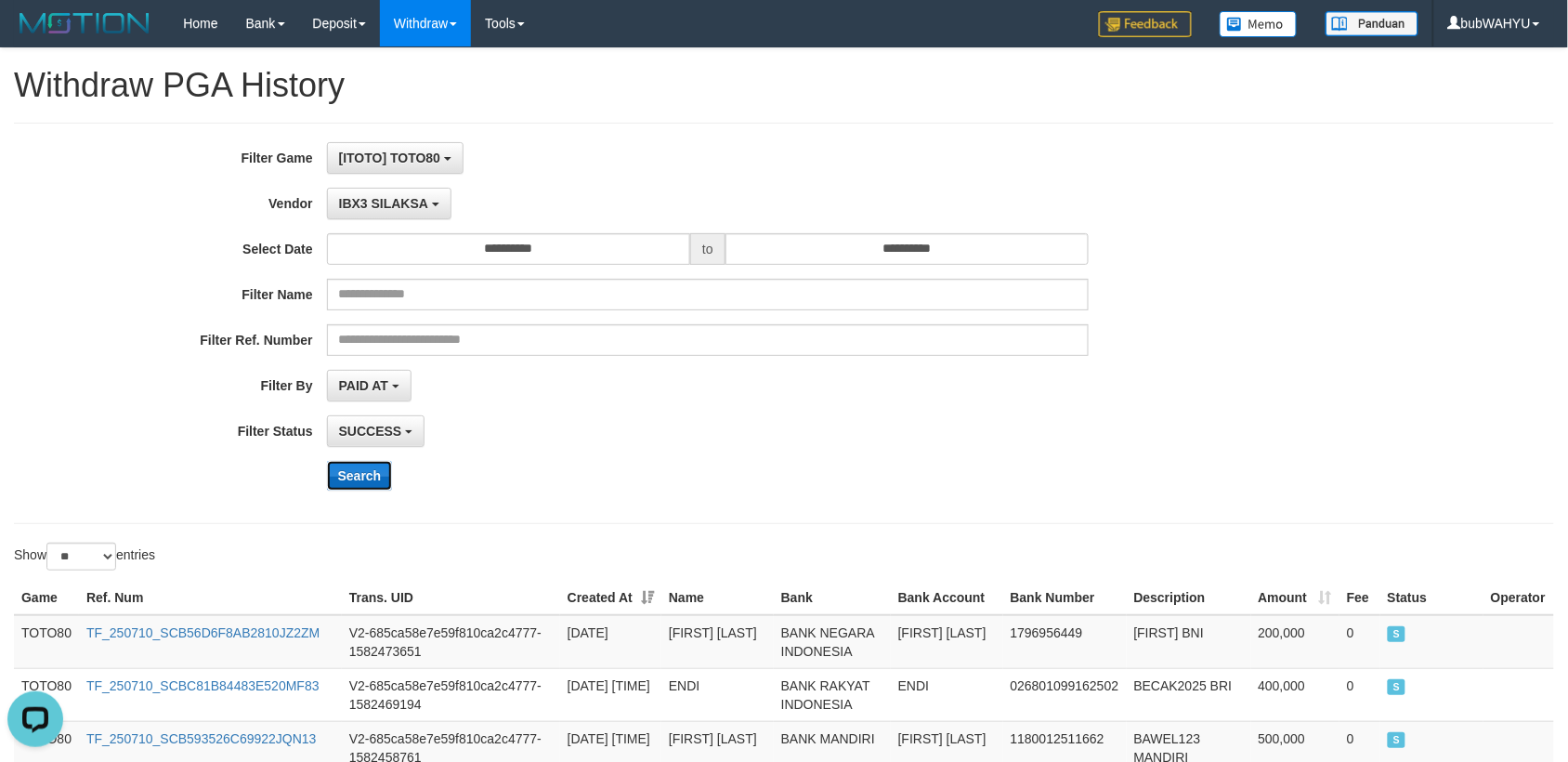 click on "Search" at bounding box center (359, 476) 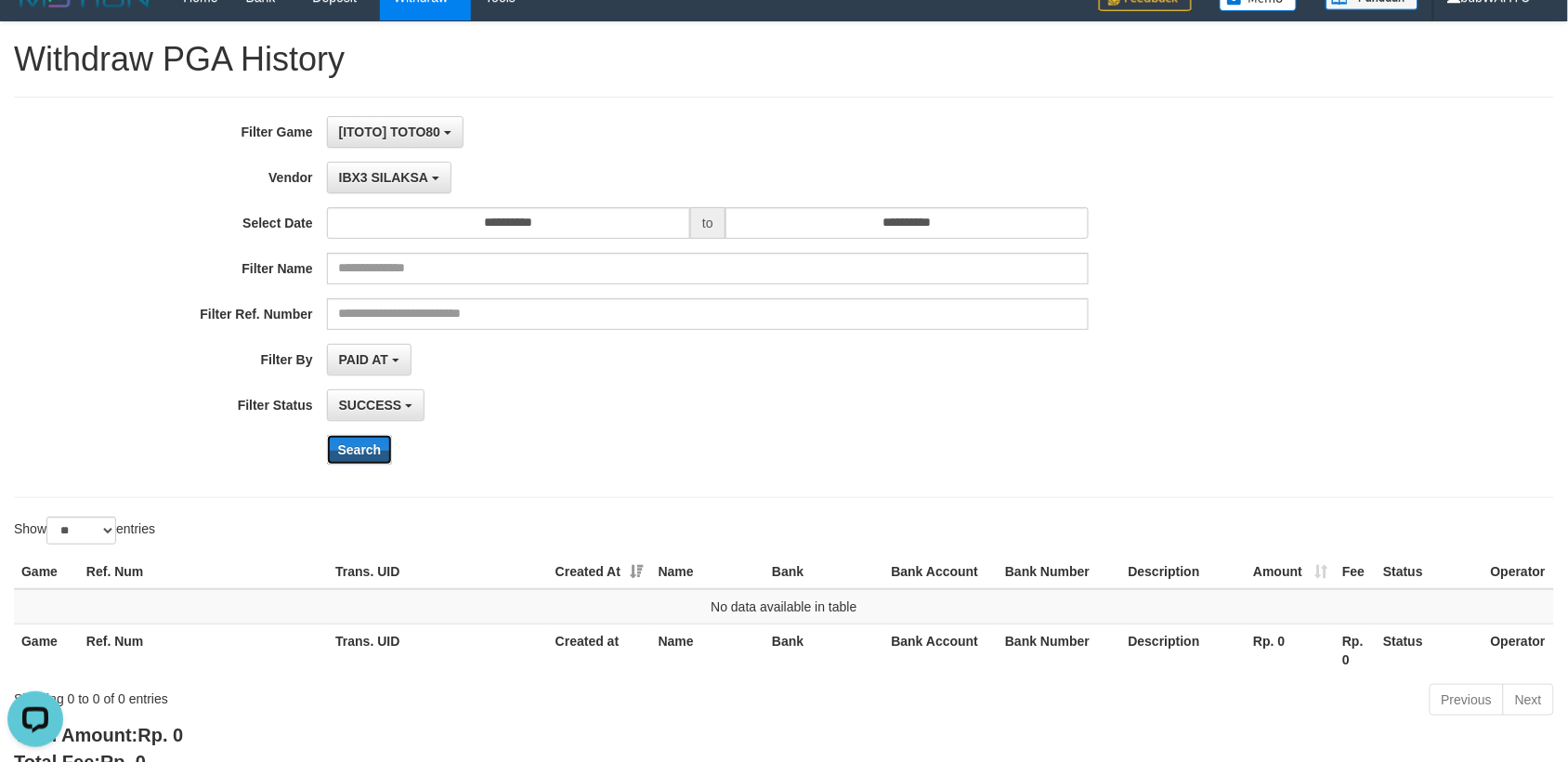 scroll, scrollTop: 0, scrollLeft: 0, axis: both 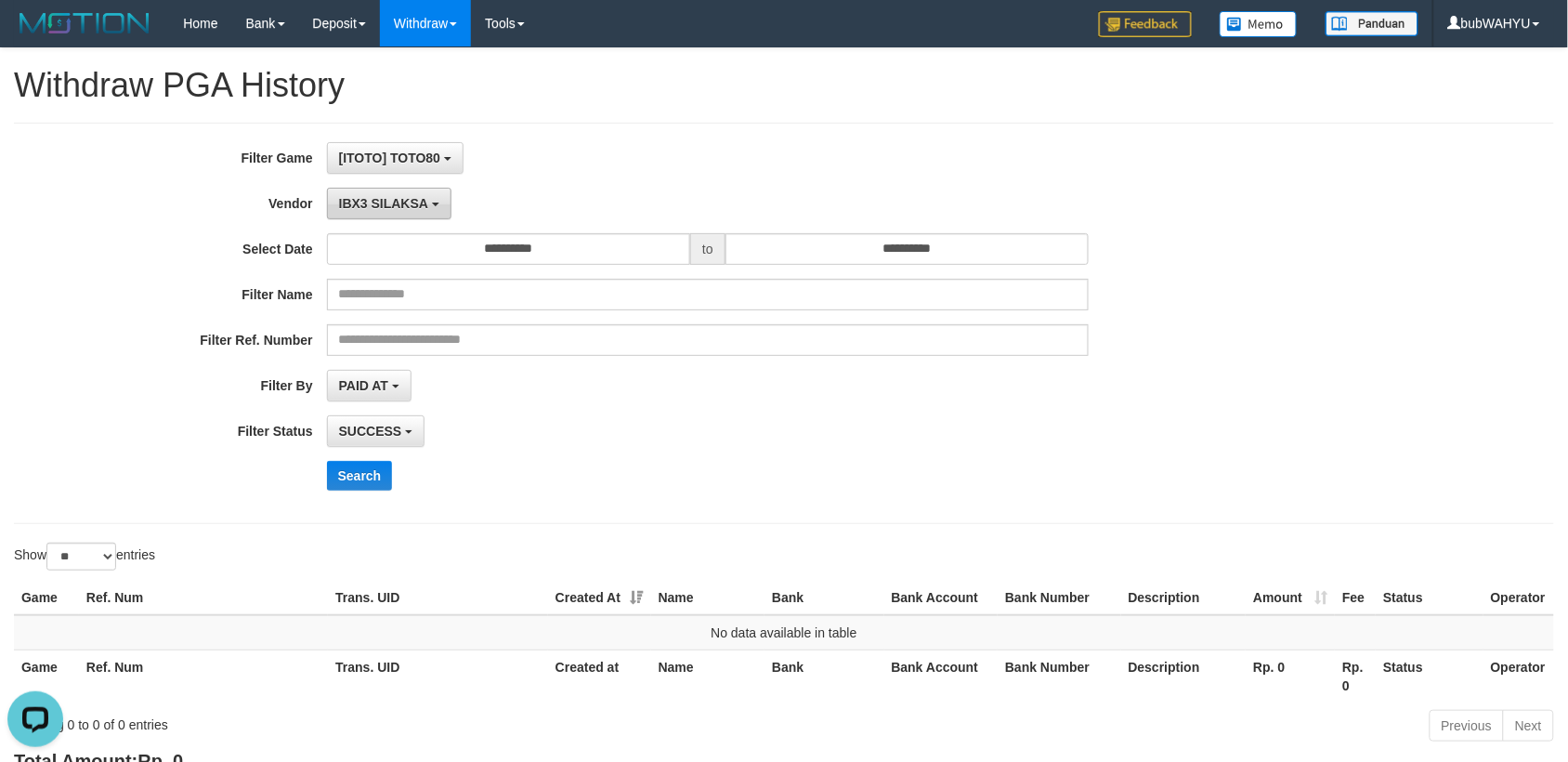 click on "IBX3 SILAKSA" at bounding box center [384, 204] 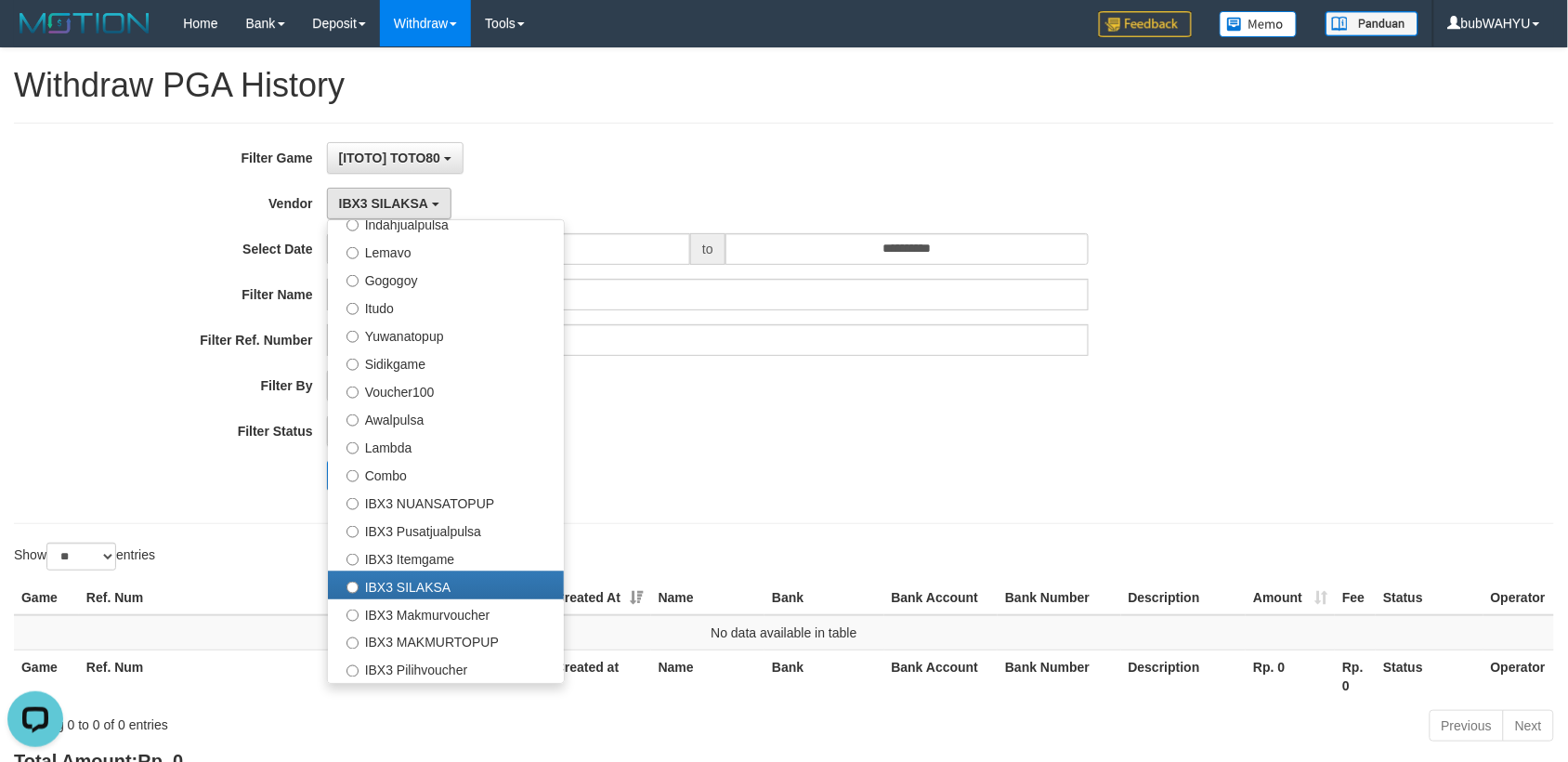 click on "[ITOTO] TOTO80
SELECT GAME
[ITOTO] TOTO80" at bounding box center [708, 158] 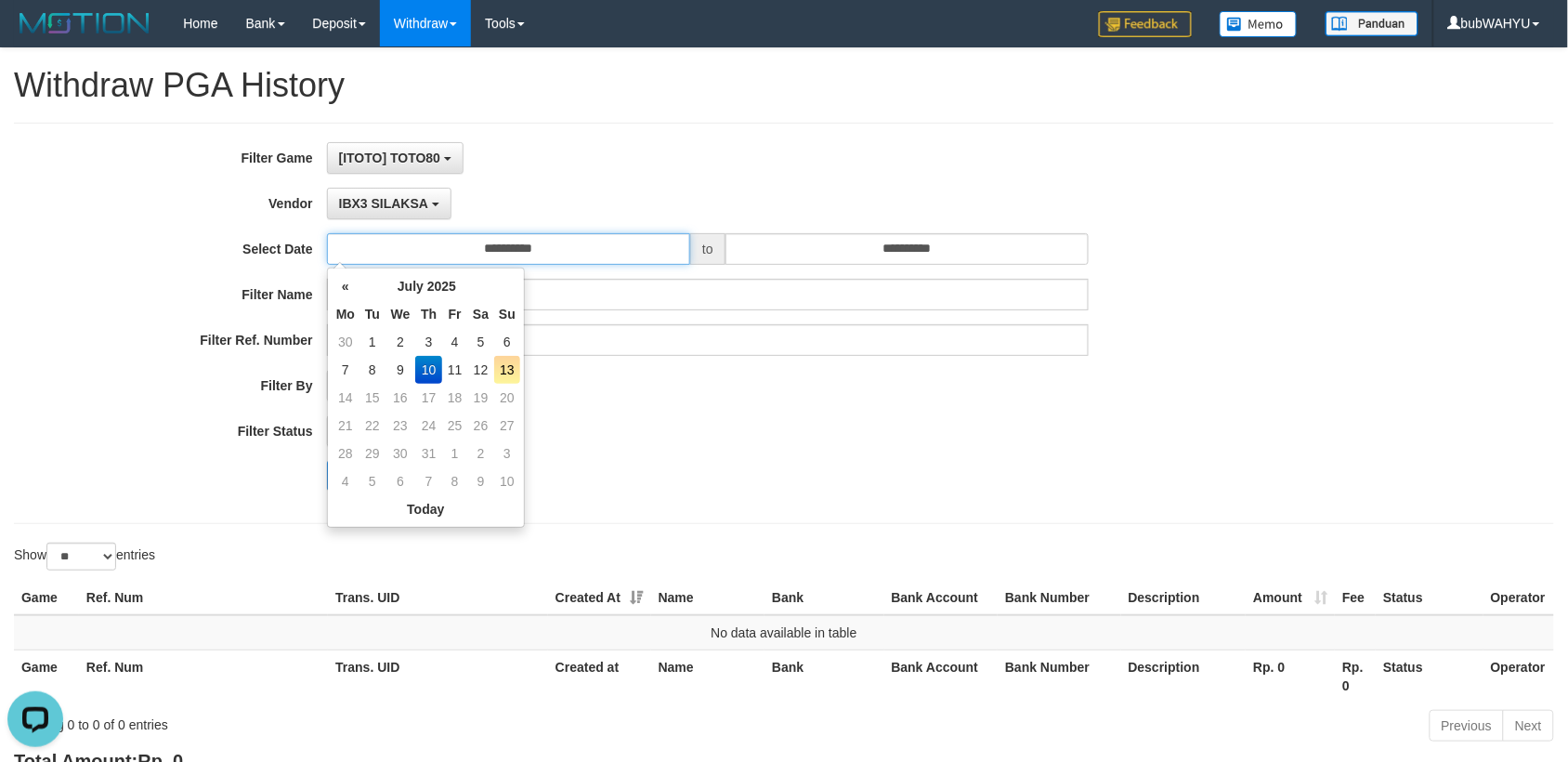 click on "**********" at bounding box center (508, 249) 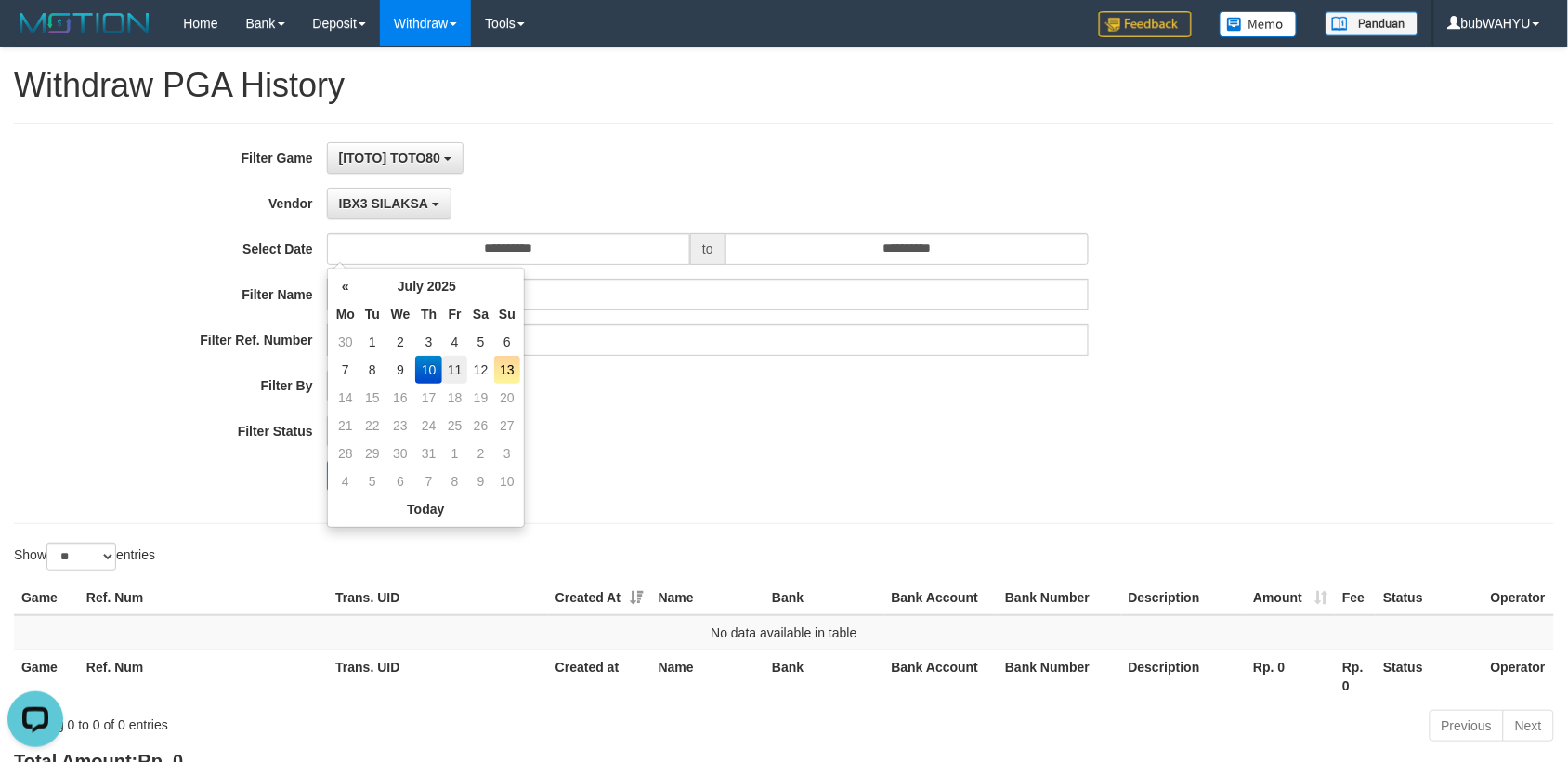 click on "11" at bounding box center (454, 370) 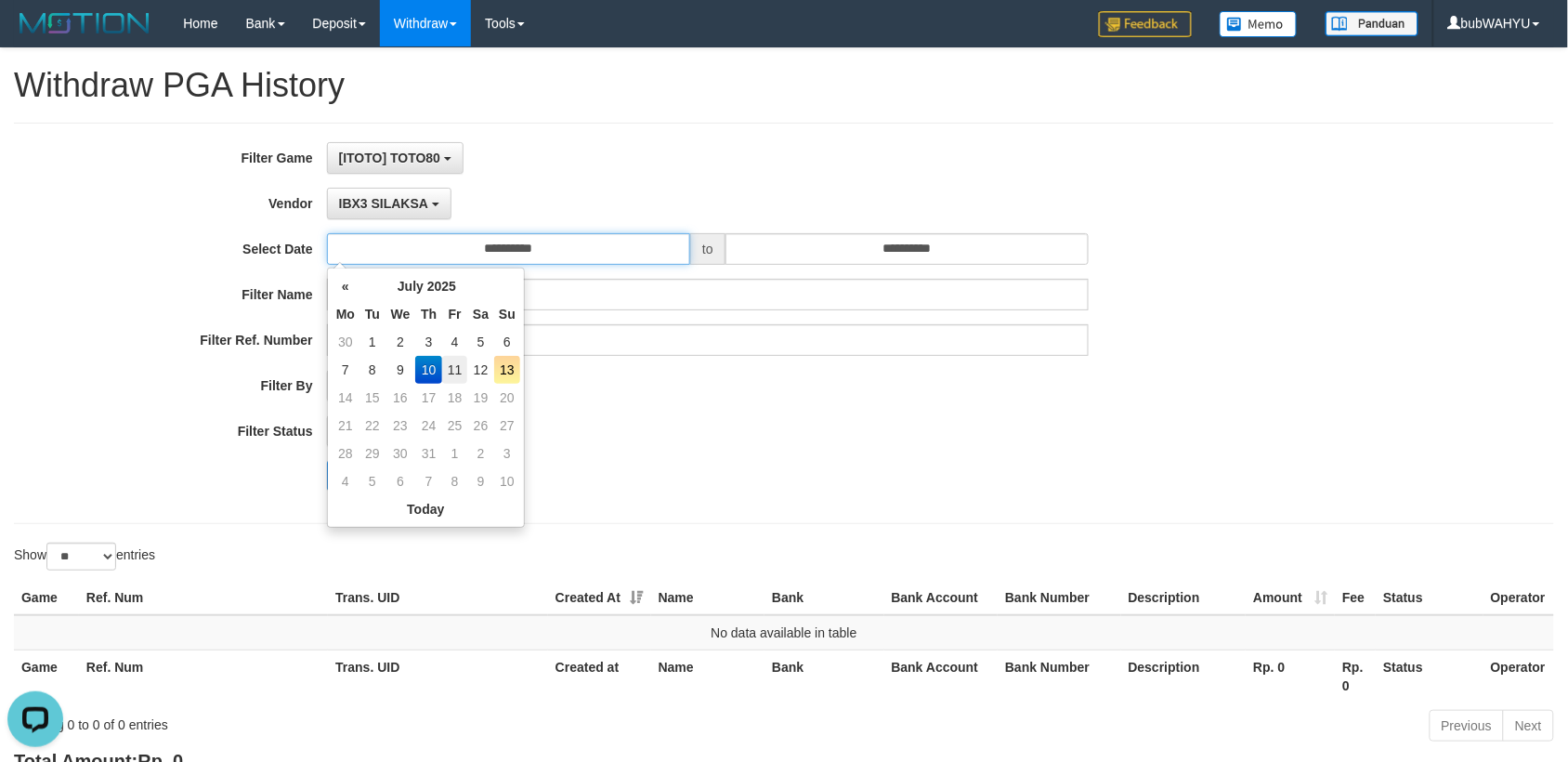 type on "**********" 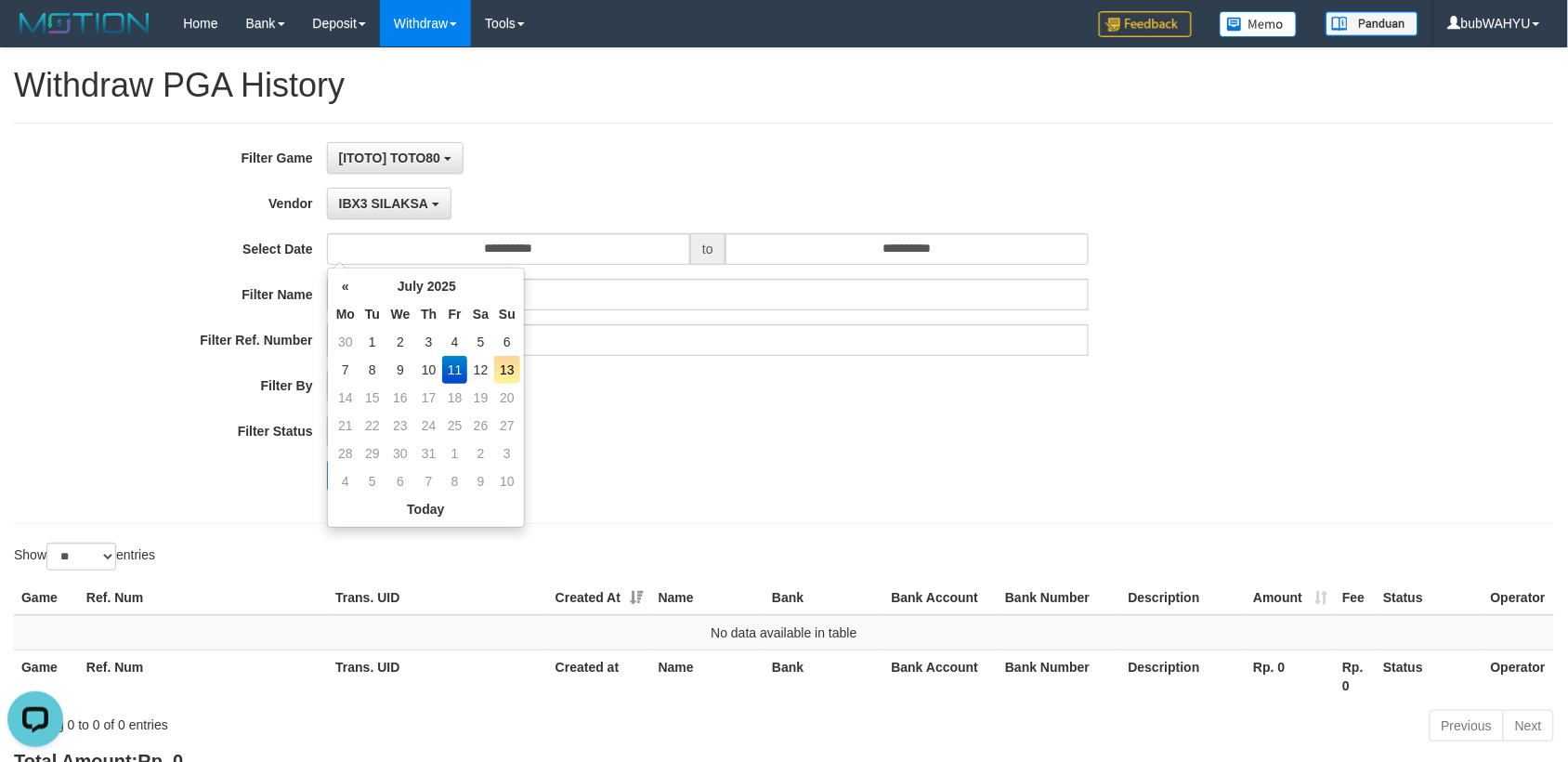click on "SUCCESS
SUCCESS
ON PROCESS
FAILED" at bounding box center (708, 431) 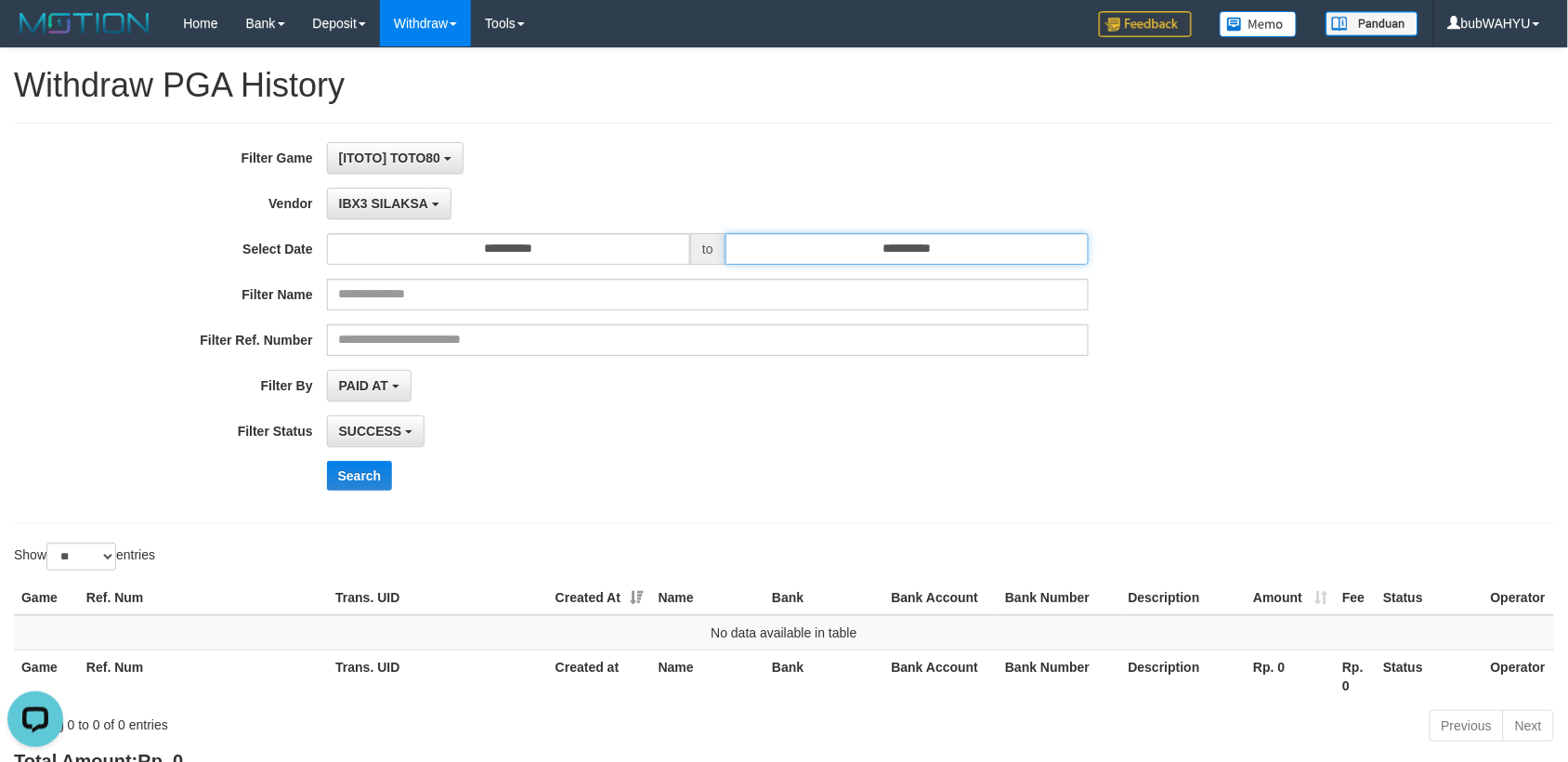 click on "**********" at bounding box center [907, 249] 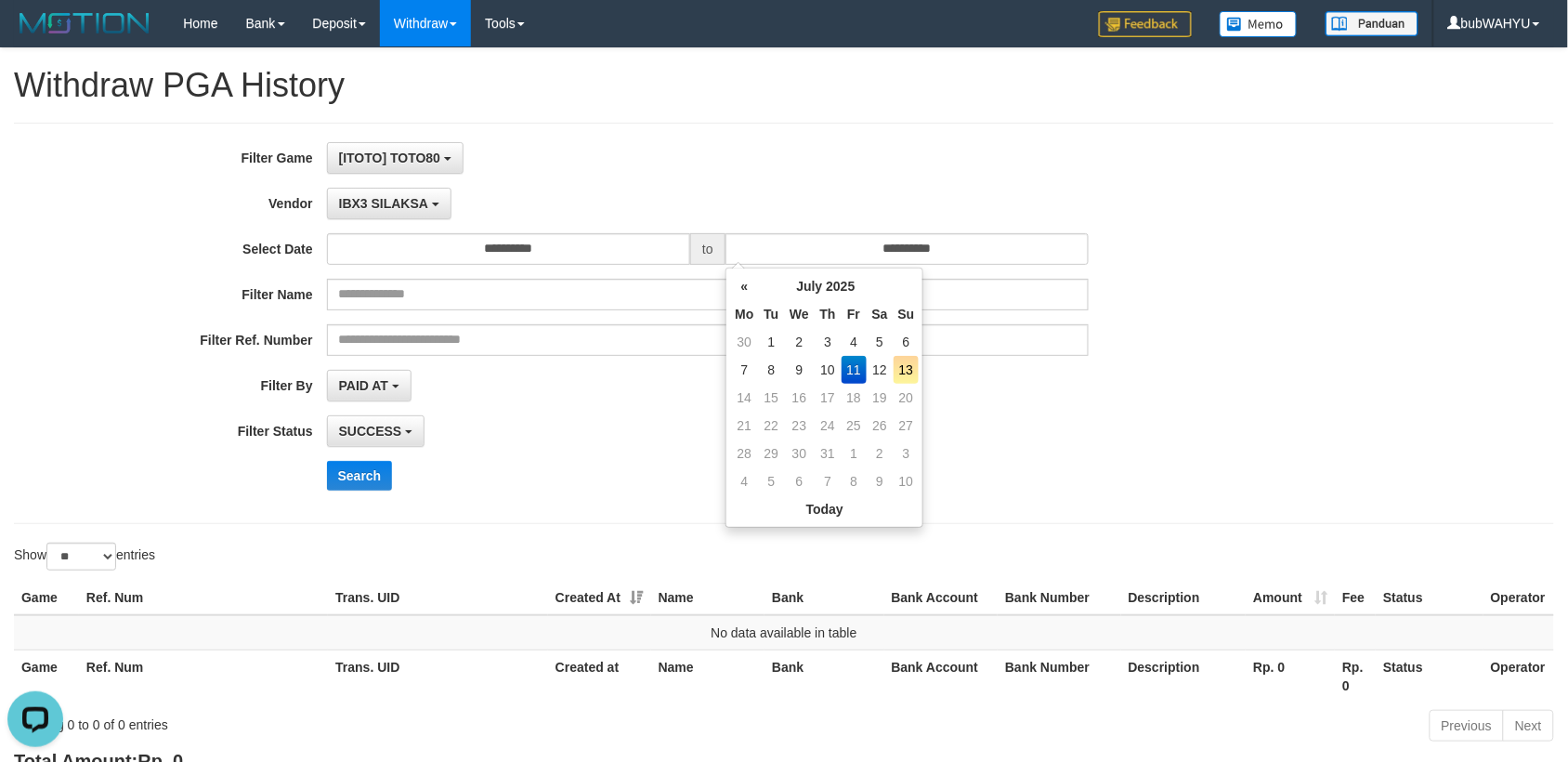 click on "11" at bounding box center [854, 370] 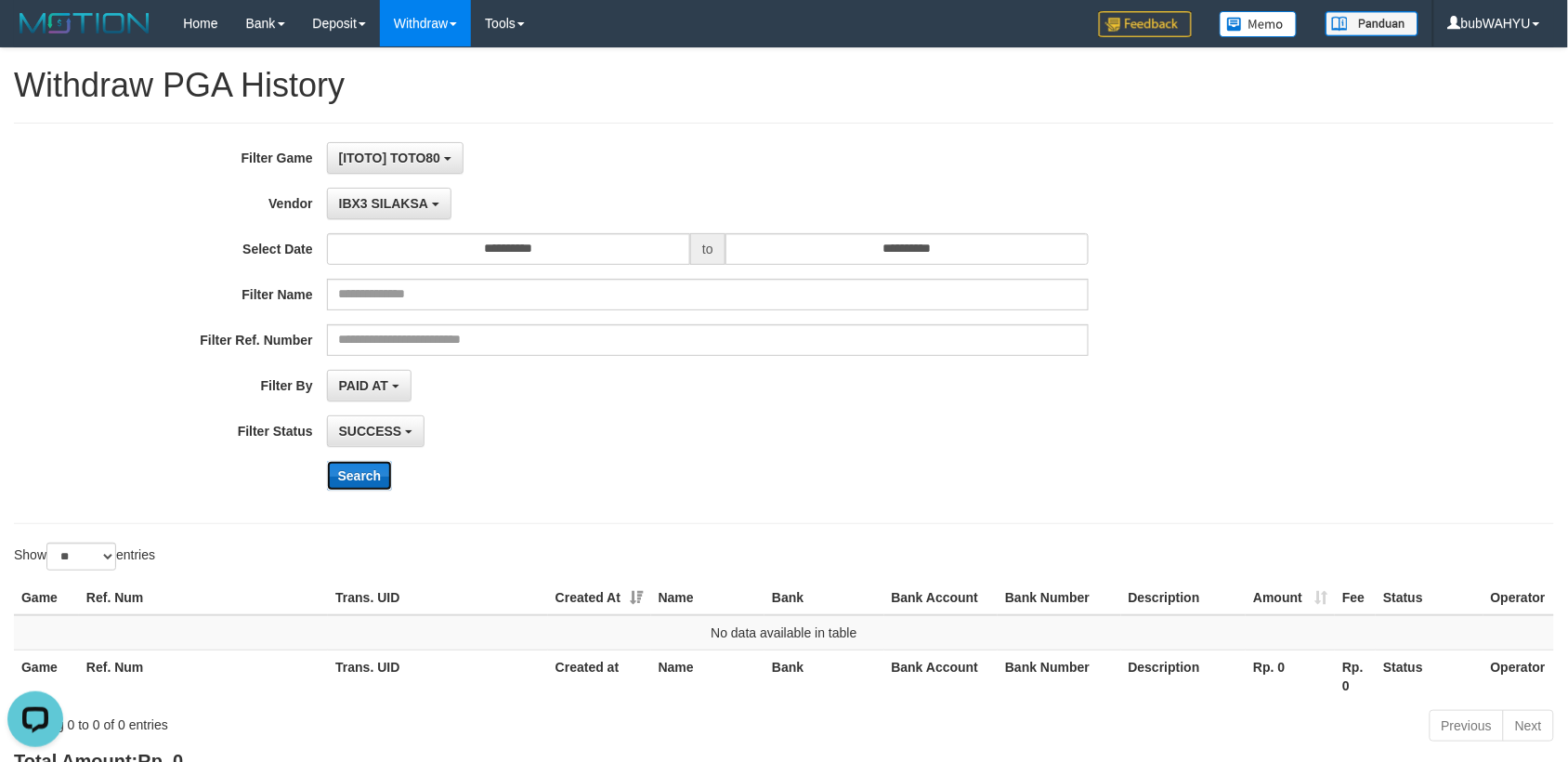 click on "Search" at bounding box center (359, 476) 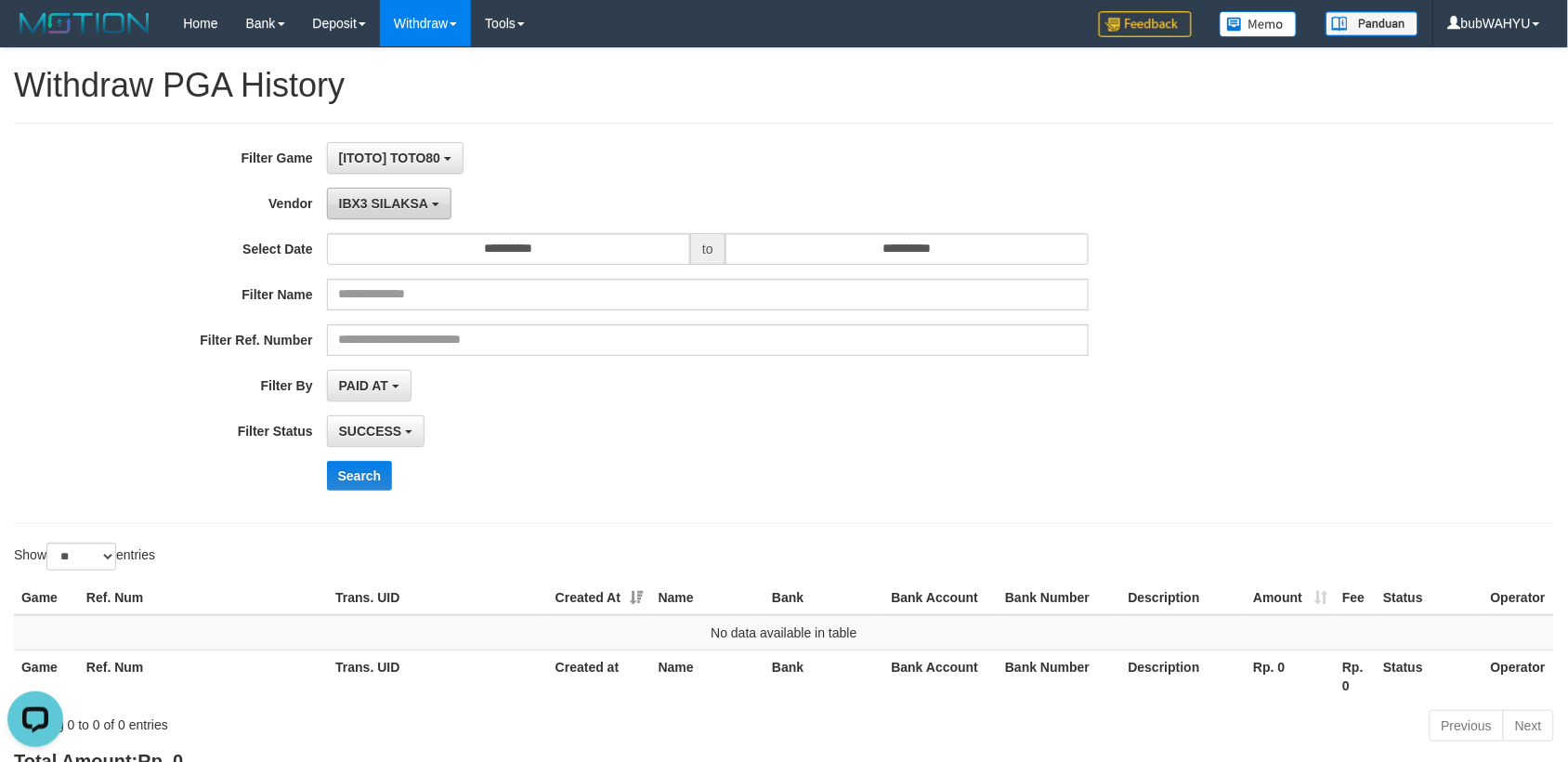 click on "IBX3 SILAKSA" at bounding box center (384, 204) 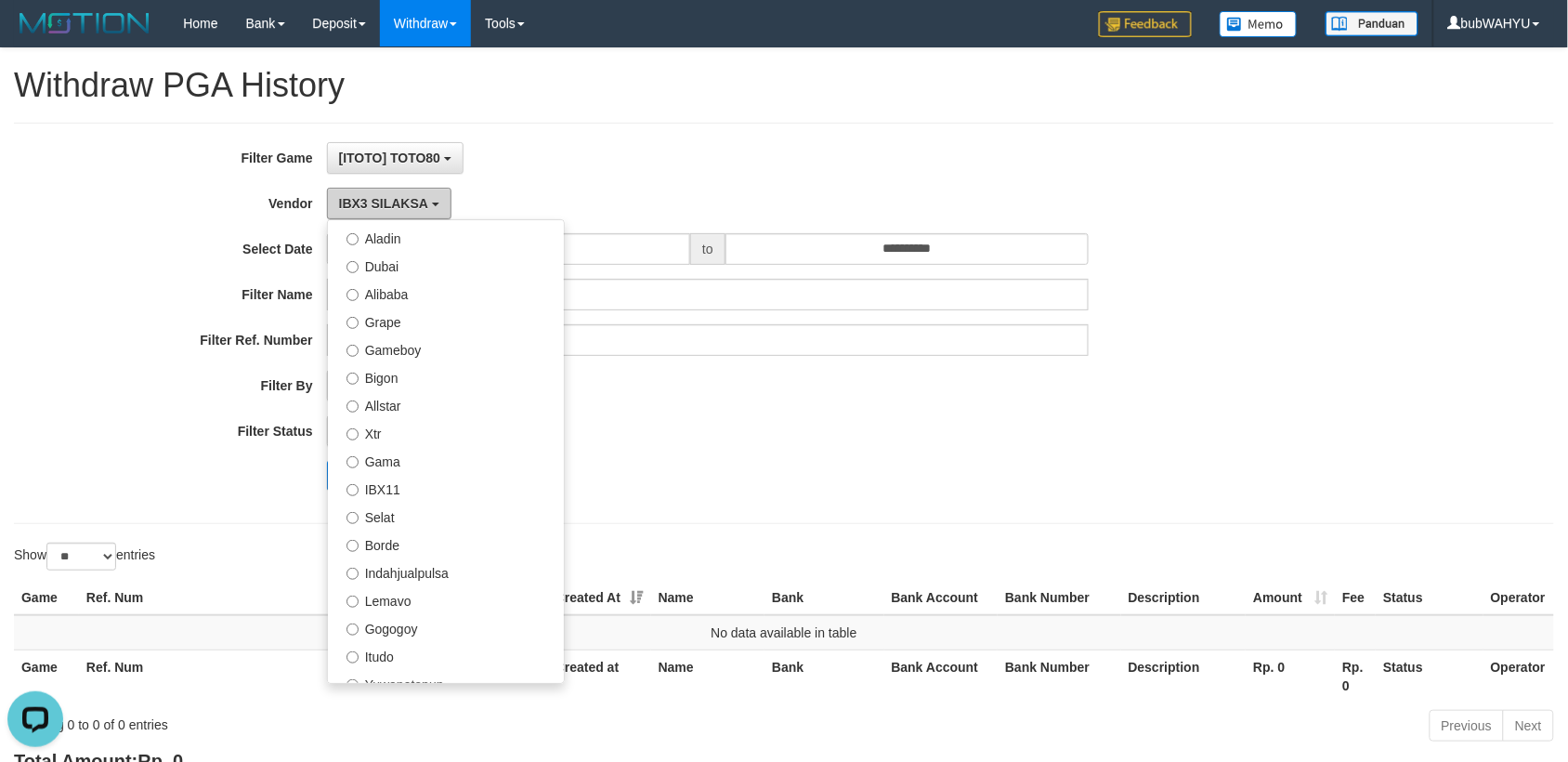 scroll, scrollTop: 0, scrollLeft: 0, axis: both 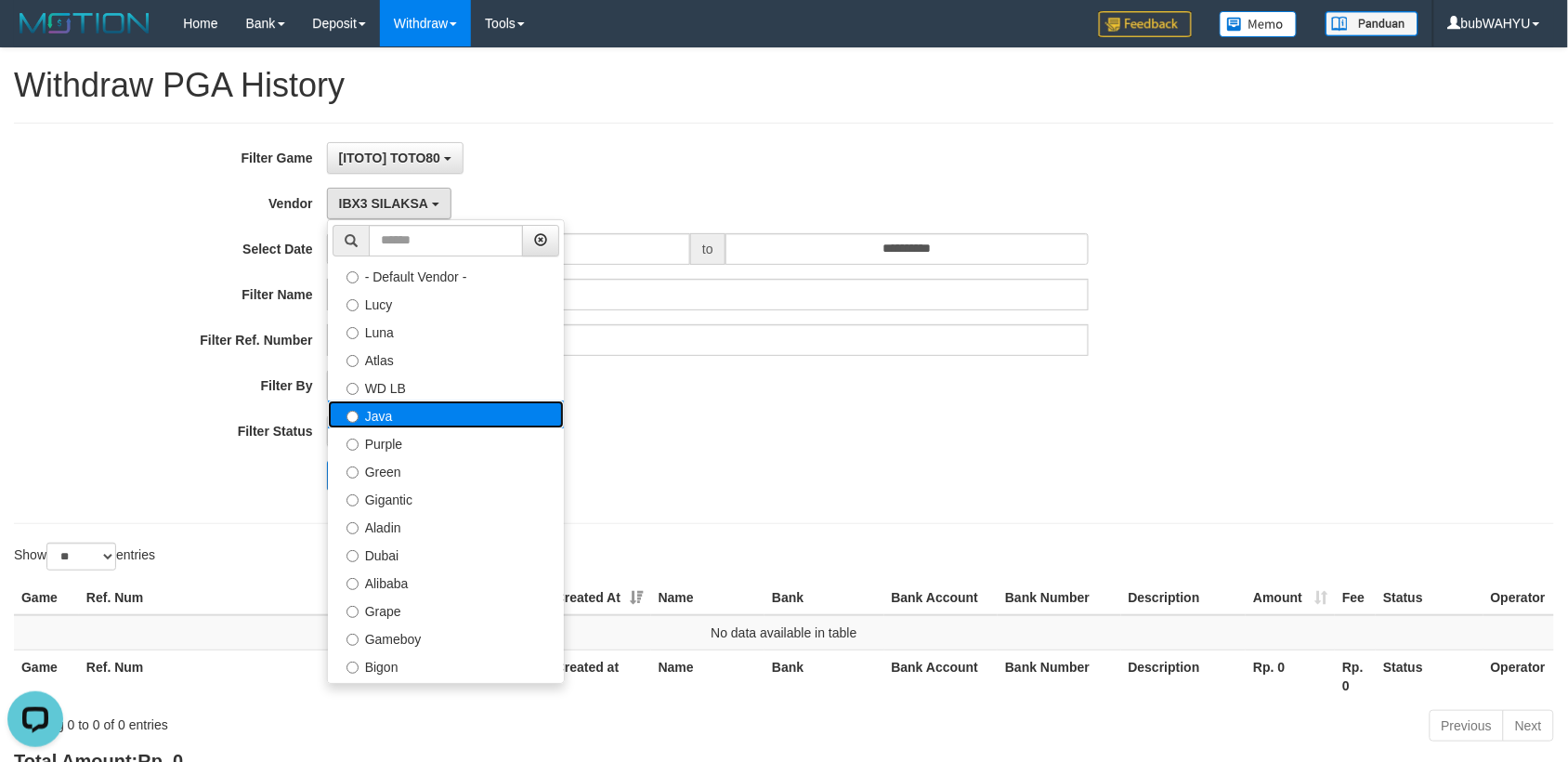 click on "Java" at bounding box center [446, 414] 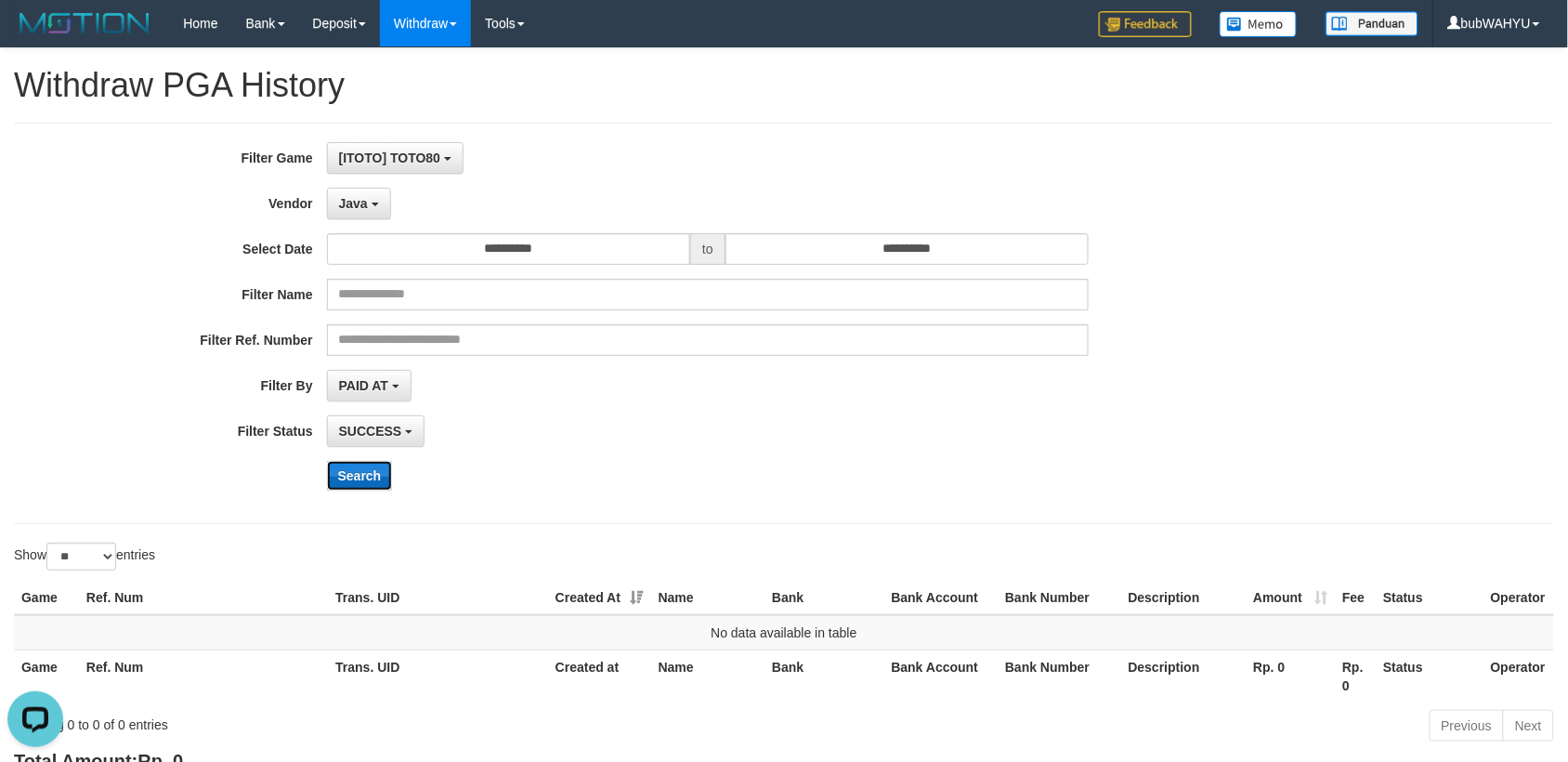 click on "Search" at bounding box center (359, 476) 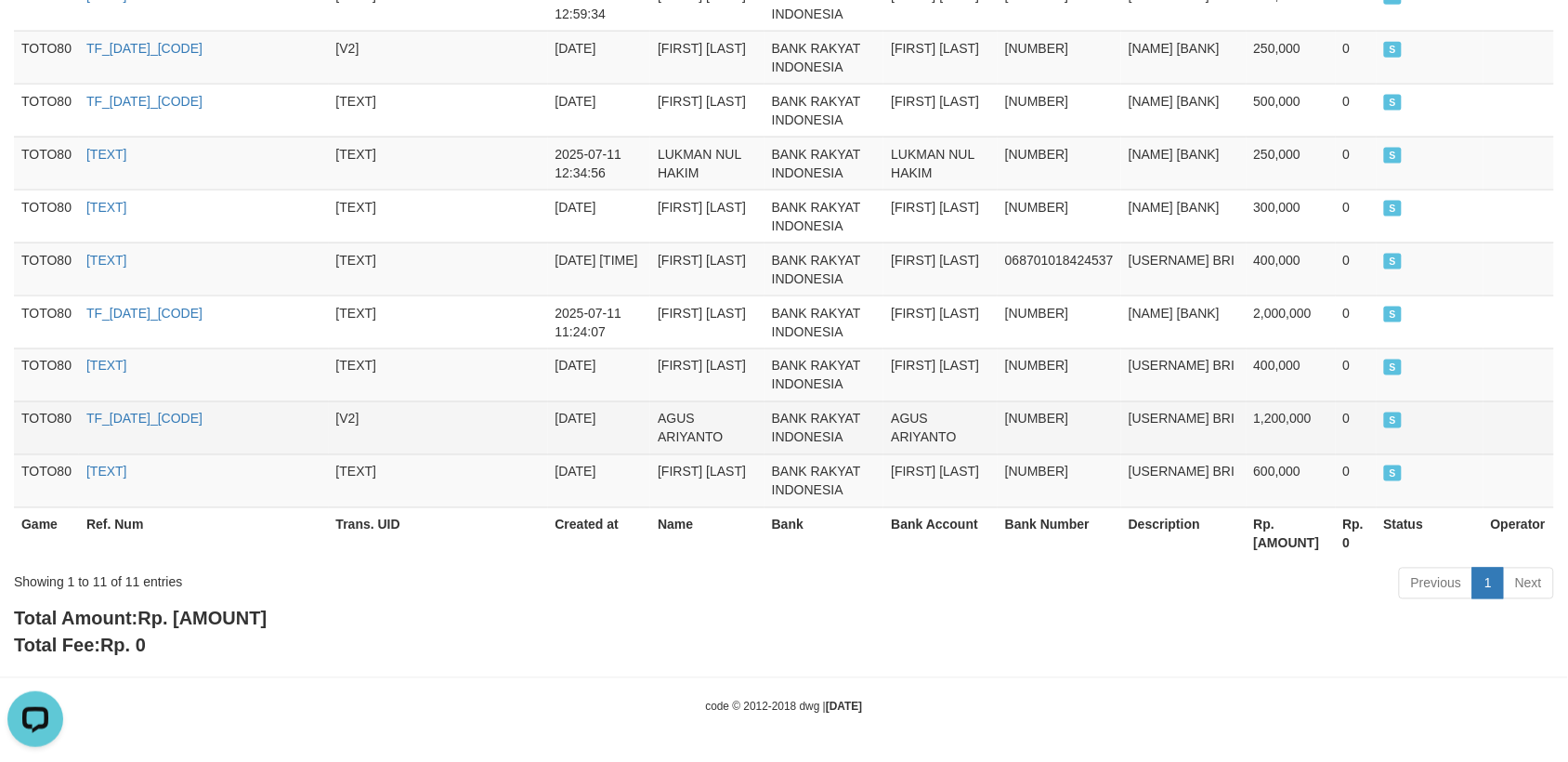 scroll, scrollTop: 694, scrollLeft: 0, axis: vertical 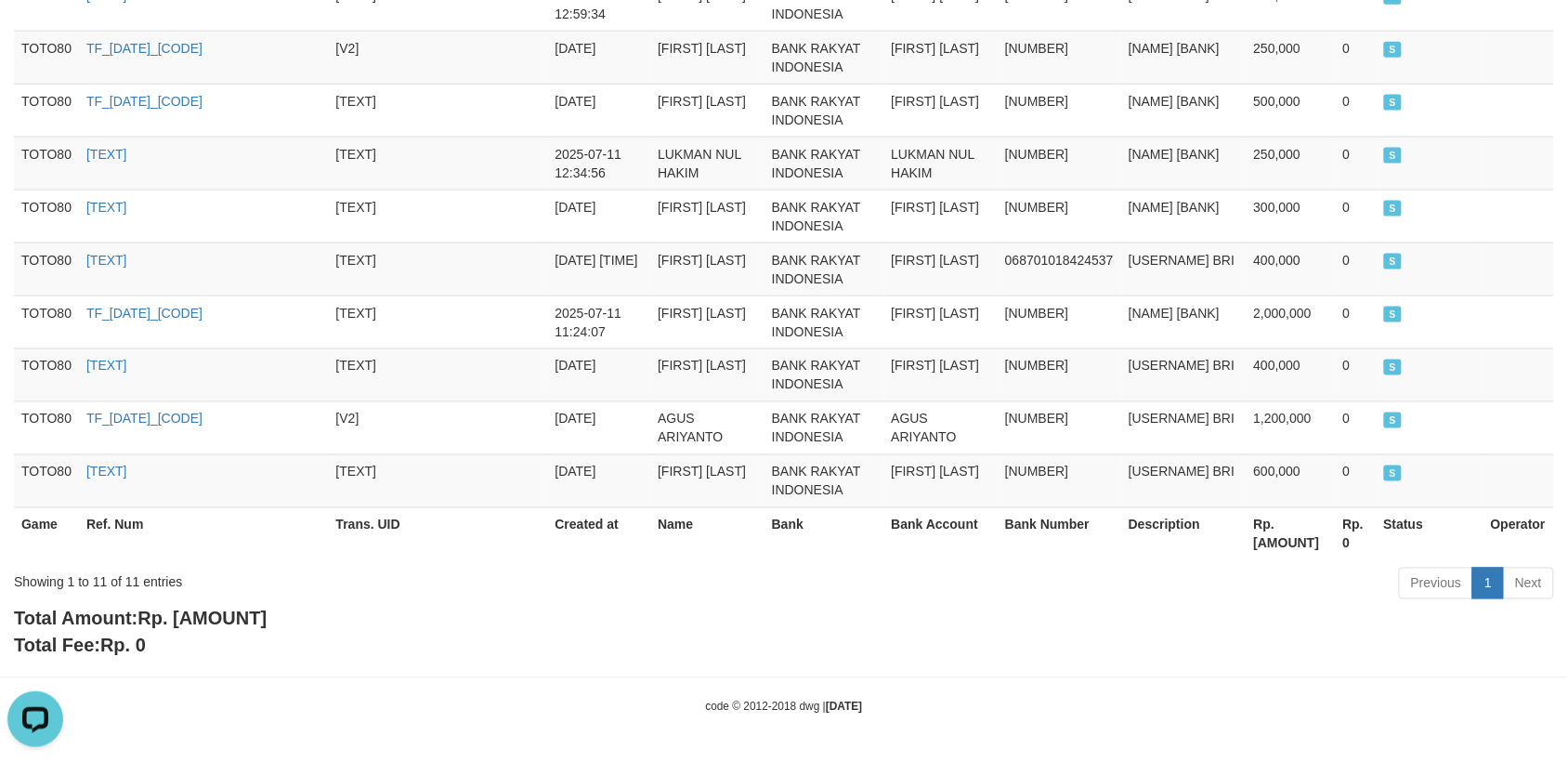 click on "Rp. 7,162,000" at bounding box center (202, 619) 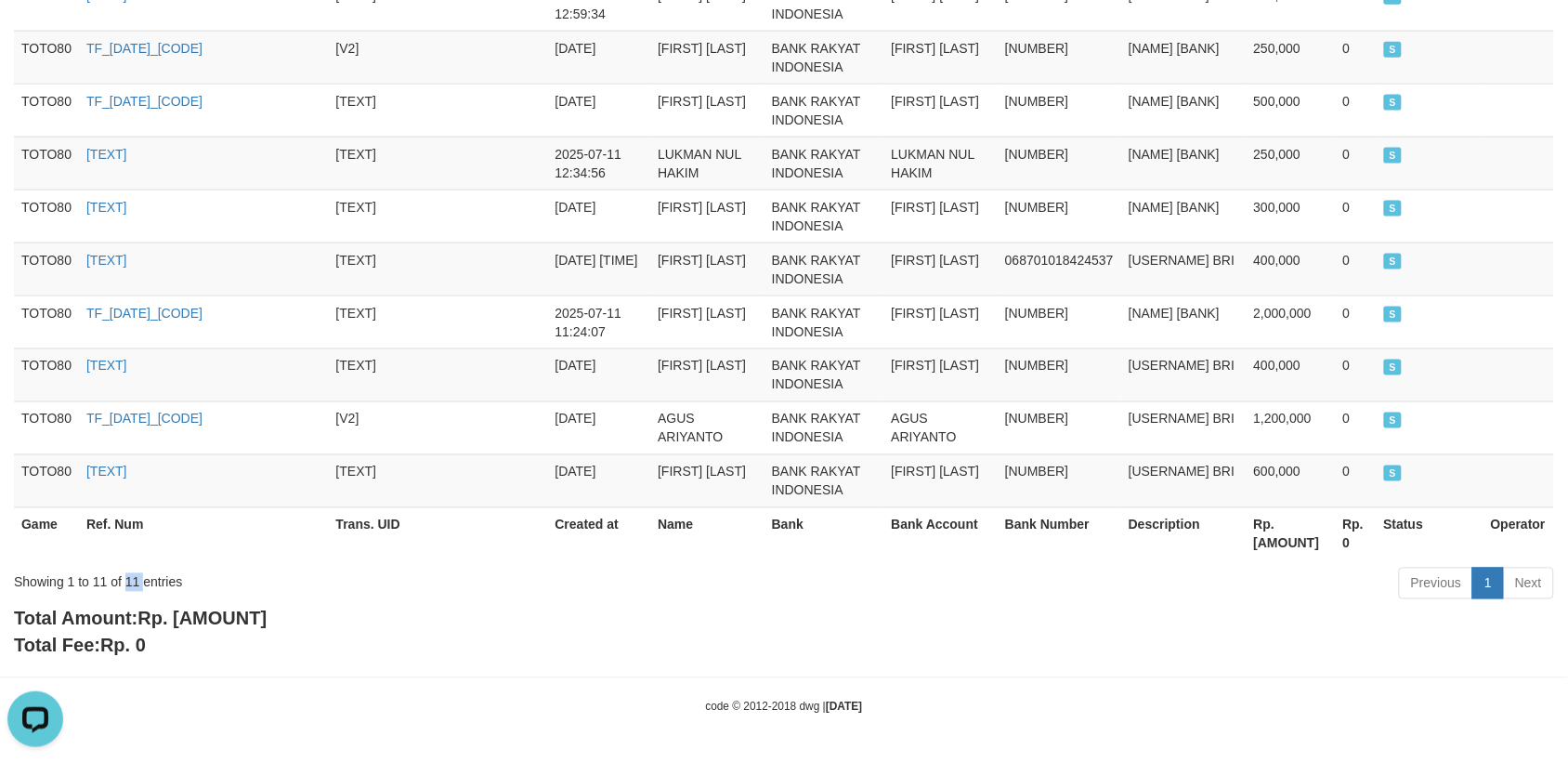 click on "Showing 1 to 11 of 11 entries" at bounding box center [326, 579] 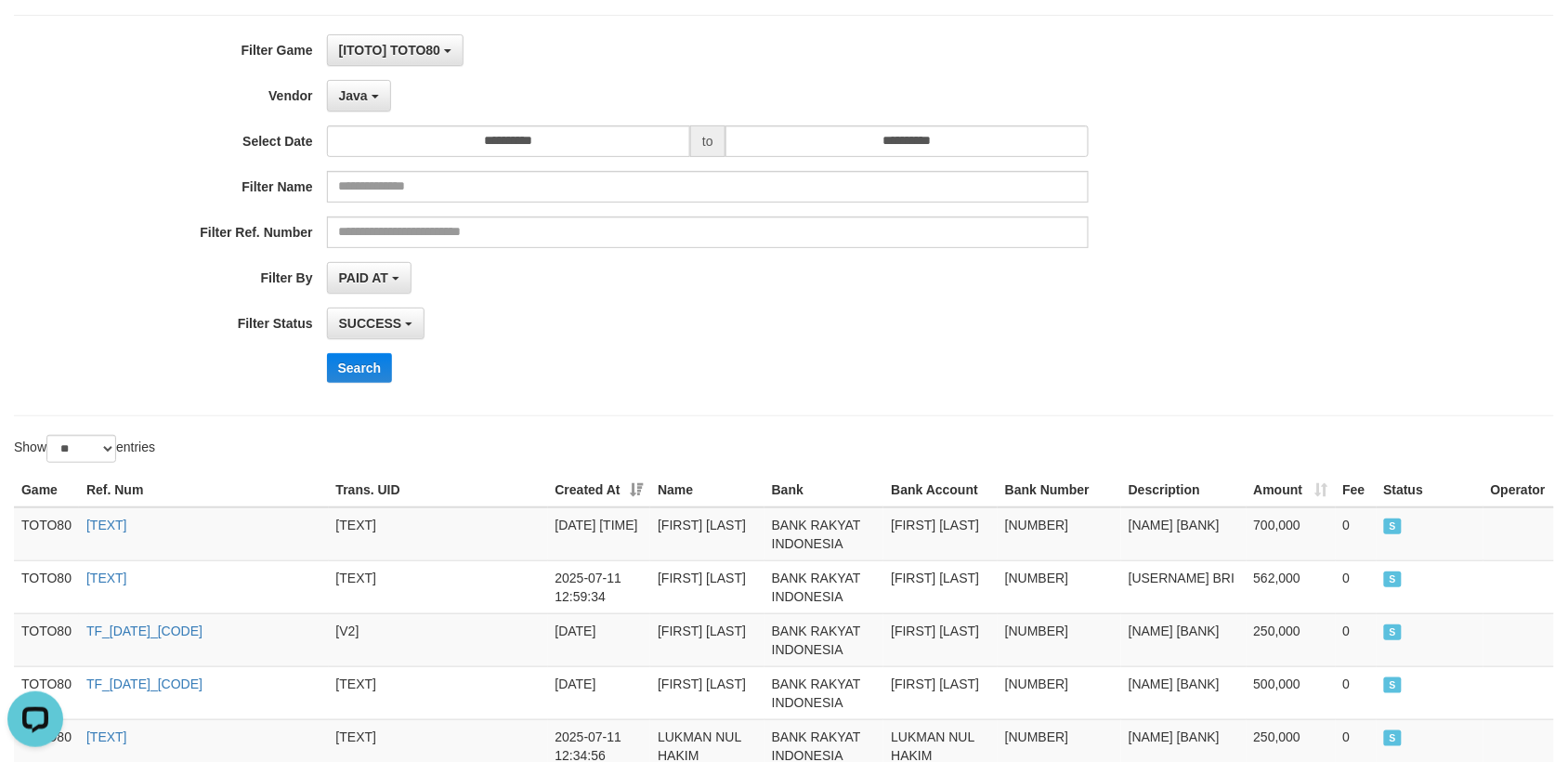 scroll, scrollTop: 0, scrollLeft: 0, axis: both 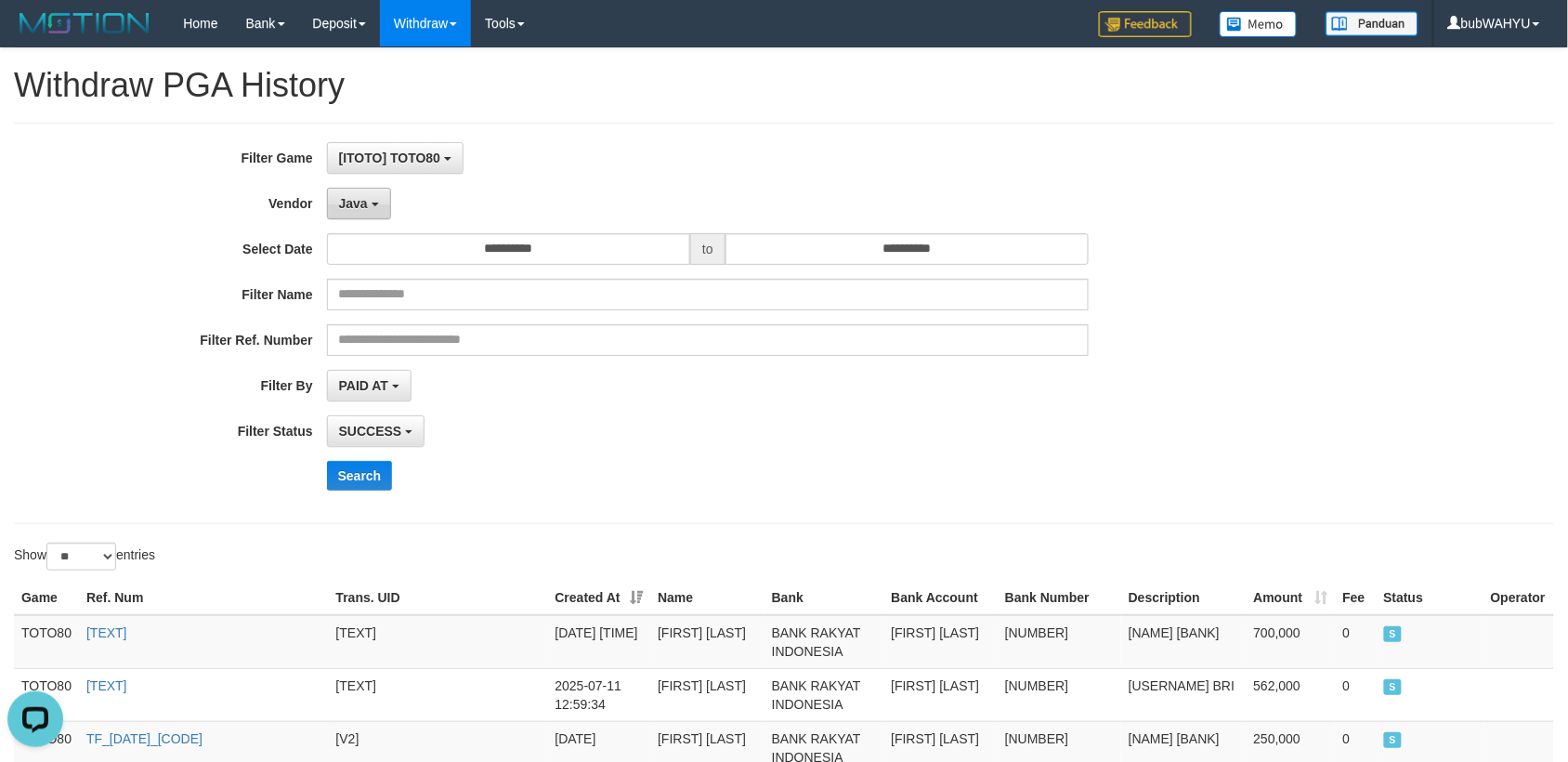 click on "Java" at bounding box center [353, 204] 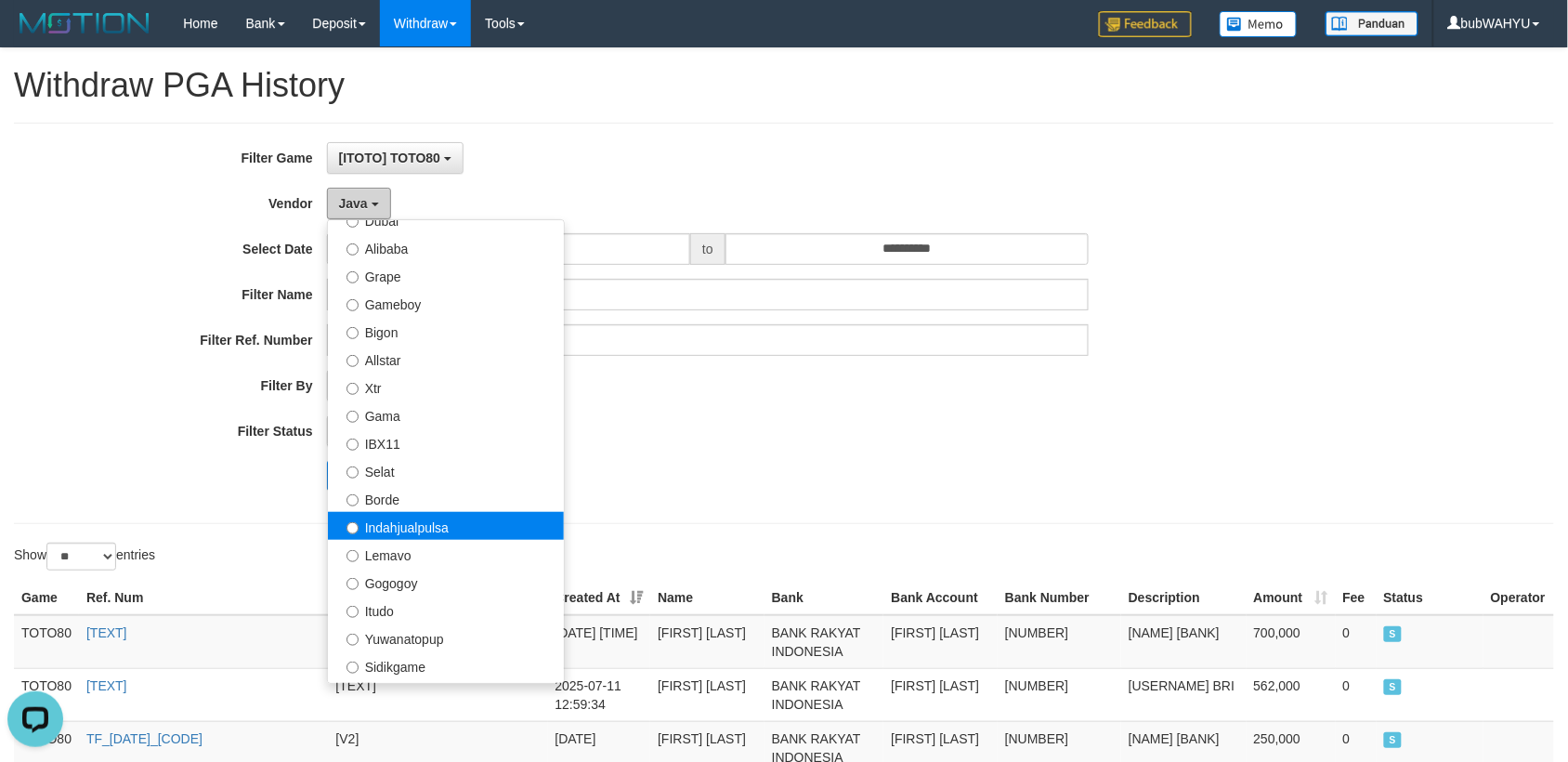 scroll, scrollTop: 348, scrollLeft: 0, axis: vertical 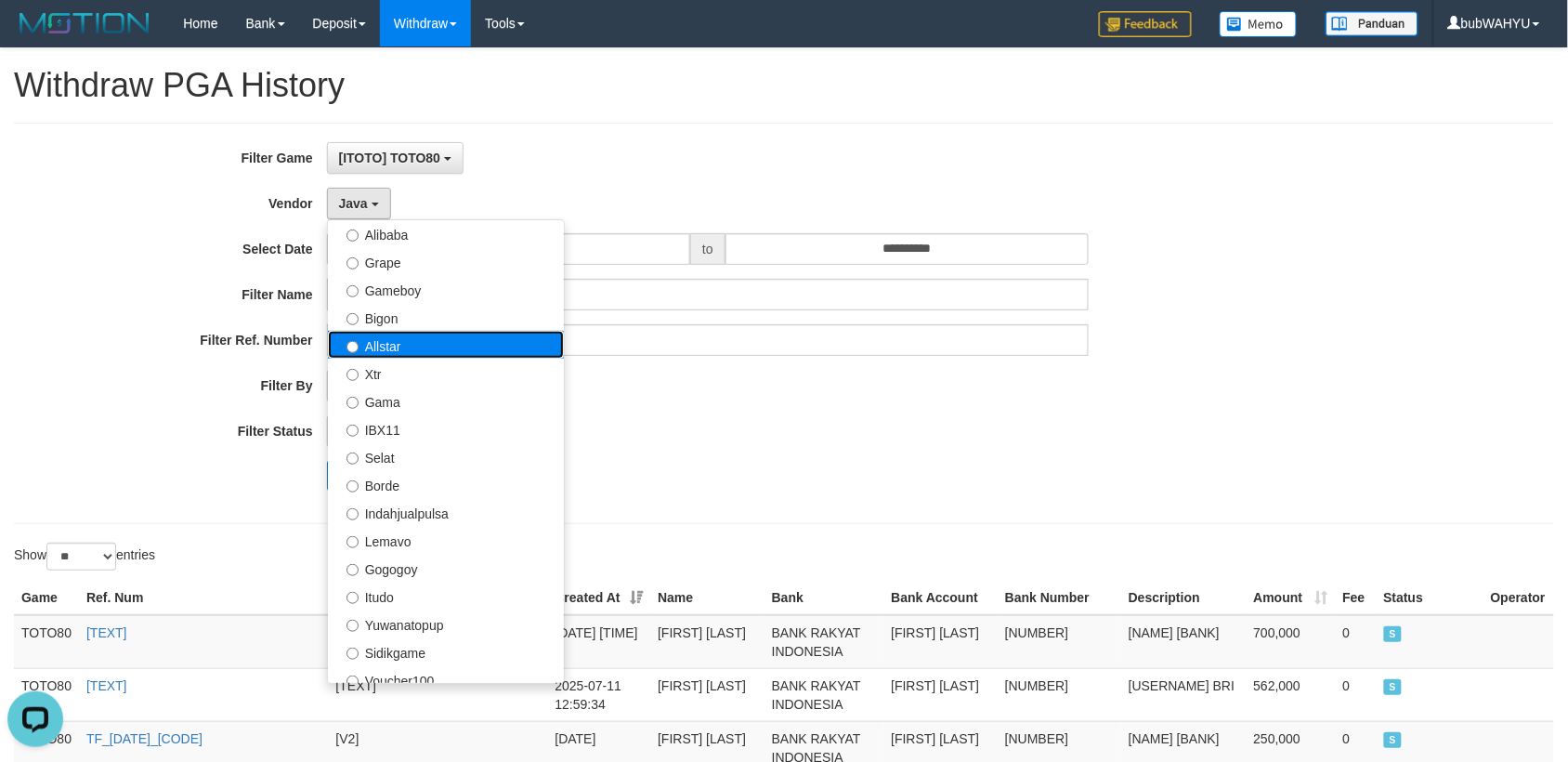 click on "Allstar" at bounding box center (446, 345) 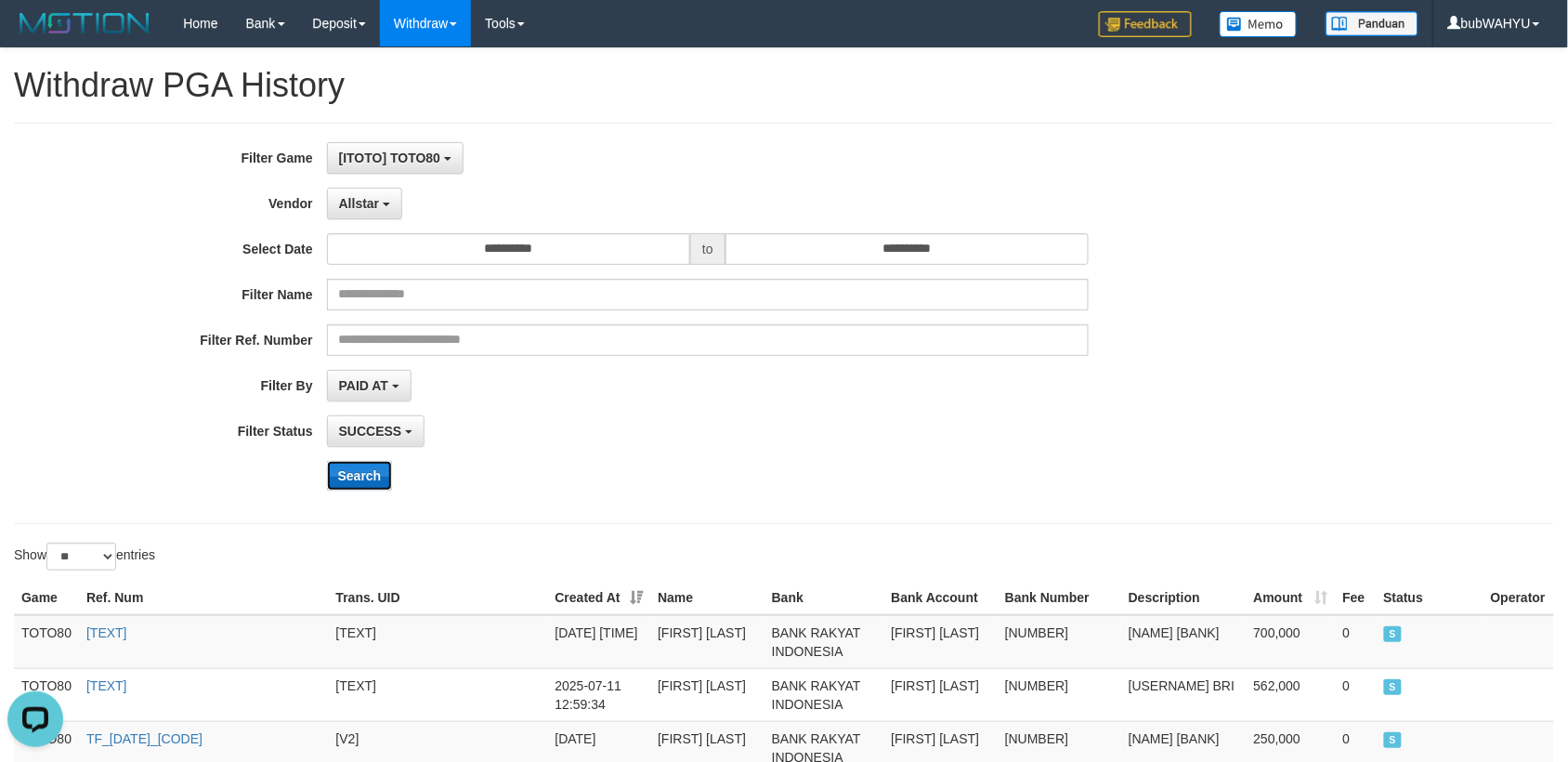 click on "Search" at bounding box center (359, 476) 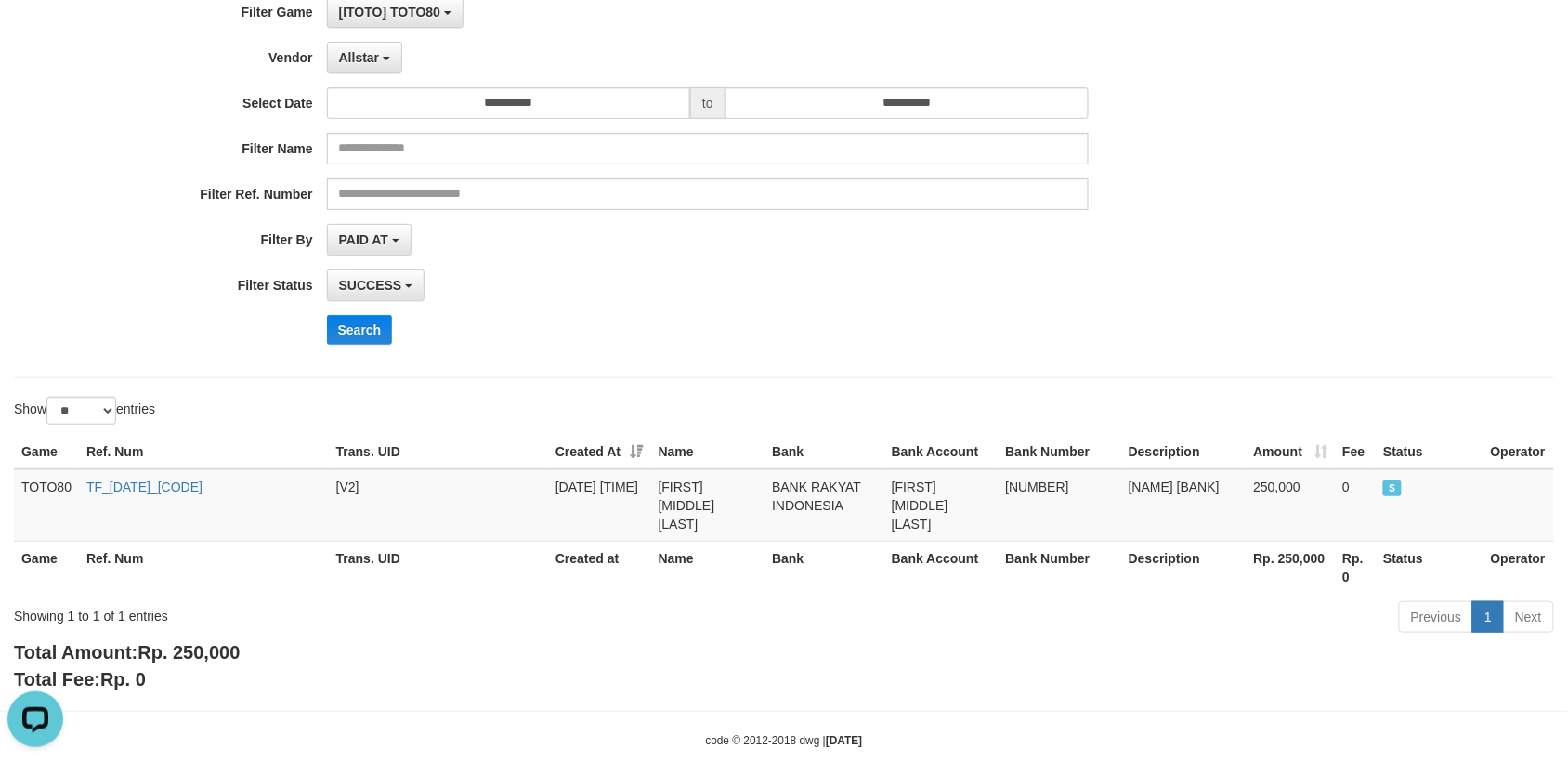 scroll, scrollTop: 164, scrollLeft: 0, axis: vertical 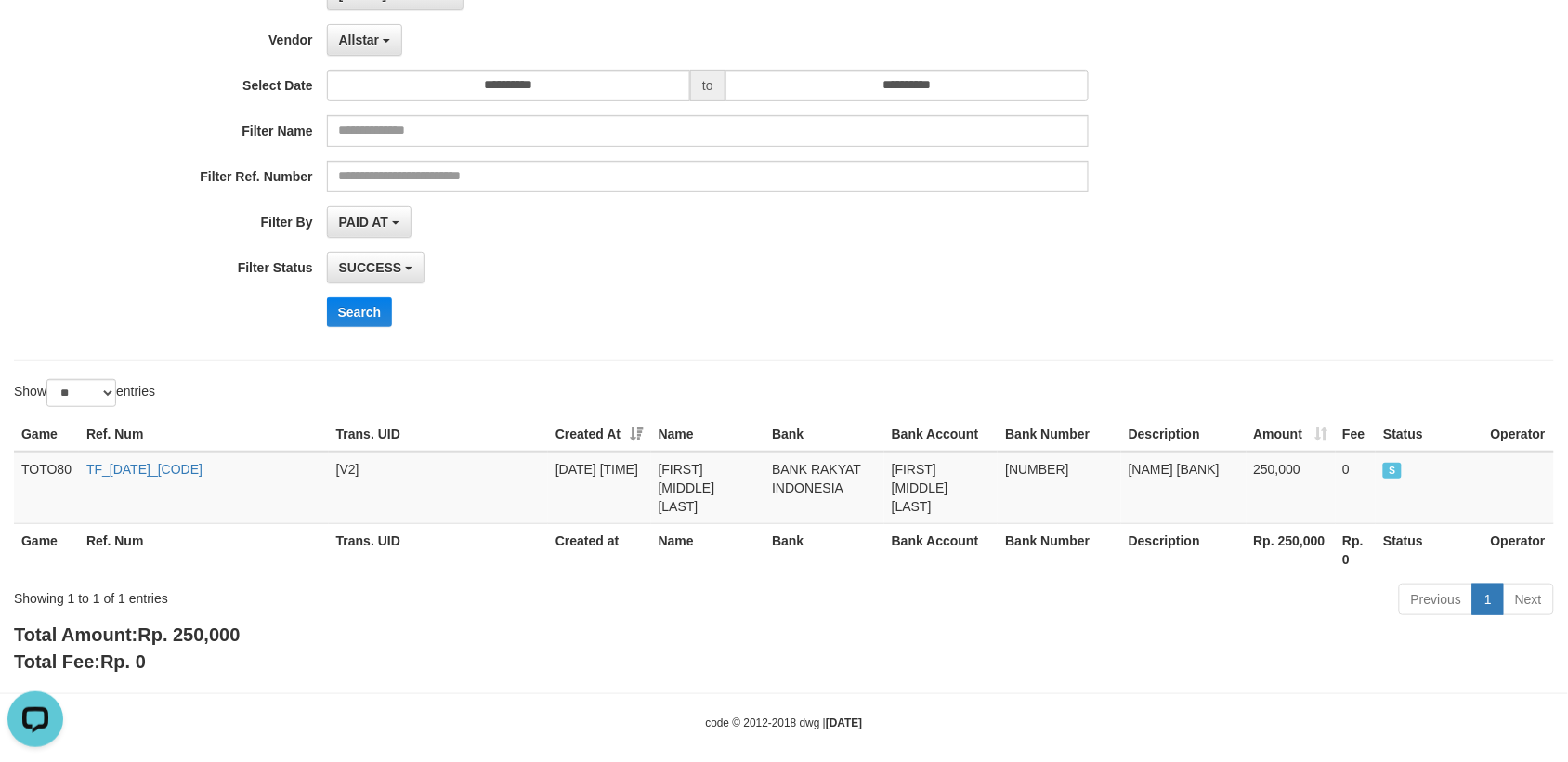 click on "Rp. 250,000" at bounding box center (189, 635) 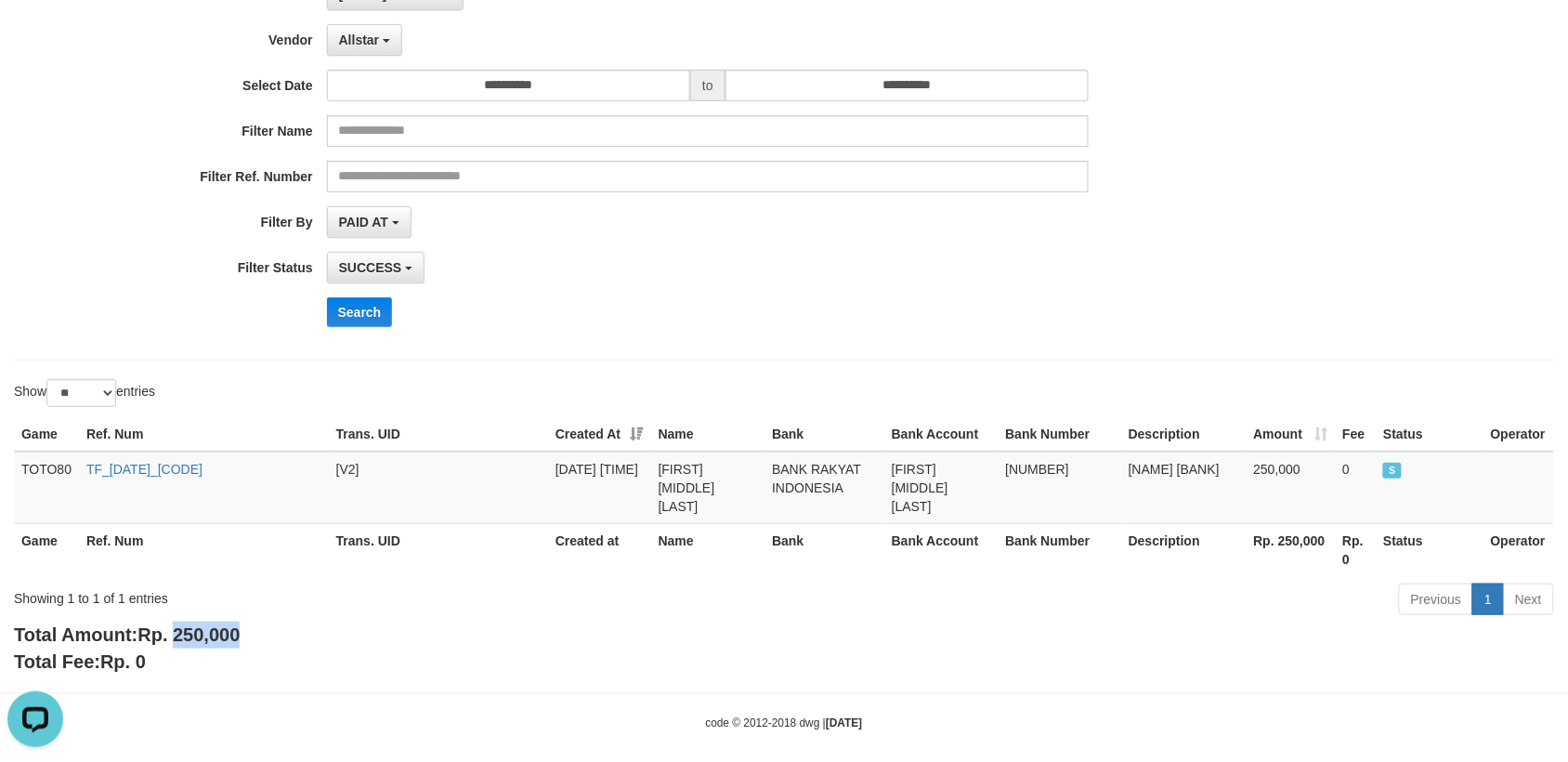 click on "Rp. 250,000" at bounding box center (189, 635) 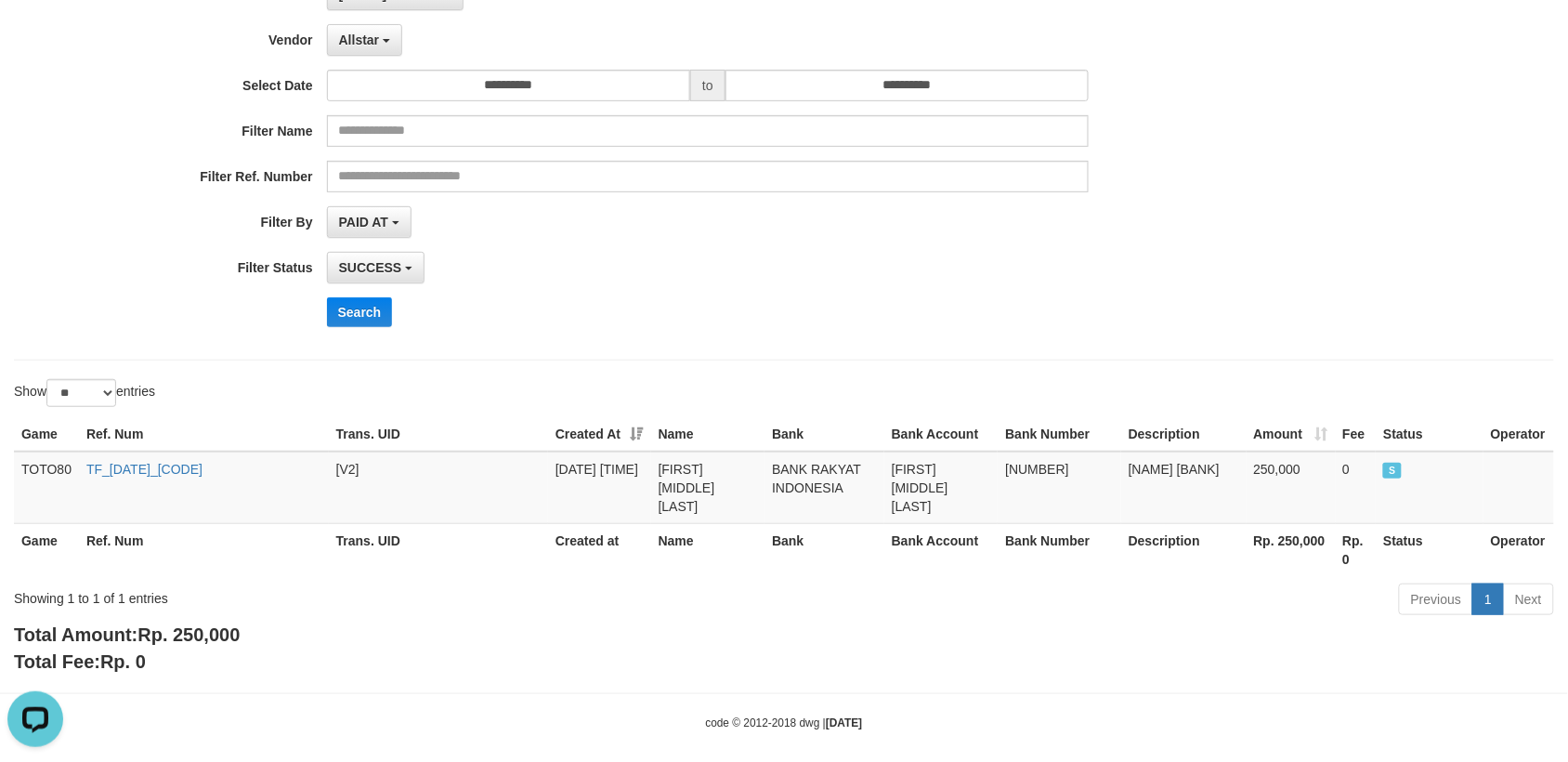 click on "Showing 1 to 1 of 1 entries" at bounding box center (326, 595) 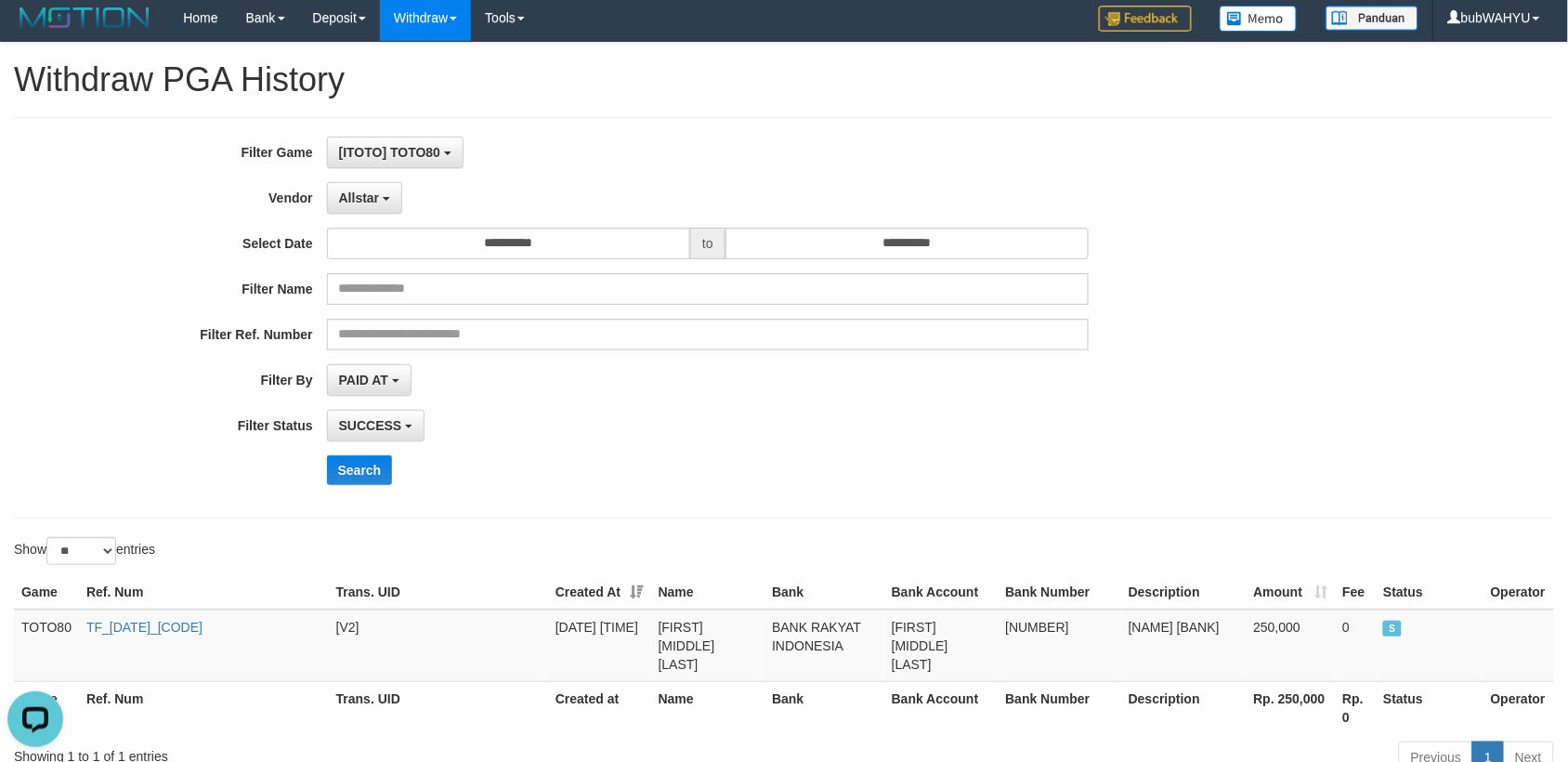 scroll, scrollTop: 0, scrollLeft: 0, axis: both 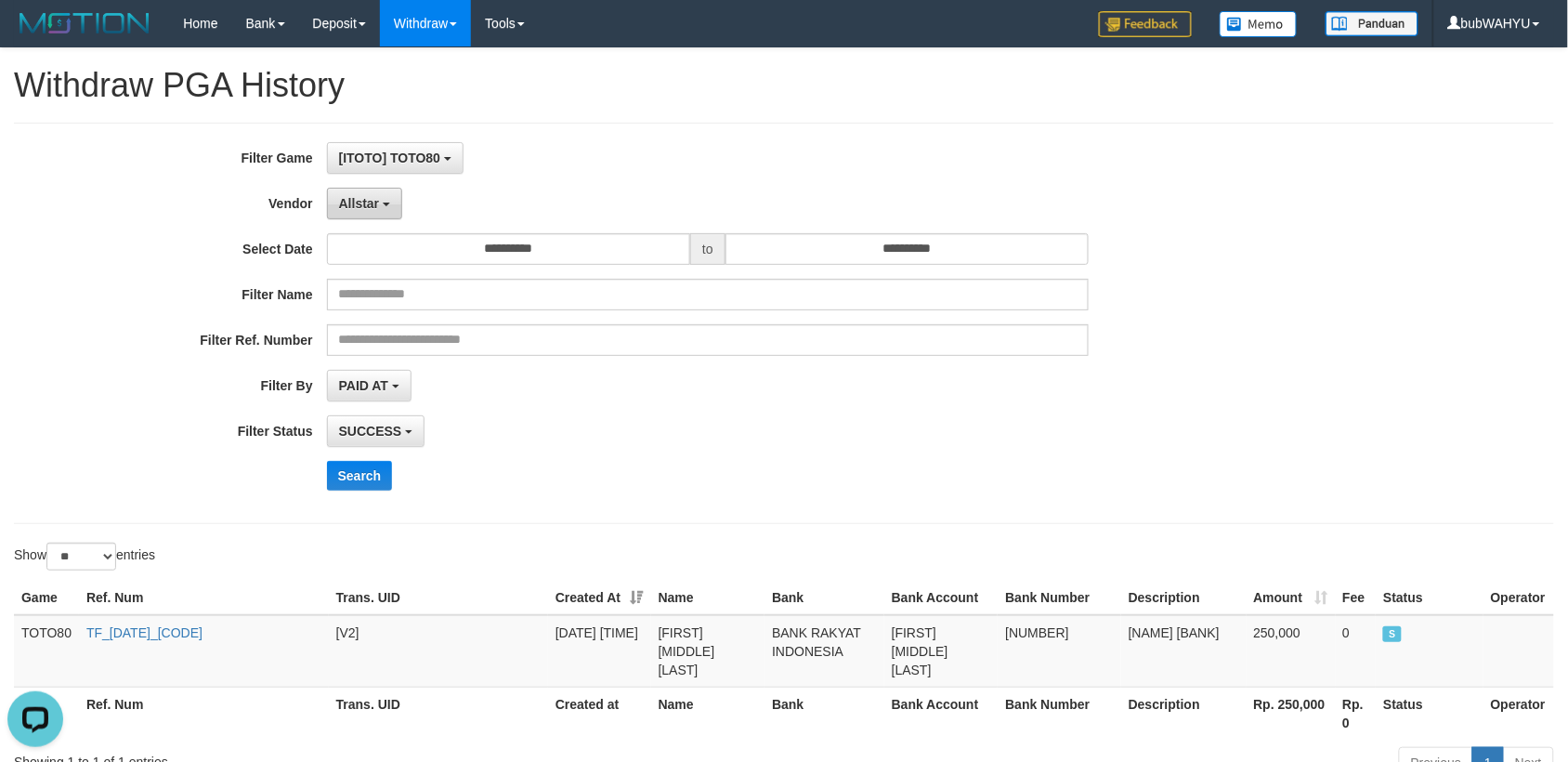 click on "Allstar" at bounding box center [359, 204] 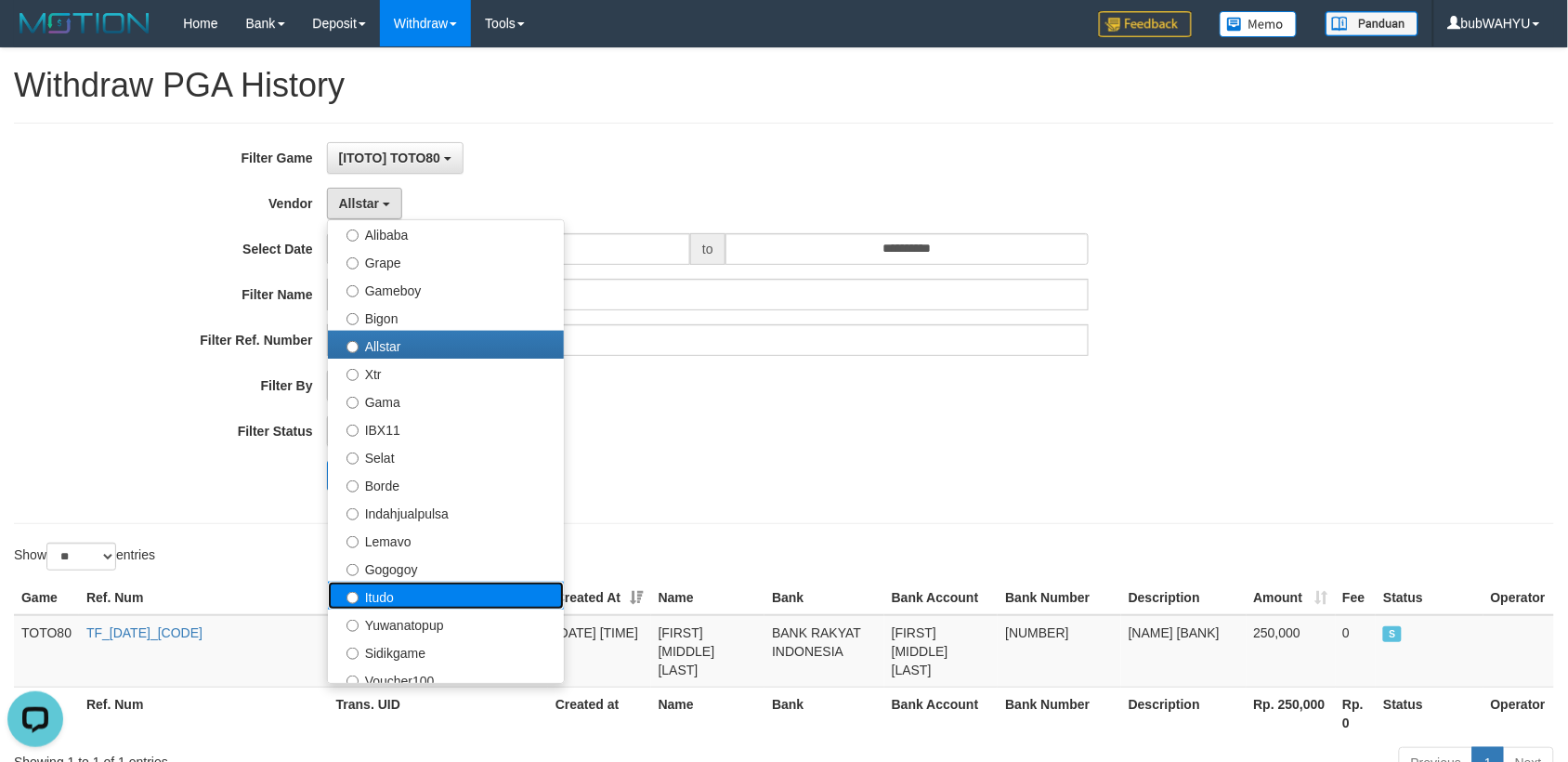 click on "Itudo" at bounding box center [446, 596] 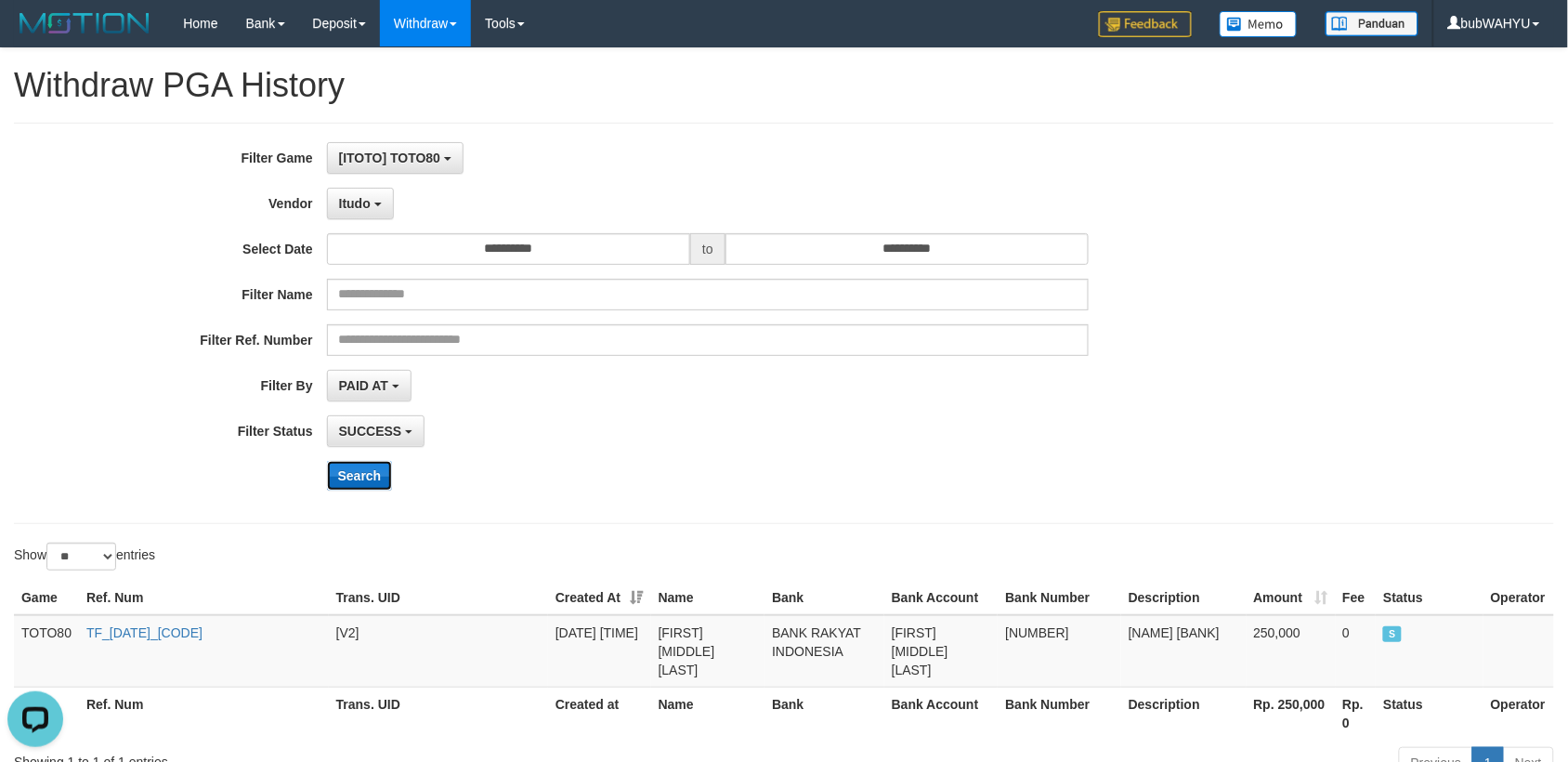 click on "Search" at bounding box center [359, 476] 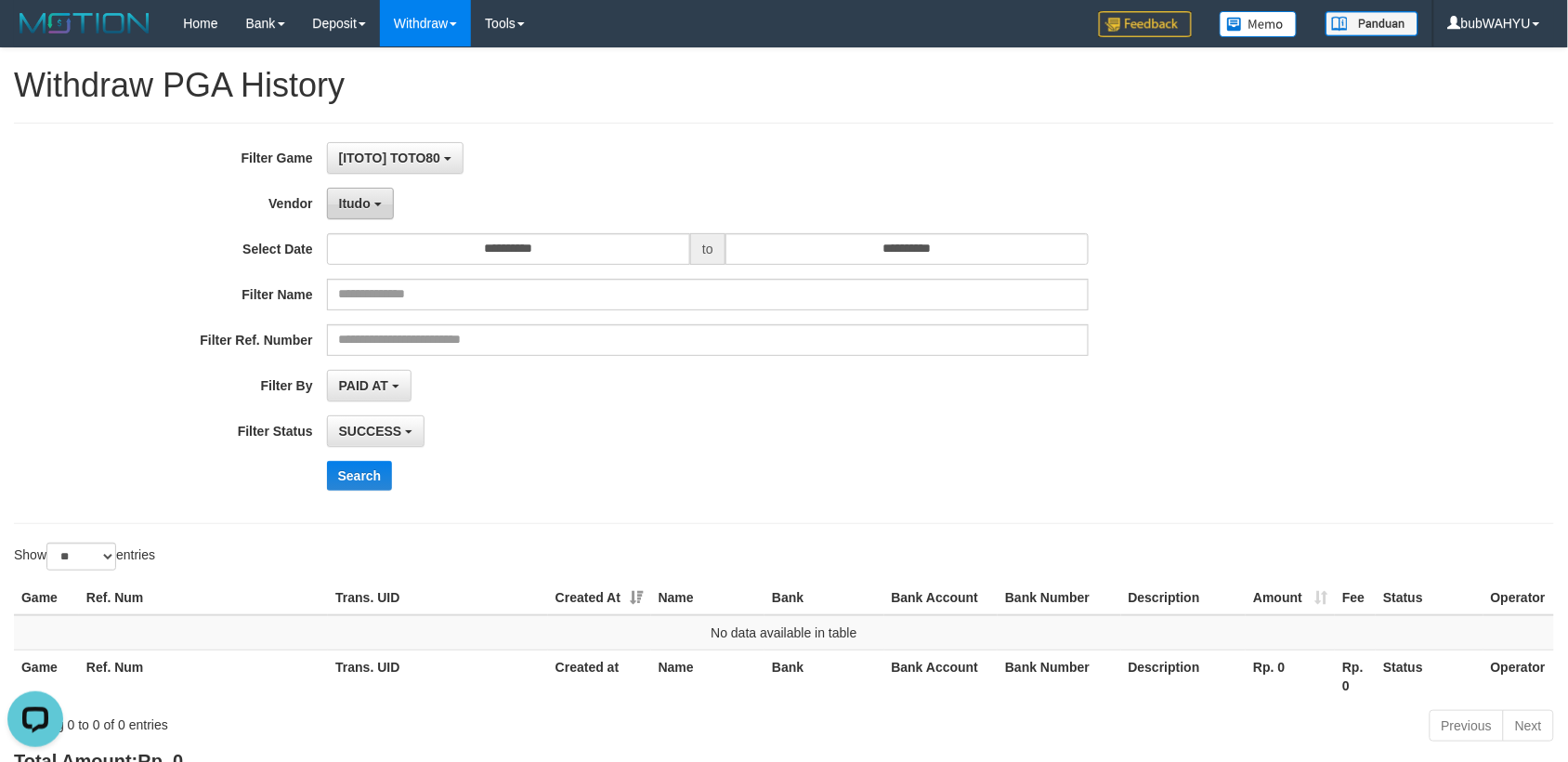 click on "Itudo" at bounding box center (355, 204) 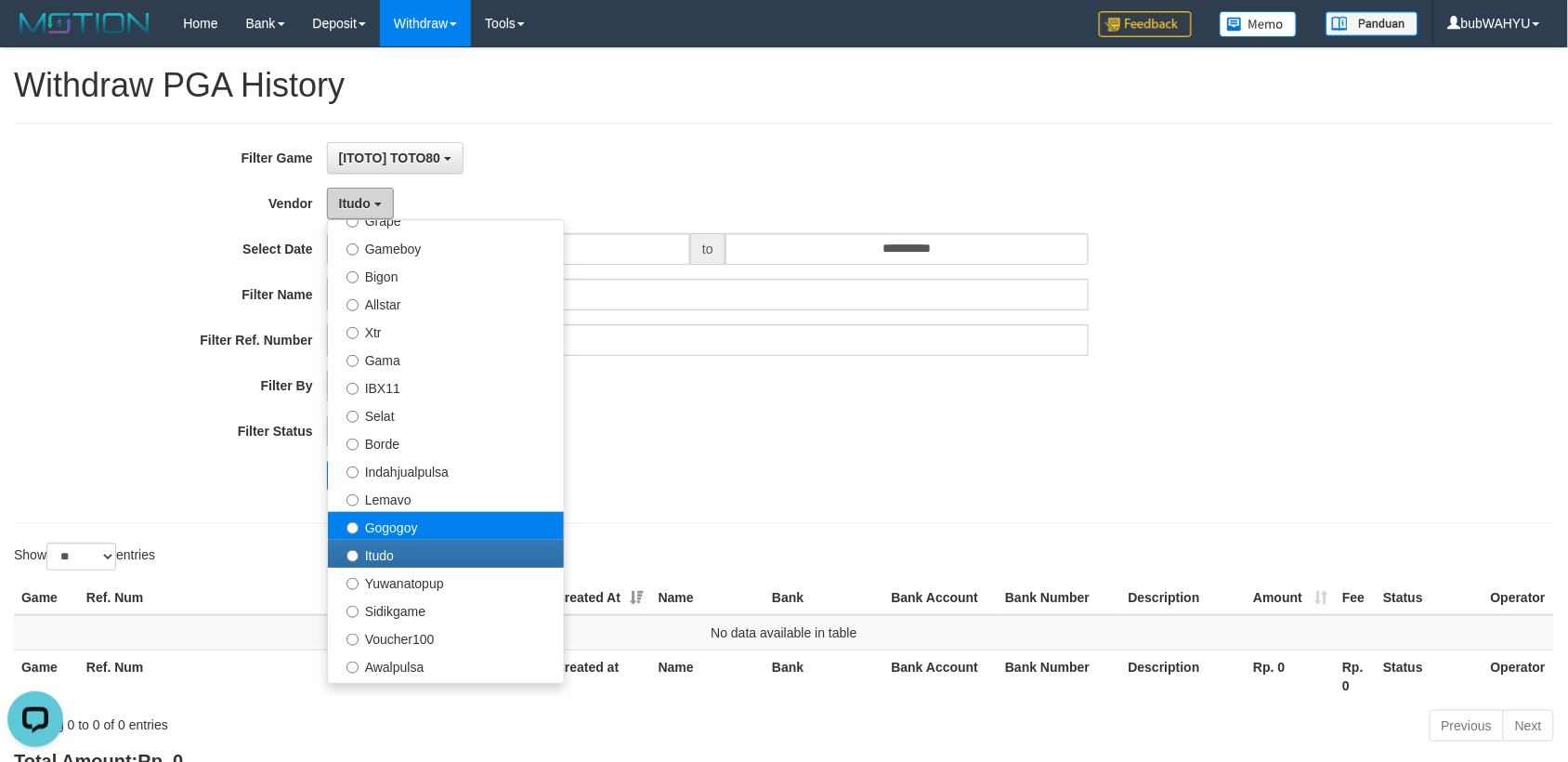 scroll, scrollTop: 465, scrollLeft: 0, axis: vertical 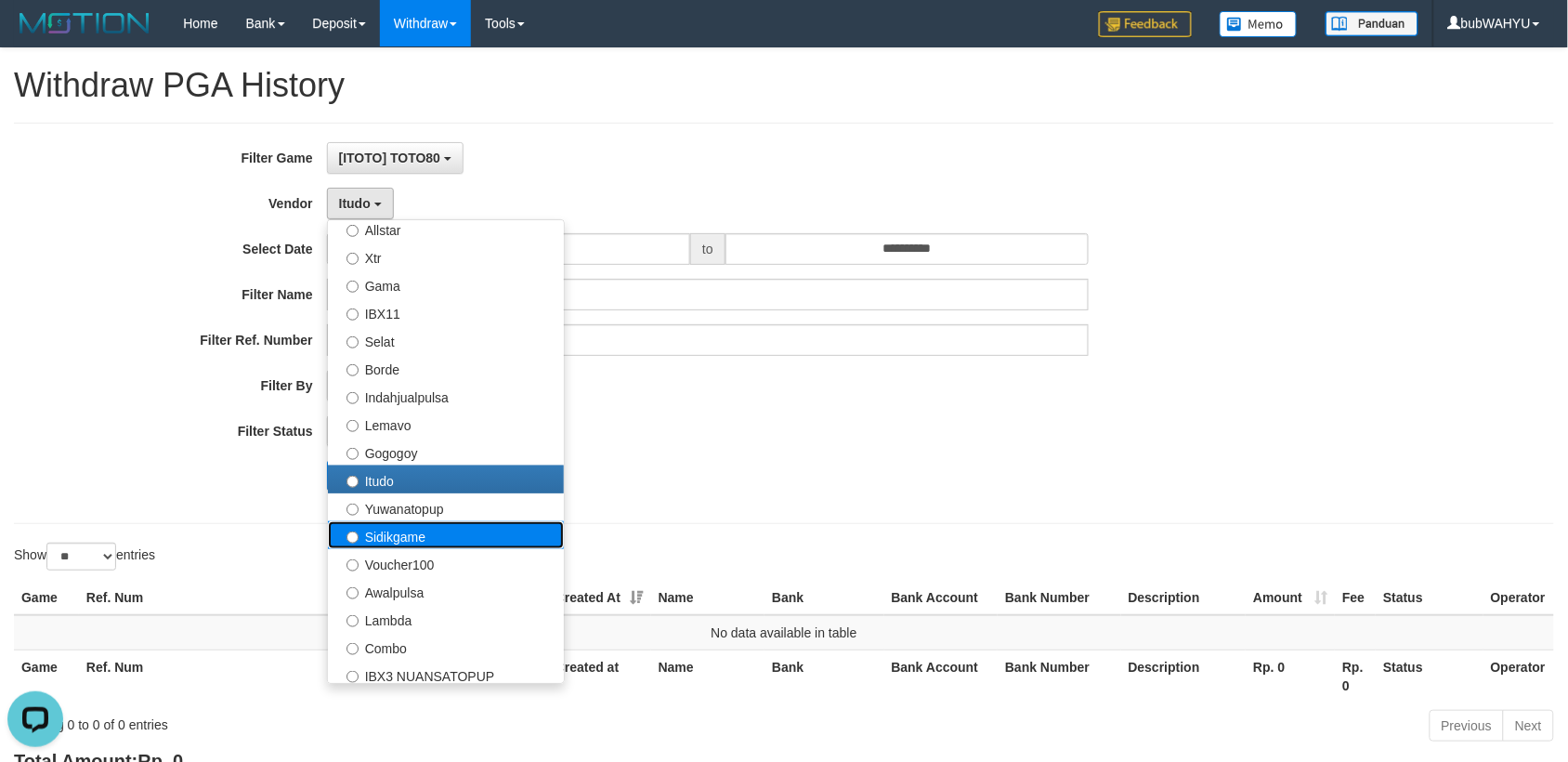 click on "Sidikgame" at bounding box center (446, 535) 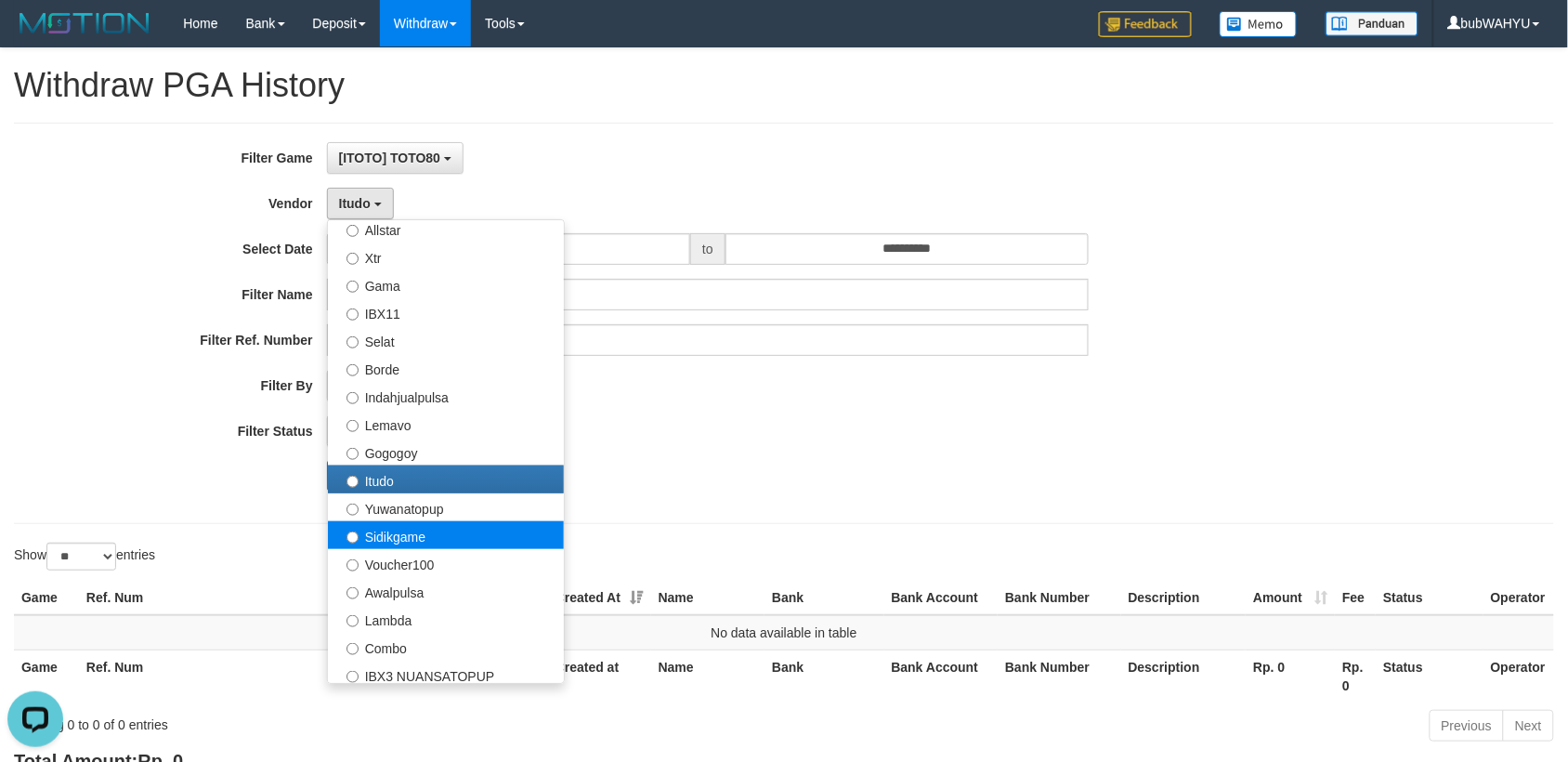select on "**********" 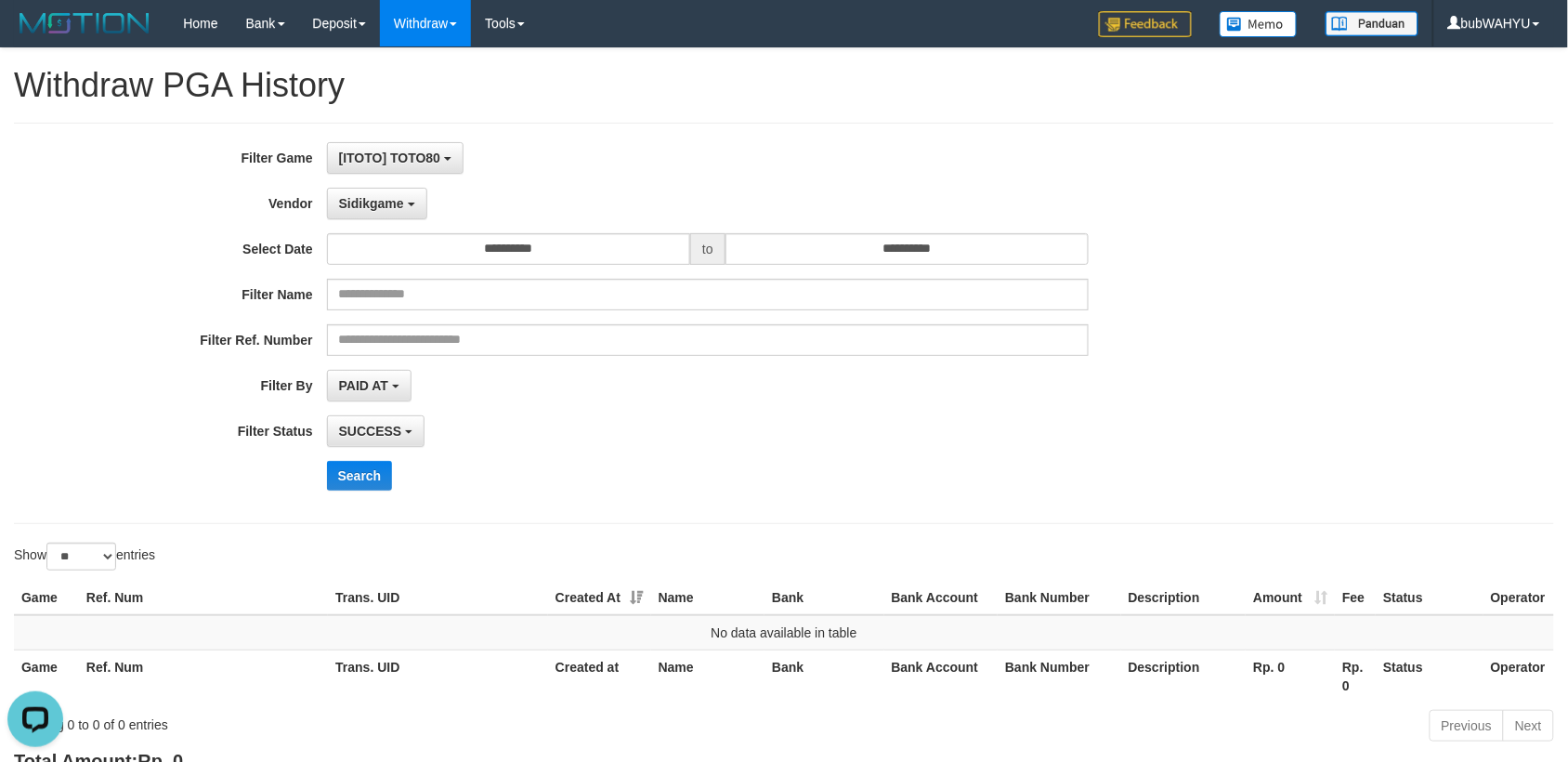 click on "**********" at bounding box center [653, 323] 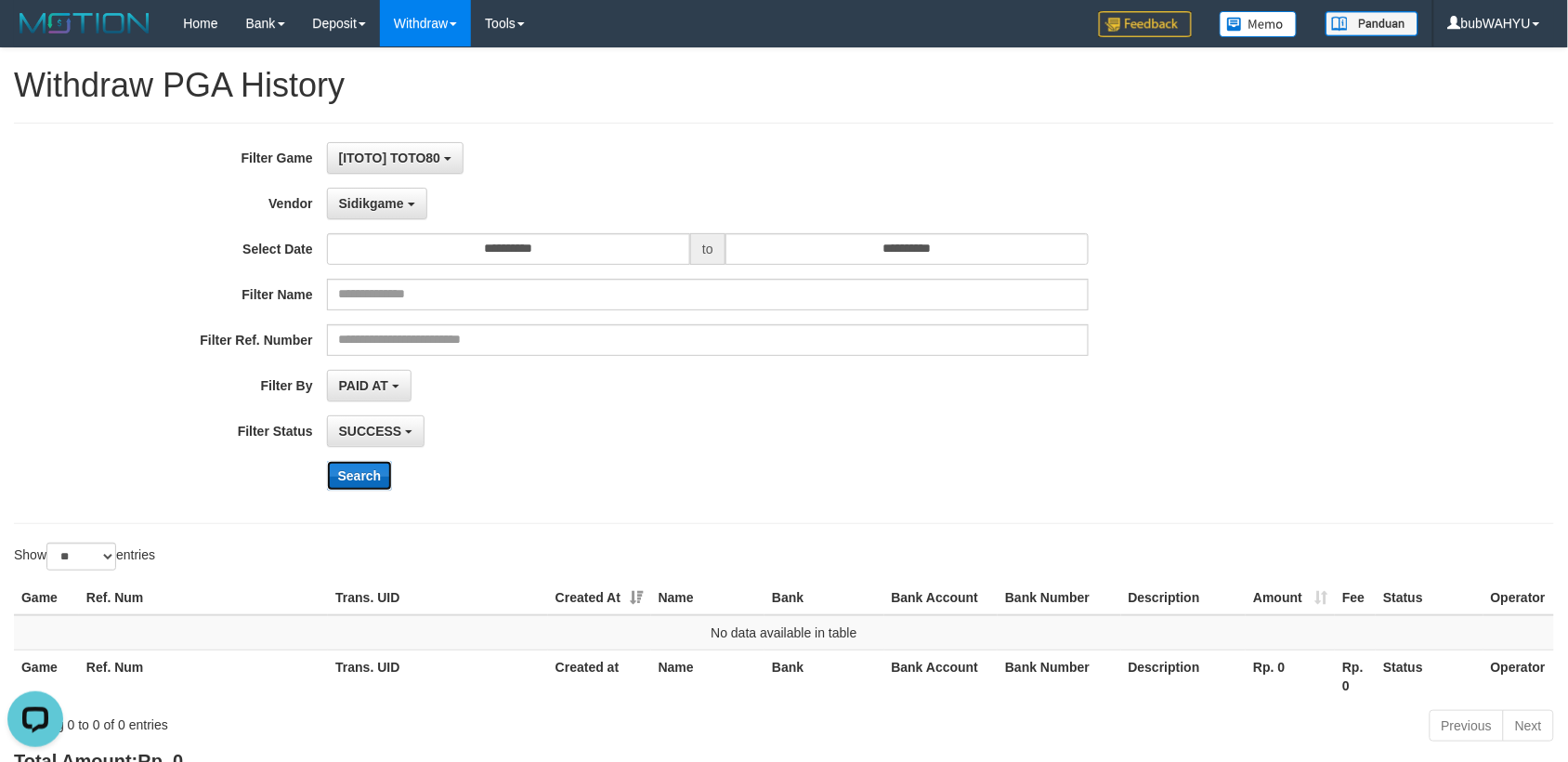 click on "Search" at bounding box center [359, 476] 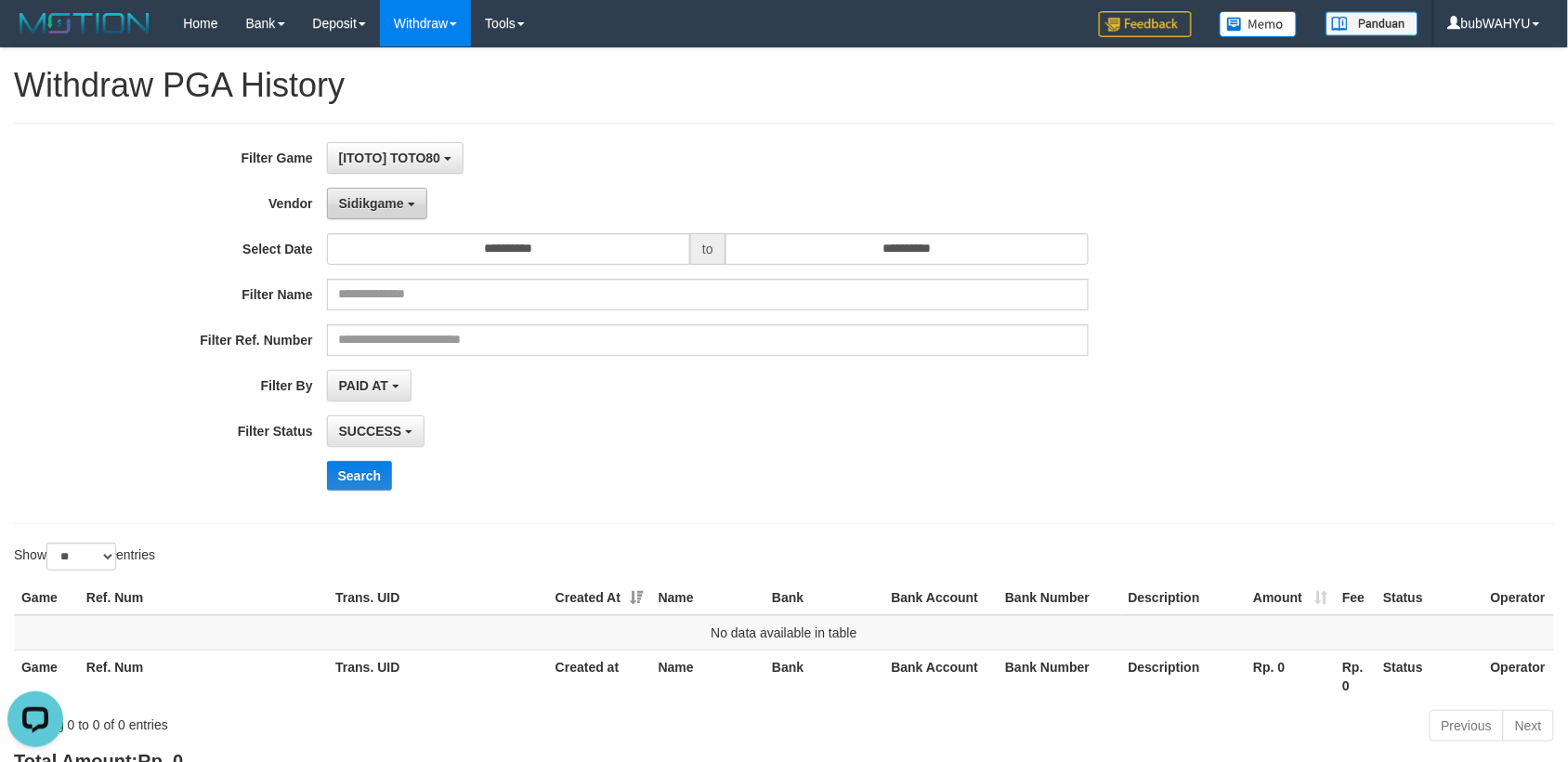 click on "Sidikgame" at bounding box center [372, 204] 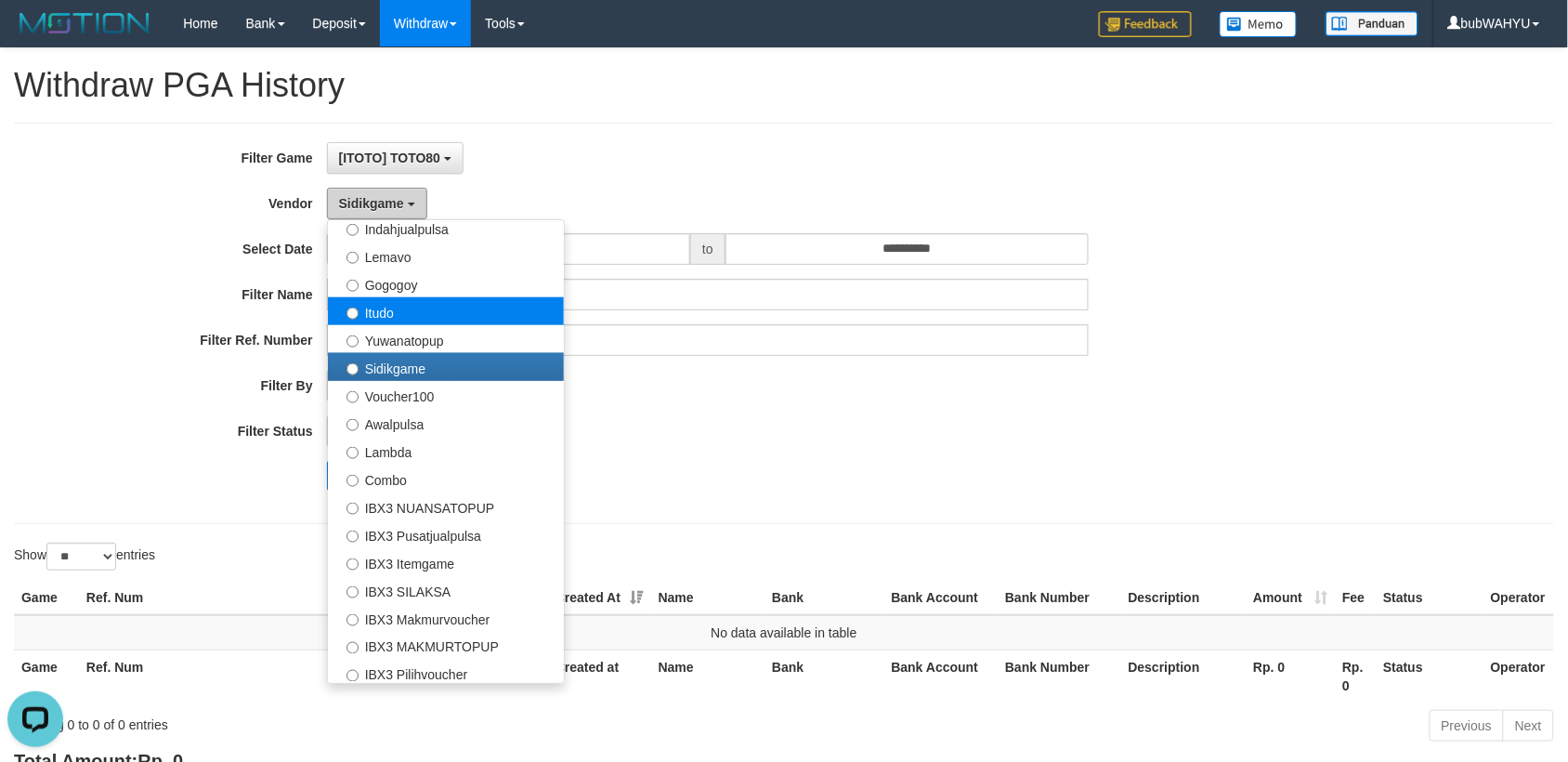 scroll, scrollTop: 637, scrollLeft: 0, axis: vertical 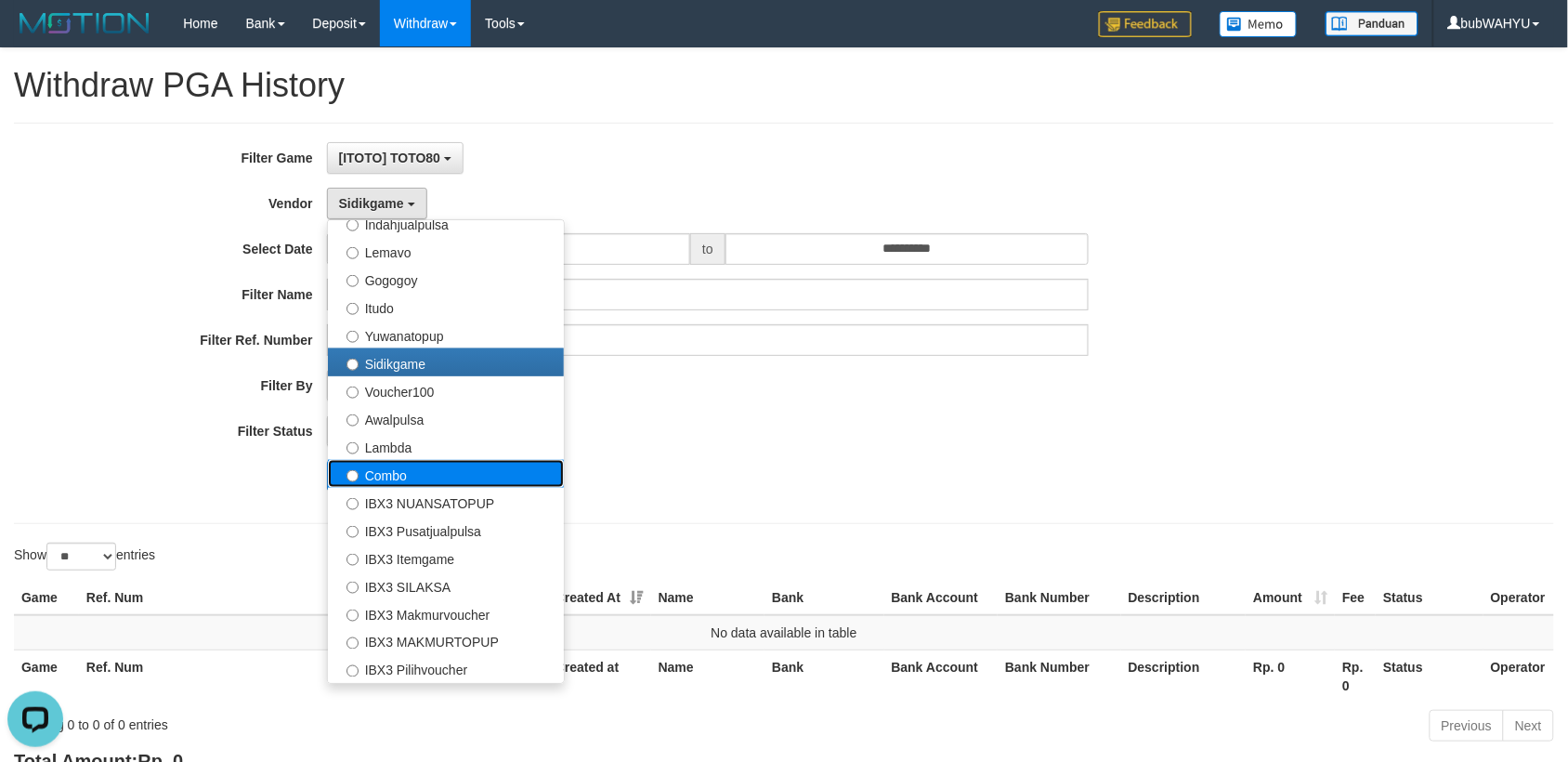 click on "Combo" at bounding box center [446, 474] 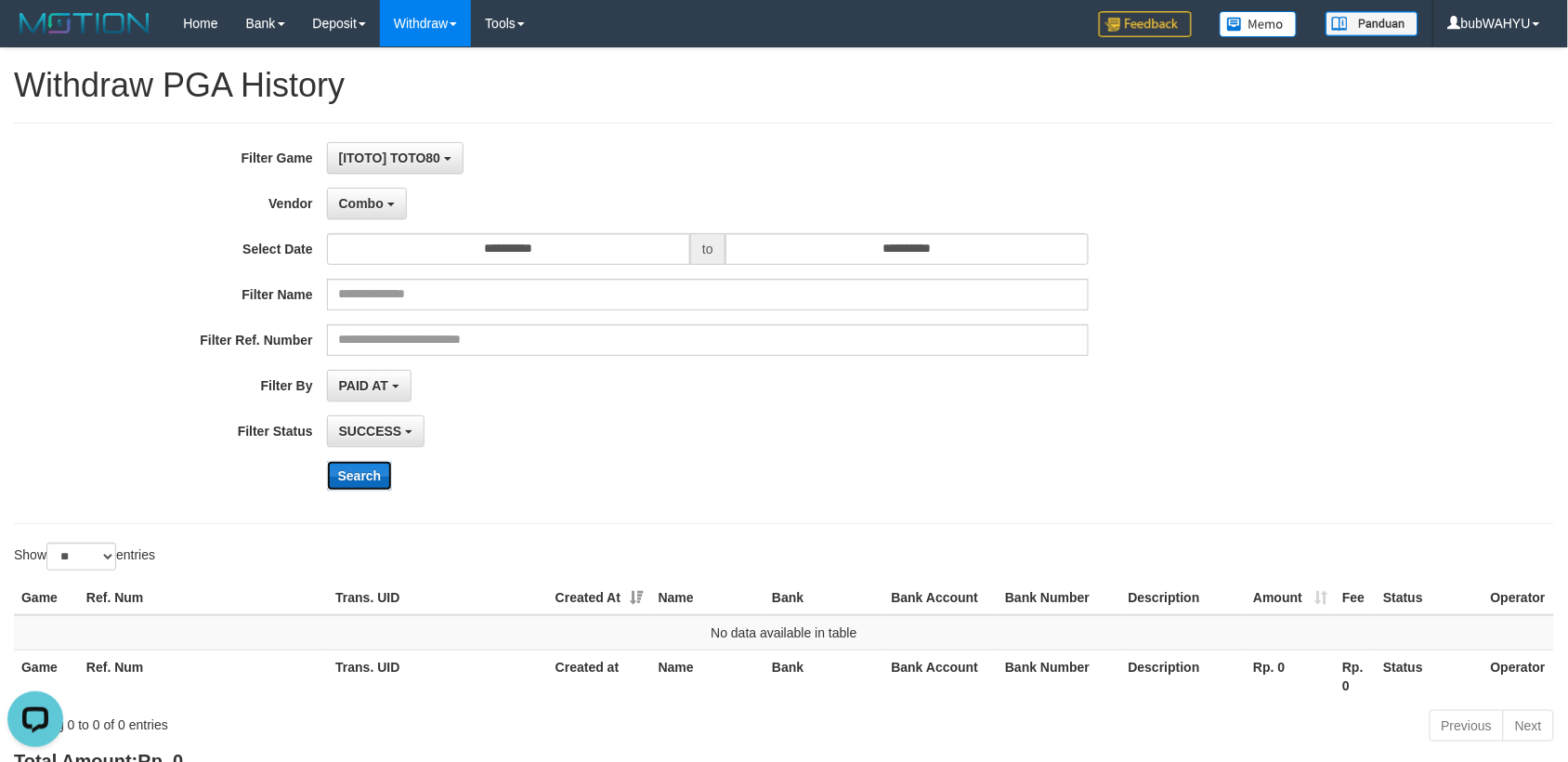 click on "Search" at bounding box center [359, 476] 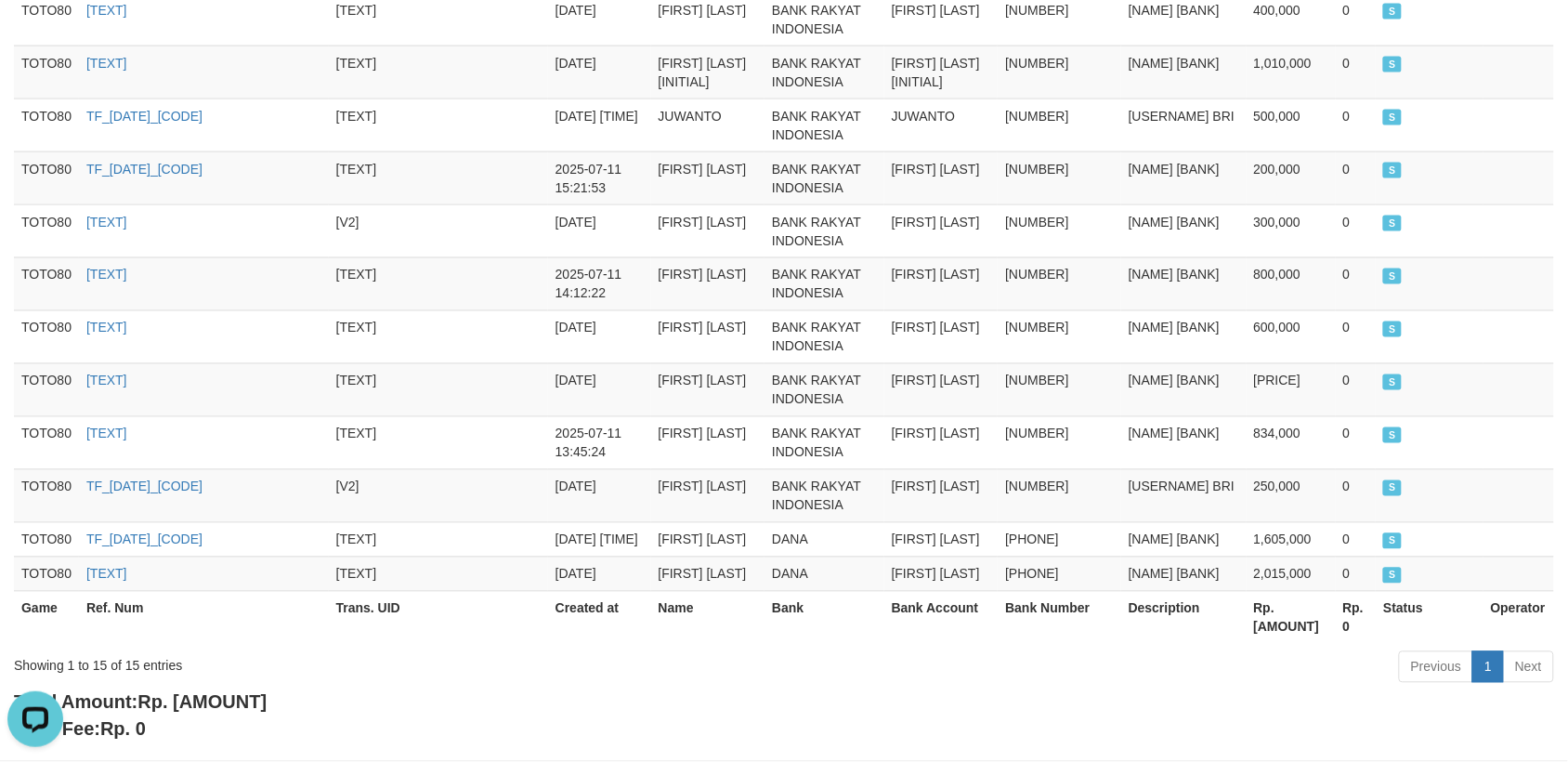 scroll, scrollTop: 926, scrollLeft: 0, axis: vertical 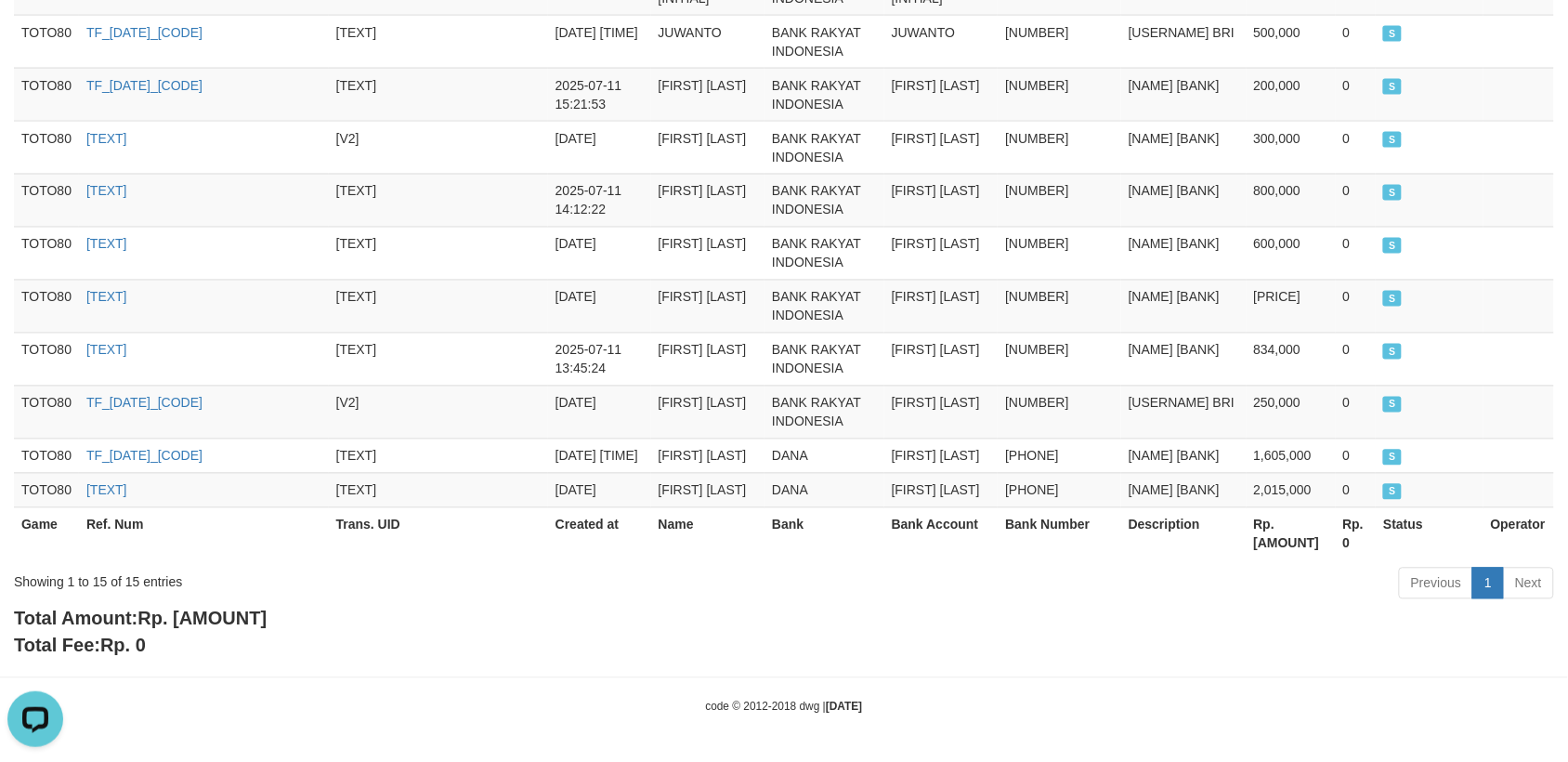 click on "Rp. 11,984,000" at bounding box center [202, 619] 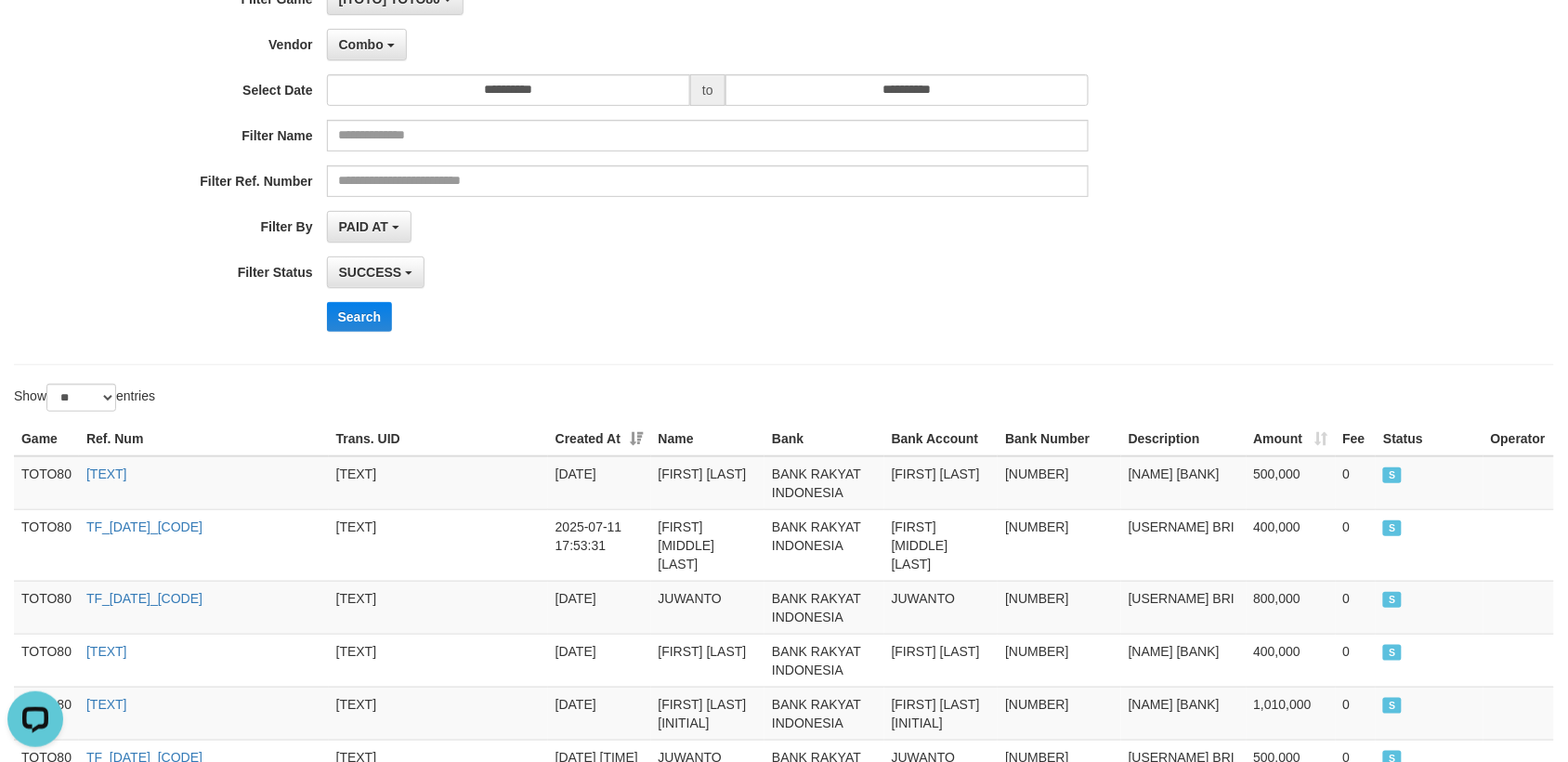 scroll, scrollTop: 0, scrollLeft: 0, axis: both 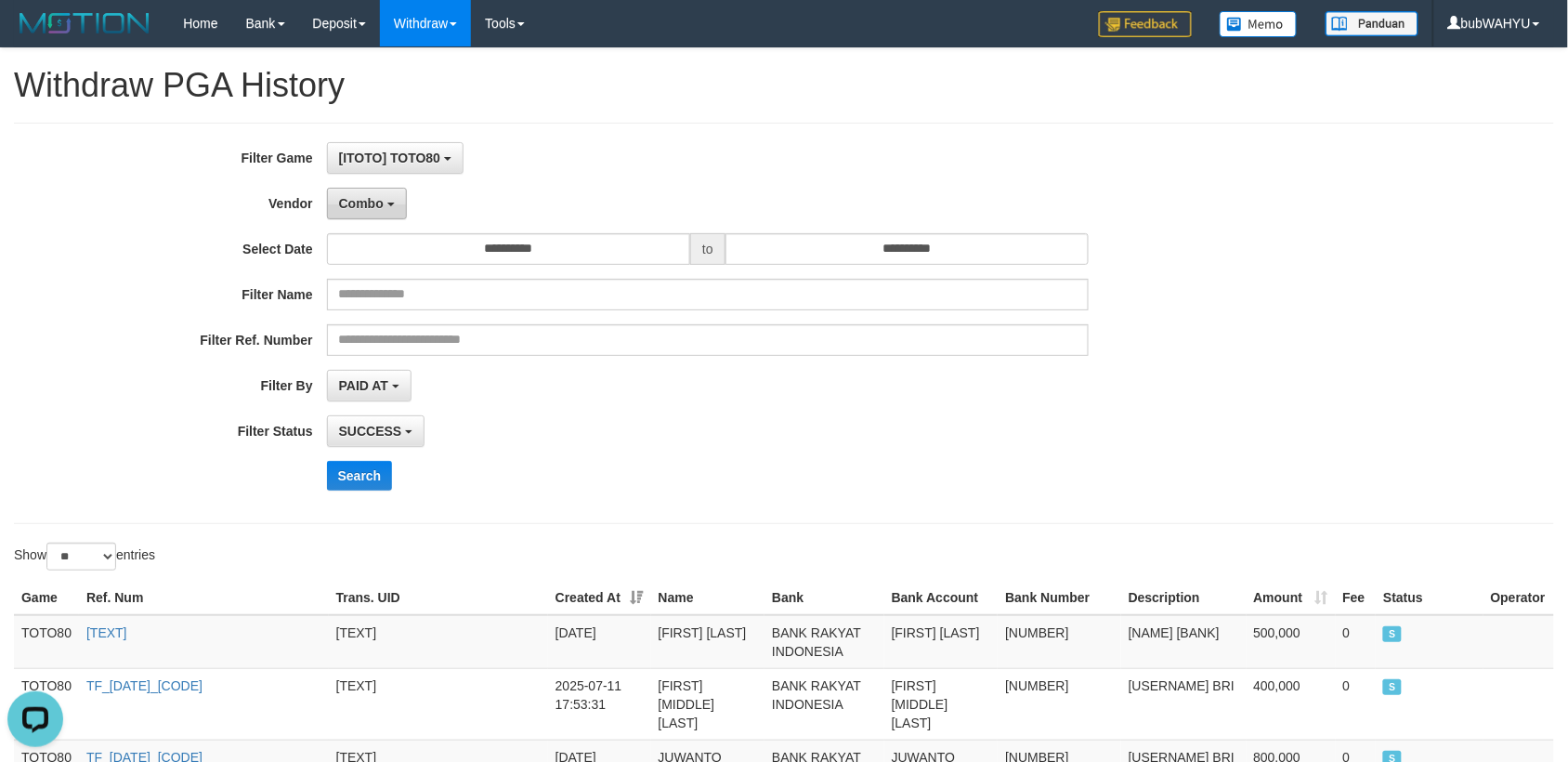 click on "Combo" at bounding box center [361, 204] 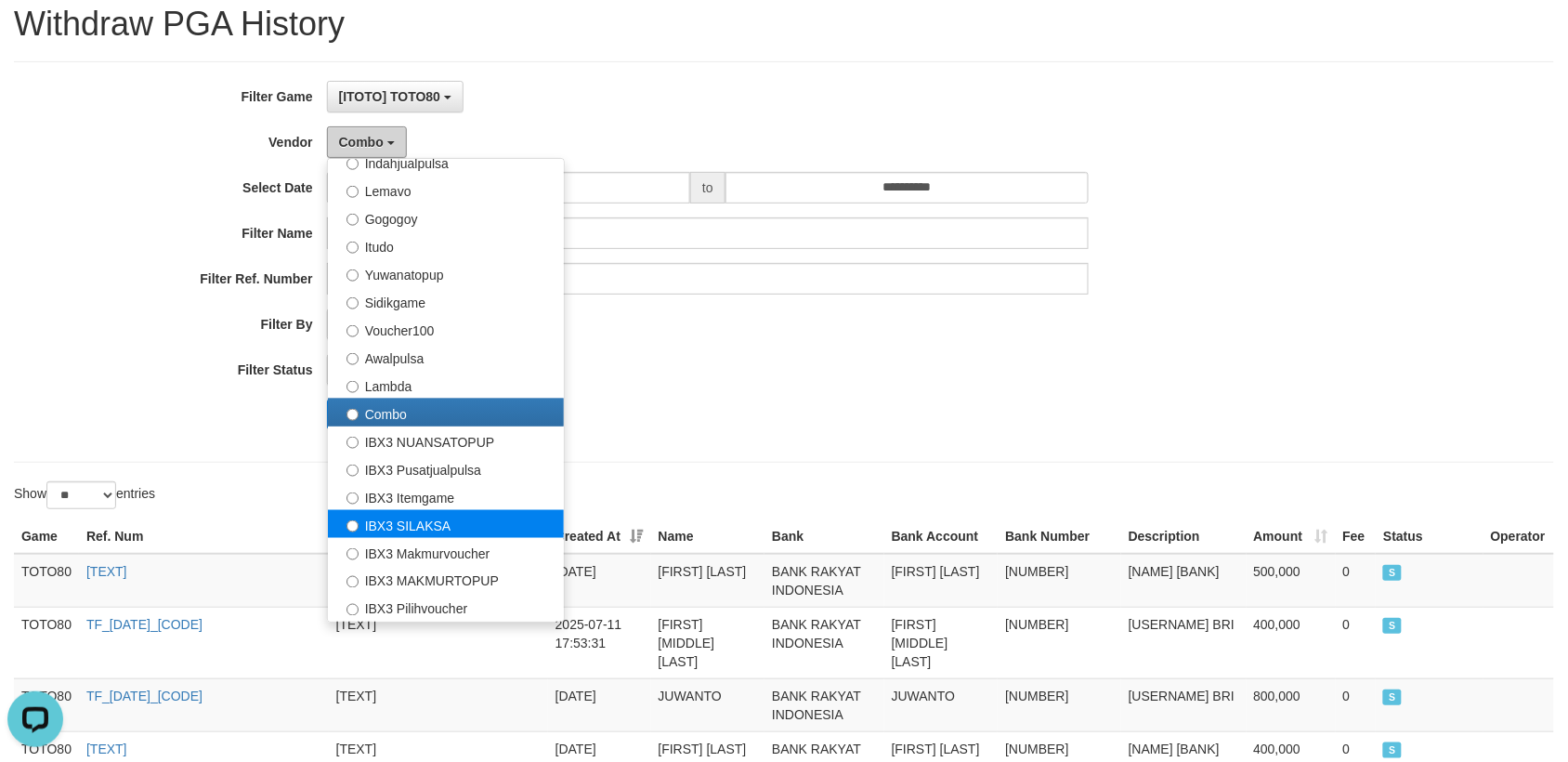 scroll, scrollTop: 116, scrollLeft: 0, axis: vertical 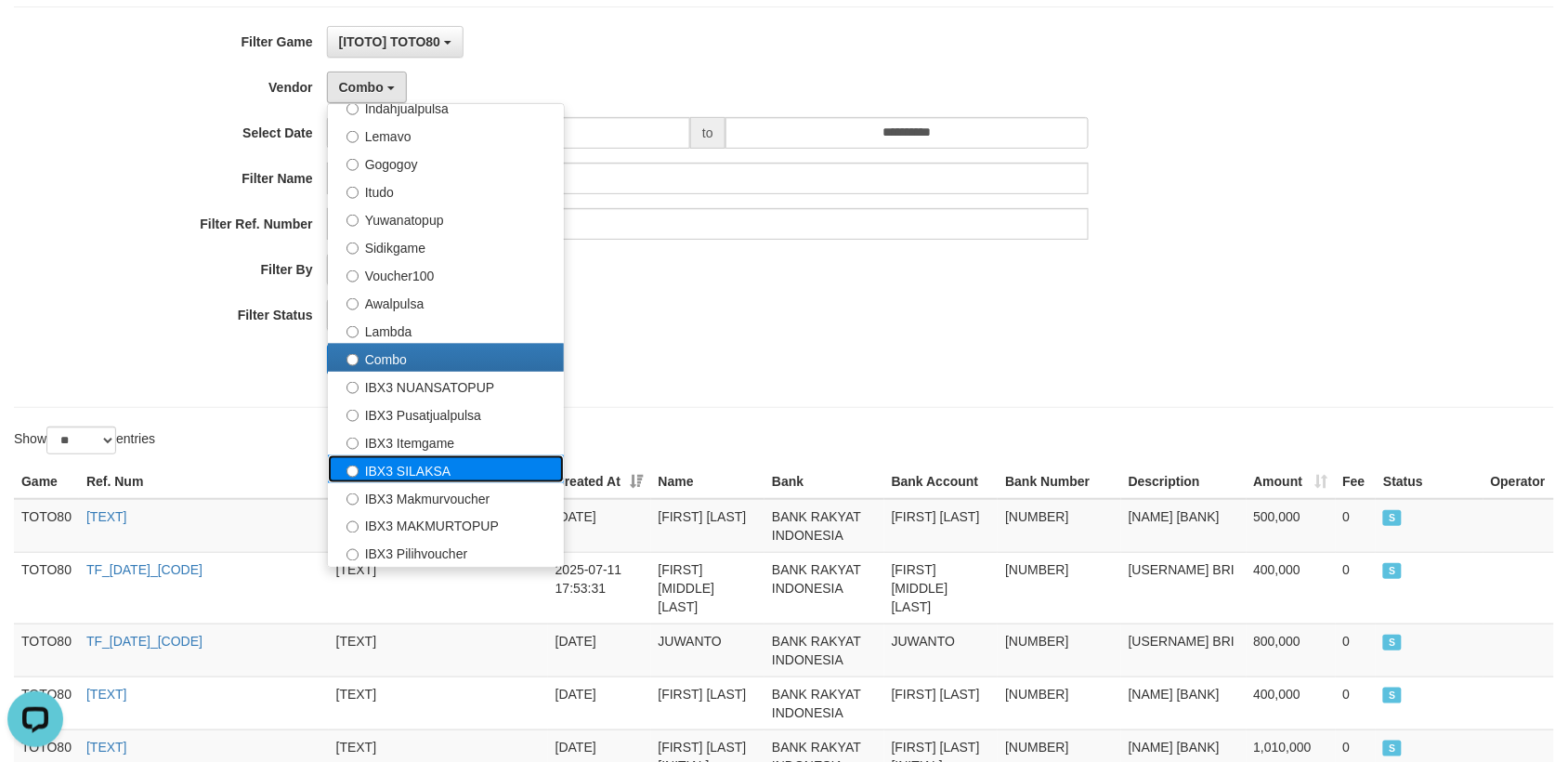 click on "IBX3 SILAKSA" at bounding box center (446, 469) 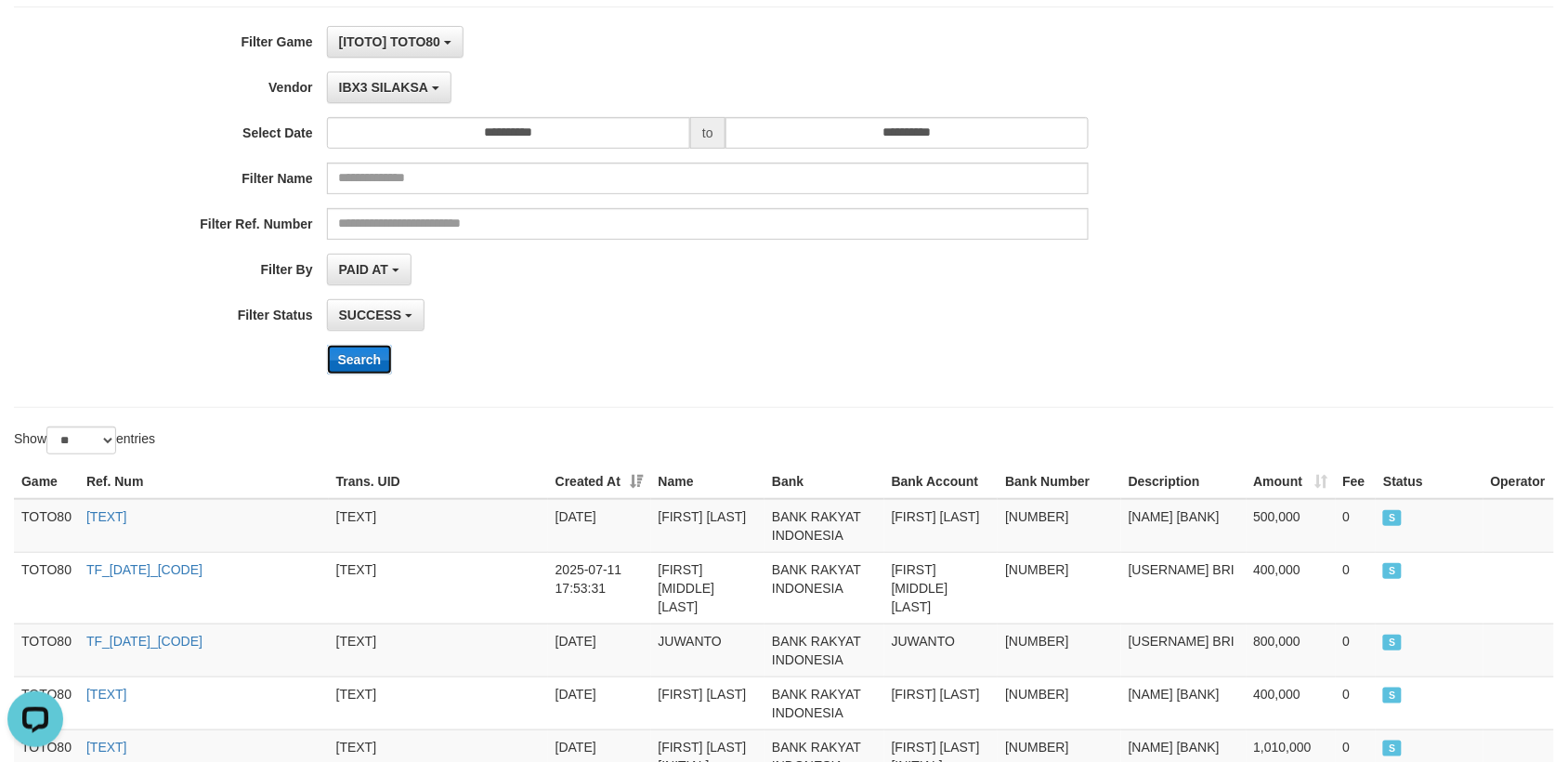 click on "Search" at bounding box center (359, 360) 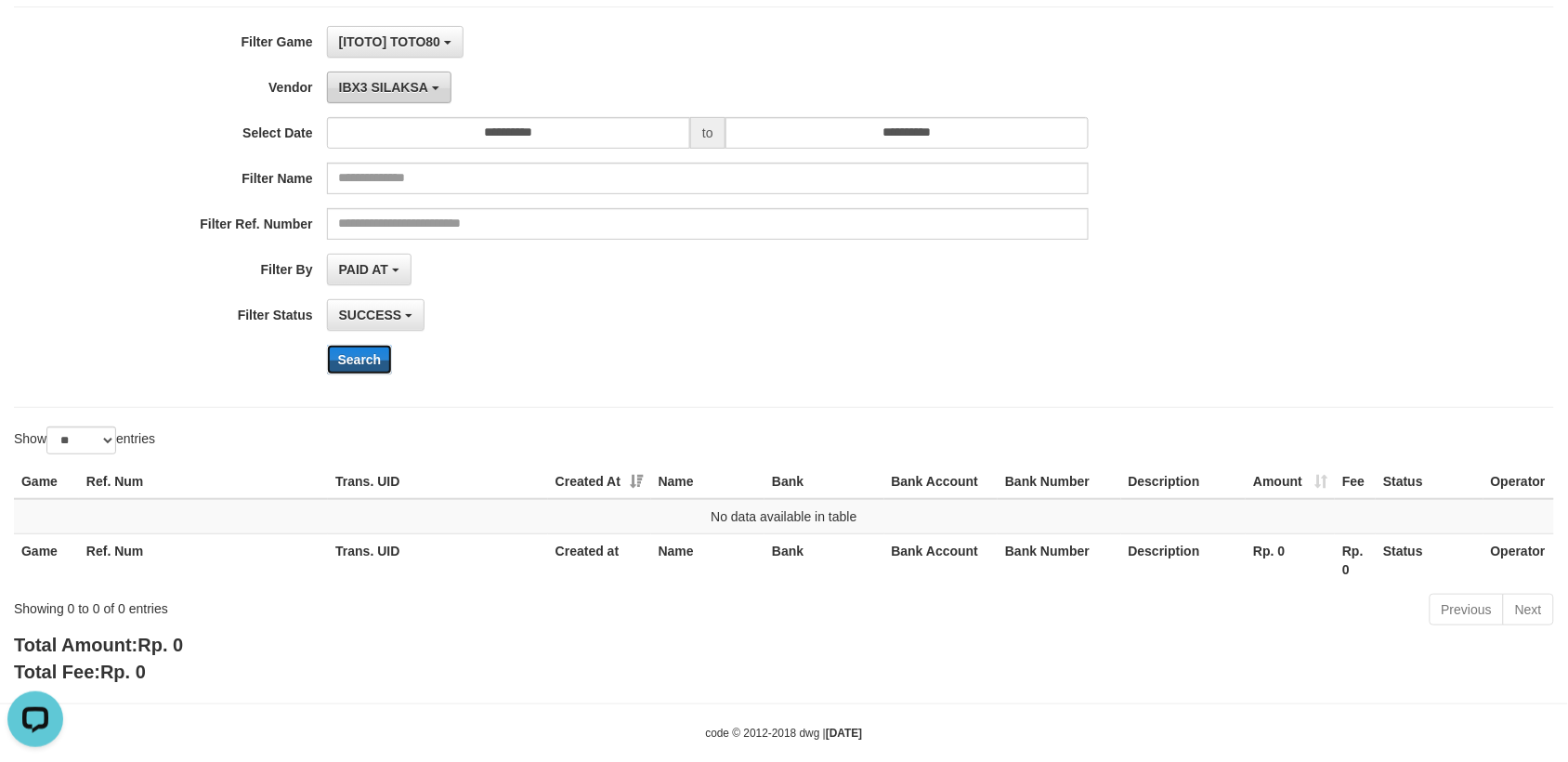 scroll, scrollTop: 0, scrollLeft: 0, axis: both 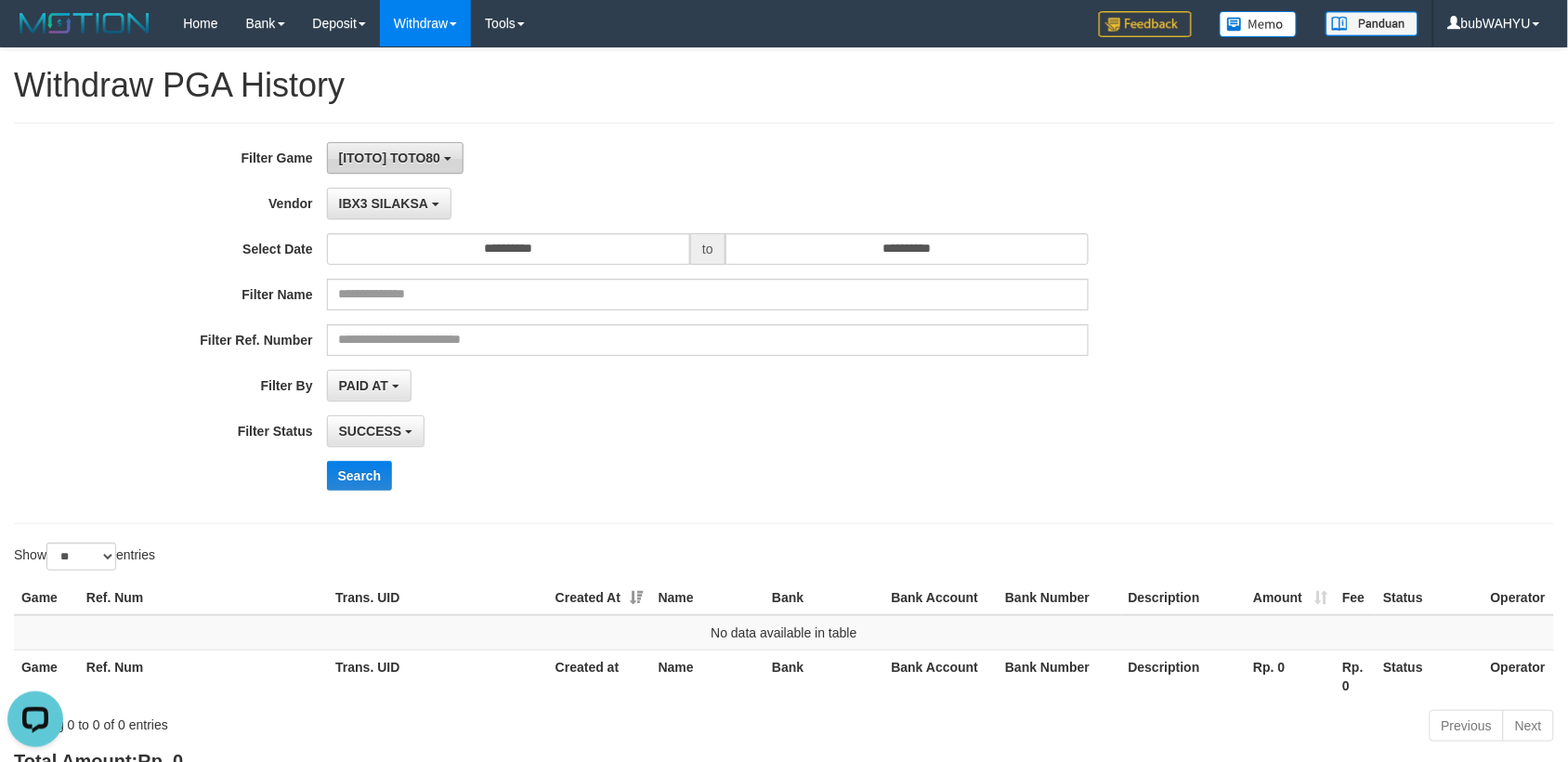 click on "[ITOTO] TOTO80" at bounding box center [389, 158] 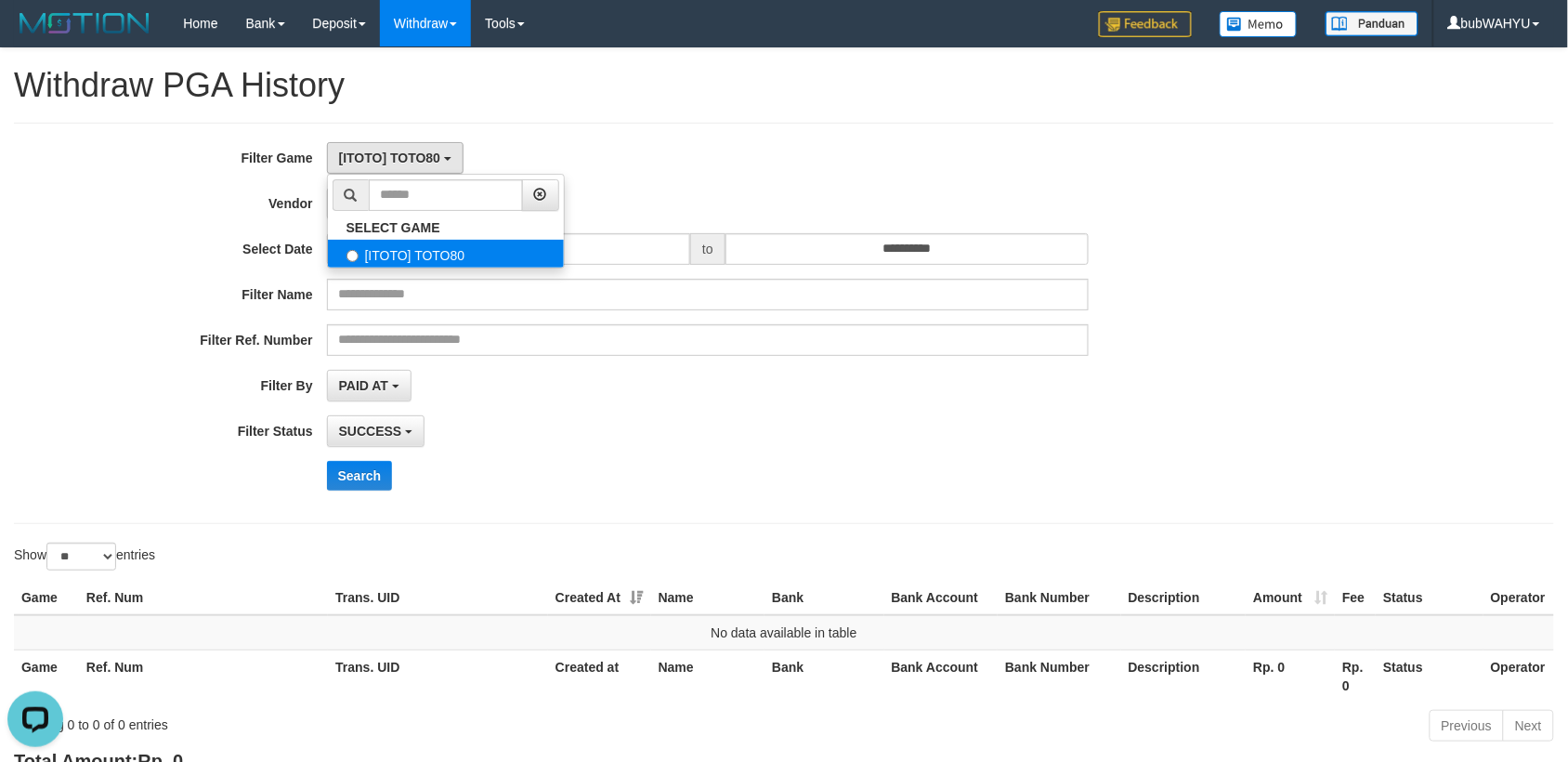 click on "[ITOTO] TOTO80" at bounding box center (446, 254) 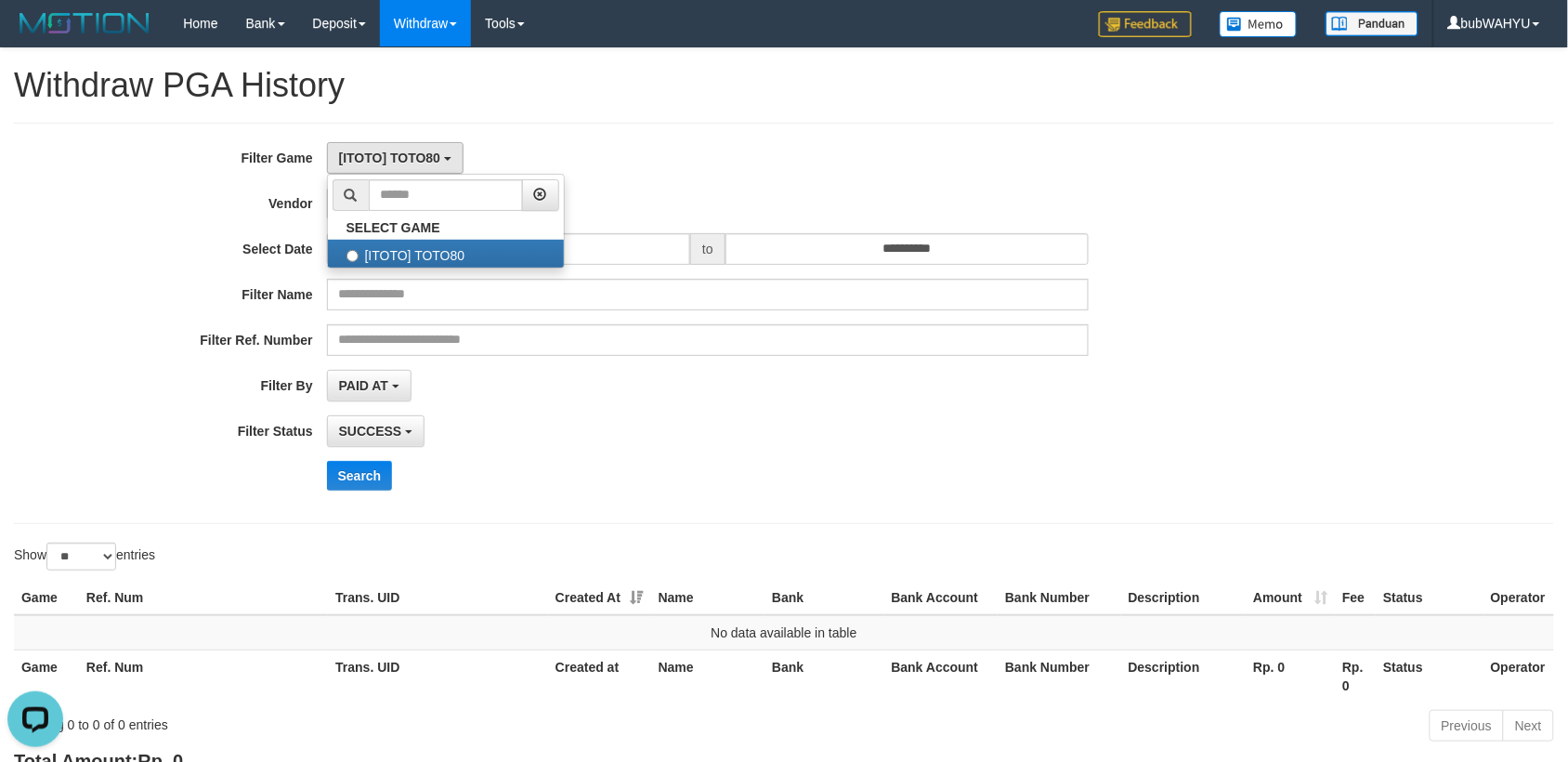 click on "[ITOTO] TOTO80
SELECT GAME
[ITOTO] TOTO80" at bounding box center (708, 158) 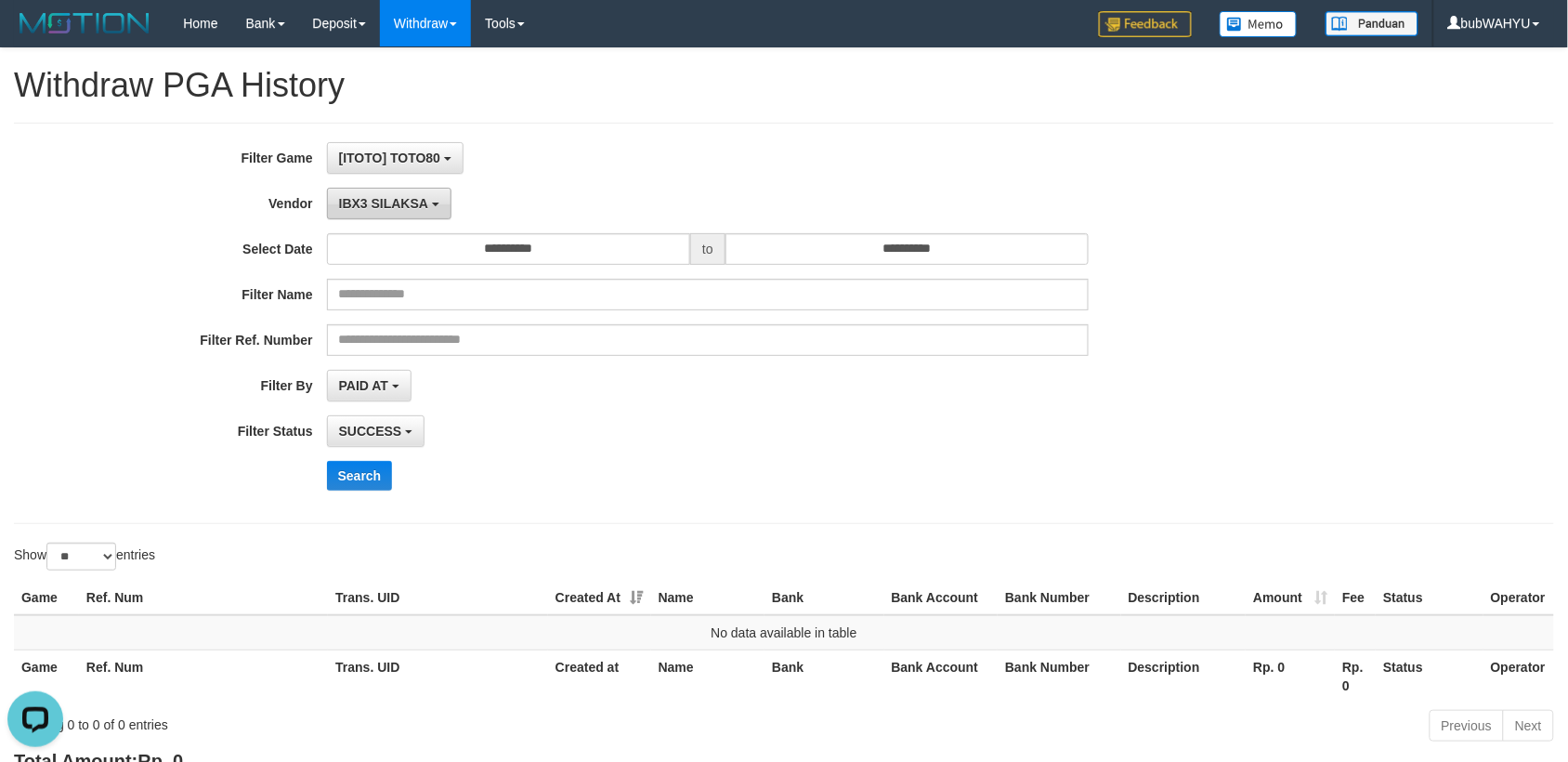 click on "IBX3 SILAKSA" at bounding box center (389, 204) 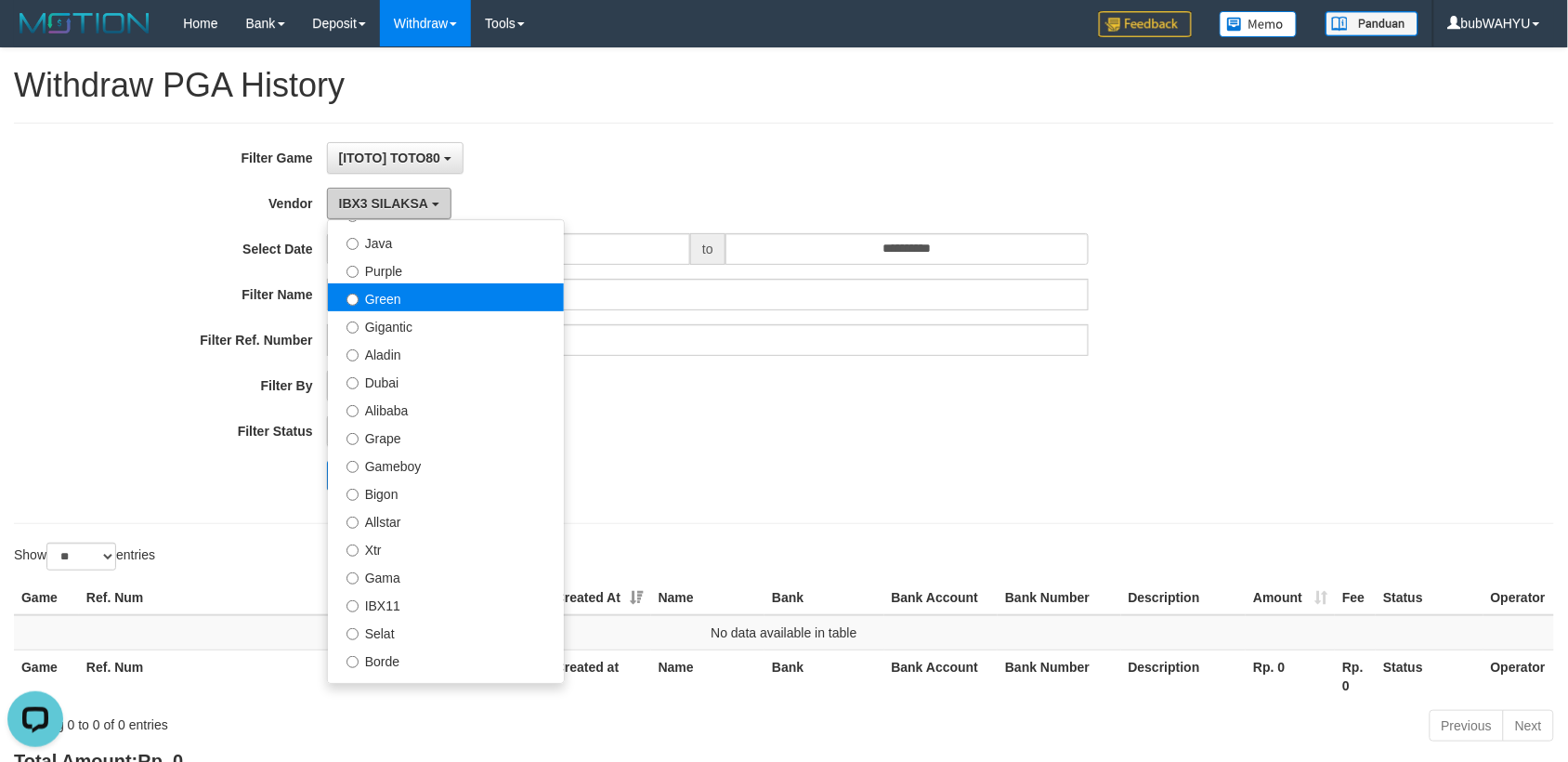 scroll, scrollTop: 0, scrollLeft: 0, axis: both 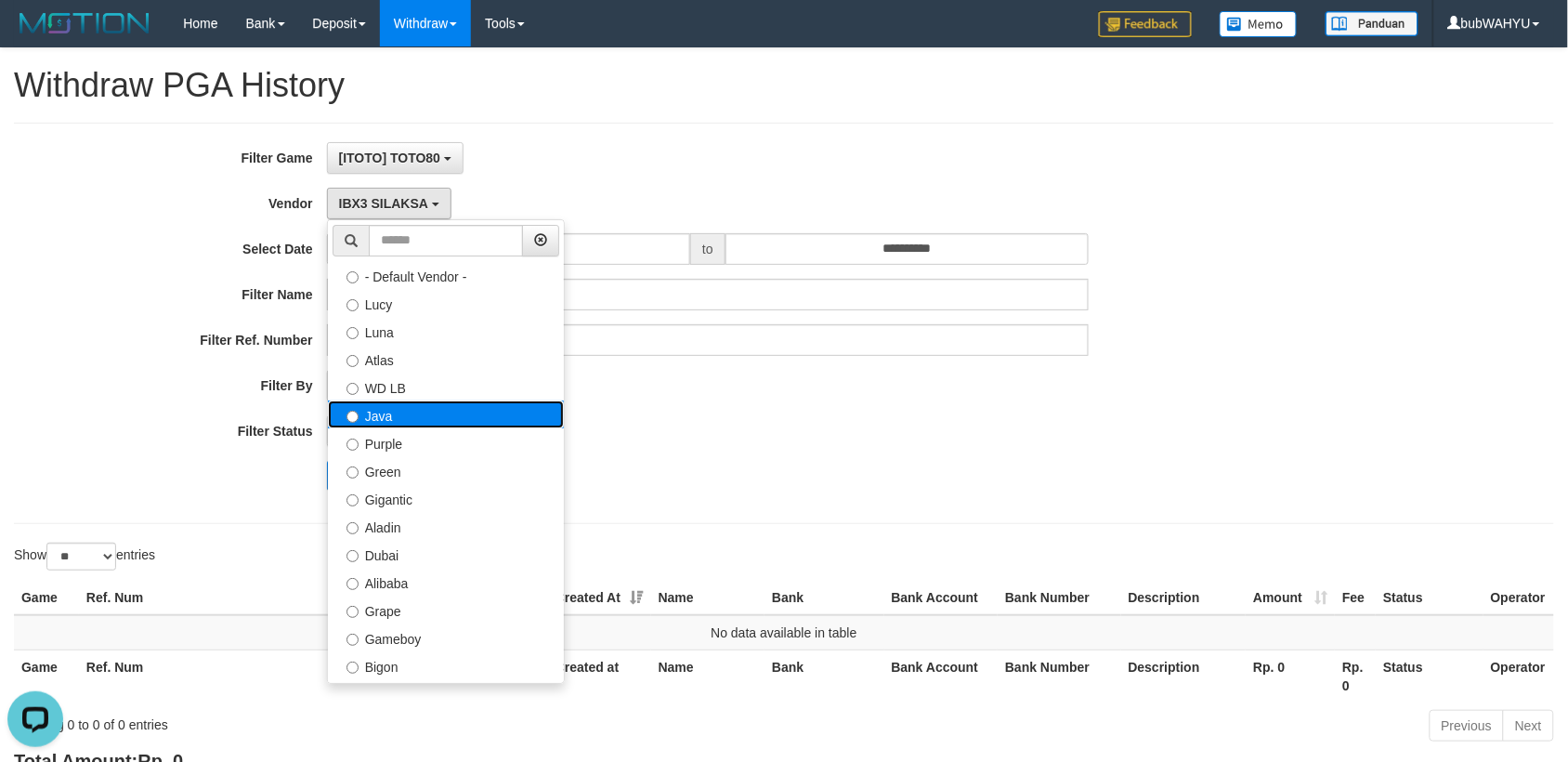 click on "Java" at bounding box center (446, 414) 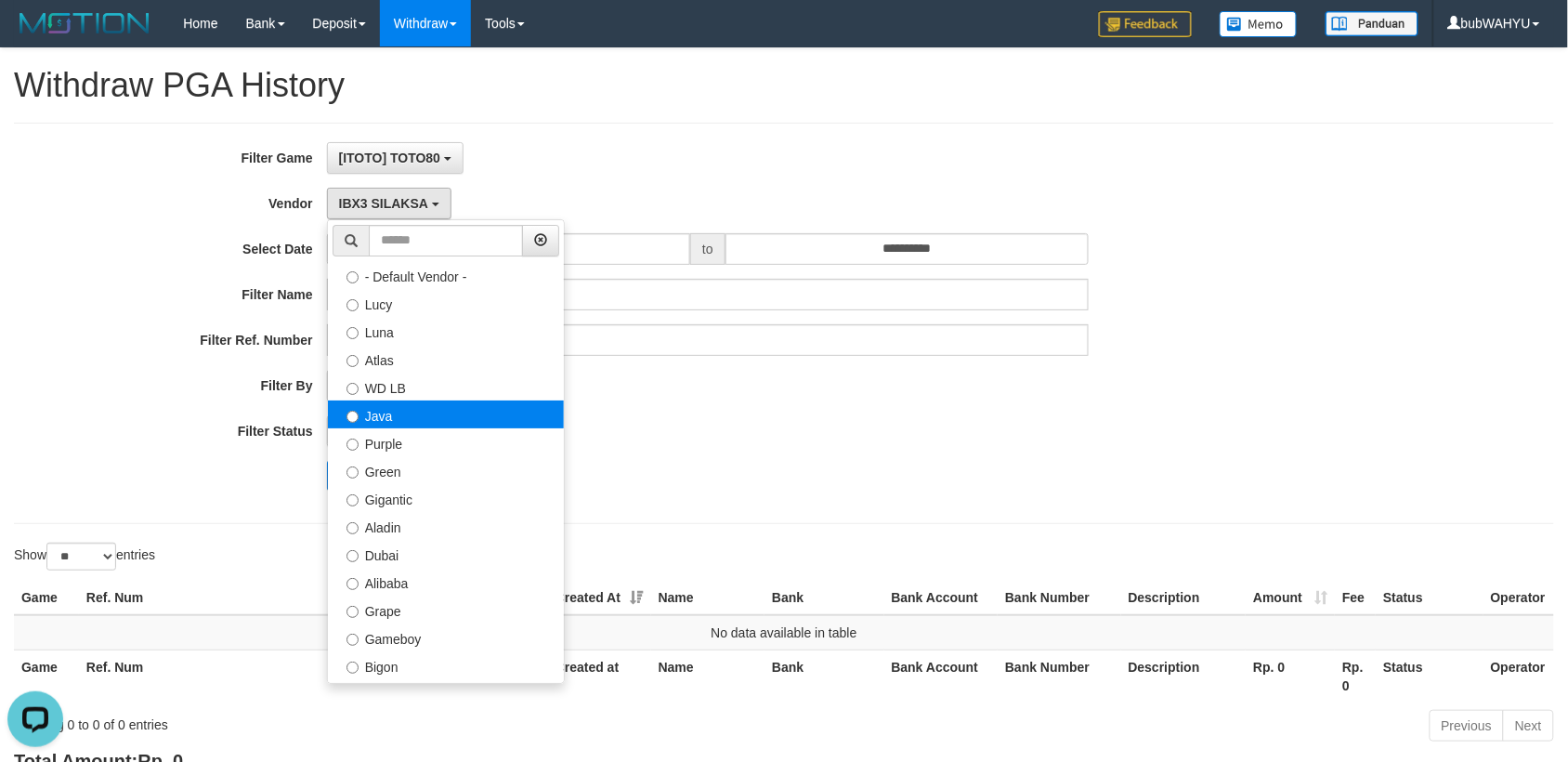 select on "**********" 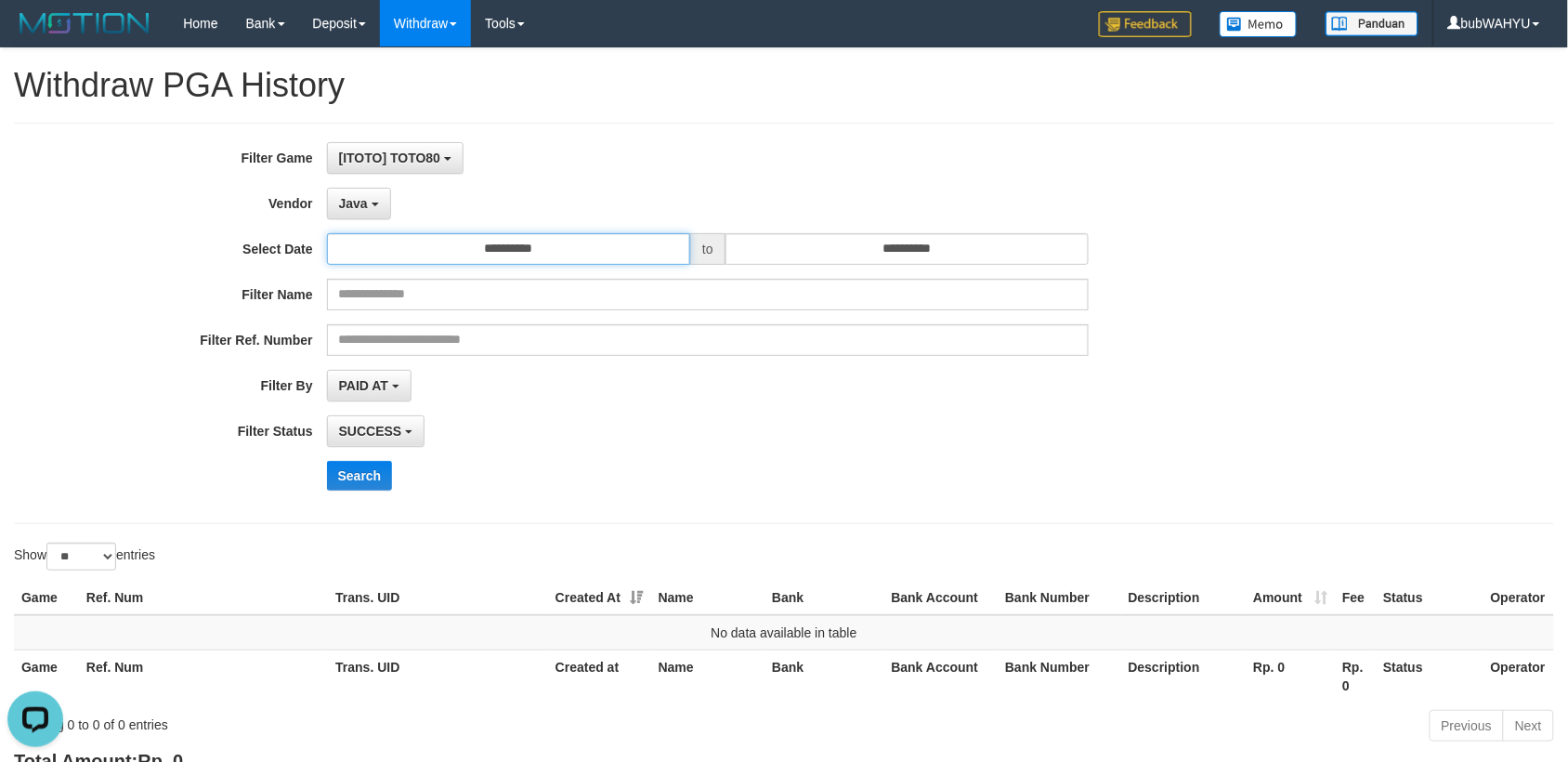 click on "**********" at bounding box center [508, 249] 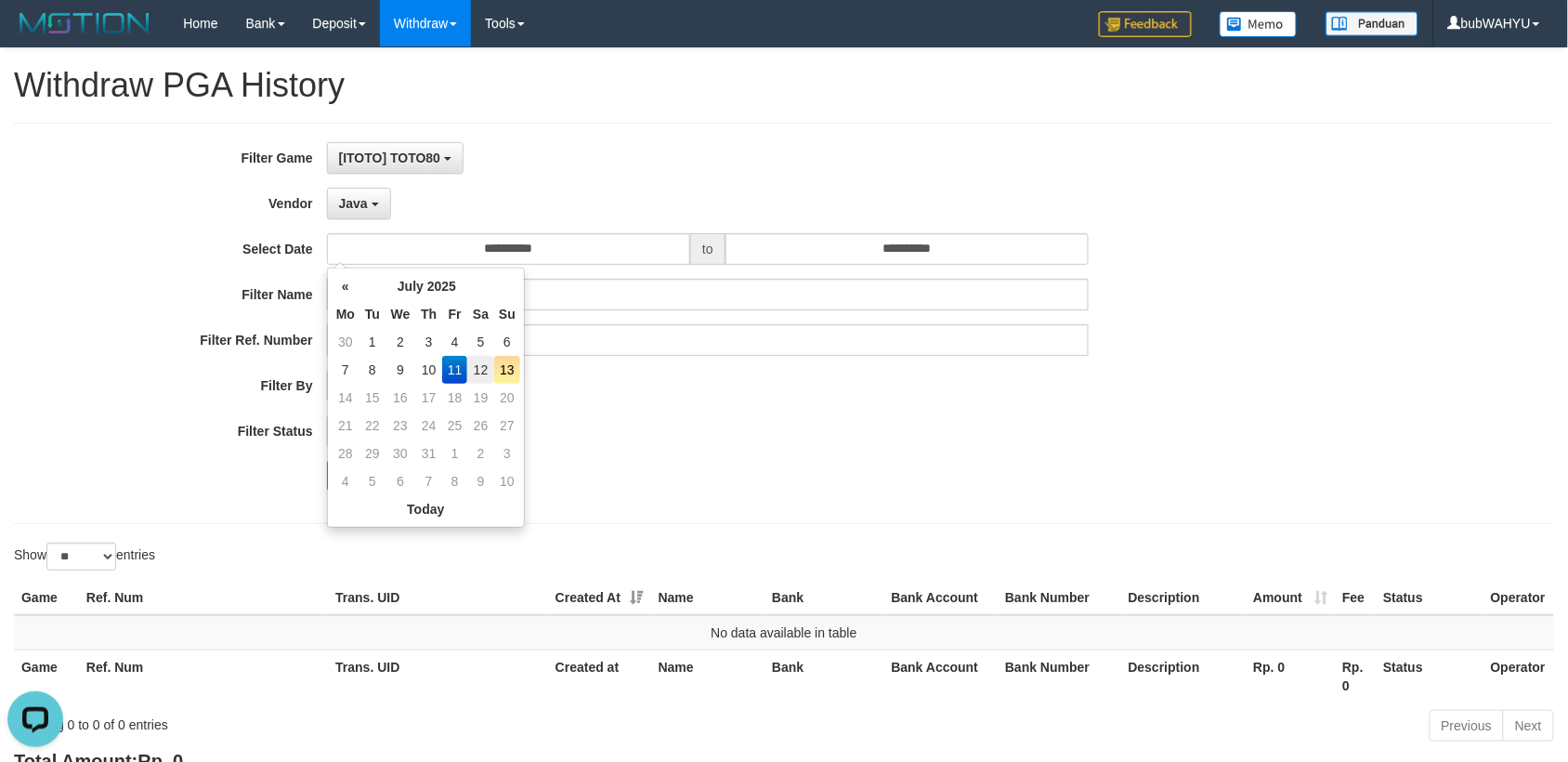 click on "12" at bounding box center [480, 370] 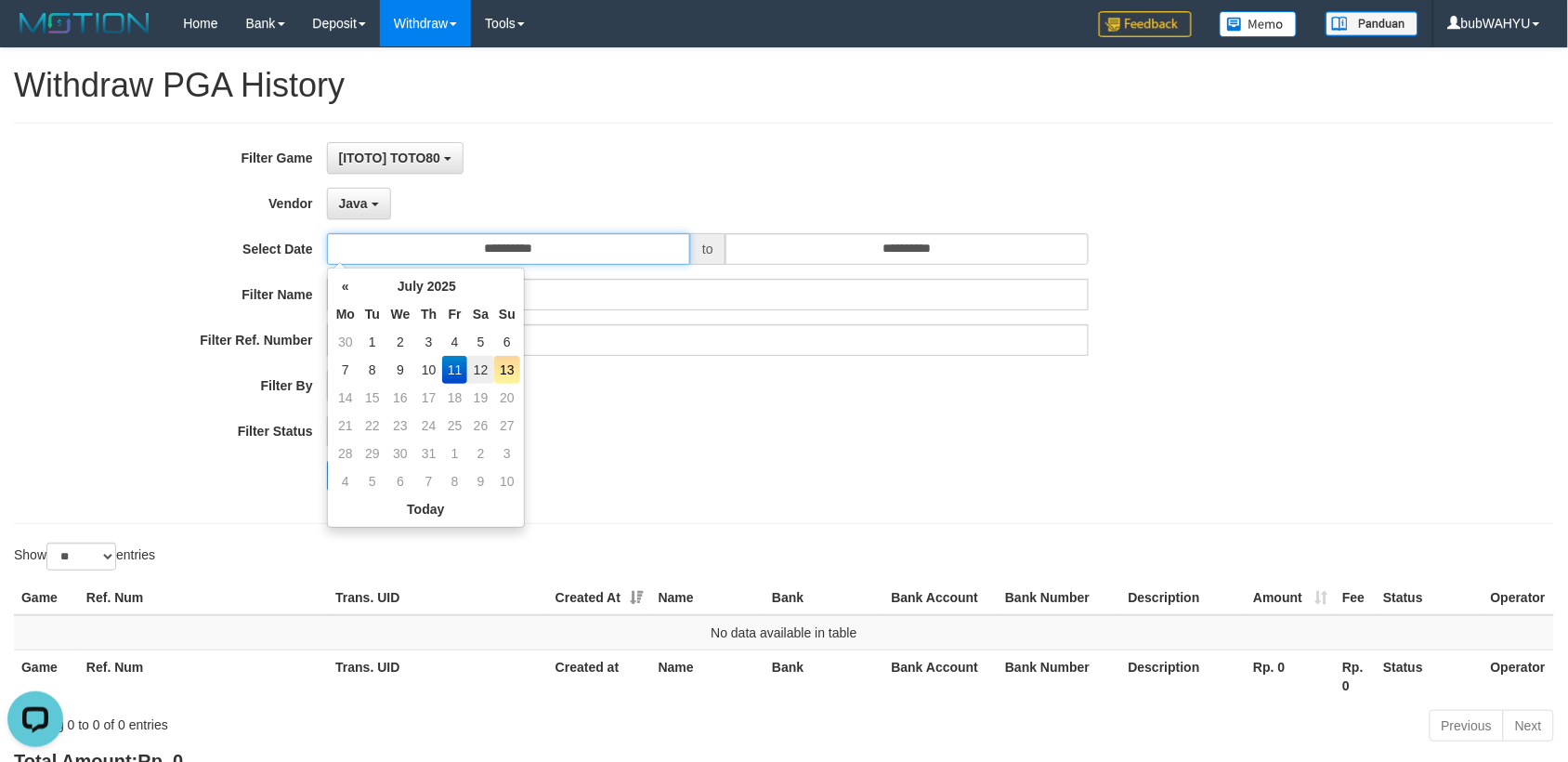 type on "**********" 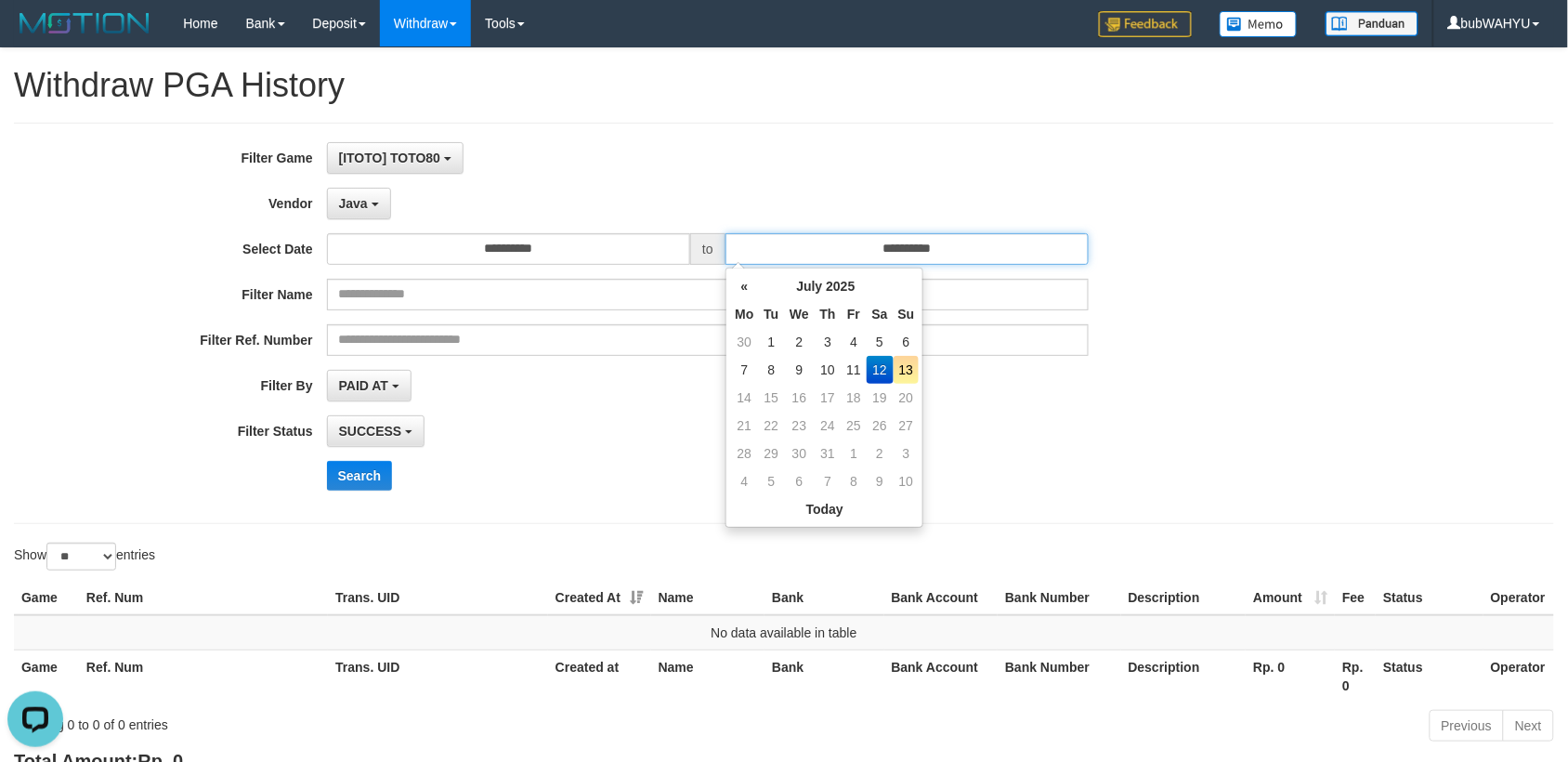 click on "**********" at bounding box center [907, 249] 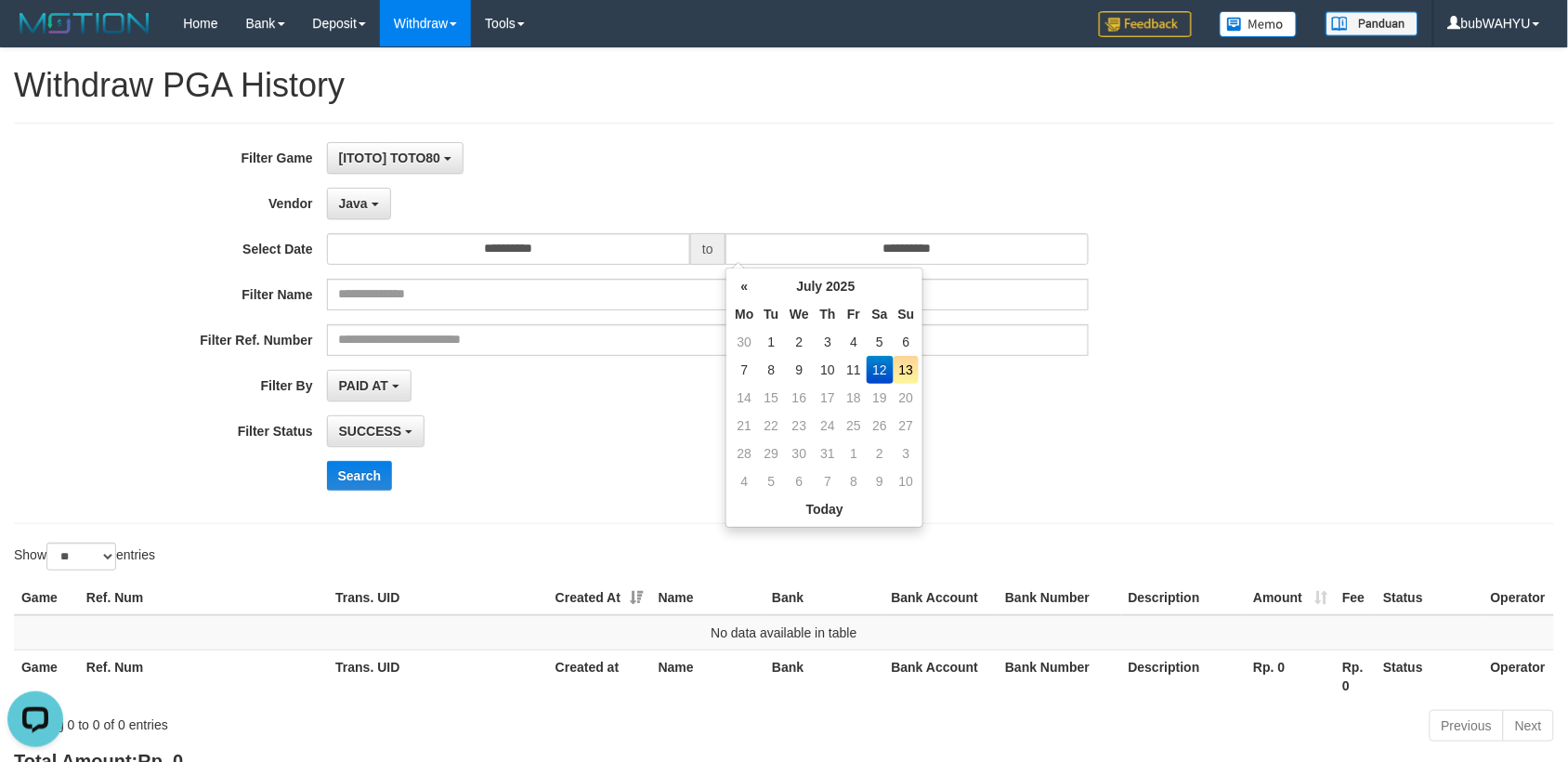 click on "12" at bounding box center (880, 370) 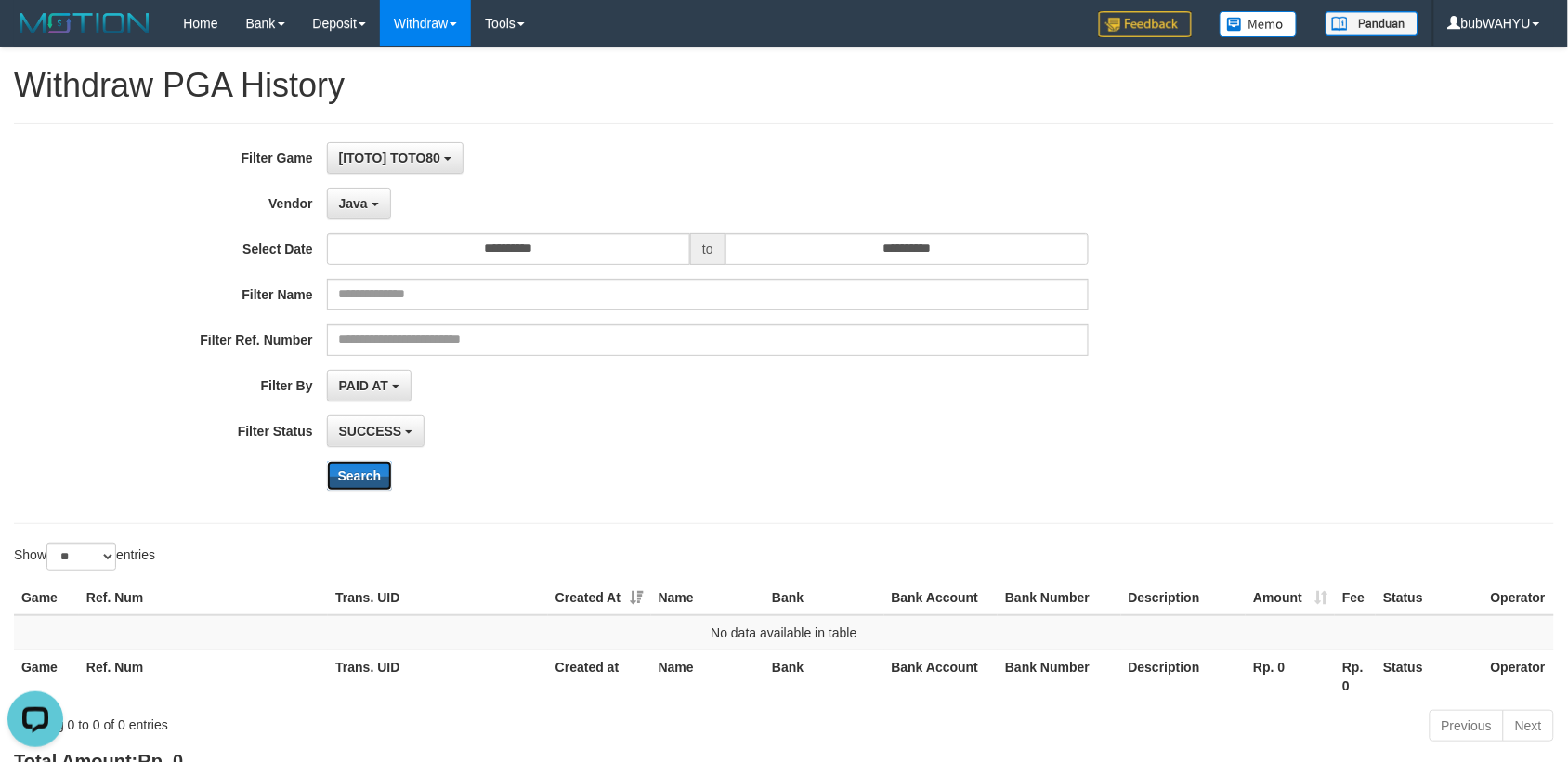 drag, startPoint x: 372, startPoint y: 470, endPoint x: 400, endPoint y: 480, distance: 29.73214 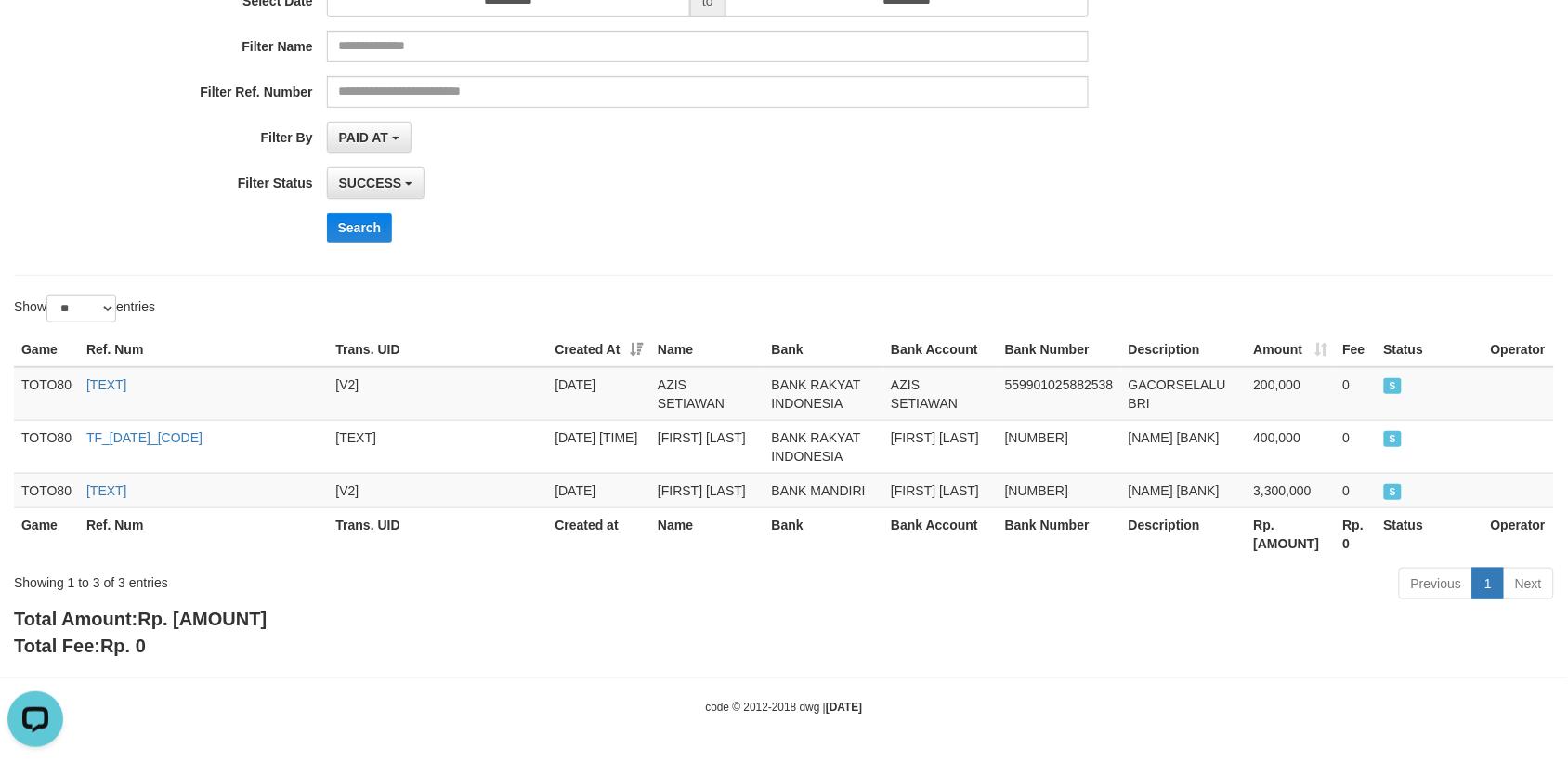 scroll, scrollTop: 269, scrollLeft: 0, axis: vertical 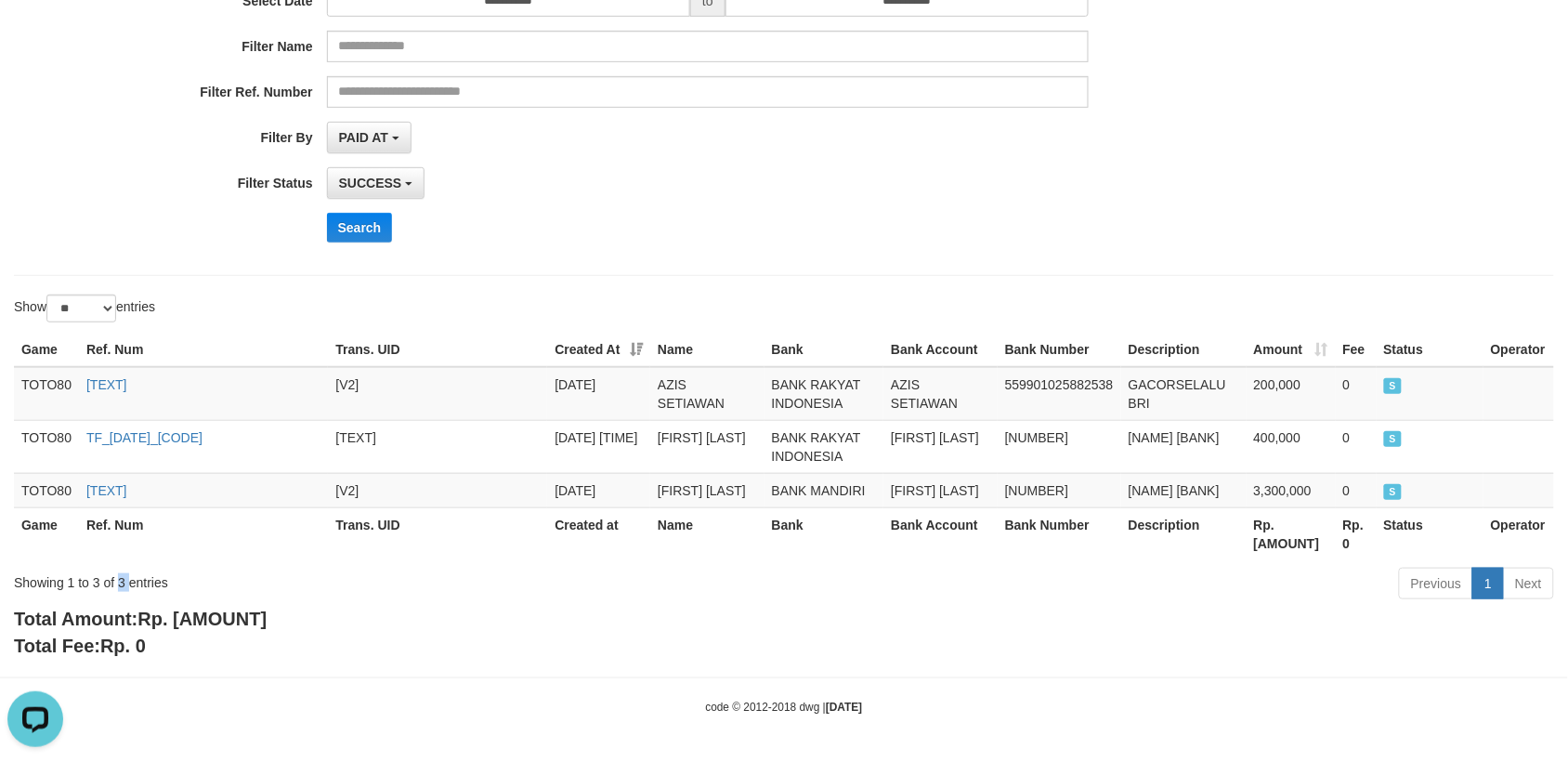 click on "Showing 1 to 3 of 3 entries" at bounding box center (326, 579) 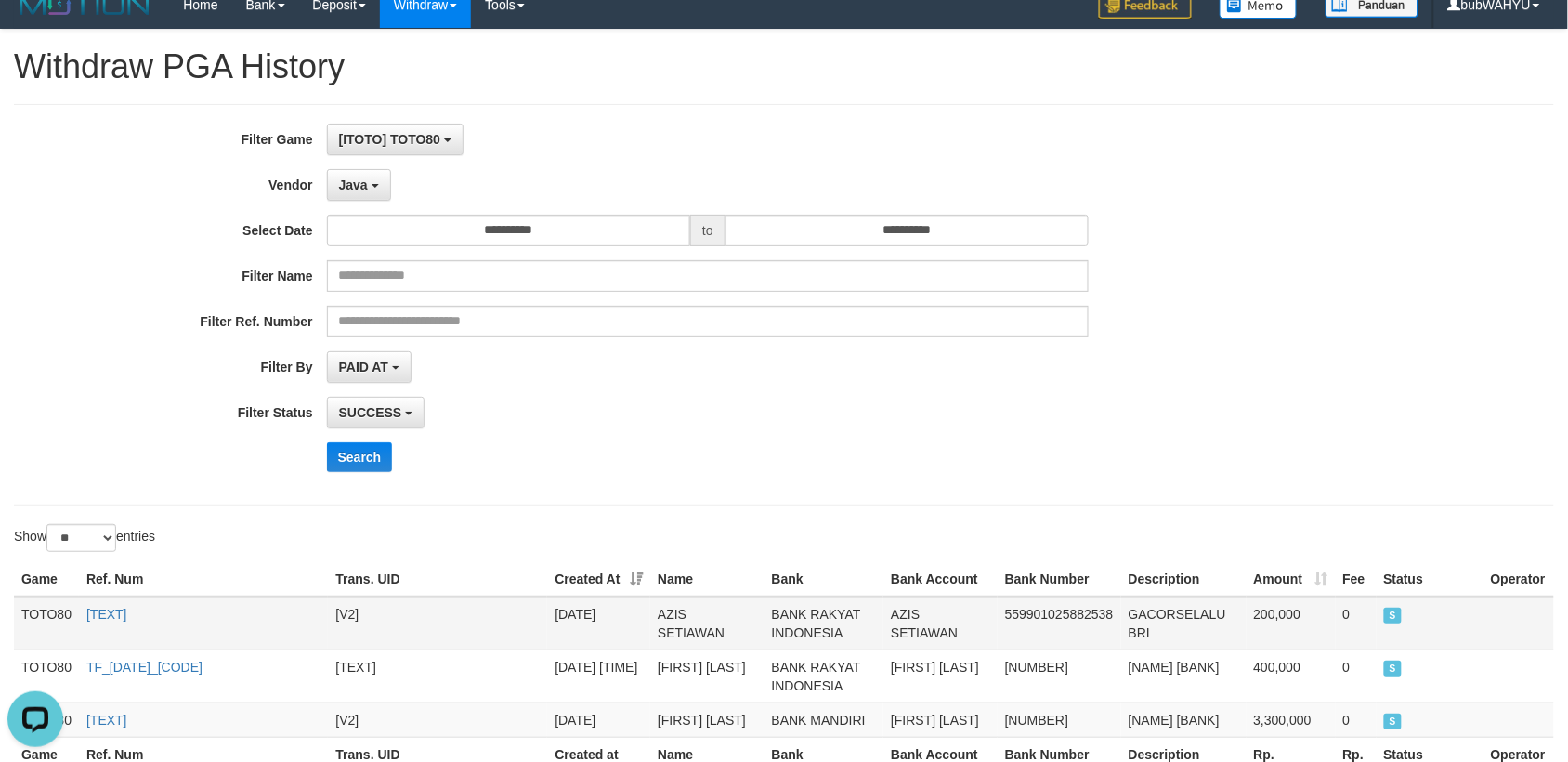 scroll, scrollTop: 0, scrollLeft: 0, axis: both 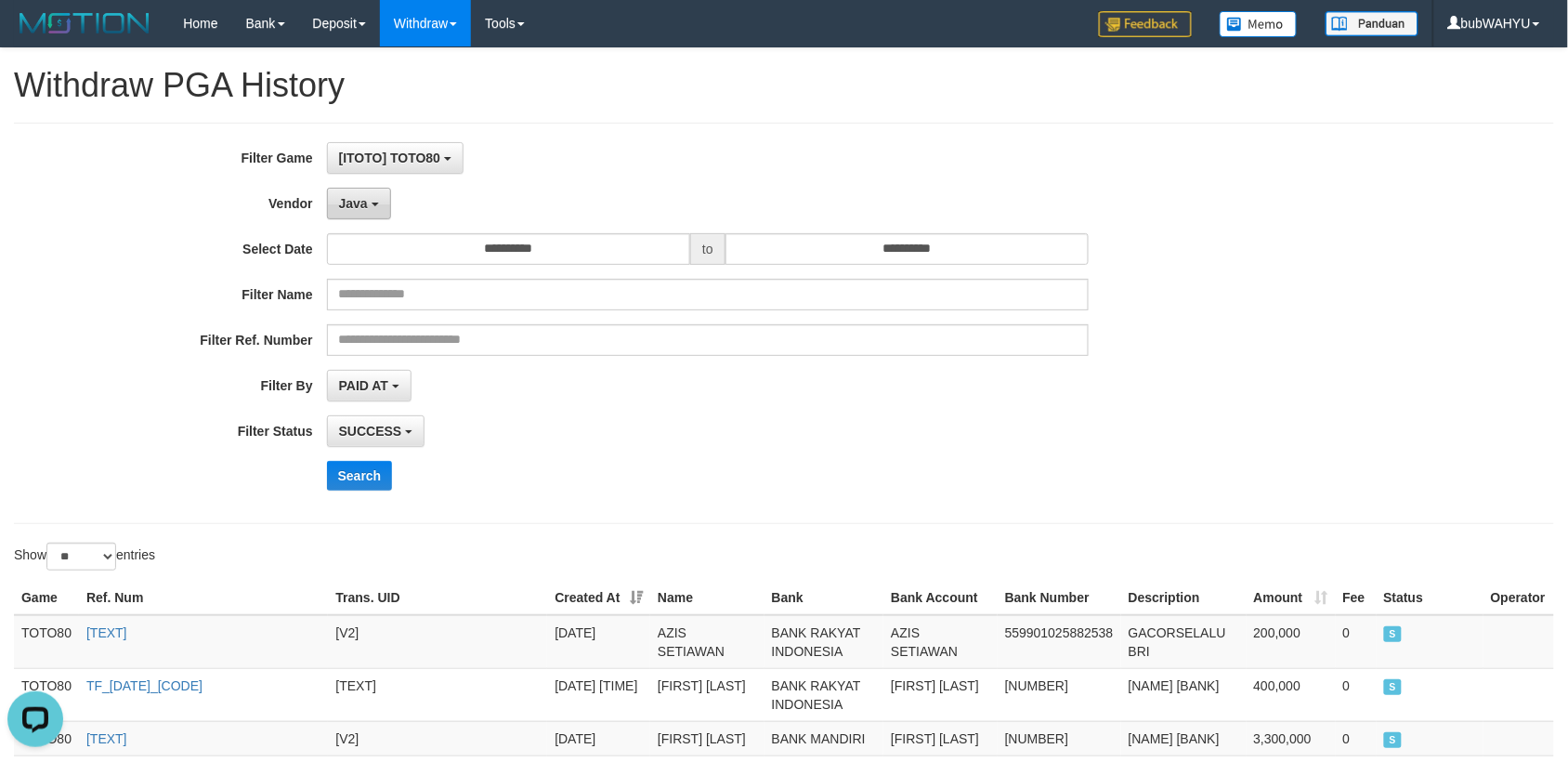 drag, startPoint x: 368, startPoint y: 200, endPoint x: 378, endPoint y: 215, distance: 18.027756 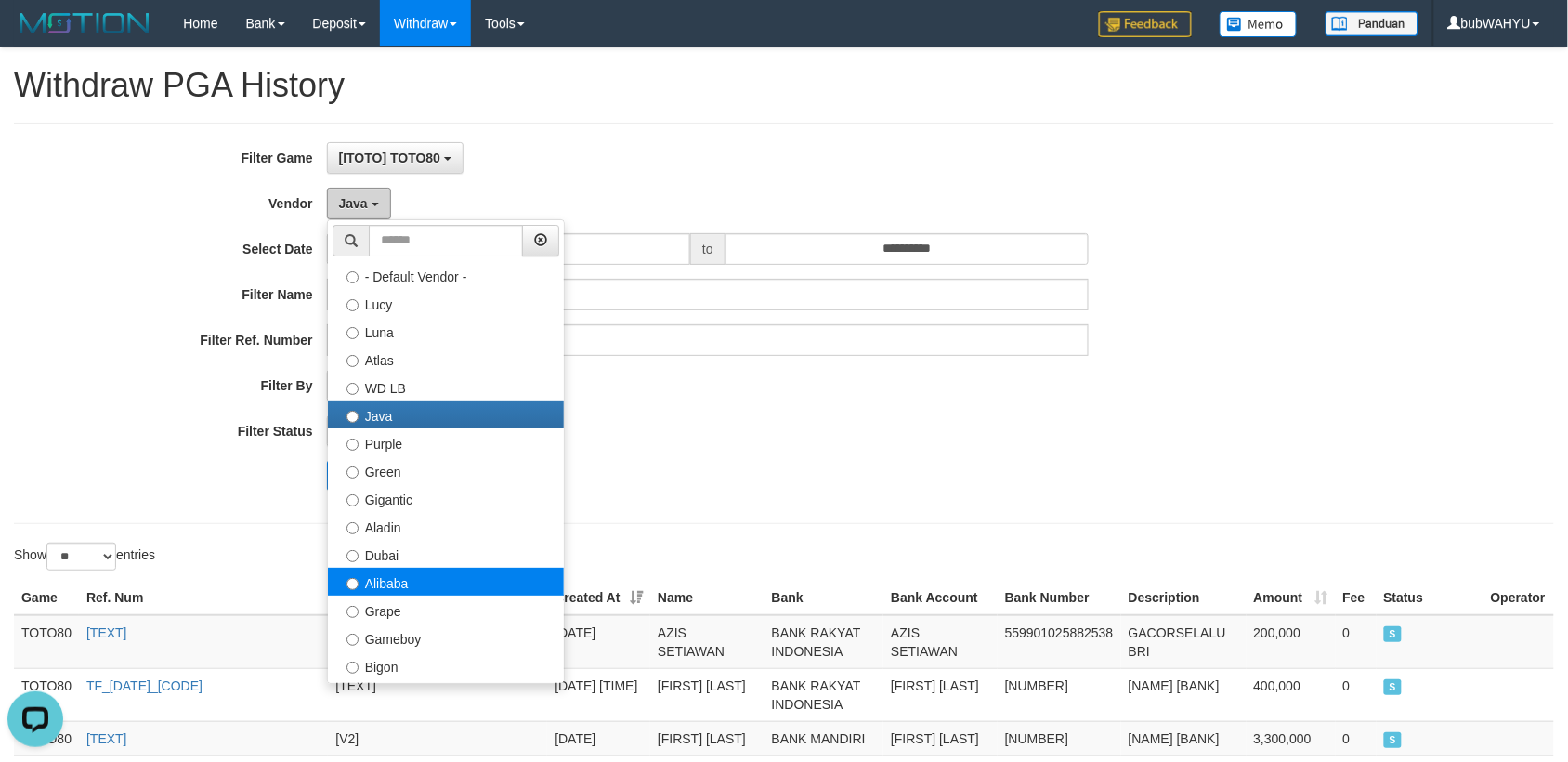 scroll, scrollTop: 116, scrollLeft: 0, axis: vertical 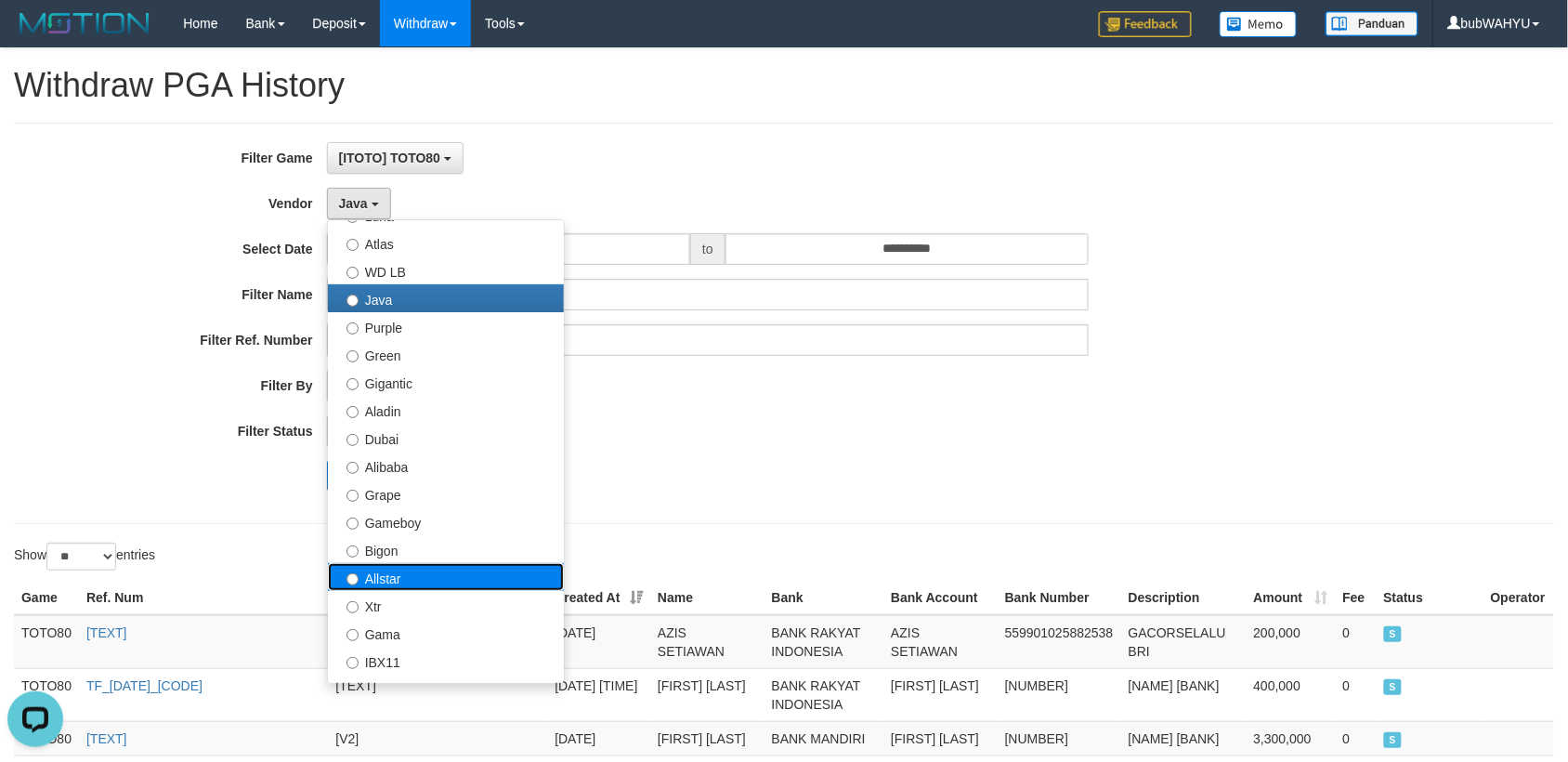click on "Allstar" at bounding box center (446, 577) 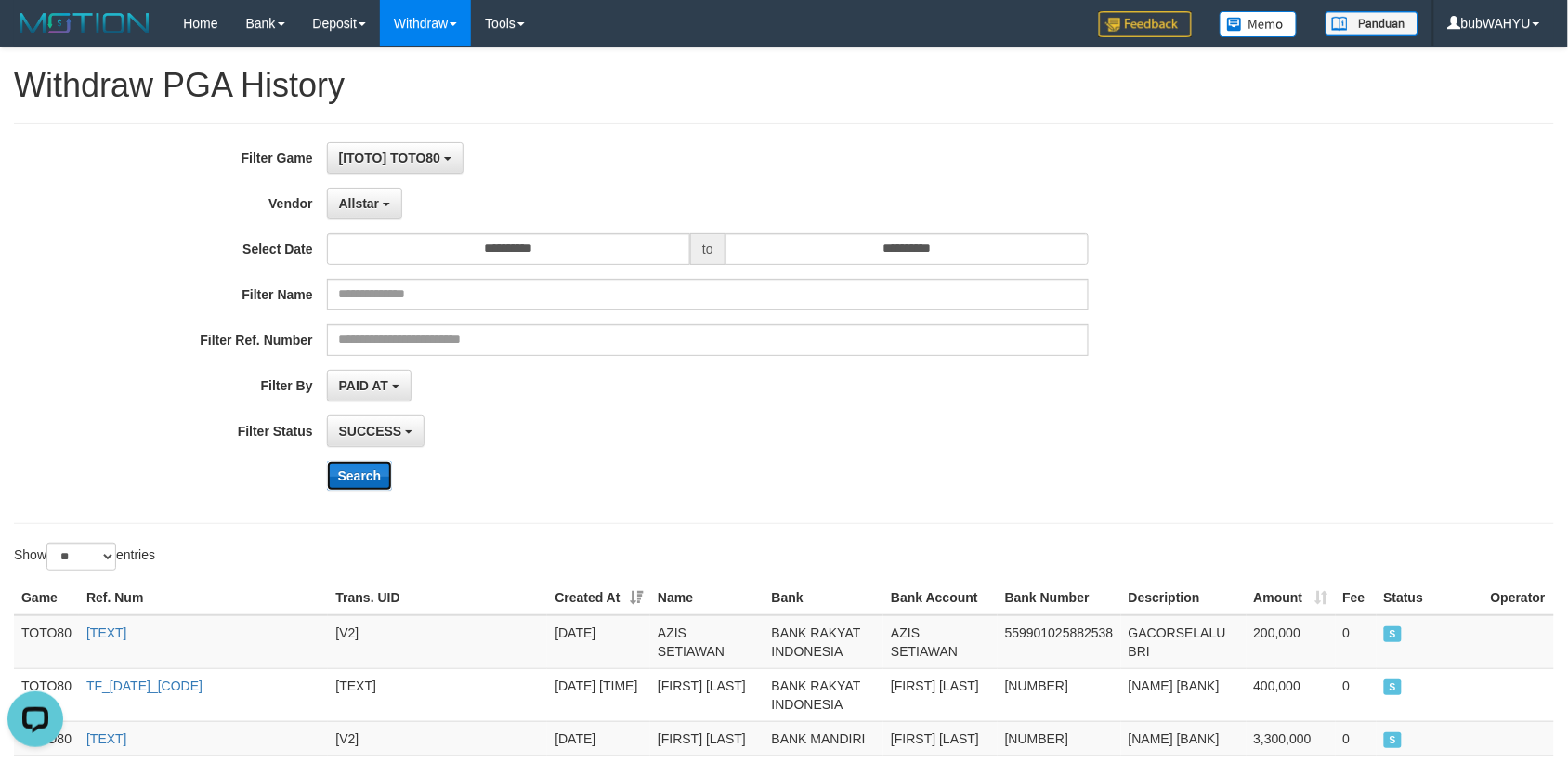 click on "Search" at bounding box center (359, 476) 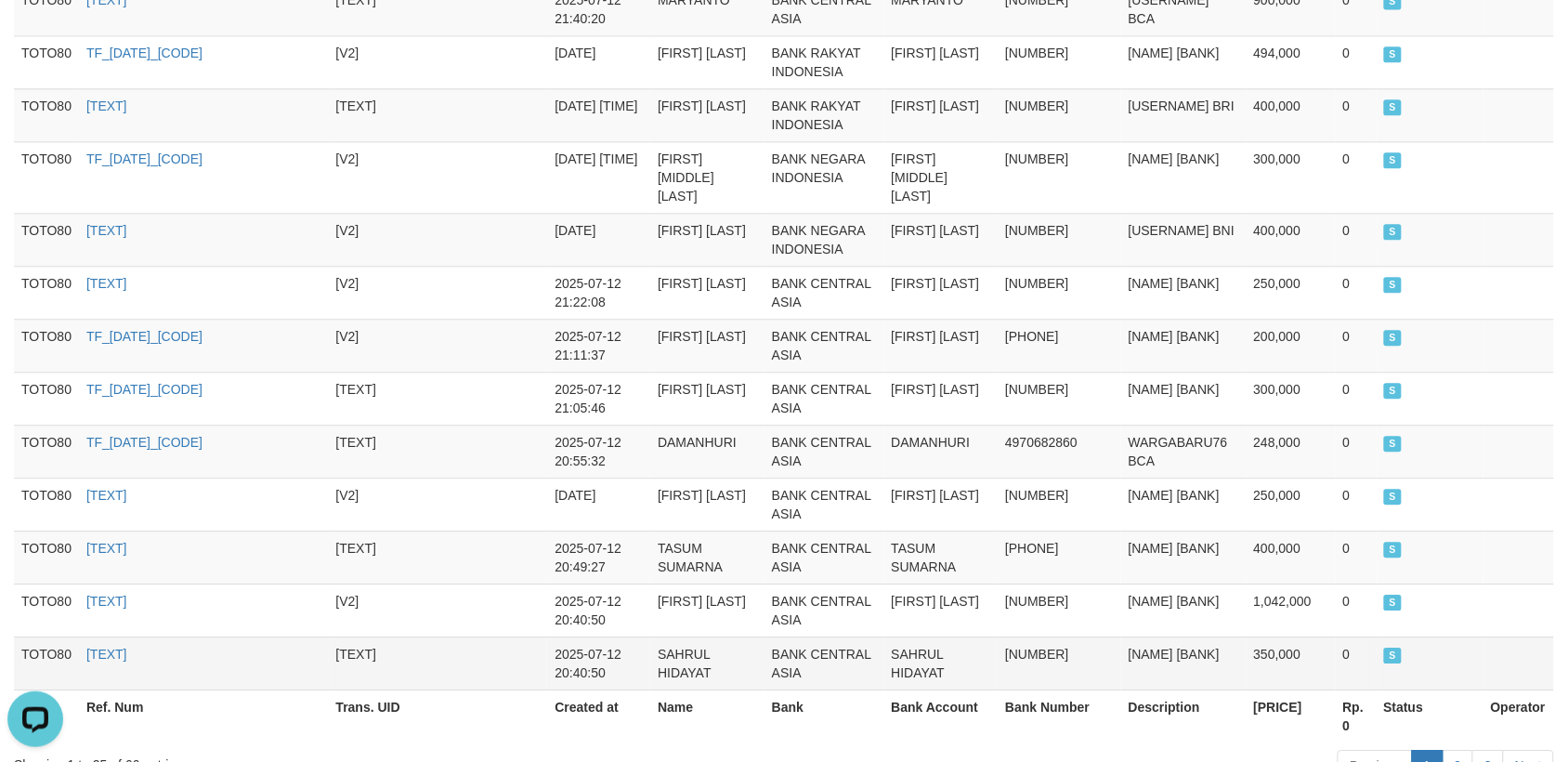 scroll, scrollTop: 1457, scrollLeft: 0, axis: vertical 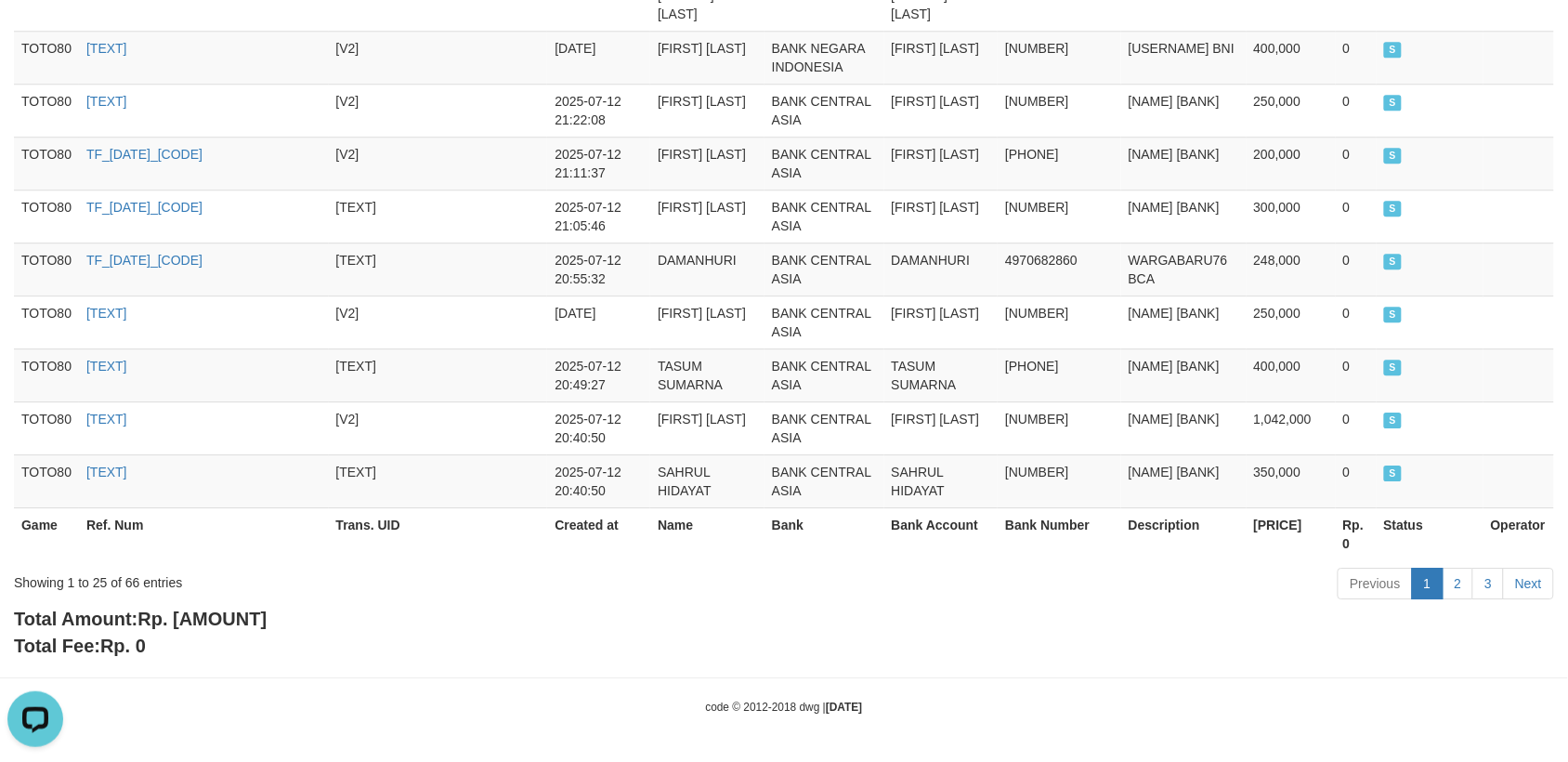 click on "Rp. 34,522,000" at bounding box center [202, 619] 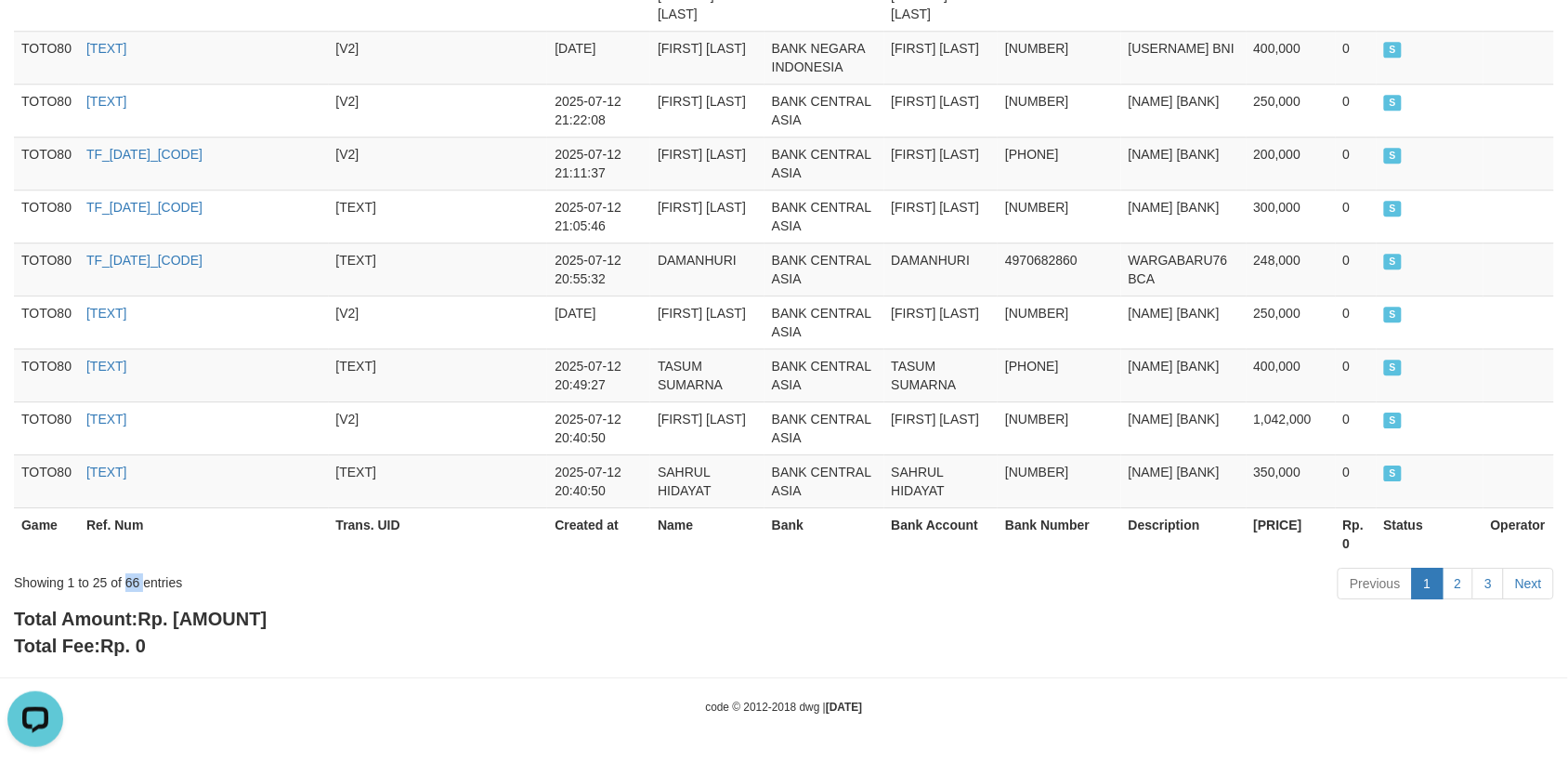 click on "Showing 1 to 25 of 66 entries" at bounding box center [326, 579] 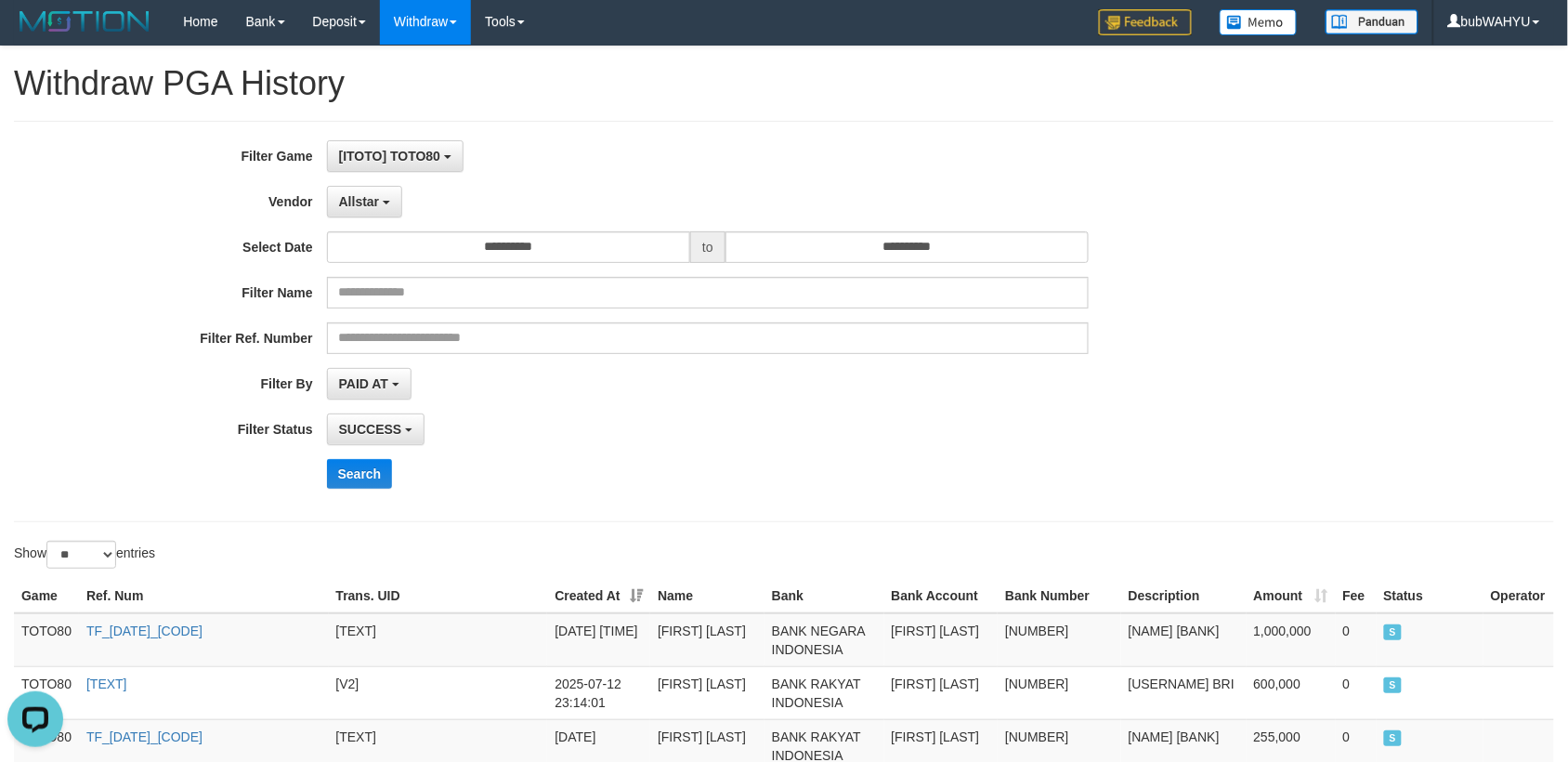 scroll, scrollTop: 0, scrollLeft: 0, axis: both 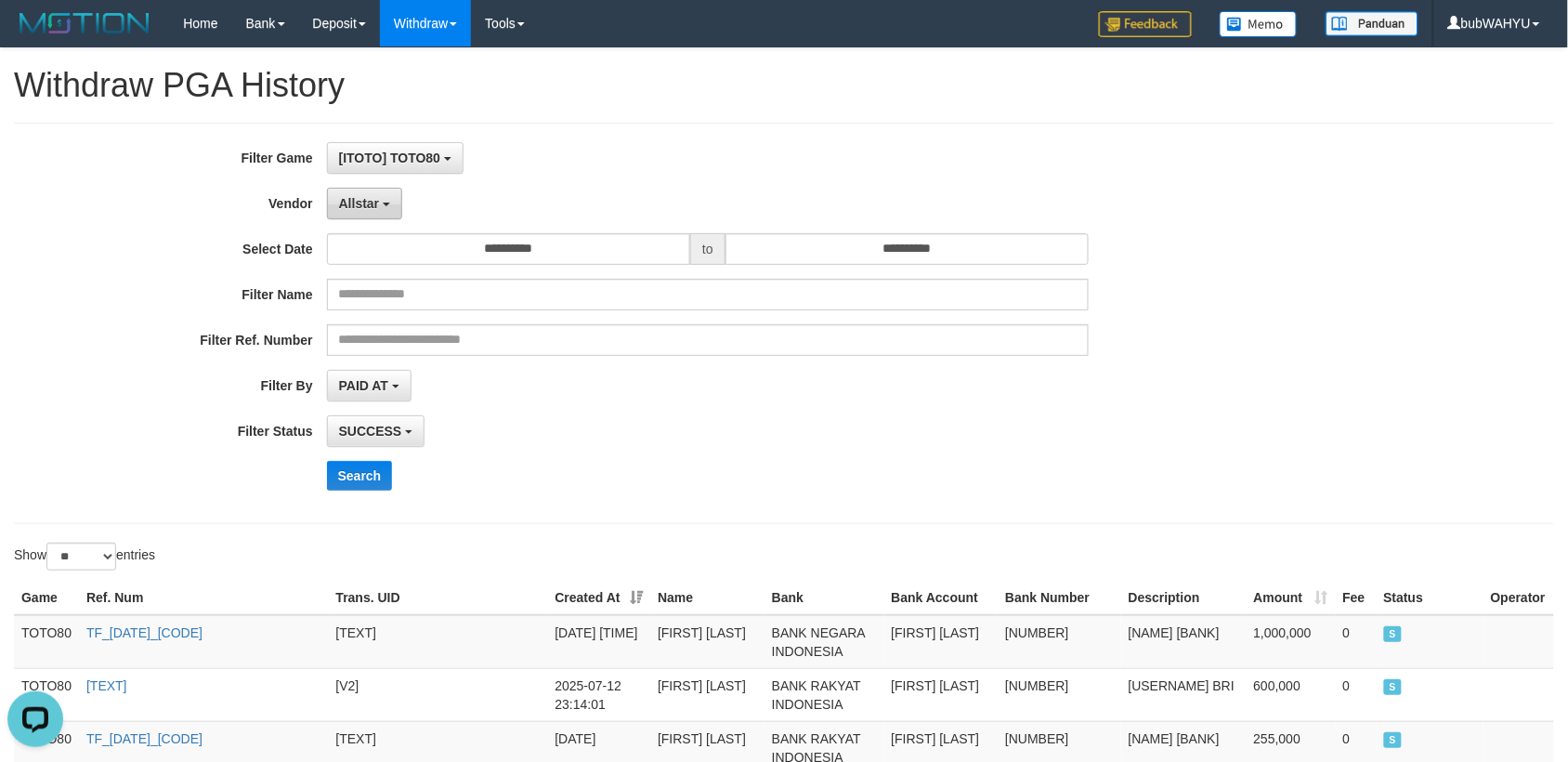 click on "Allstar" at bounding box center (364, 204) 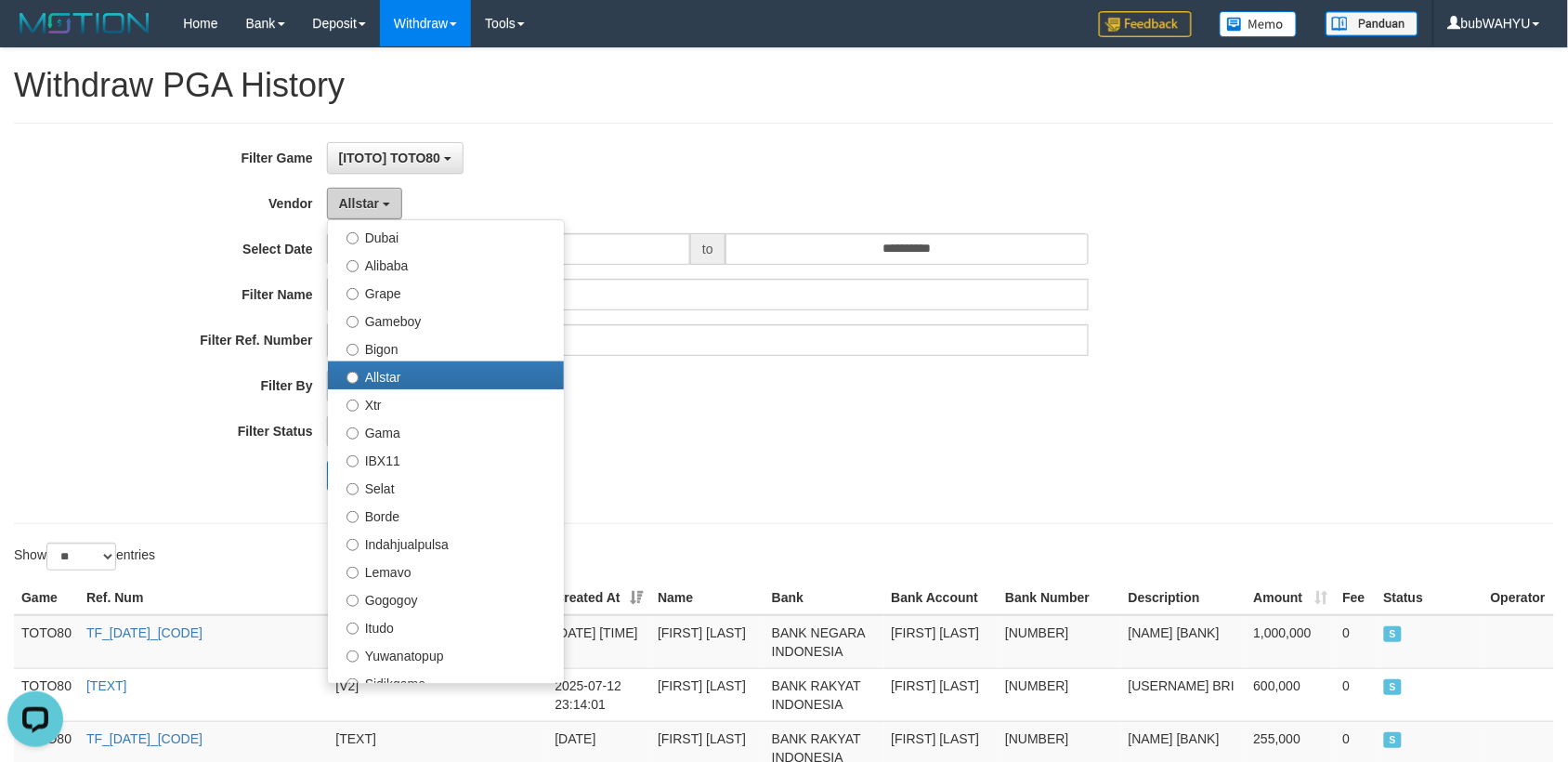 scroll, scrollTop: 465, scrollLeft: 0, axis: vertical 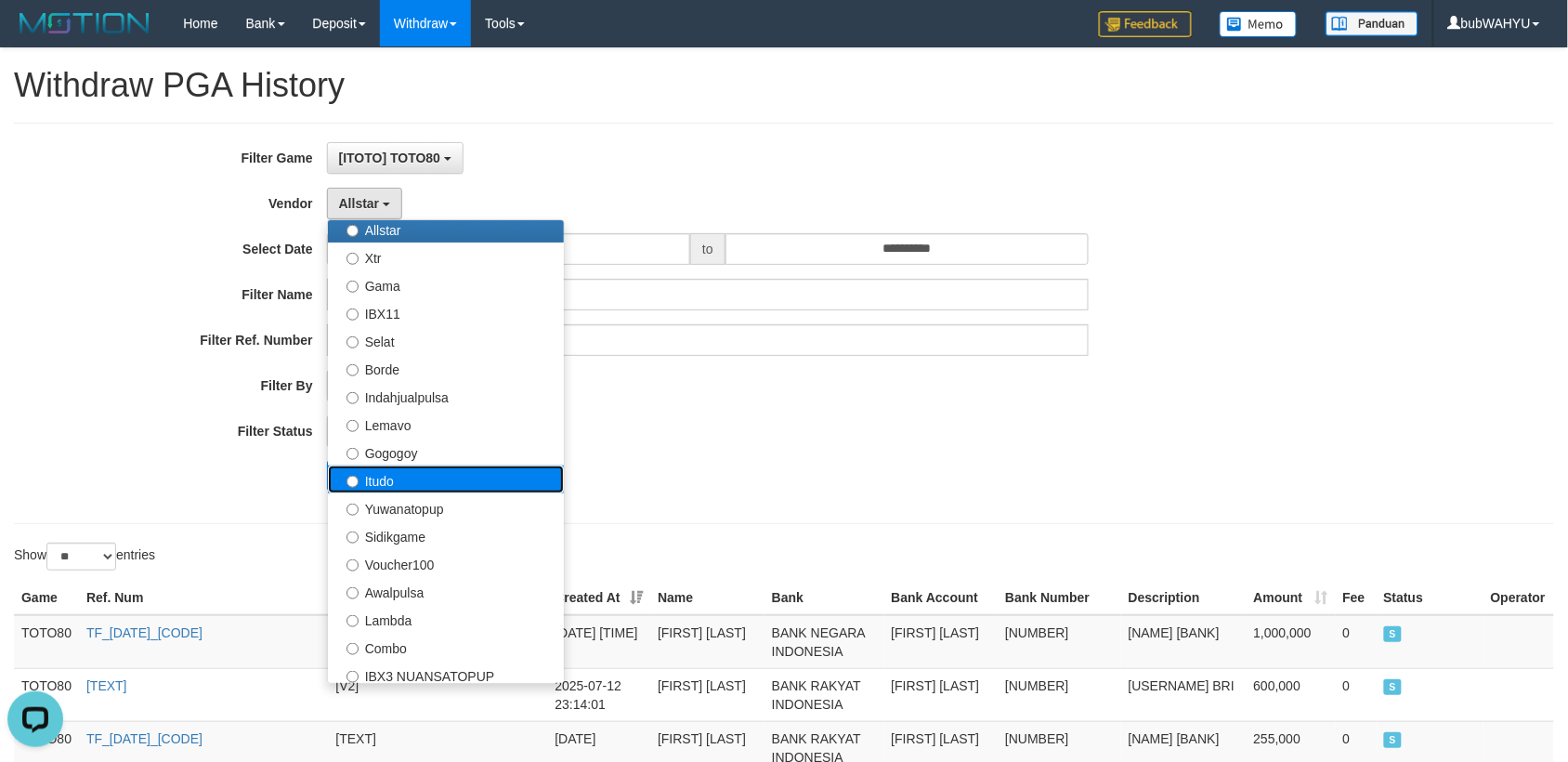 click on "Itudo" at bounding box center [446, 480] 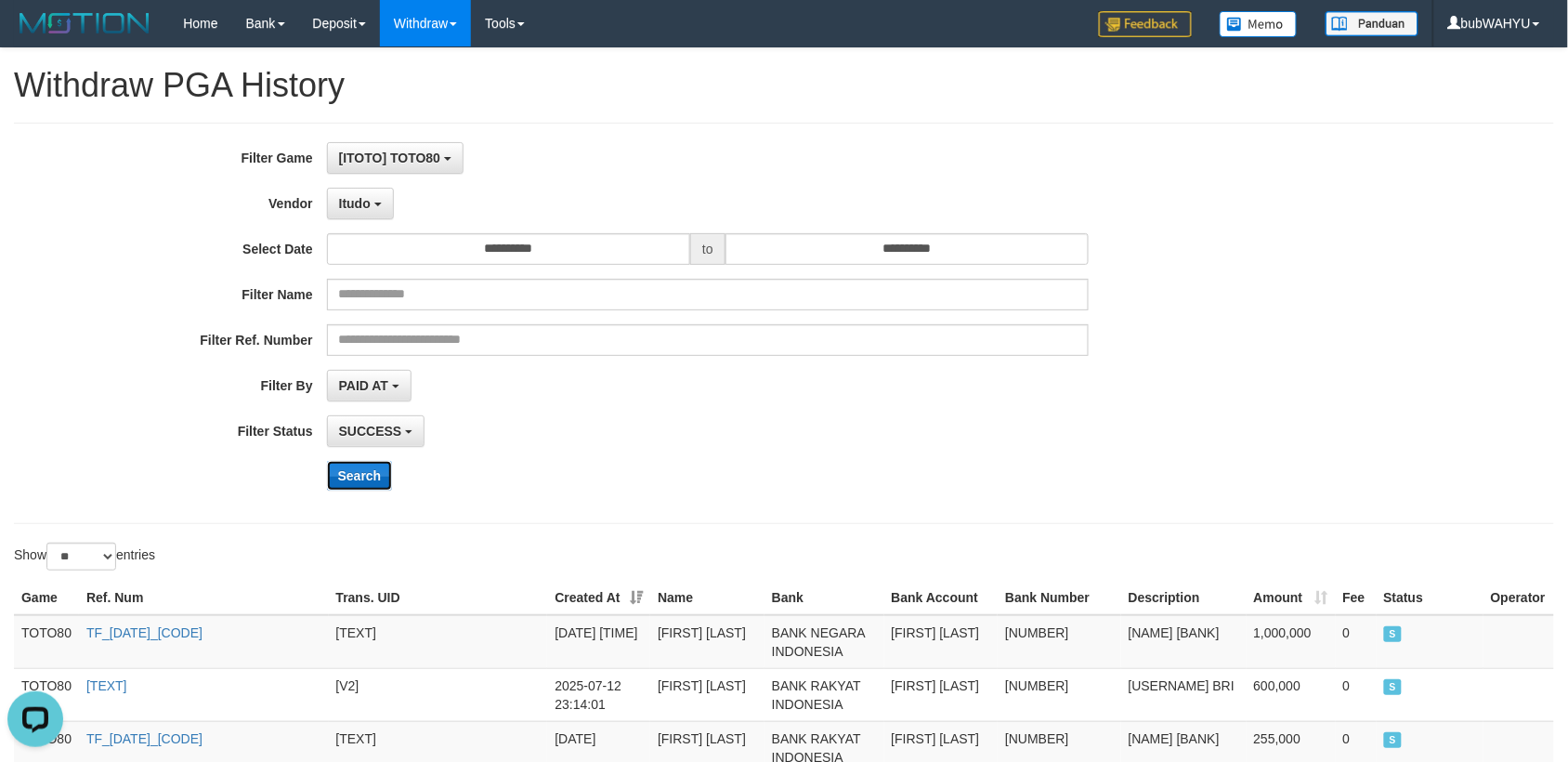 click on "Search" at bounding box center [359, 476] 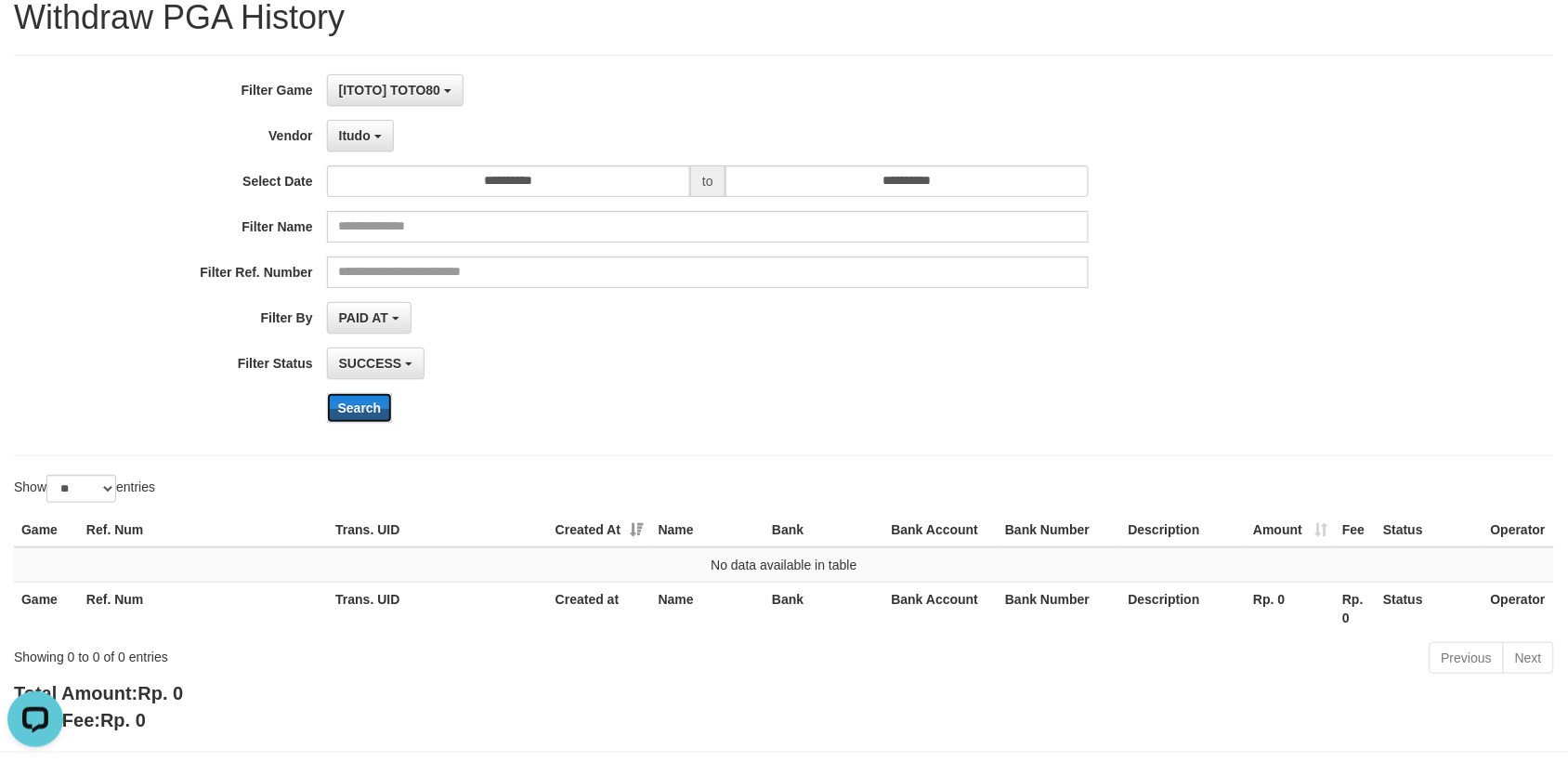 scroll, scrollTop: 145, scrollLeft: 0, axis: vertical 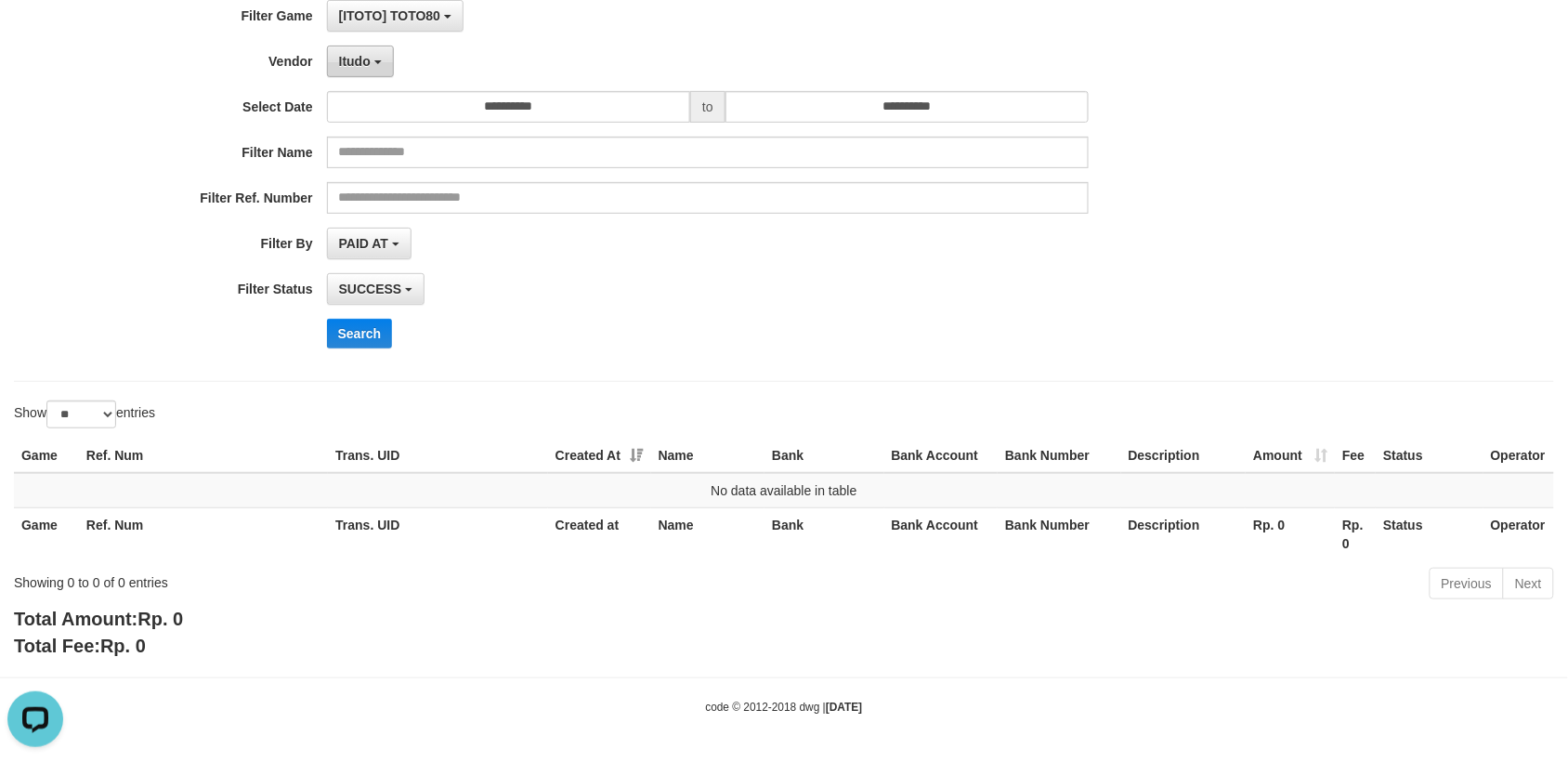 click on "Itudo" at bounding box center [360, 61] 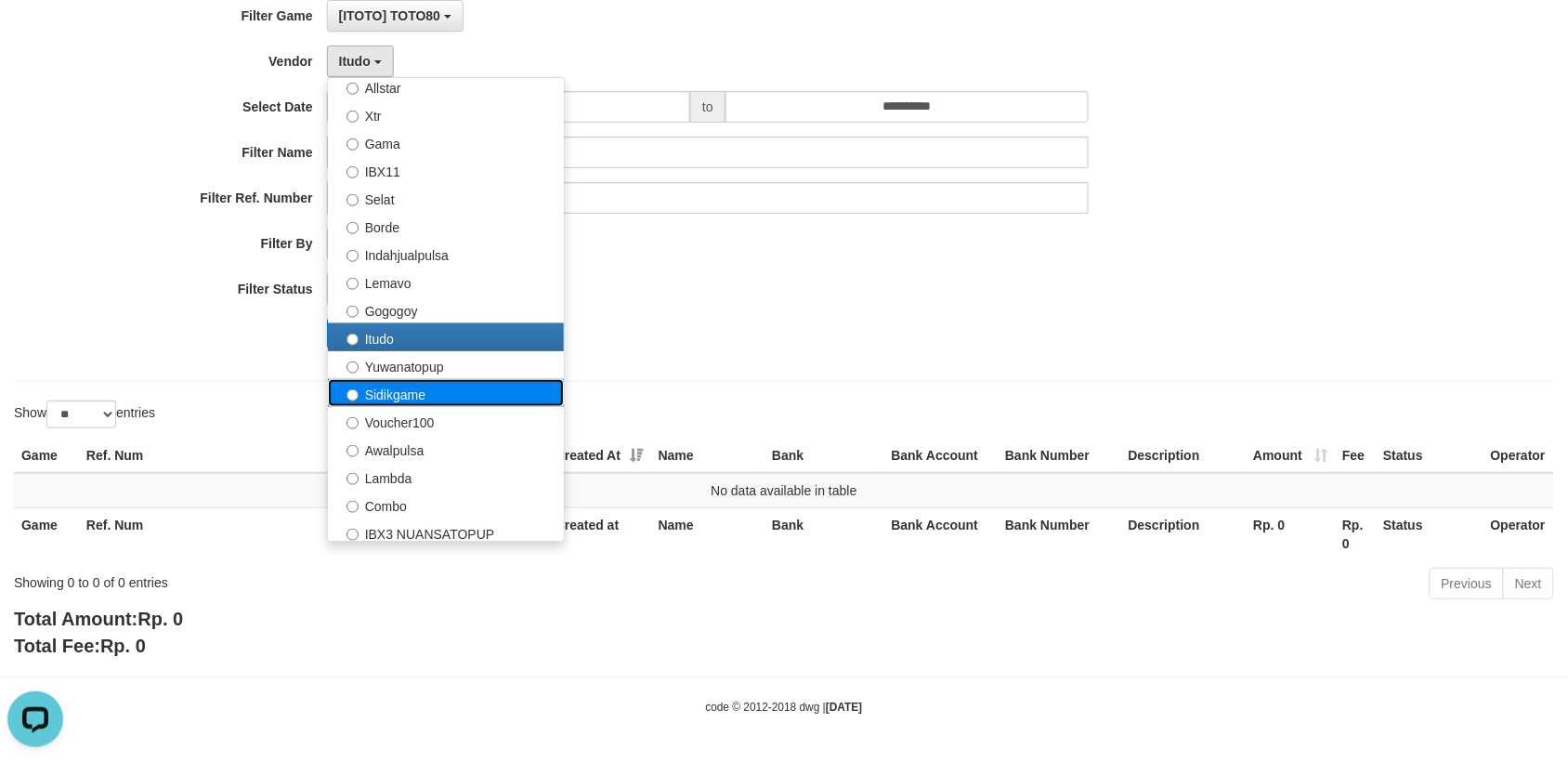 click on "Sidikgame" at bounding box center (446, 393) 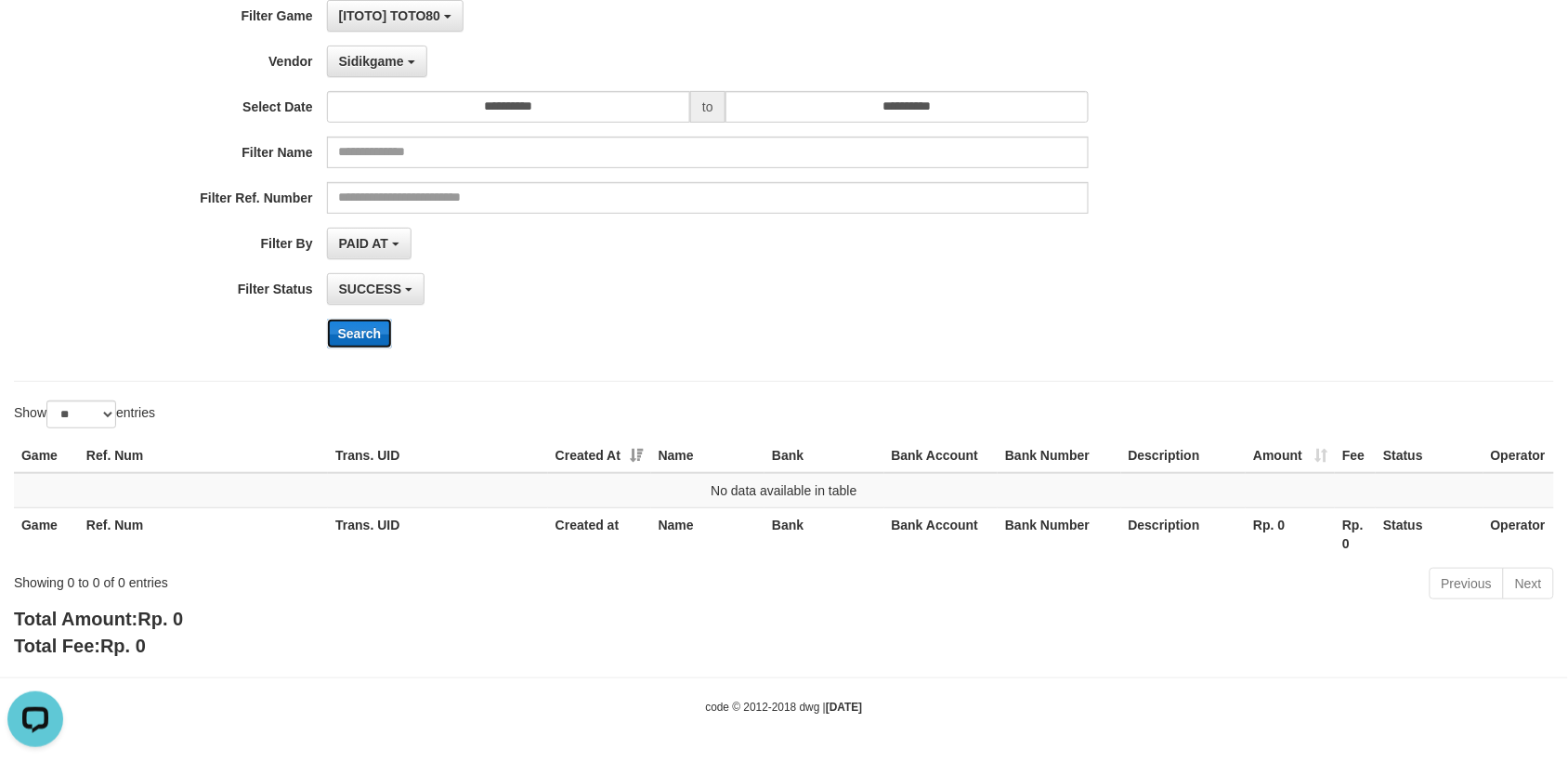 click on "Search" at bounding box center [359, 334] 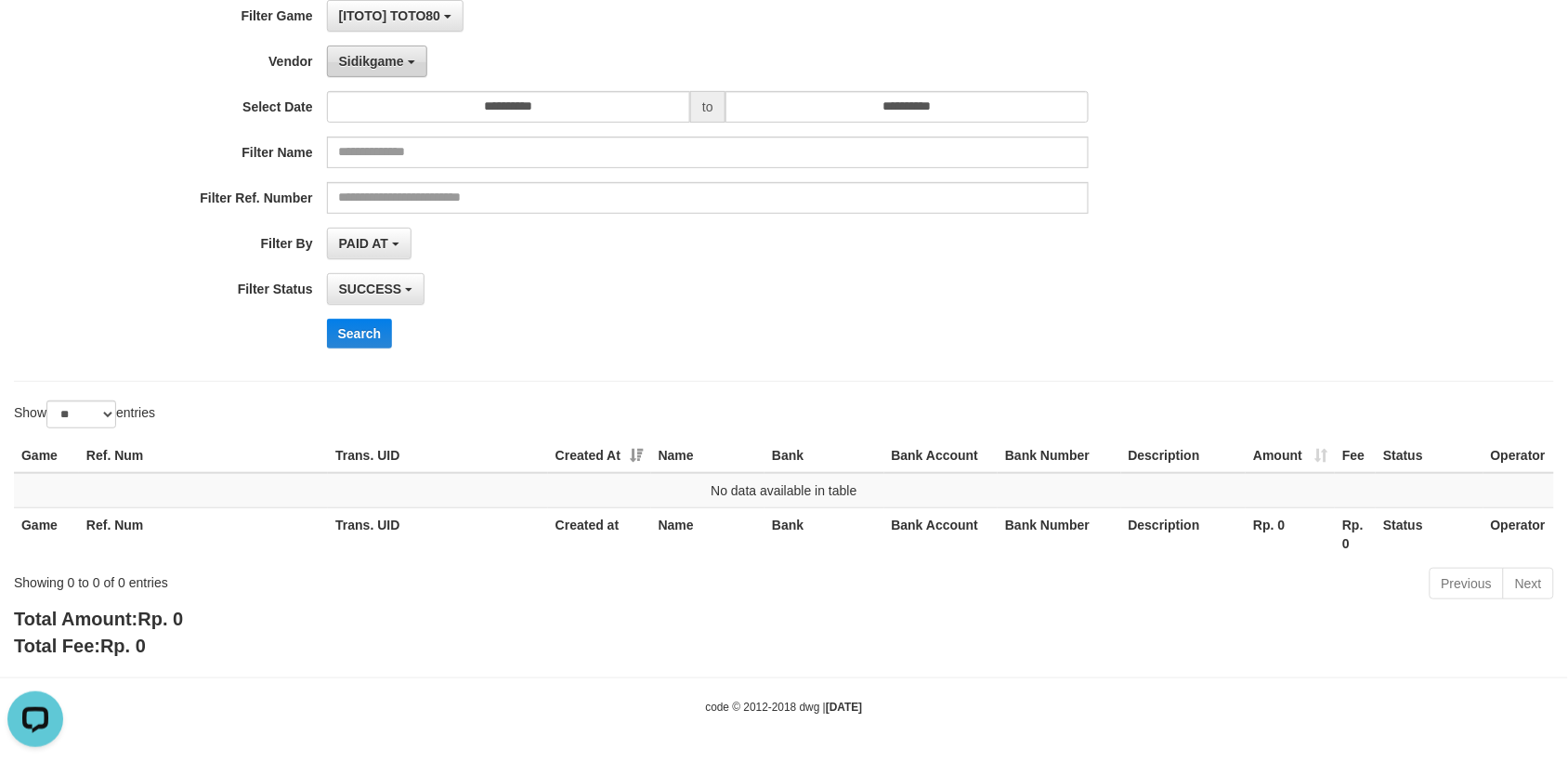 click on "Sidikgame" at bounding box center (372, 61) 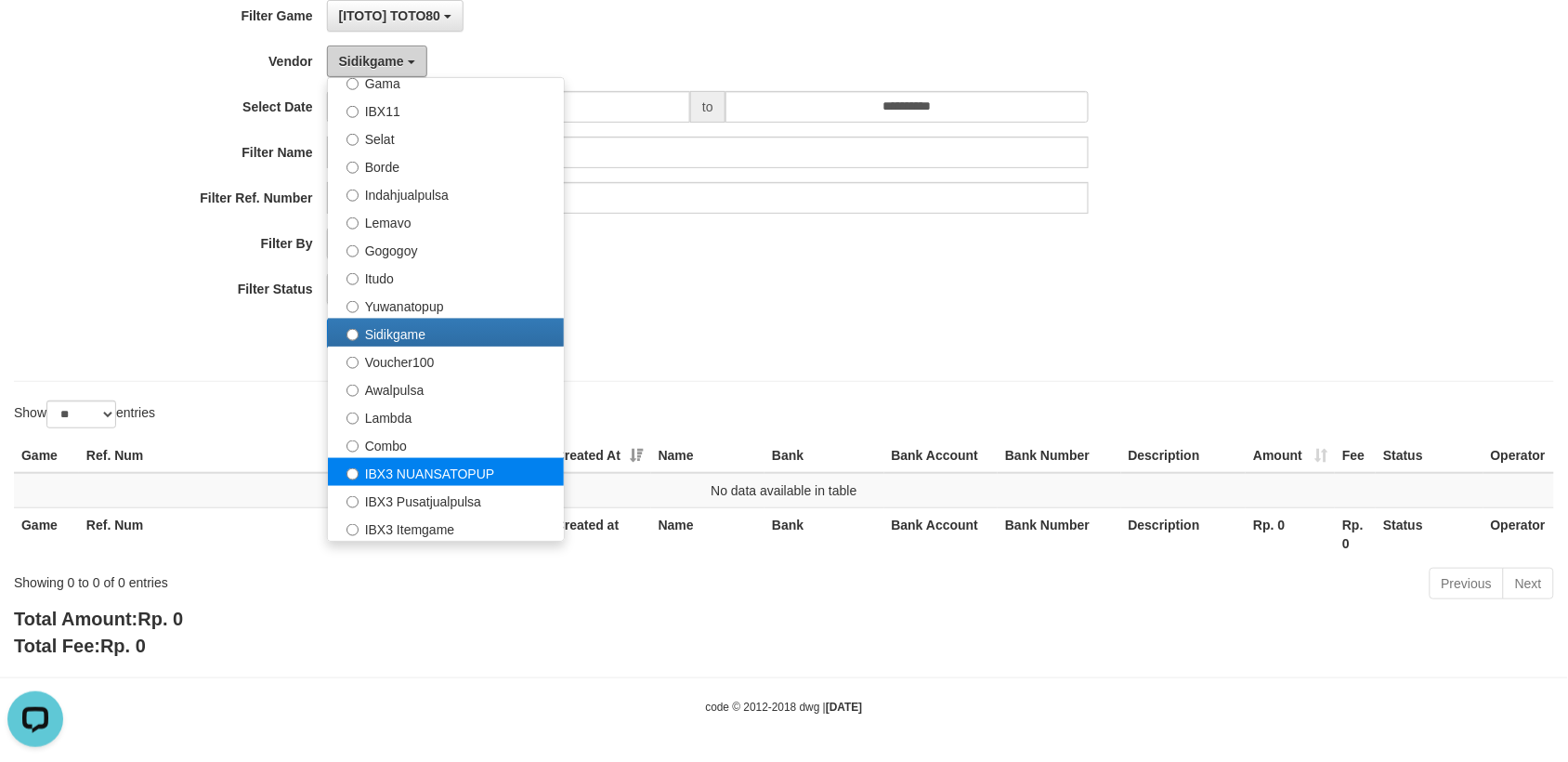 scroll, scrollTop: 581, scrollLeft: 0, axis: vertical 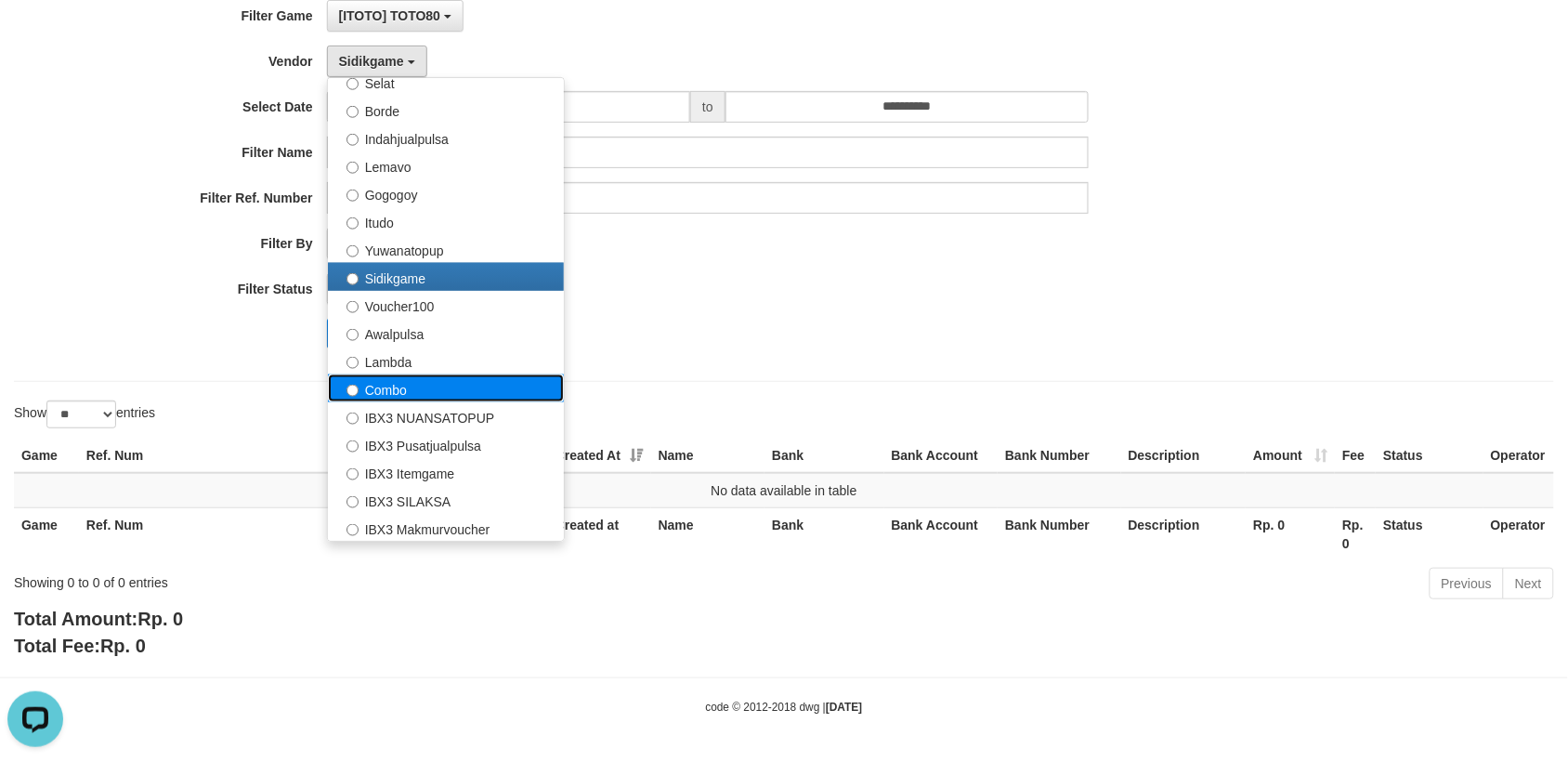 click on "Combo" at bounding box center [446, 388] 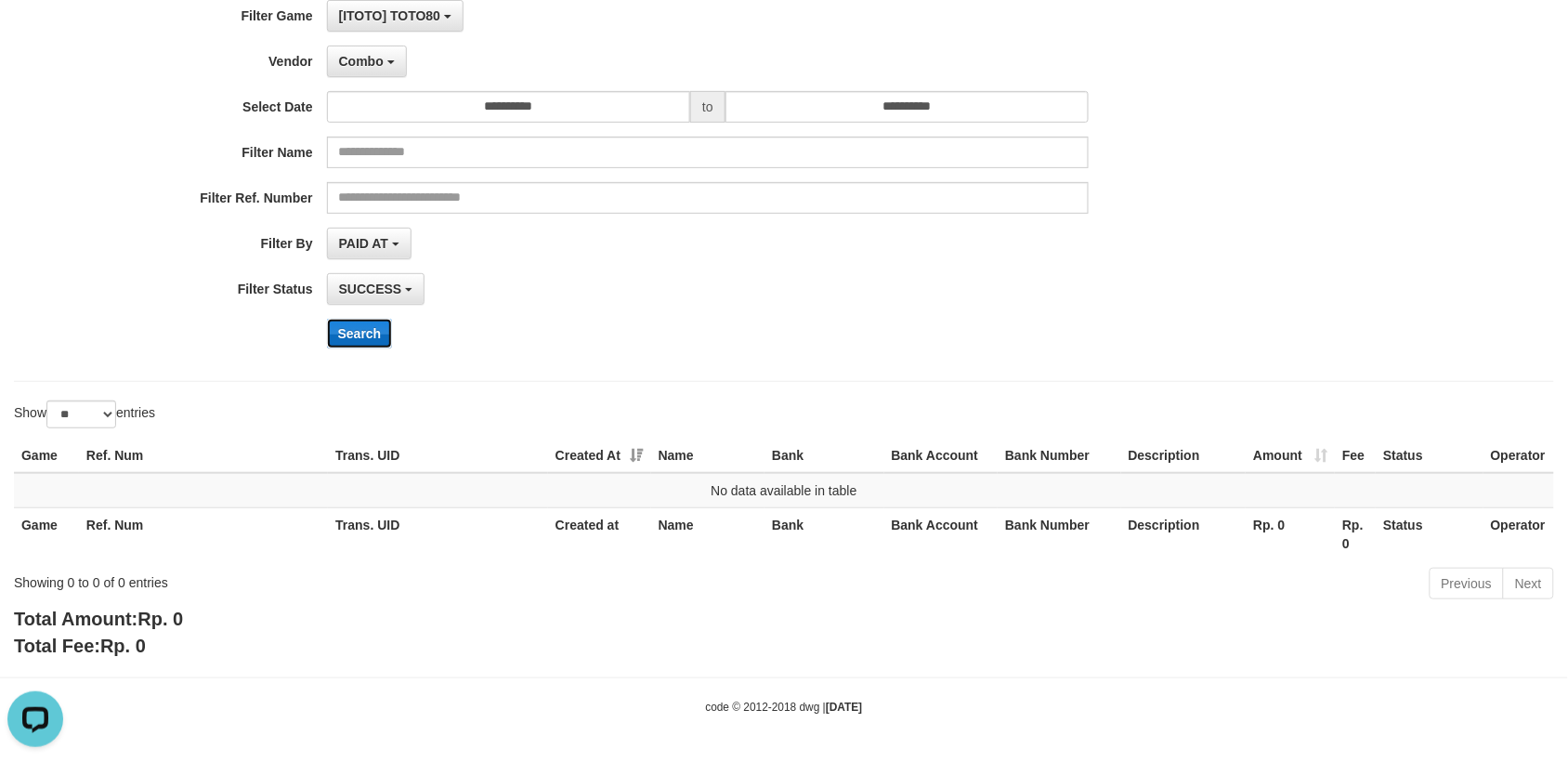 click on "Search" at bounding box center [359, 334] 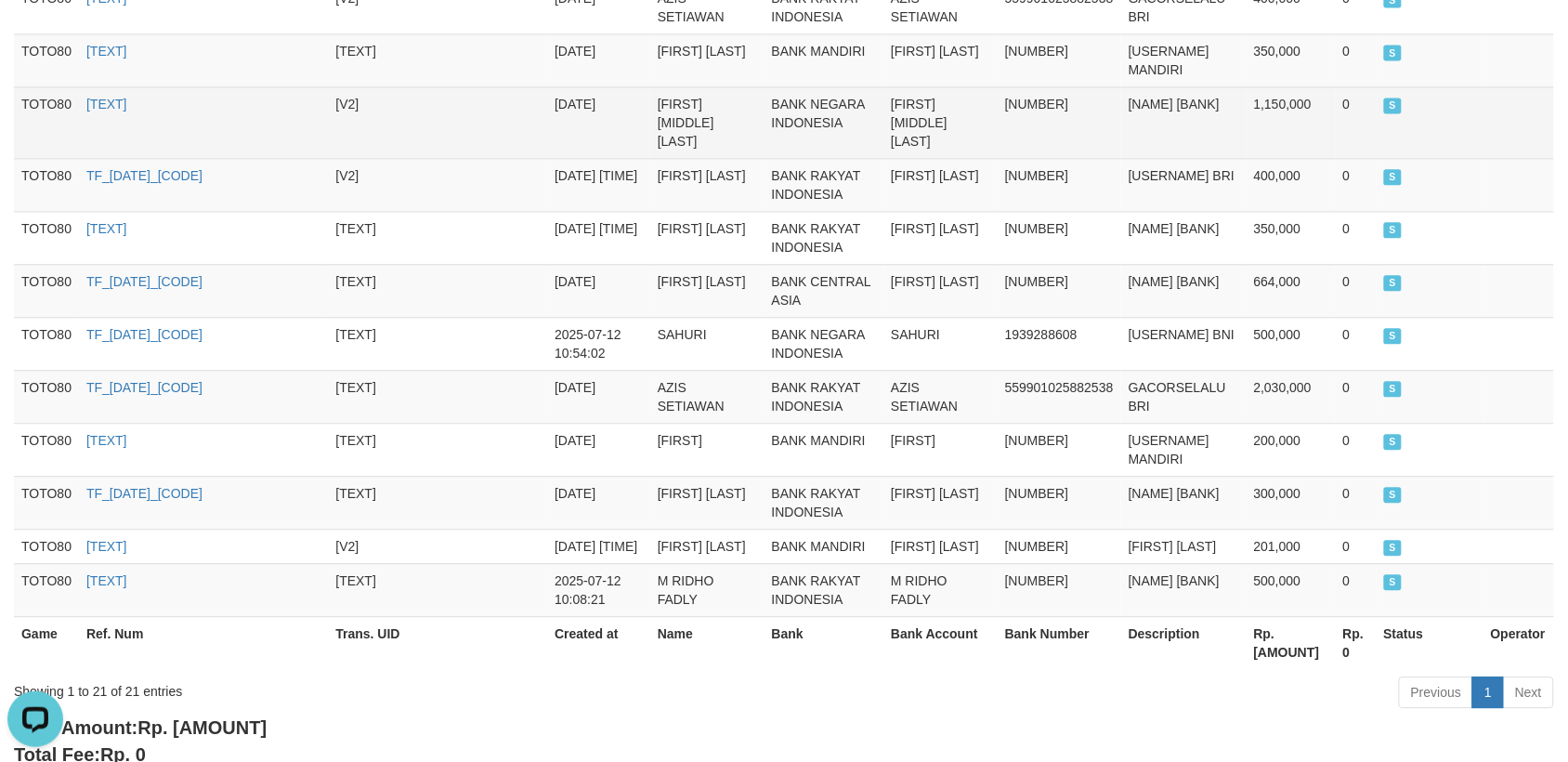 scroll, scrollTop: 1282, scrollLeft: 0, axis: vertical 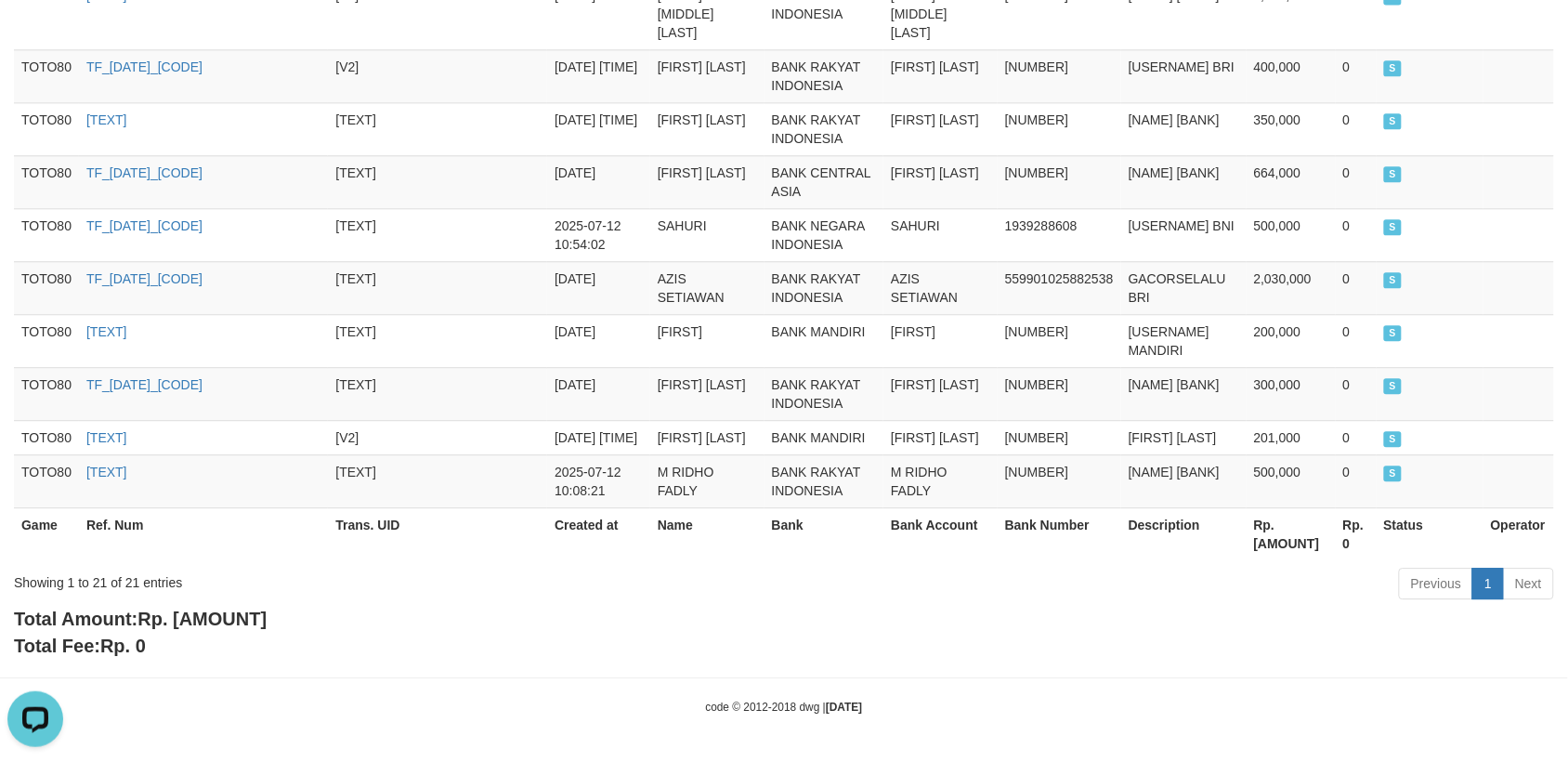 click on "Rp. 11,584,000" at bounding box center [202, 619] 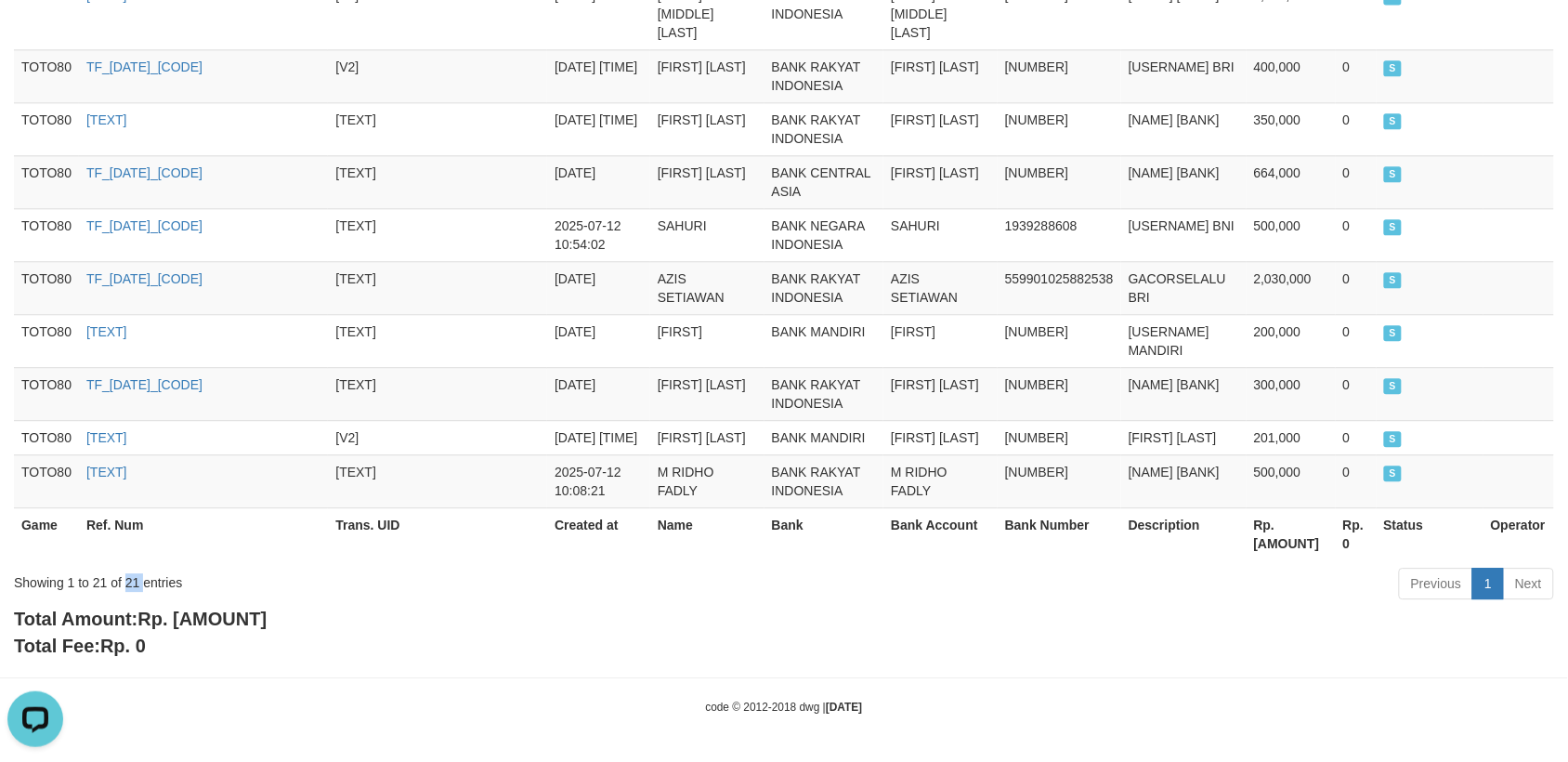 click on "Showing 1 to 21 of 21 entries" at bounding box center (326, 579) 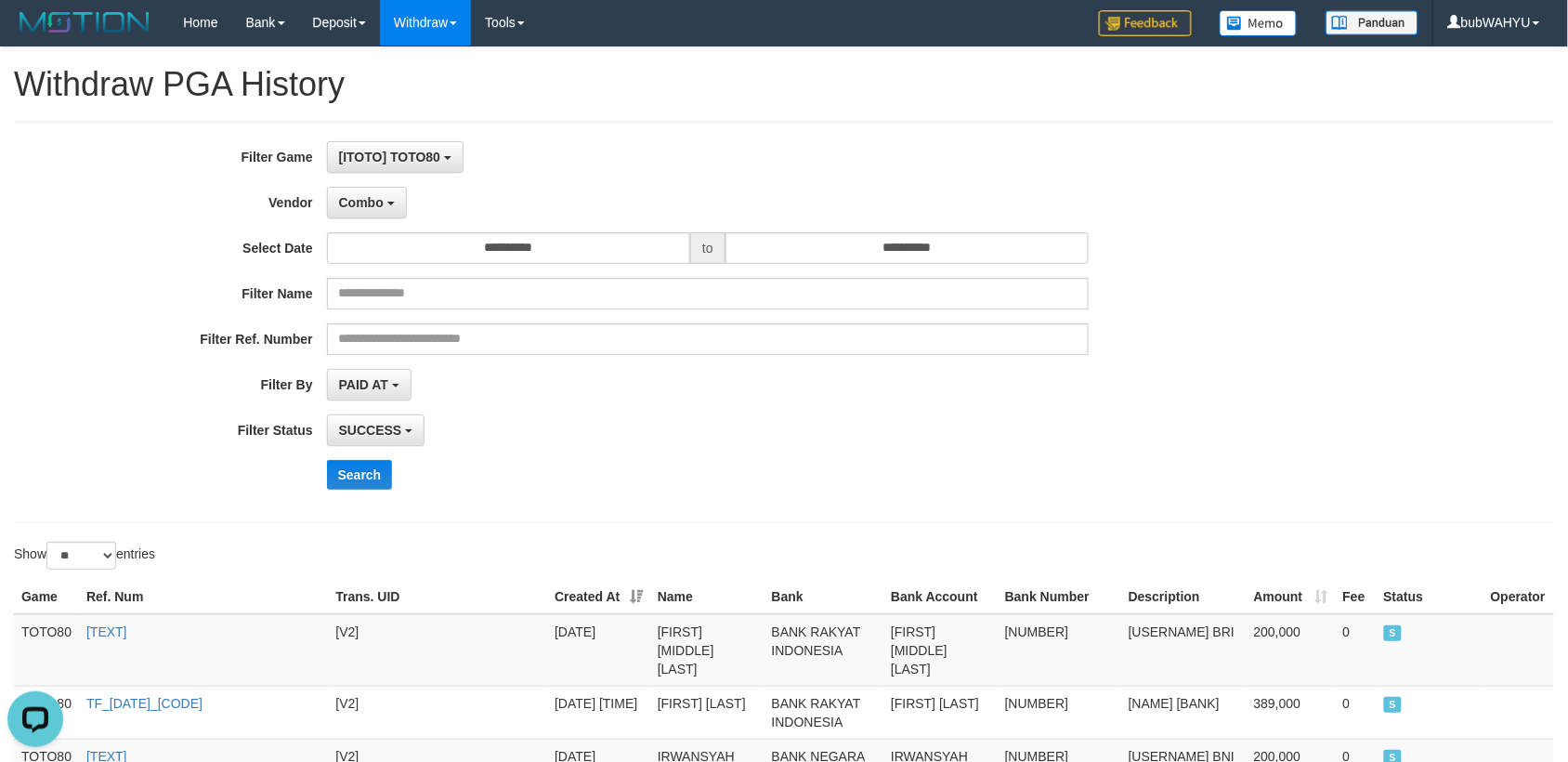 scroll, scrollTop: 0, scrollLeft: 0, axis: both 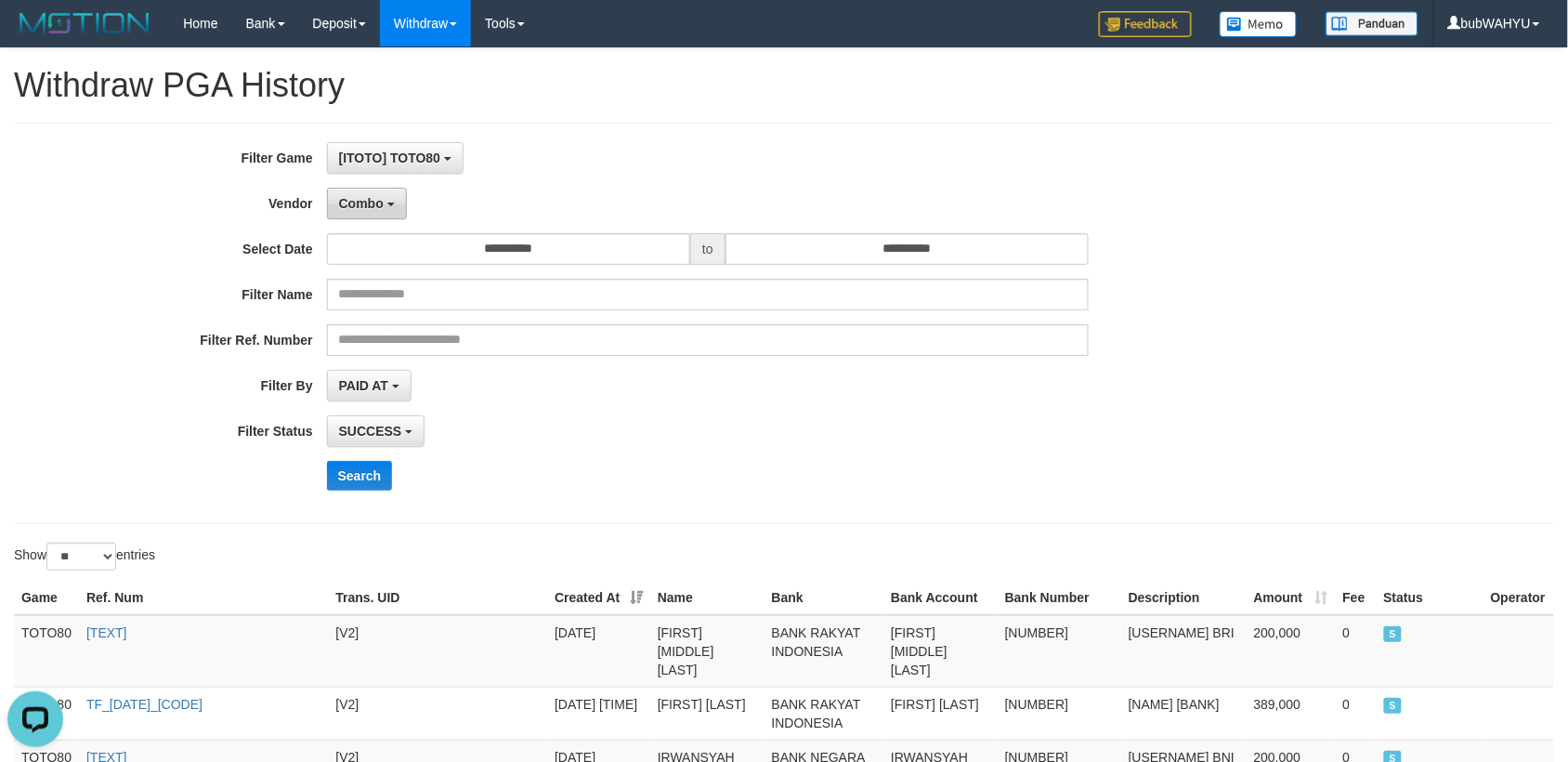 drag, startPoint x: 363, startPoint y: 207, endPoint x: 369, endPoint y: 216, distance: 10.816654 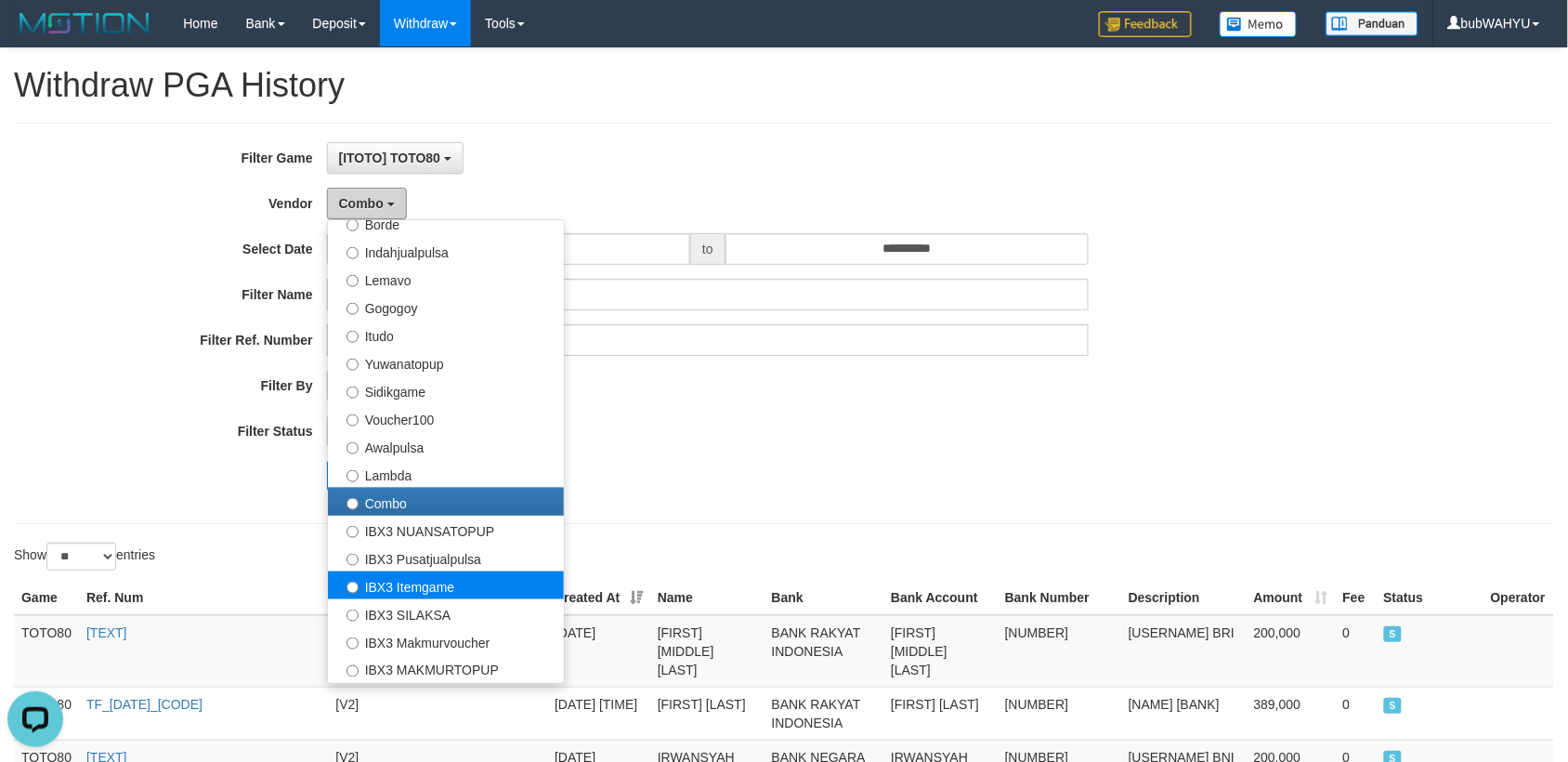 scroll, scrollTop: 637, scrollLeft: 0, axis: vertical 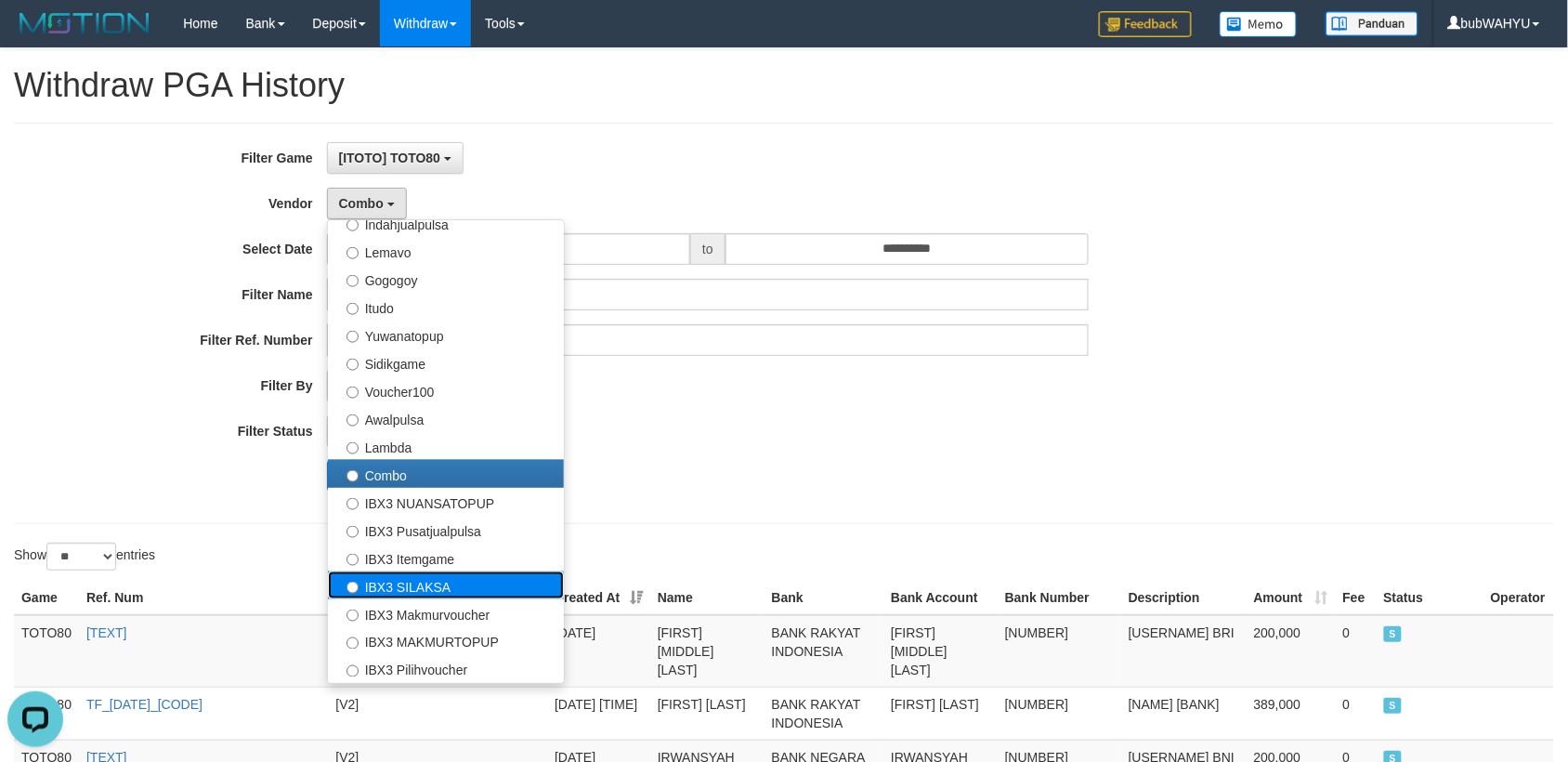 click on "IBX3 SILAKSA" at bounding box center (446, 585) 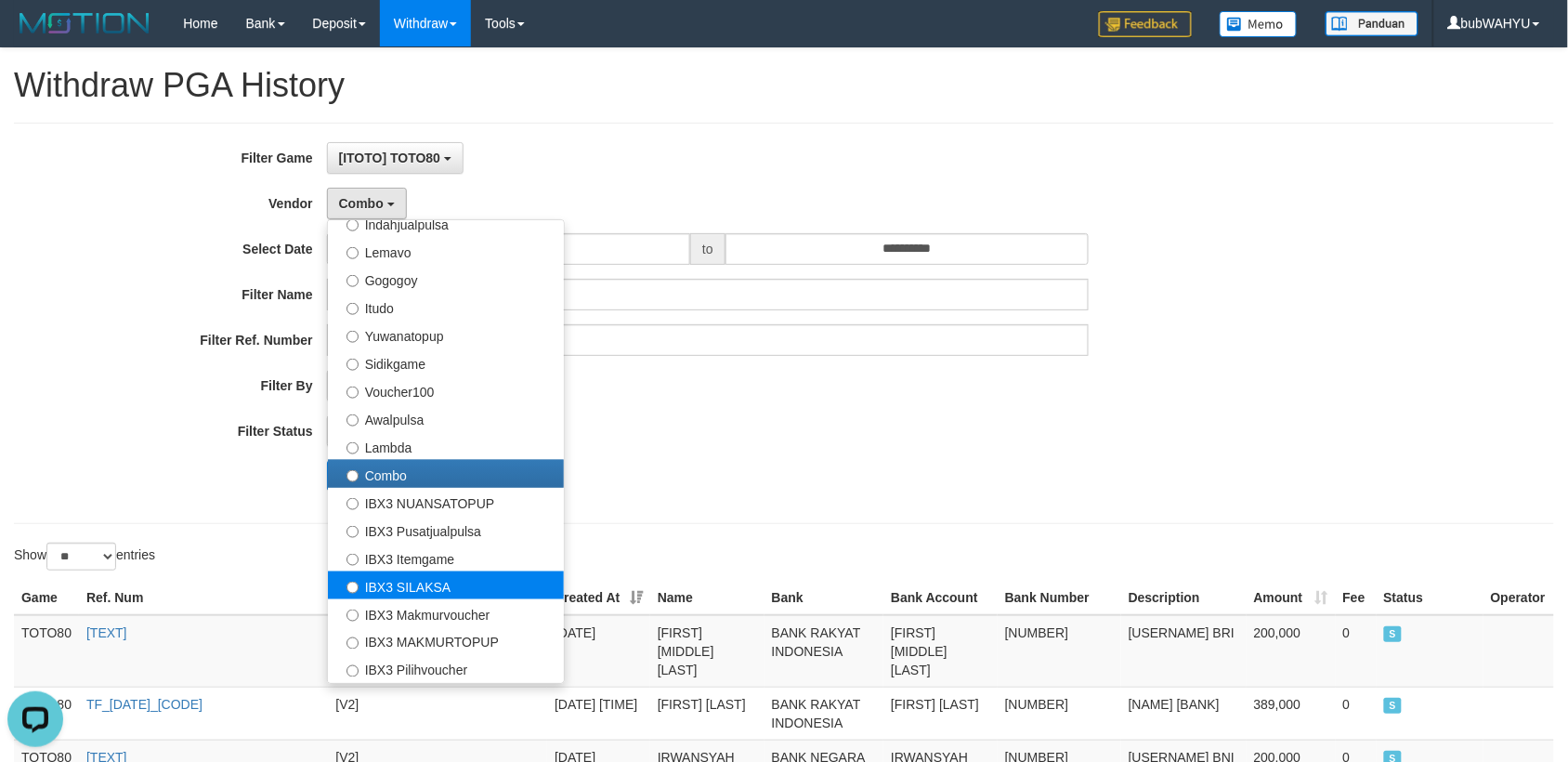 select on "**********" 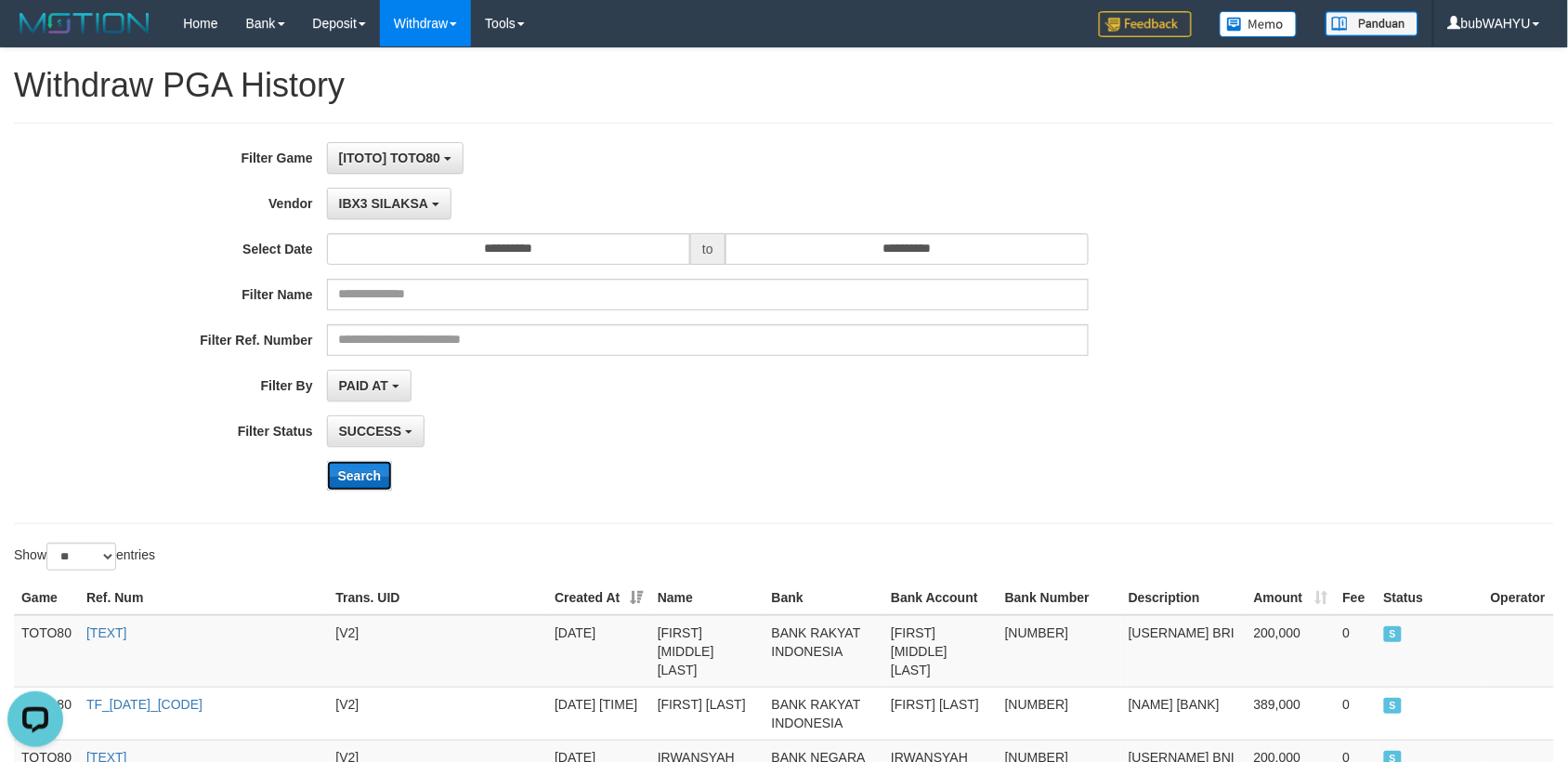 click on "Search" at bounding box center [359, 476] 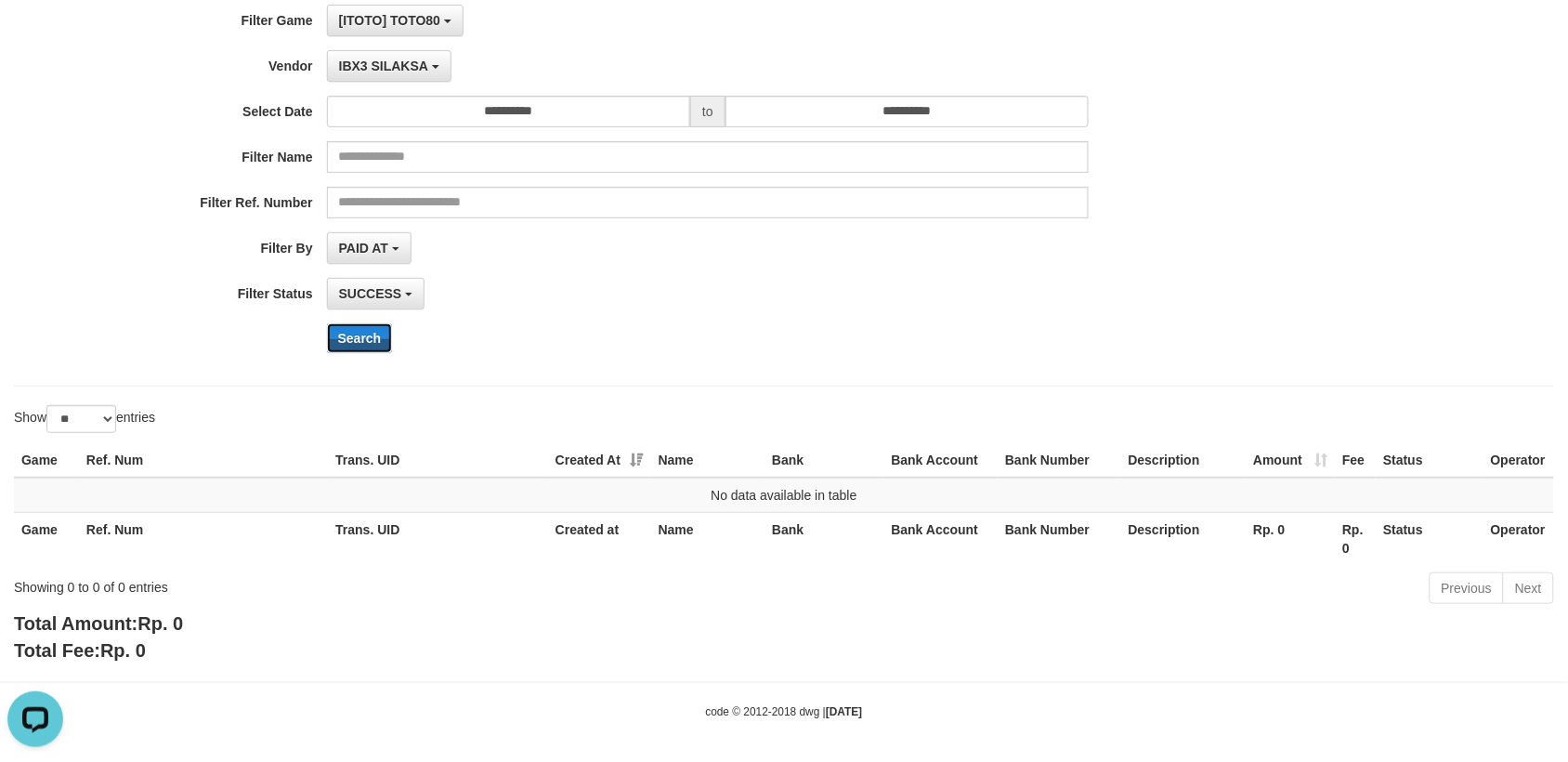 scroll, scrollTop: 145, scrollLeft: 0, axis: vertical 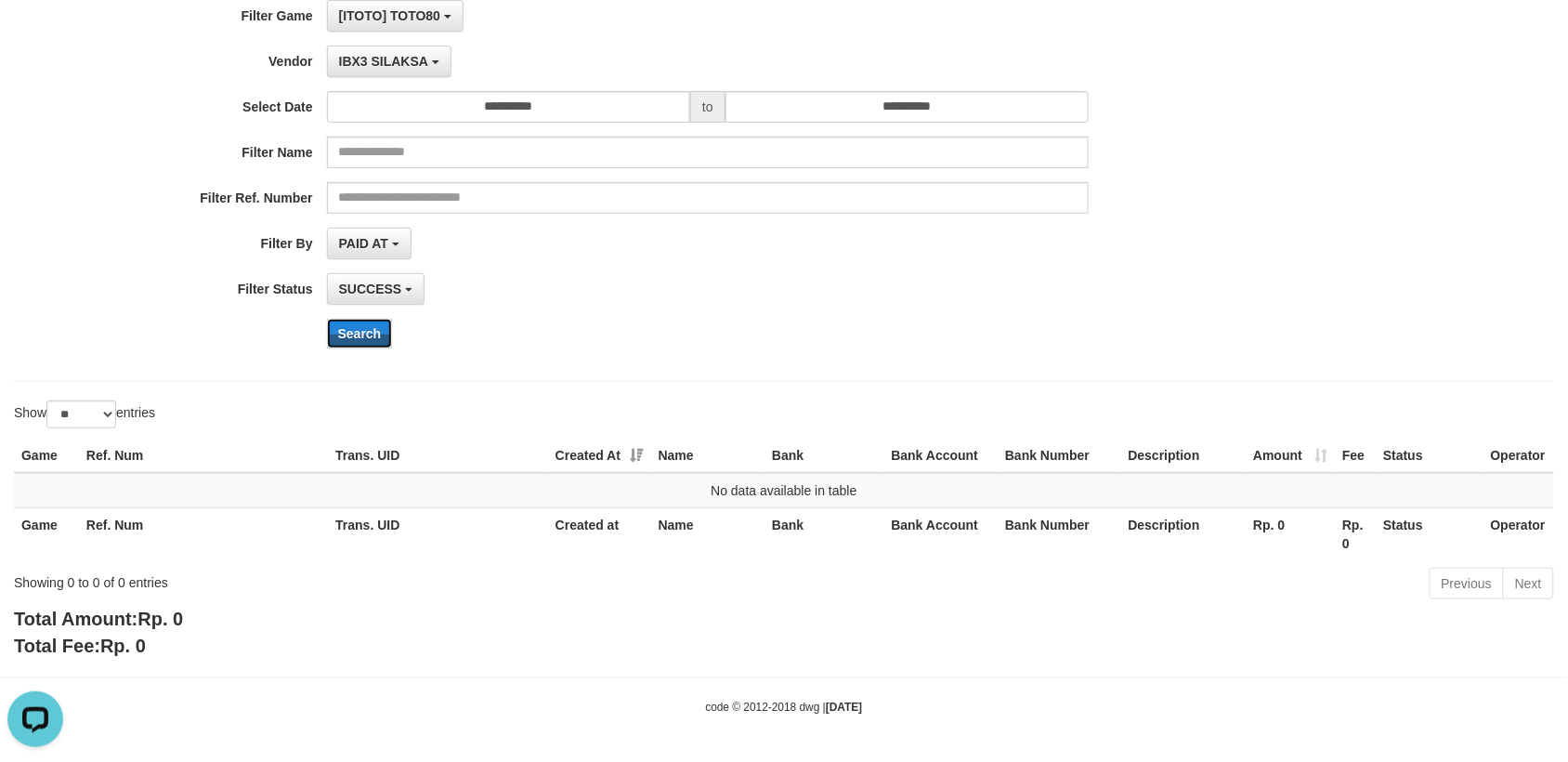 type 